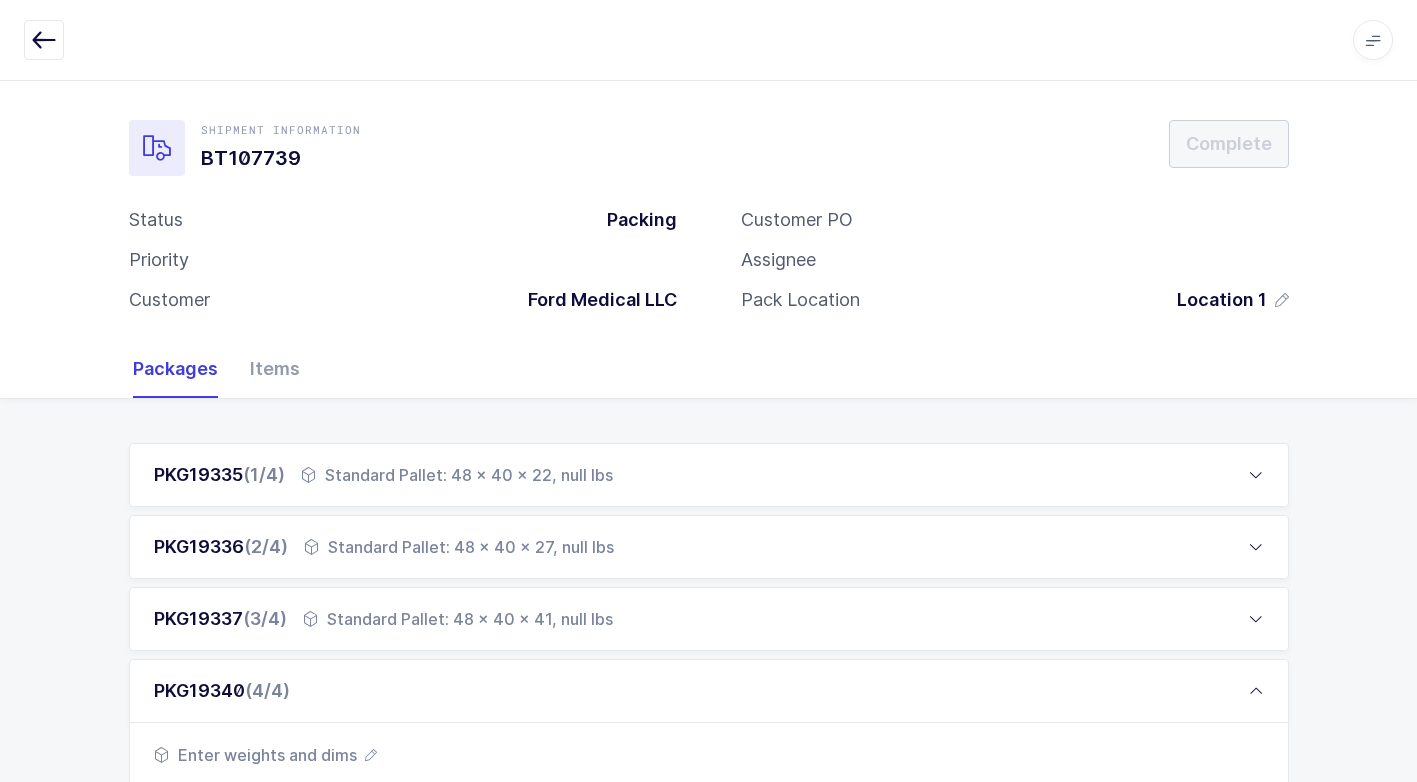 scroll, scrollTop: 440, scrollLeft: 0, axis: vertical 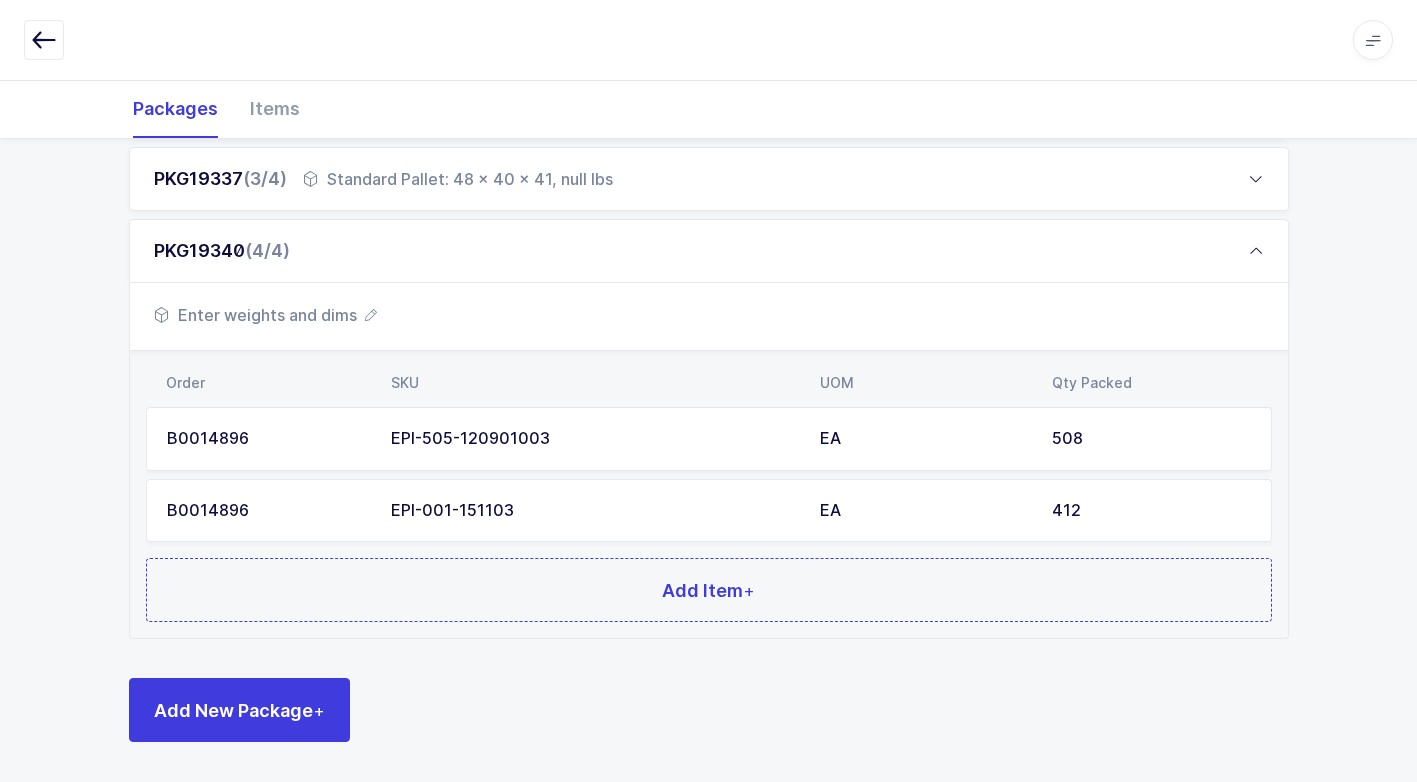 click on "Enter weights and dims" at bounding box center (265, 315) 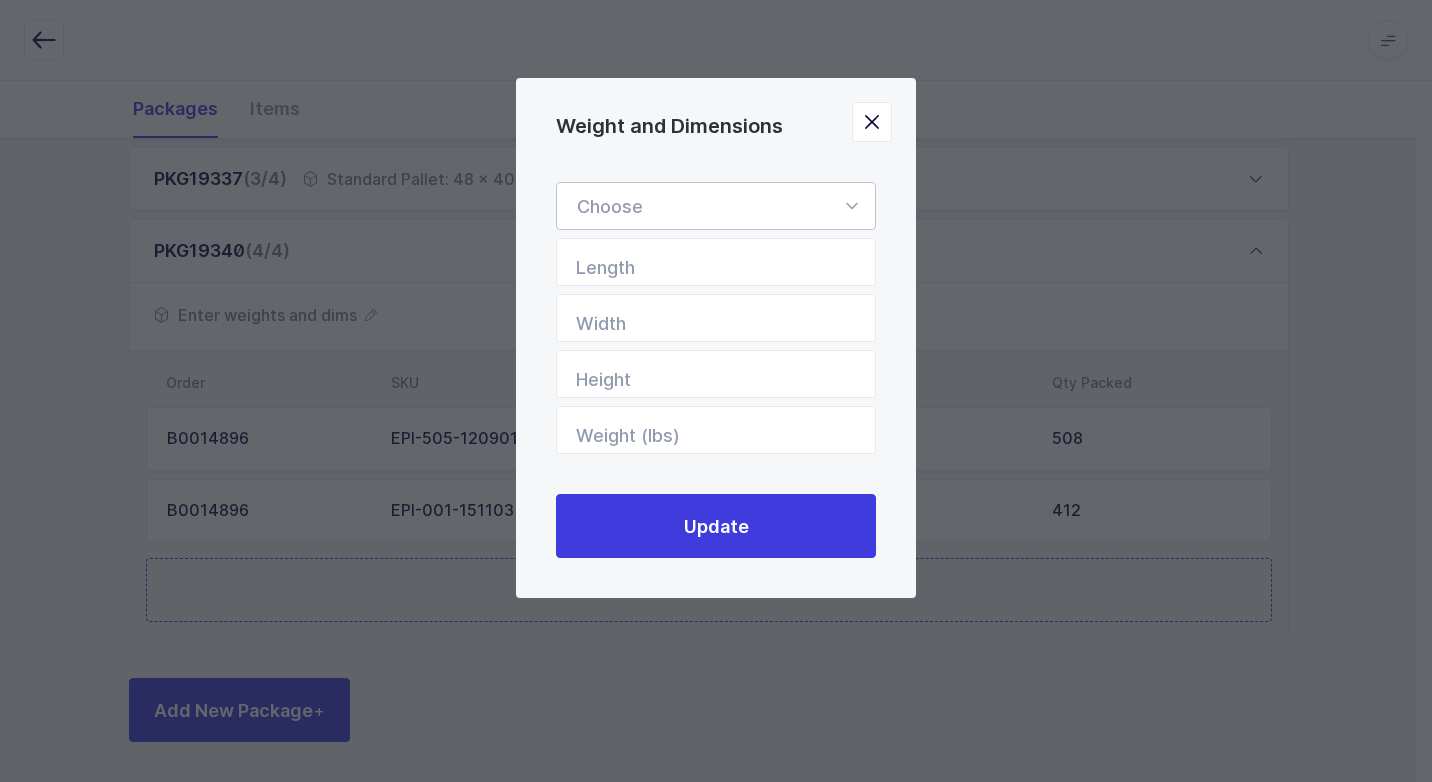 click at bounding box center (851, 206) 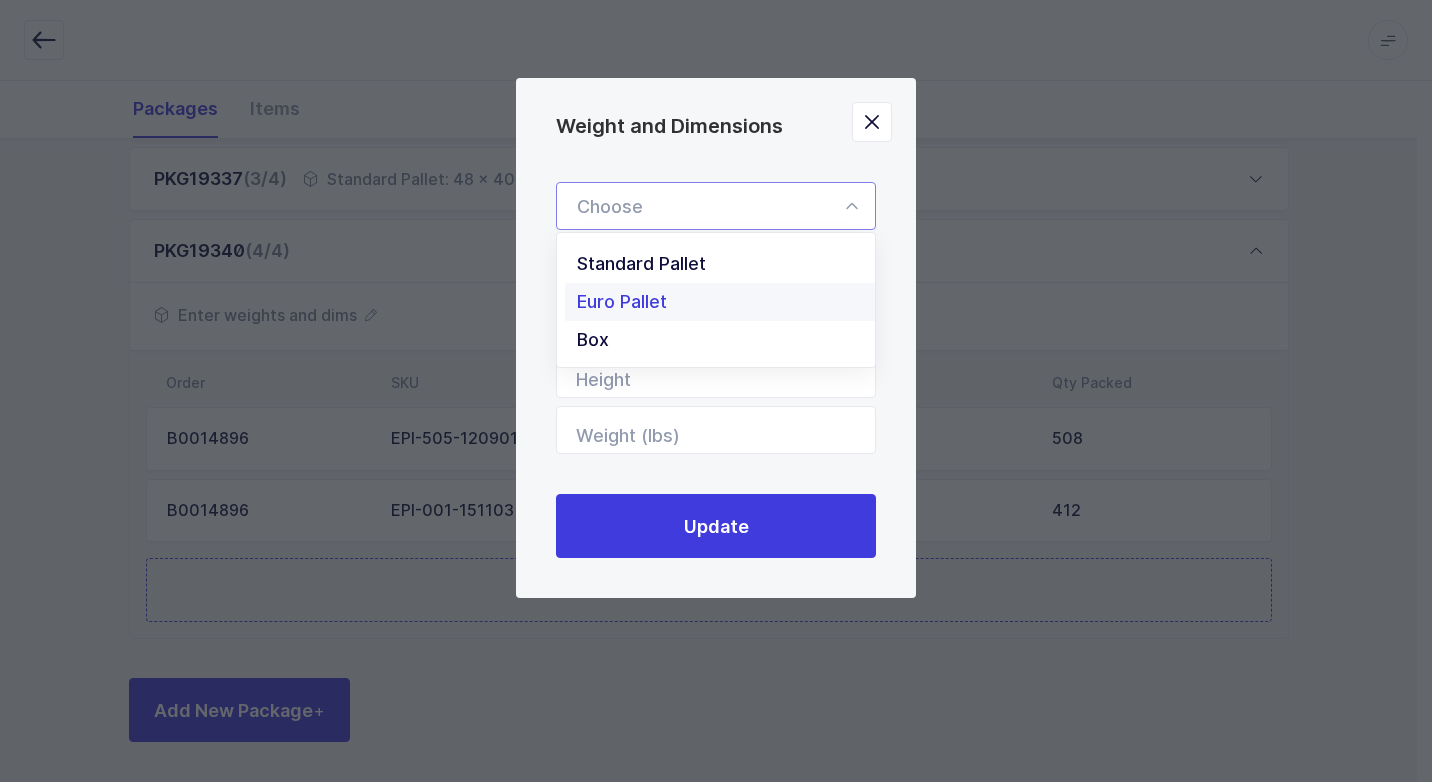 click on "Standard Pallet" at bounding box center (723, 264) 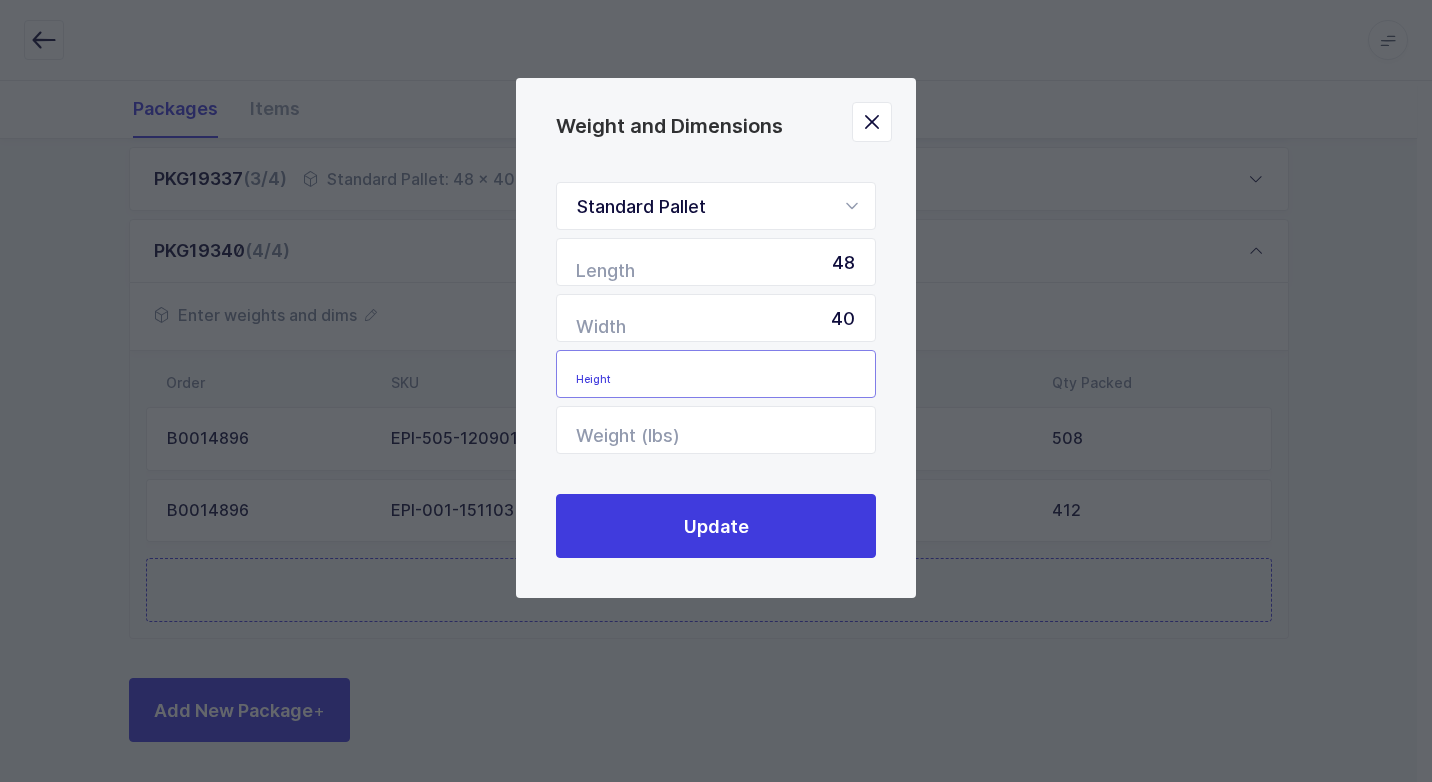 click at bounding box center (716, 374) 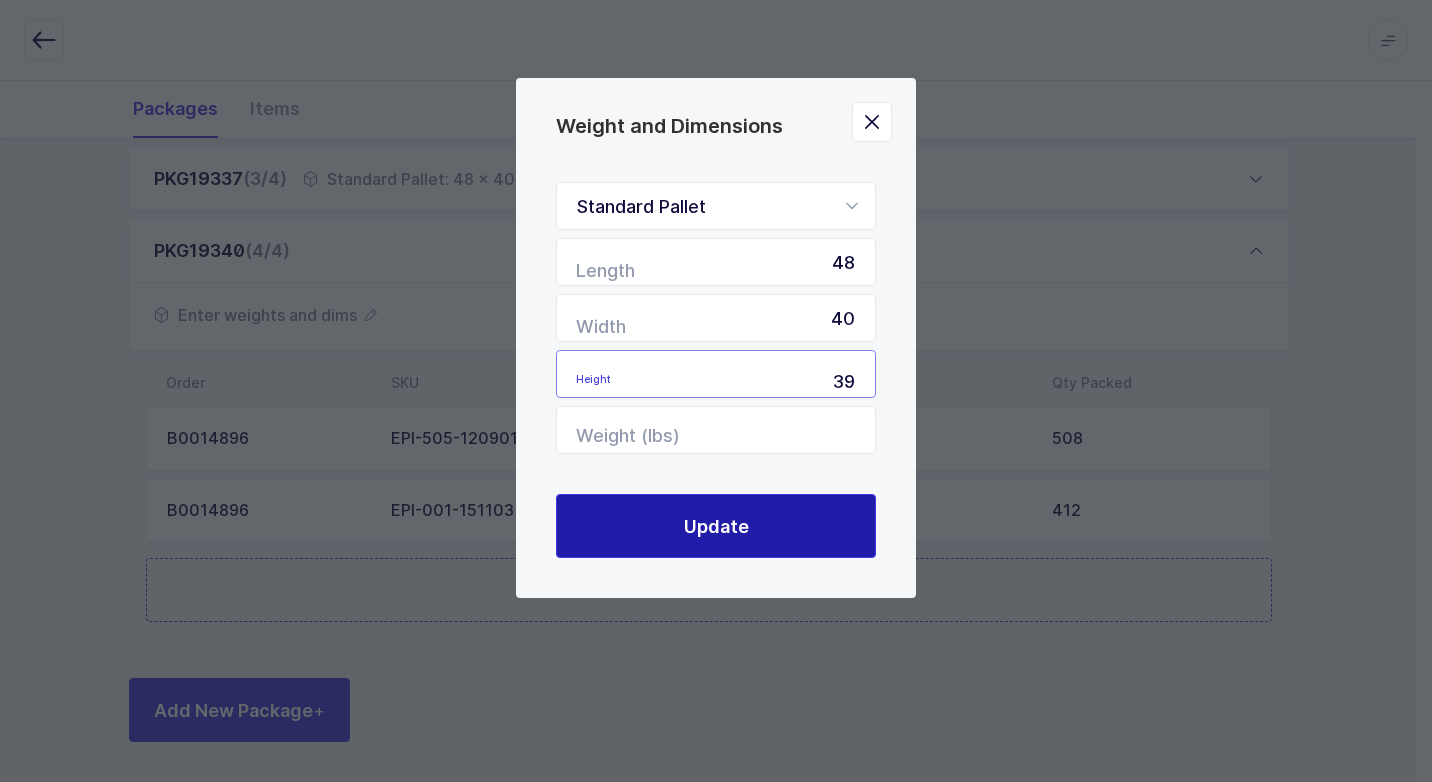 type on "39" 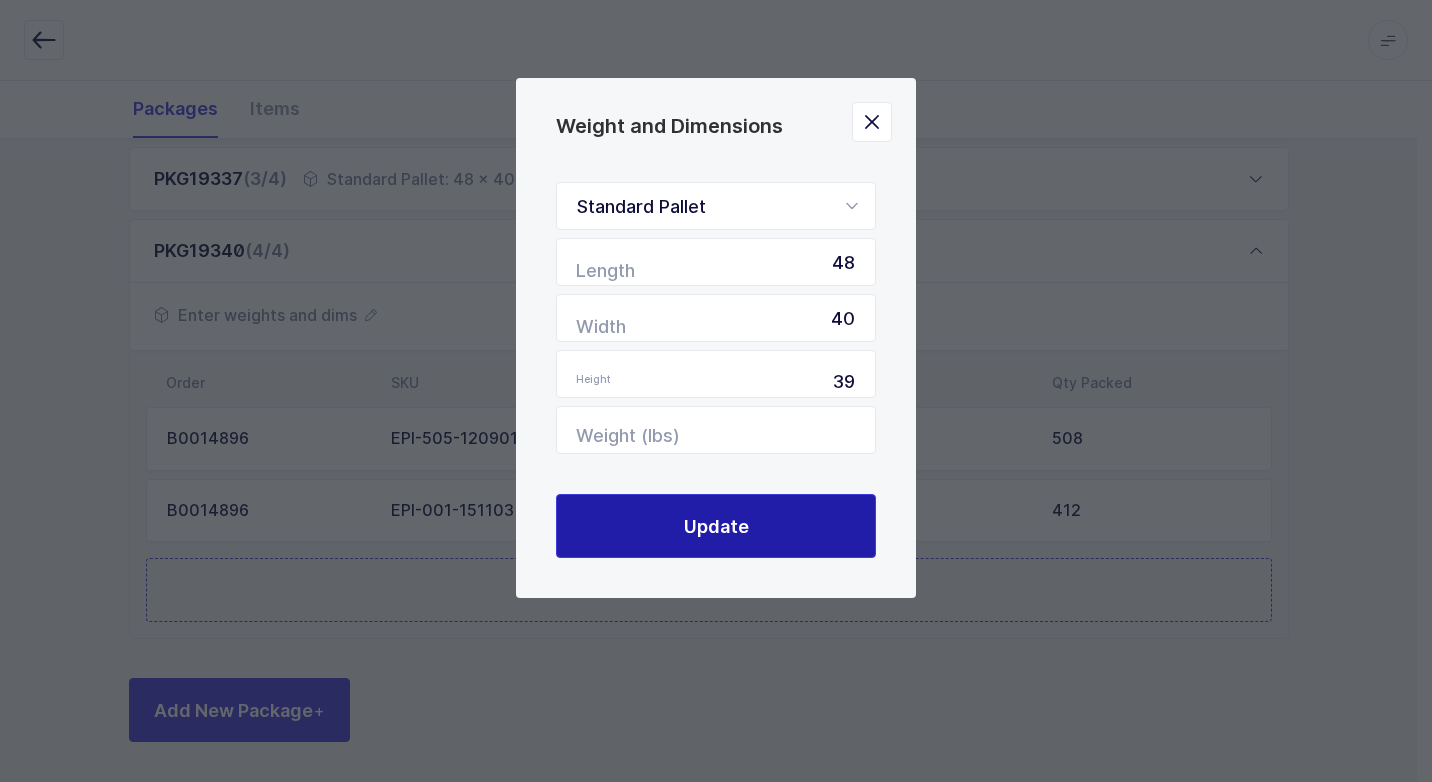 click on "Update" at bounding box center (716, 526) 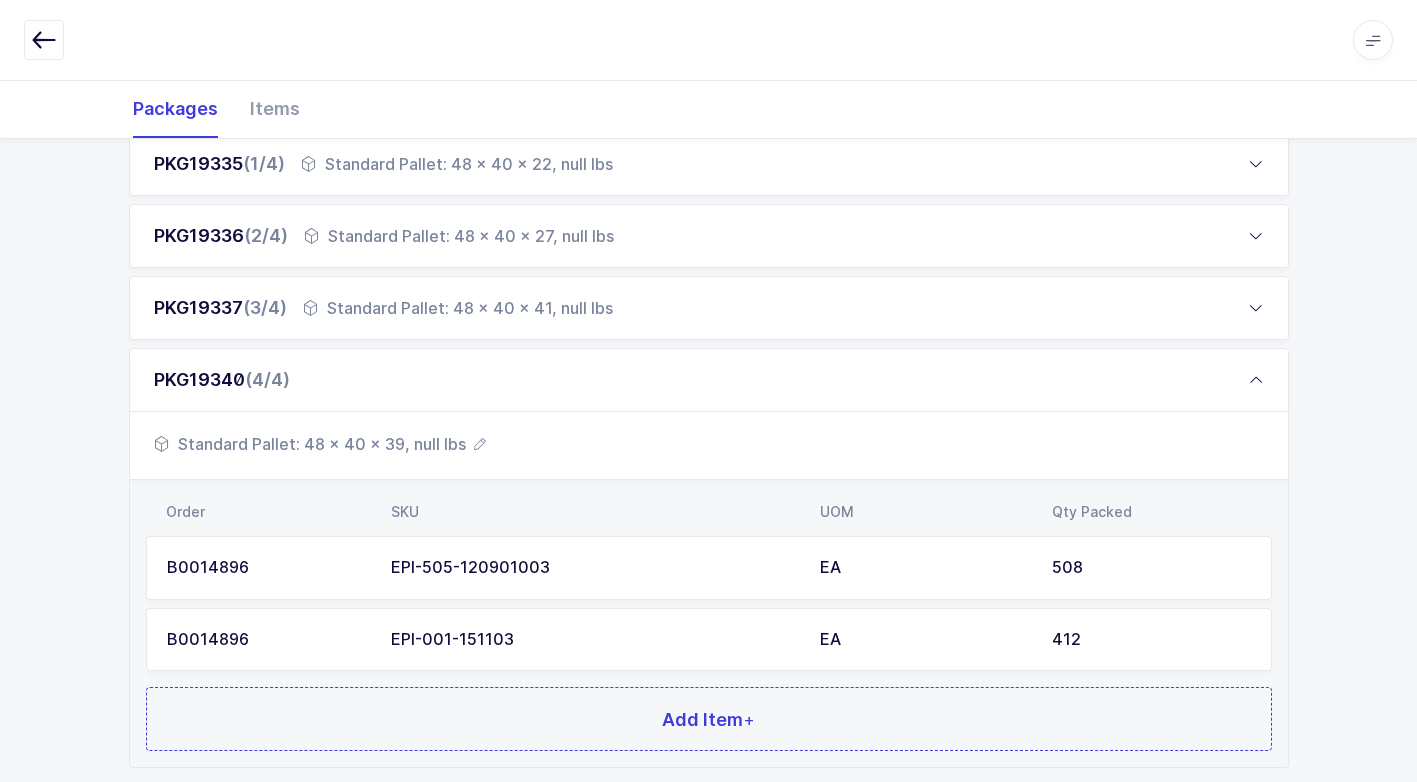 scroll, scrollTop: 440, scrollLeft: 0, axis: vertical 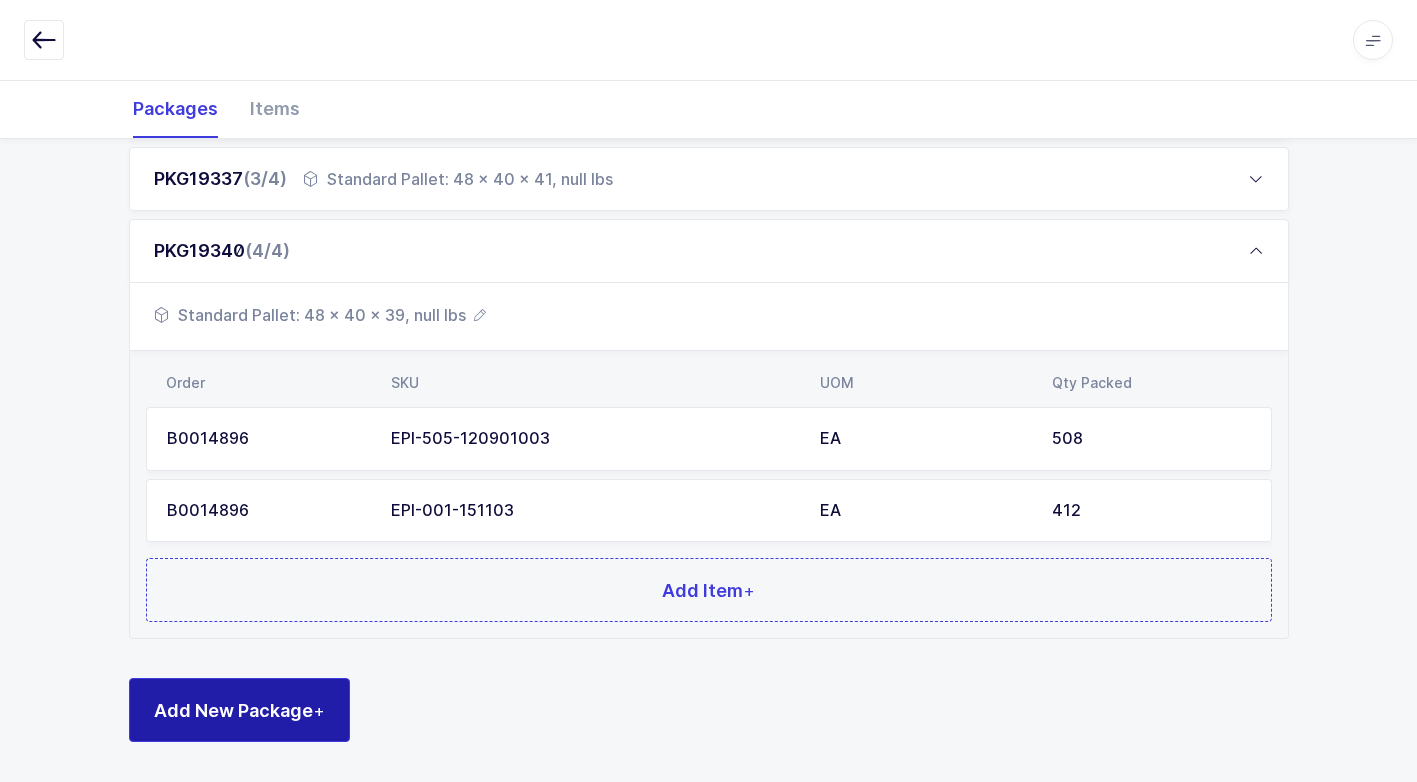 click on "Add New Package  +" at bounding box center (239, 710) 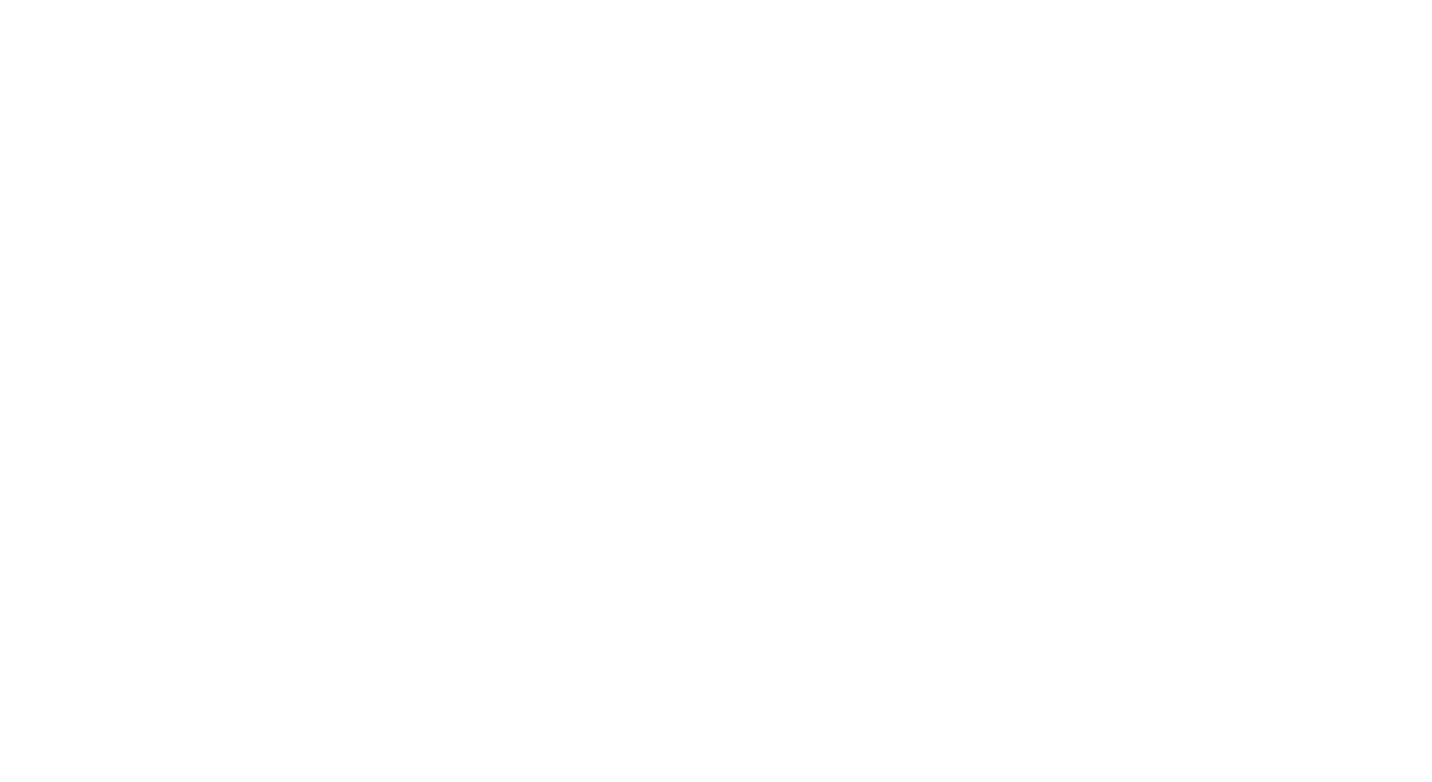 scroll, scrollTop: 0, scrollLeft: 0, axis: both 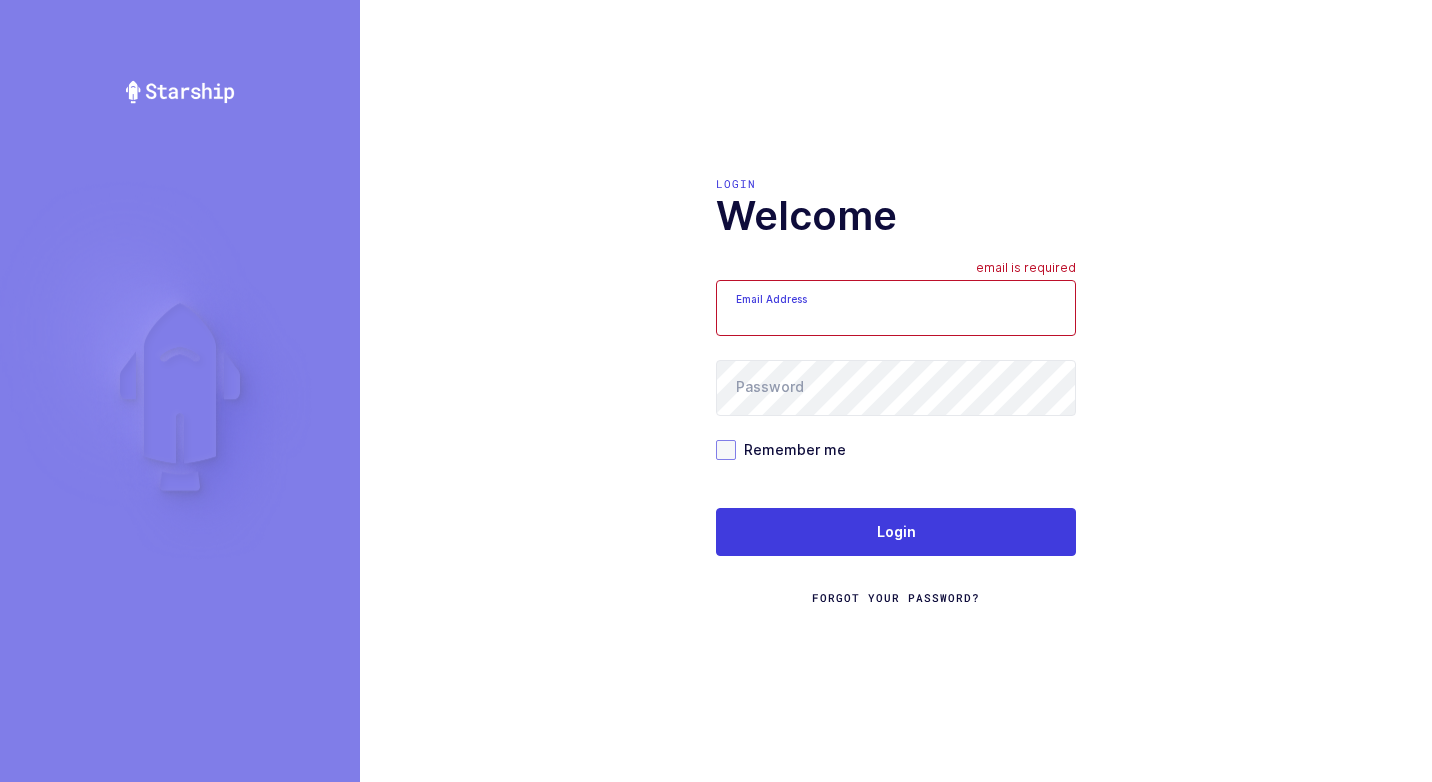 type on "walkerj@gmail.com" 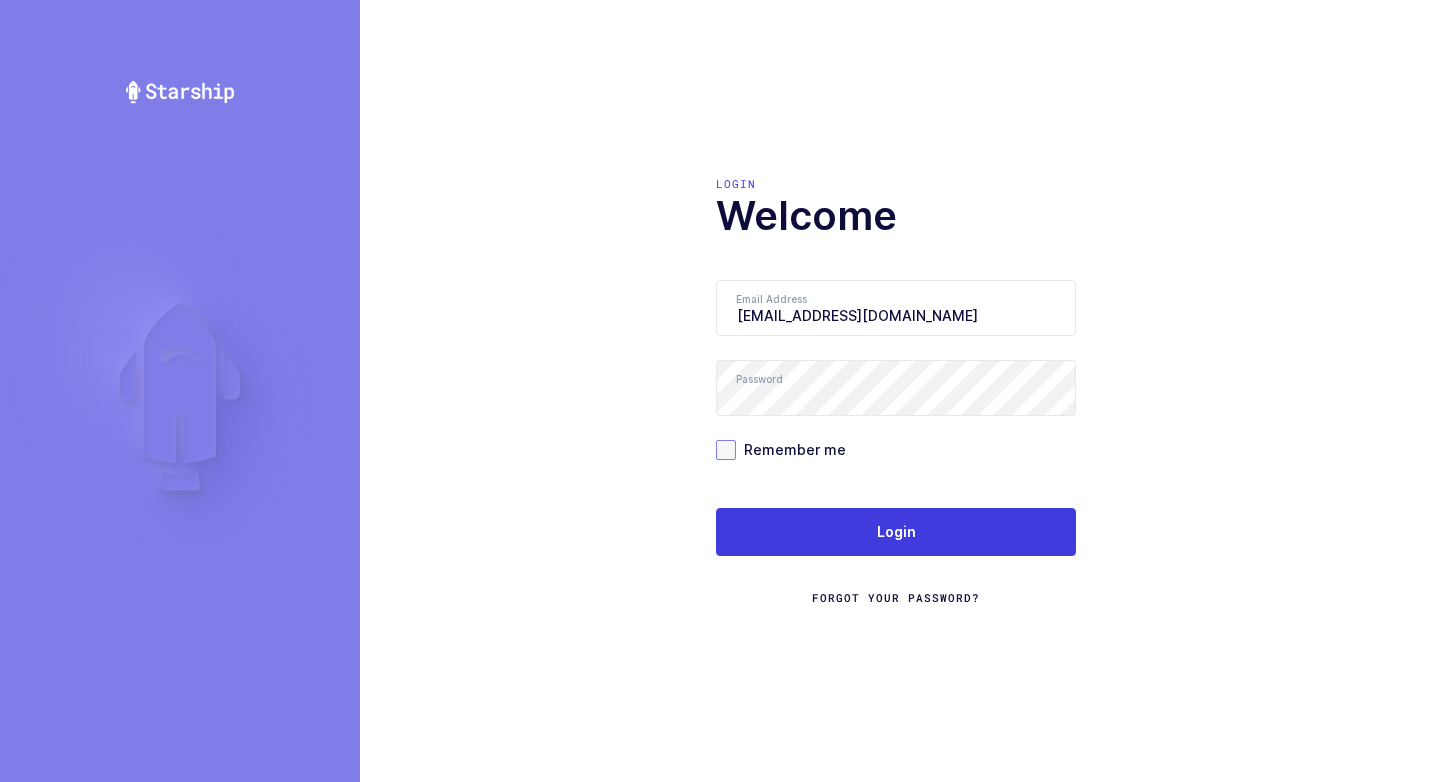 click at bounding box center [726, 450] 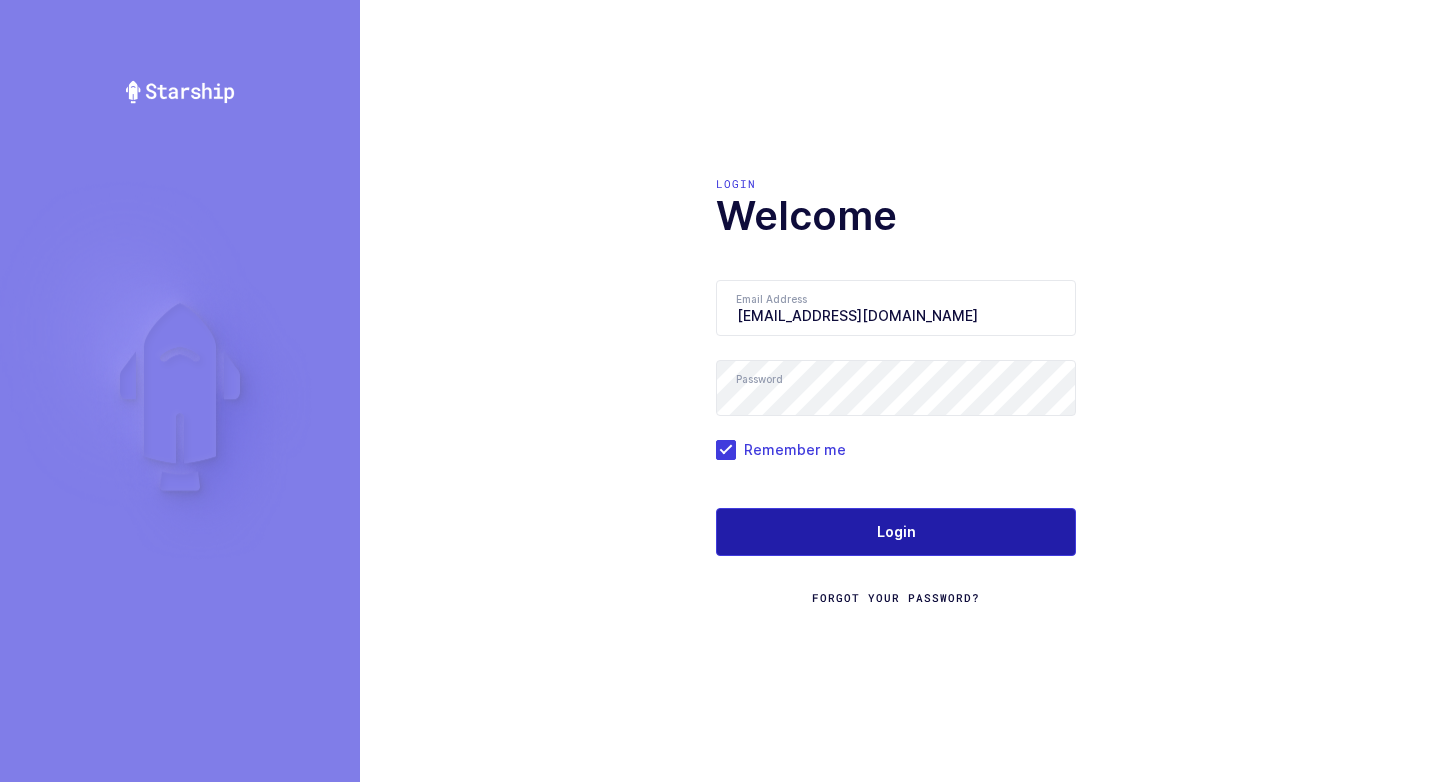 click on "Login" at bounding box center [896, 532] 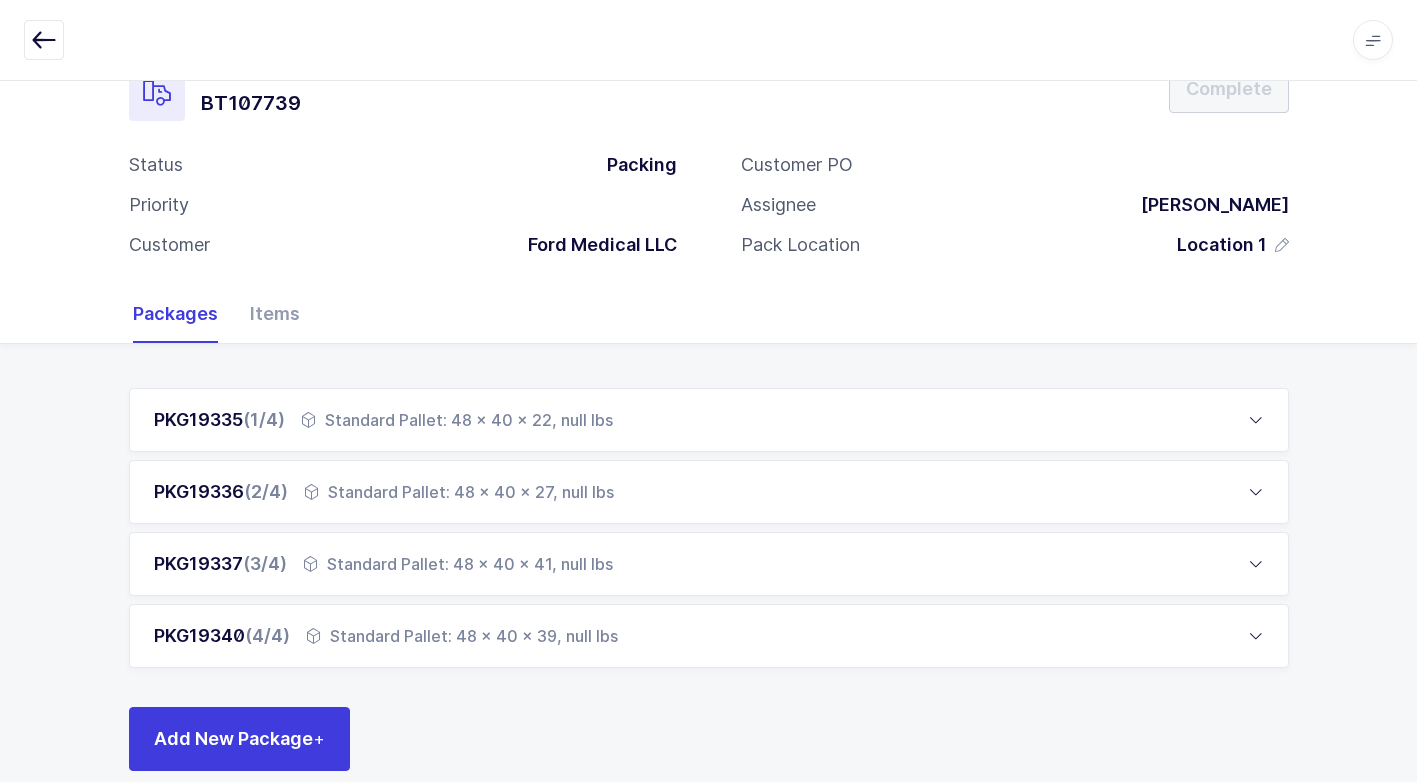 scroll, scrollTop: 84, scrollLeft: 0, axis: vertical 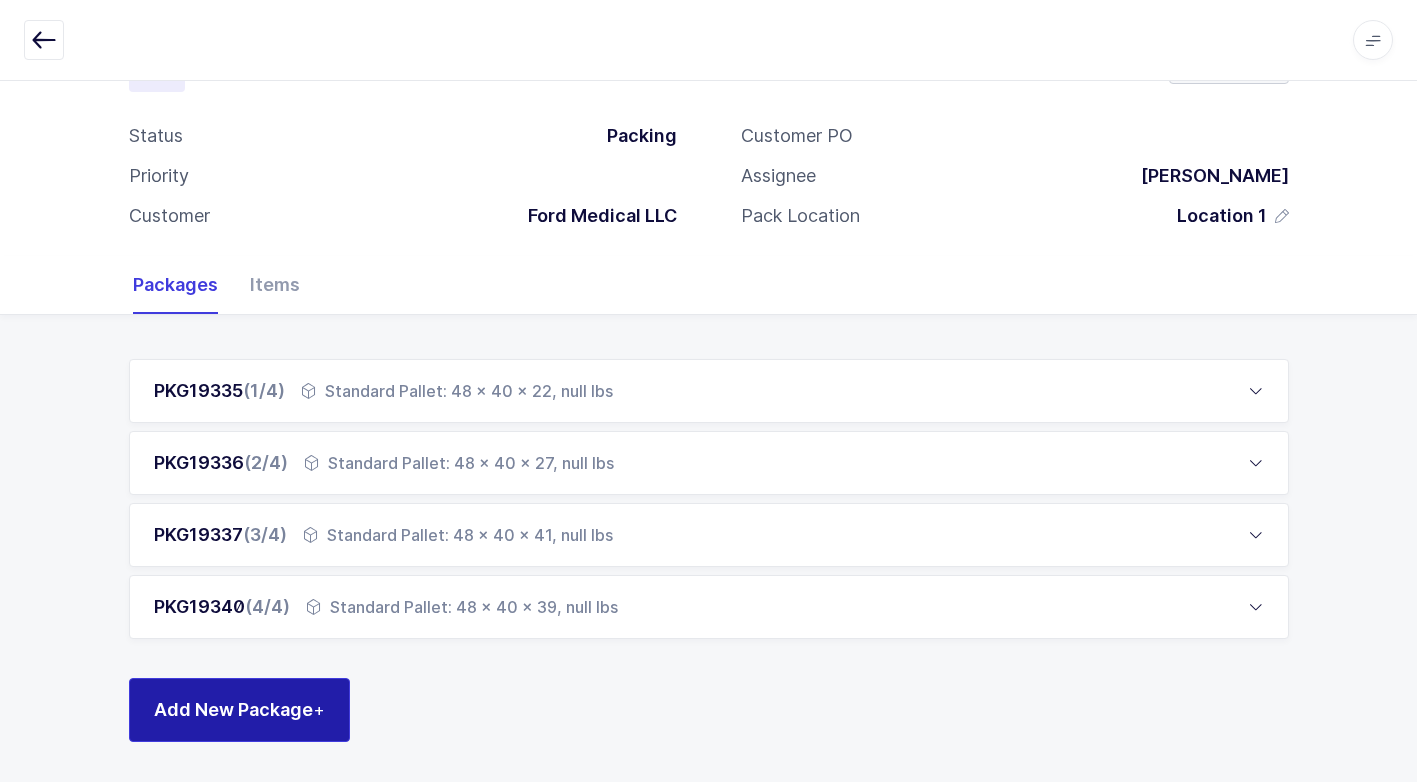 click on "Add New Package  +" at bounding box center [239, 709] 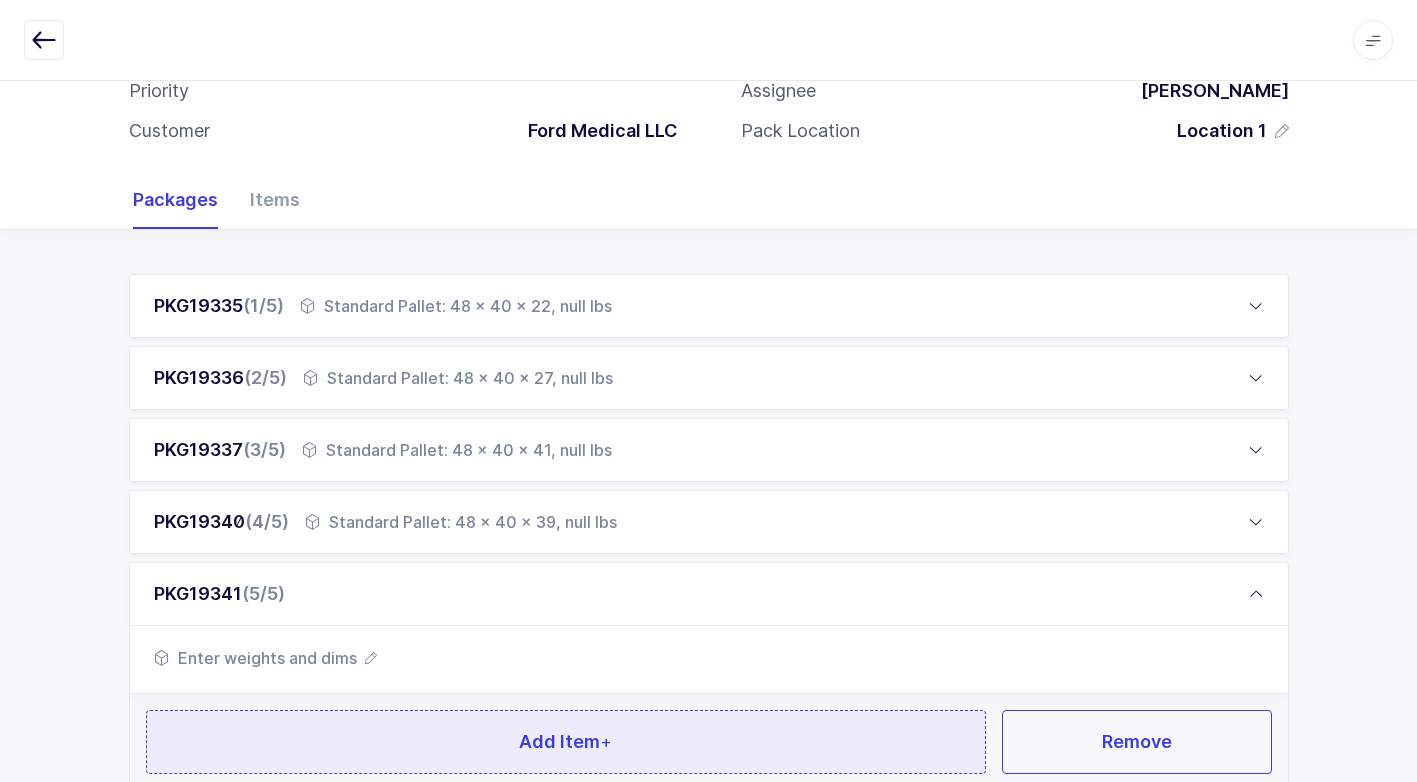 scroll, scrollTop: 321, scrollLeft: 0, axis: vertical 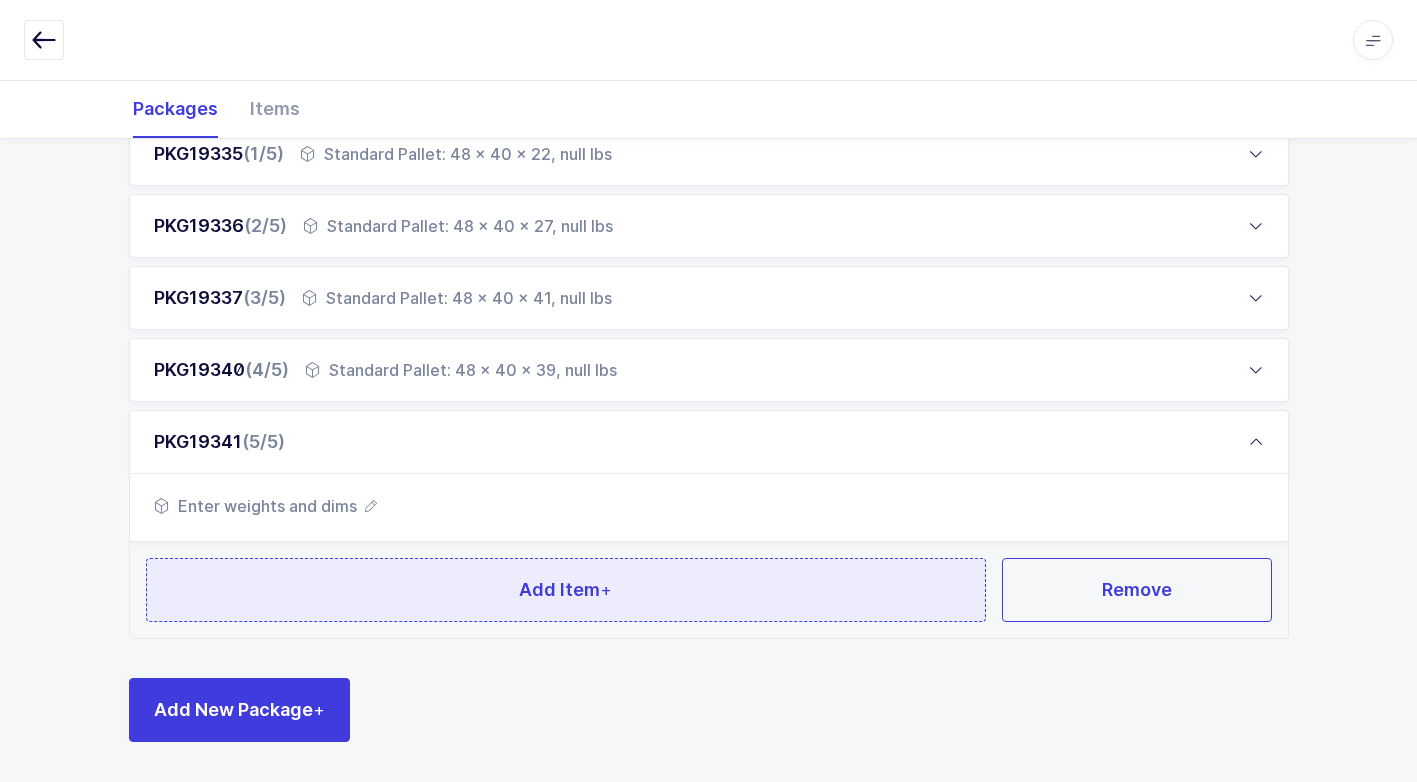 click on "Add Item  +" at bounding box center (566, 590) 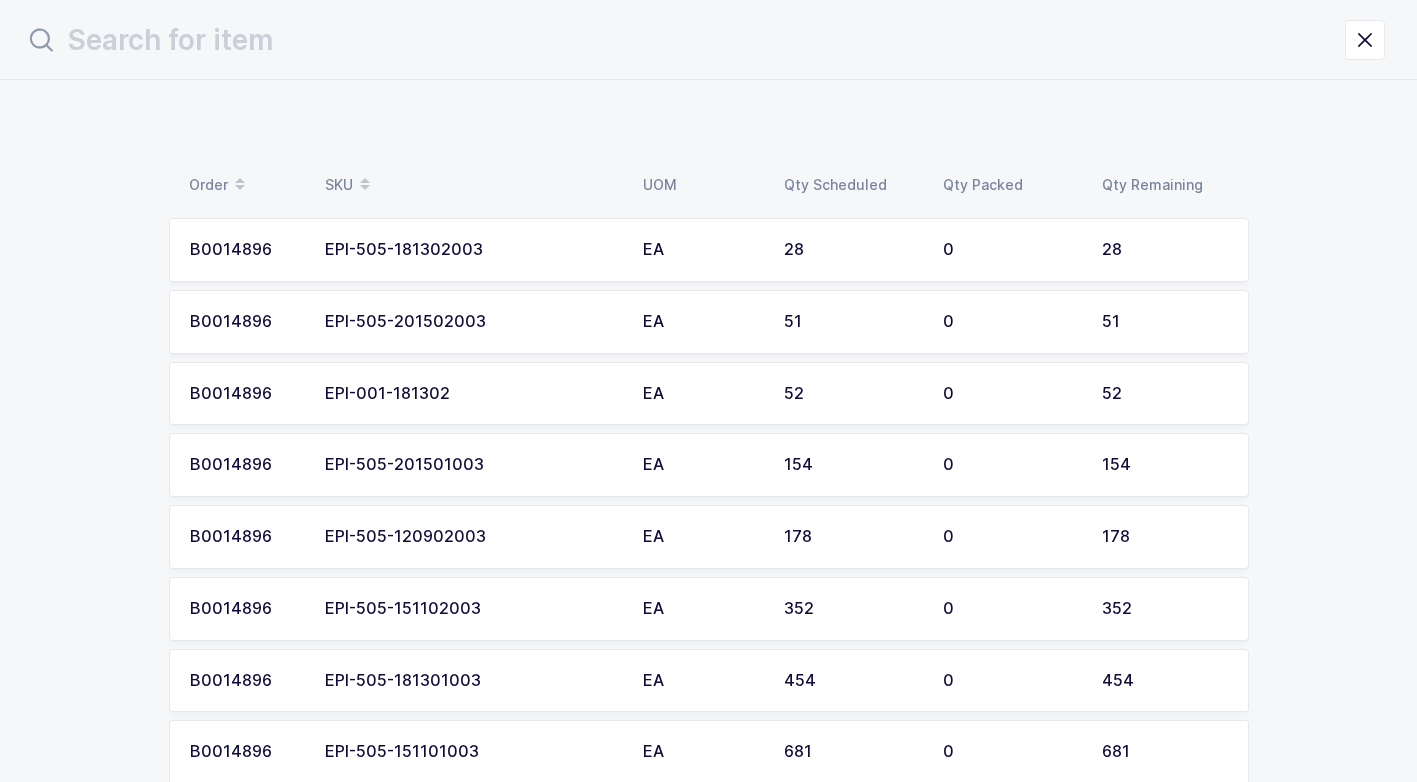 scroll, scrollTop: 0, scrollLeft: 0, axis: both 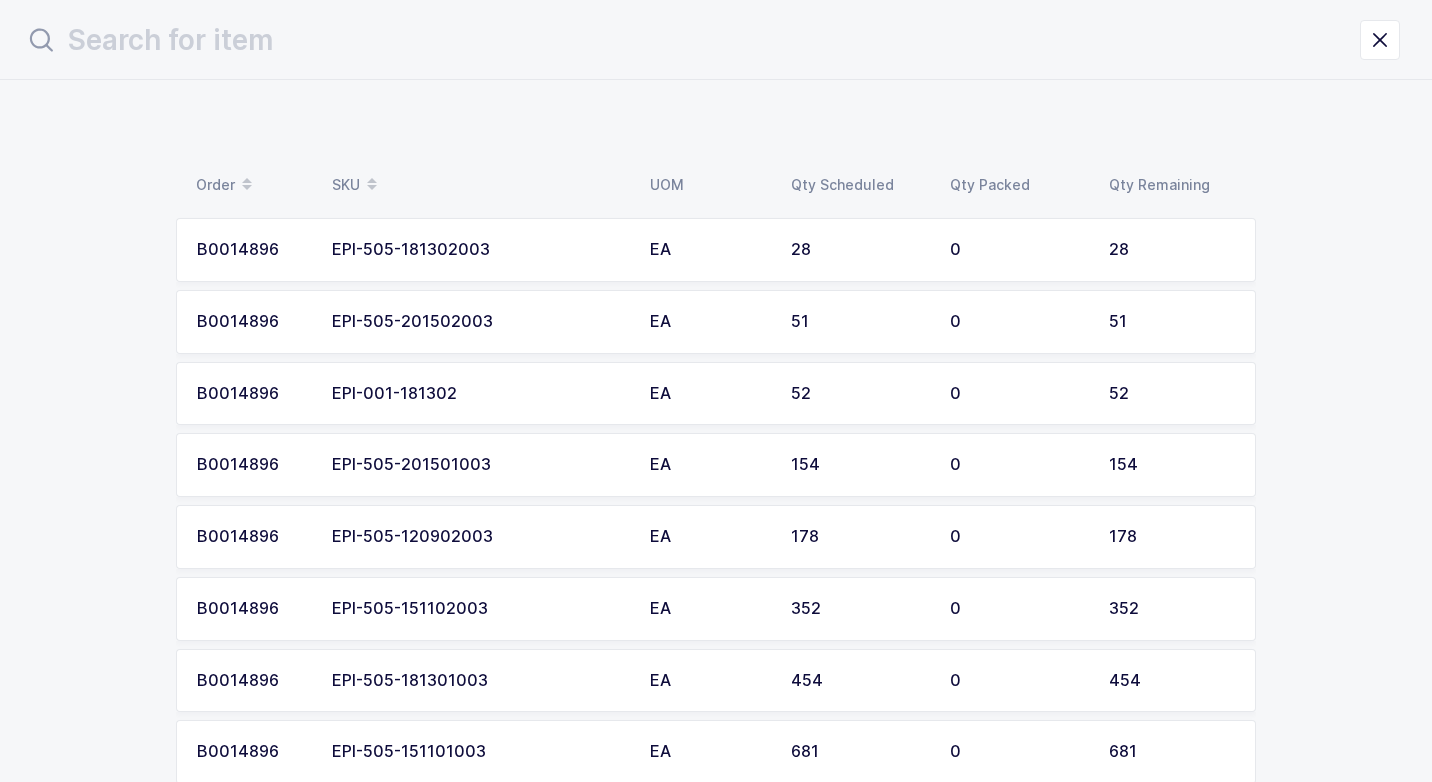 click on "EPI-505-181301003" at bounding box center [479, 681] 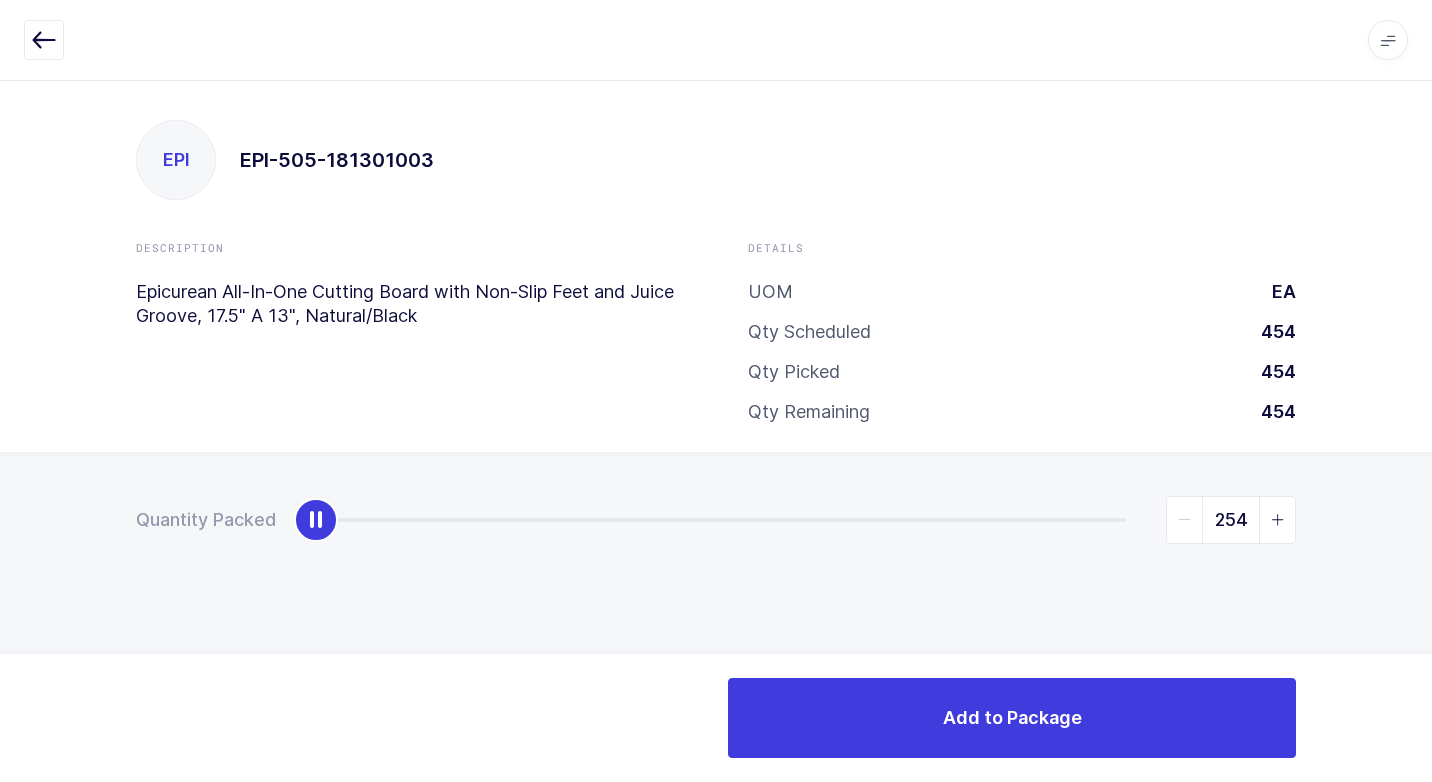 type on "454" 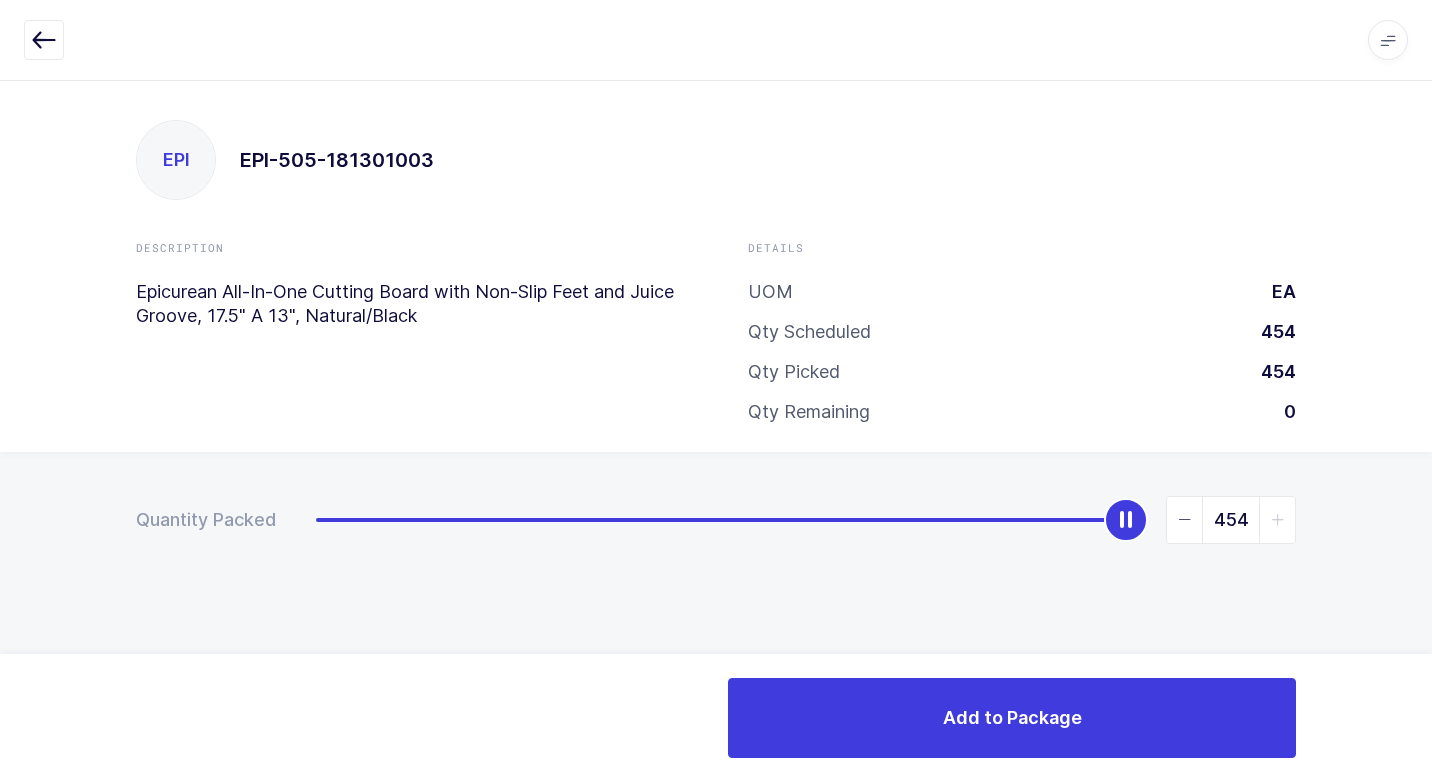 drag, startPoint x: 327, startPoint y: 526, endPoint x: 1308, endPoint y: 510, distance: 981.1305 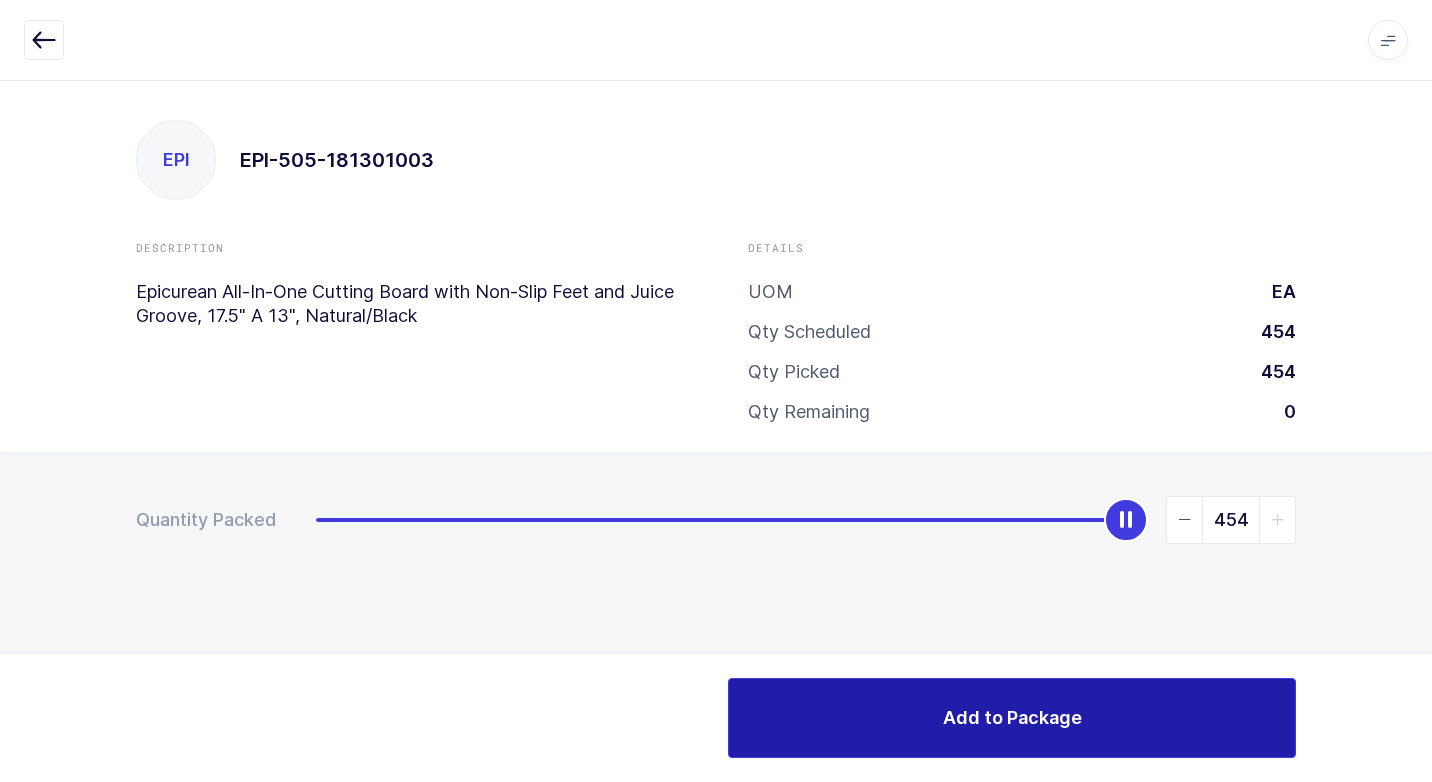 click on "Add to Package" at bounding box center [1012, 718] 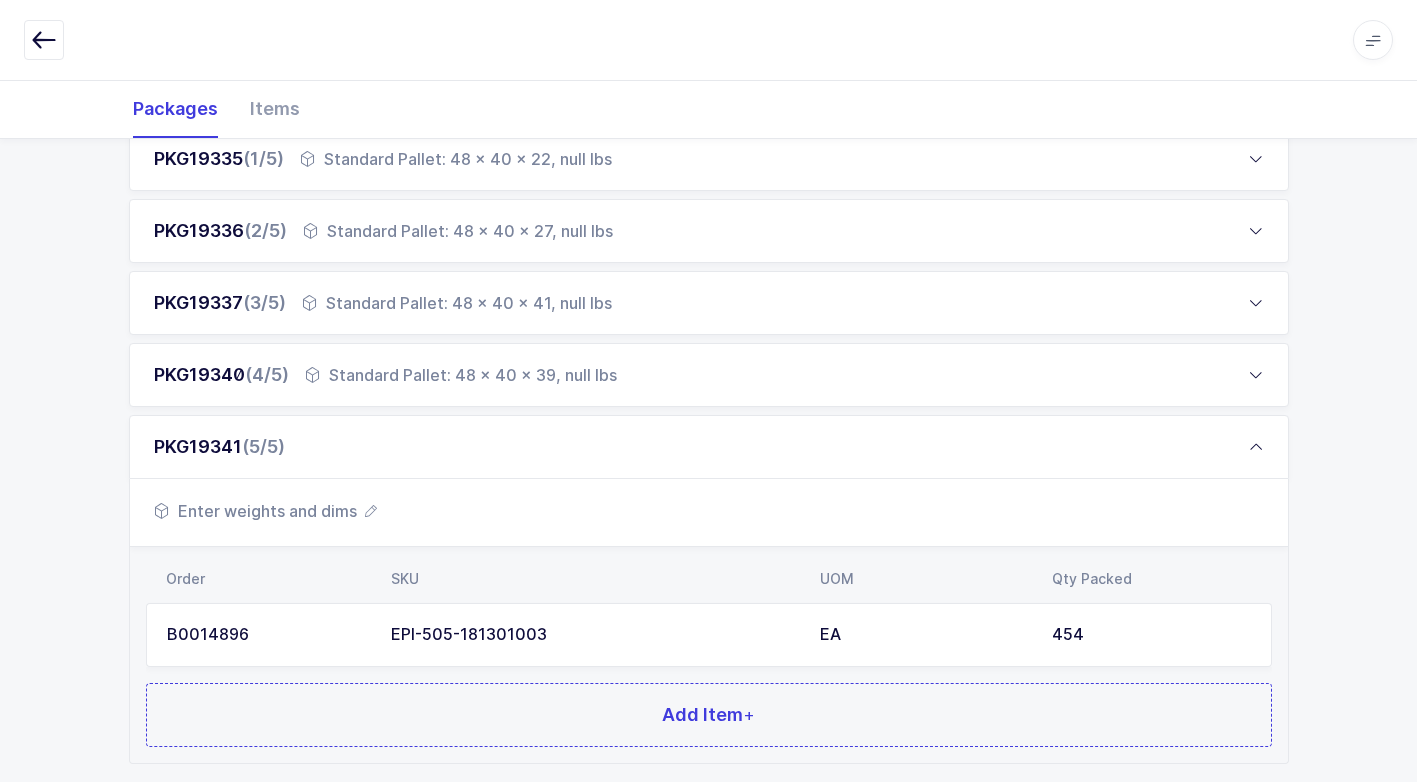 scroll, scrollTop: 441, scrollLeft: 0, axis: vertical 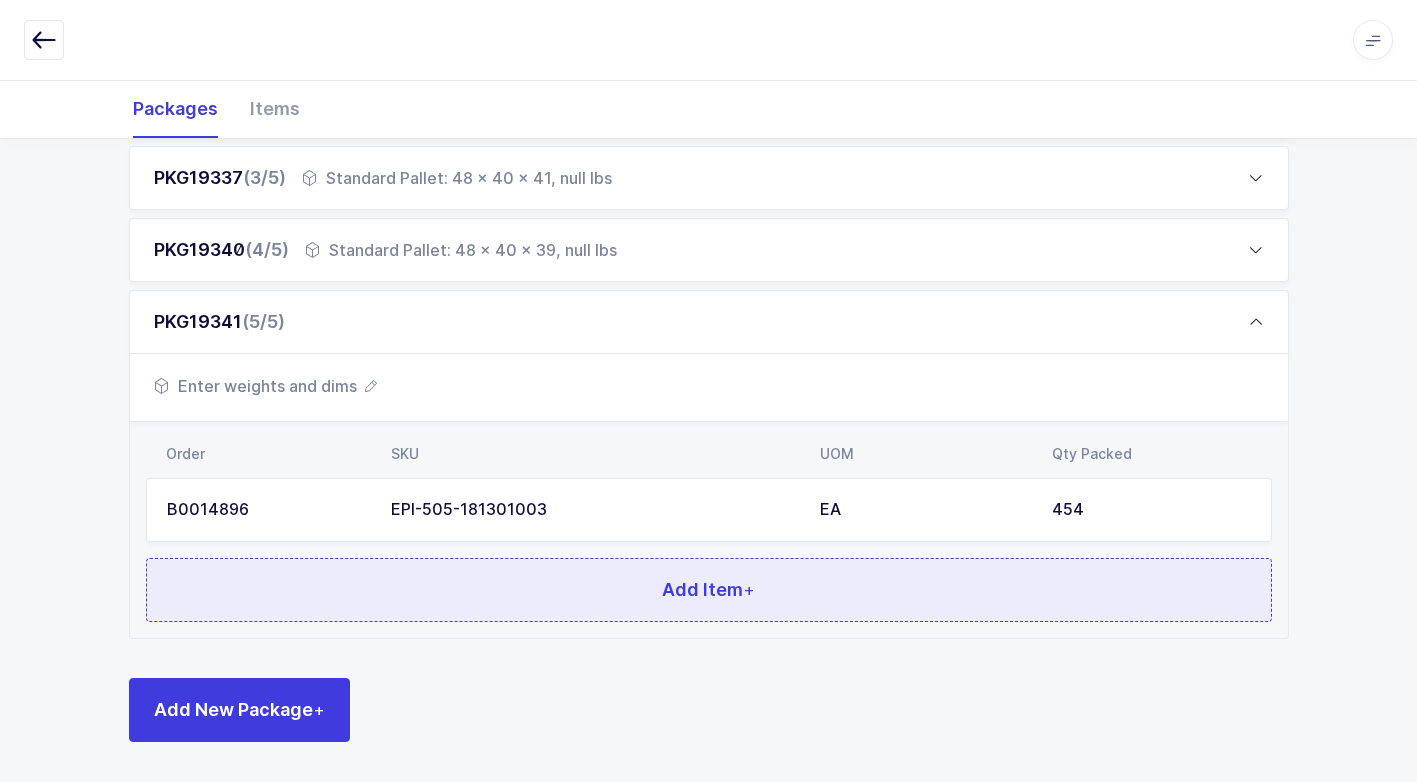 click on "Add Item  +" at bounding box center [709, 590] 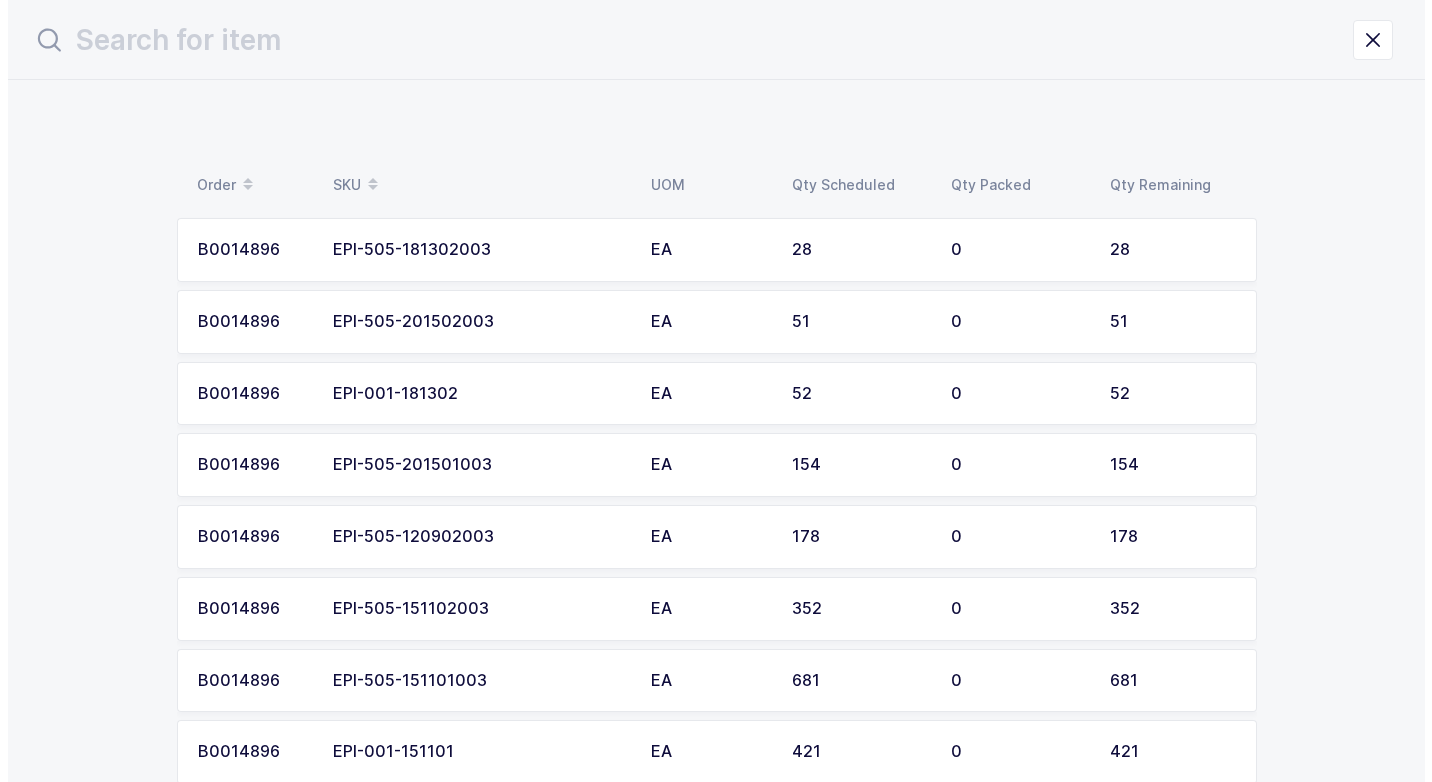 scroll, scrollTop: 0, scrollLeft: 0, axis: both 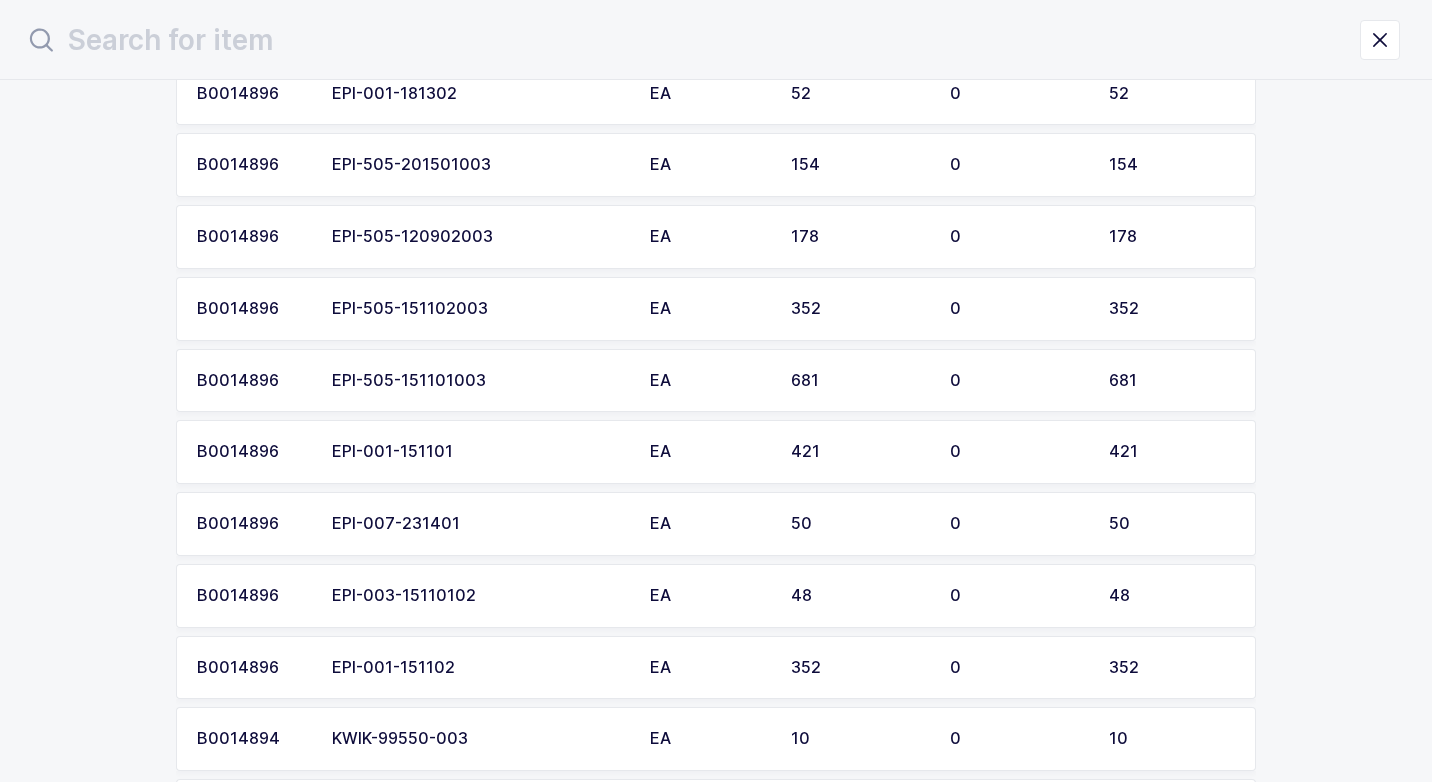 click on "EPI-505-120902003" at bounding box center (479, 237) 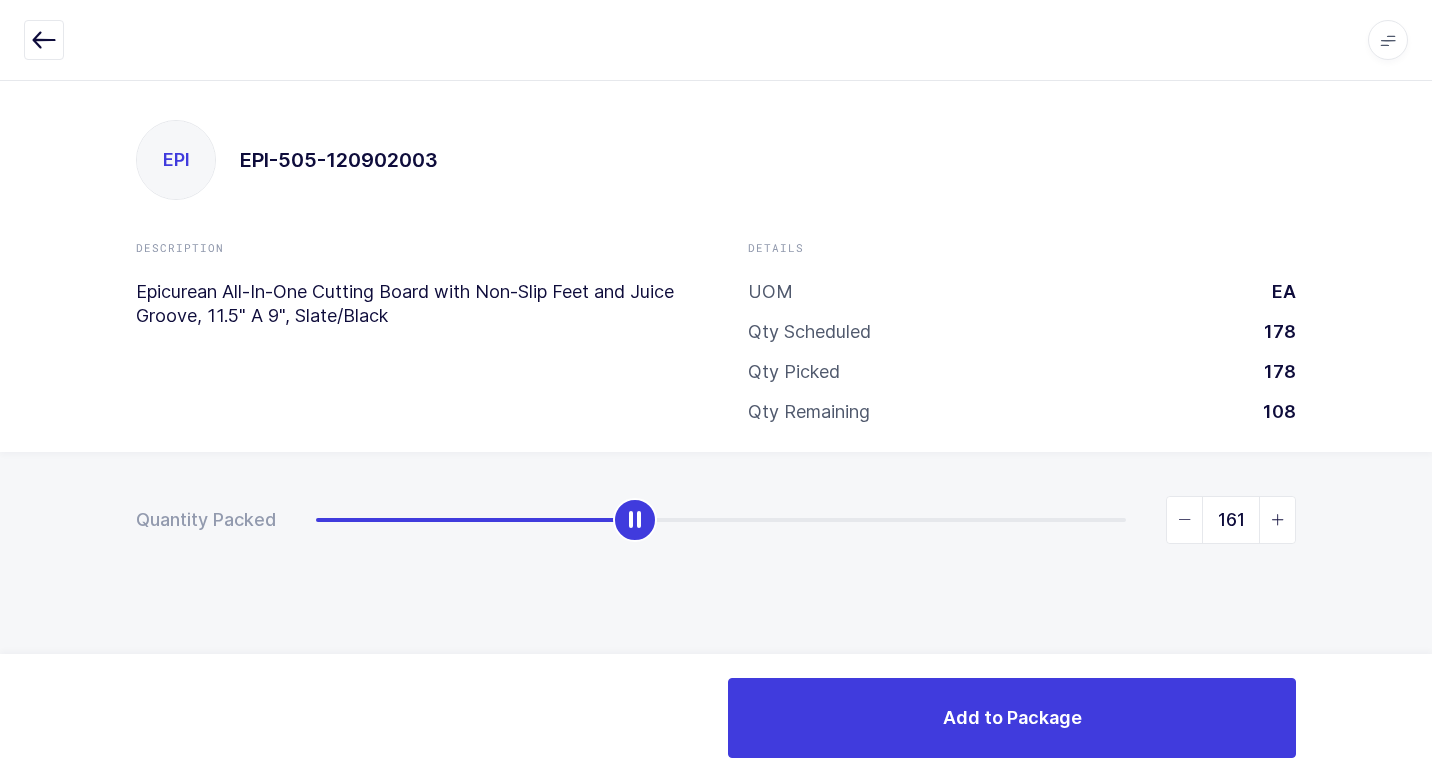 type on "178" 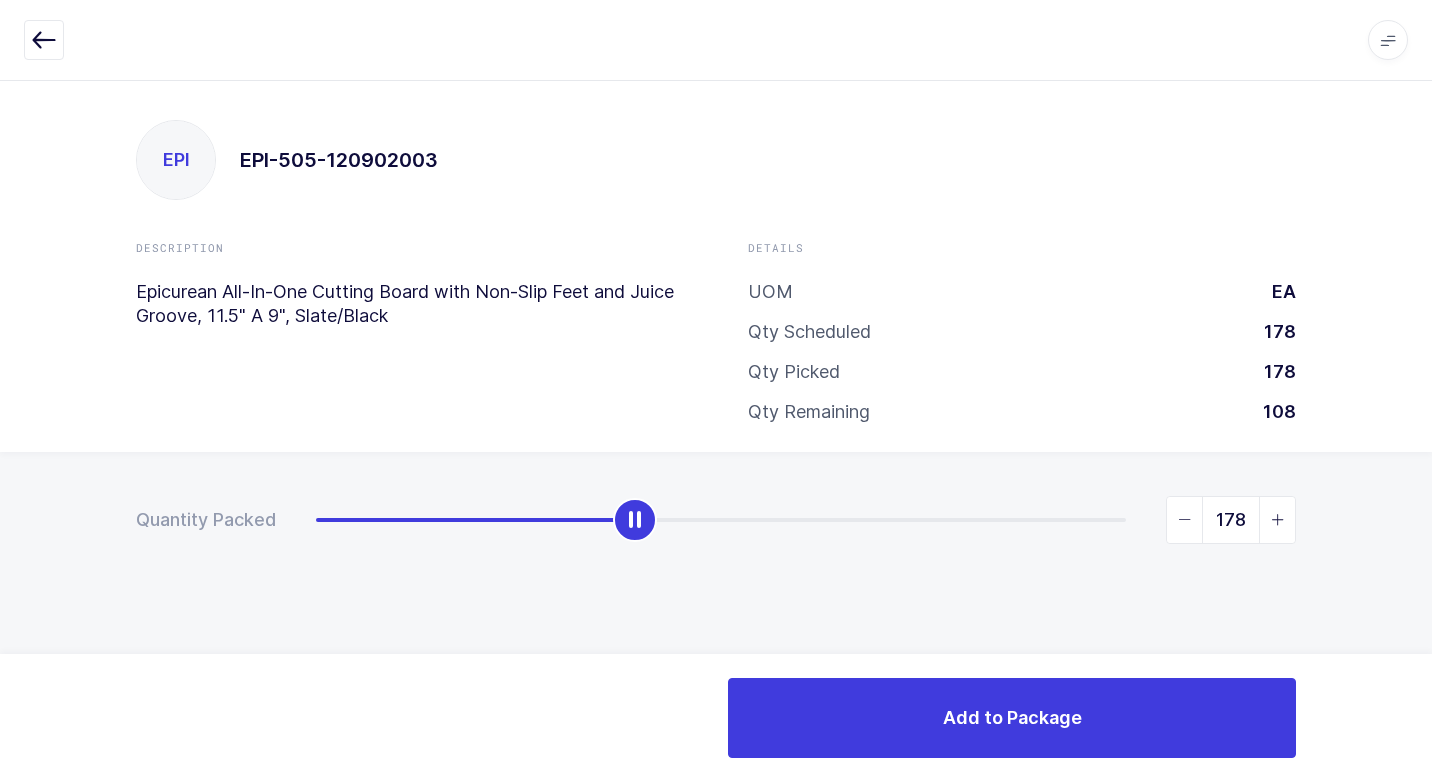 drag, startPoint x: 333, startPoint y: 532, endPoint x: 1431, endPoint y: 652, distance: 1104.538 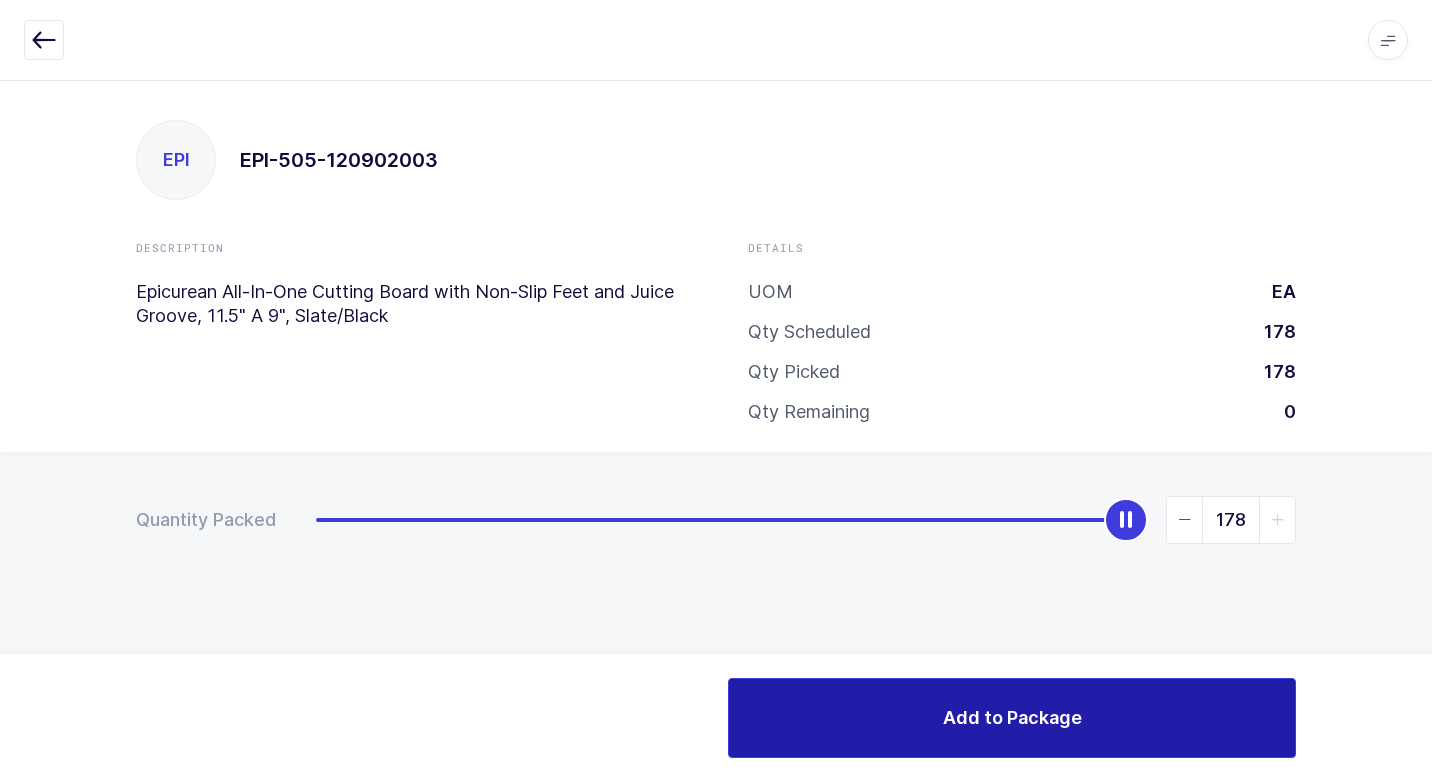 click on "Add to Package" at bounding box center (1012, 717) 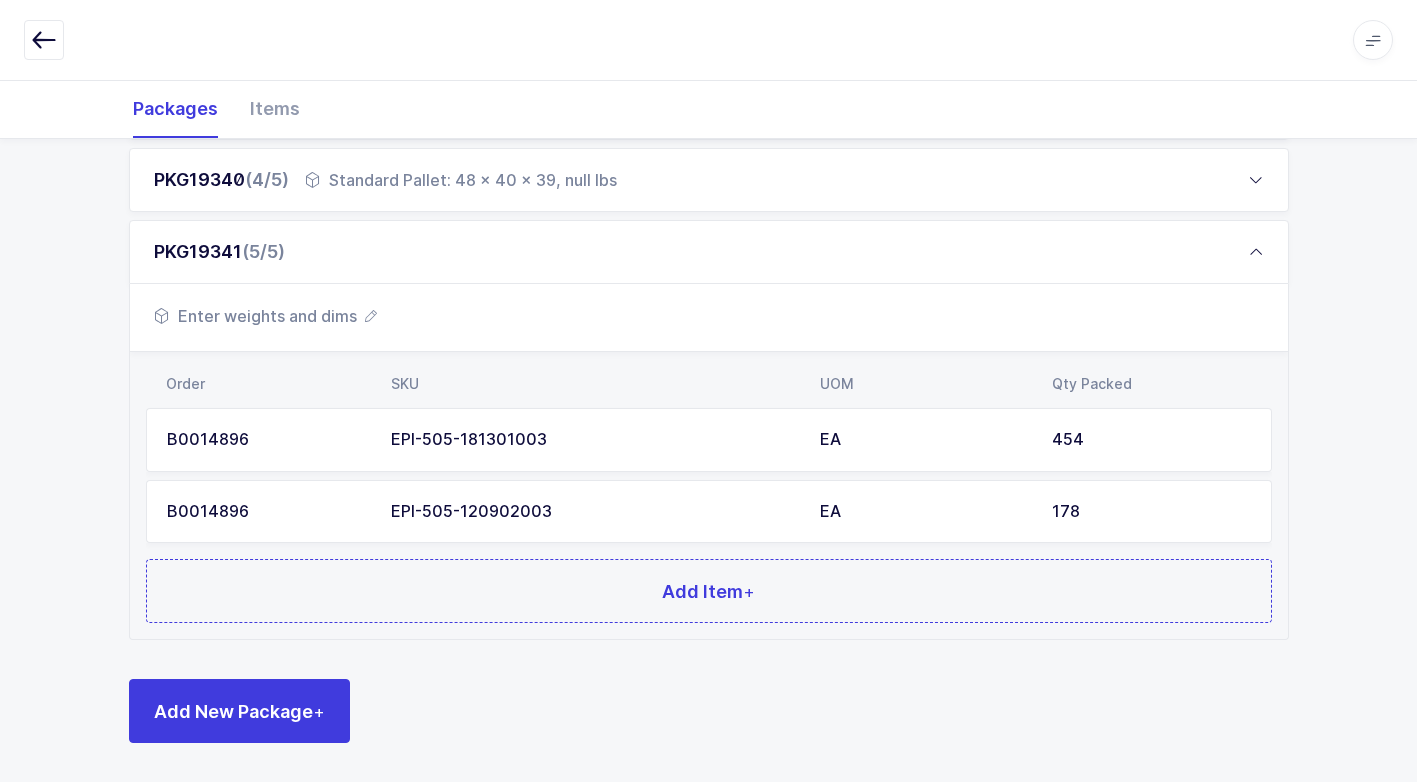 scroll, scrollTop: 512, scrollLeft: 0, axis: vertical 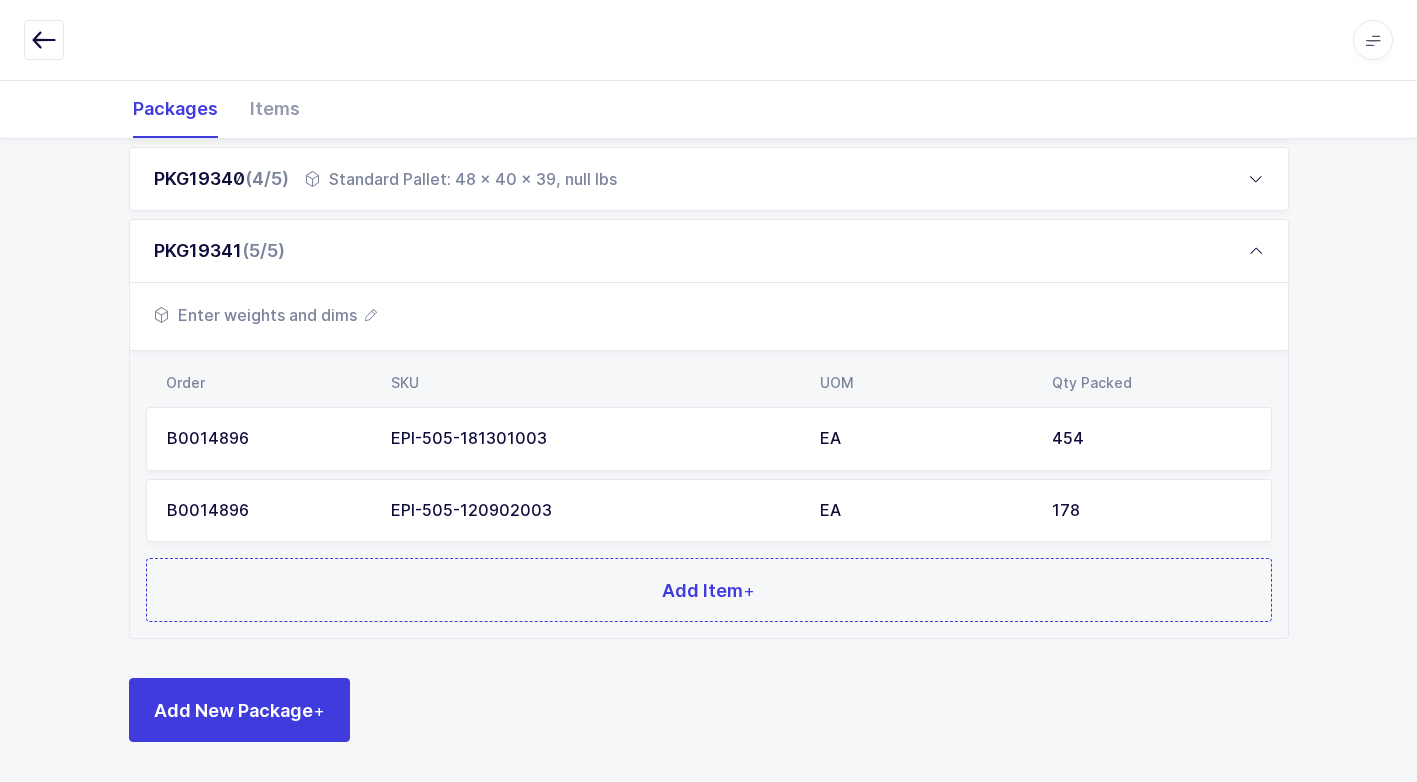 click on "Enter weights and dims" at bounding box center (265, 315) 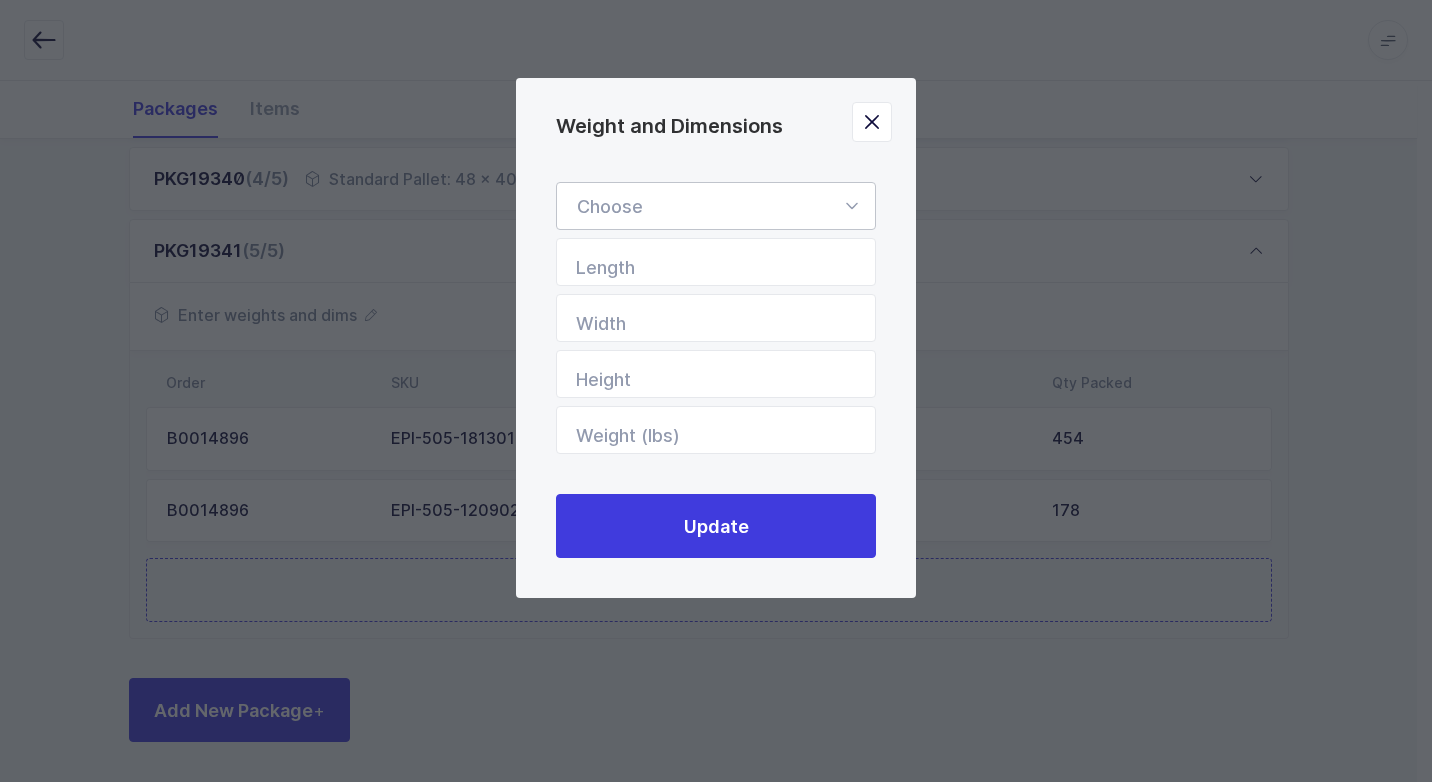 click at bounding box center [851, 206] 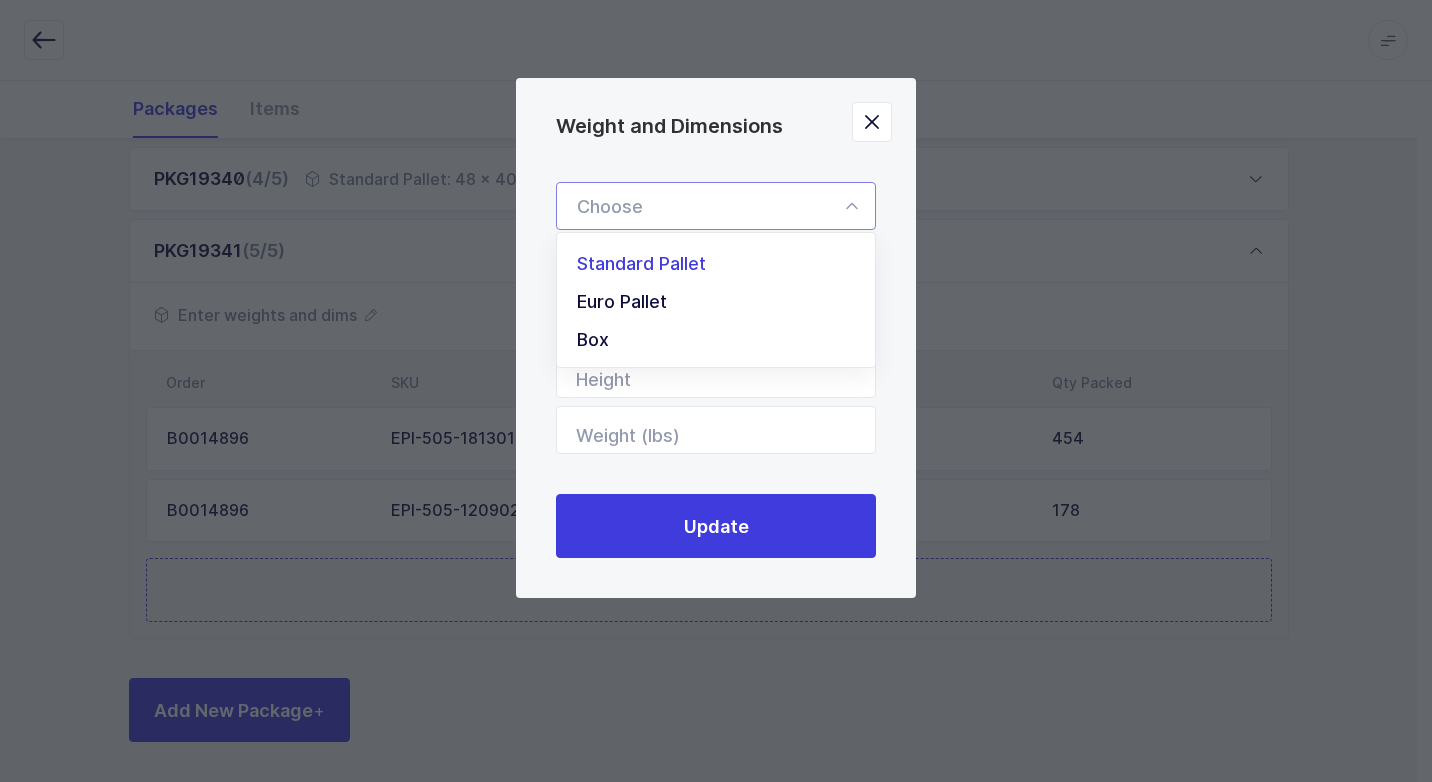 click on "Standard Pallet" at bounding box center [723, 264] 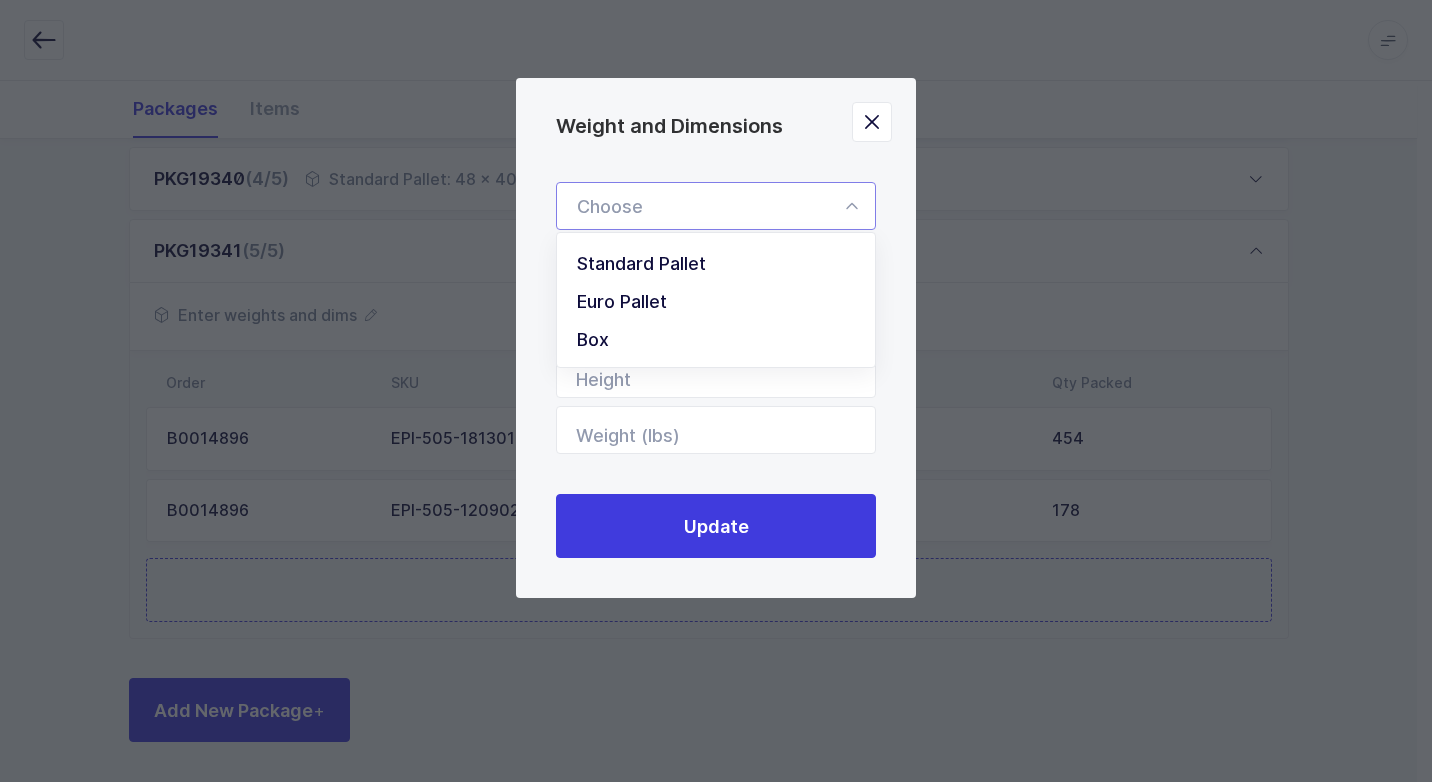 type on "Standard Pallet" 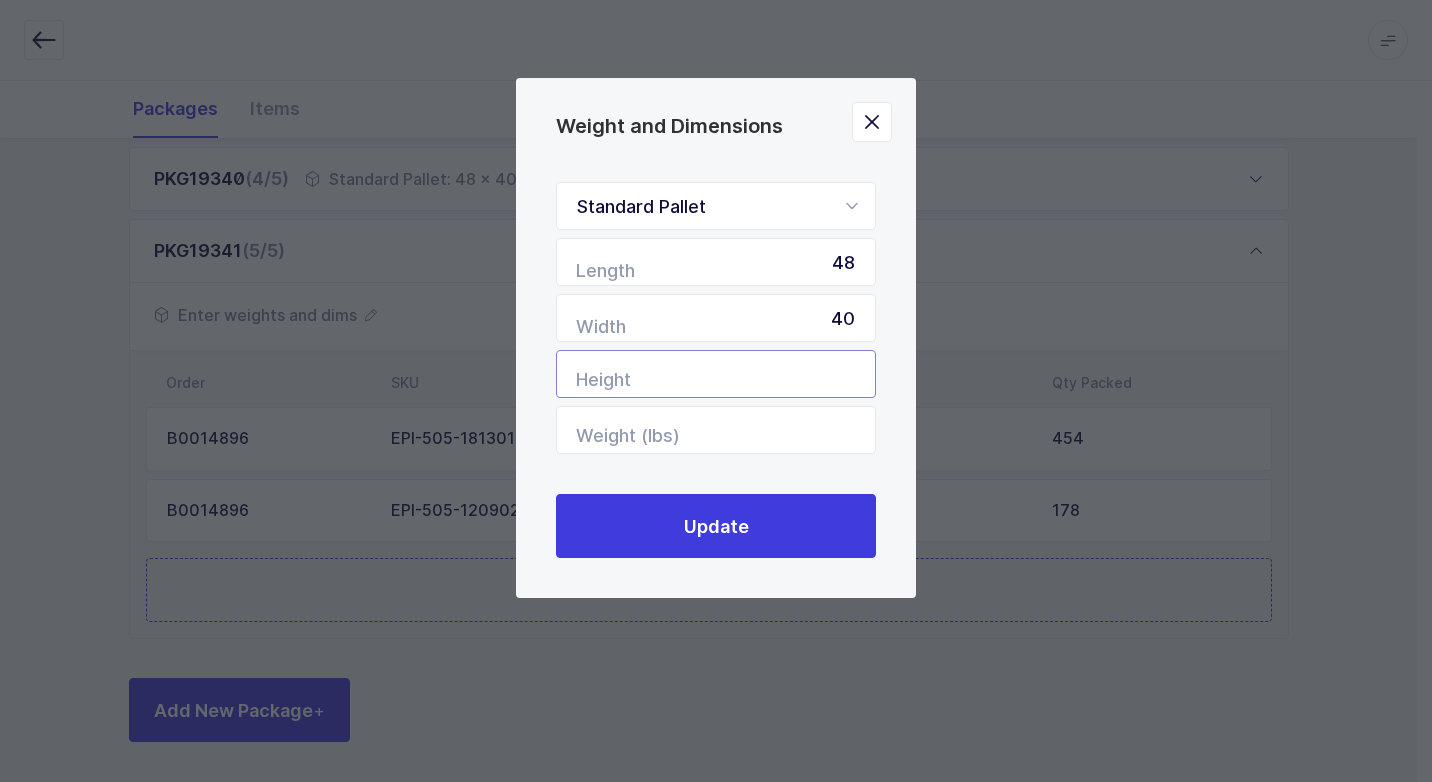 drag, startPoint x: 774, startPoint y: 373, endPoint x: 762, endPoint y: 377, distance: 12.649111 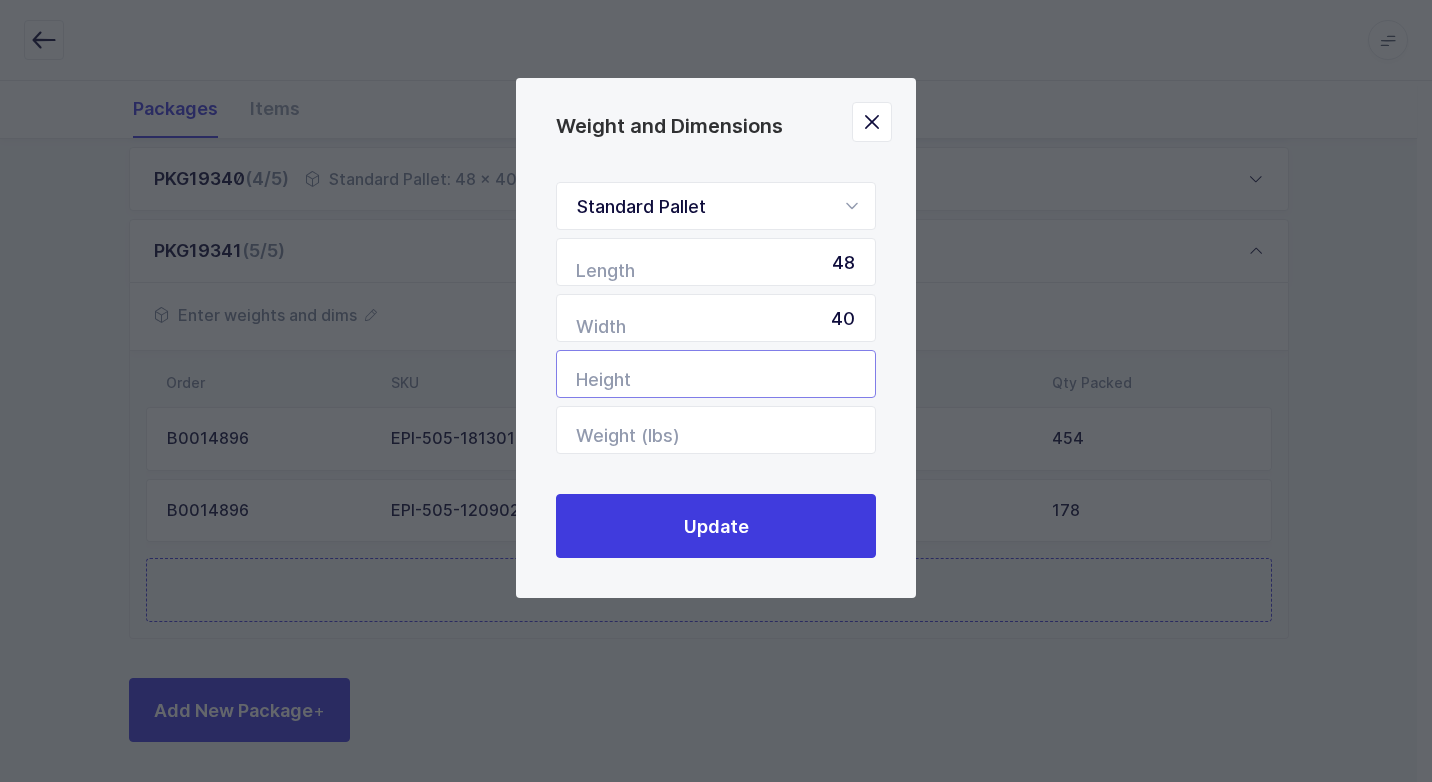 click at bounding box center [716, 374] 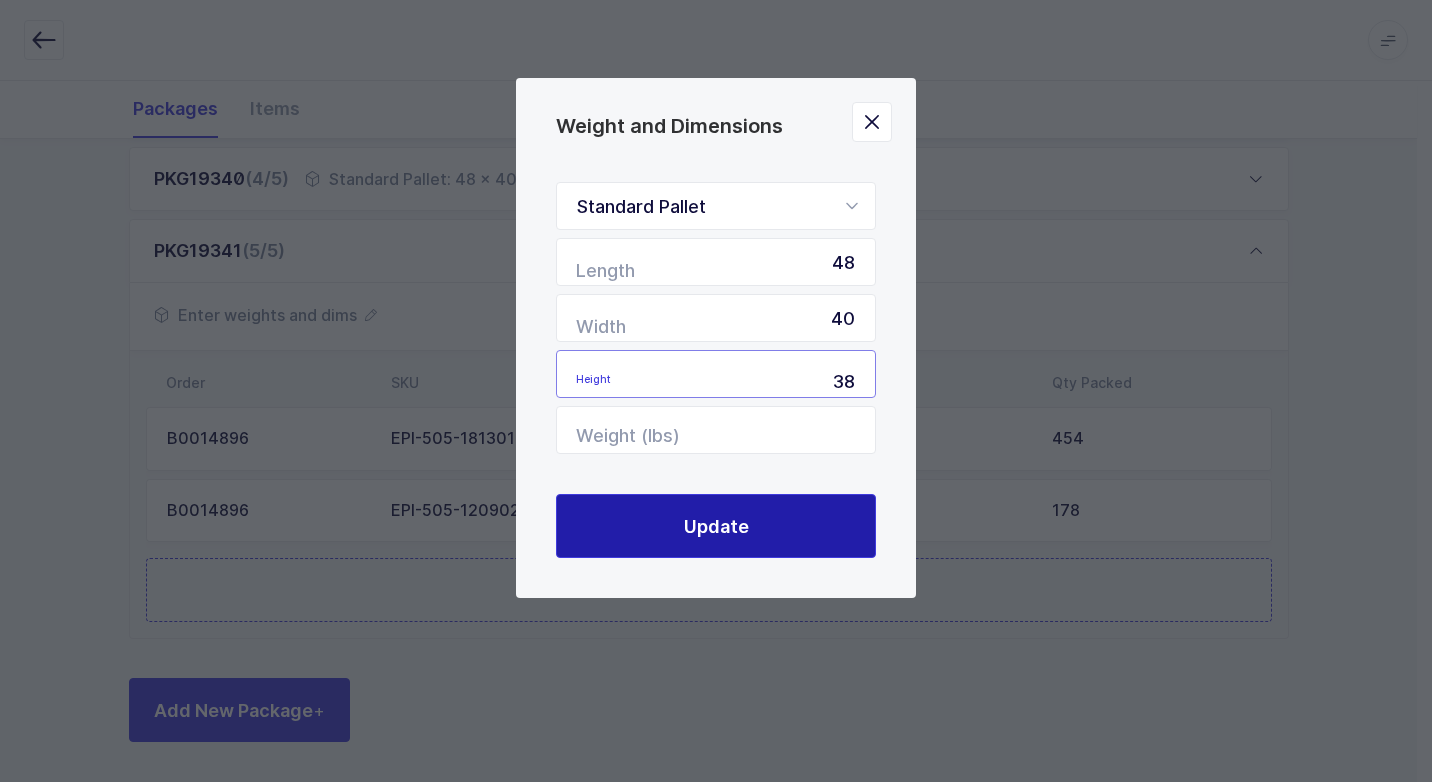 type on "38" 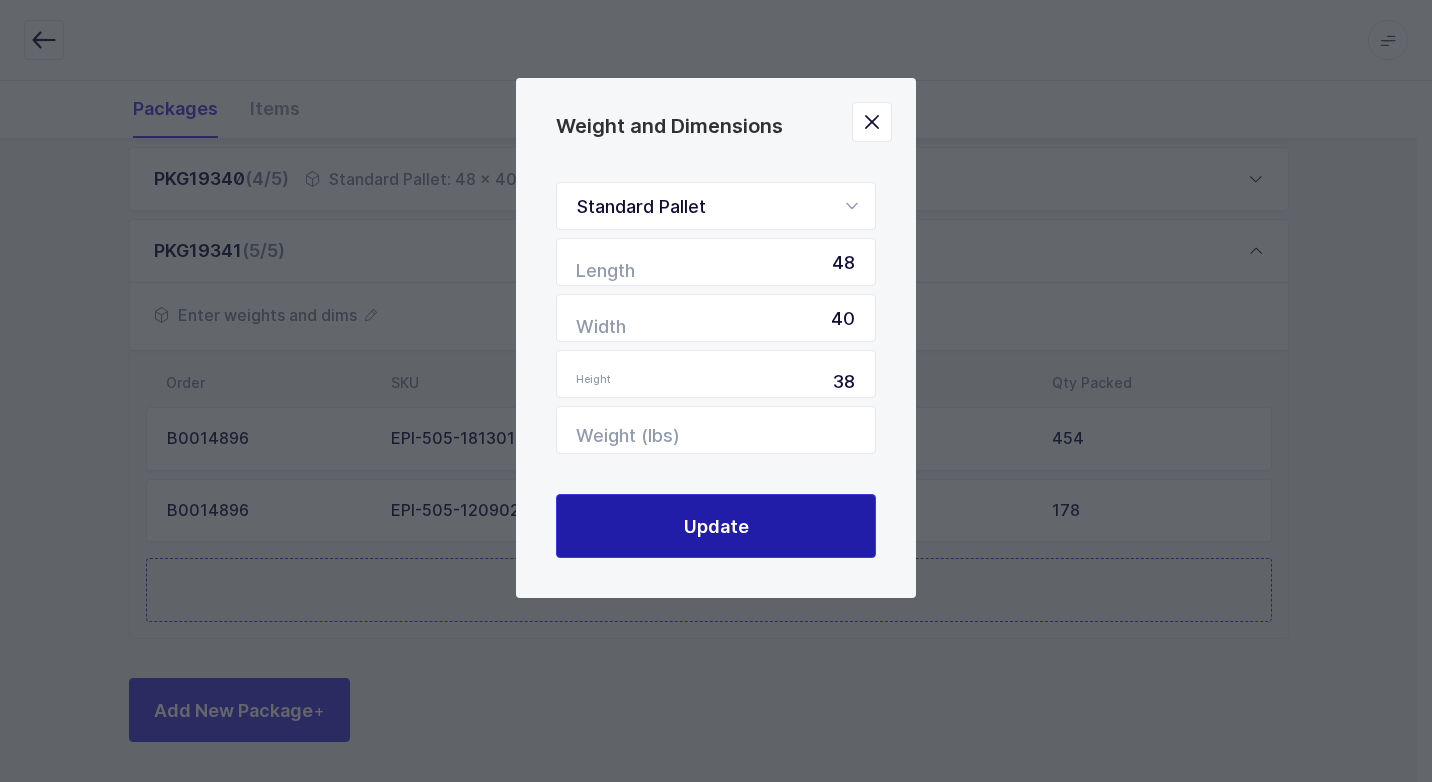 click on "Update" at bounding box center [716, 526] 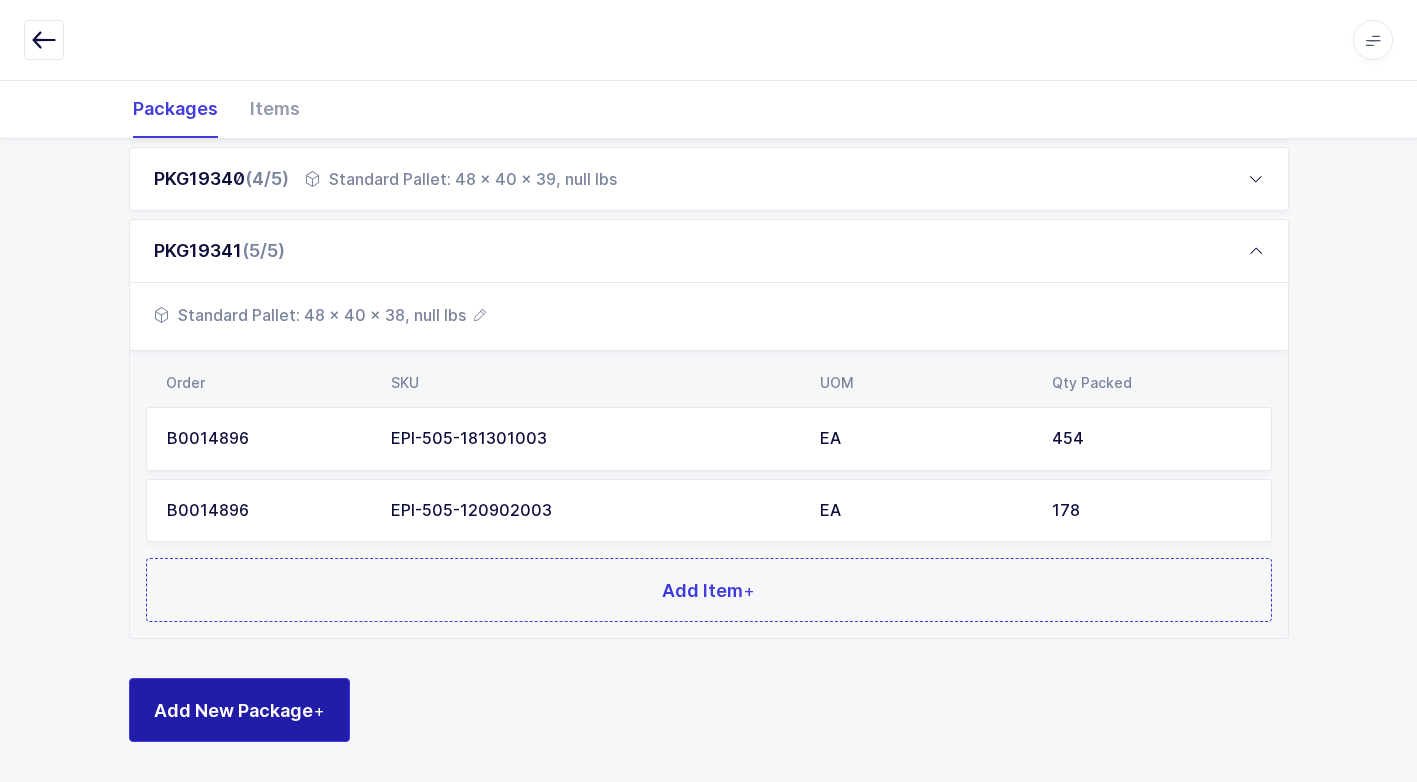 click on "Add New Package  +" at bounding box center [239, 710] 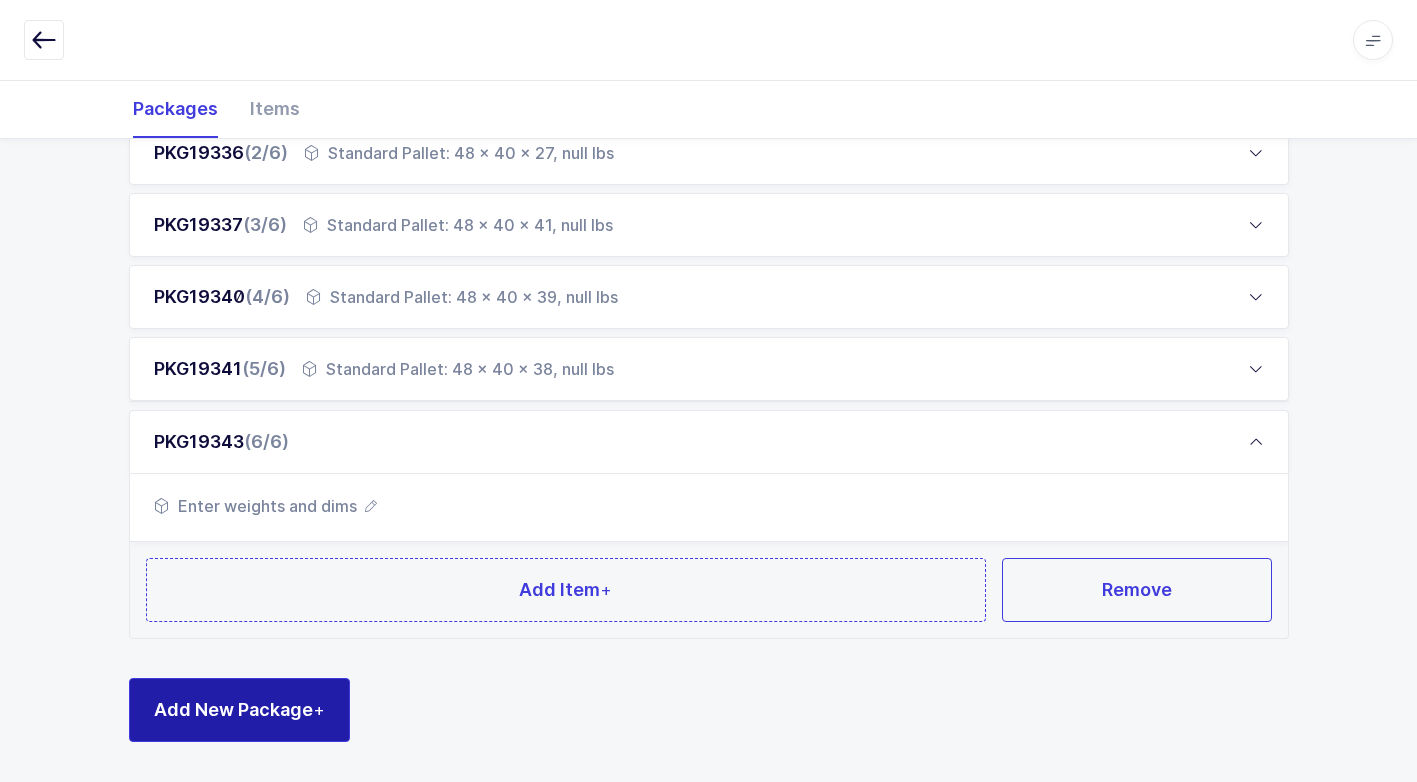 scroll, scrollTop: 393, scrollLeft: 0, axis: vertical 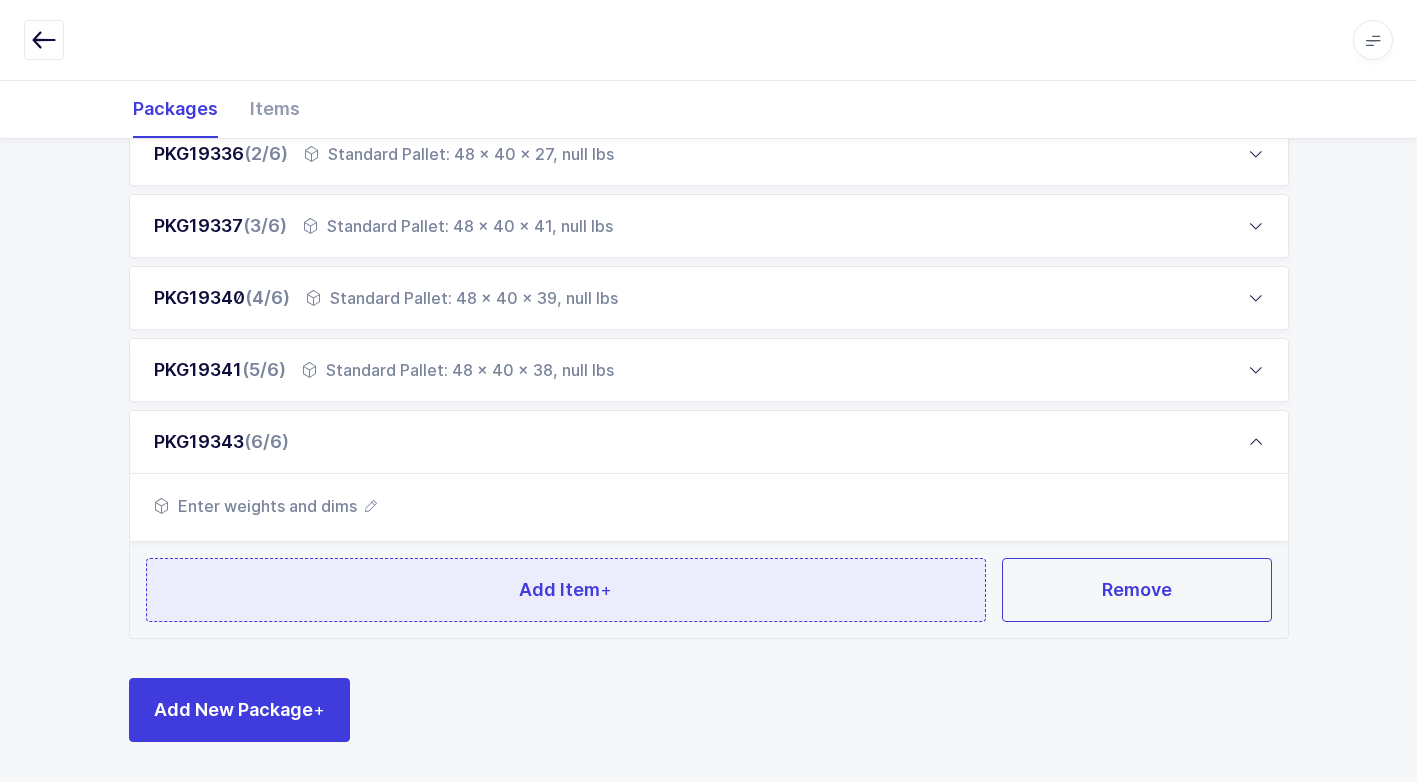 click on "Add Item  +" at bounding box center (566, 590) 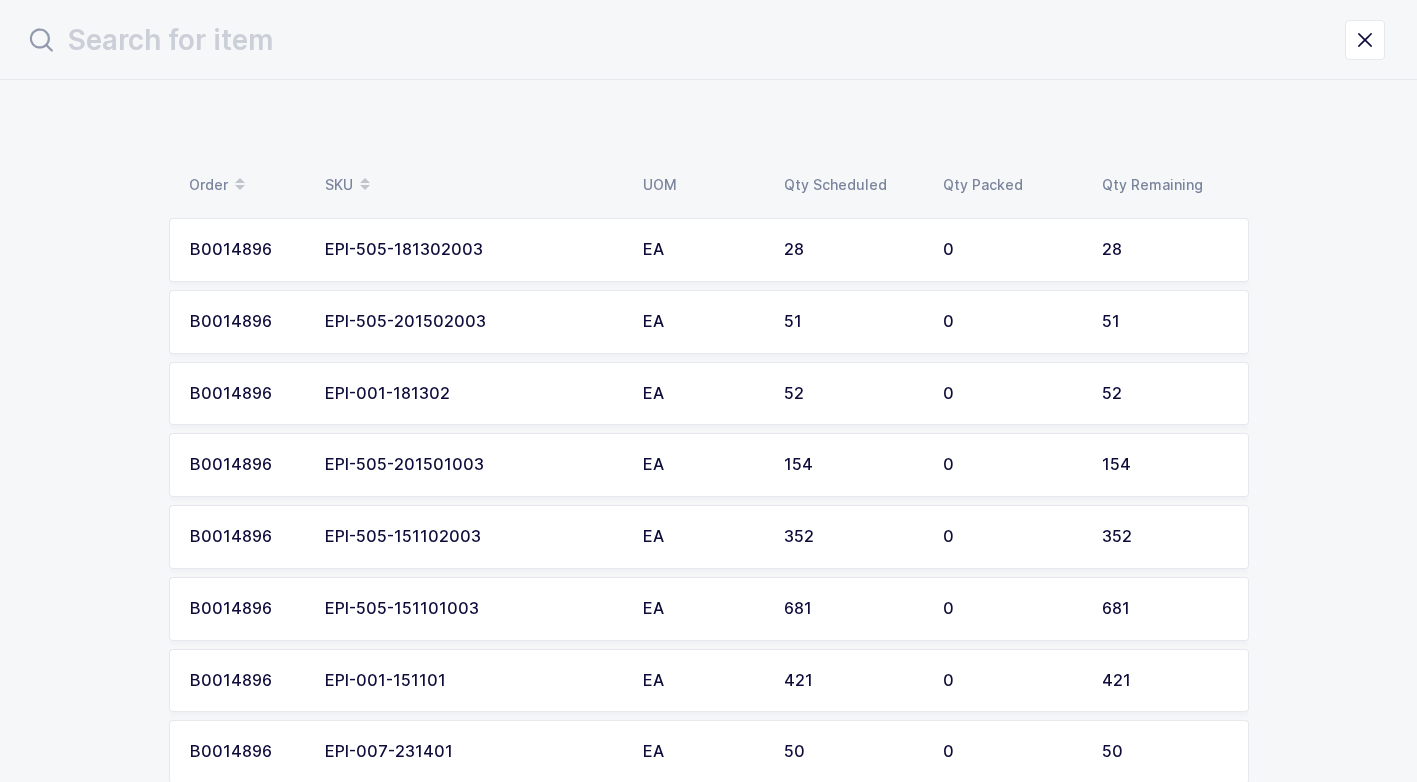 scroll, scrollTop: 0, scrollLeft: 0, axis: both 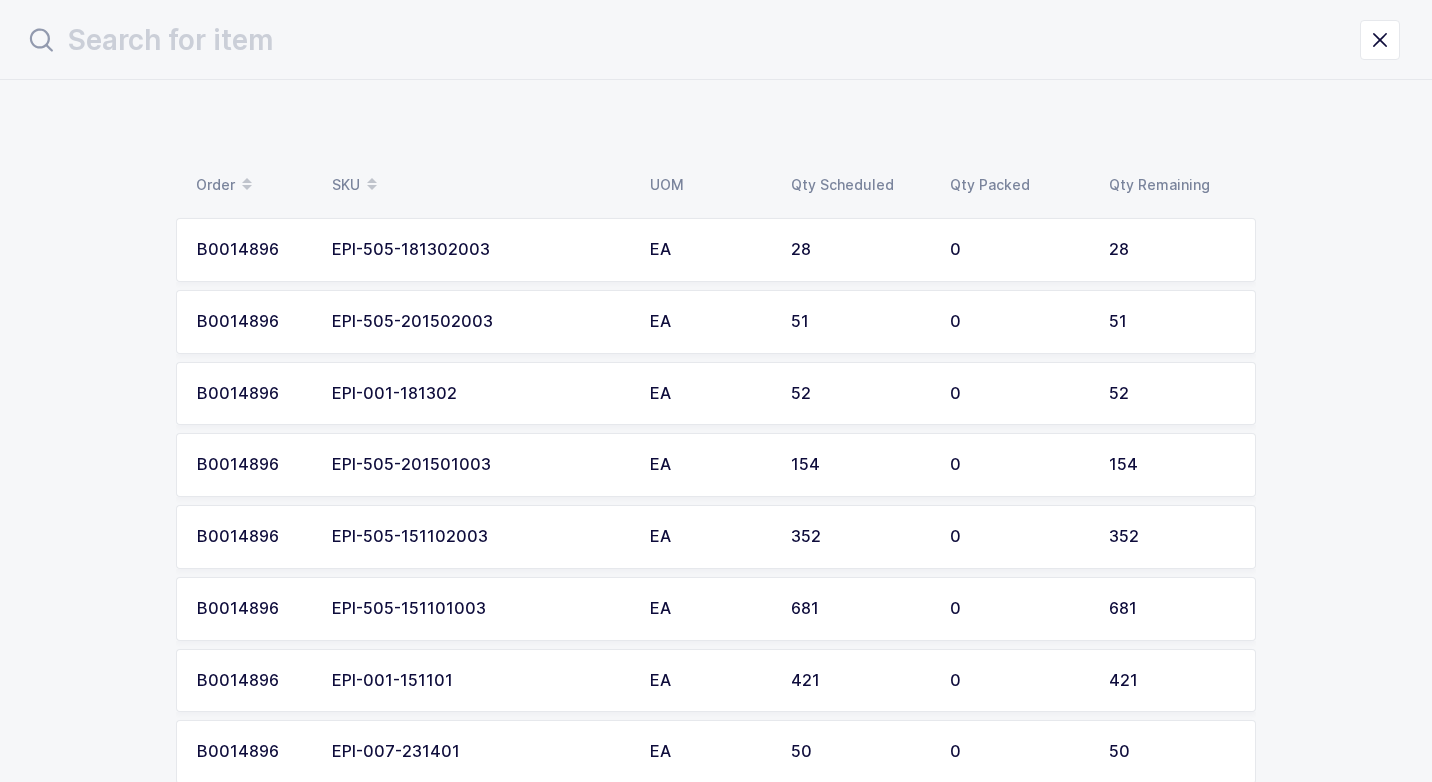 click on "EPI-505-151101003" at bounding box center (479, 609) 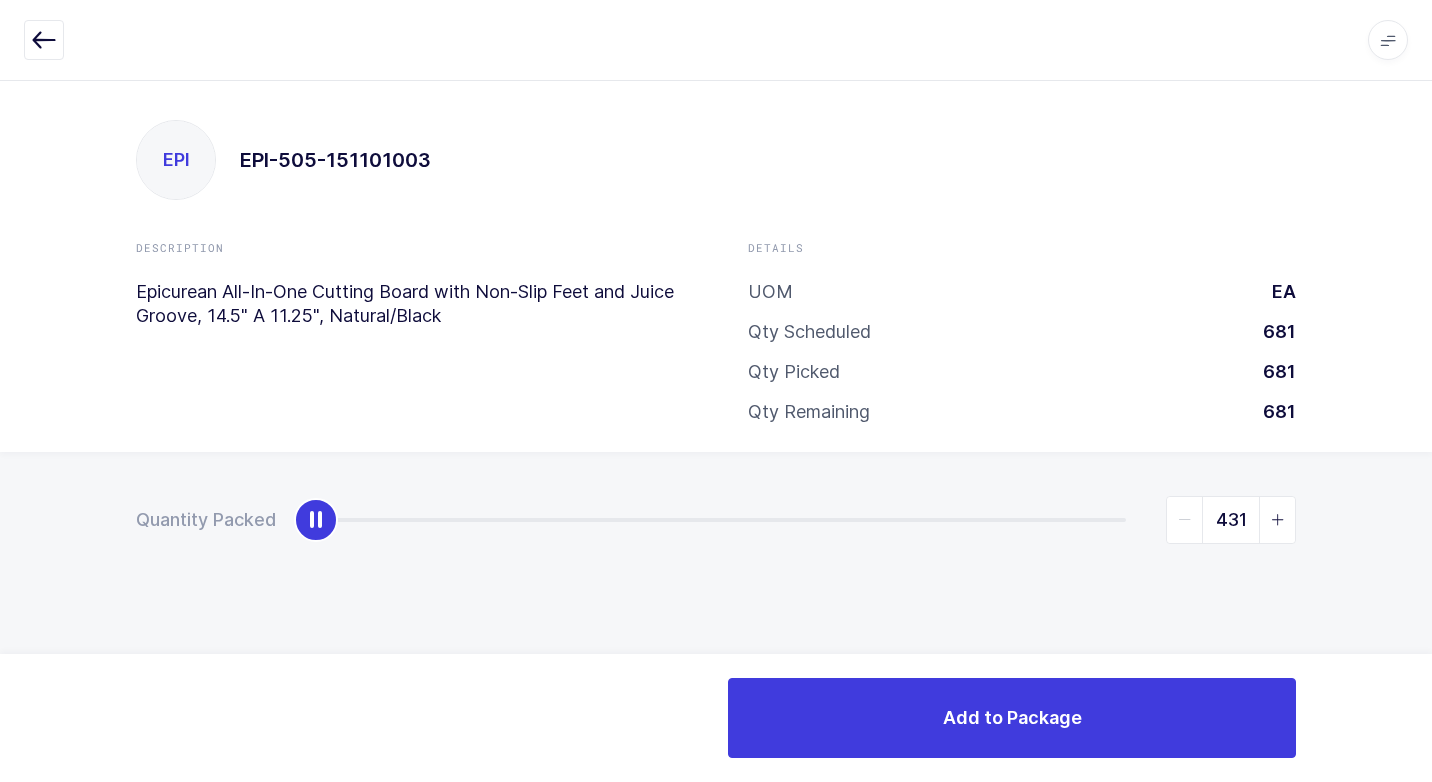 type on "681" 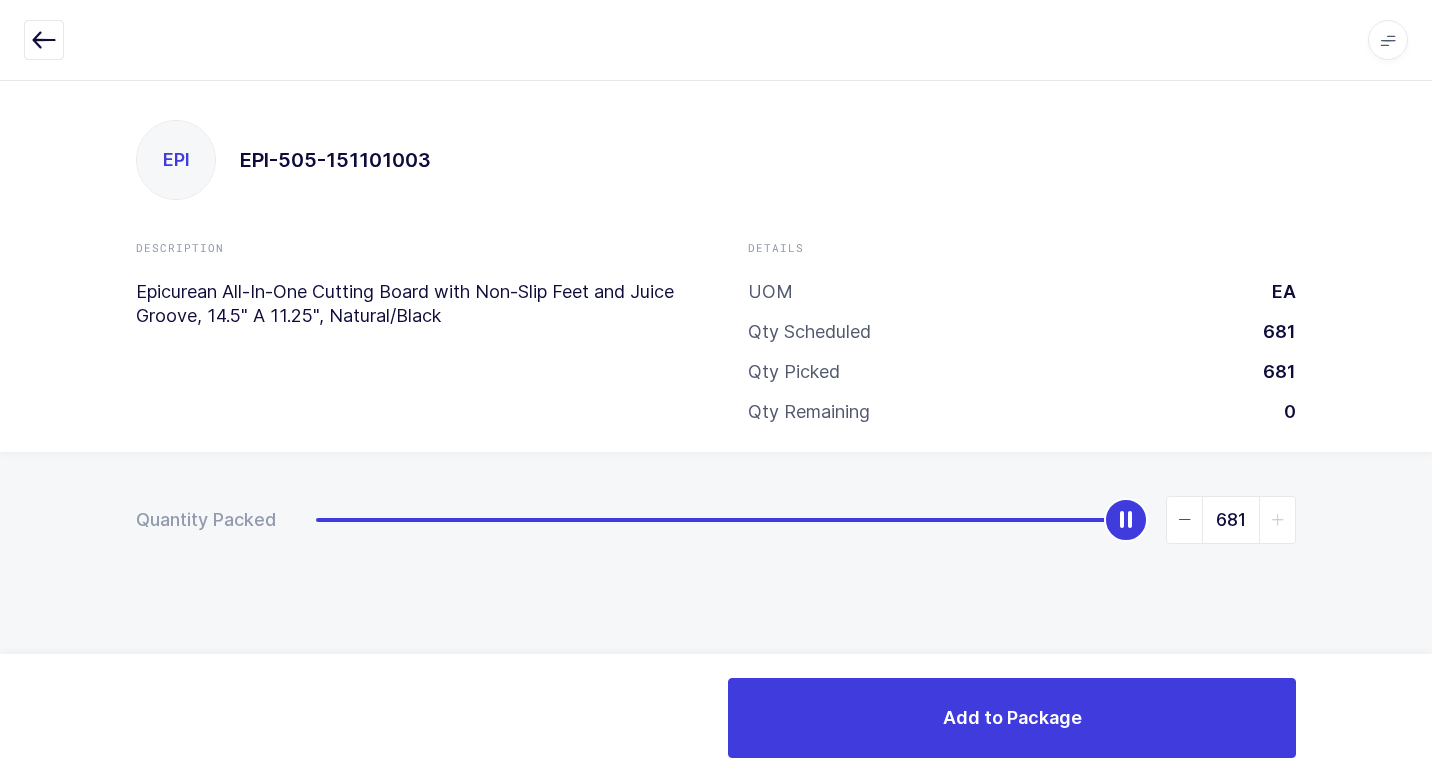 drag, startPoint x: 309, startPoint y: 530, endPoint x: 1431, endPoint y: 510, distance: 1122.1782 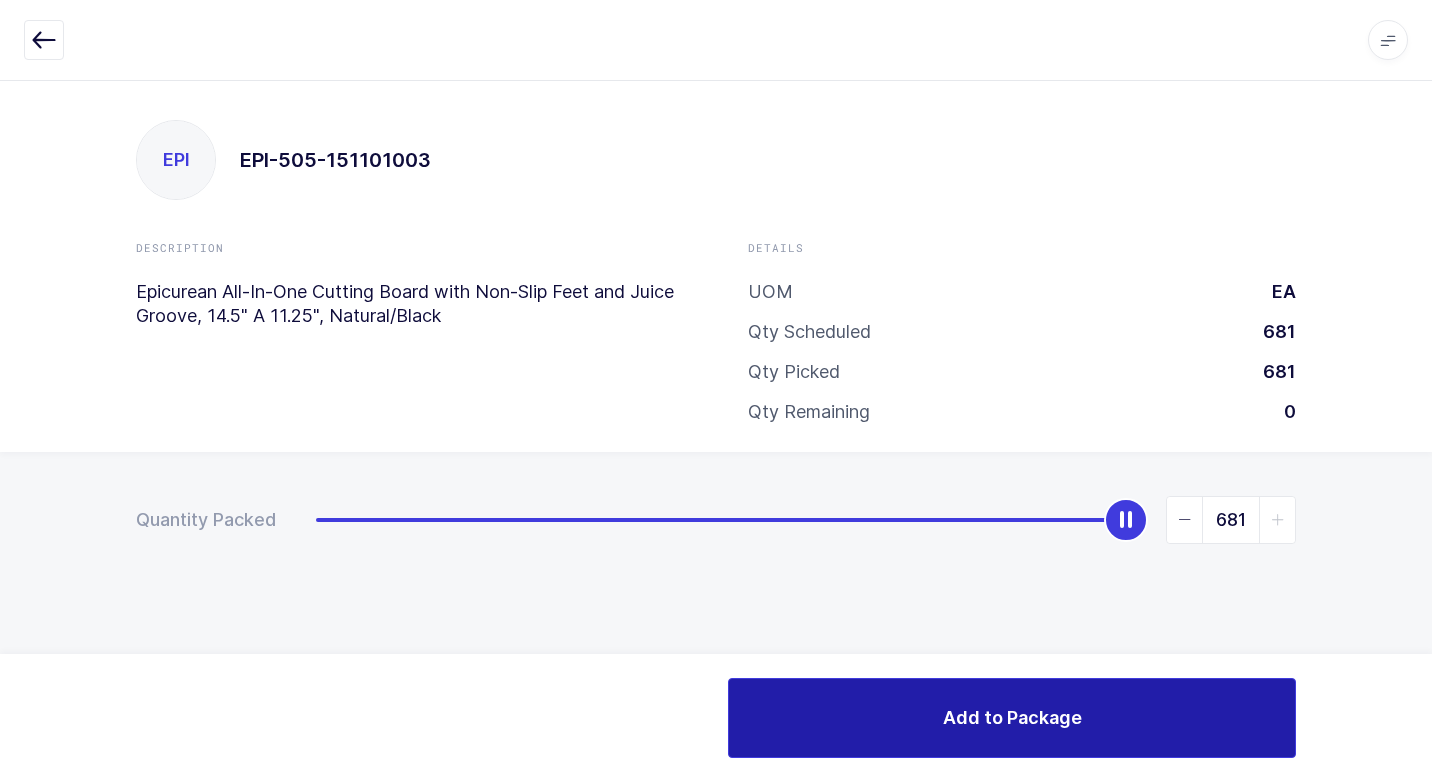 click on "Add to Package" at bounding box center [1012, 717] 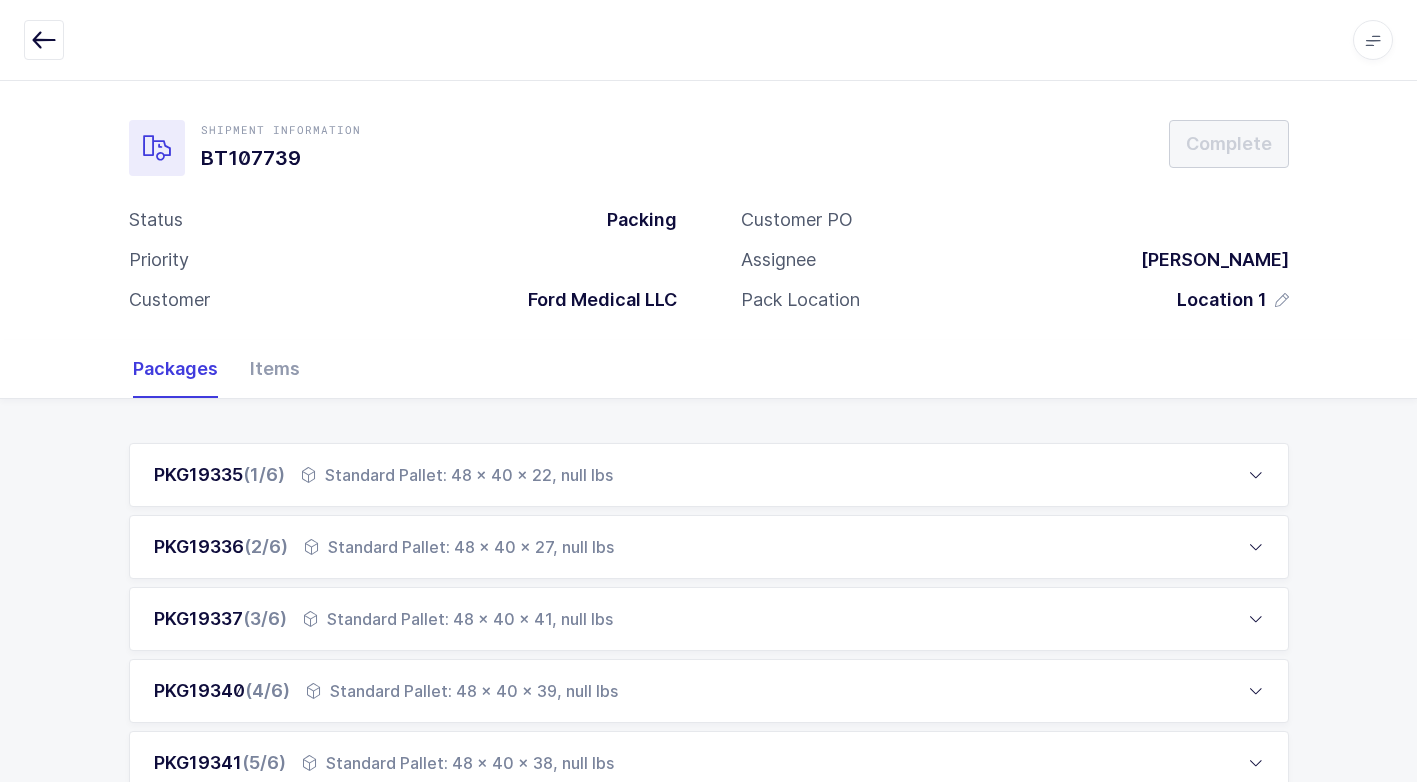 scroll, scrollTop: 513, scrollLeft: 0, axis: vertical 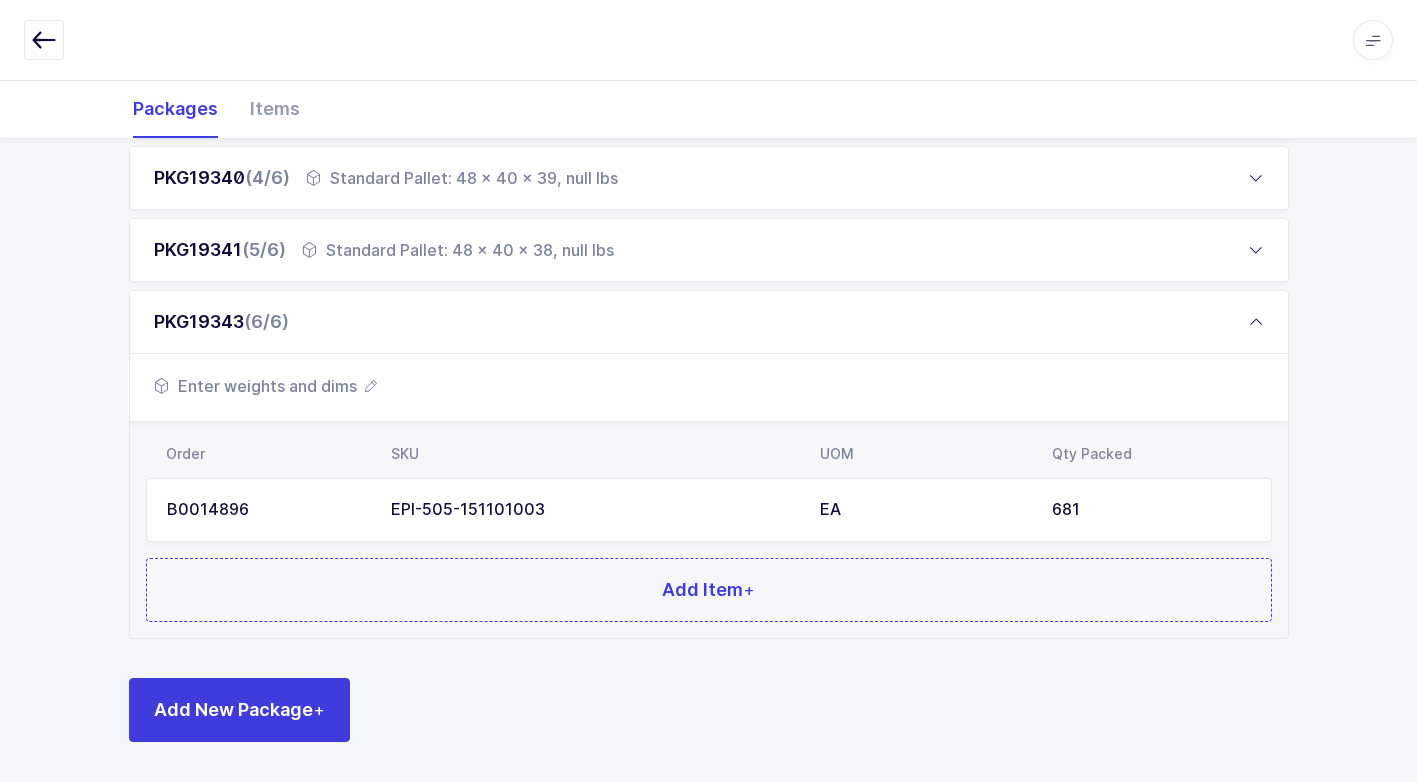 click on "Enter weights and dims" at bounding box center [265, 386] 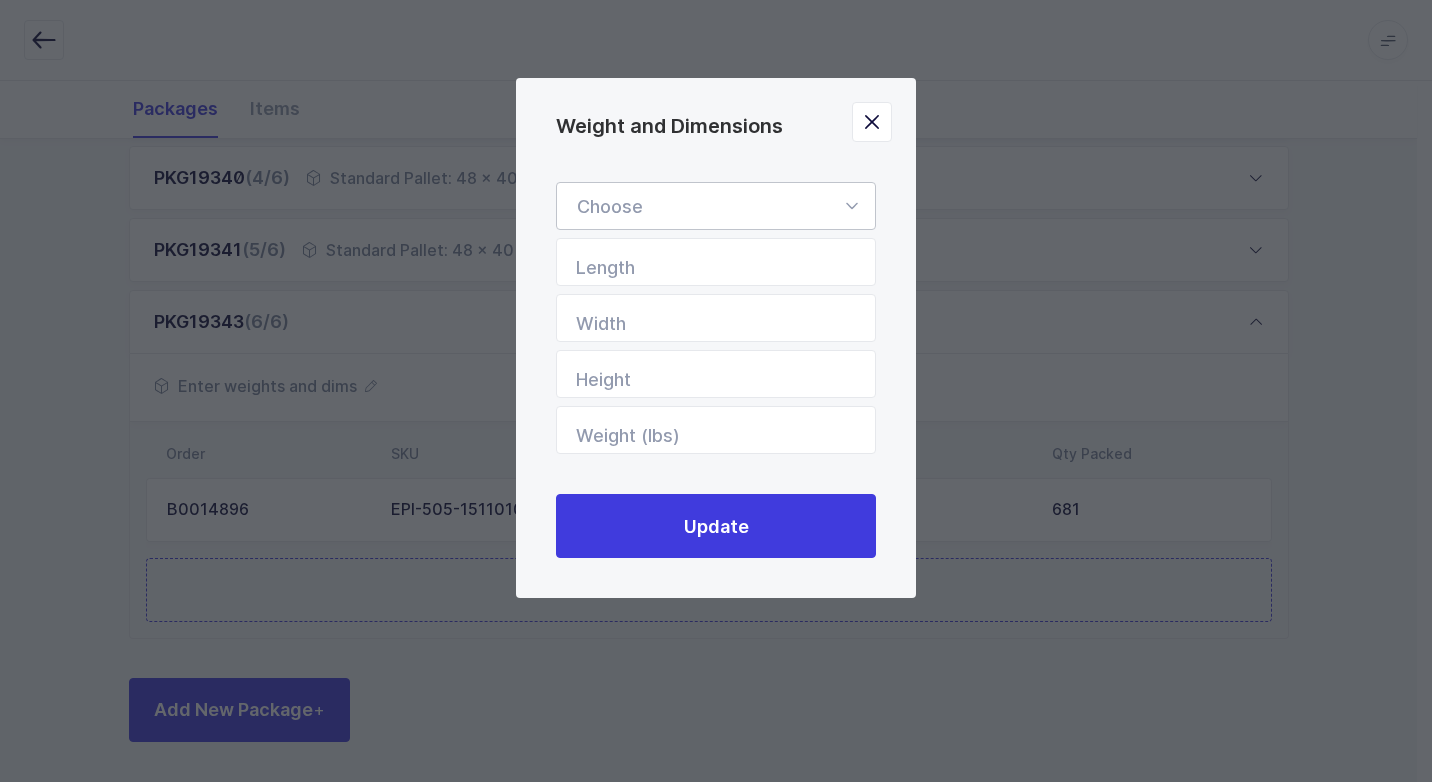 click at bounding box center (851, 206) 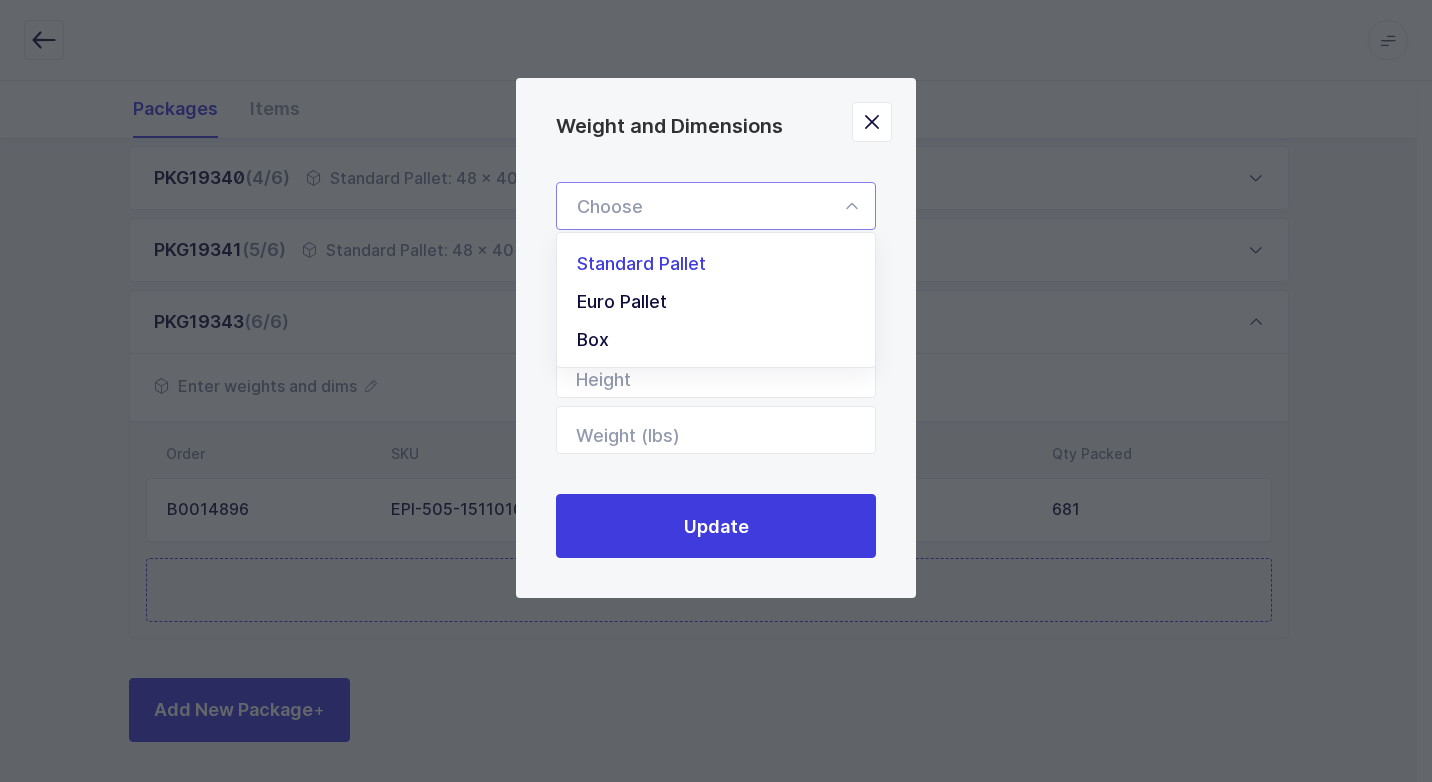 click on "Standard Pallet" at bounding box center (723, 264) 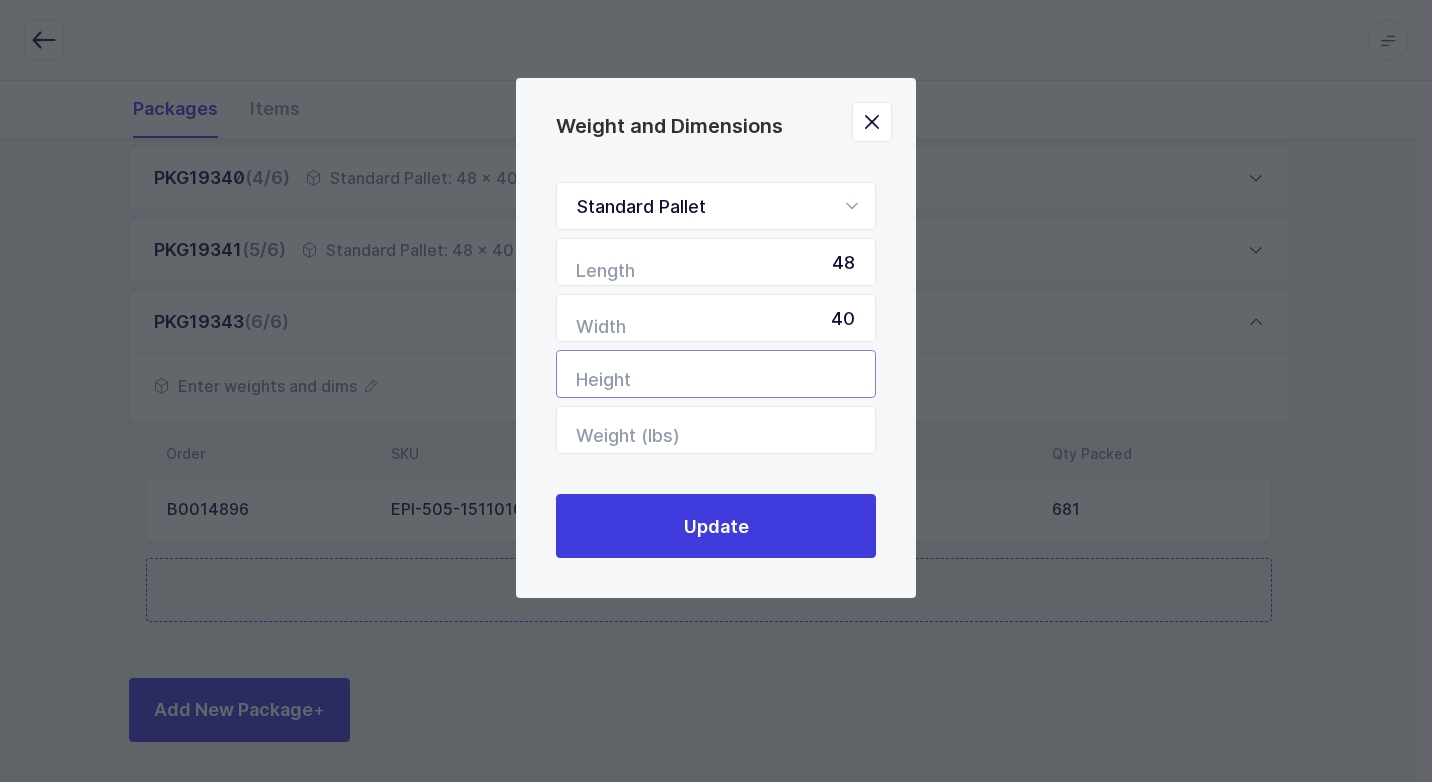 click at bounding box center (716, 374) 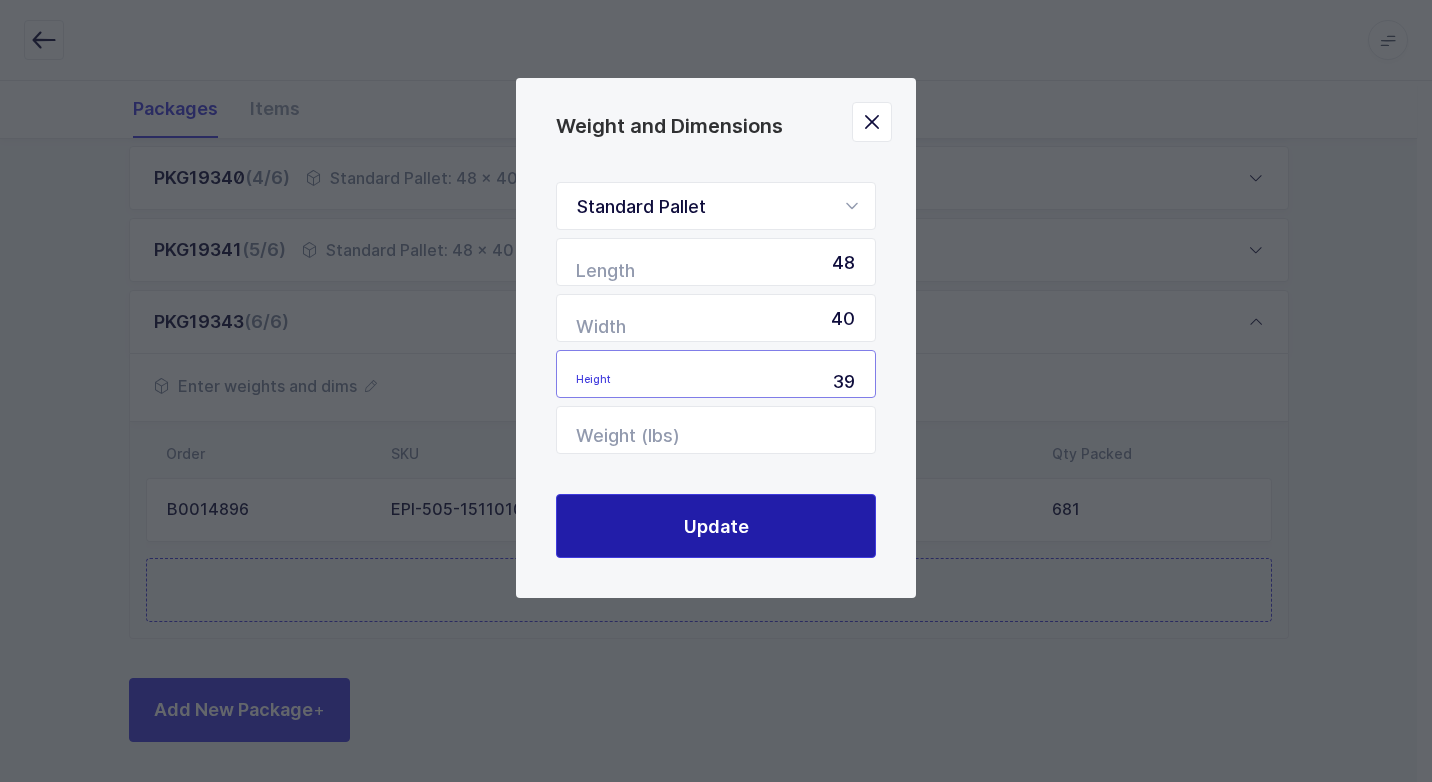 type on "39" 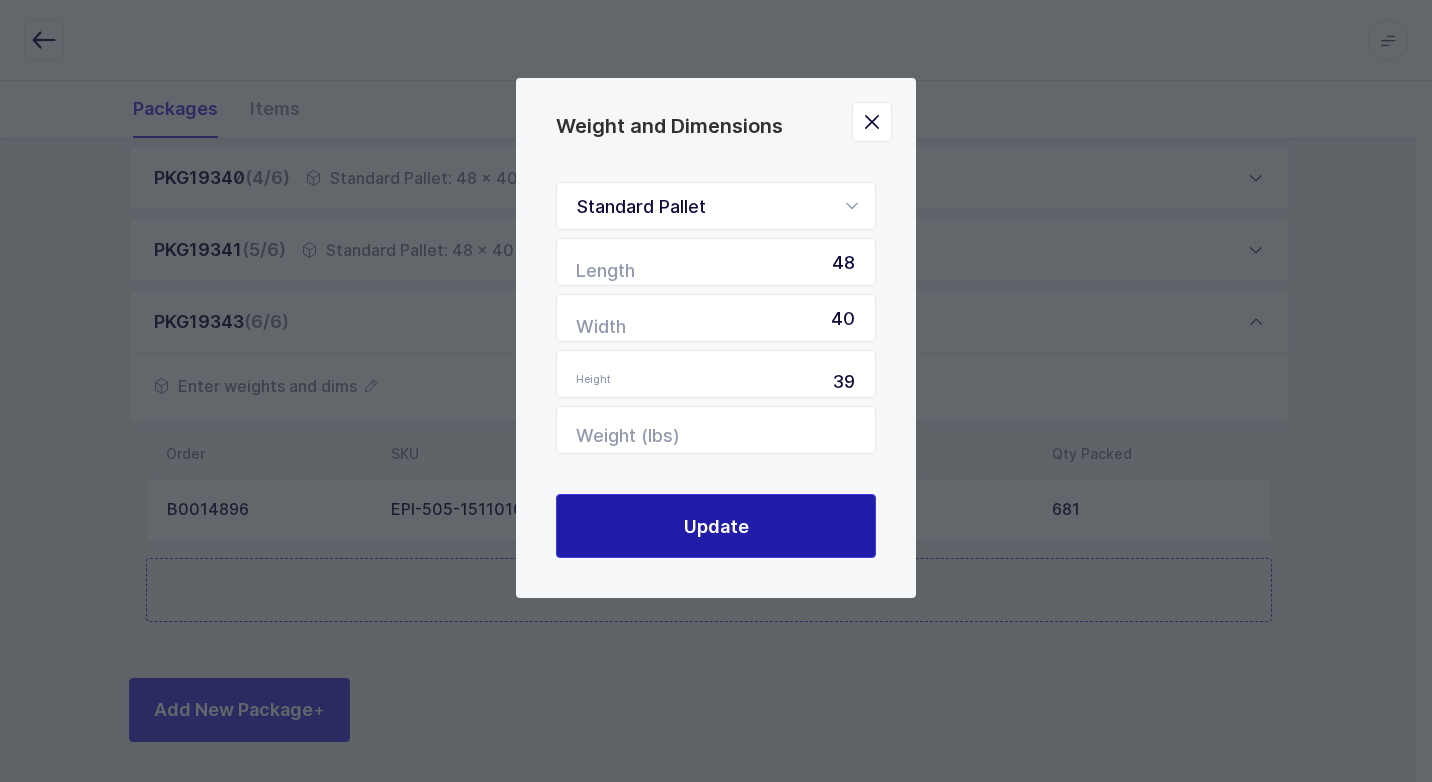 click on "Update" at bounding box center [716, 526] 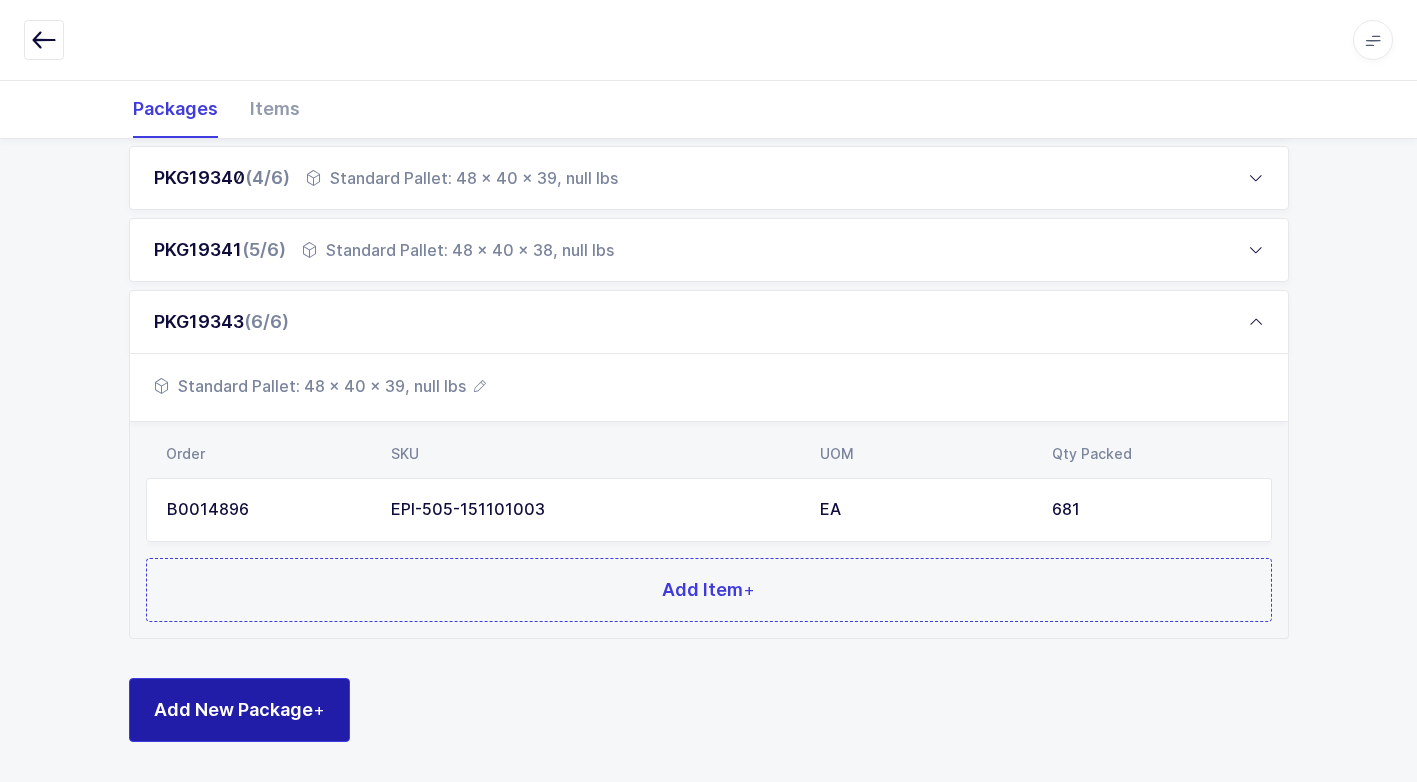 click on "Add New Package  +" at bounding box center [239, 709] 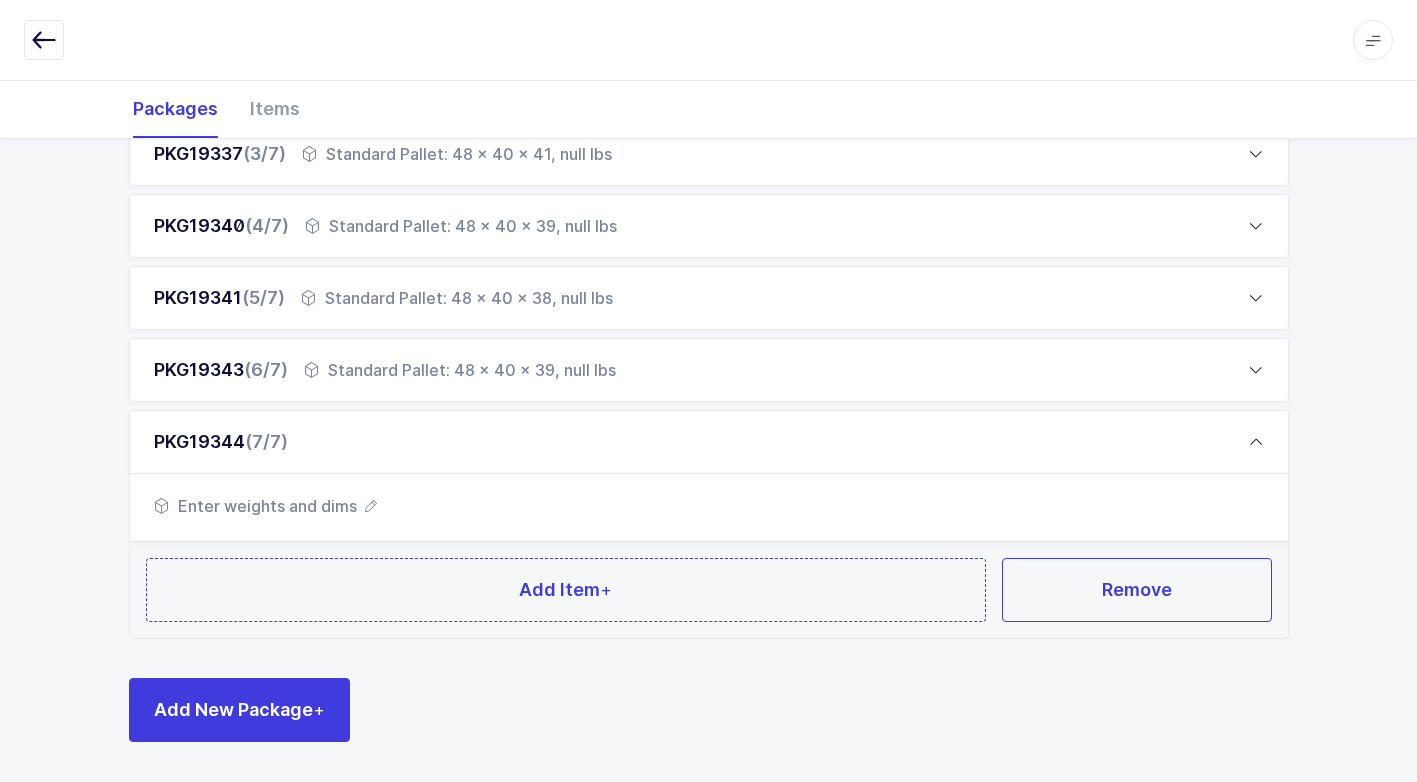 scroll, scrollTop: 465, scrollLeft: 0, axis: vertical 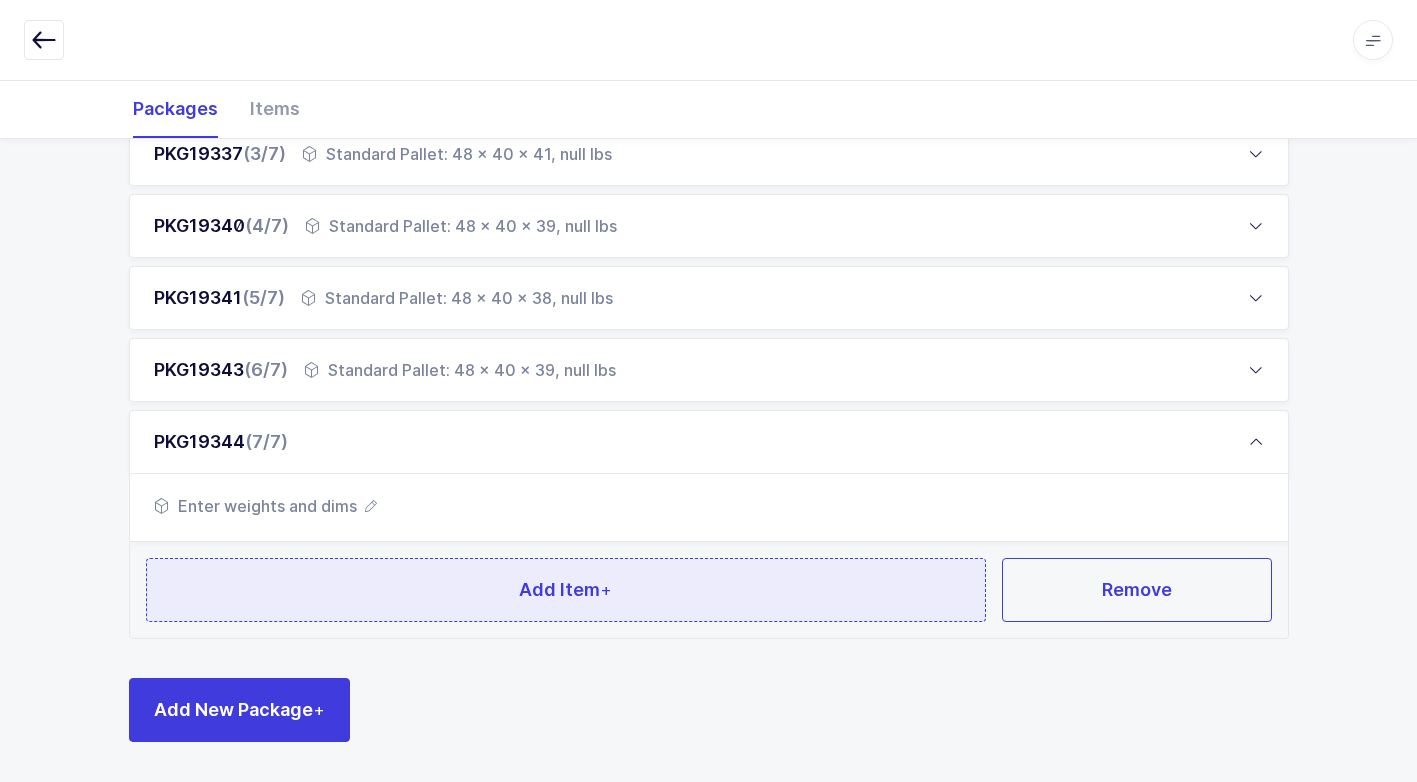 drag, startPoint x: 444, startPoint y: 614, endPoint x: 434, endPoint y: 617, distance: 10.440307 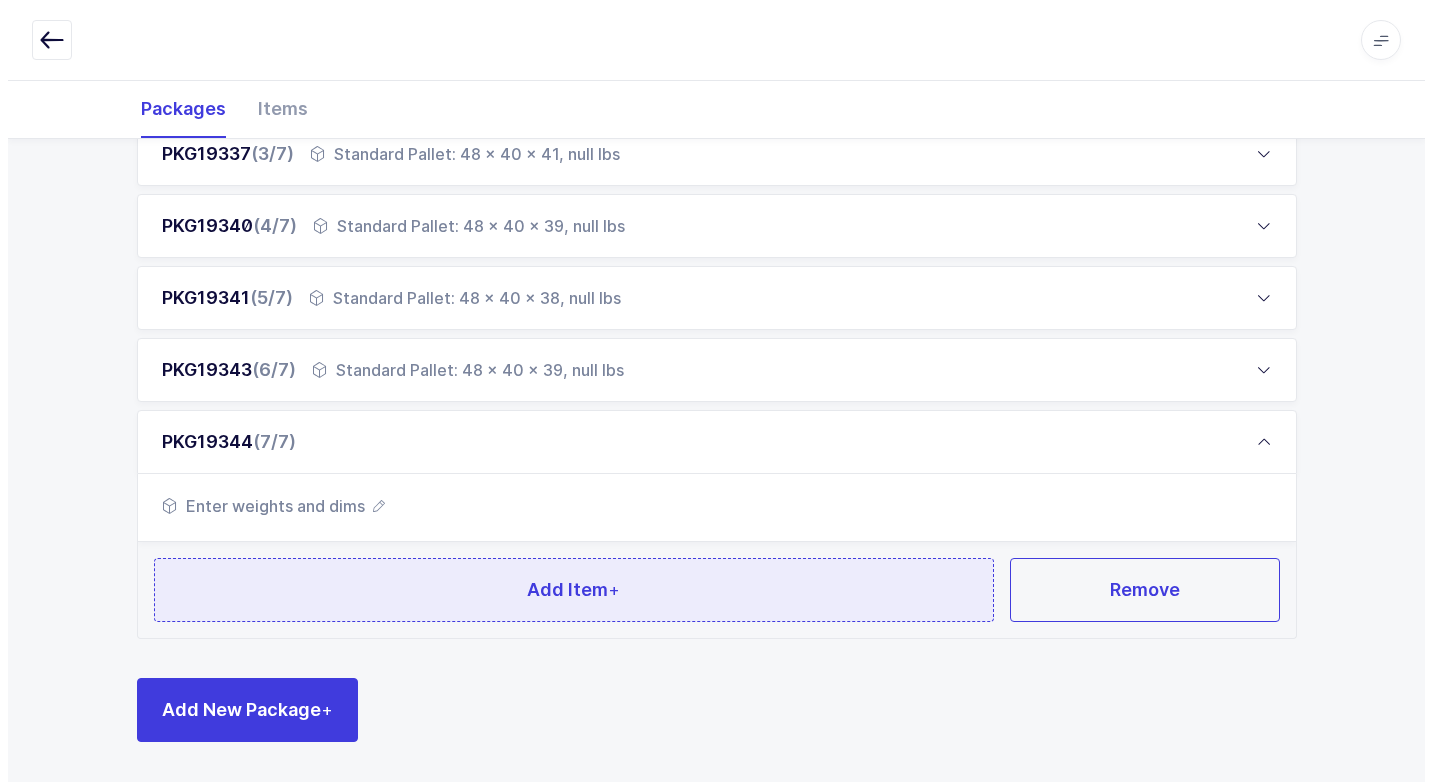 scroll, scrollTop: 0, scrollLeft: 0, axis: both 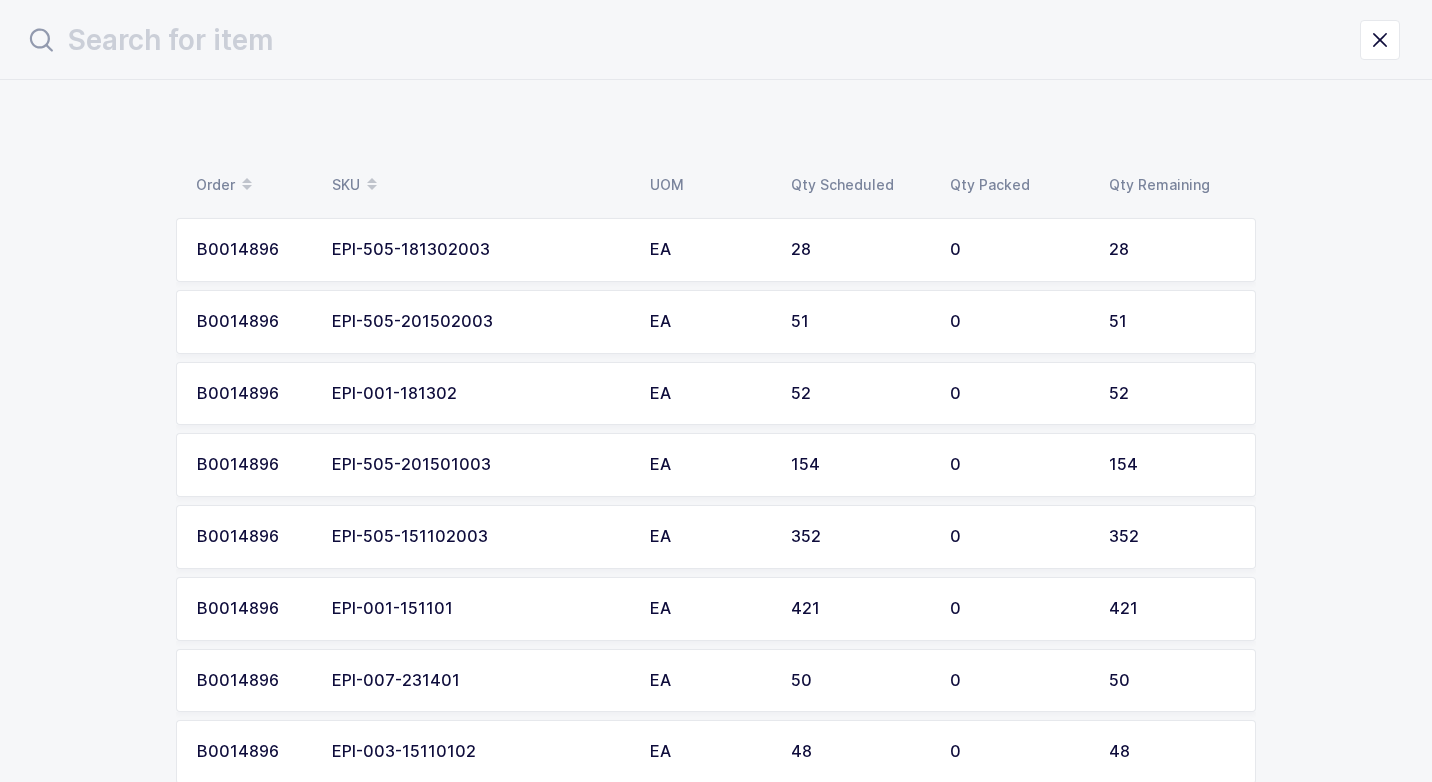 click on "EPI-505-201501003" at bounding box center [479, 465] 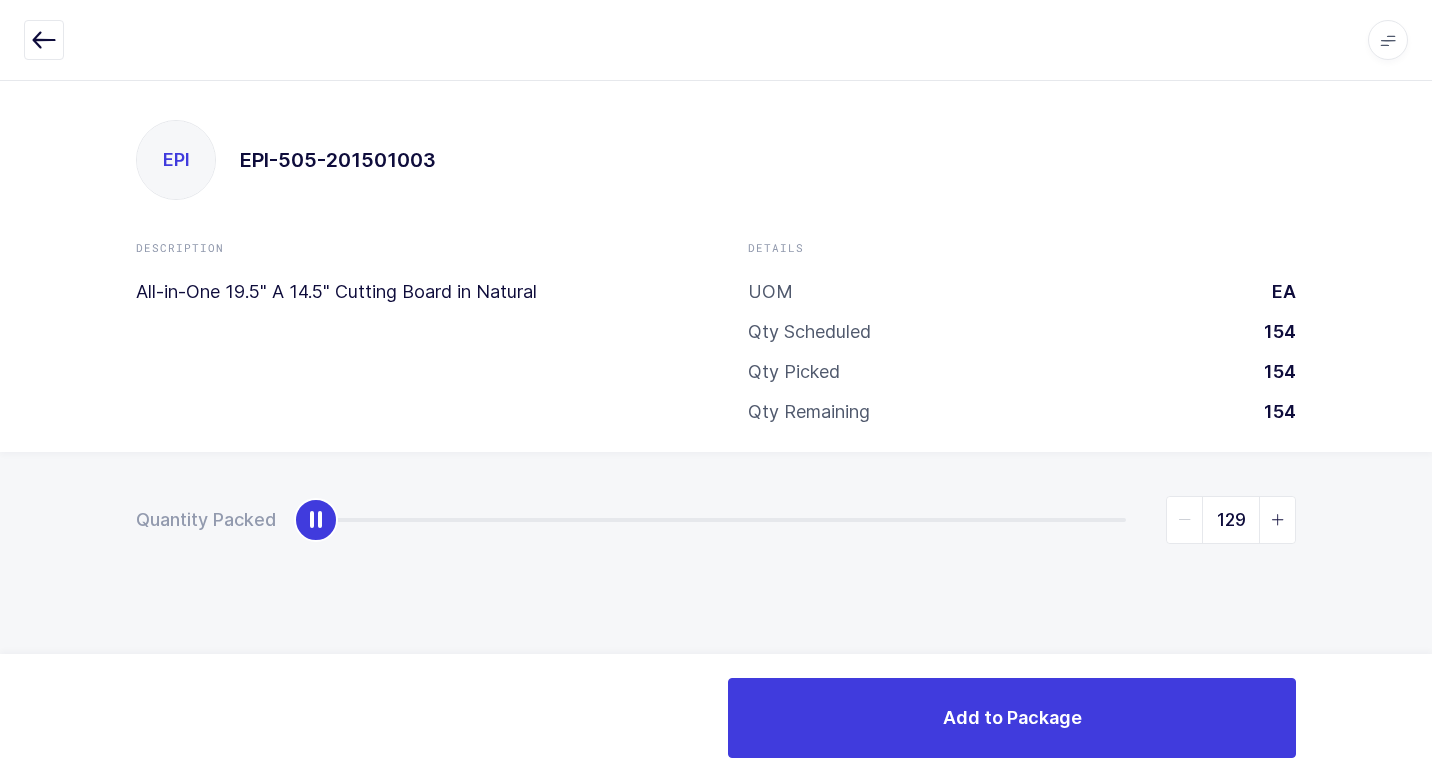 type on "154" 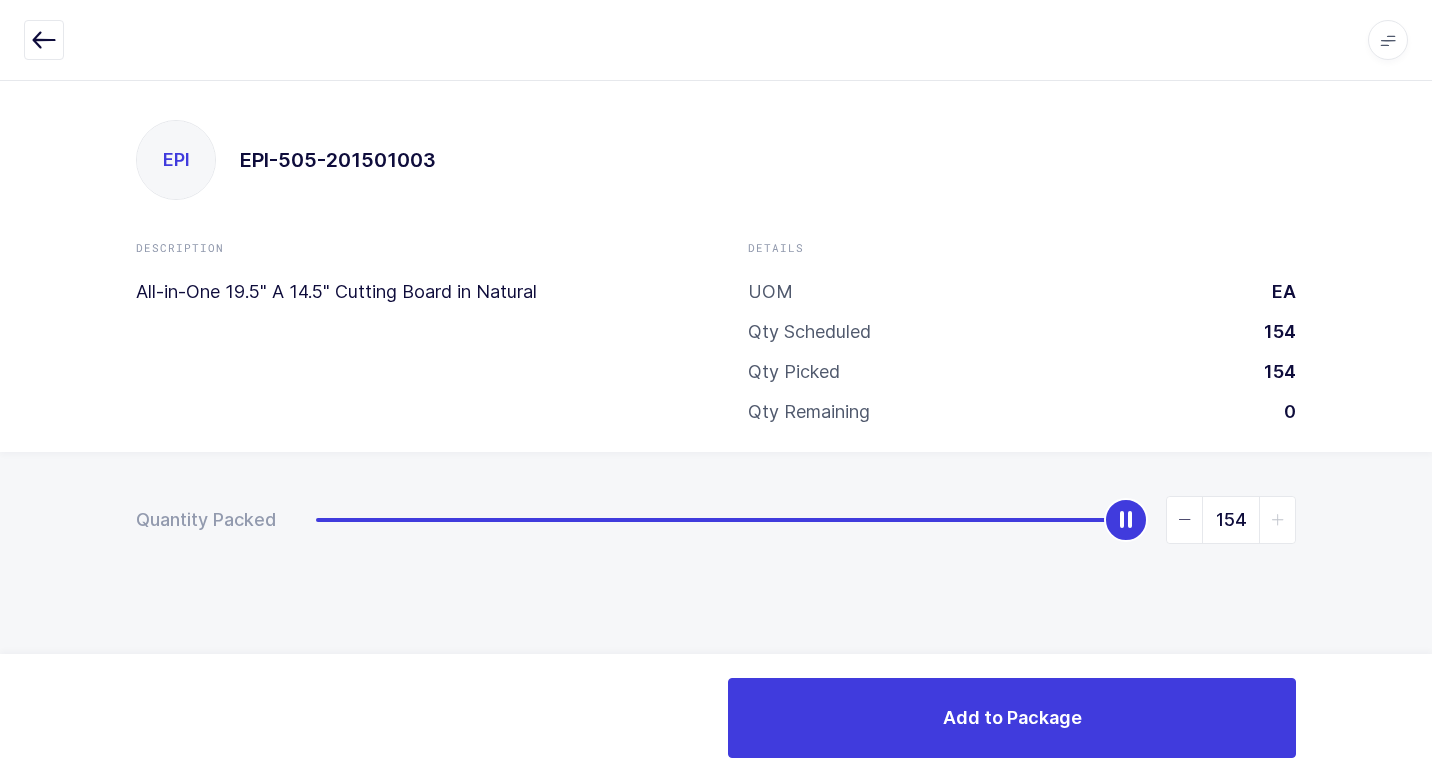 drag, startPoint x: 322, startPoint y: 524, endPoint x: 1236, endPoint y: 663, distance: 924.50903 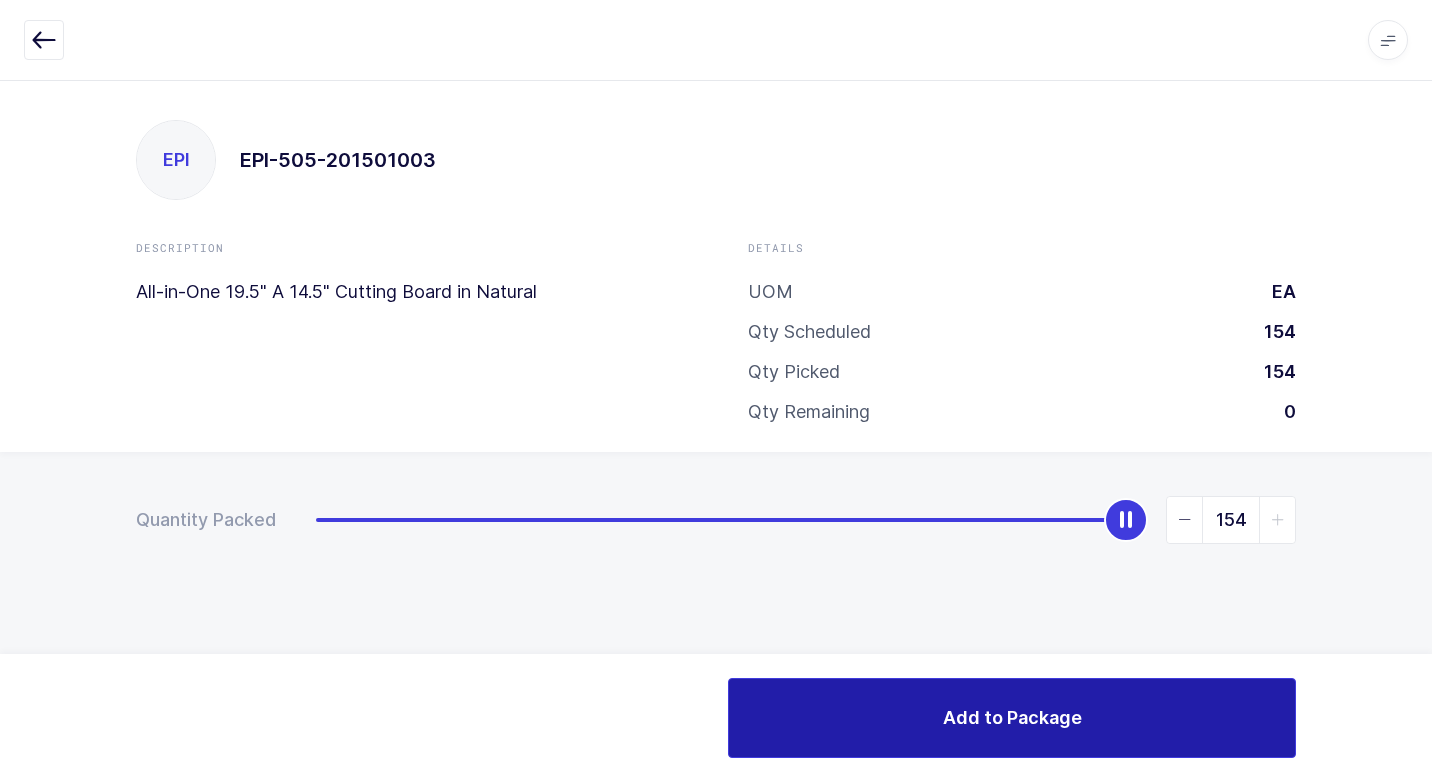 drag, startPoint x: 853, startPoint y: 712, endPoint x: 812, endPoint y: 688, distance: 47.507893 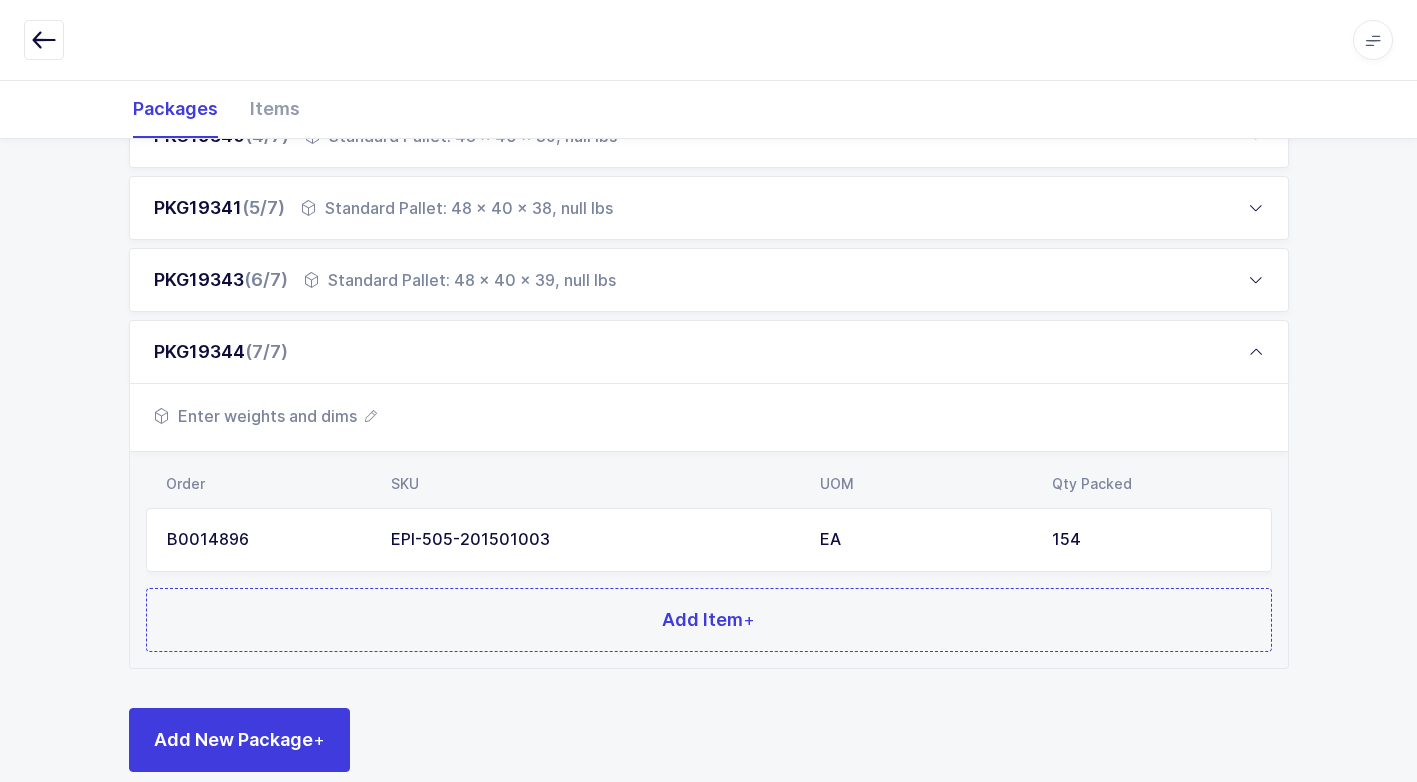 scroll, scrollTop: 585, scrollLeft: 0, axis: vertical 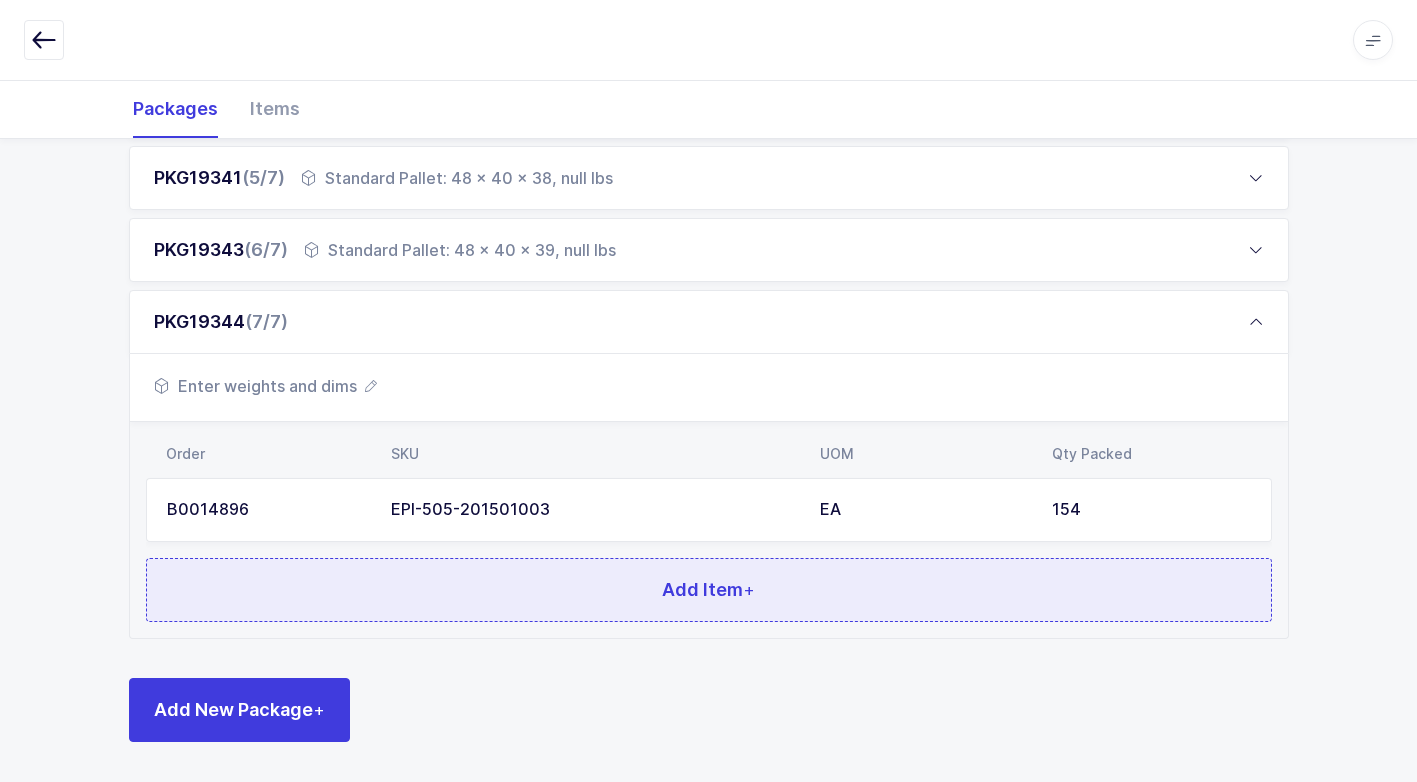 click on "Add Item  +" at bounding box center [709, 590] 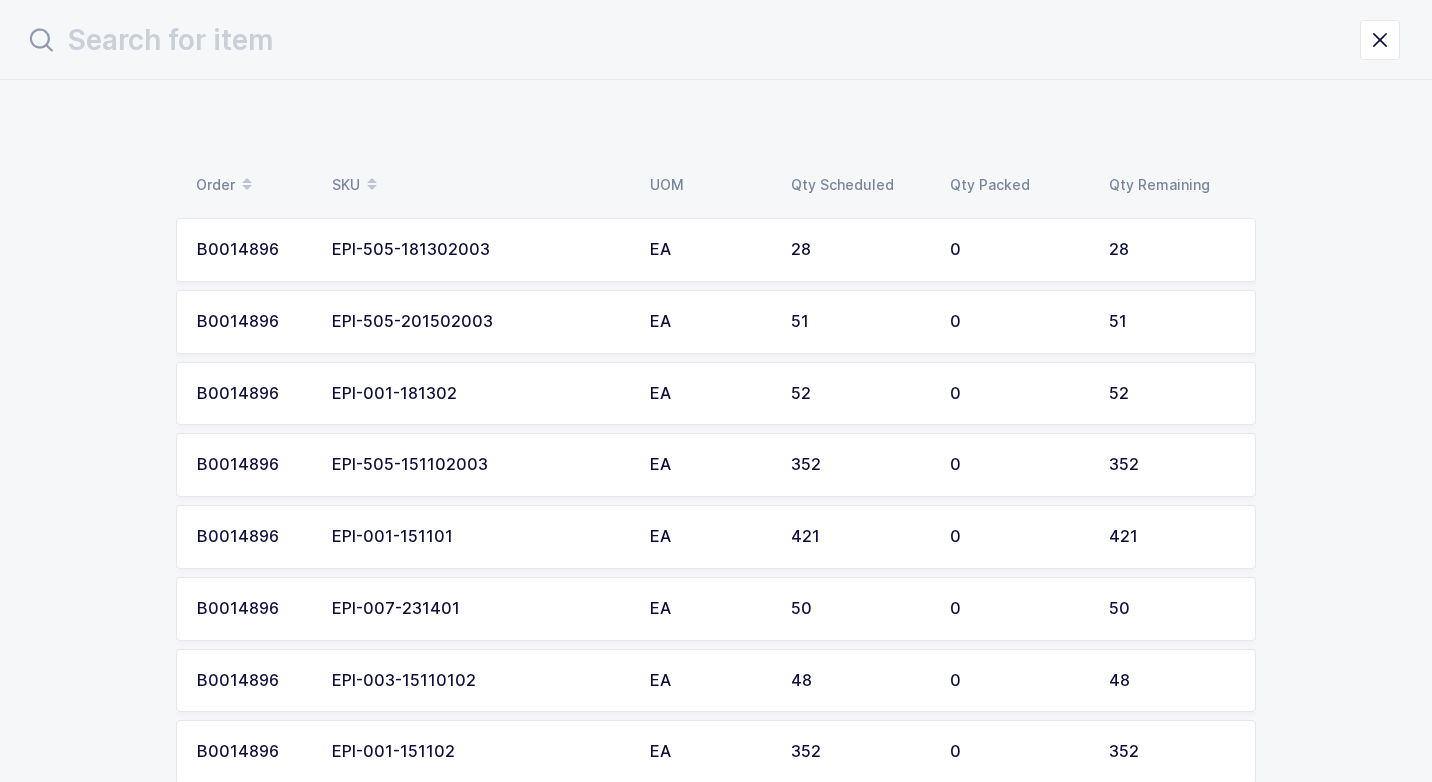 click on "EPI-001-151101" at bounding box center (479, 537) 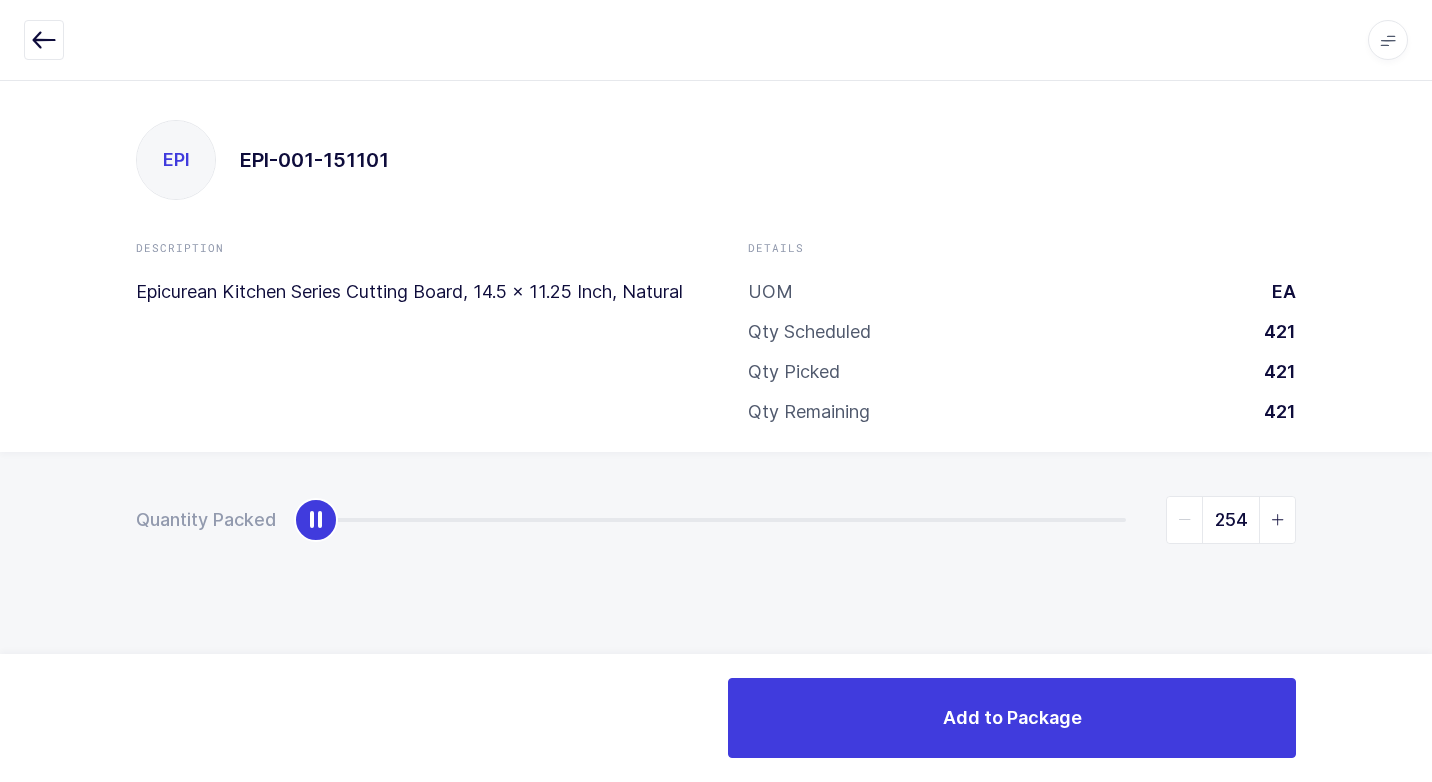 type on "421" 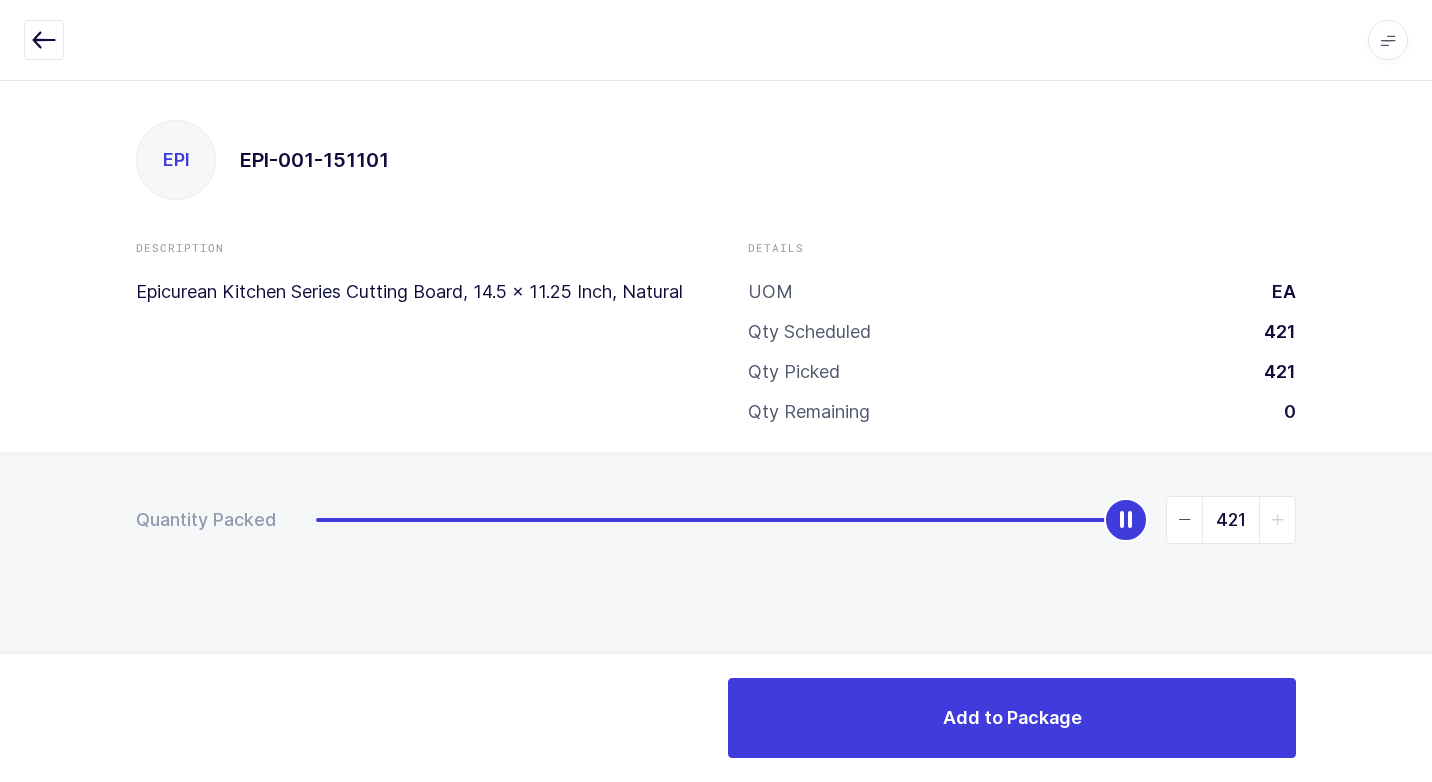 drag, startPoint x: 317, startPoint y: 527, endPoint x: 1435, endPoint y: 524, distance: 1118.004 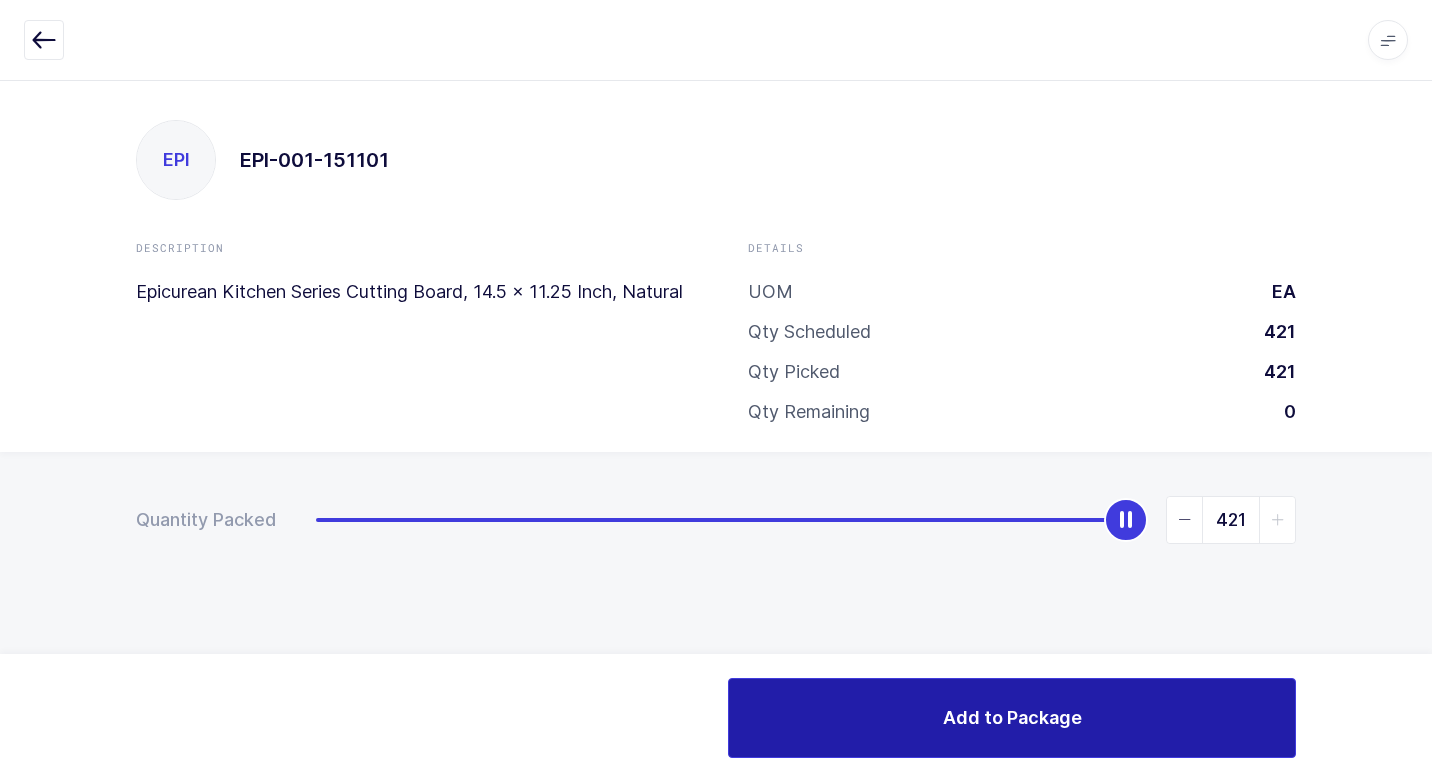 click on "Add to Package" at bounding box center (716, 718) 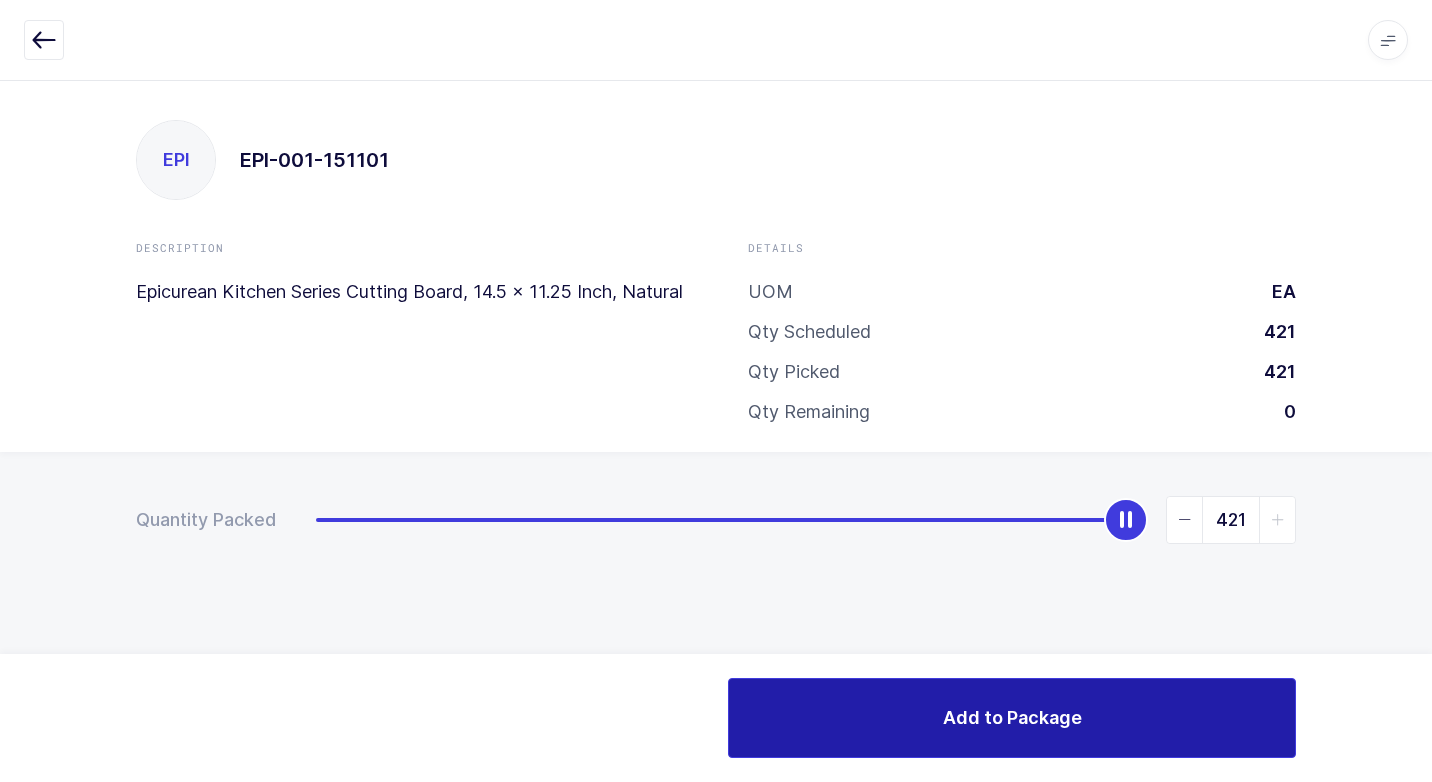 click on "Add to Package" at bounding box center (1012, 718) 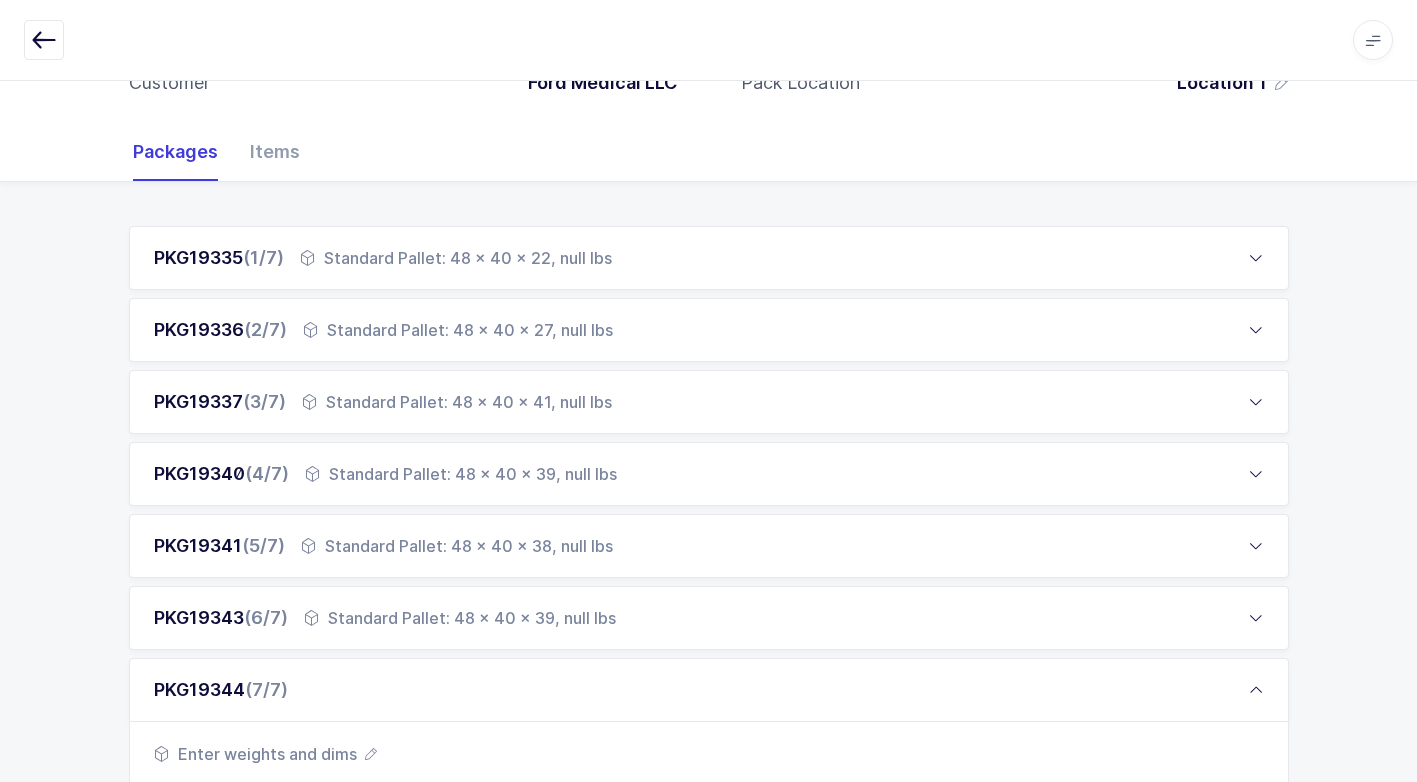 scroll, scrollTop: 600, scrollLeft: 0, axis: vertical 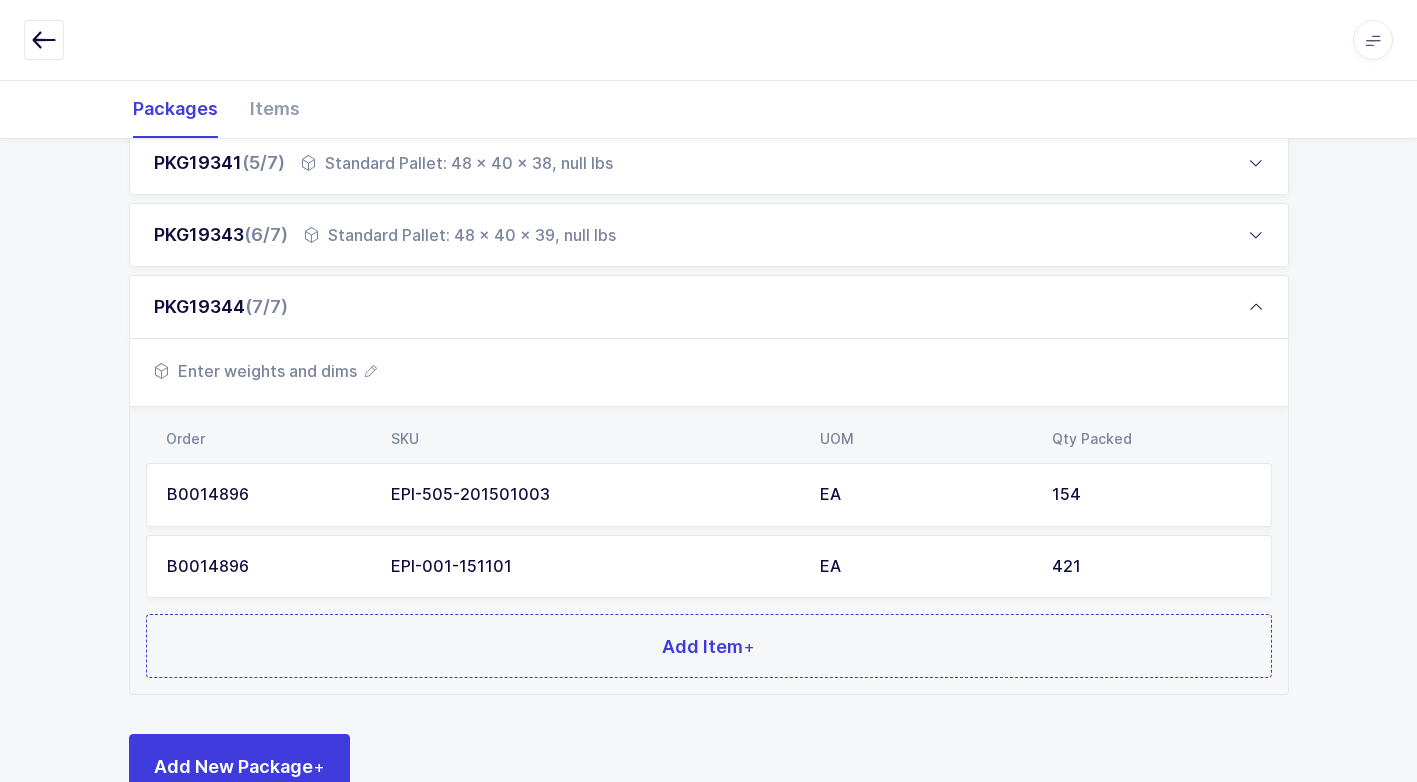 click on "Enter weights and dims" at bounding box center [265, 371] 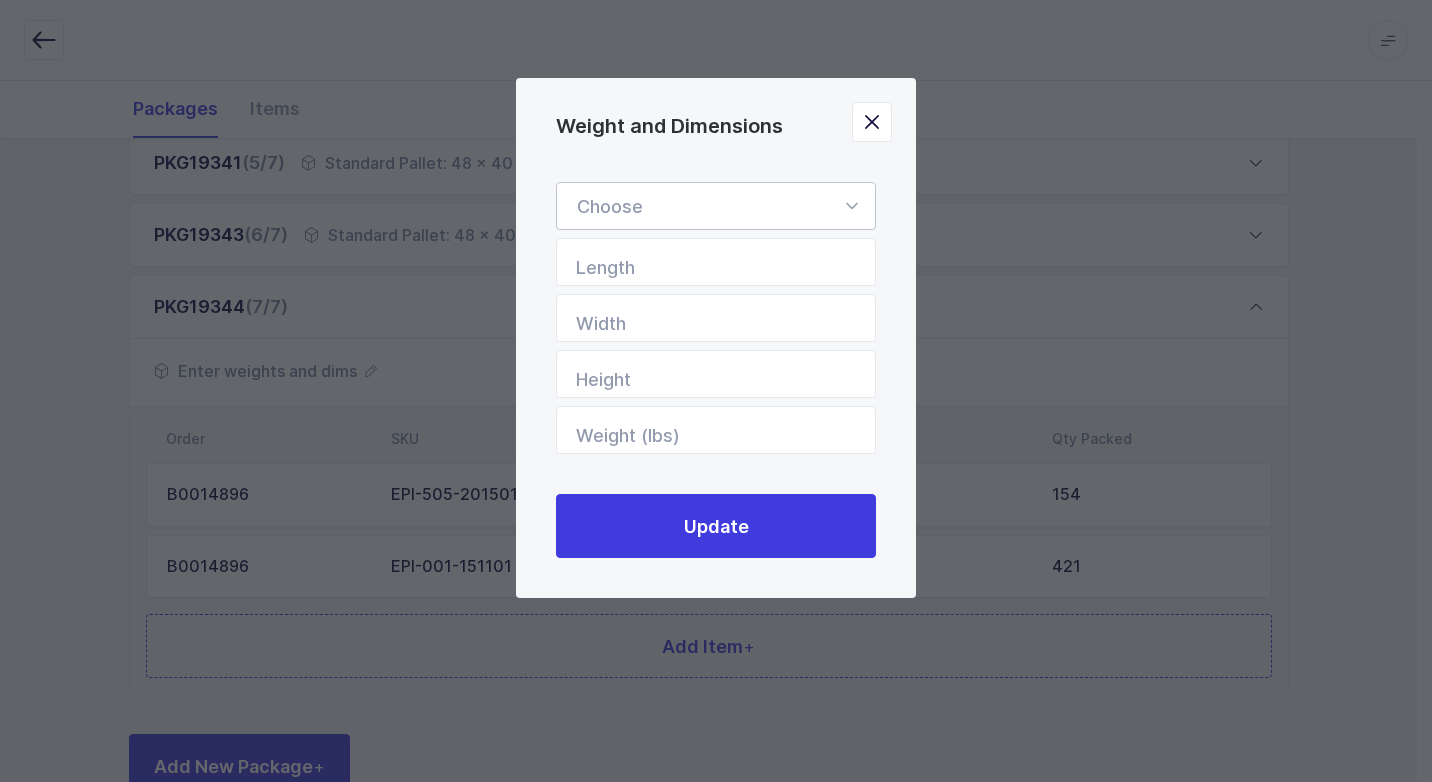 click at bounding box center (851, 206) 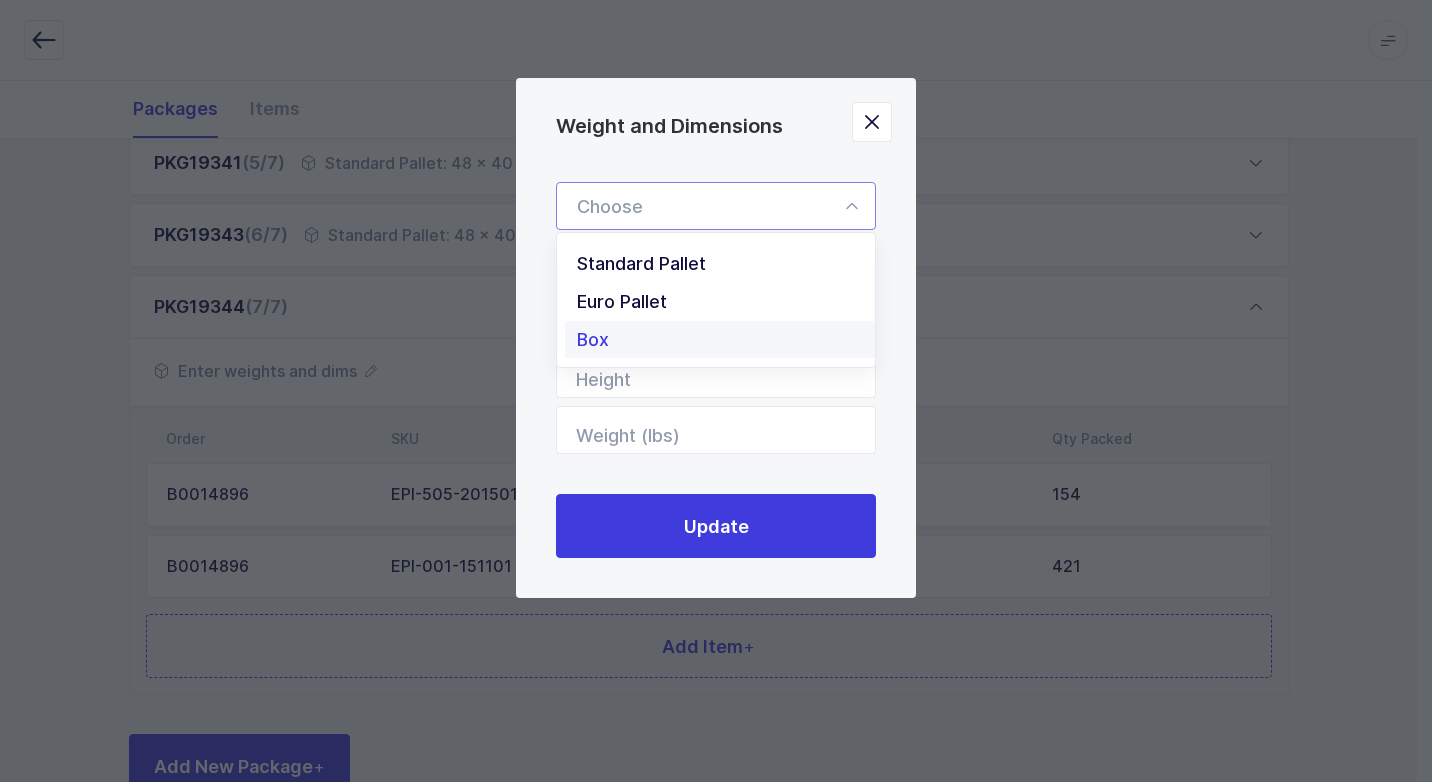 drag, startPoint x: 760, startPoint y: 267, endPoint x: 757, endPoint y: 281, distance: 14.3178215 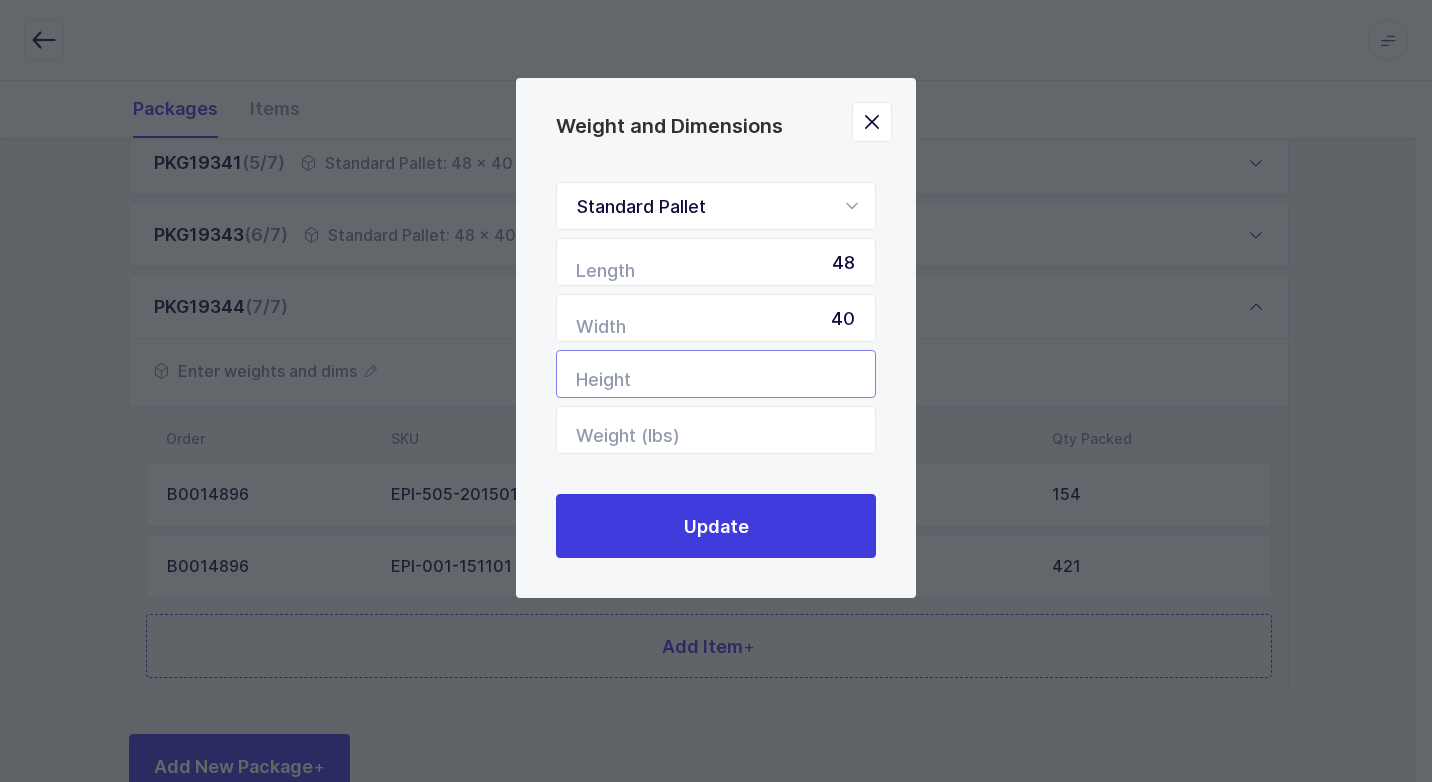 click at bounding box center (716, 374) 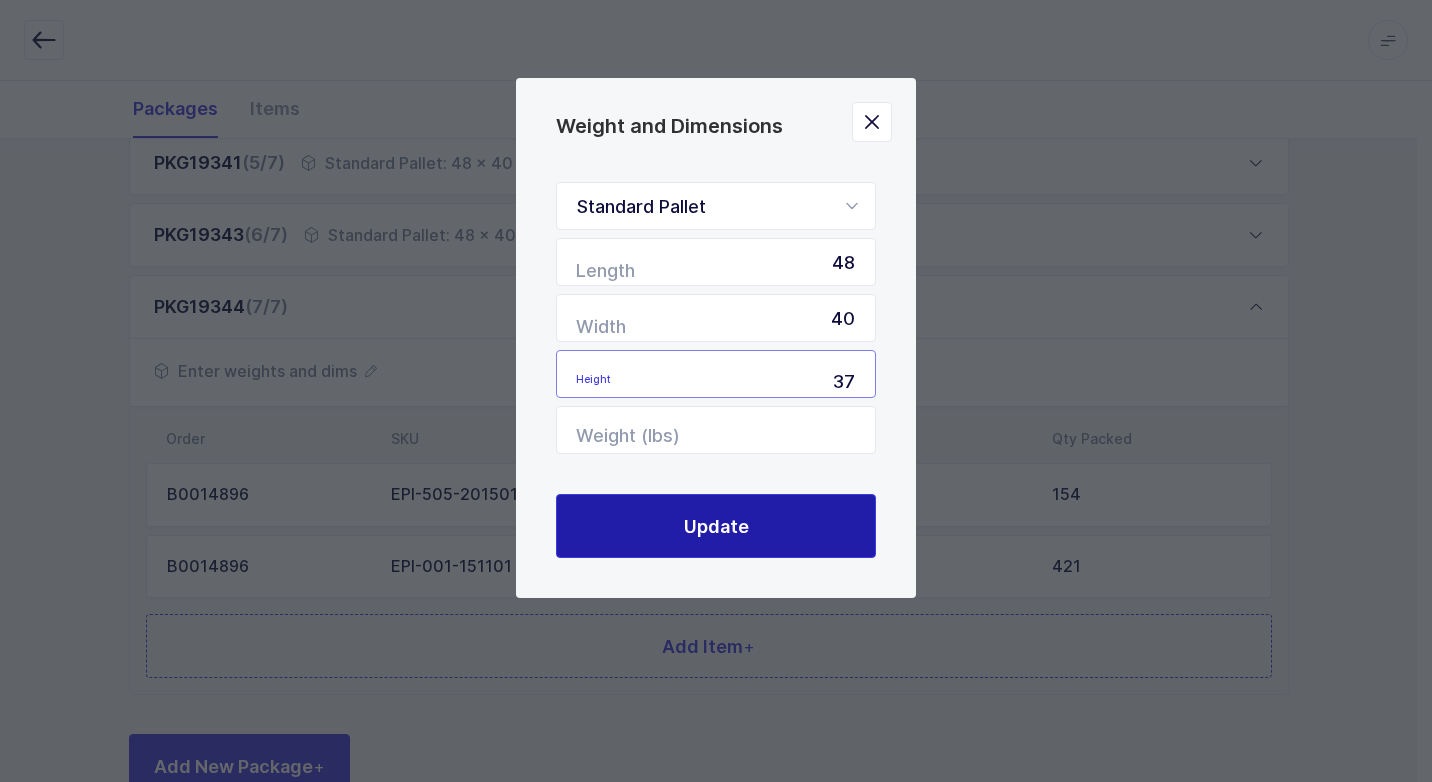 type on "37" 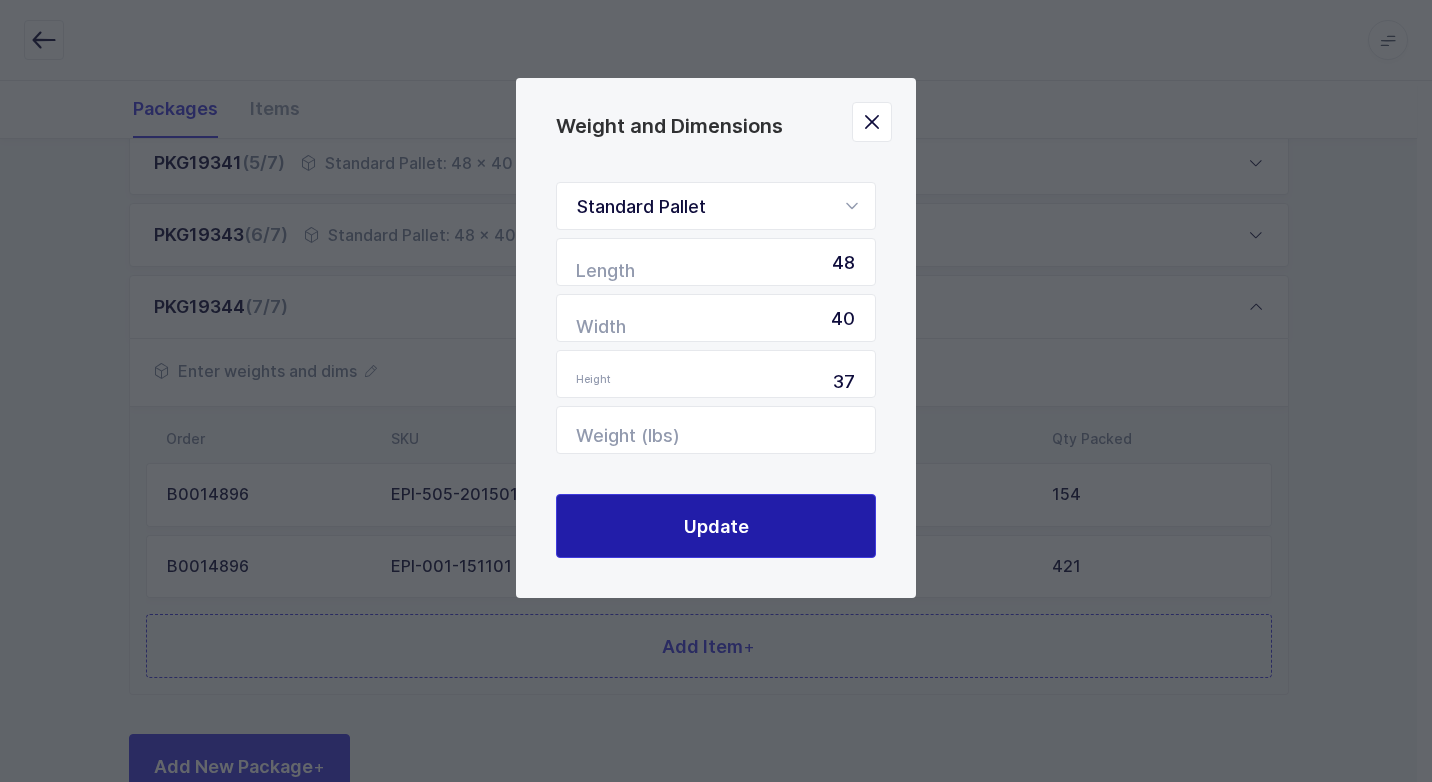 click on "Update" at bounding box center [716, 526] 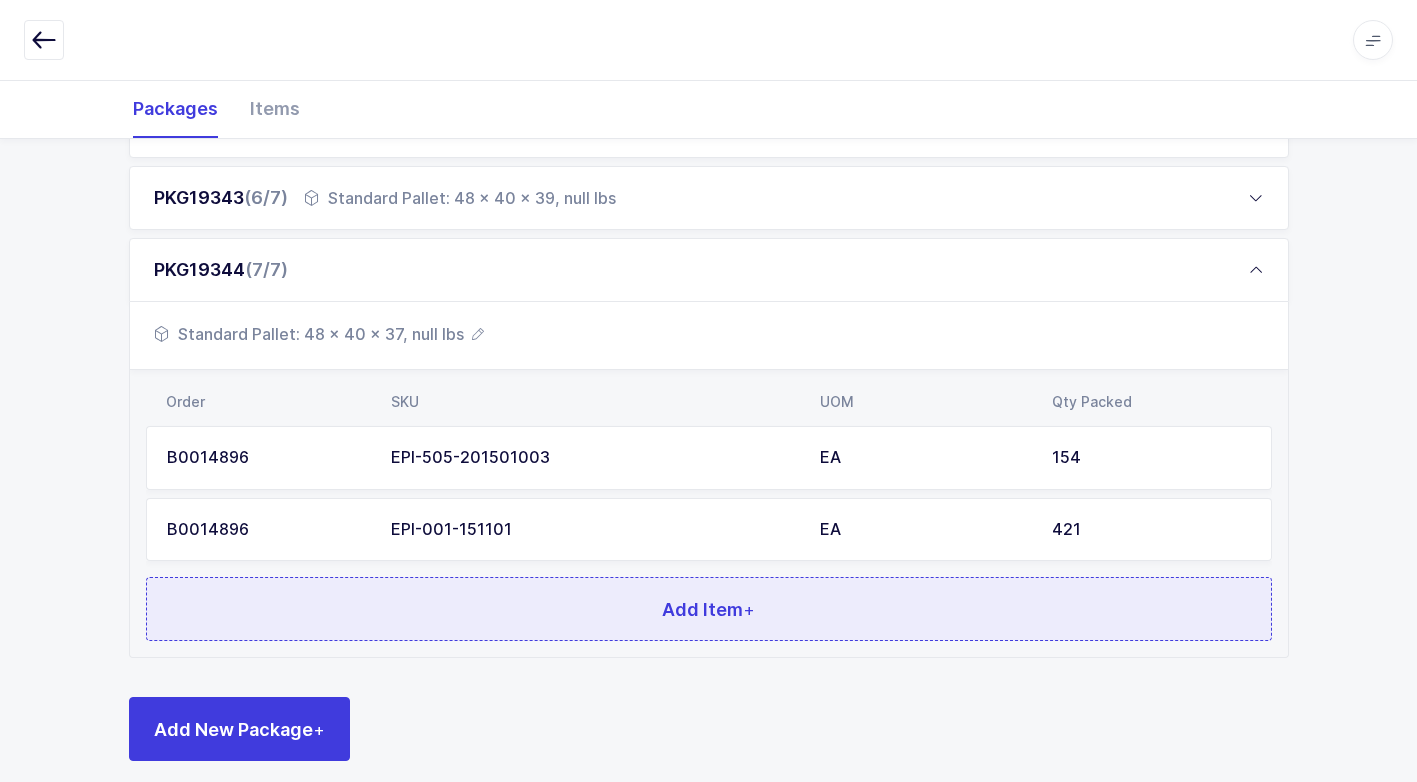 scroll, scrollTop: 656, scrollLeft: 0, axis: vertical 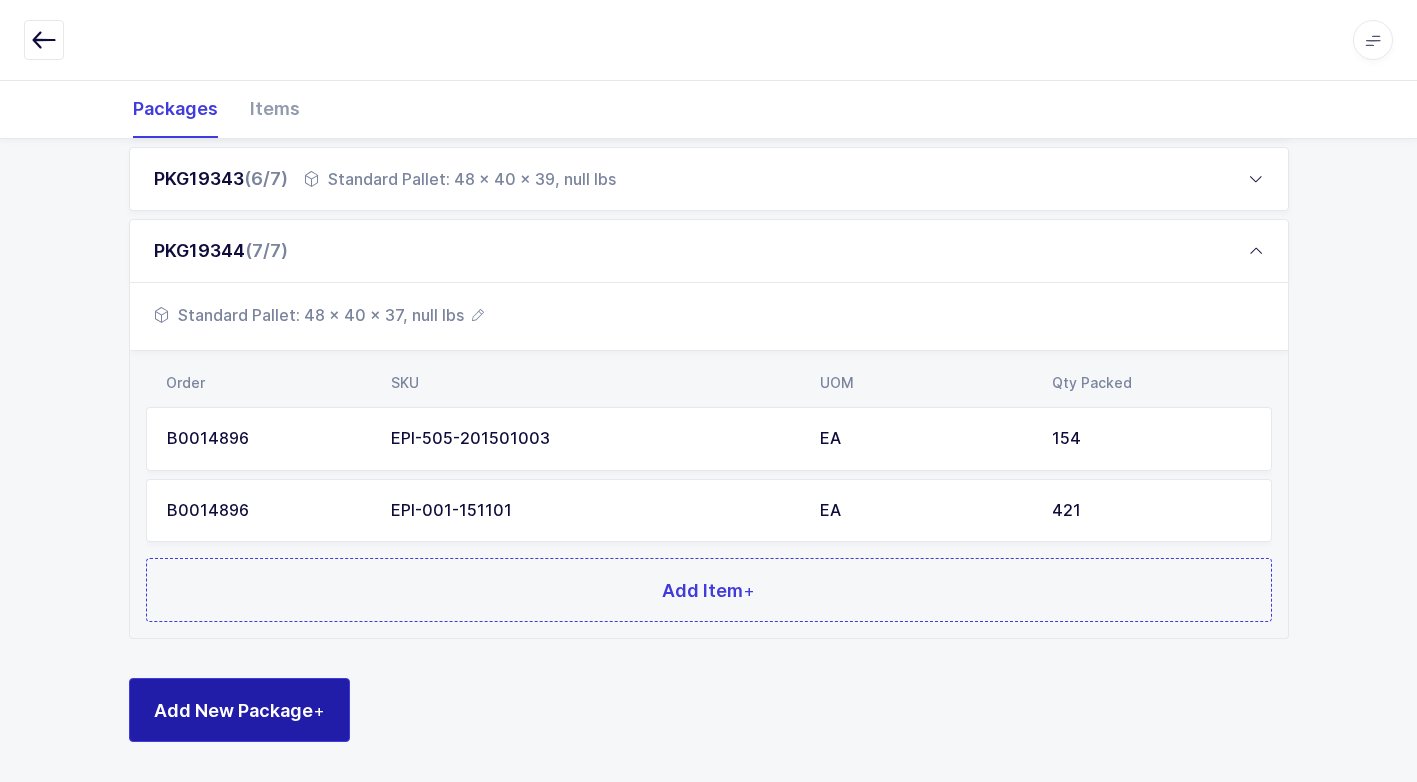 click on "Add New Package  +" at bounding box center (239, 710) 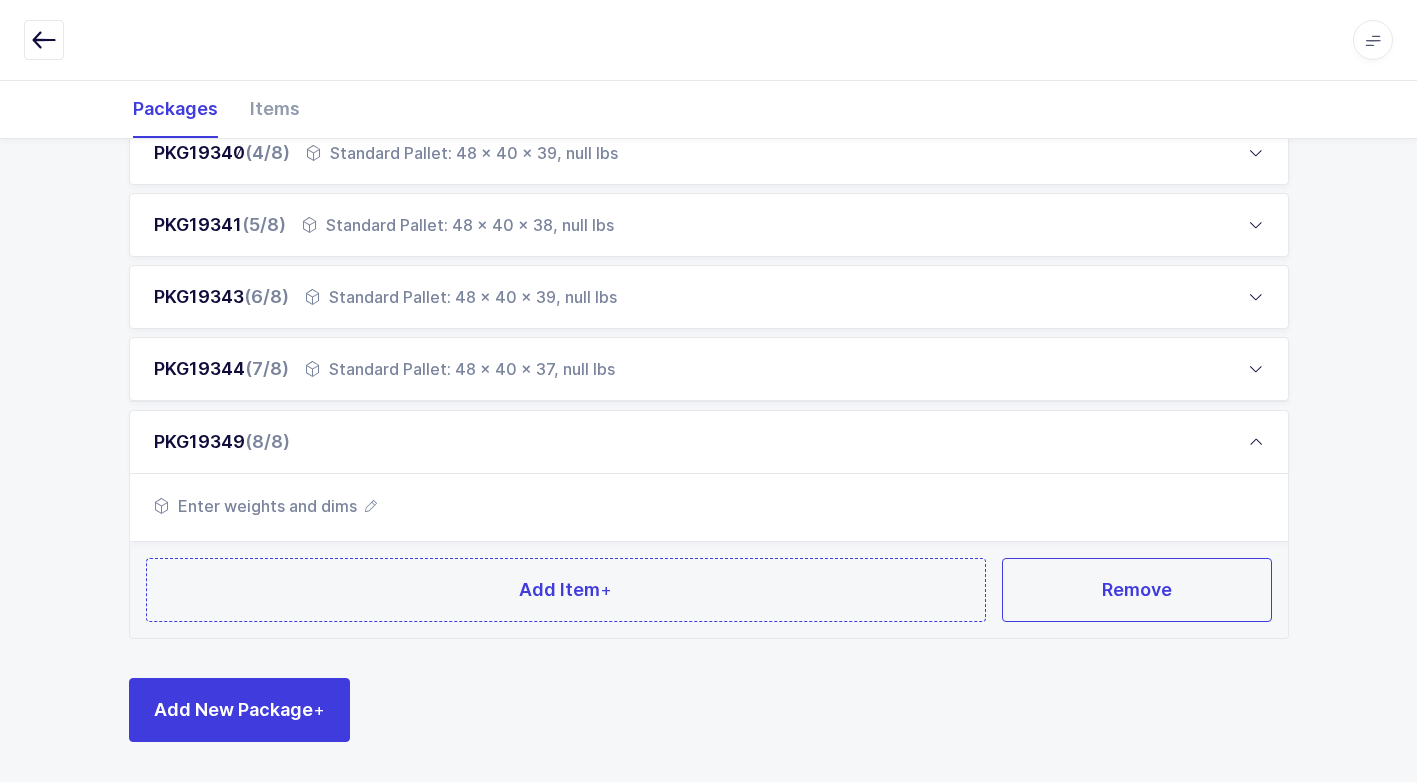 scroll, scrollTop: 537, scrollLeft: 0, axis: vertical 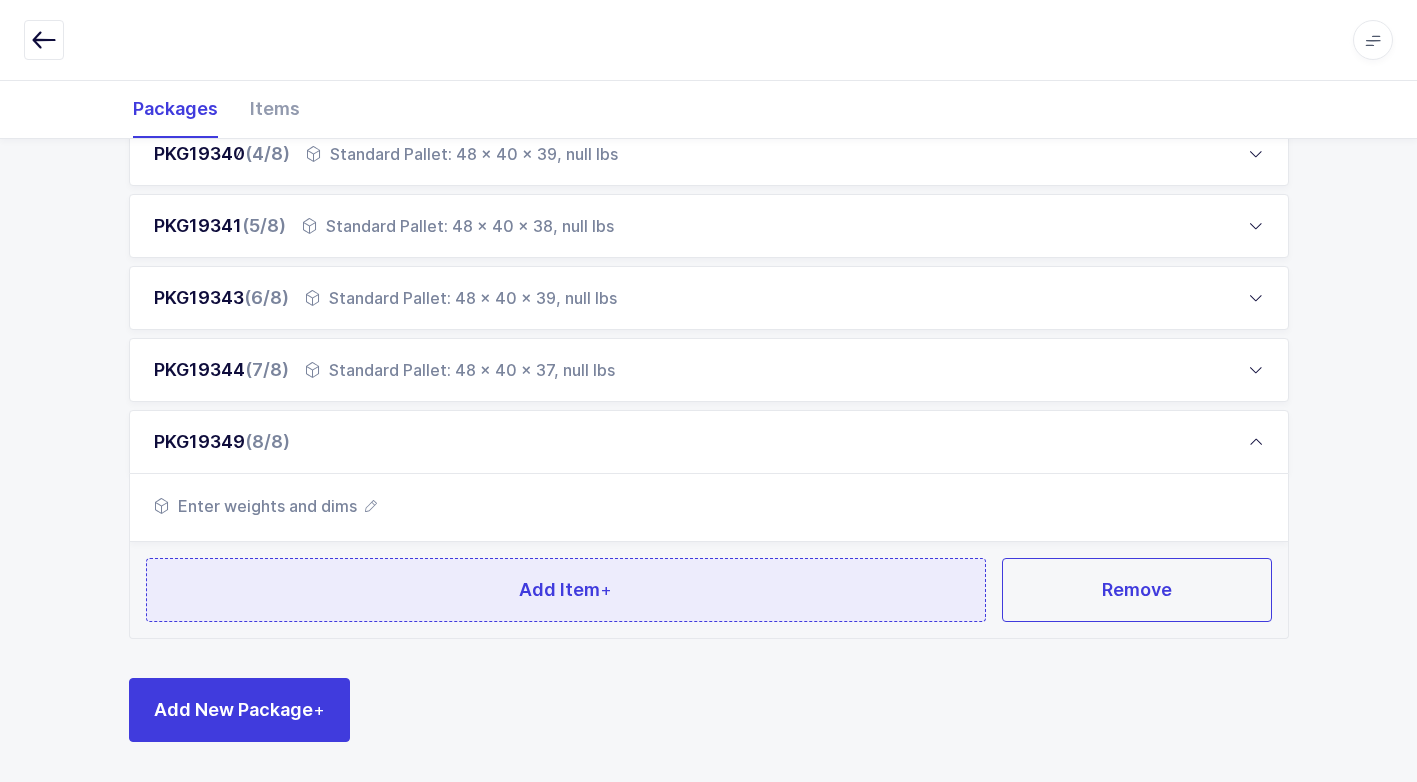 click on "Add Item  +" at bounding box center [566, 590] 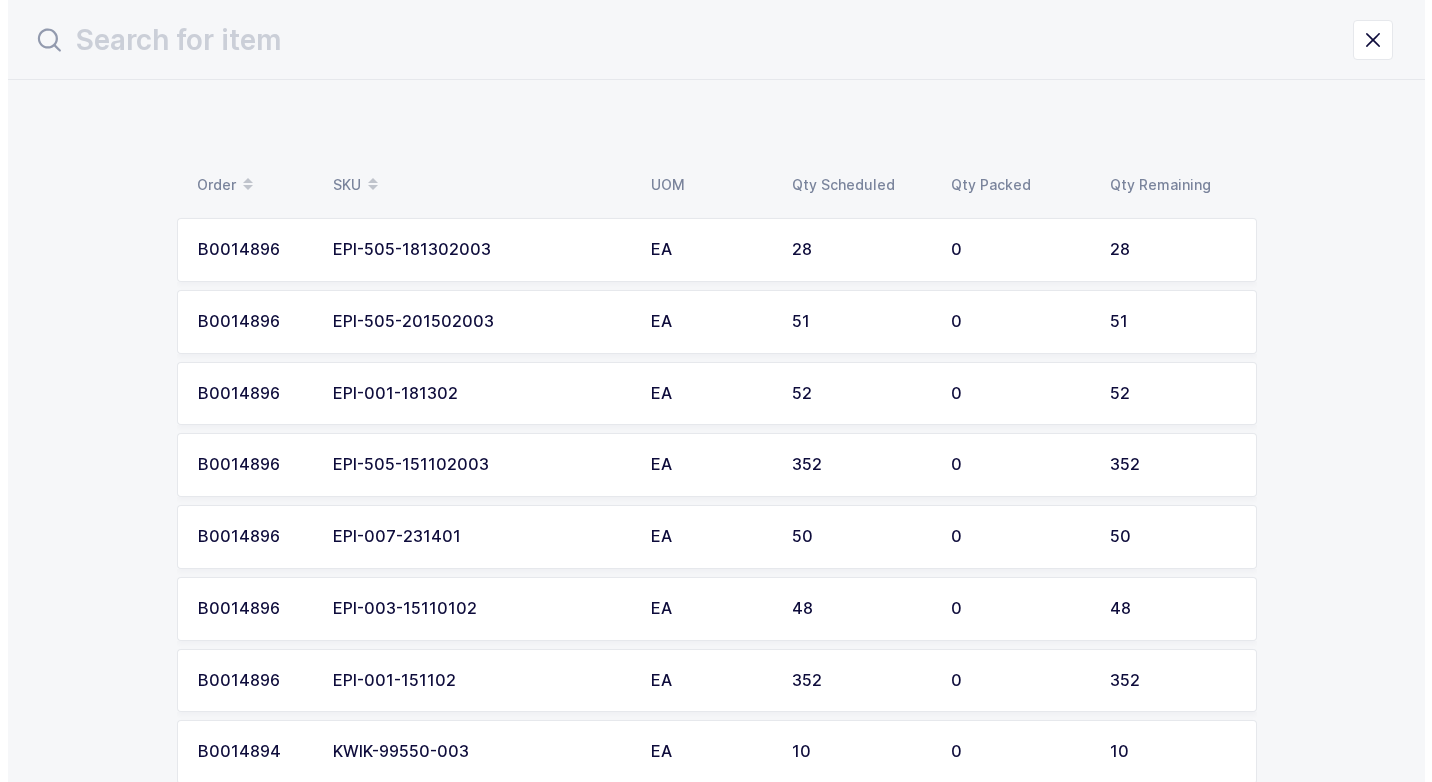 scroll, scrollTop: 0, scrollLeft: 0, axis: both 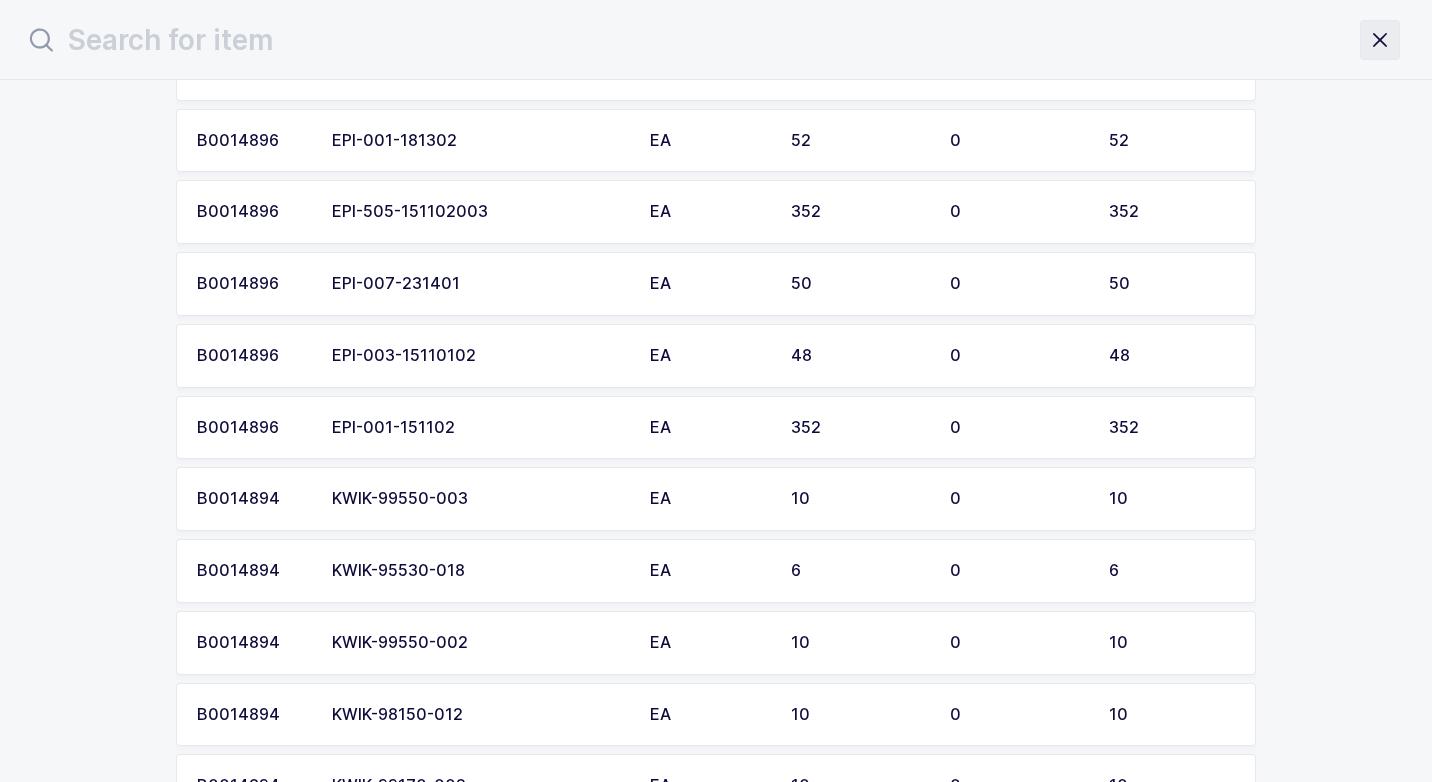 click at bounding box center (1380, 40) 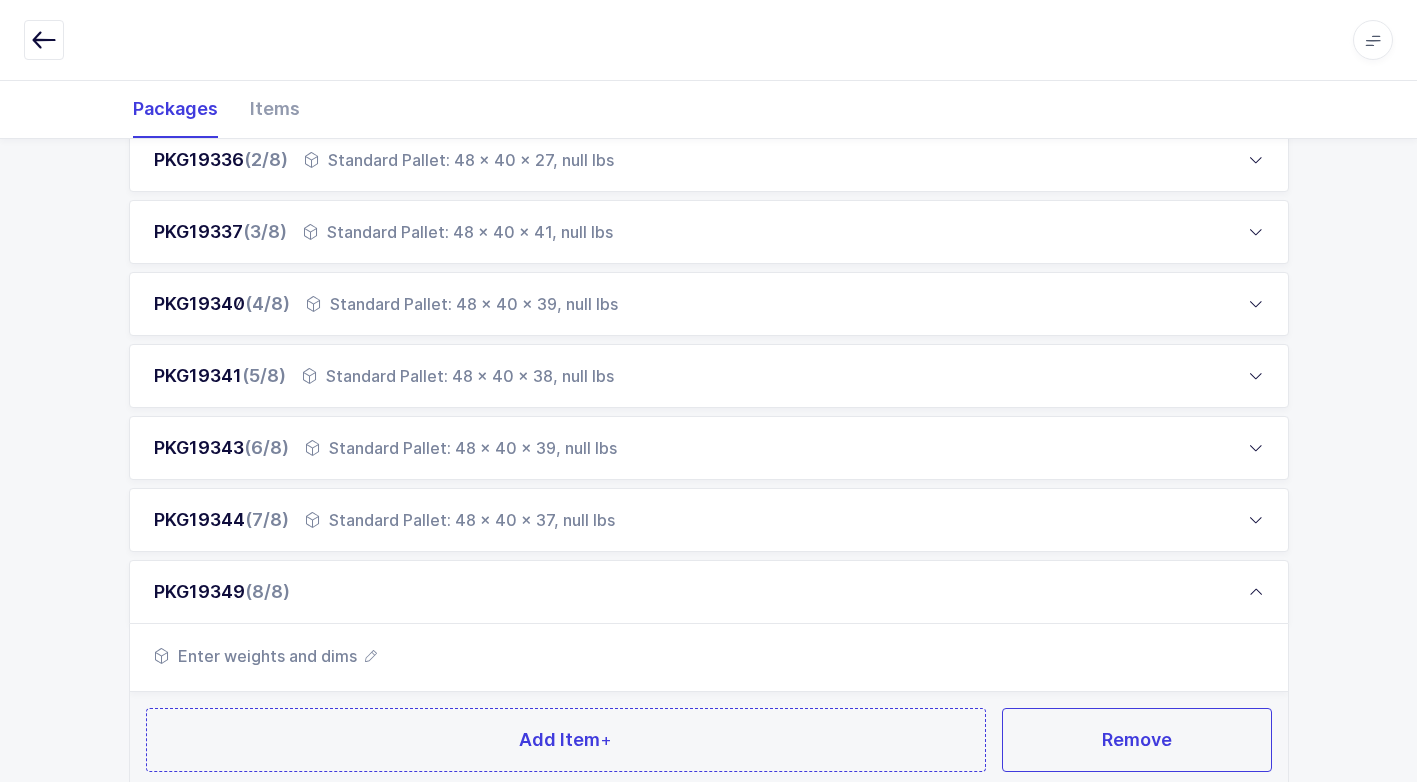 scroll, scrollTop: 537, scrollLeft: 0, axis: vertical 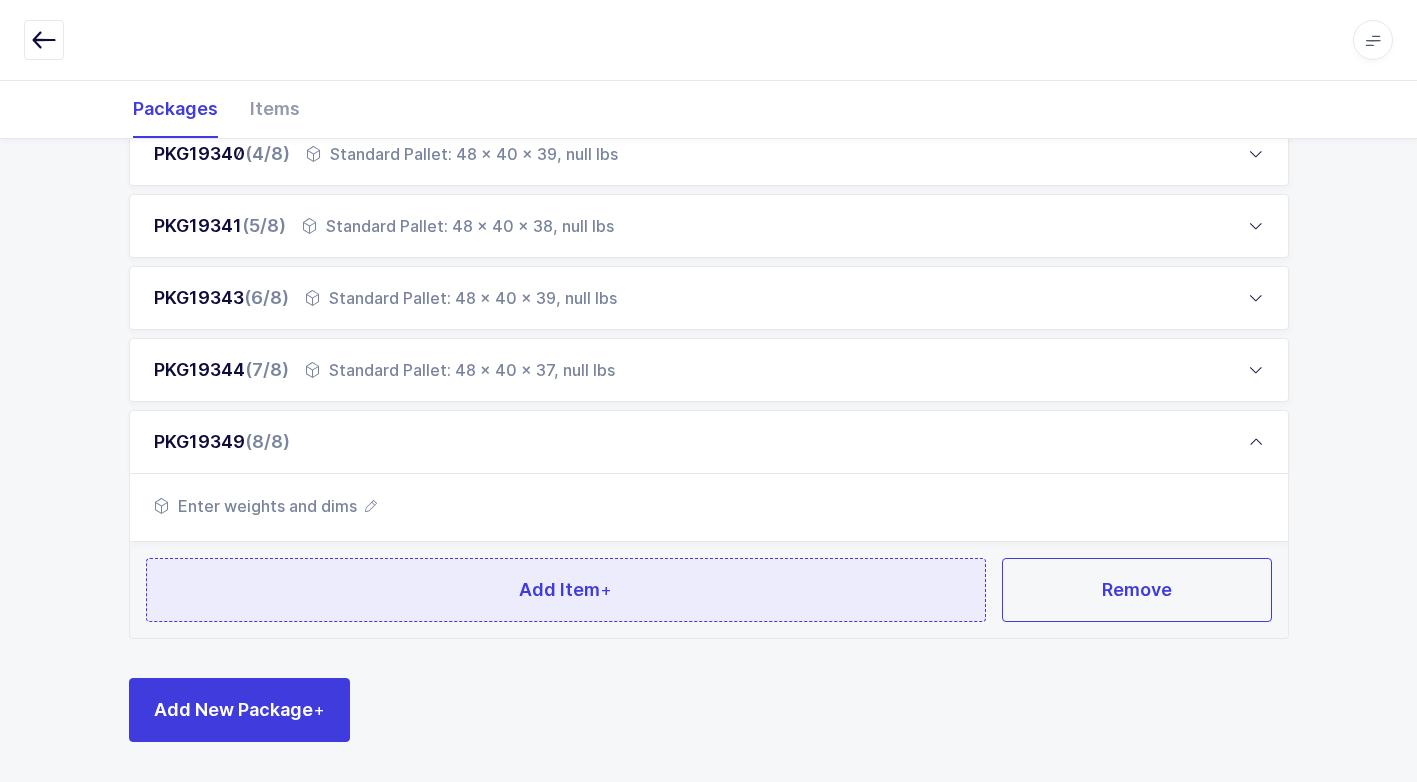 click on "Add Item  +" at bounding box center [566, 590] 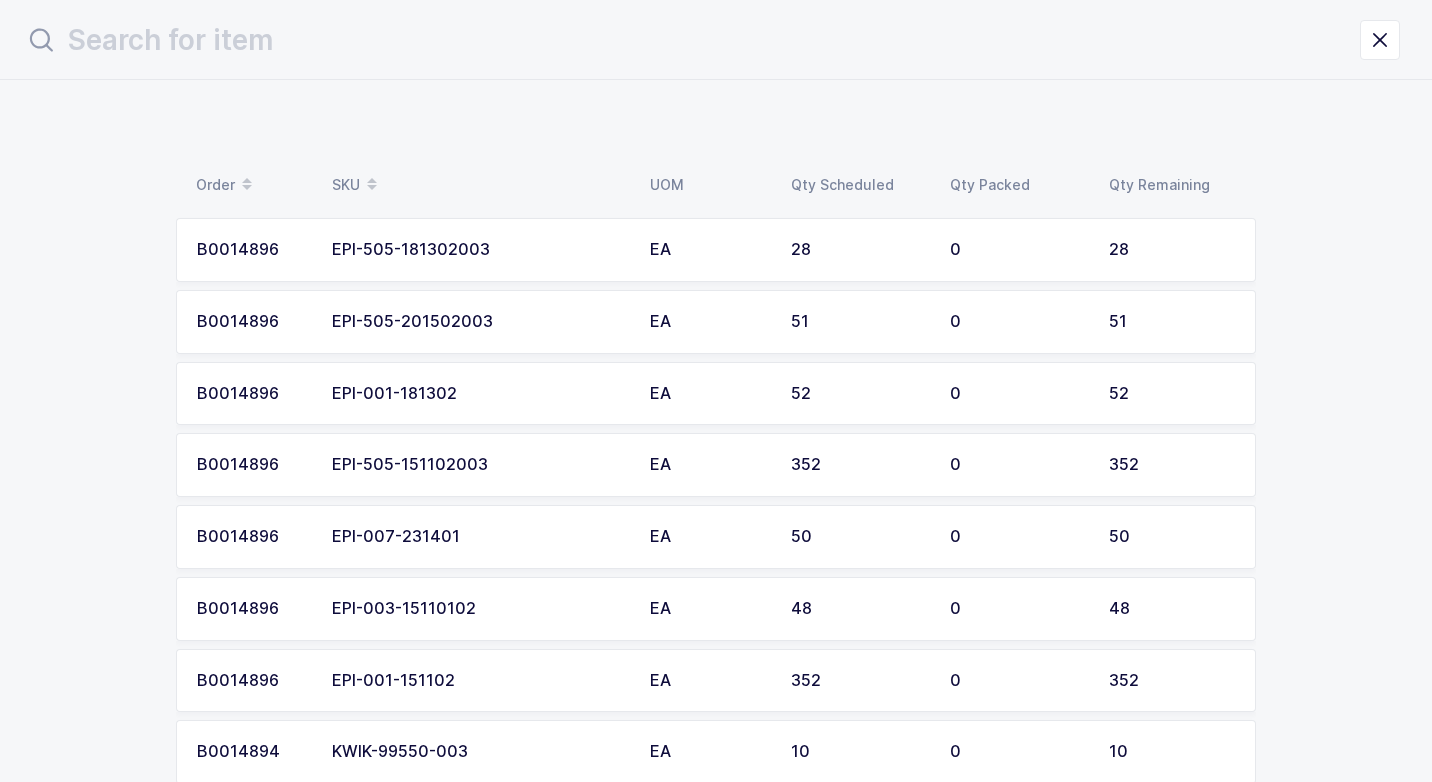 click on "EPI-505-151102003" at bounding box center (479, 465) 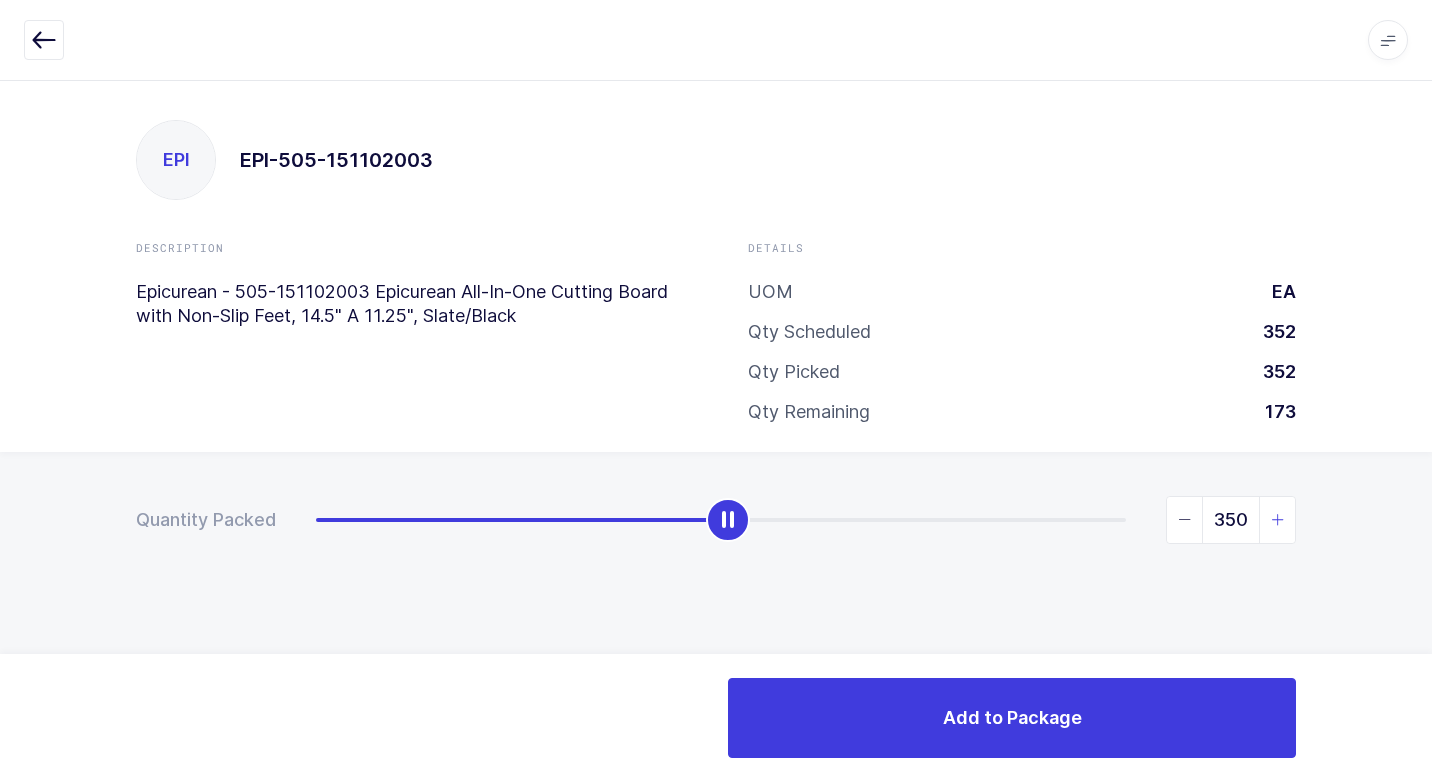 type on "352" 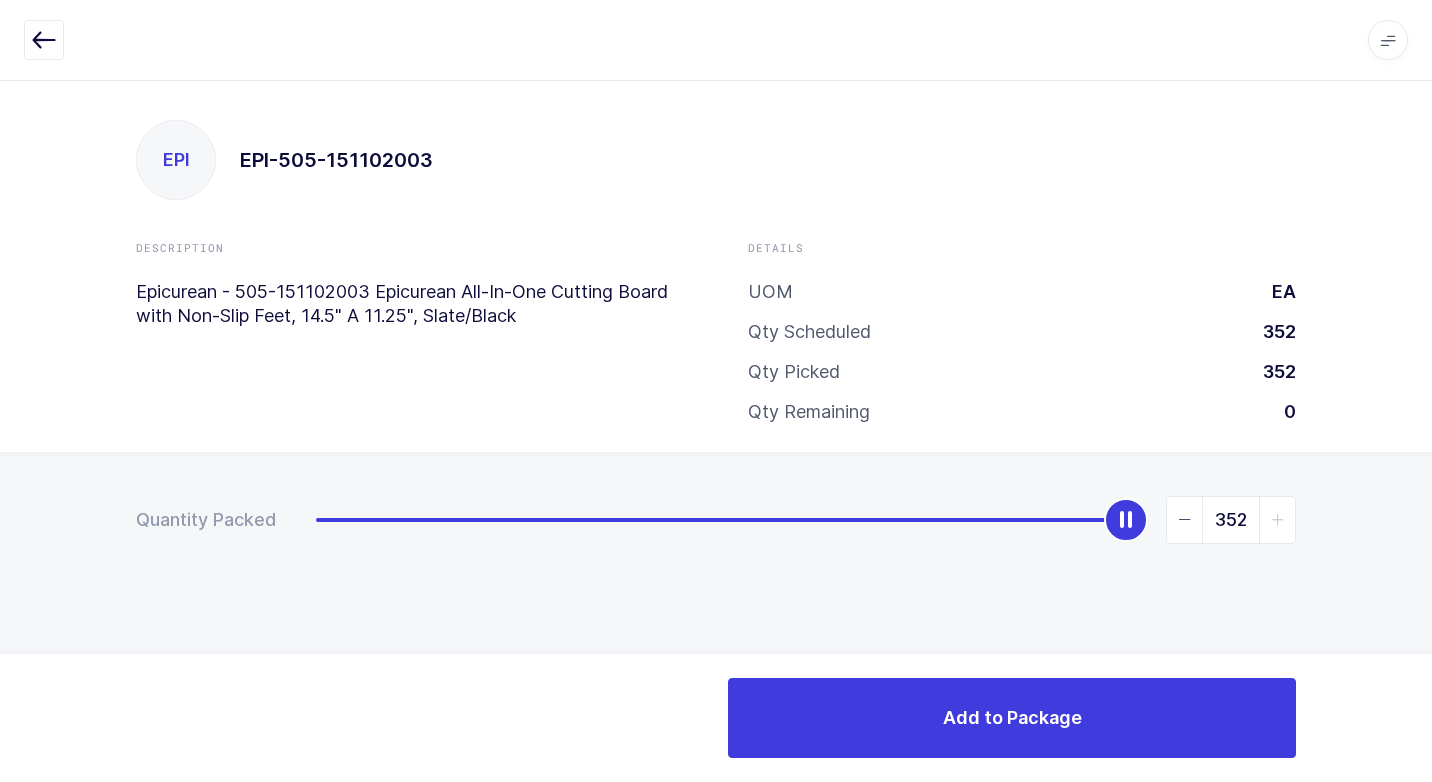 drag, startPoint x: 317, startPoint y: 523, endPoint x: 1435, endPoint y: 668, distance: 1127.3638 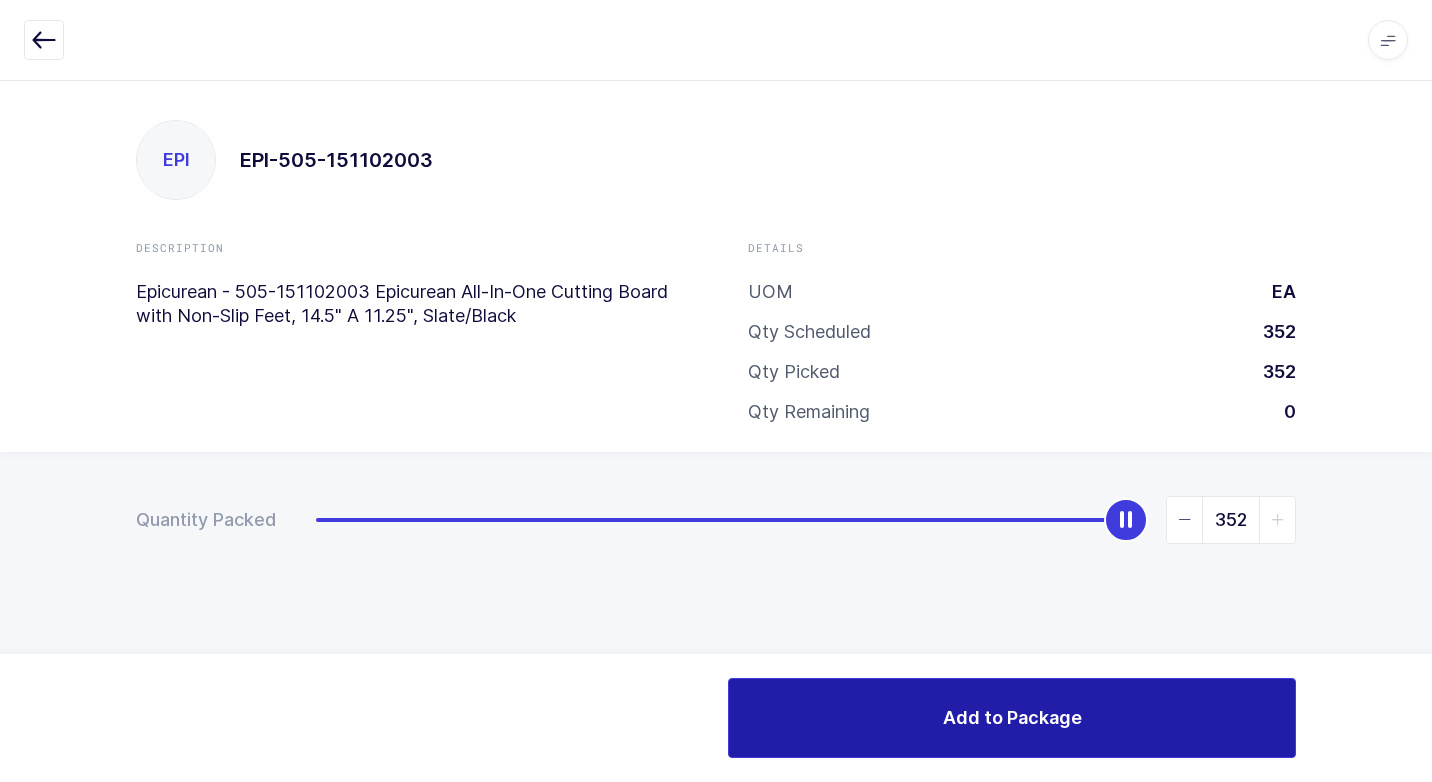 click on "Add to Package" at bounding box center [1012, 717] 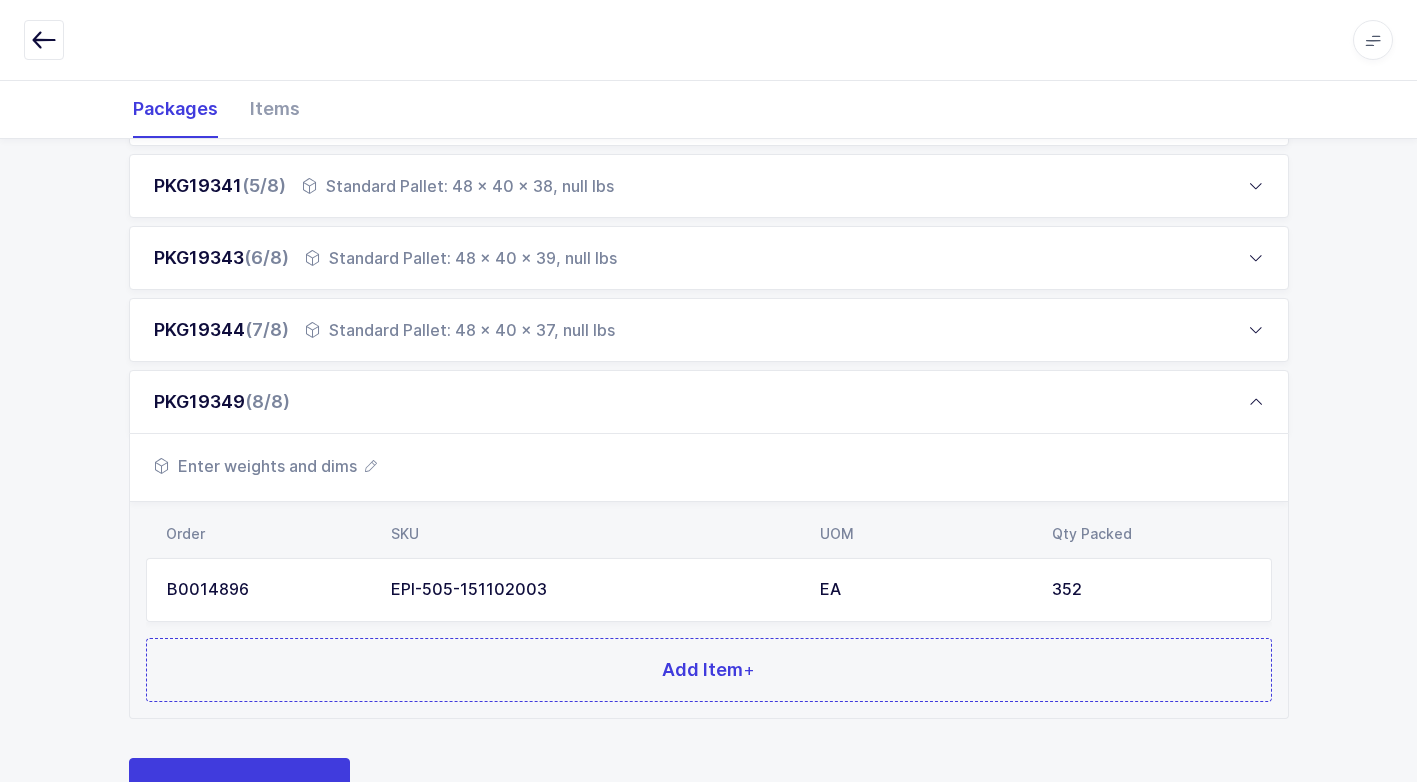 scroll, scrollTop: 657, scrollLeft: 0, axis: vertical 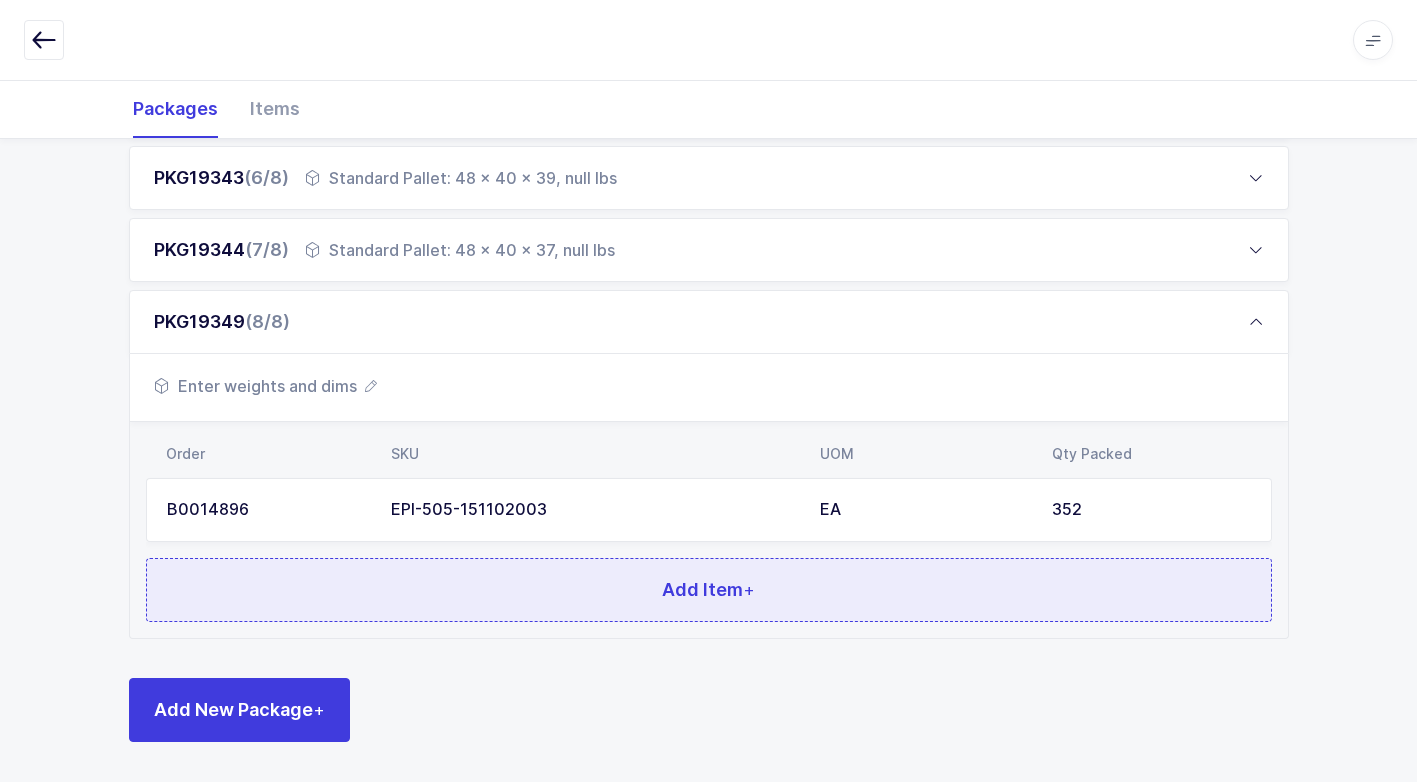 click on "Add Item  +" at bounding box center (709, 590) 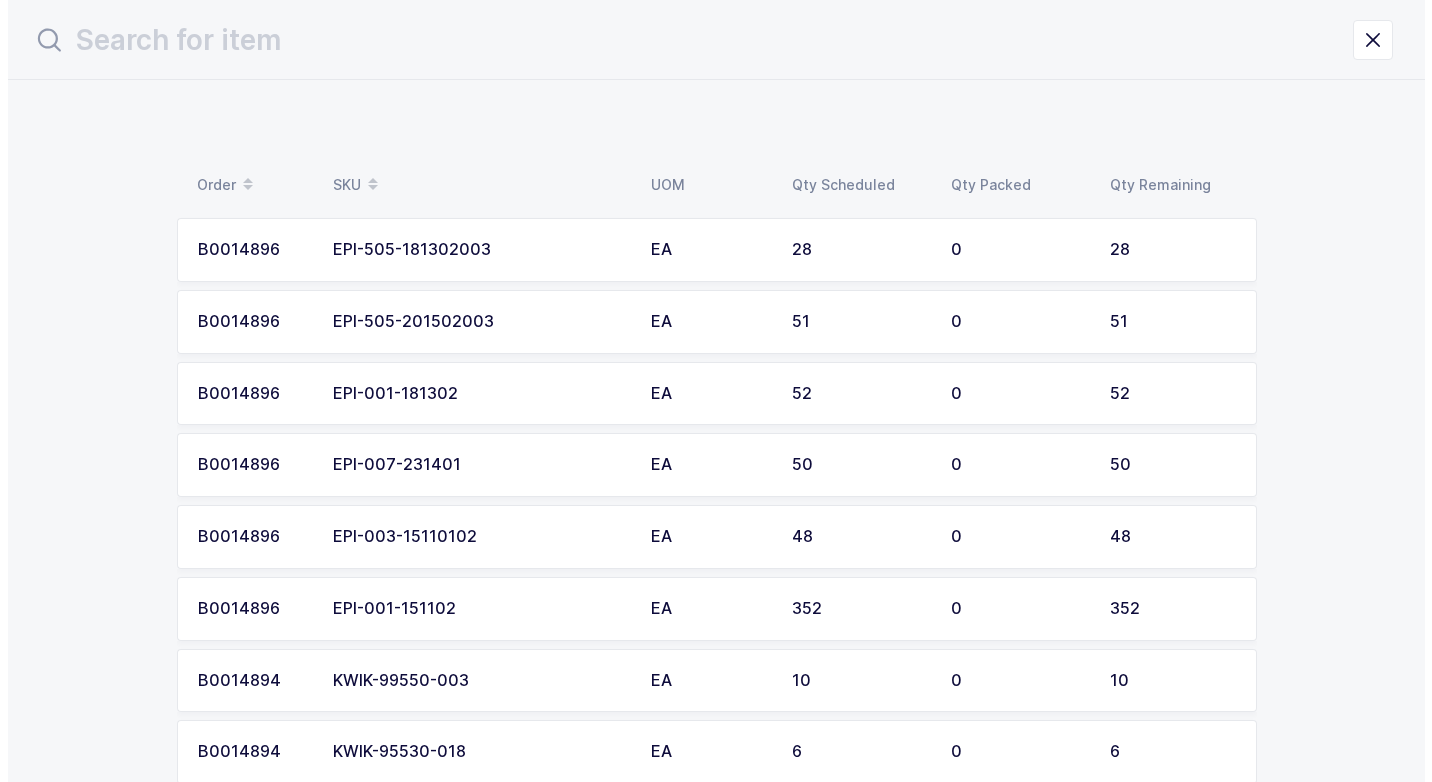 scroll, scrollTop: 0, scrollLeft: 0, axis: both 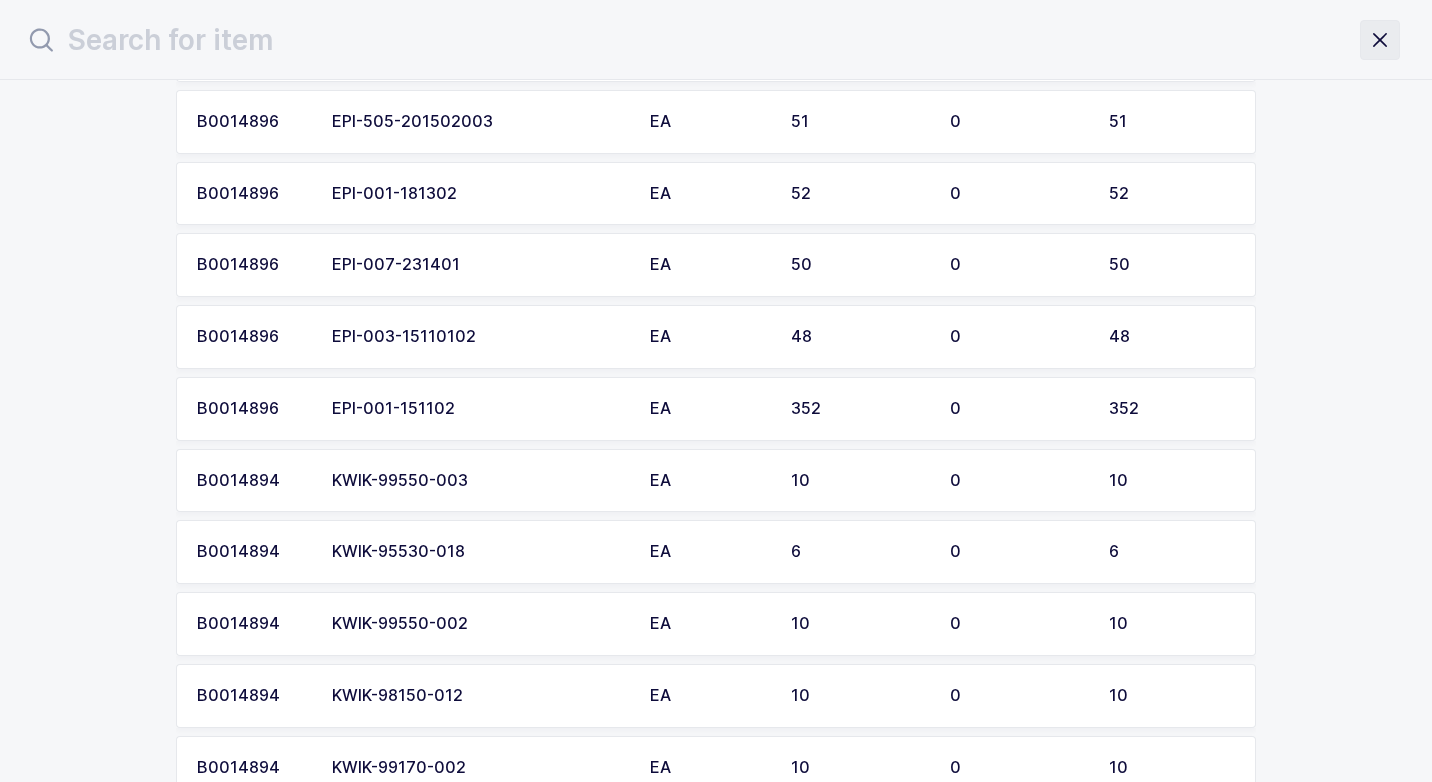 click at bounding box center [1380, 40] 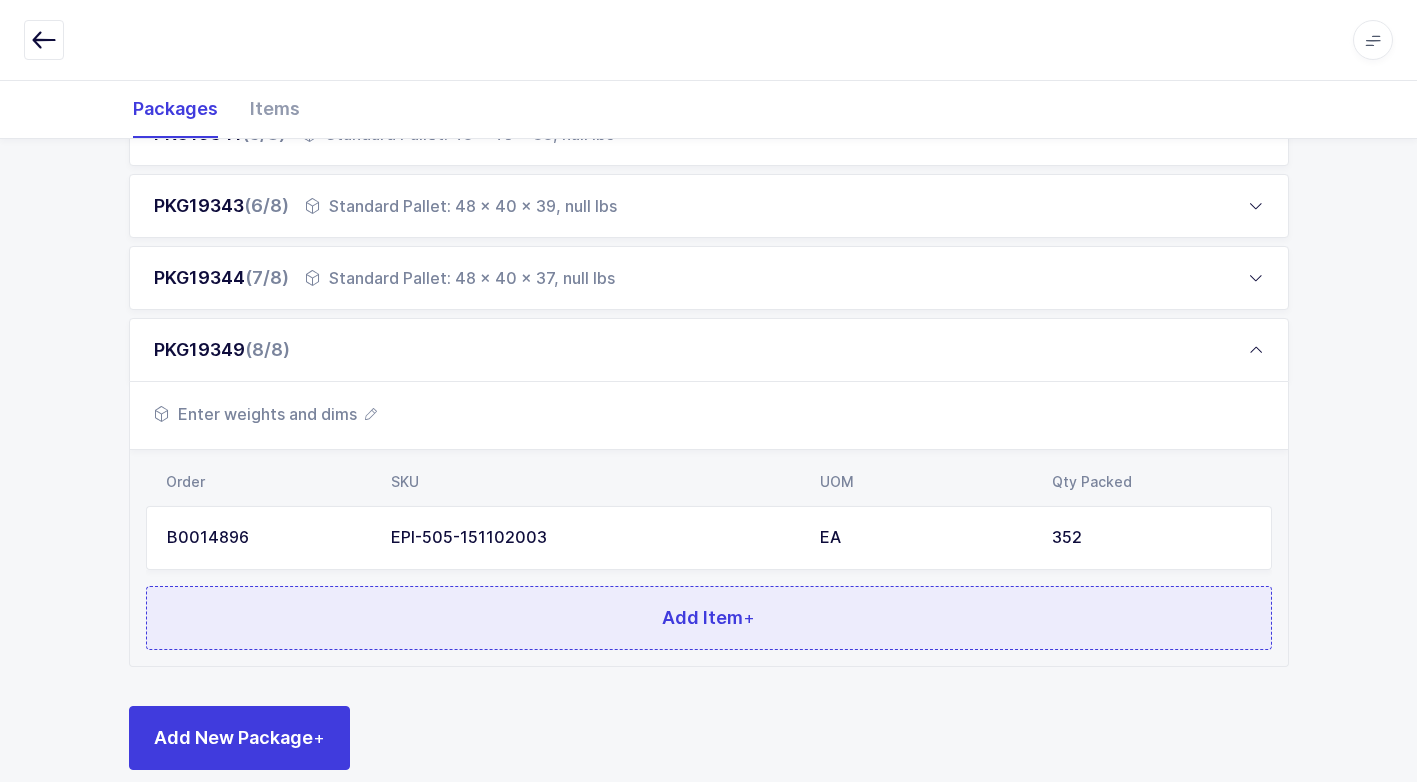 scroll, scrollTop: 657, scrollLeft: 0, axis: vertical 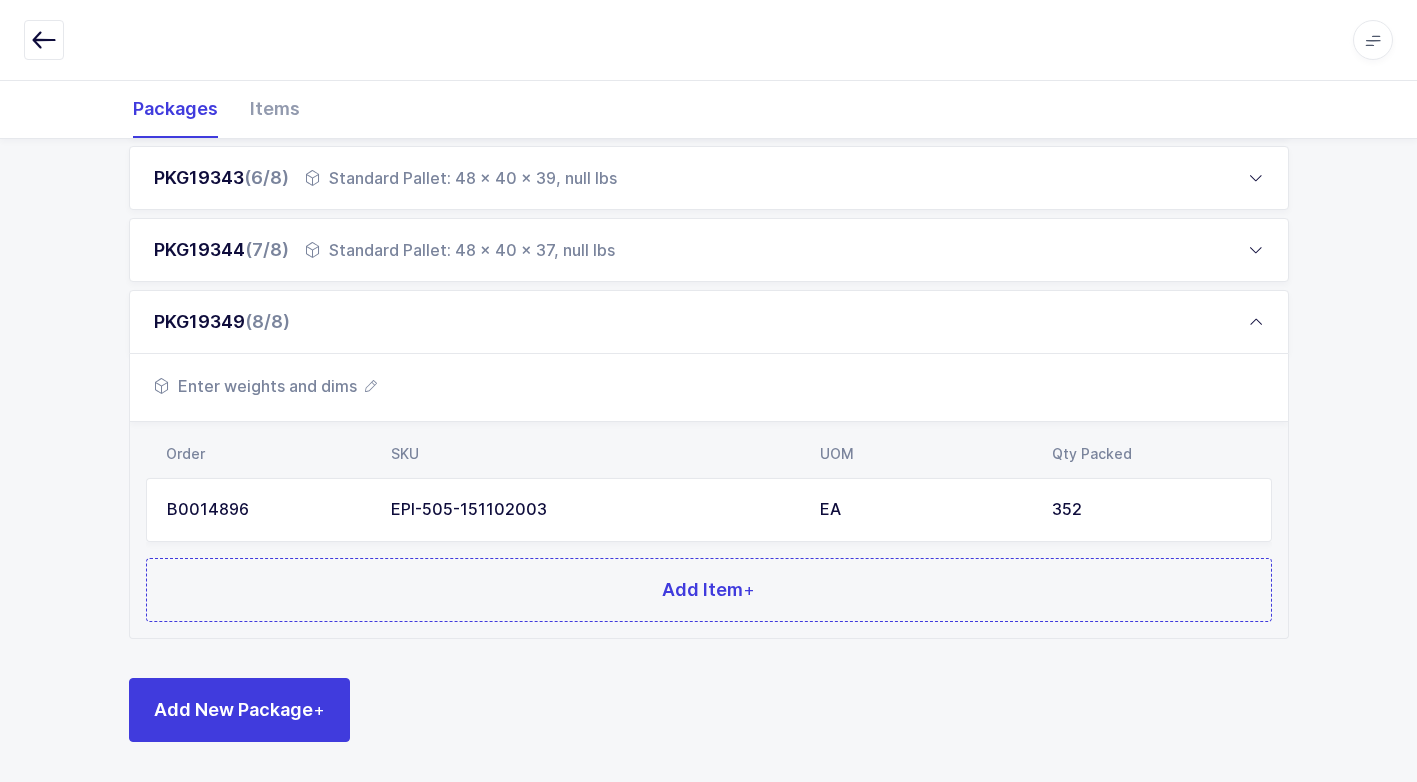 click on "Enter weights and dims" at bounding box center [265, 386] 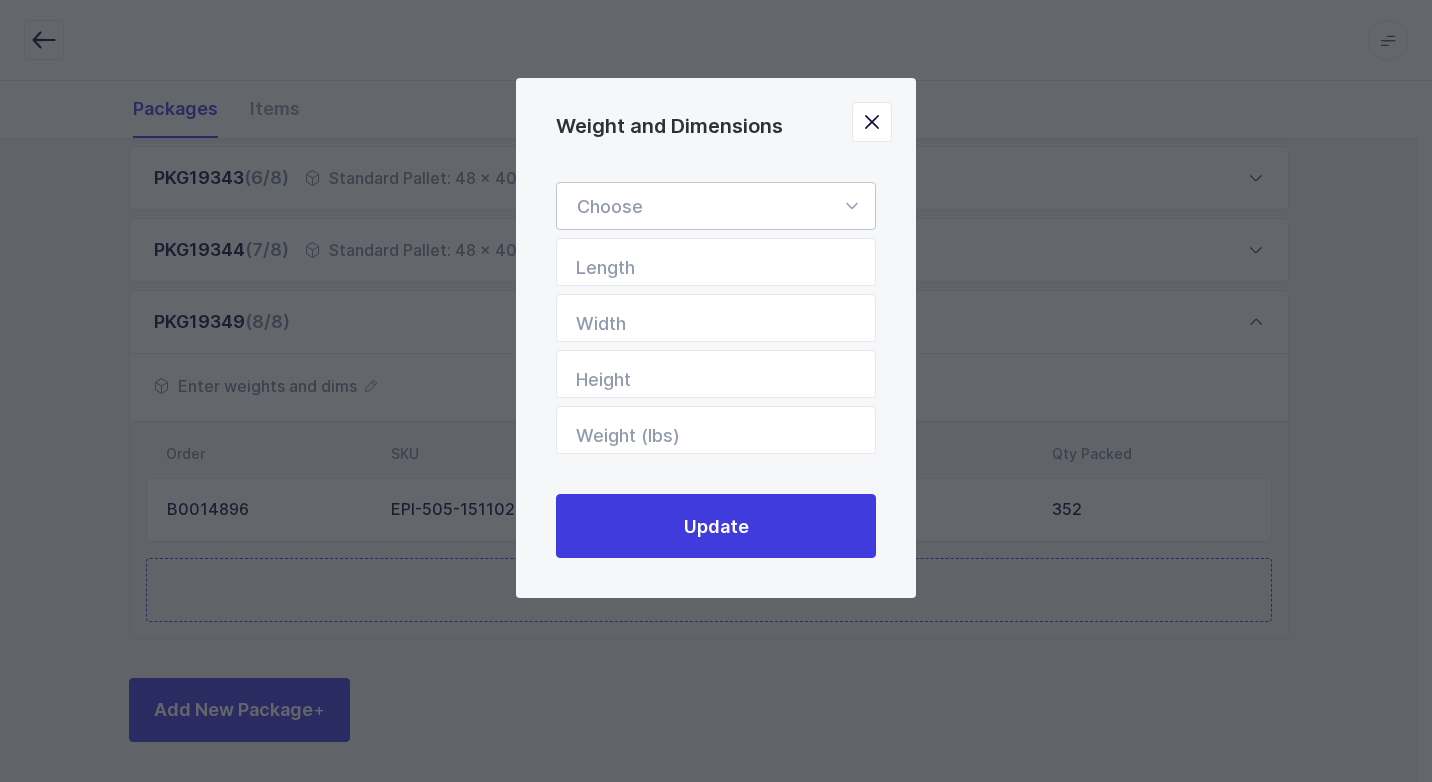 click at bounding box center [851, 206] 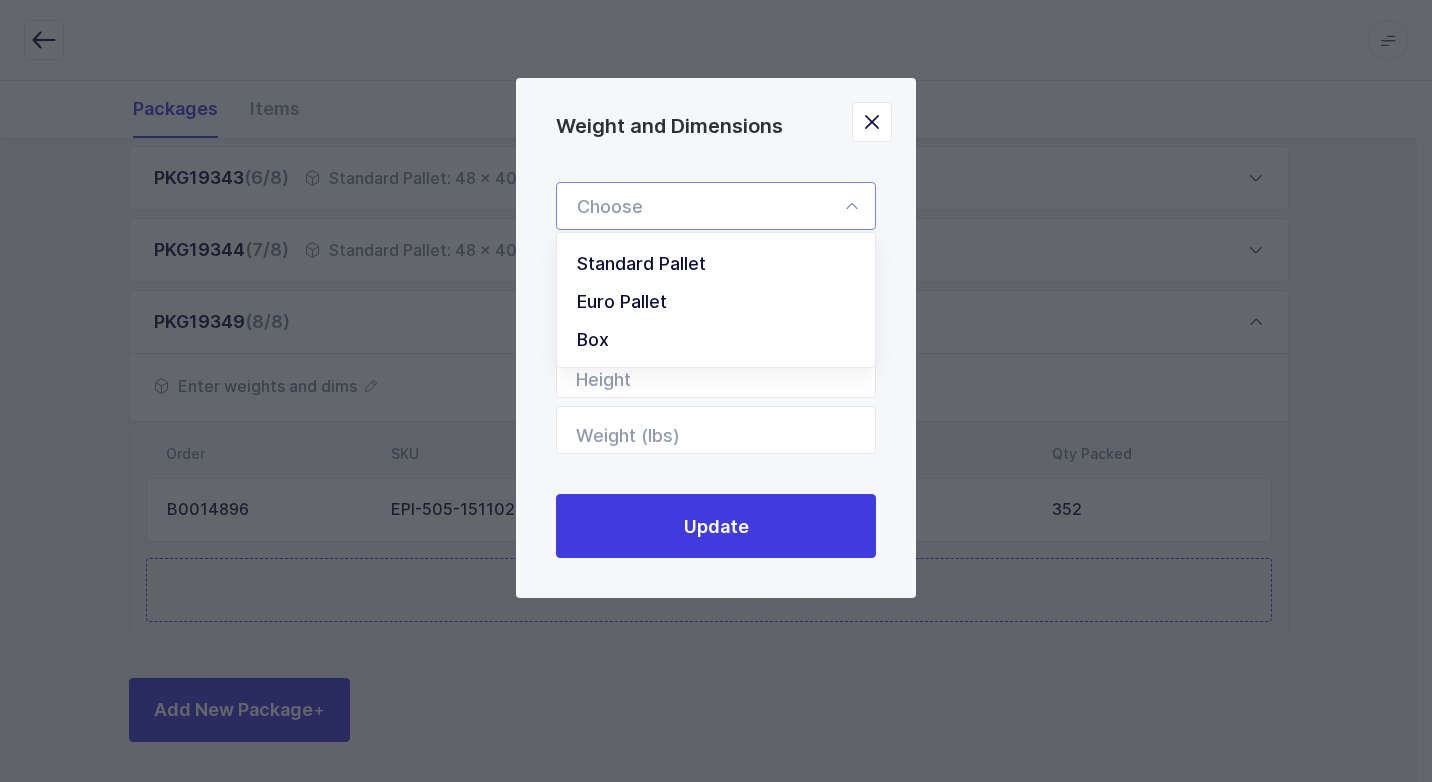 drag, startPoint x: 730, startPoint y: 271, endPoint x: 713, endPoint y: 294, distance: 28.600698 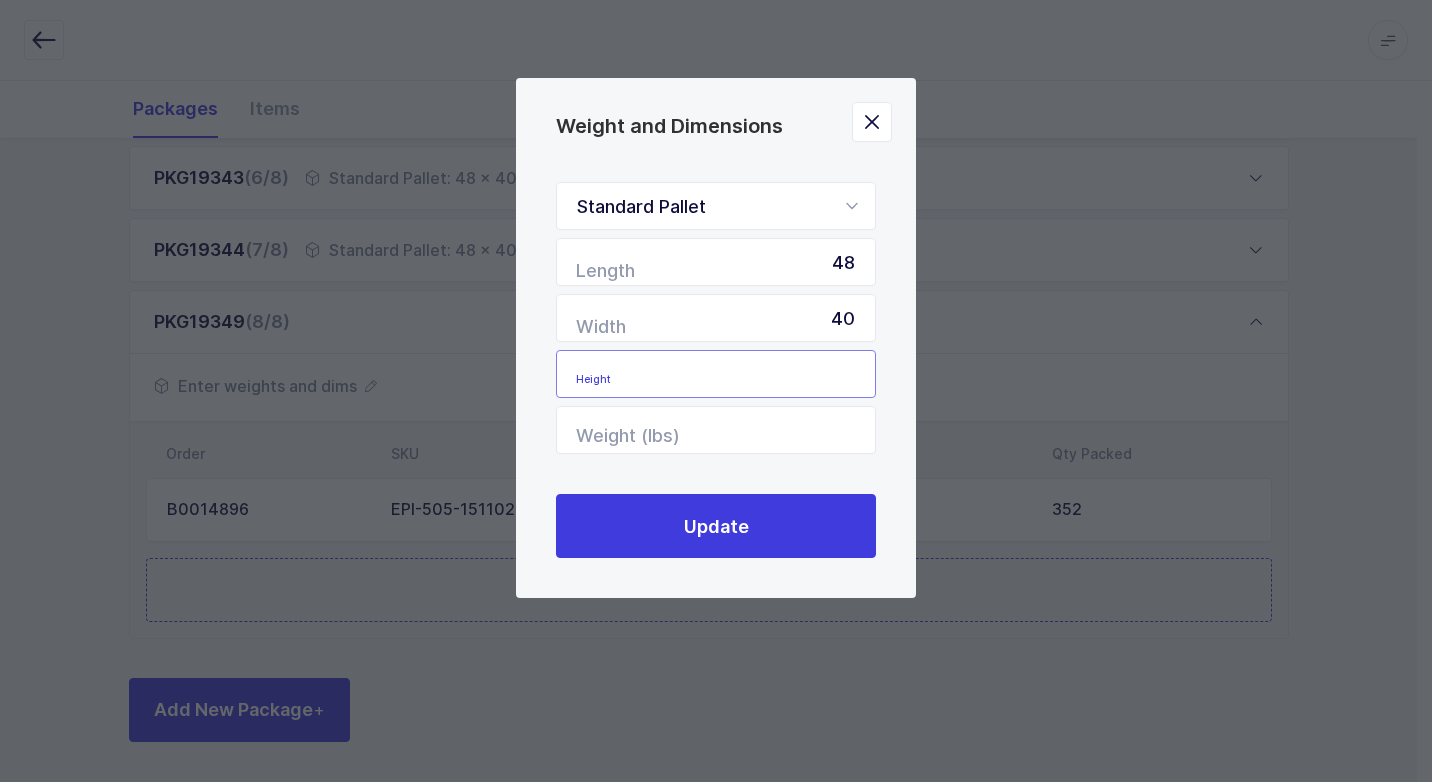 click at bounding box center [716, 374] 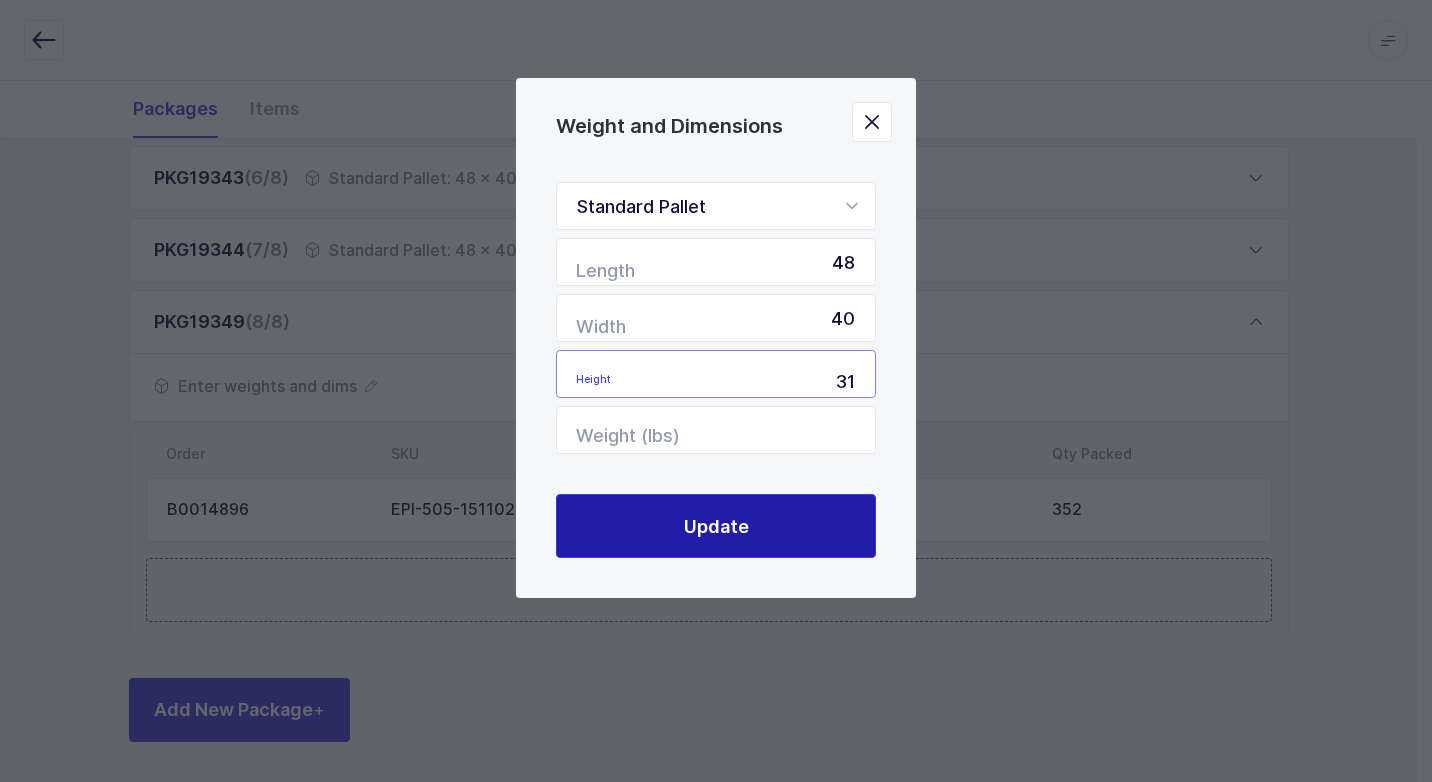 type on "31" 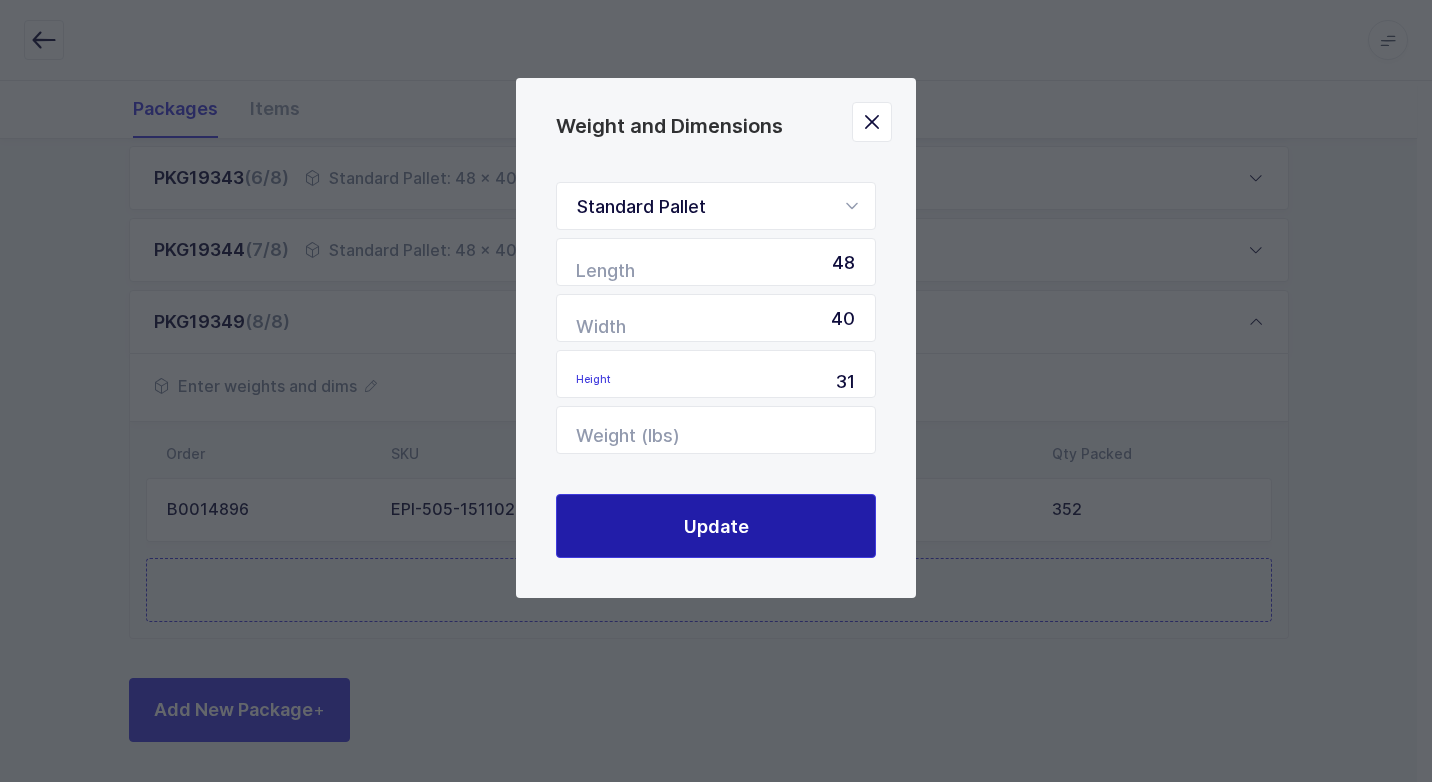 drag, startPoint x: 736, startPoint y: 527, endPoint x: 714, endPoint y: 530, distance: 22.203604 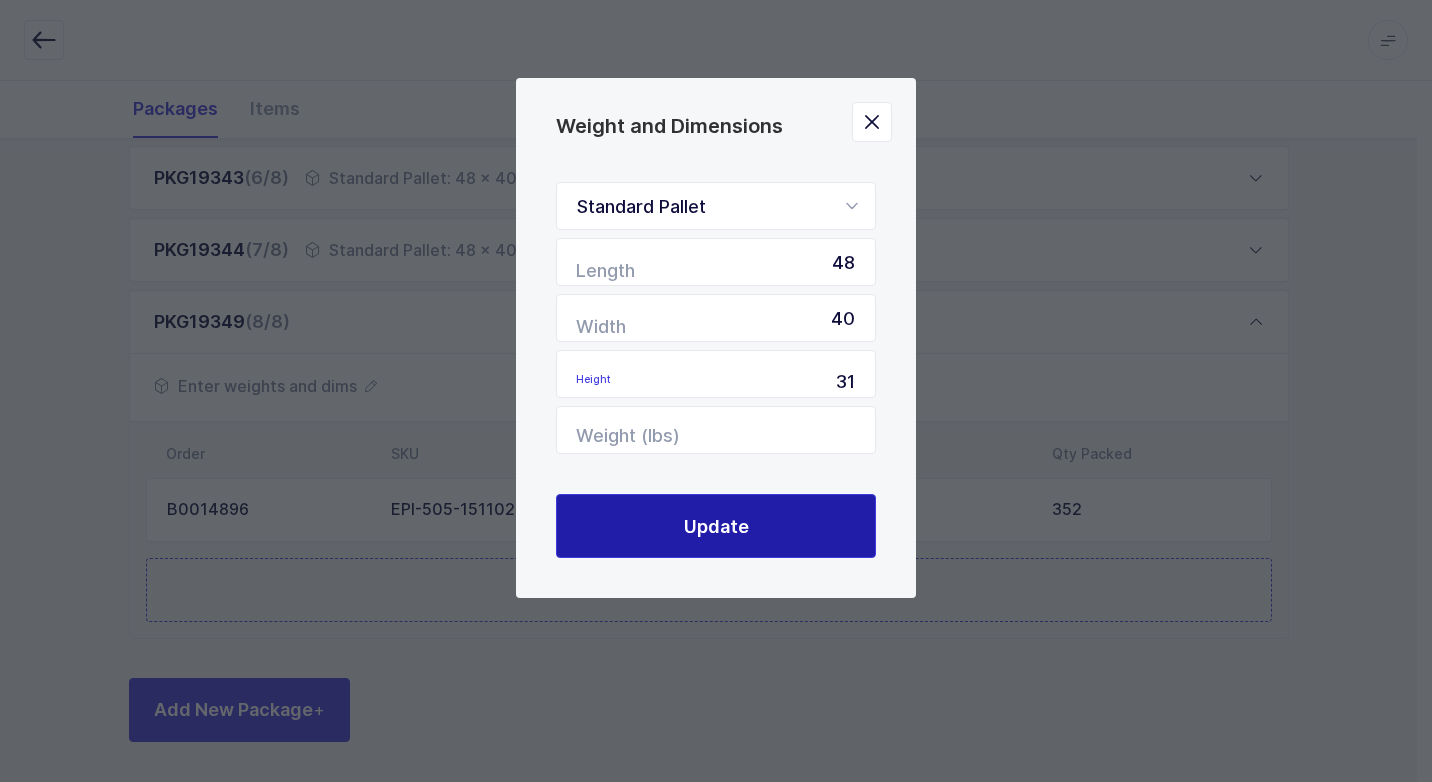 click on "Update" at bounding box center [716, 526] 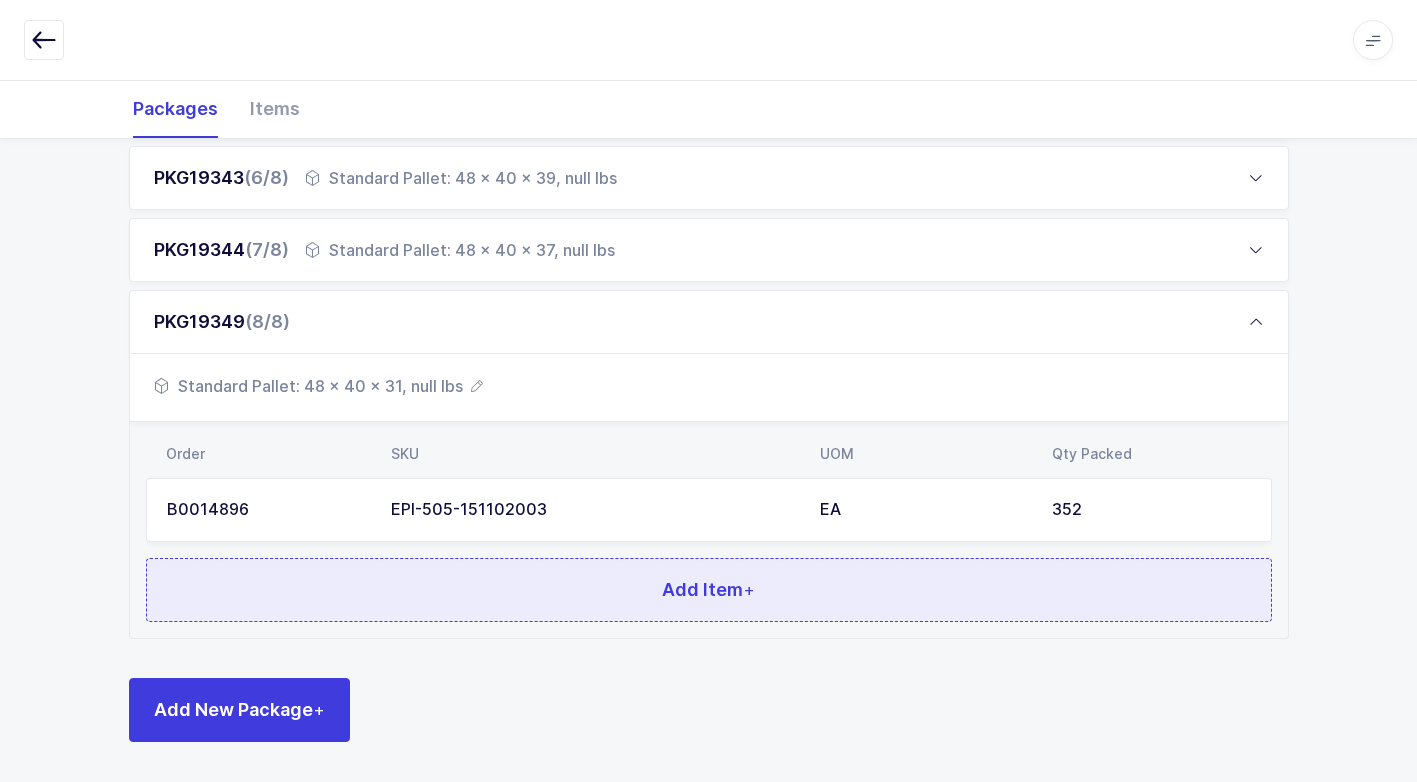 click on "Add Item  +" at bounding box center [709, 590] 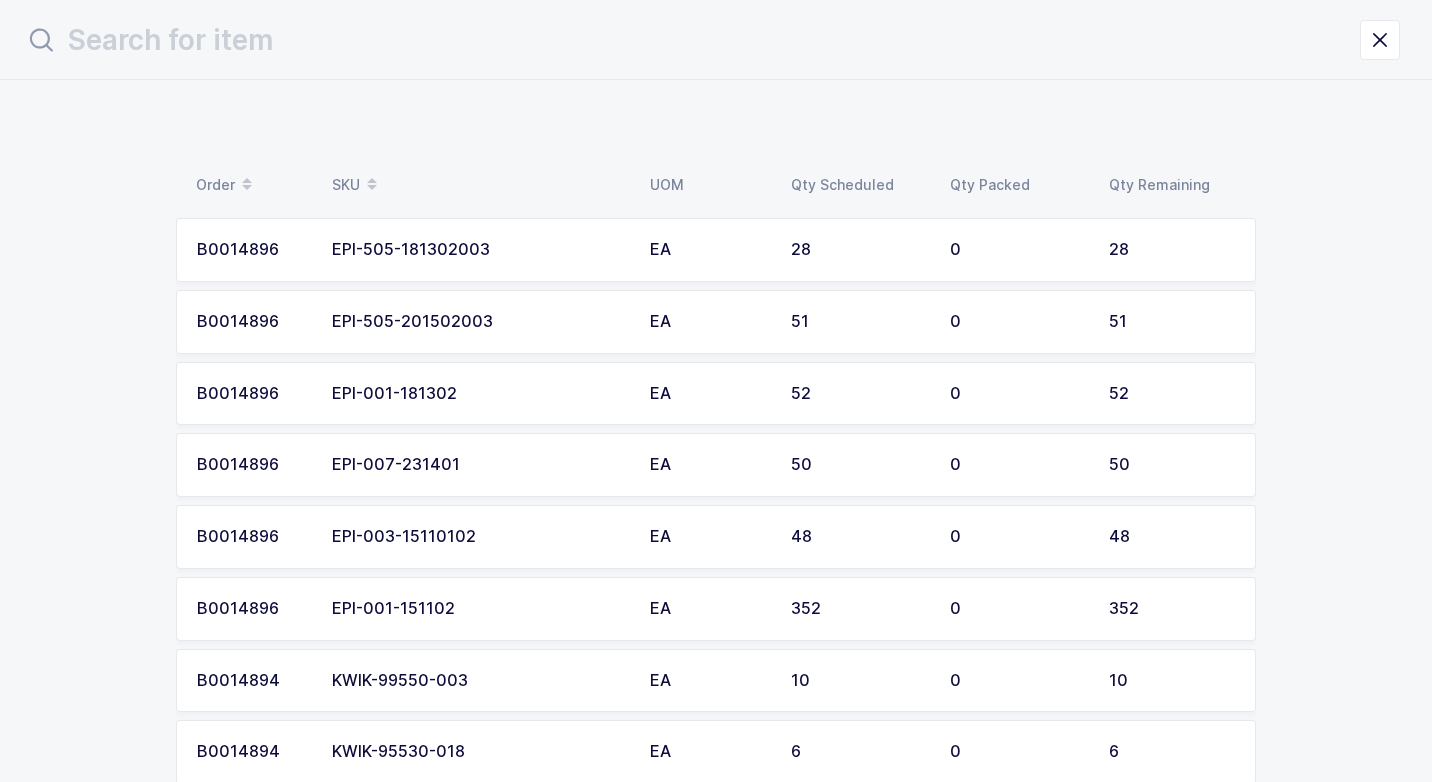 click on "EPI-001-151102" at bounding box center (479, 609) 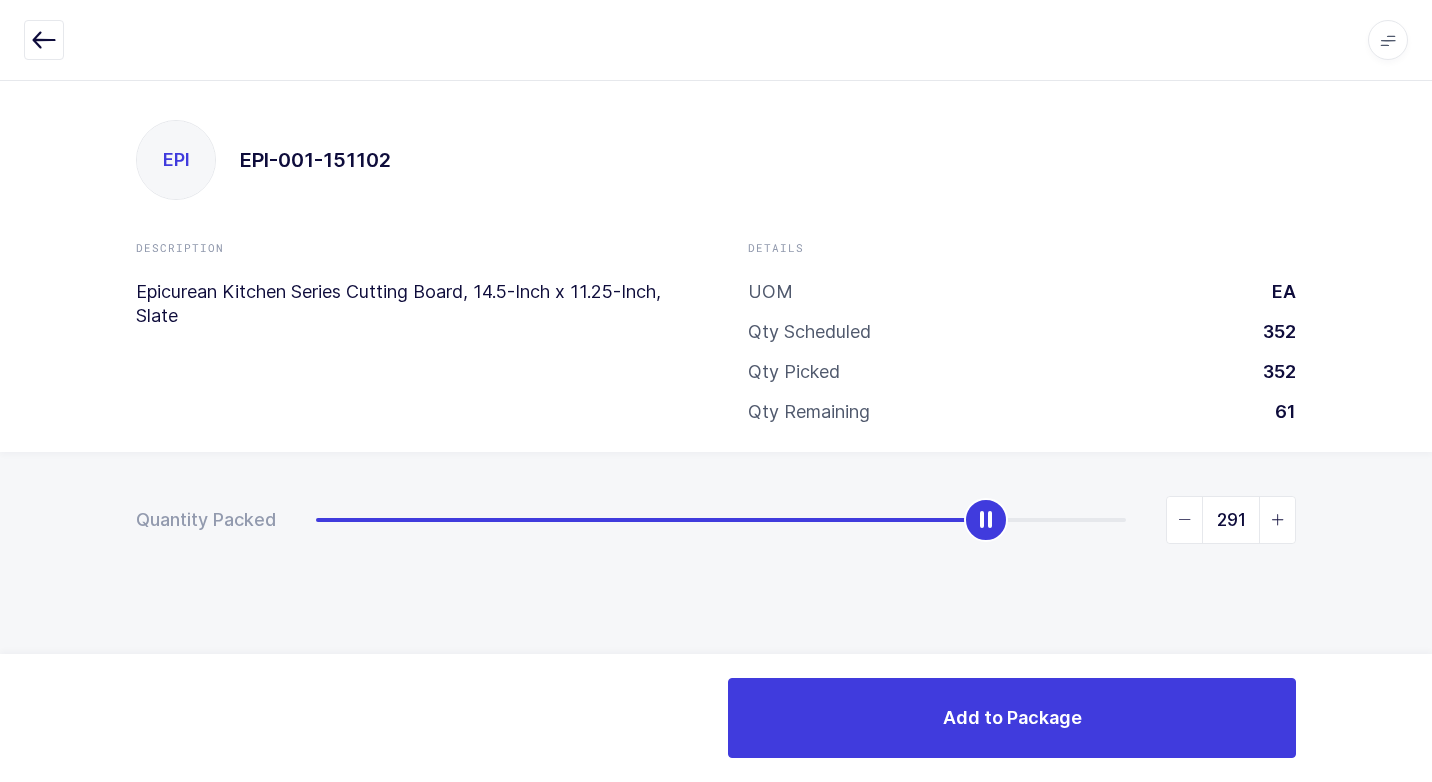 type on "352" 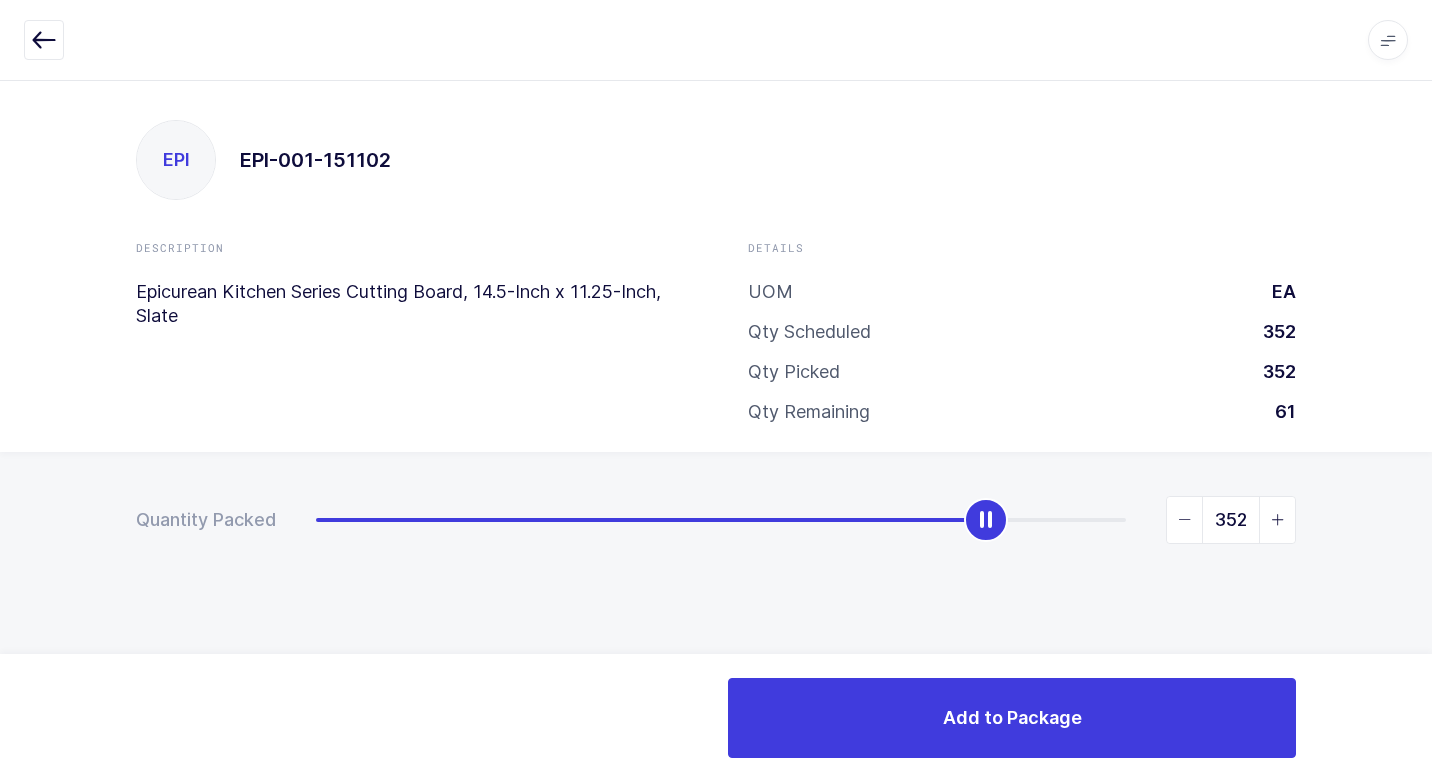 drag, startPoint x: 304, startPoint y: 513, endPoint x: 1388, endPoint y: 546, distance: 1084.5022 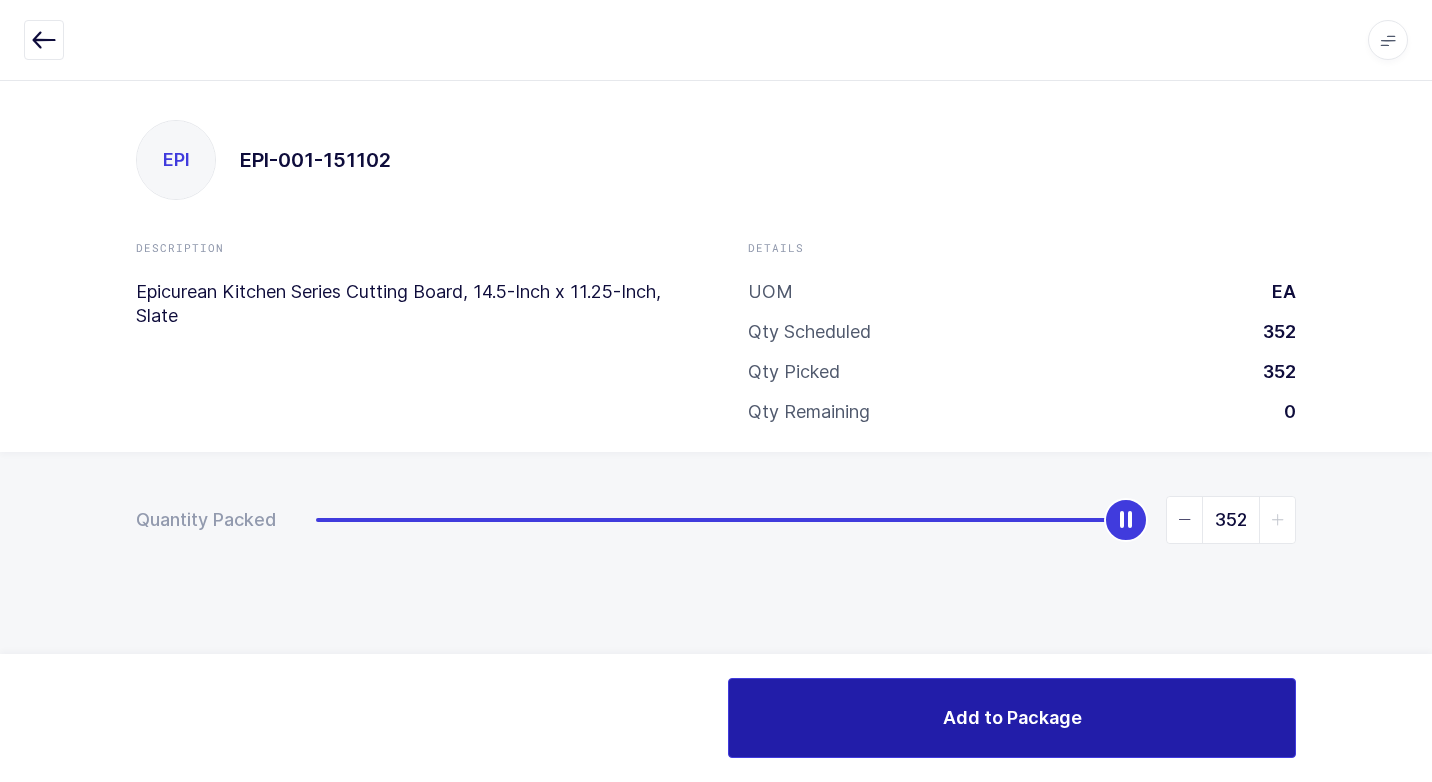 drag, startPoint x: 888, startPoint y: 697, endPoint x: 853, endPoint y: 711, distance: 37.696156 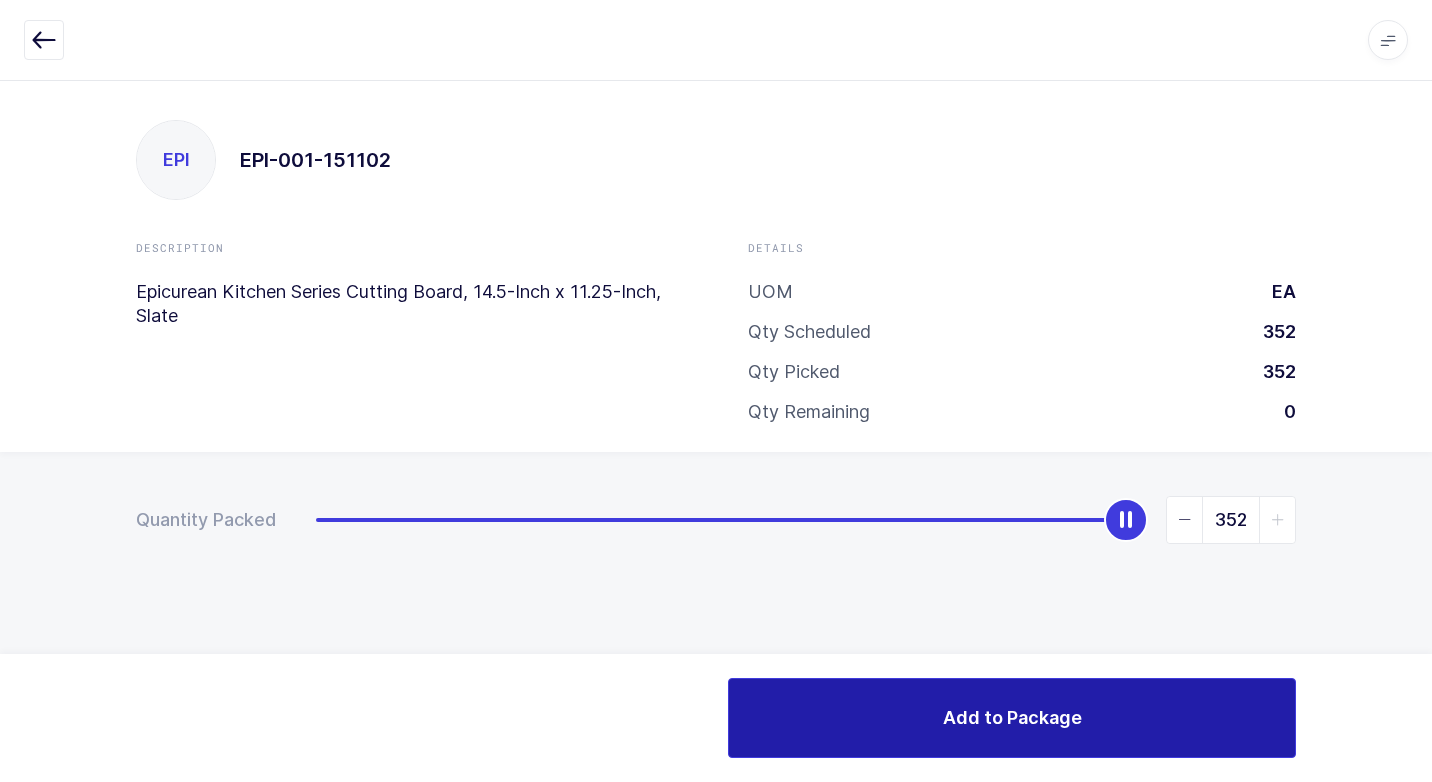 click on "Add to Package" at bounding box center [1012, 718] 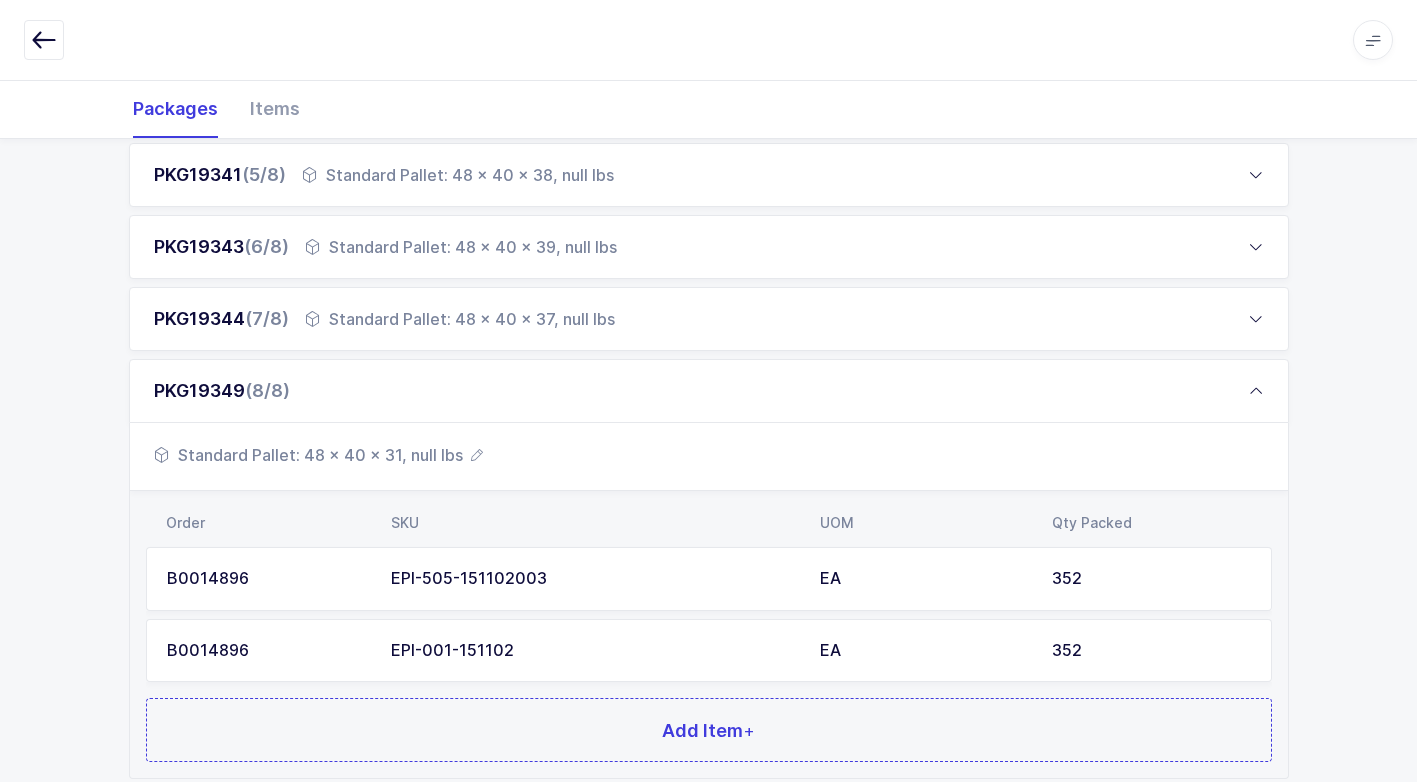scroll, scrollTop: 728, scrollLeft: 0, axis: vertical 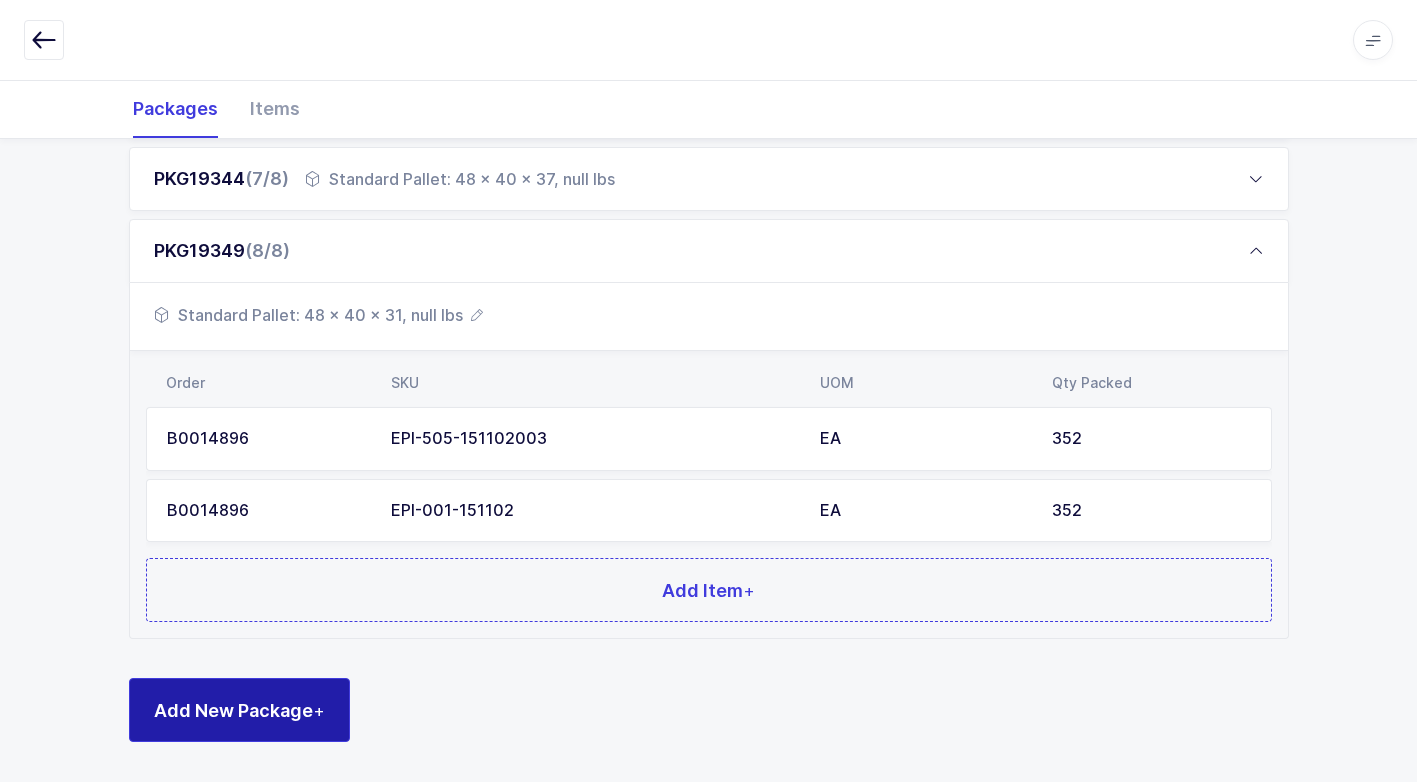 click on "Add New Package  +" at bounding box center [239, 710] 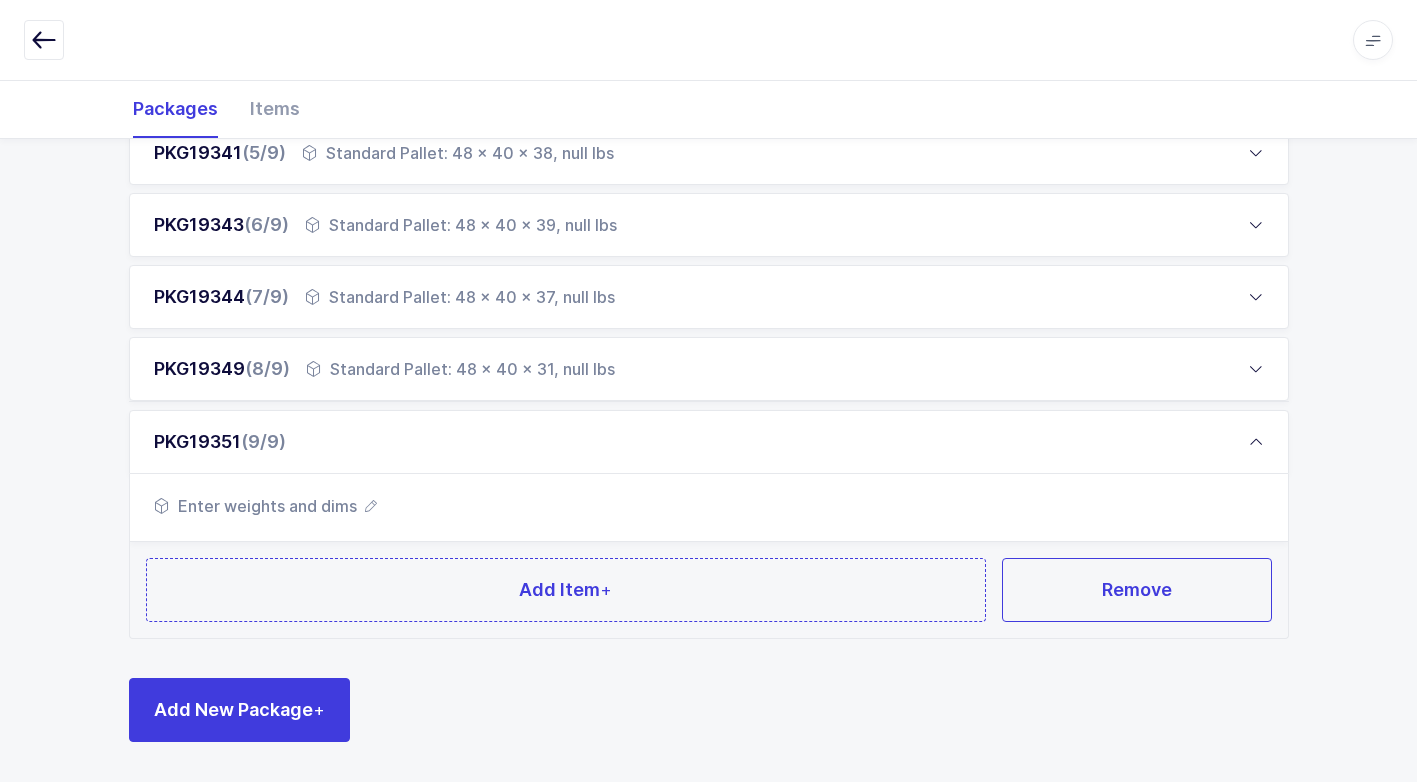 scroll, scrollTop: 609, scrollLeft: 0, axis: vertical 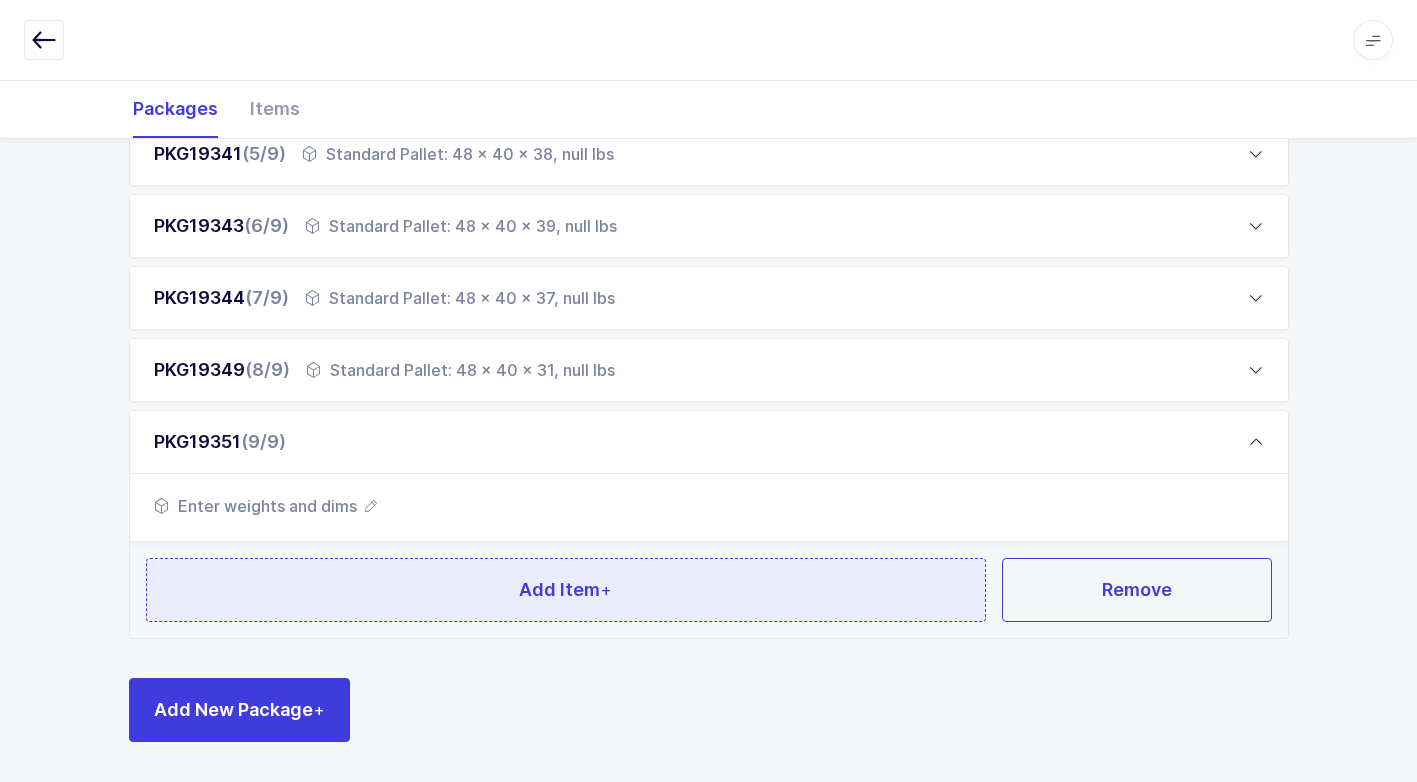 click on "Add Item  +" at bounding box center [566, 590] 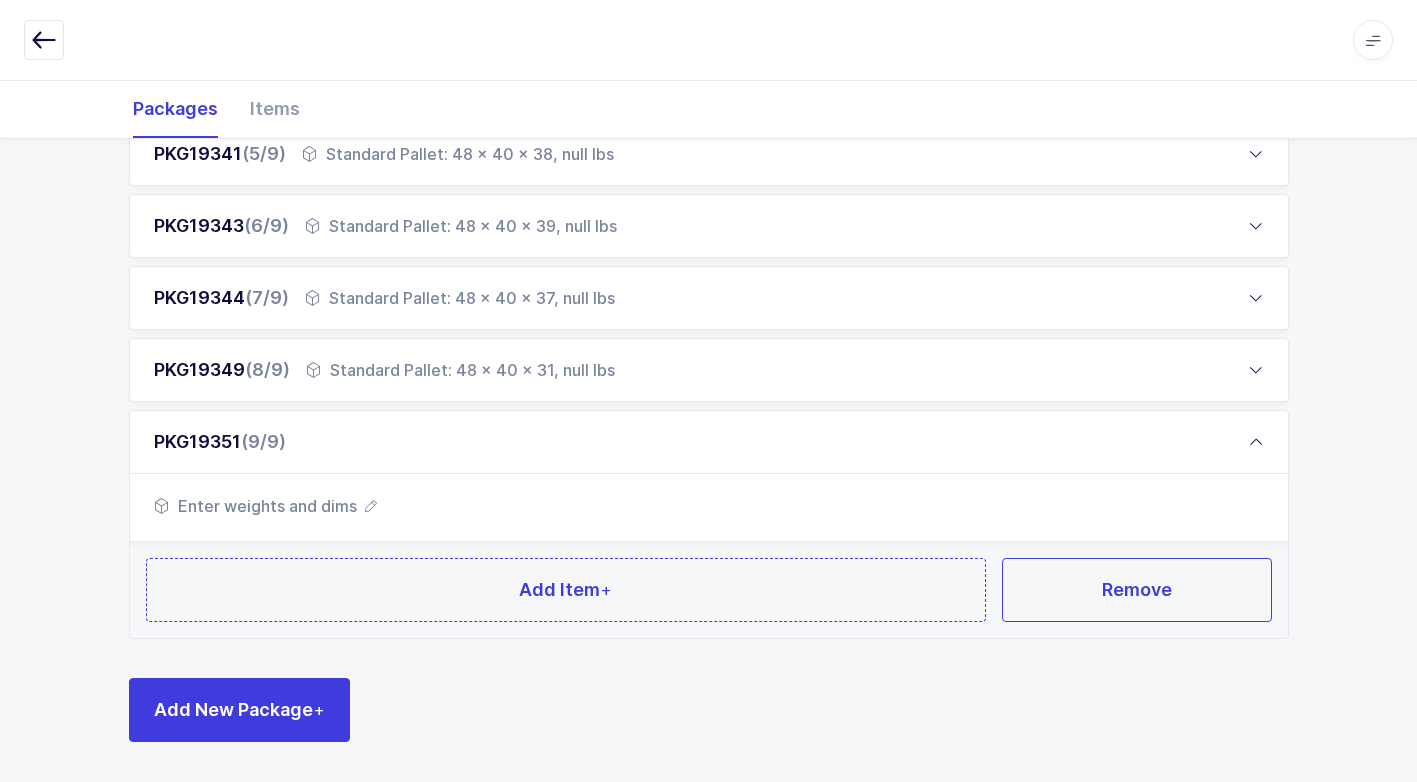 scroll, scrollTop: 0, scrollLeft: 0, axis: both 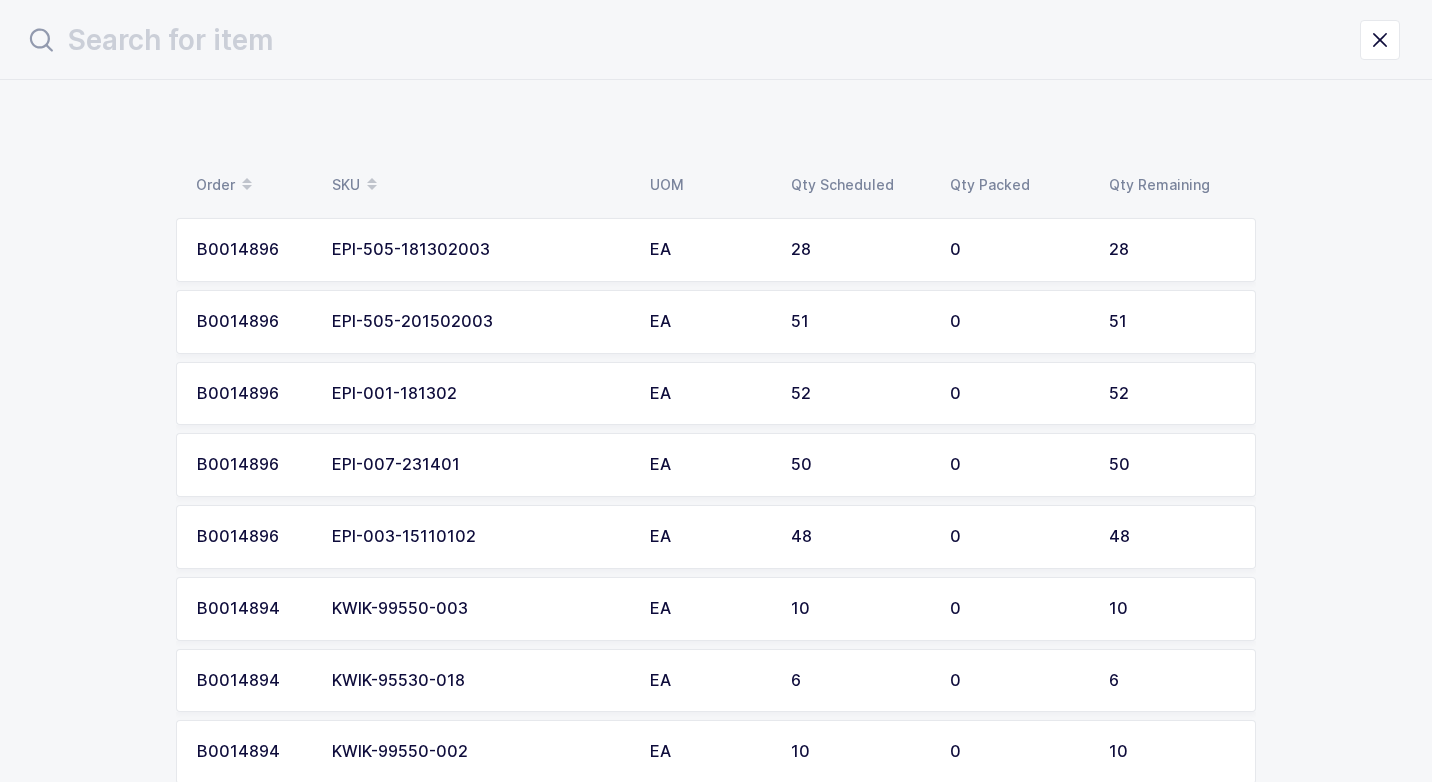 click on "EA" at bounding box center [708, 322] 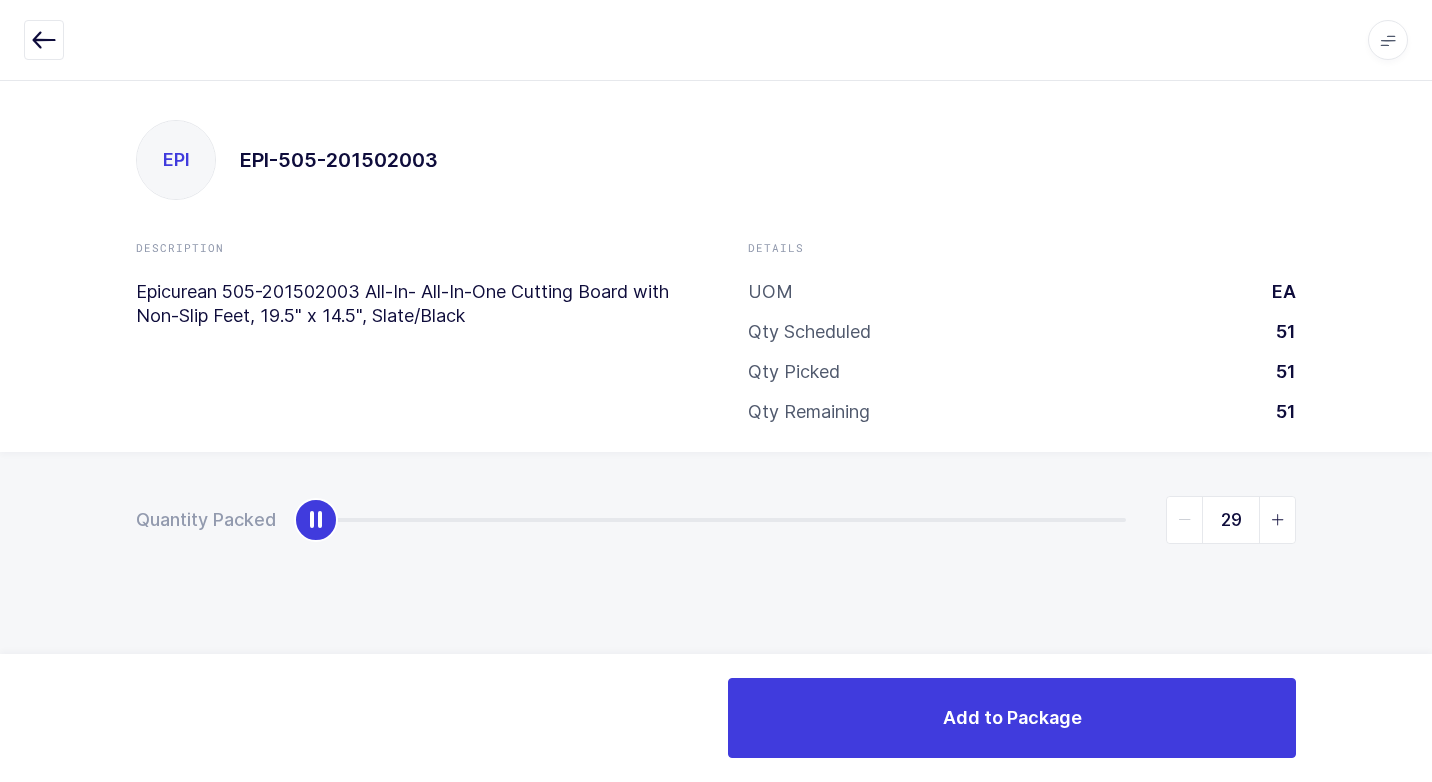 type on "51" 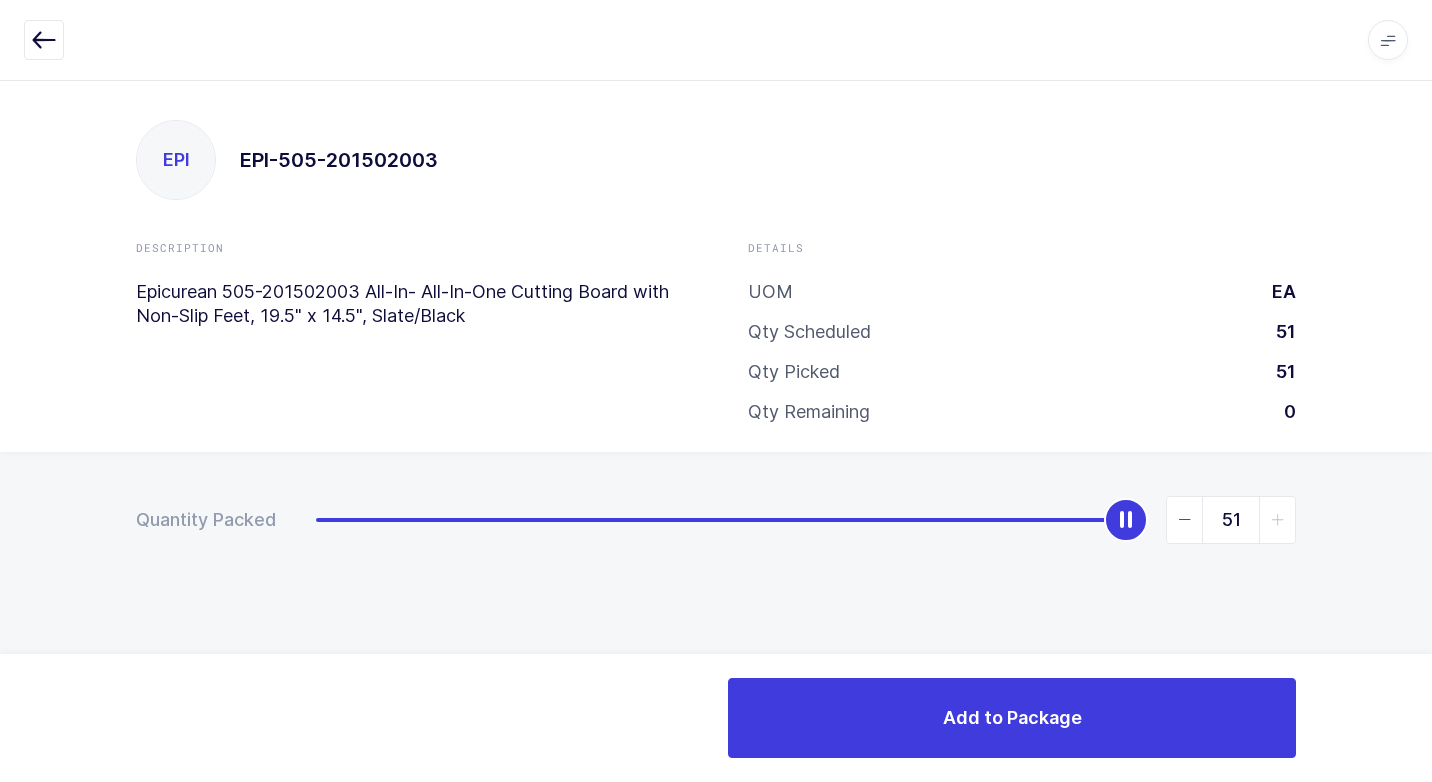 drag, startPoint x: 318, startPoint y: 529, endPoint x: 1427, endPoint y: 476, distance: 1110.2657 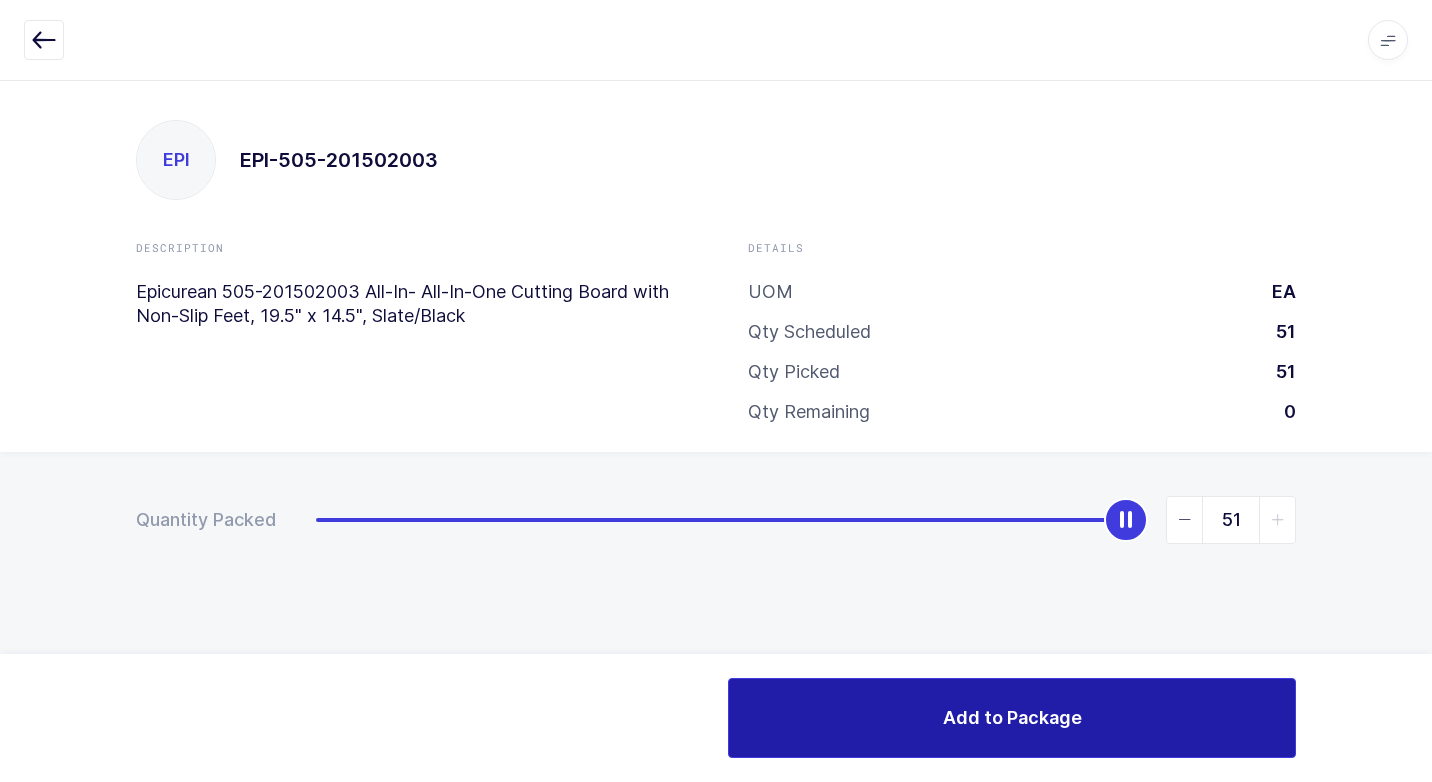 click on "Add to Package" at bounding box center [1012, 717] 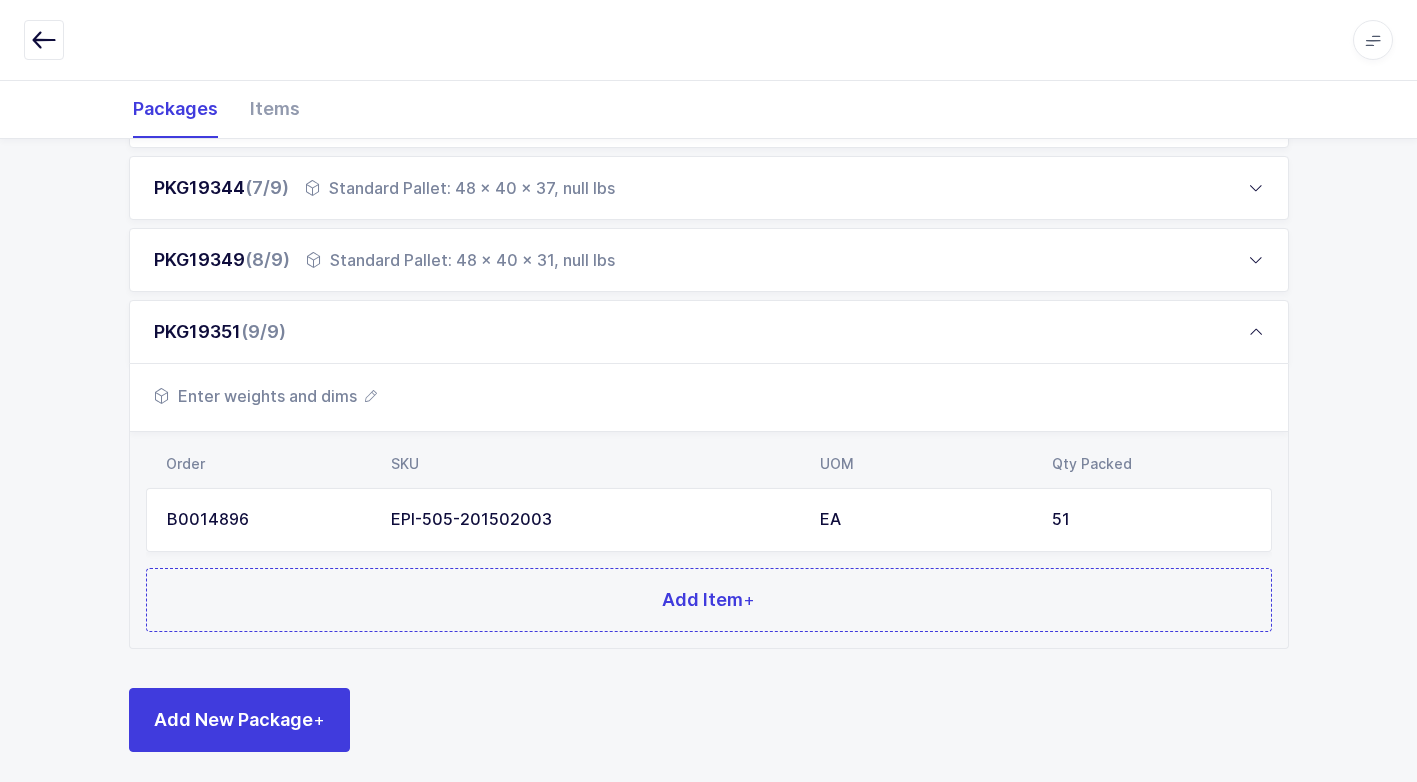 scroll, scrollTop: 729, scrollLeft: 0, axis: vertical 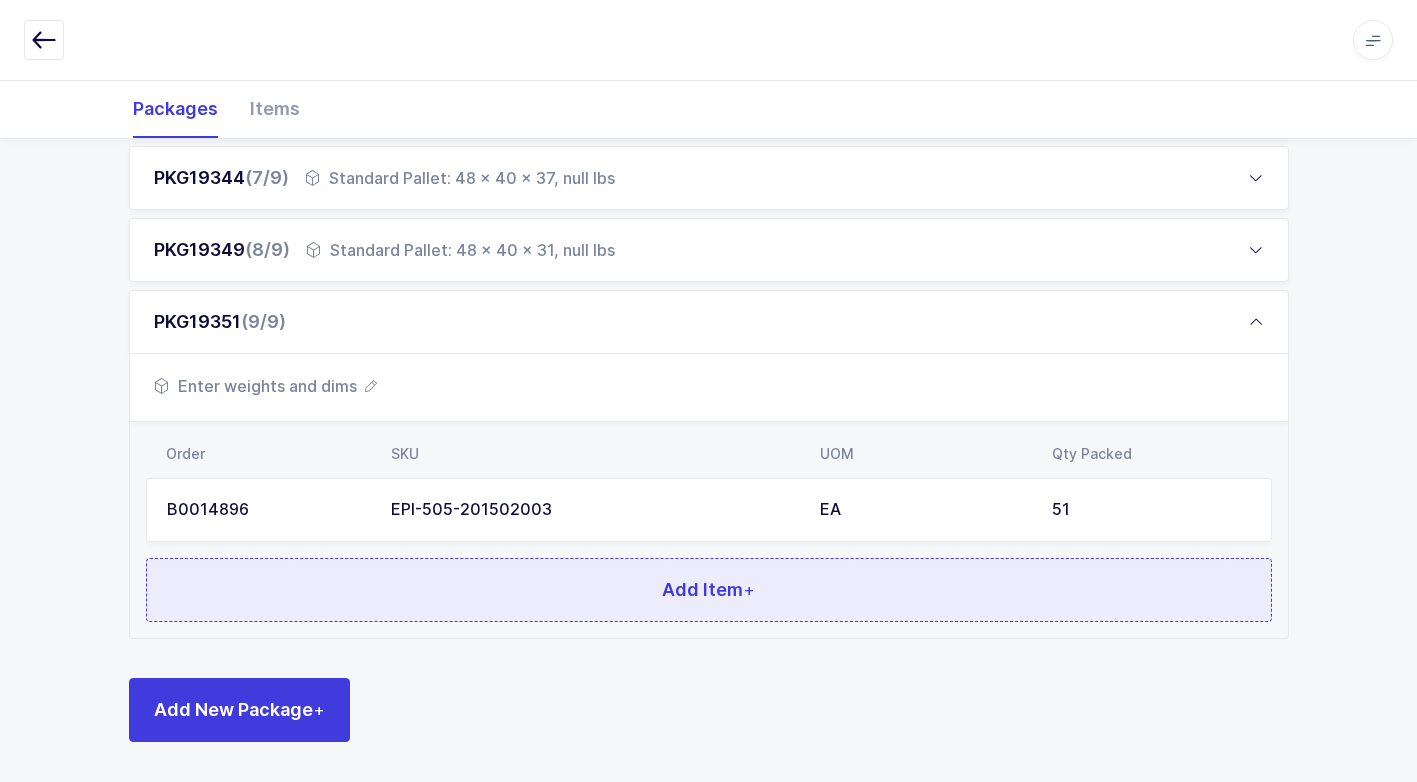 click on "Add Item  +" at bounding box center [709, 590] 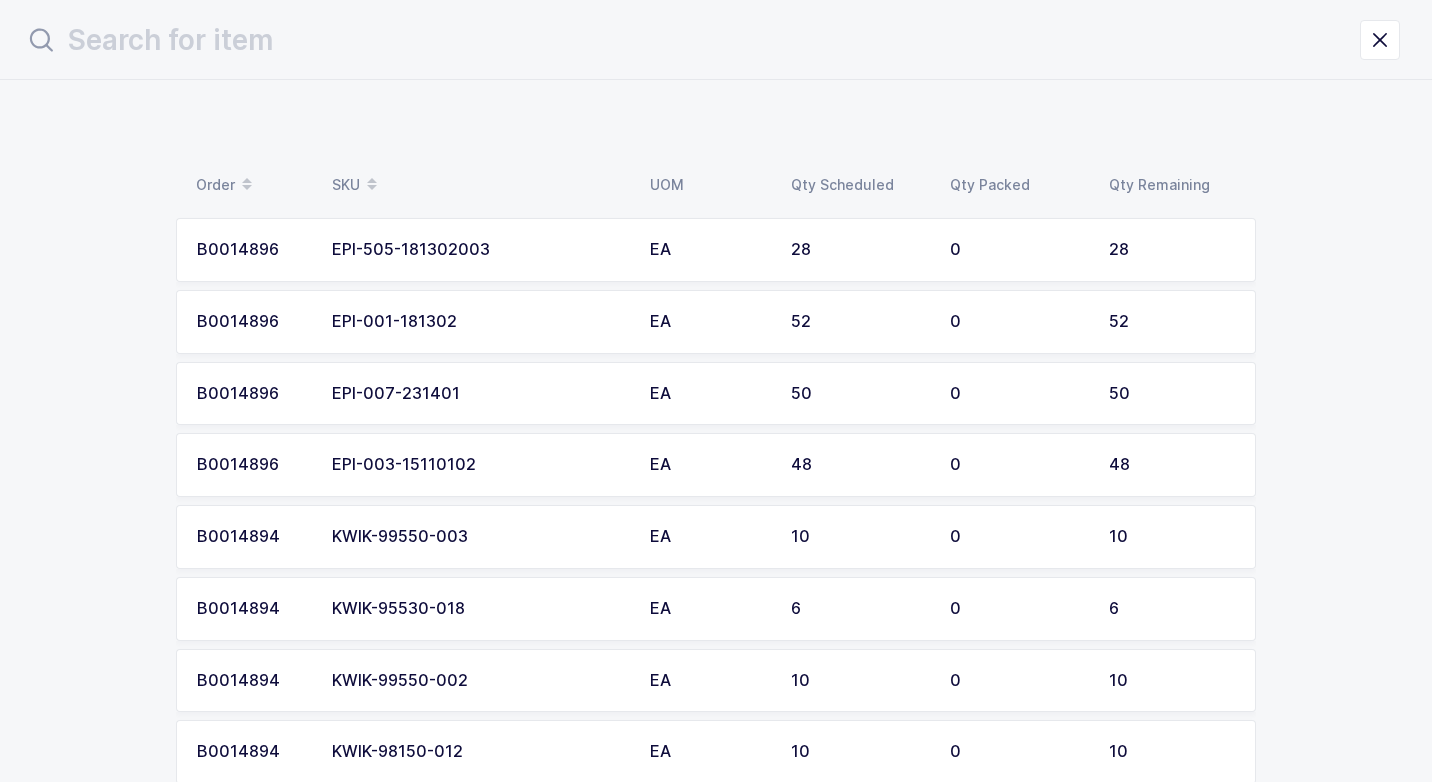 click on "EA" at bounding box center (708, 322) 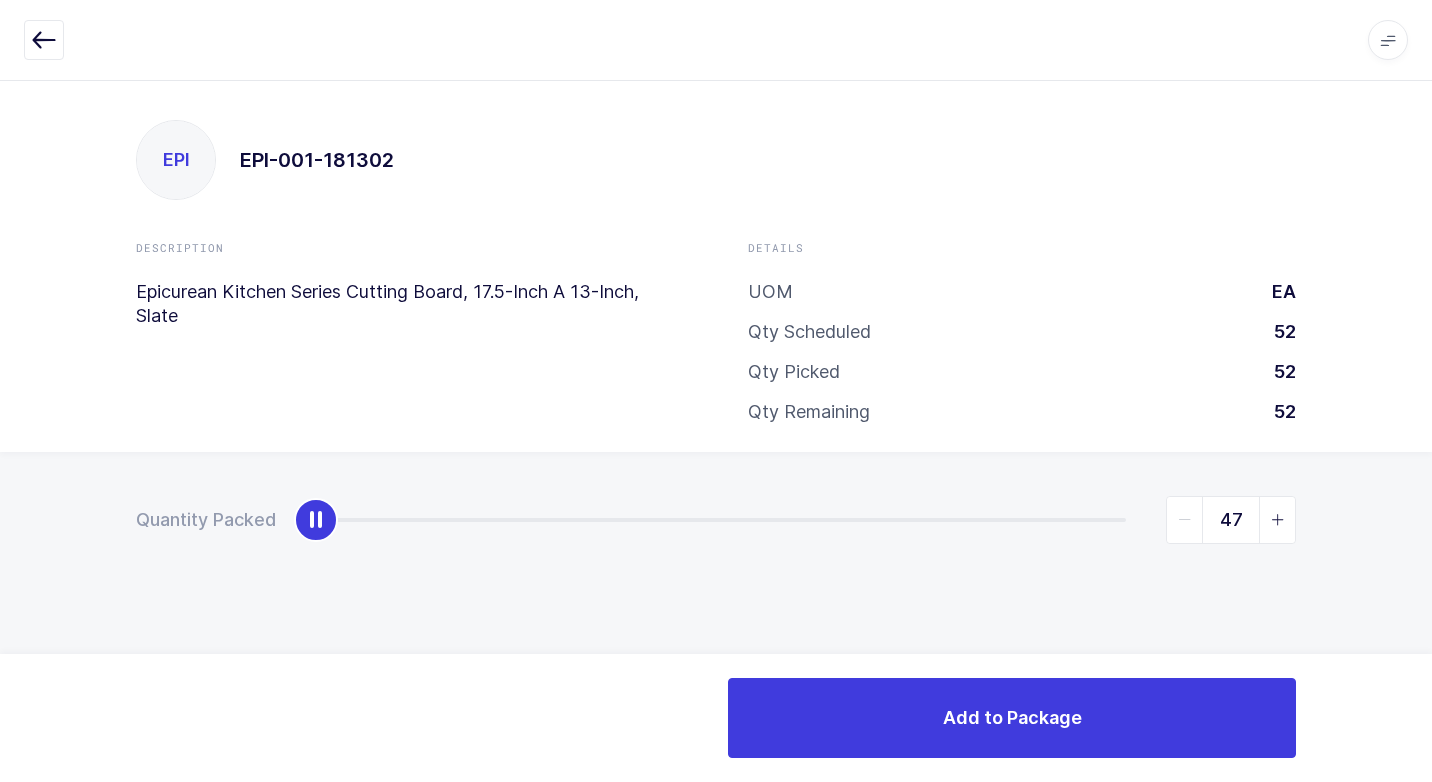 type on "52" 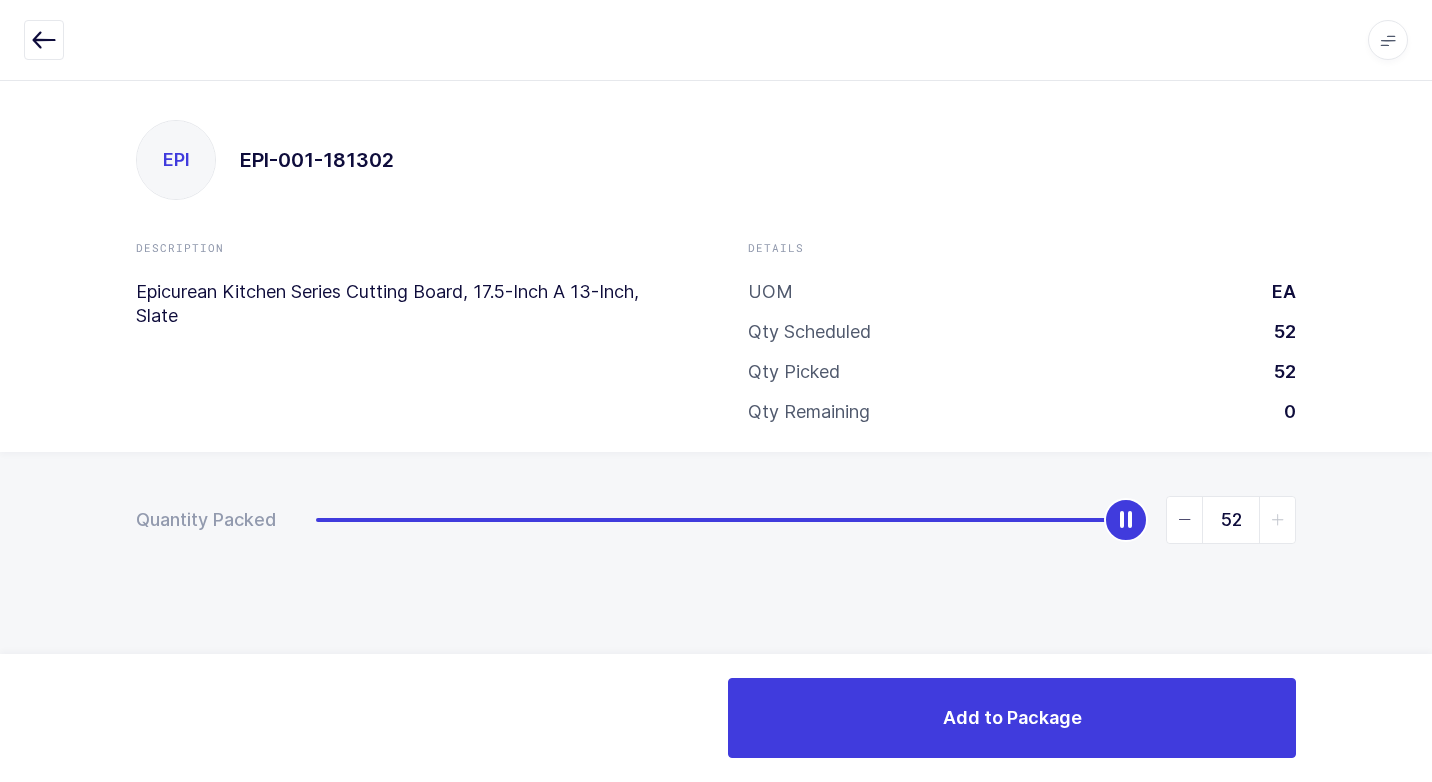 drag, startPoint x: 316, startPoint y: 521, endPoint x: 1428, endPoint y: 530, distance: 1112.0364 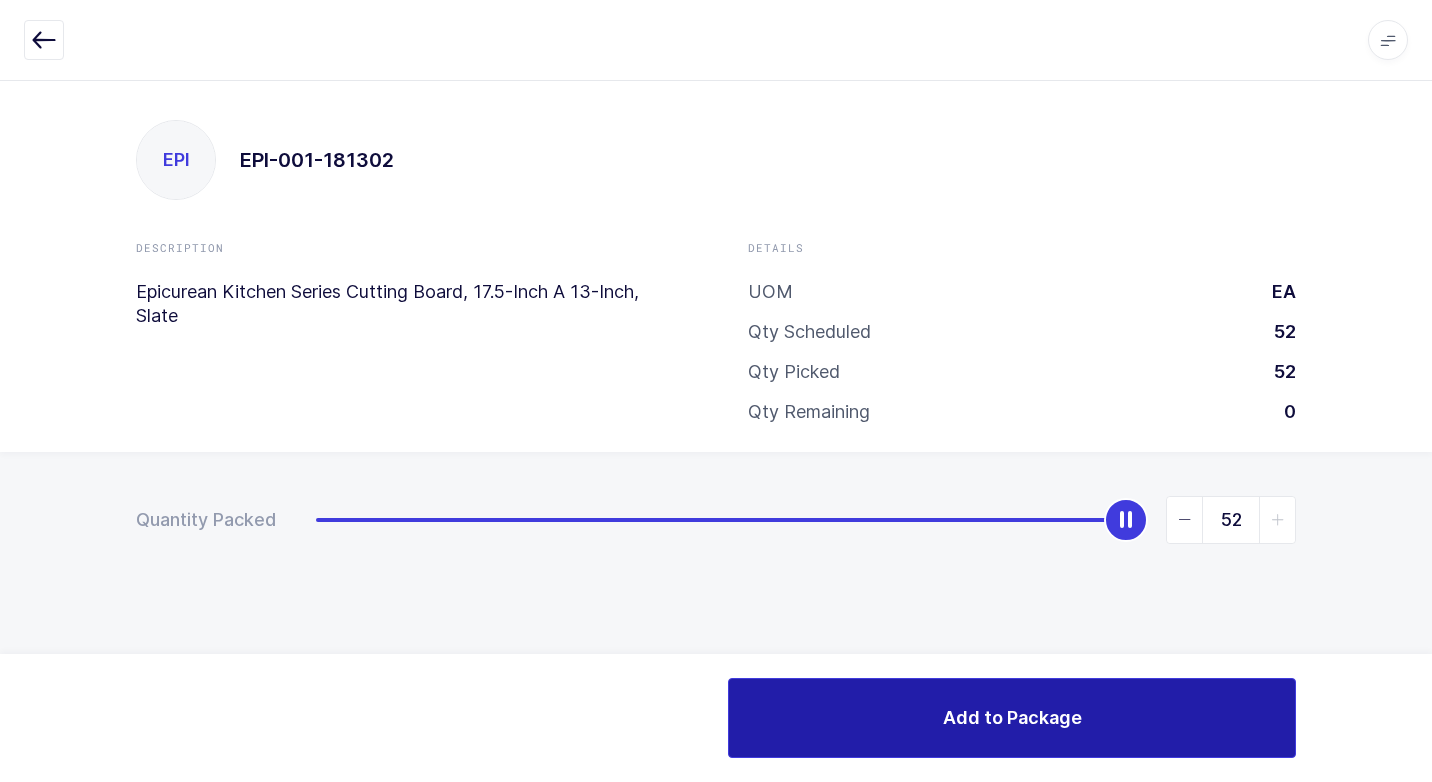 click on "Add to Package" at bounding box center (1012, 717) 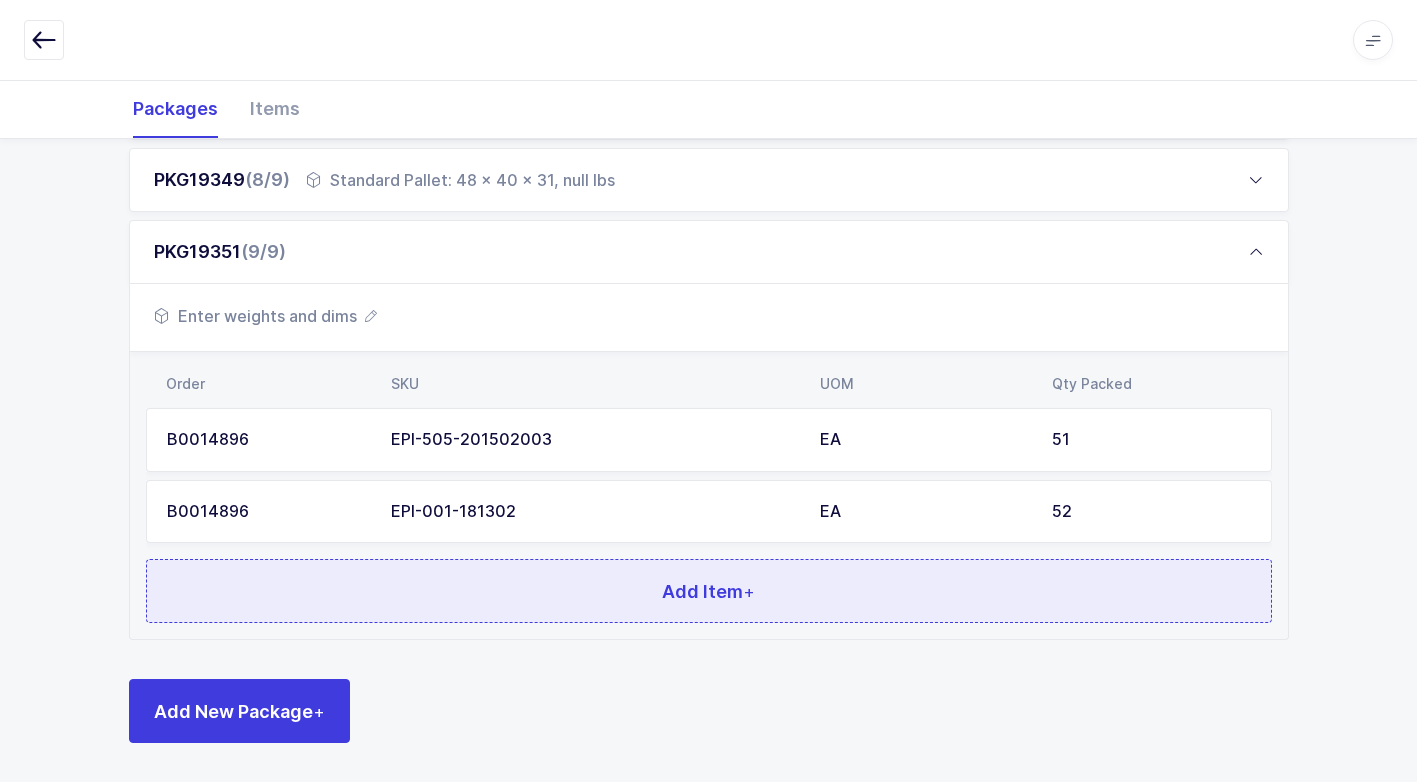 scroll, scrollTop: 800, scrollLeft: 0, axis: vertical 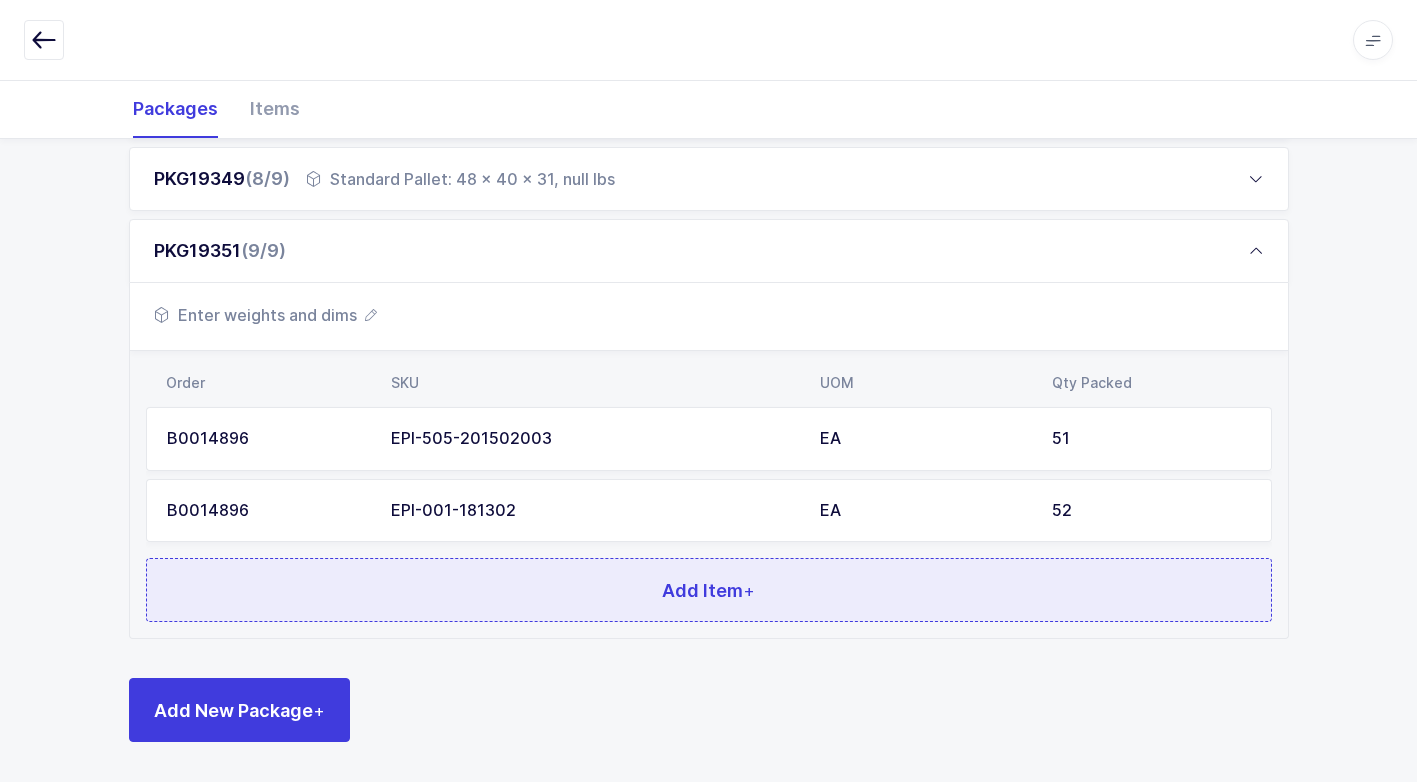 click on "Add Item  +" at bounding box center [709, 590] 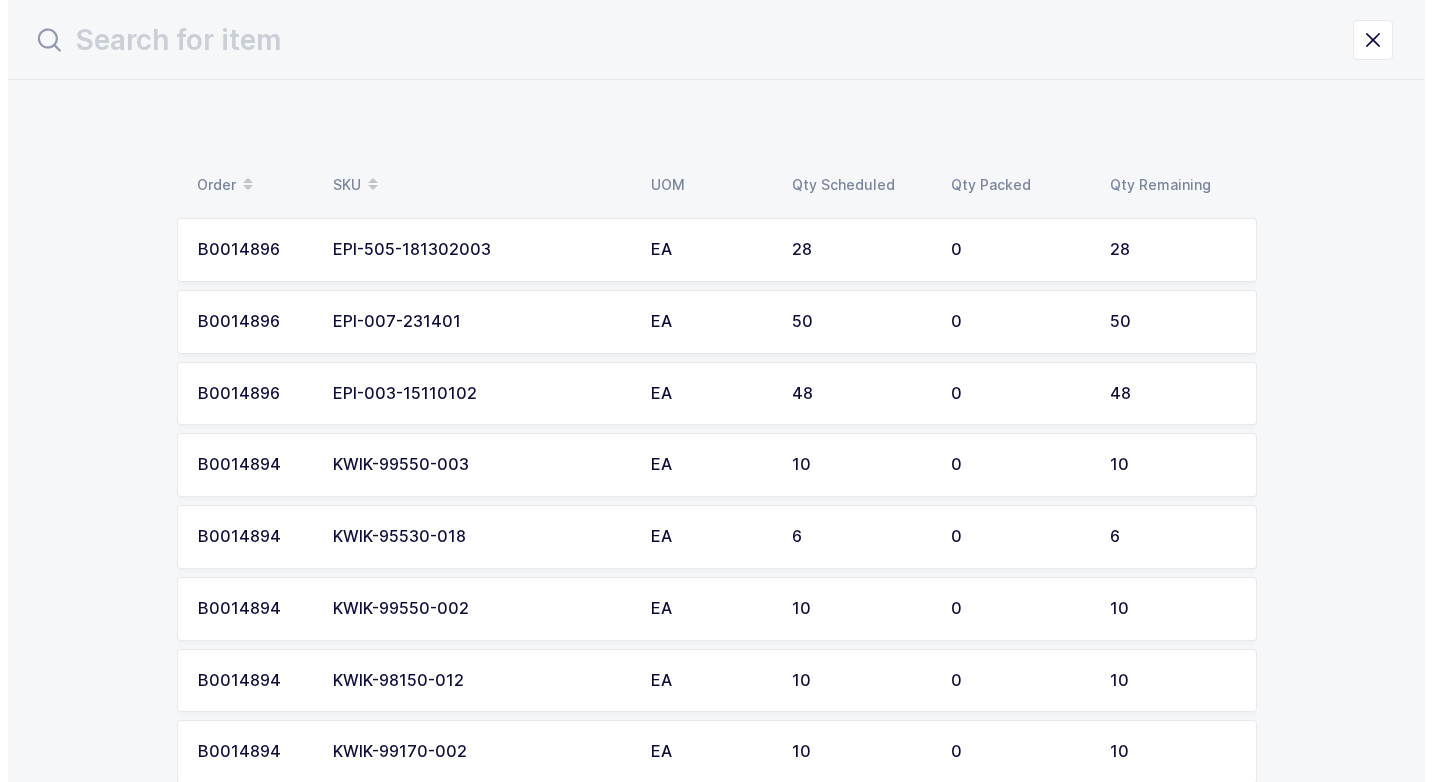 scroll, scrollTop: 0, scrollLeft: 0, axis: both 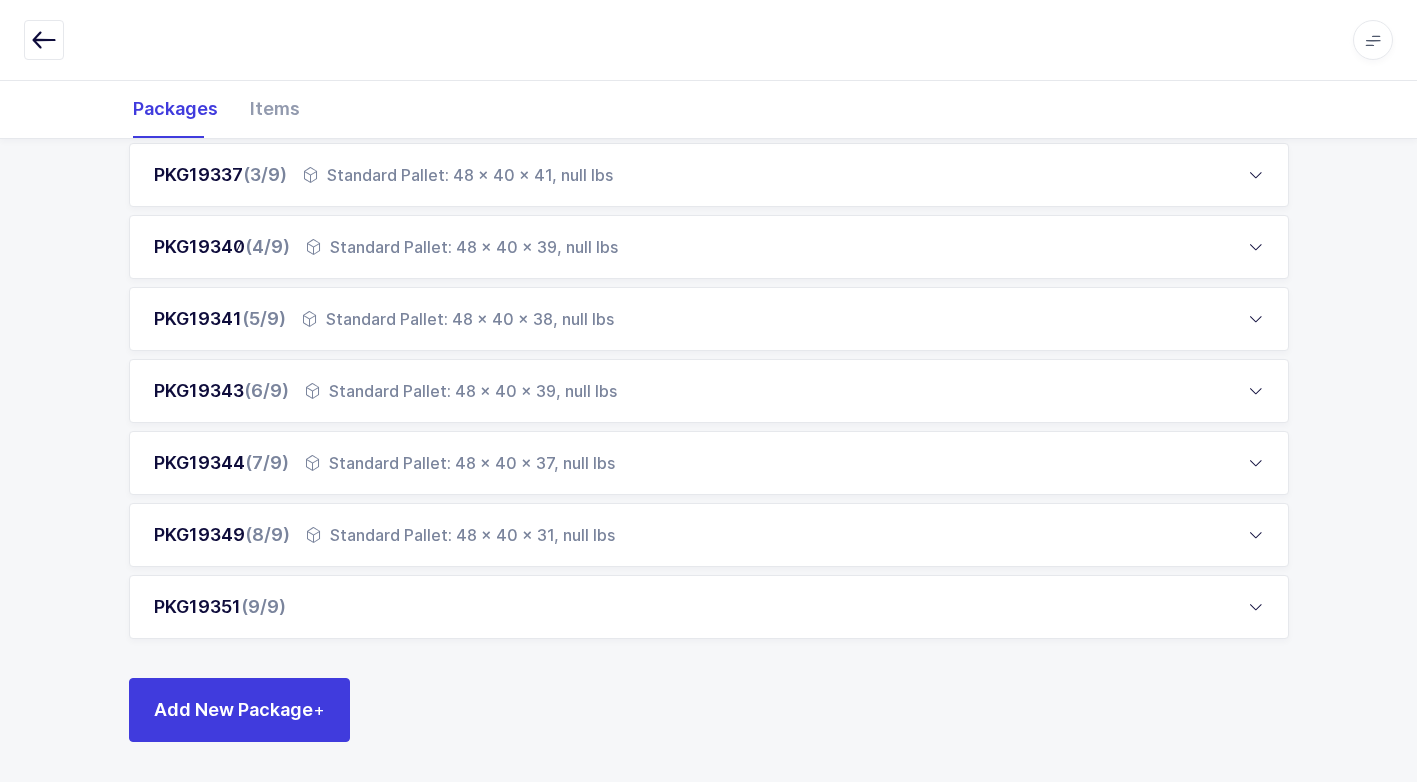 click on "PKG19351
(9/9)" at bounding box center (709, 607) 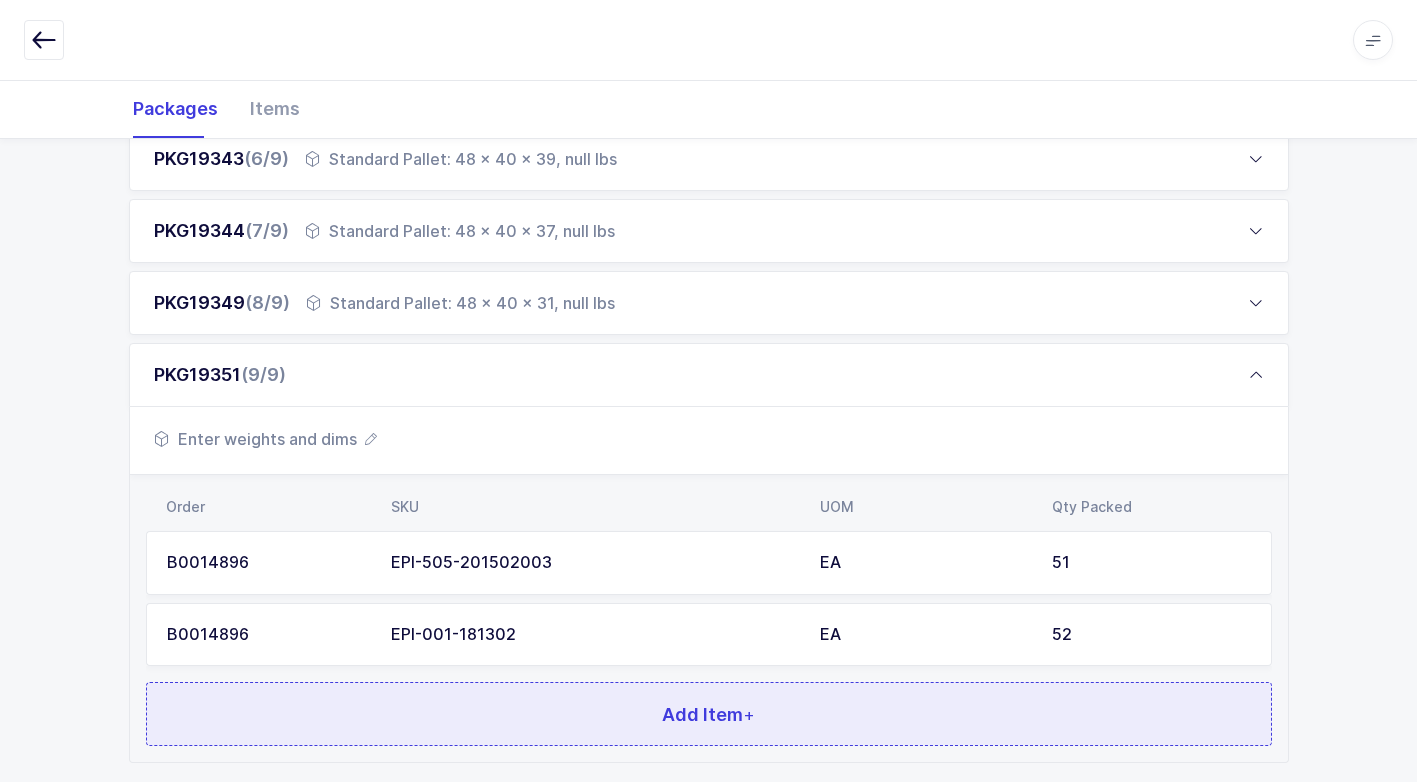 scroll, scrollTop: 800, scrollLeft: 0, axis: vertical 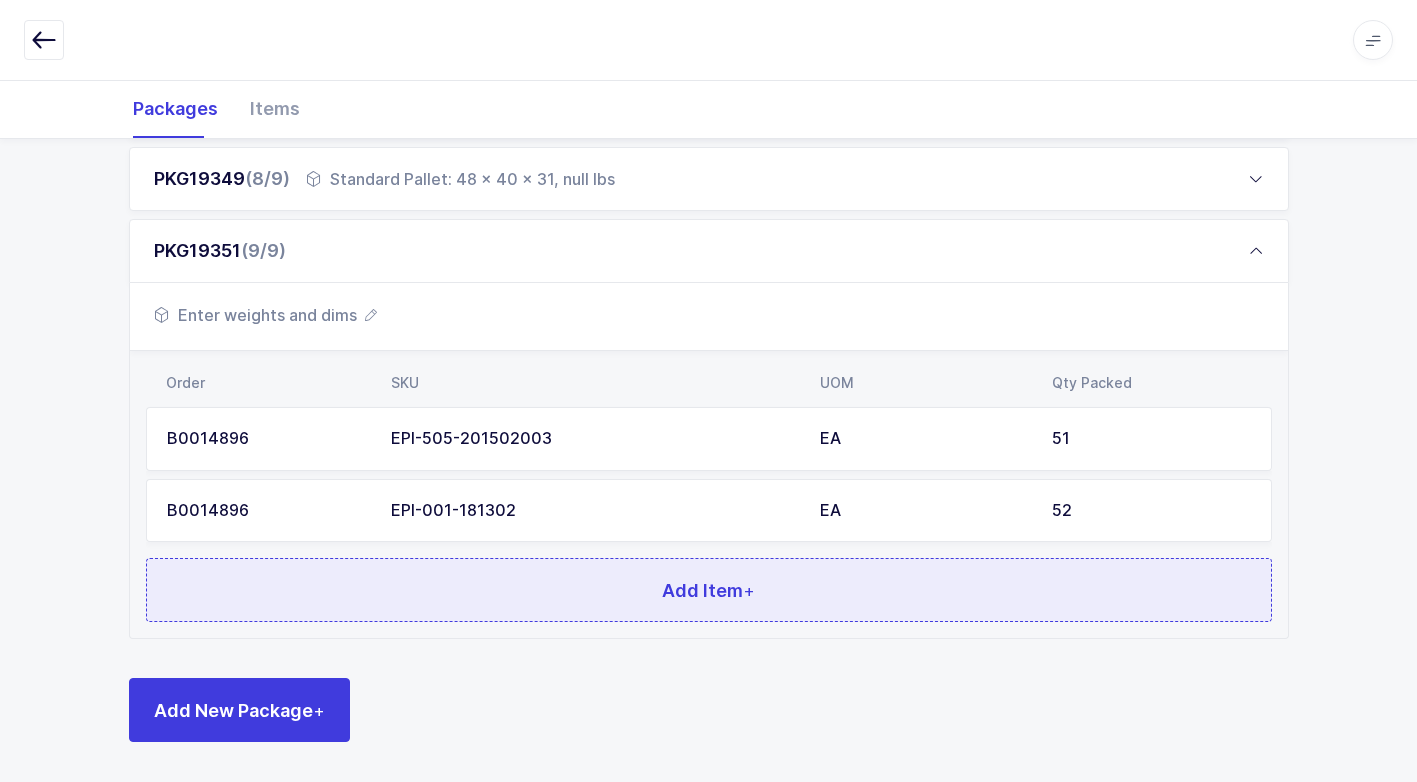 click on "Add Item  +" at bounding box center (709, 590) 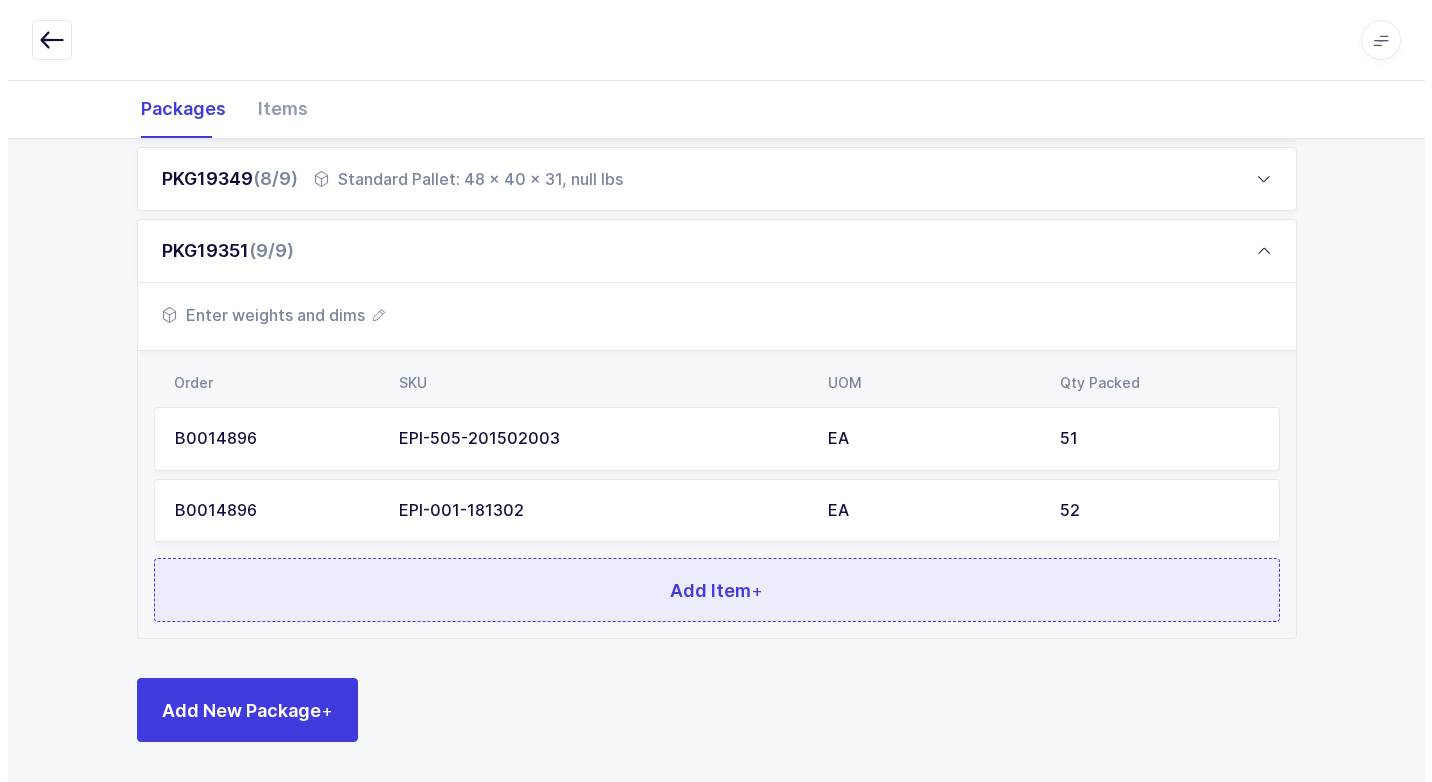 scroll, scrollTop: 0, scrollLeft: 0, axis: both 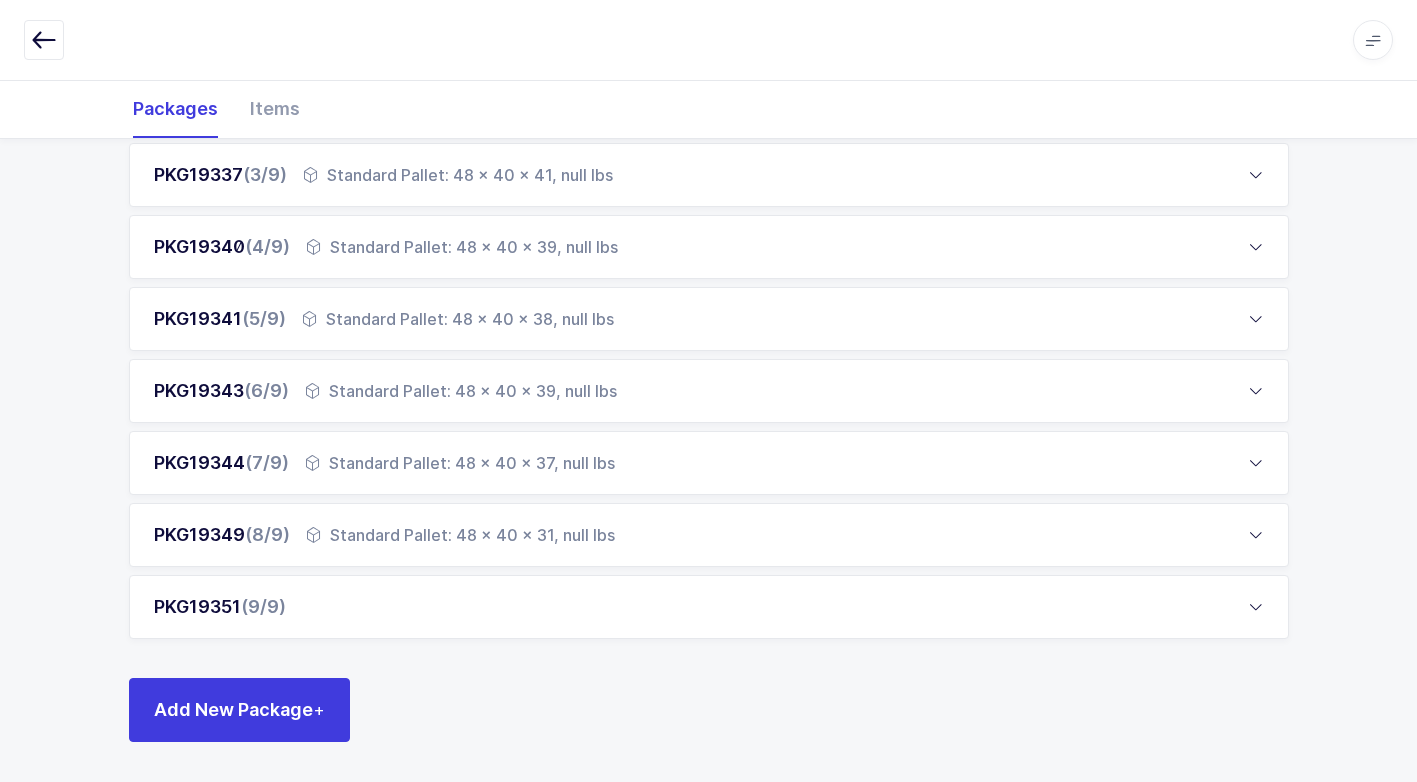 click on "PKG19351
(9/9)" at bounding box center [709, 607] 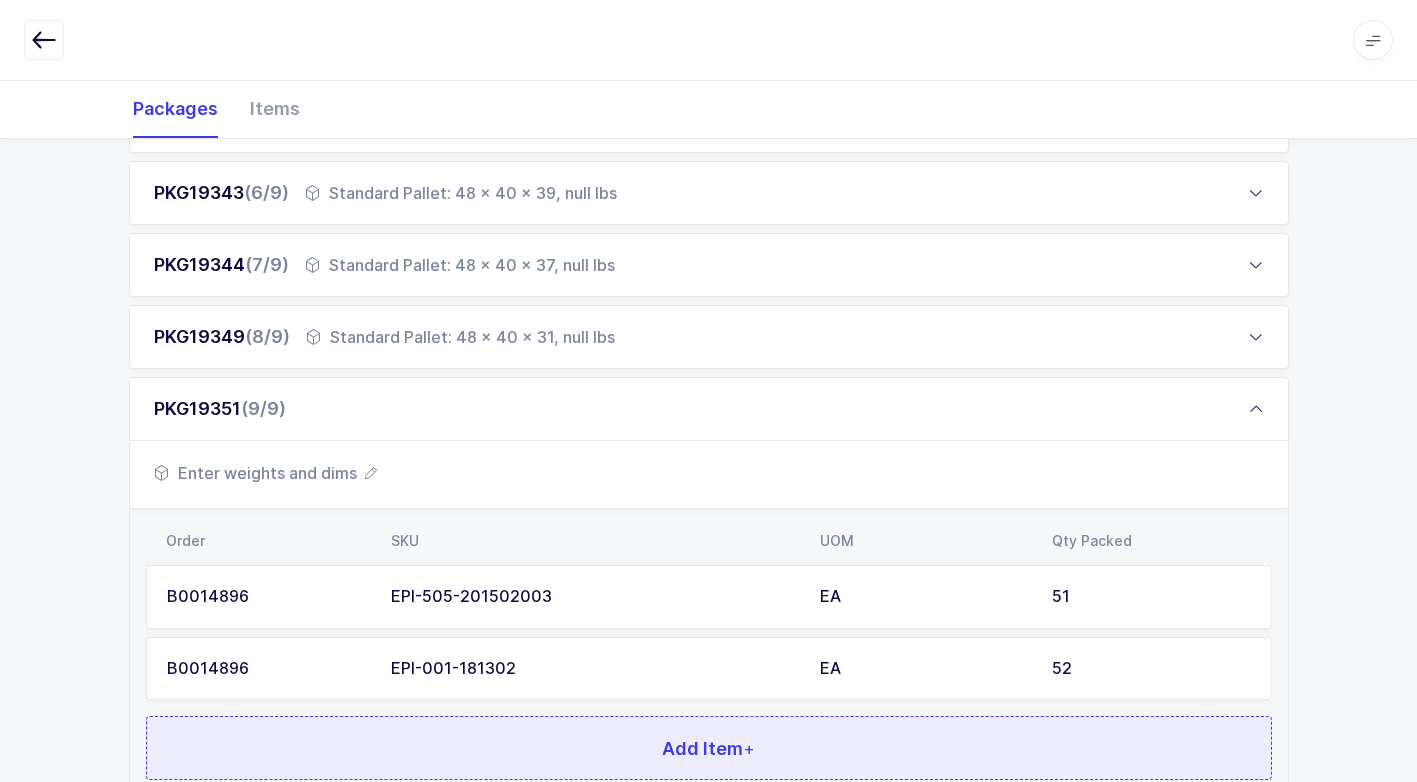 scroll, scrollTop: 800, scrollLeft: 0, axis: vertical 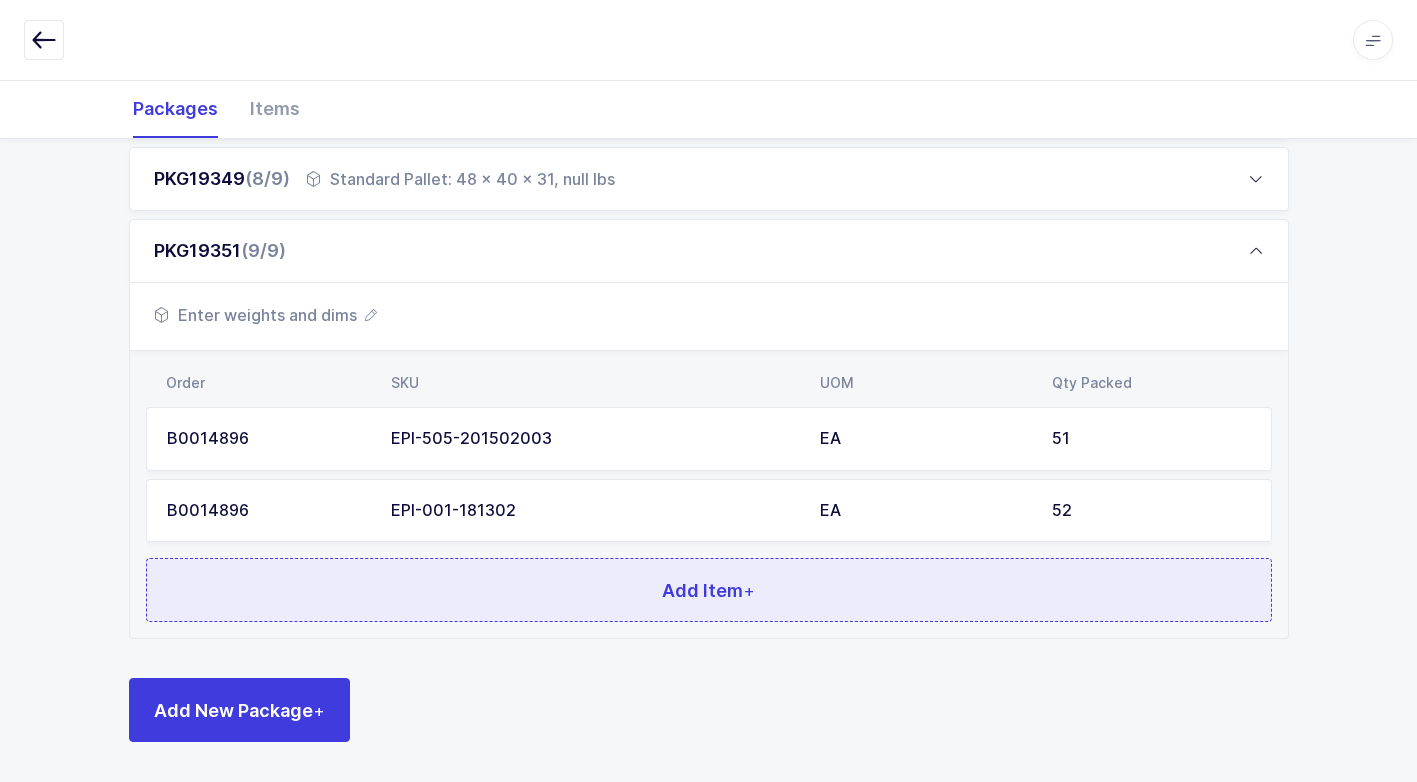 click on "Add Item  +" at bounding box center [709, 590] 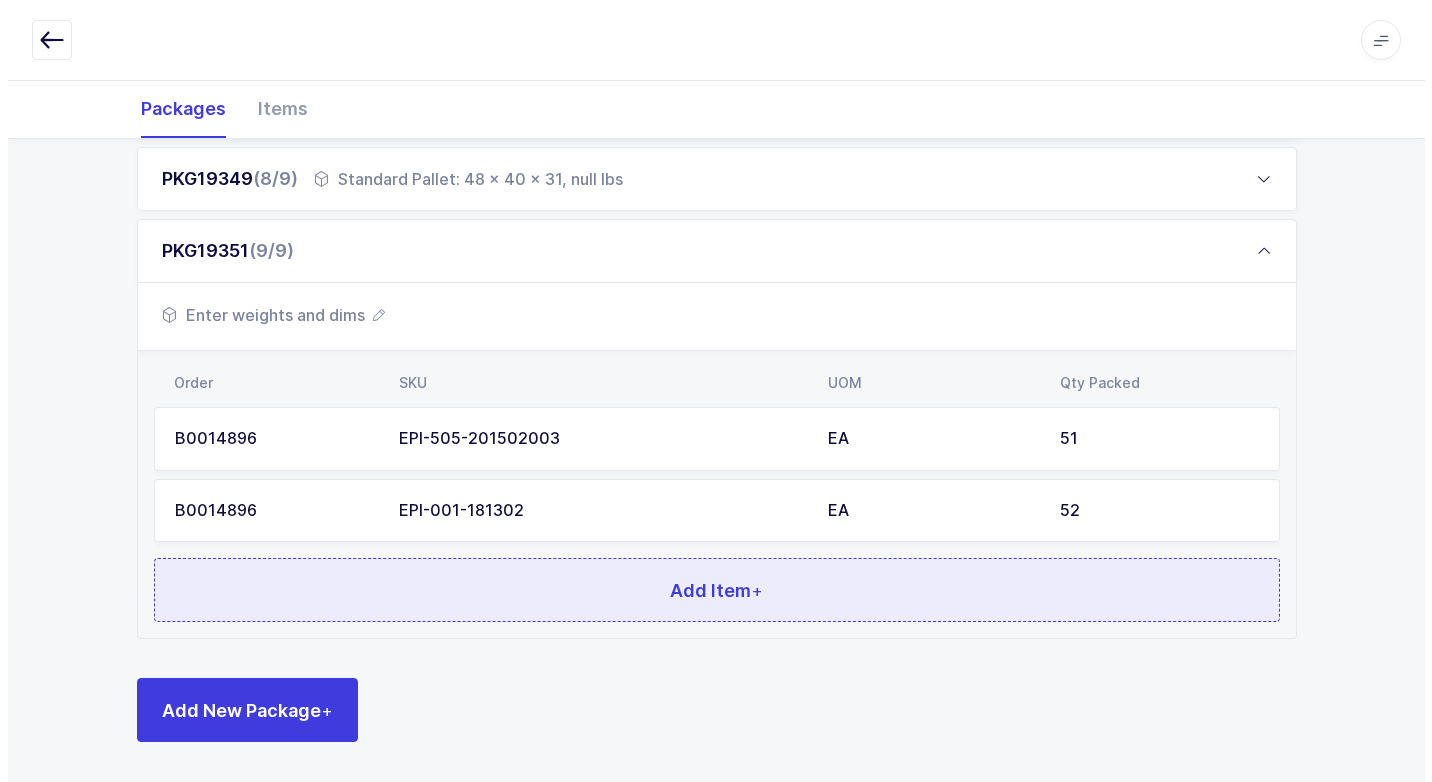 scroll, scrollTop: 0, scrollLeft: 0, axis: both 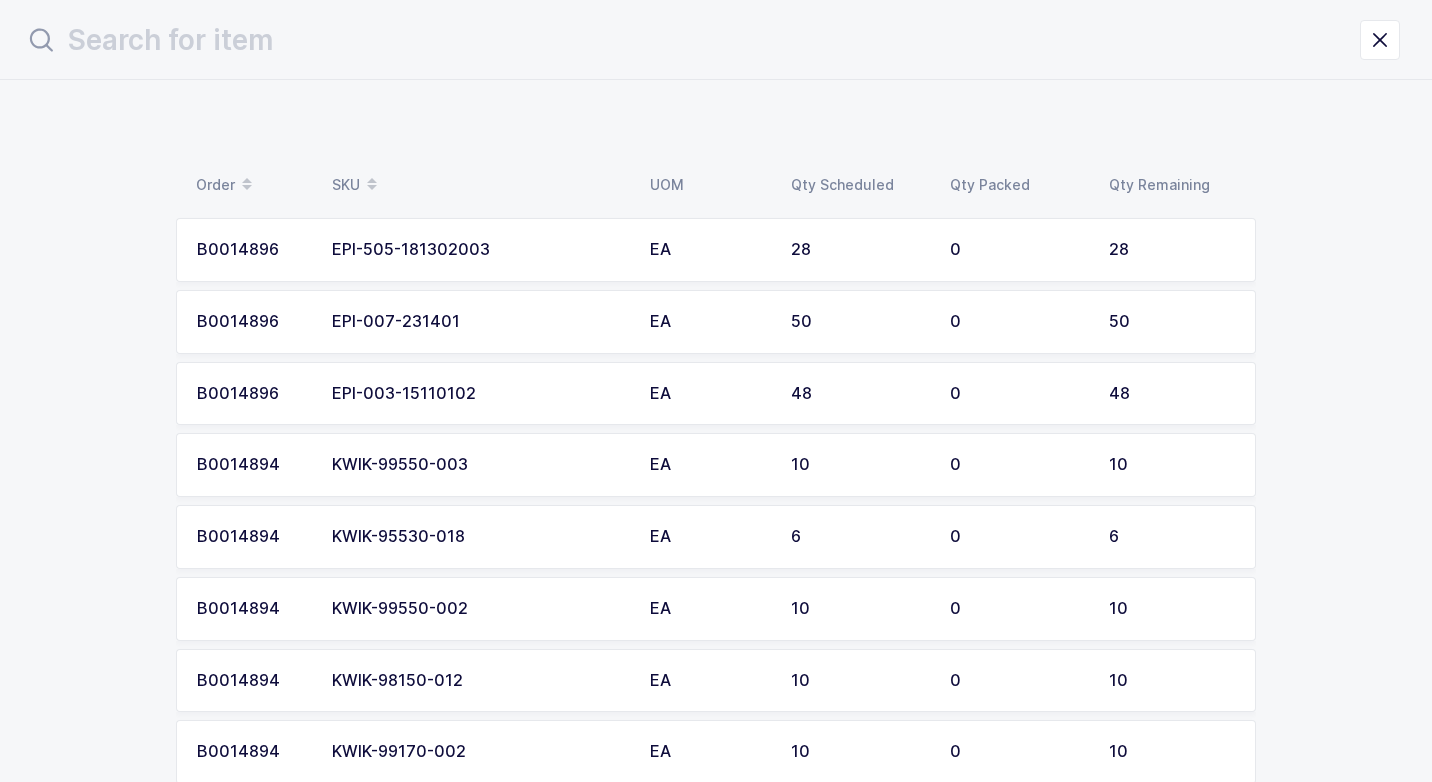 click on "EPI-003-15110102" at bounding box center [479, 394] 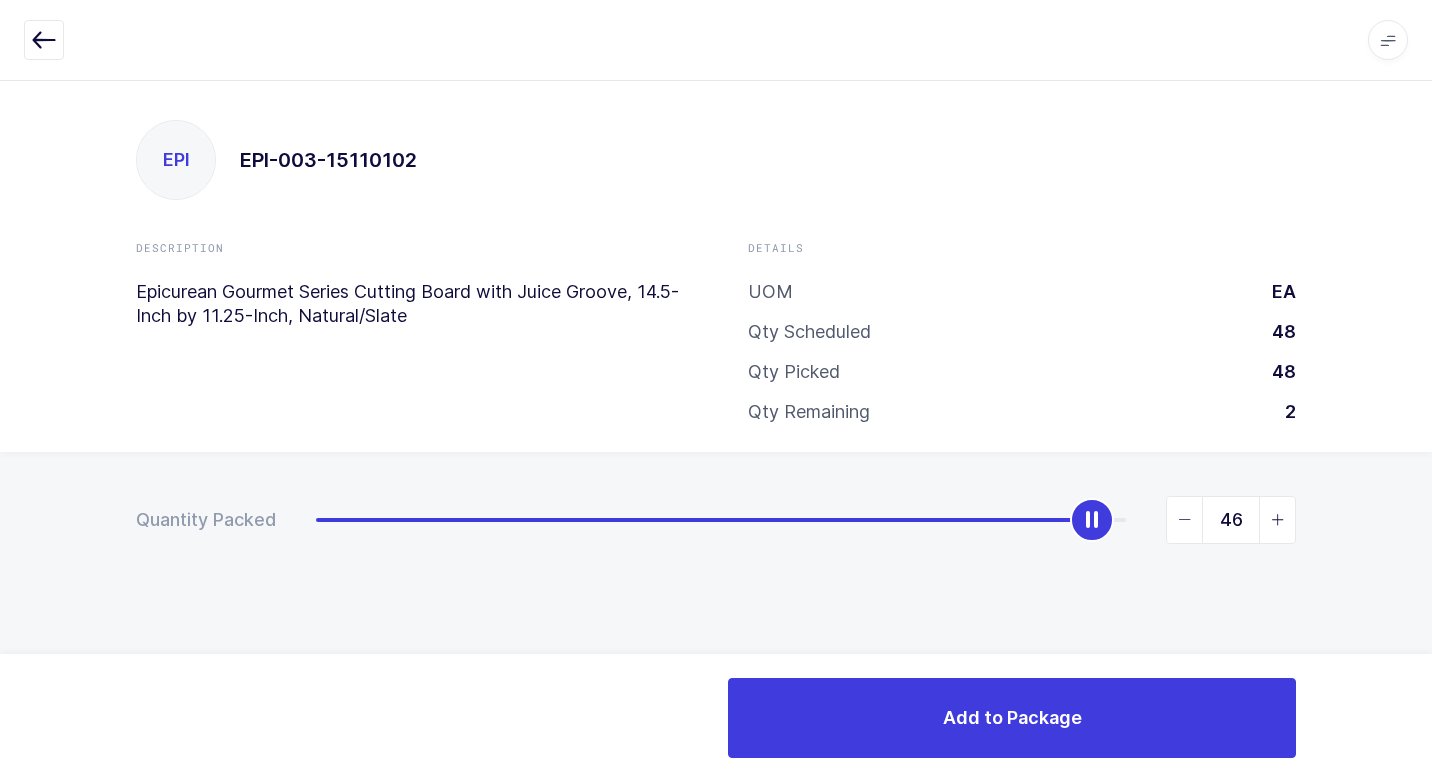 type on "48" 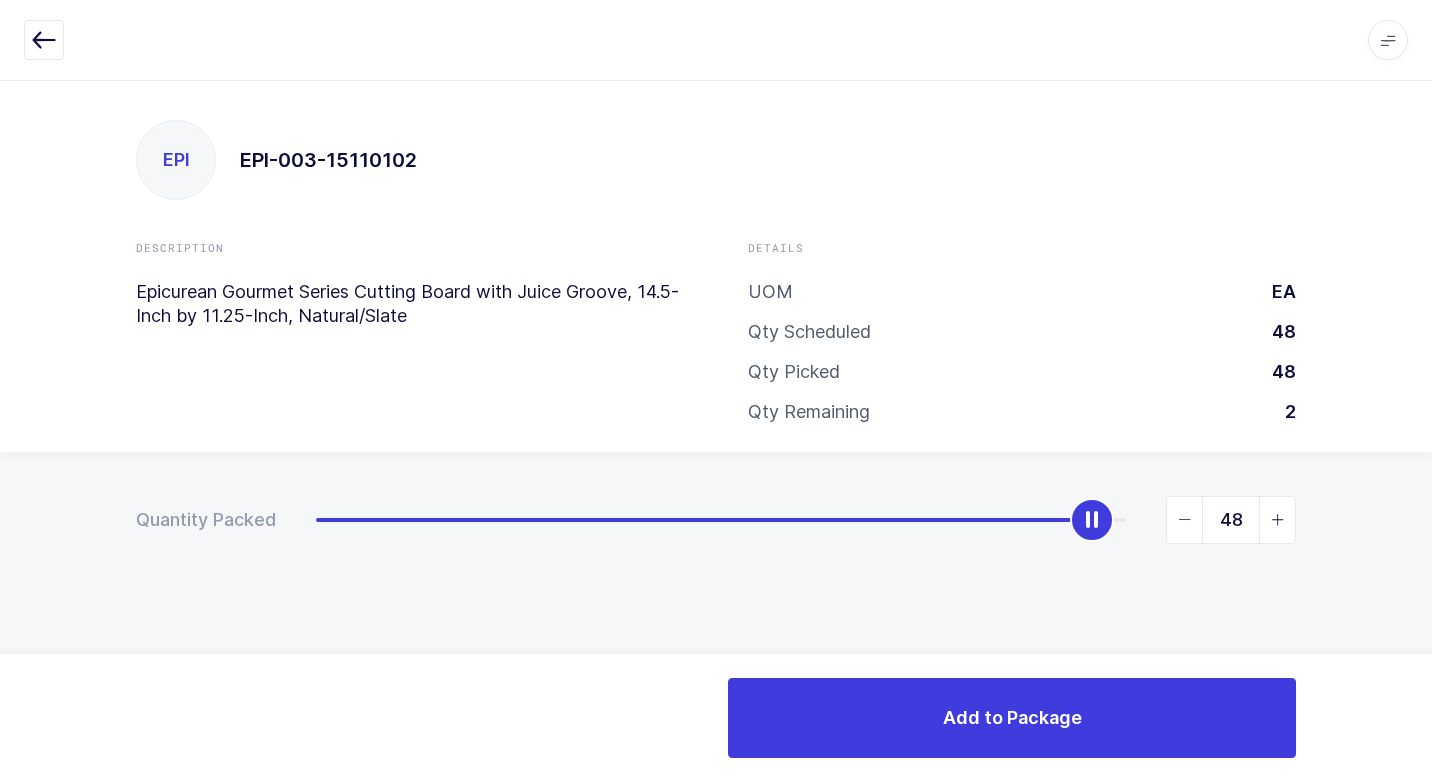 drag, startPoint x: 316, startPoint y: 527, endPoint x: 1435, endPoint y: 485, distance: 1119.788 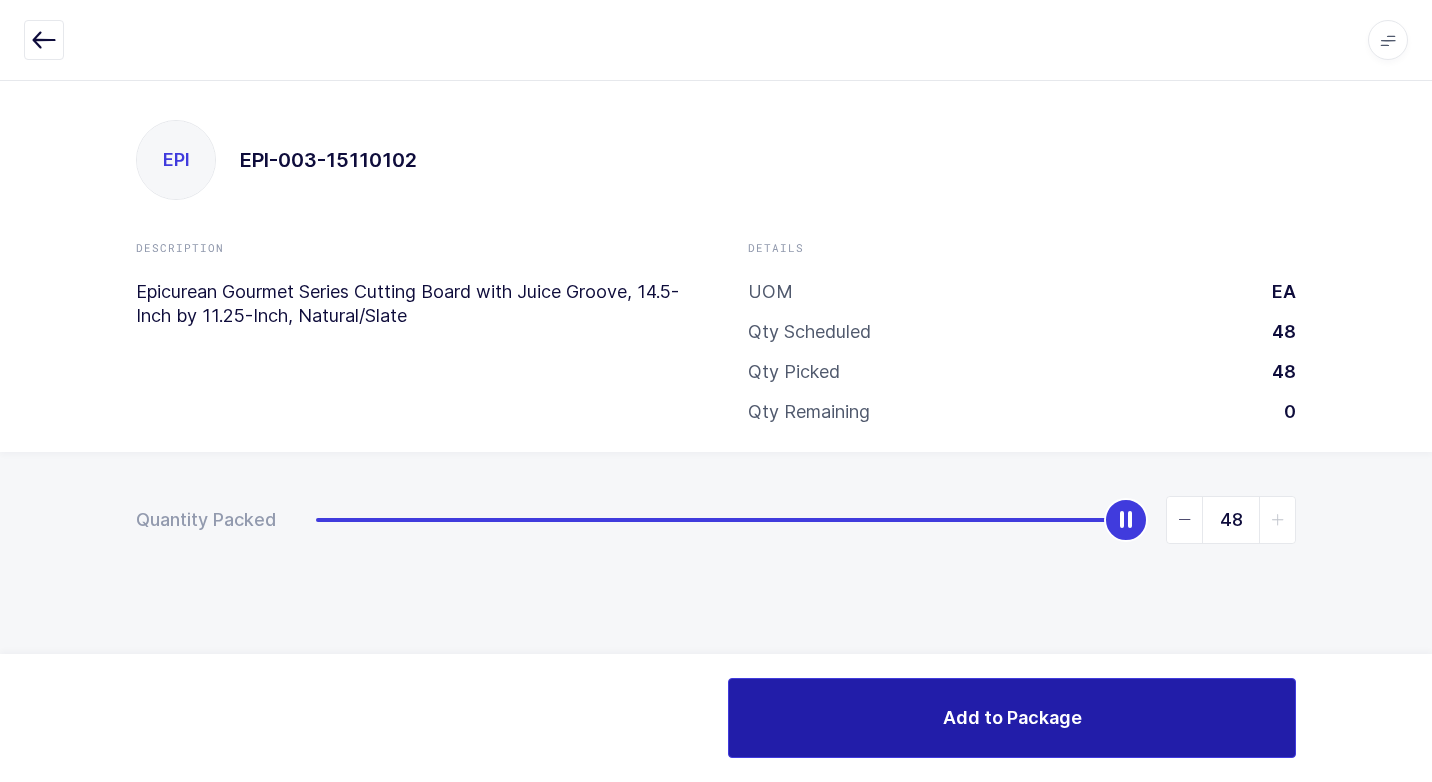 drag, startPoint x: 881, startPoint y: 708, endPoint x: 836, endPoint y: 687, distance: 49.658836 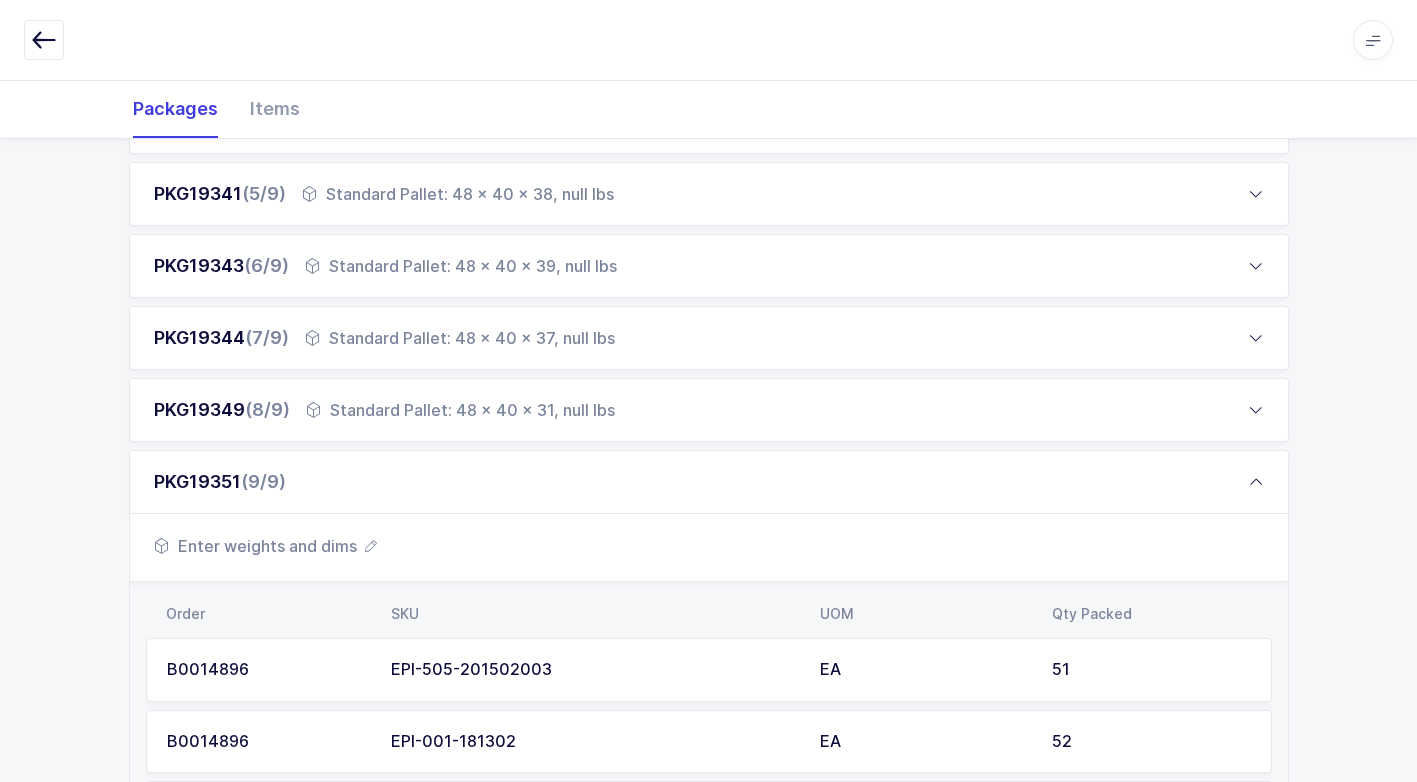scroll, scrollTop: 872, scrollLeft: 0, axis: vertical 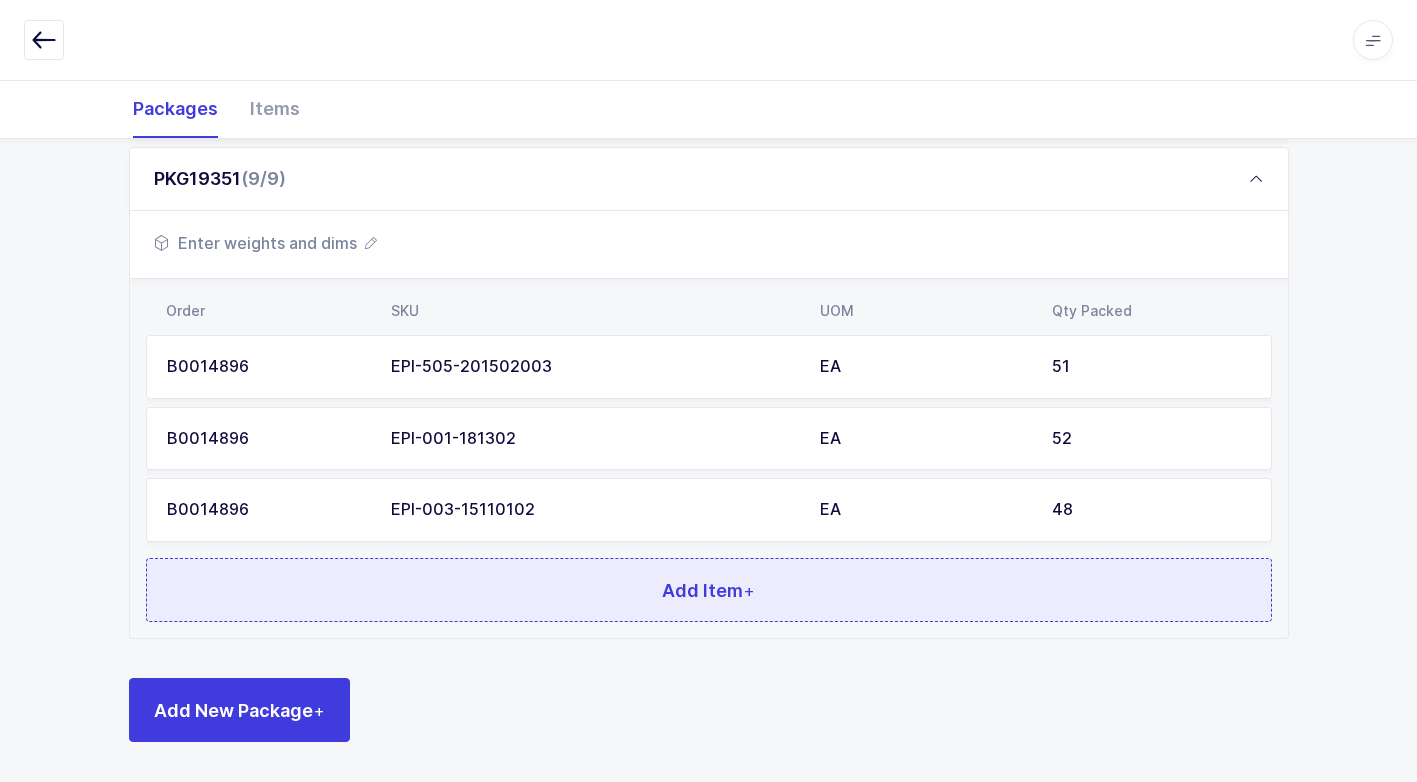 click on "Add Item  +" at bounding box center (709, 590) 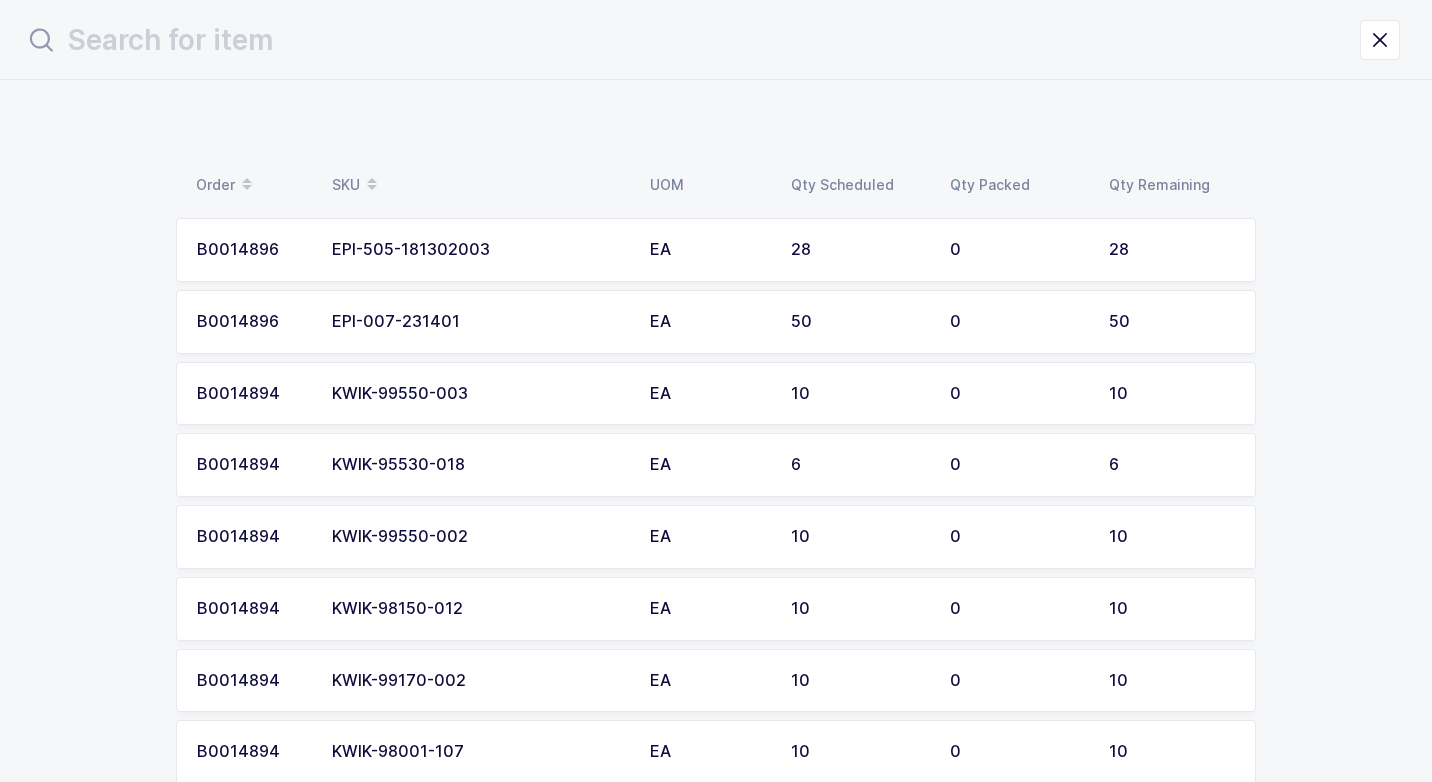 click on "EPI-007-231401" at bounding box center (479, 322) 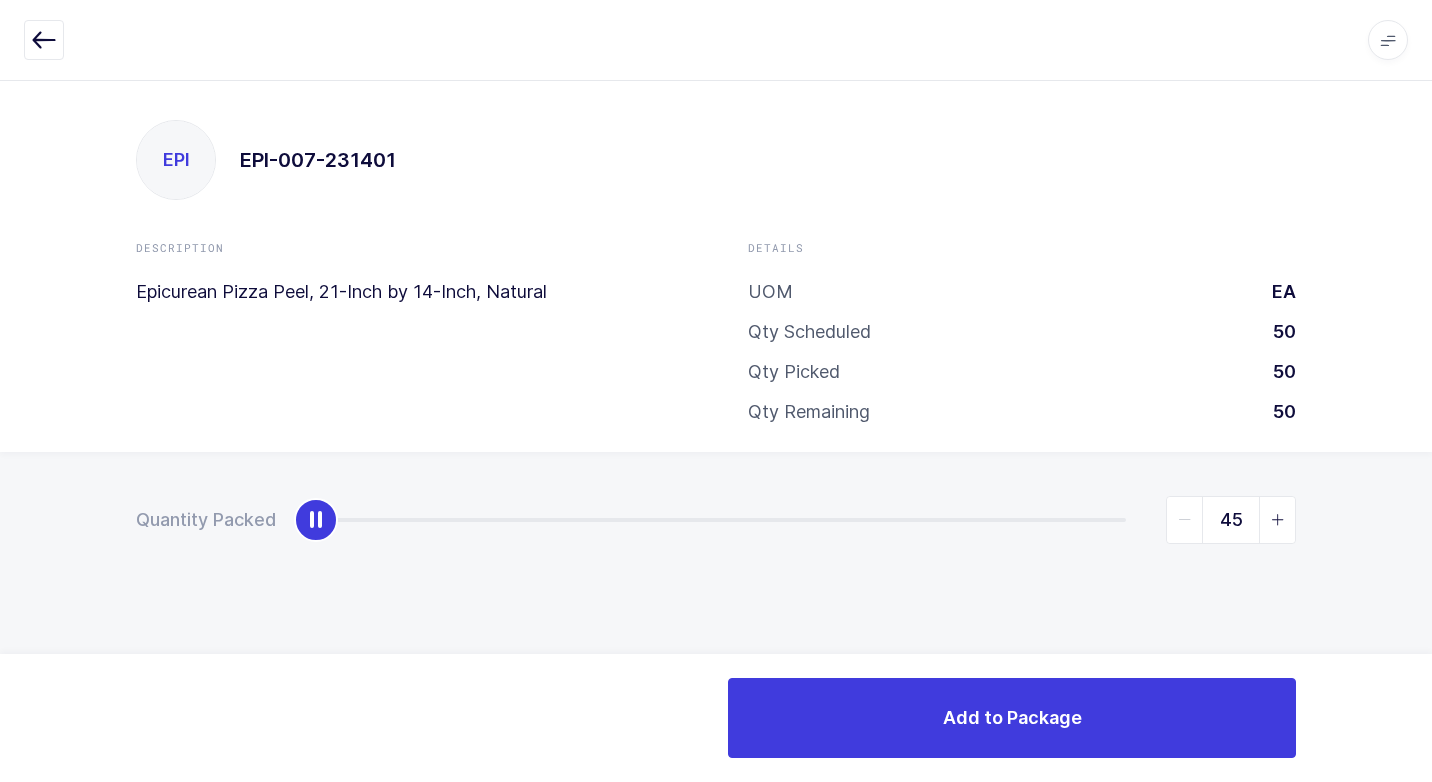 type on "50" 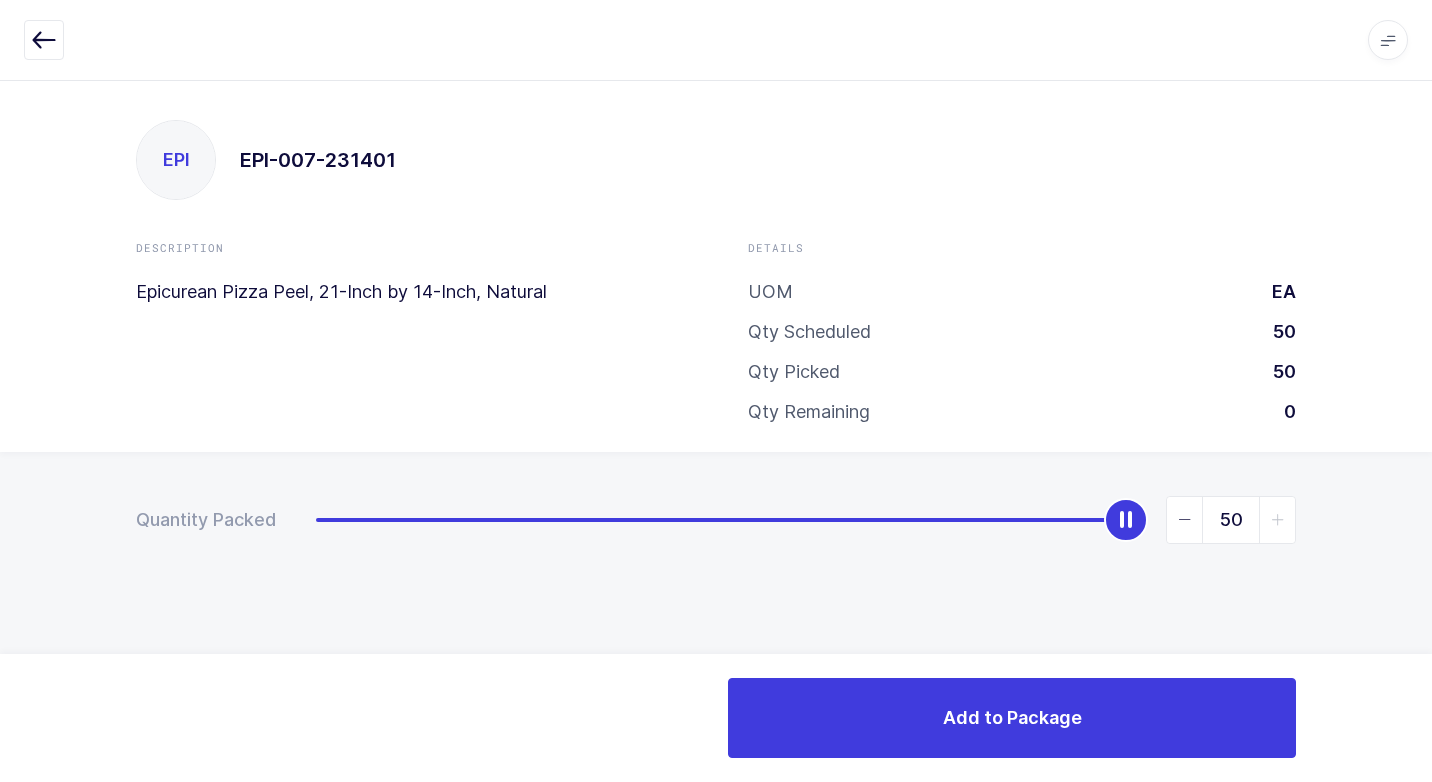 drag, startPoint x: 318, startPoint y: 528, endPoint x: 1435, endPoint y: 347, distance: 1131.5697 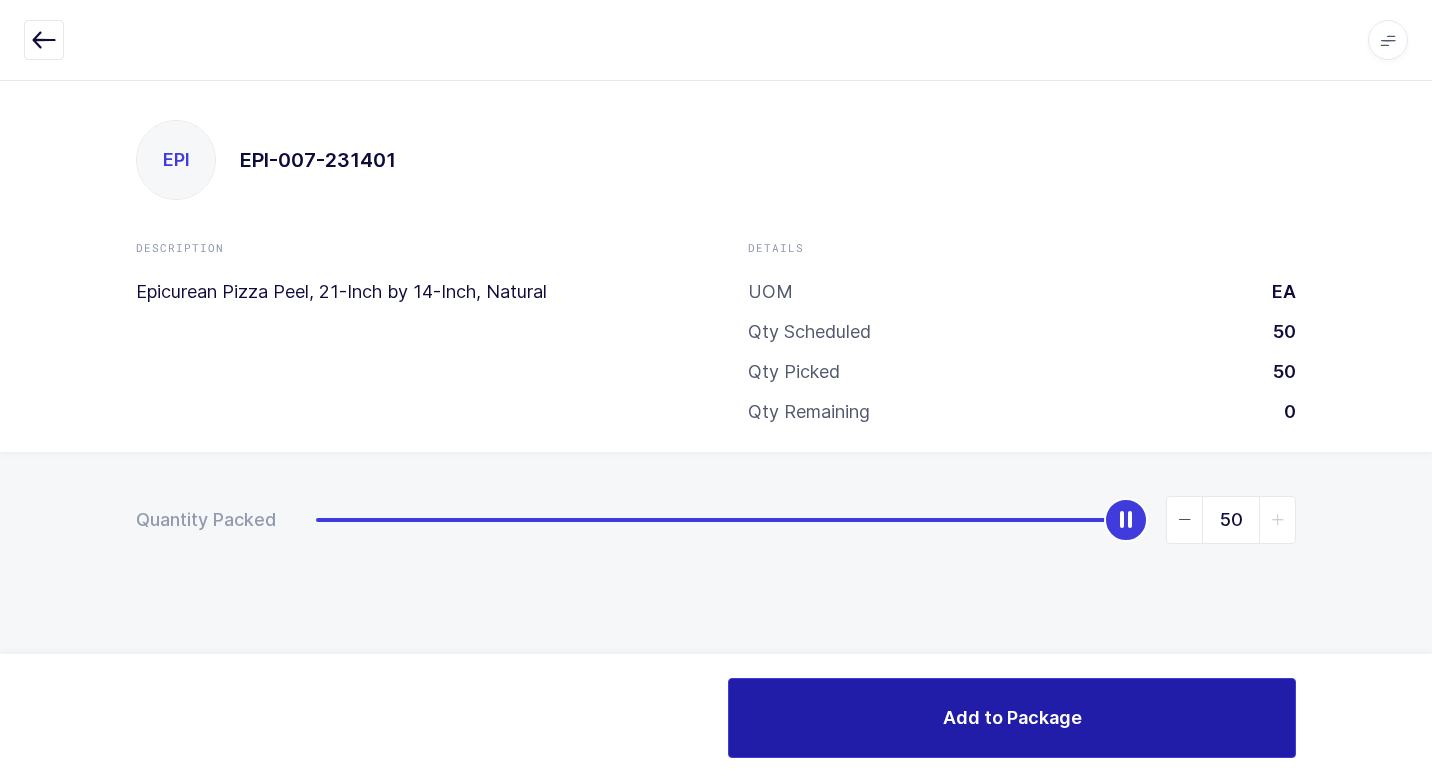 click on "Add to Package" at bounding box center (1012, 718) 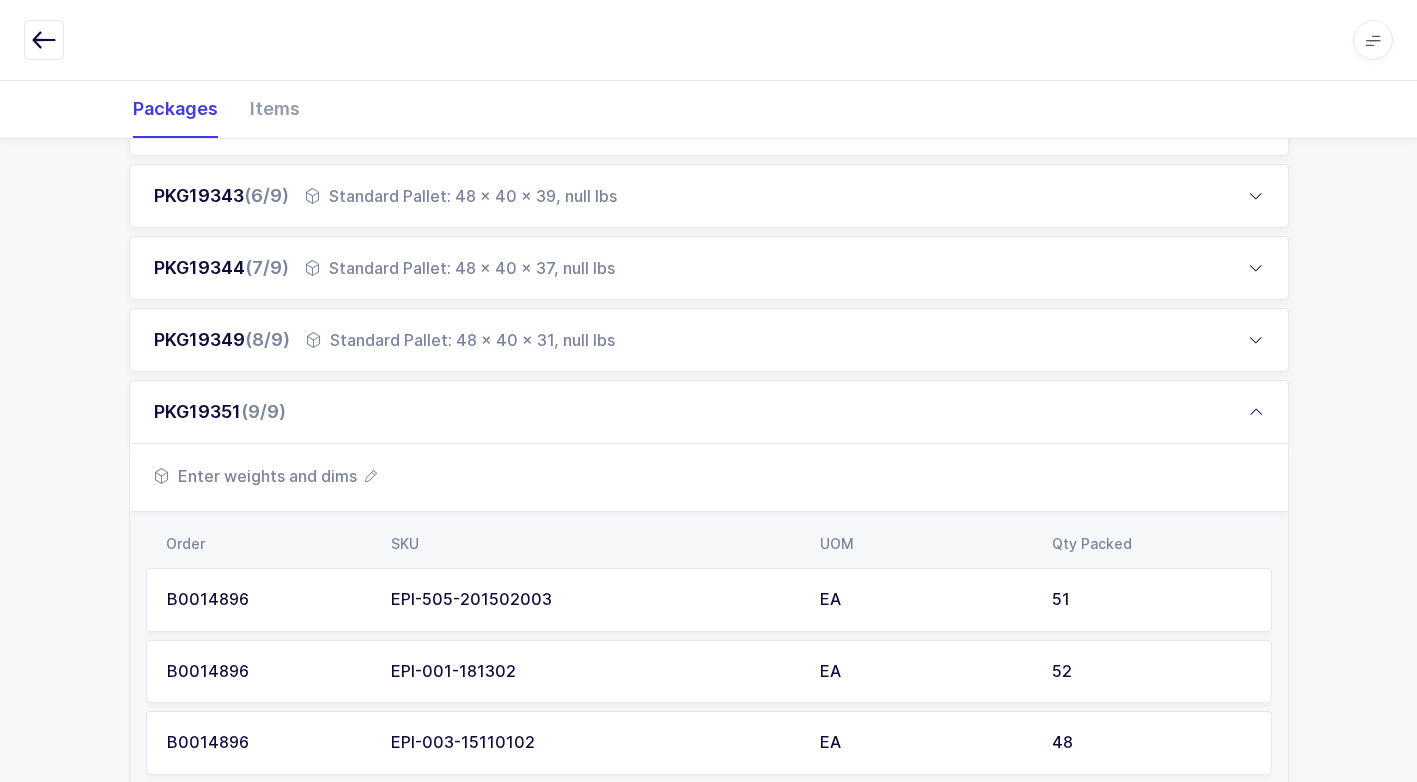 scroll, scrollTop: 944, scrollLeft: 0, axis: vertical 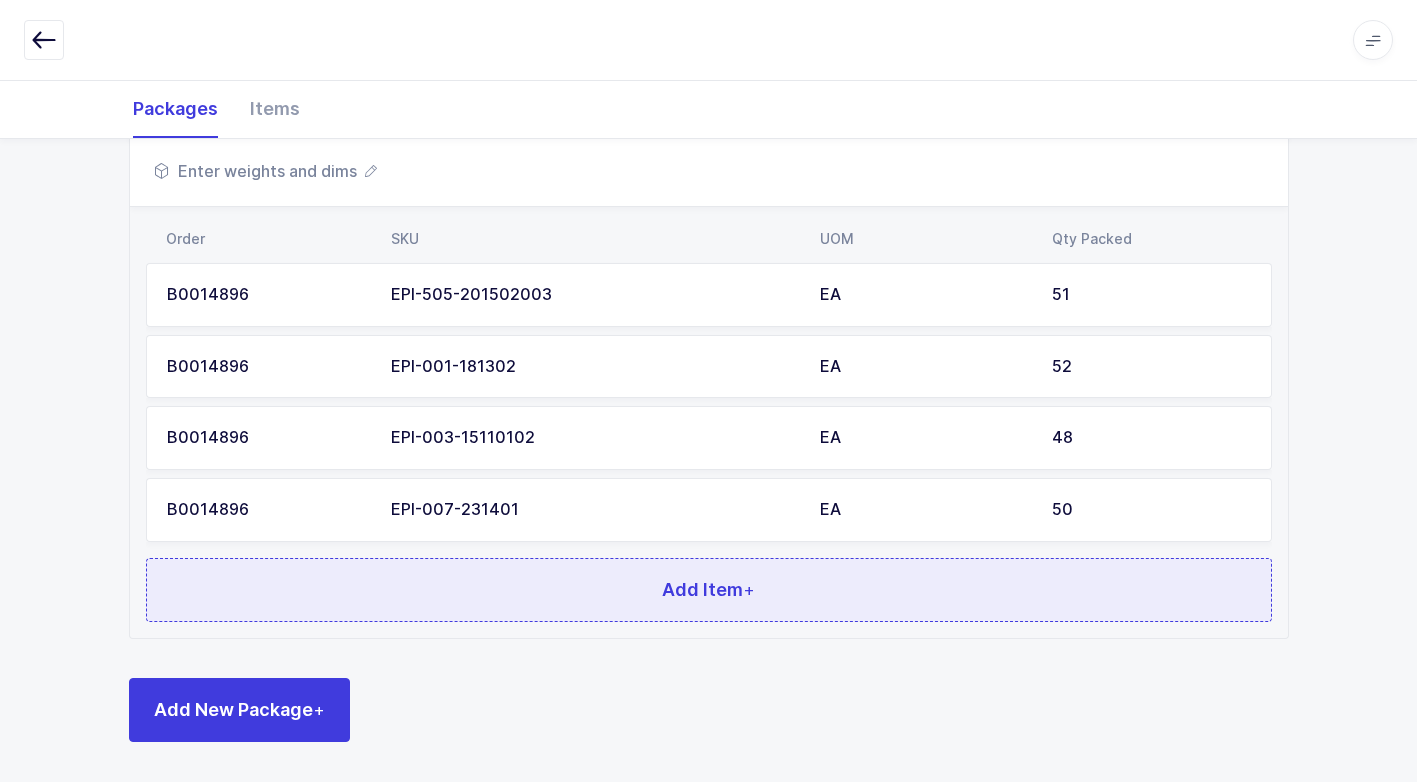 click on "Add Item  +" at bounding box center (709, 590) 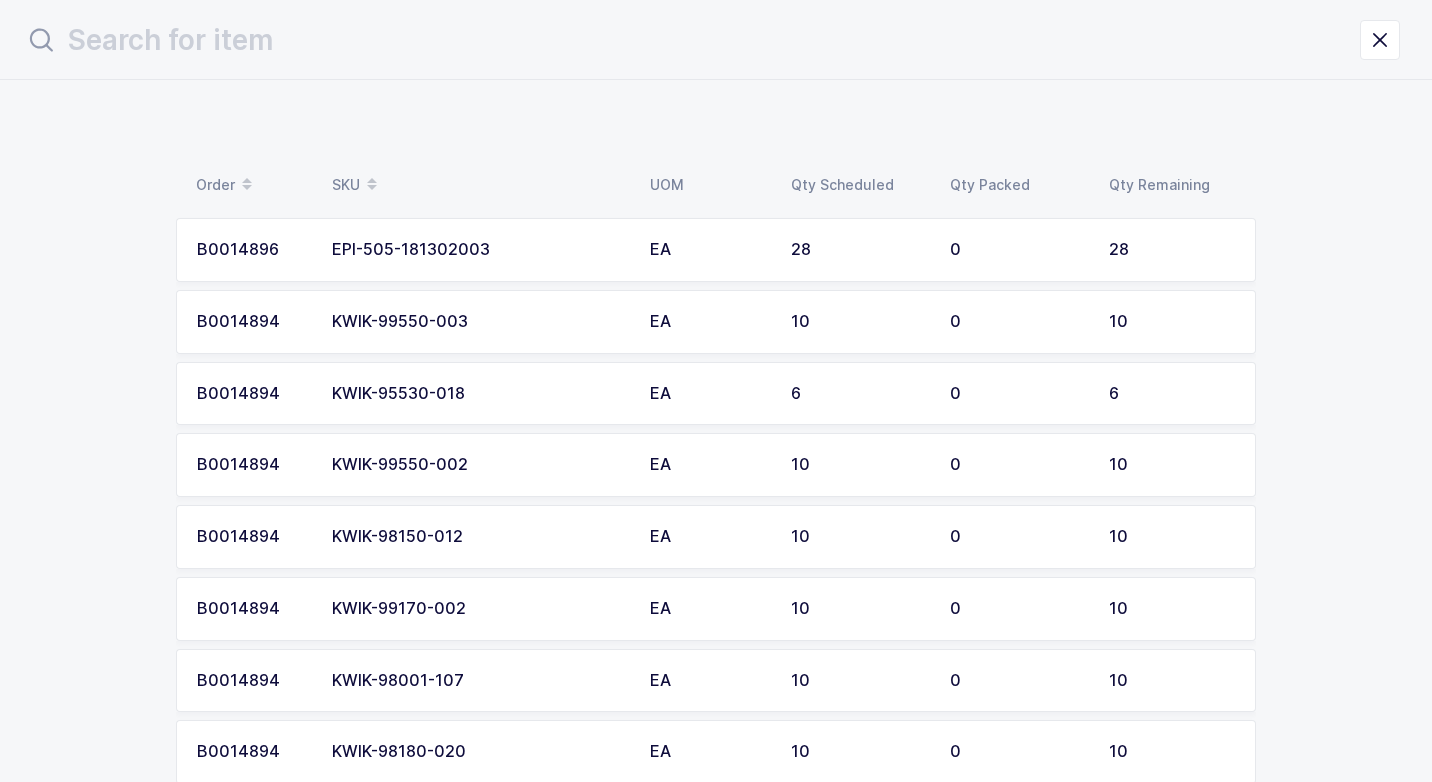 click on "EPI-505-181302003" at bounding box center [479, 250] 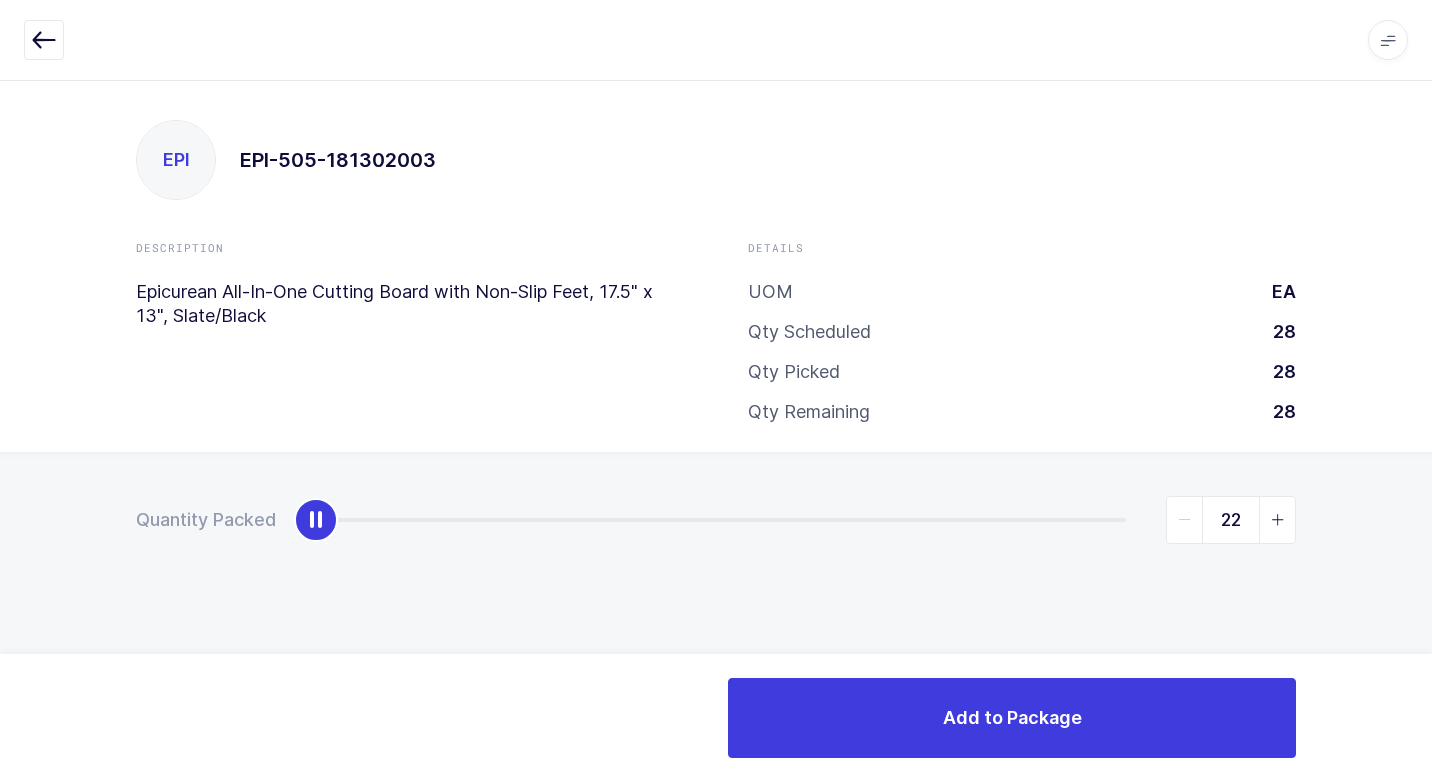 type on "28" 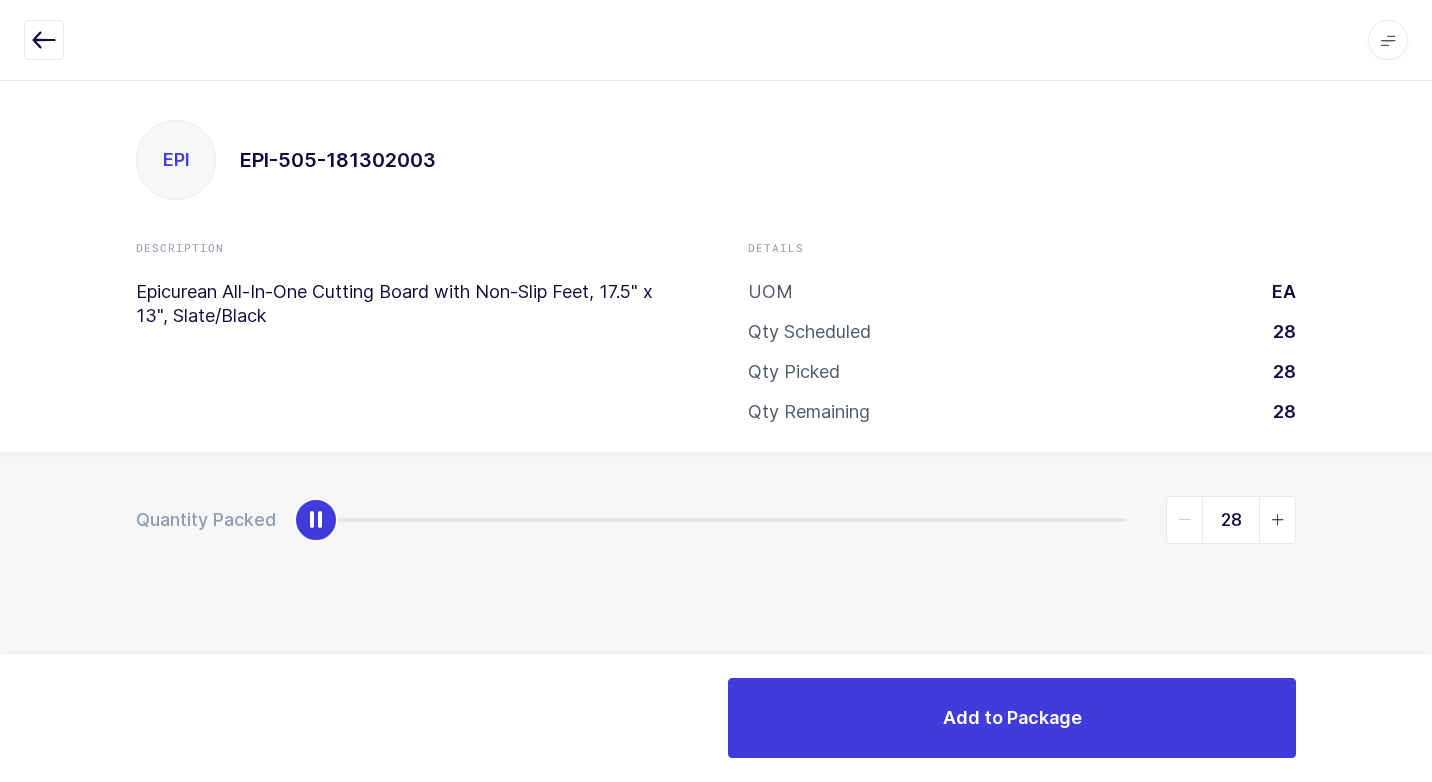drag, startPoint x: 321, startPoint y: 518, endPoint x: 1435, endPoint y: 379, distance: 1122.6384 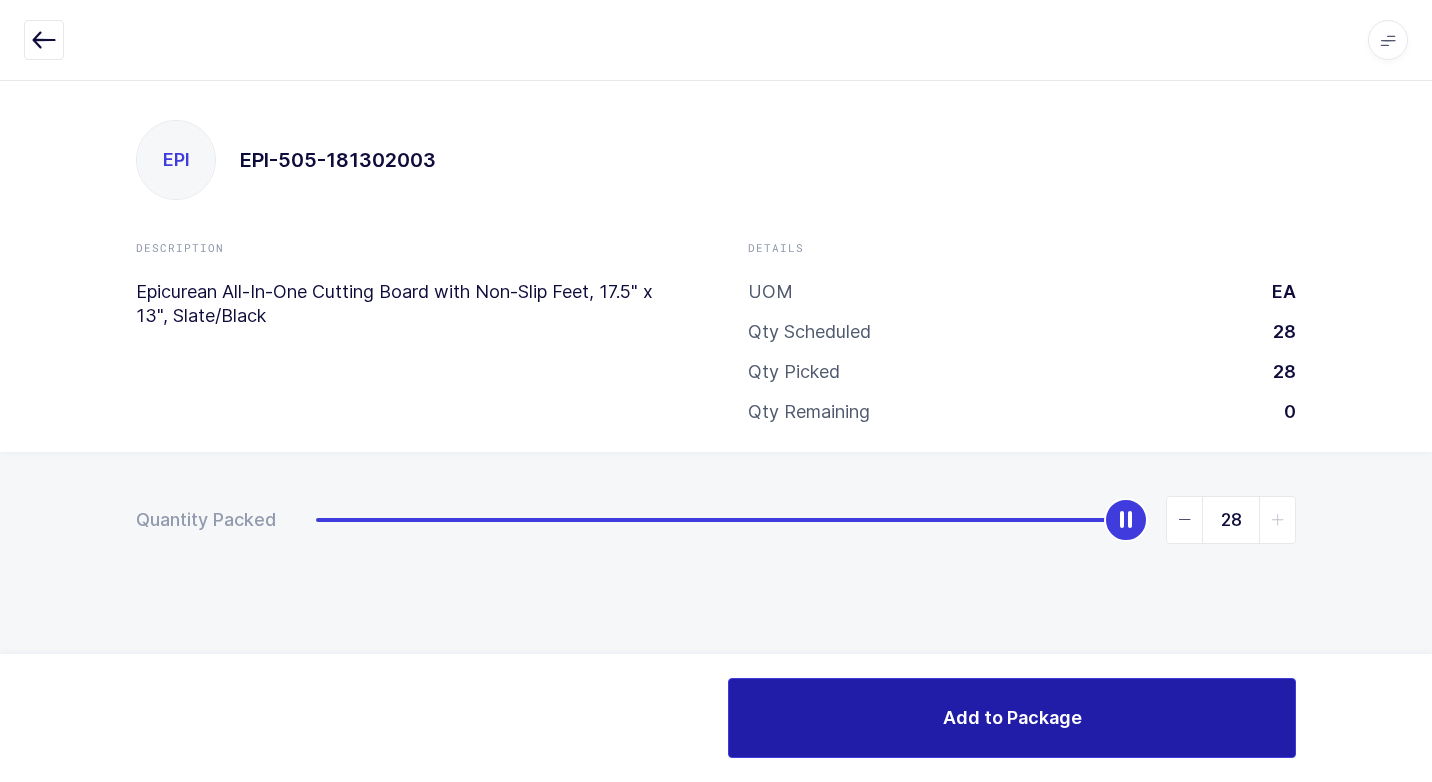 drag, startPoint x: 827, startPoint y: 737, endPoint x: 816, endPoint y: 734, distance: 11.401754 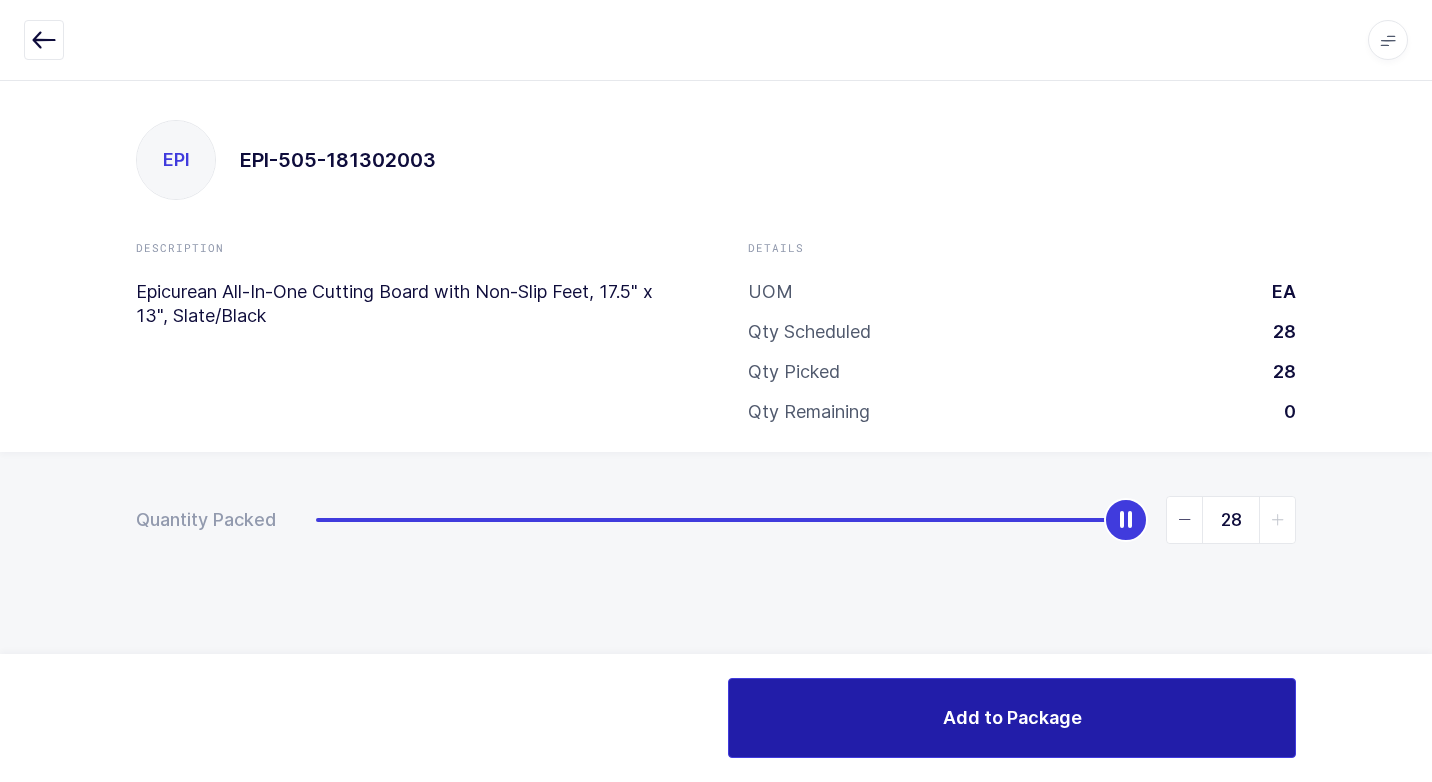 click on "Add to Package" at bounding box center [1012, 718] 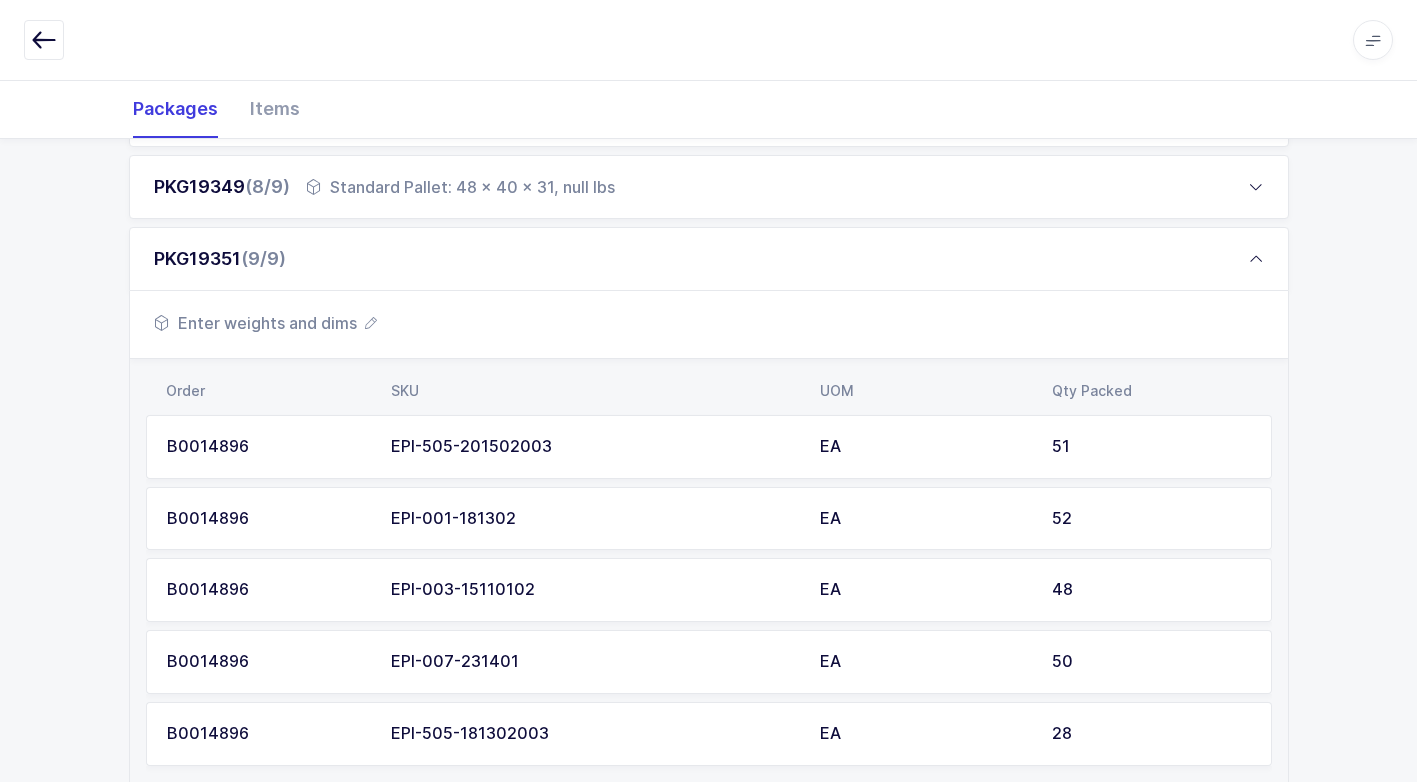 scroll, scrollTop: 716, scrollLeft: 0, axis: vertical 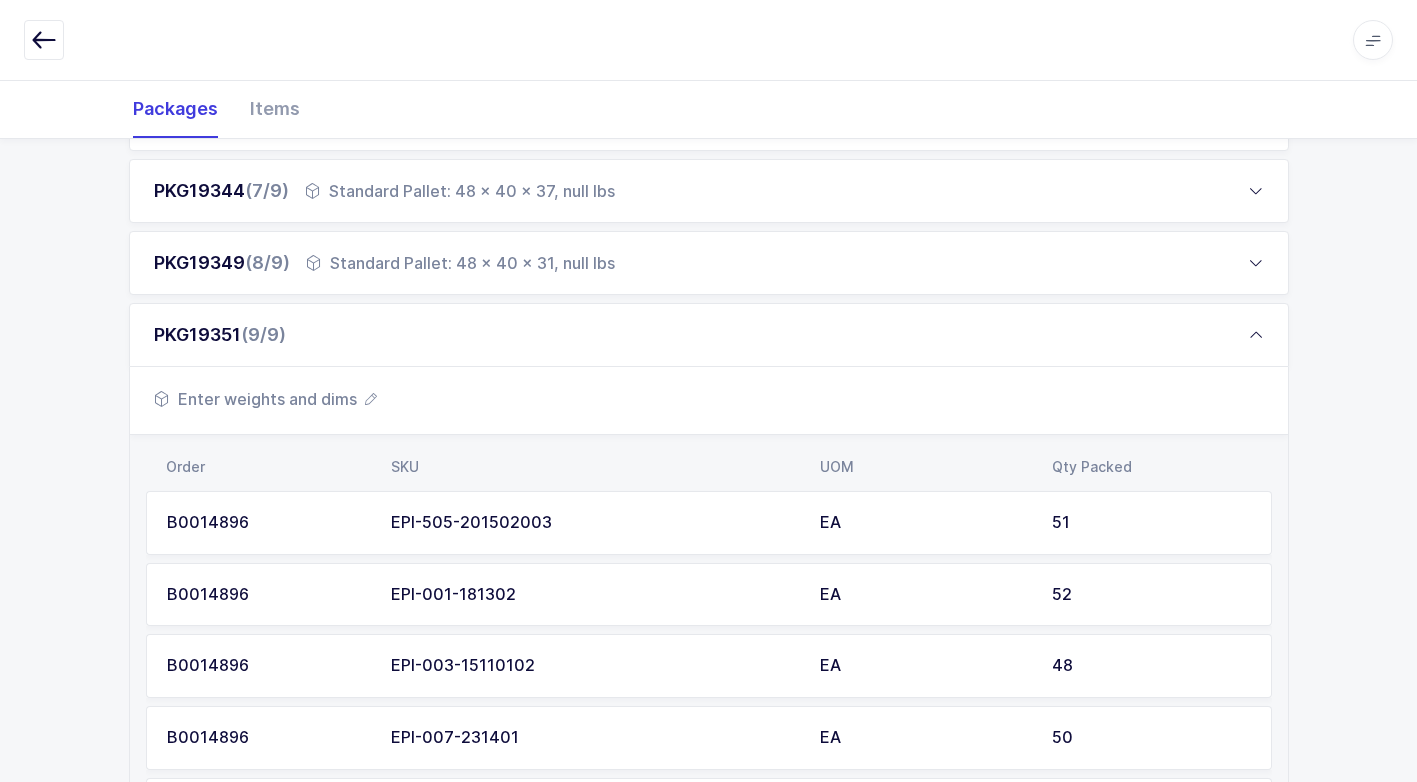 click on "Enter weights and dims" at bounding box center (265, 399) 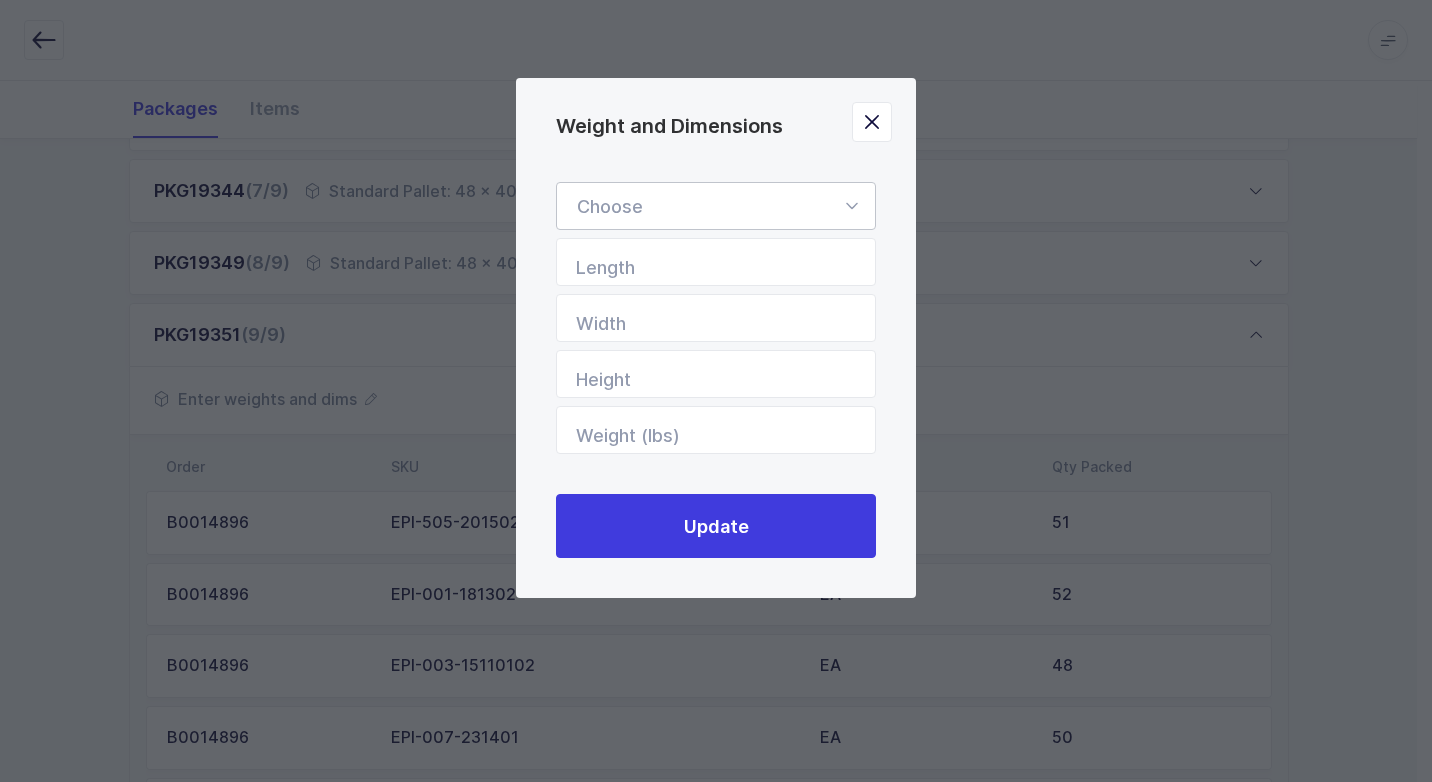 drag, startPoint x: 853, startPoint y: 197, endPoint x: 837, endPoint y: 241, distance: 46.818798 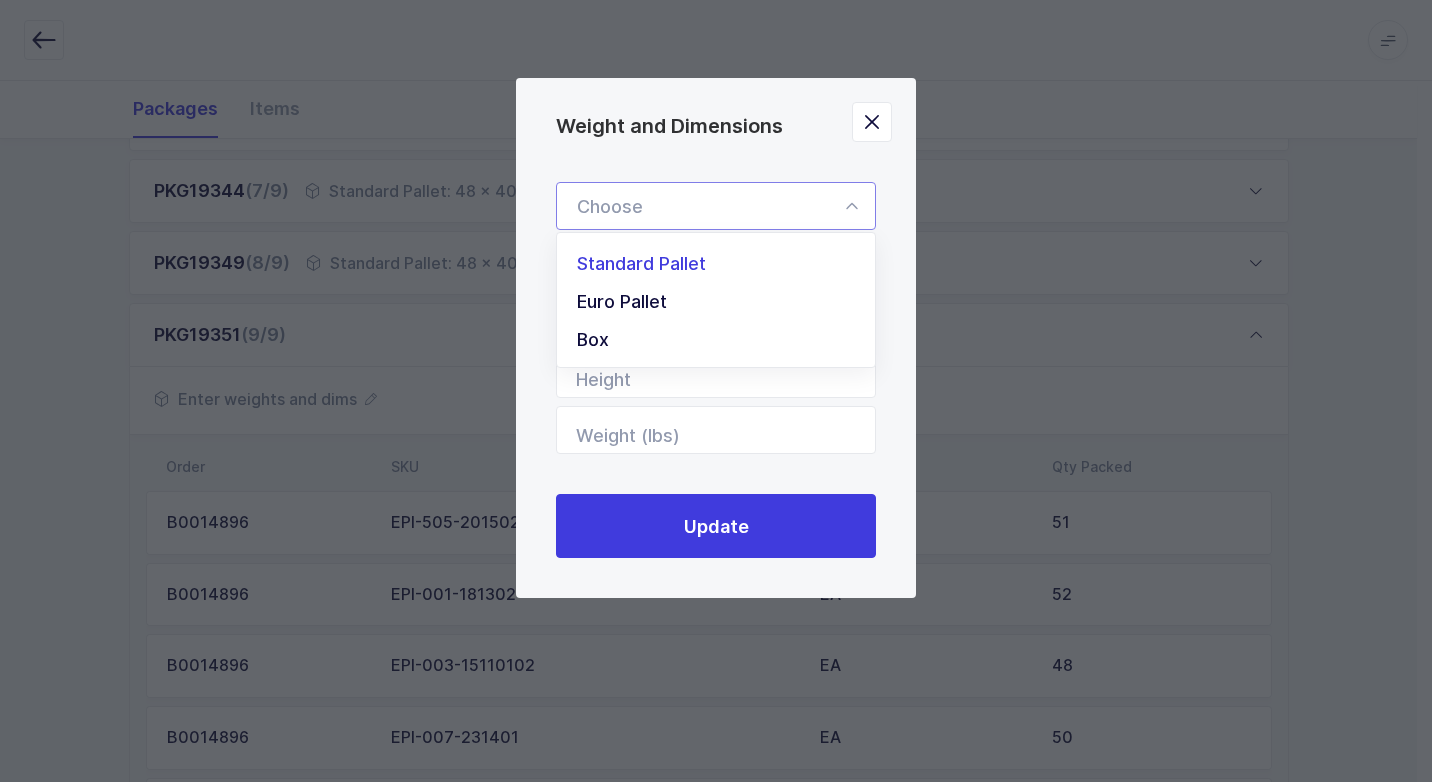 drag, startPoint x: 823, startPoint y: 251, endPoint x: 917, endPoint y: 403, distance: 178.71765 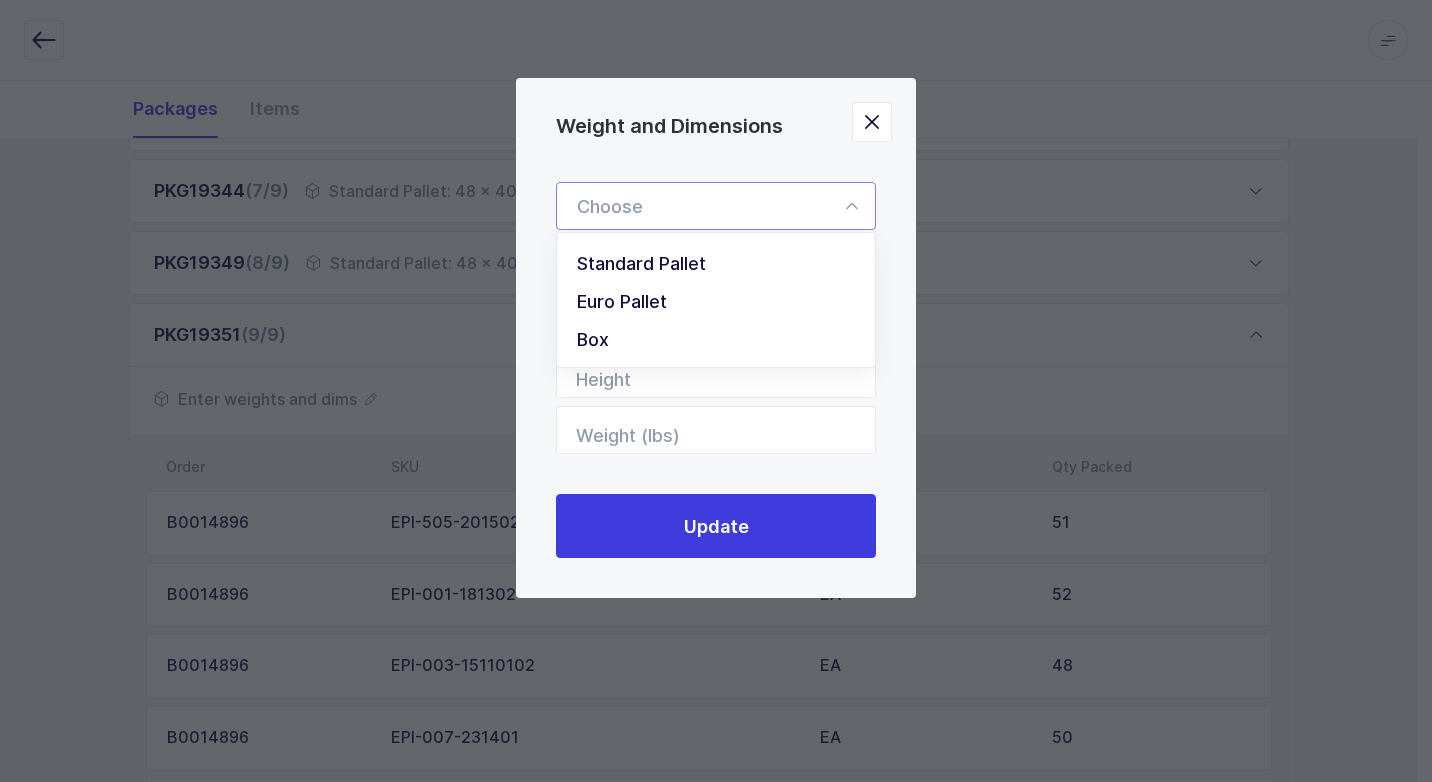 type on "Standard Pallet" 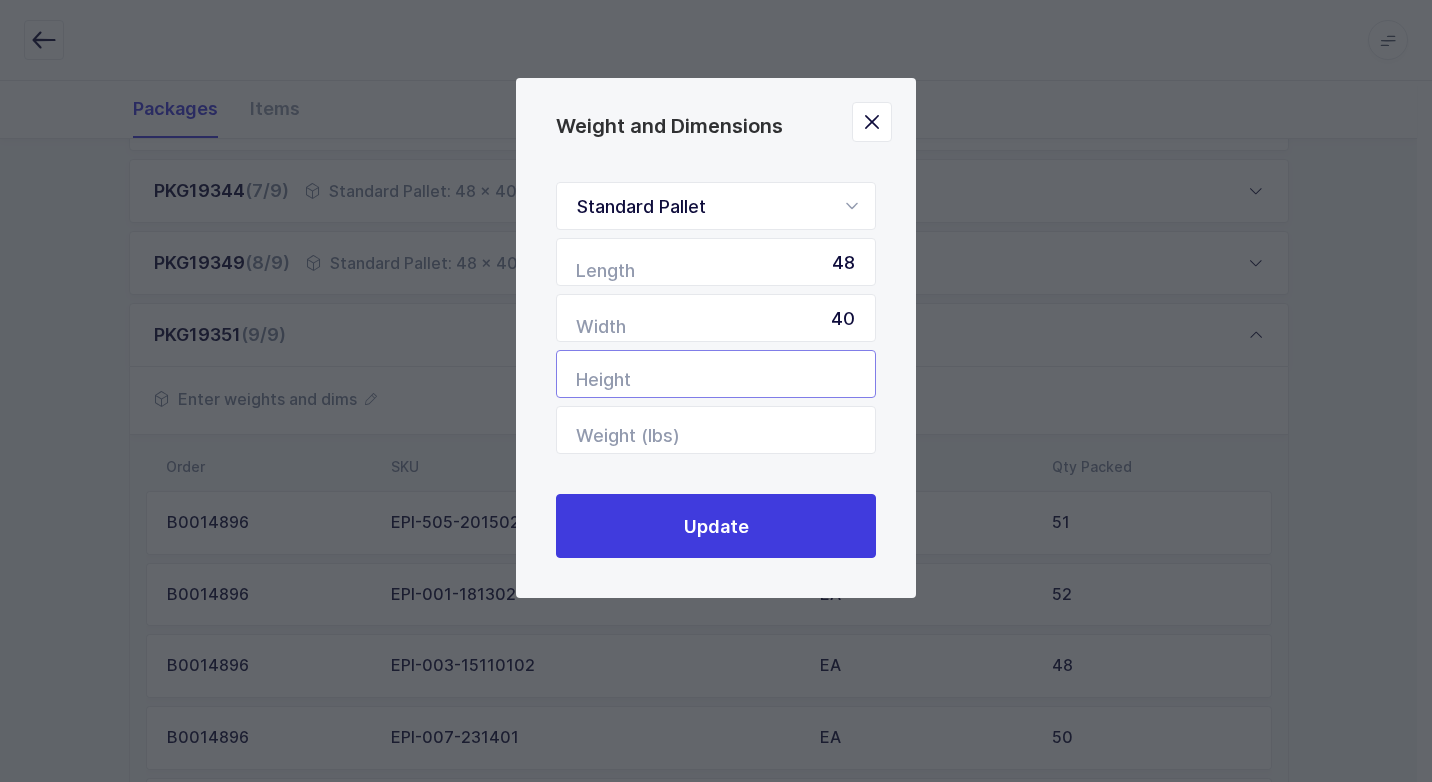 click at bounding box center [716, 374] 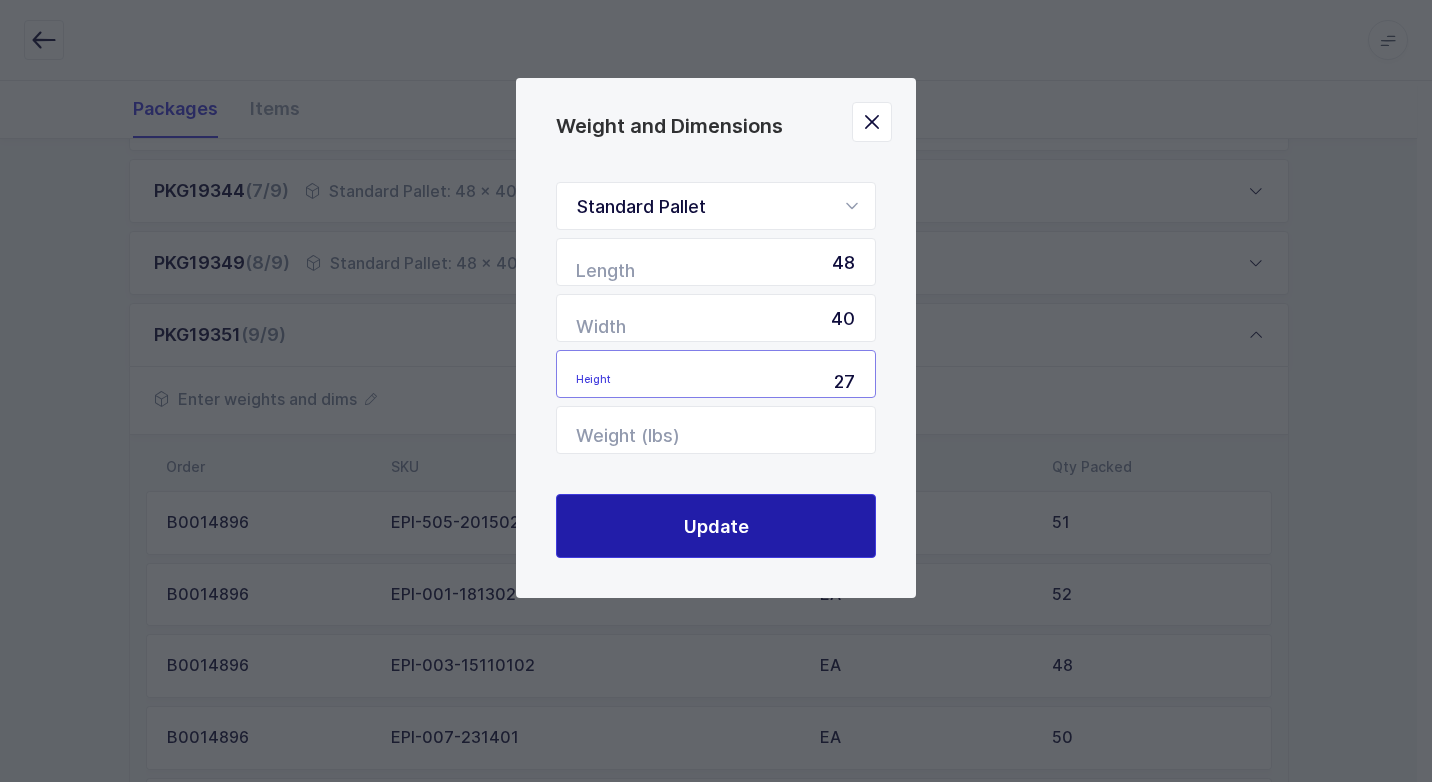 type on "27" 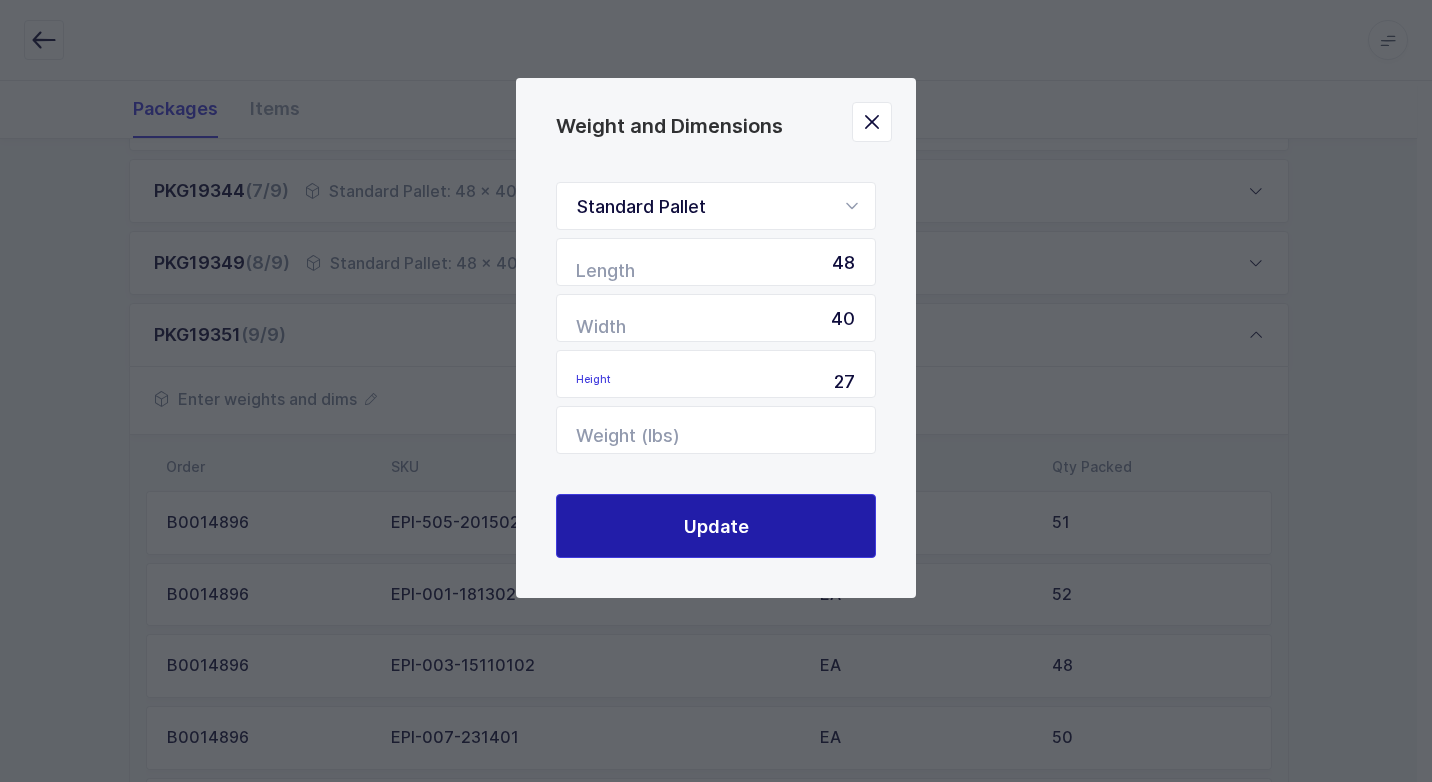 click on "Update" at bounding box center [716, 526] 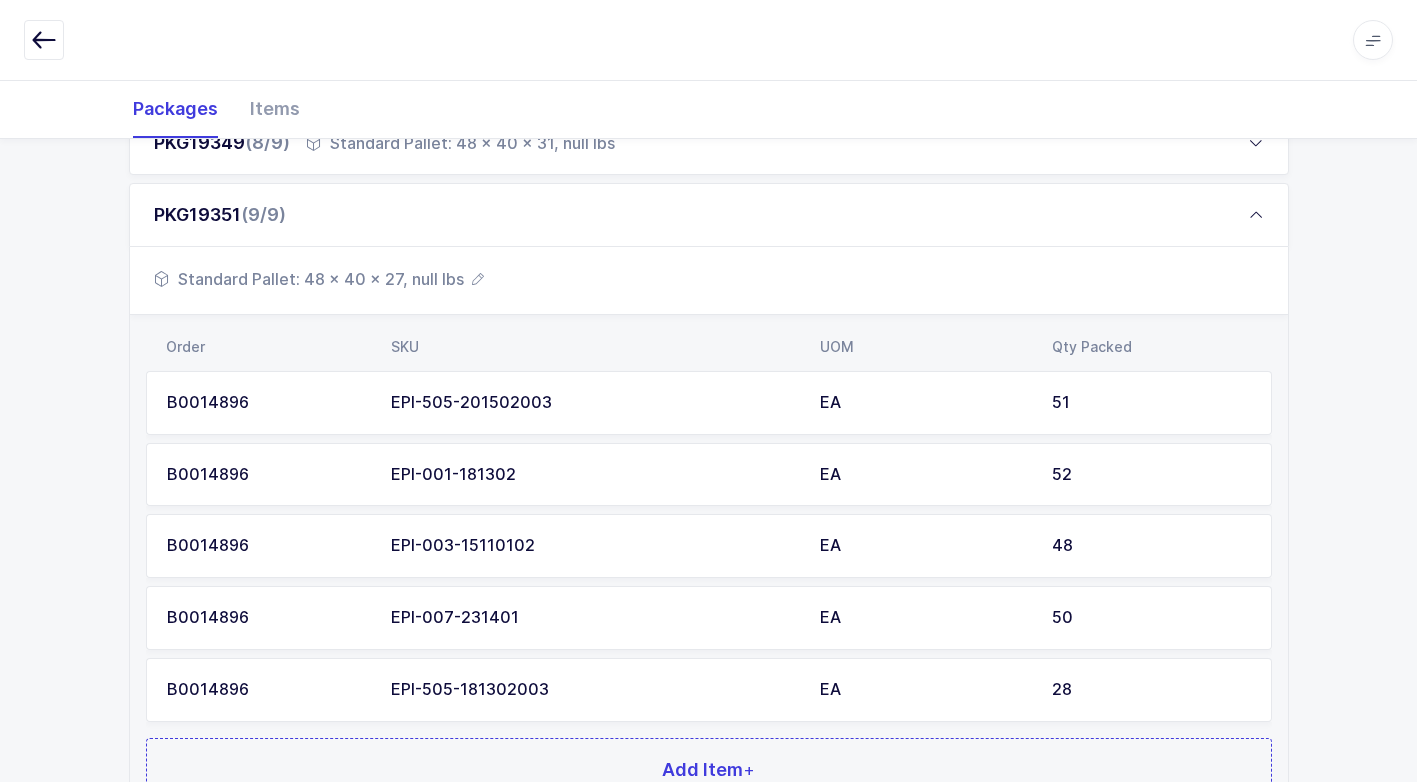 scroll, scrollTop: 1016, scrollLeft: 0, axis: vertical 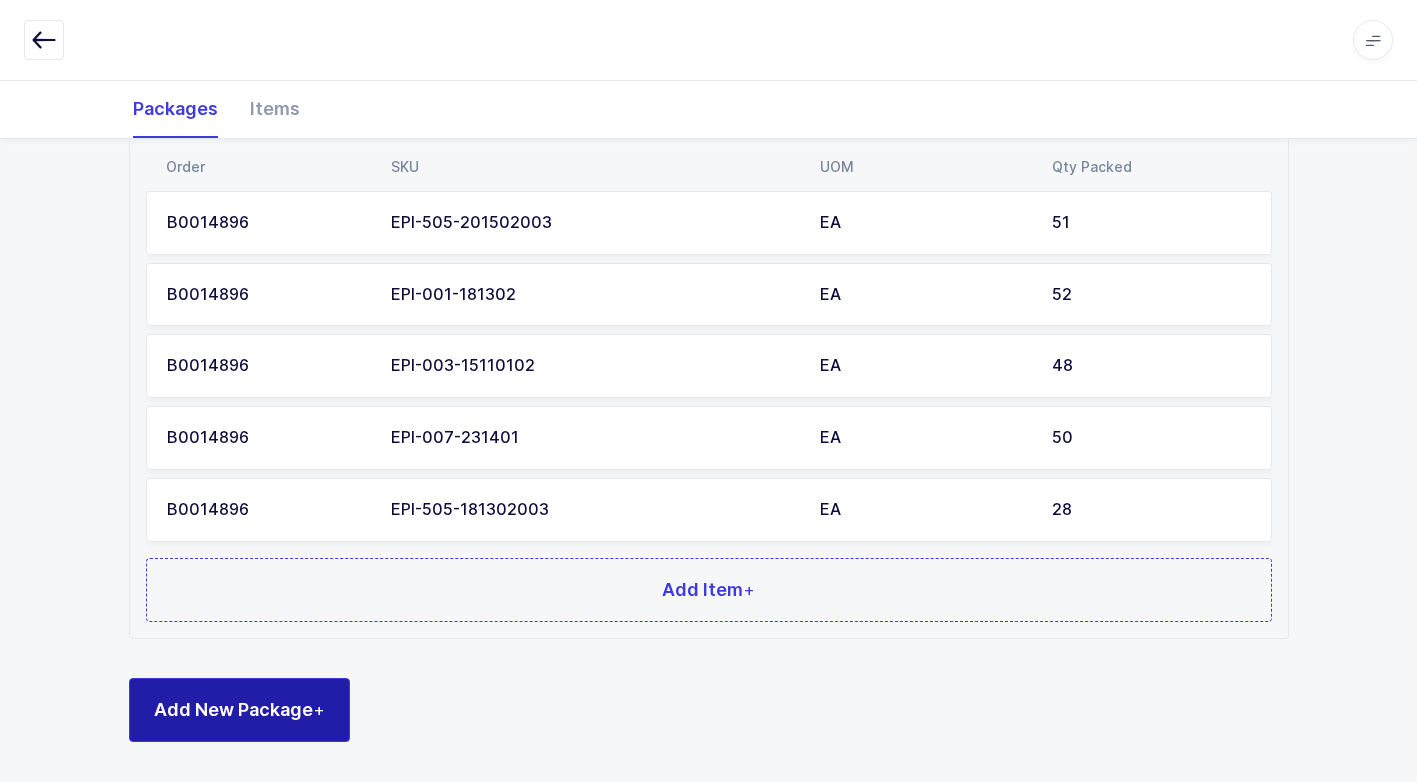 click on "Add New Package  +" at bounding box center (239, 709) 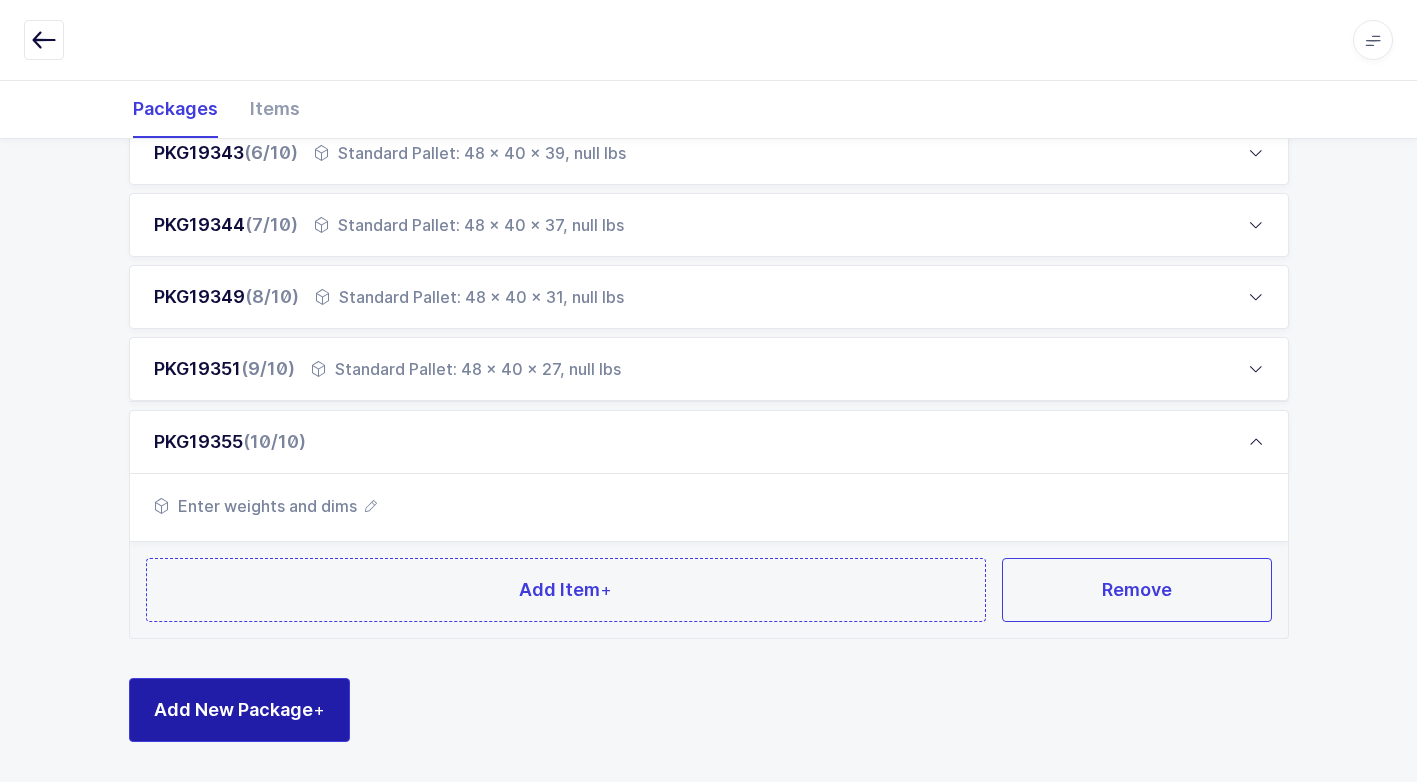 scroll, scrollTop: 681, scrollLeft: 0, axis: vertical 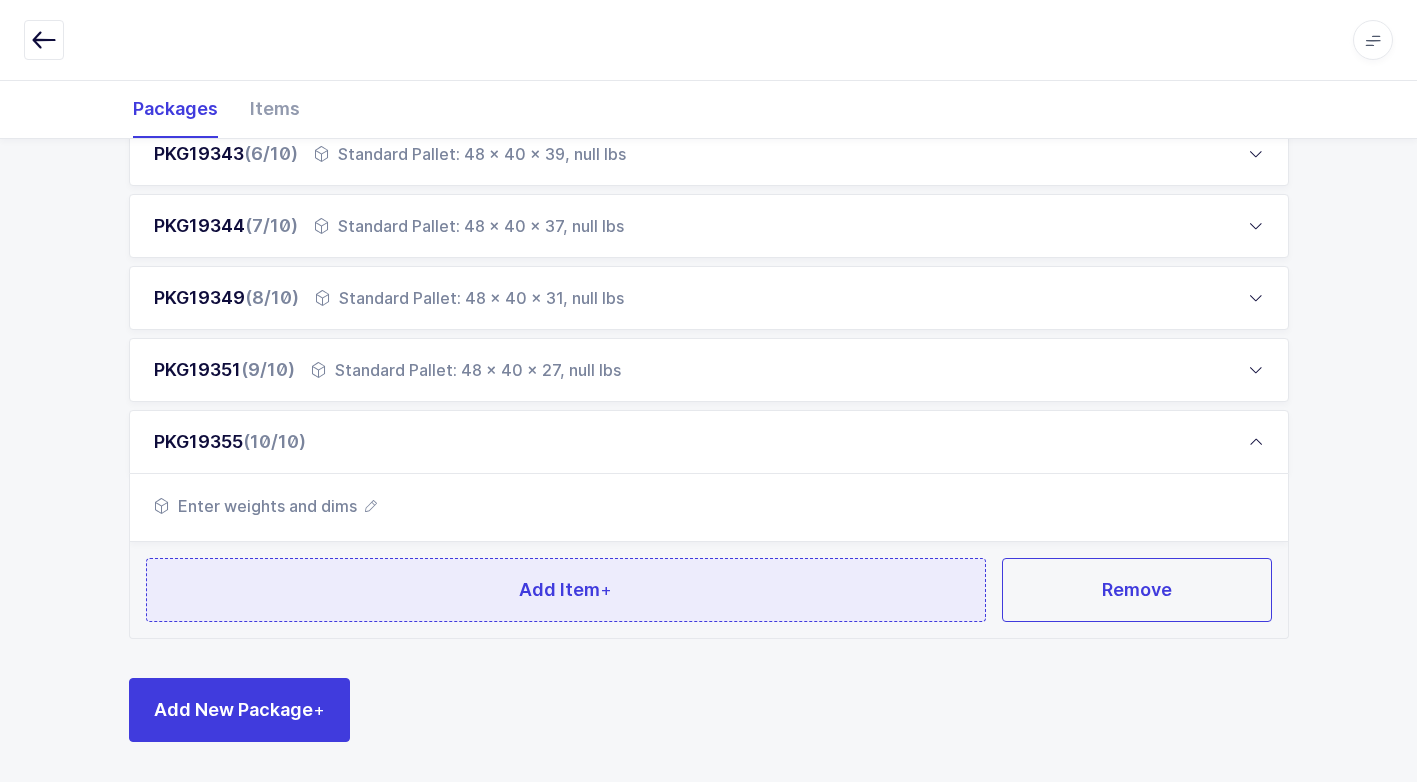 click on "Add Item  +" at bounding box center [566, 590] 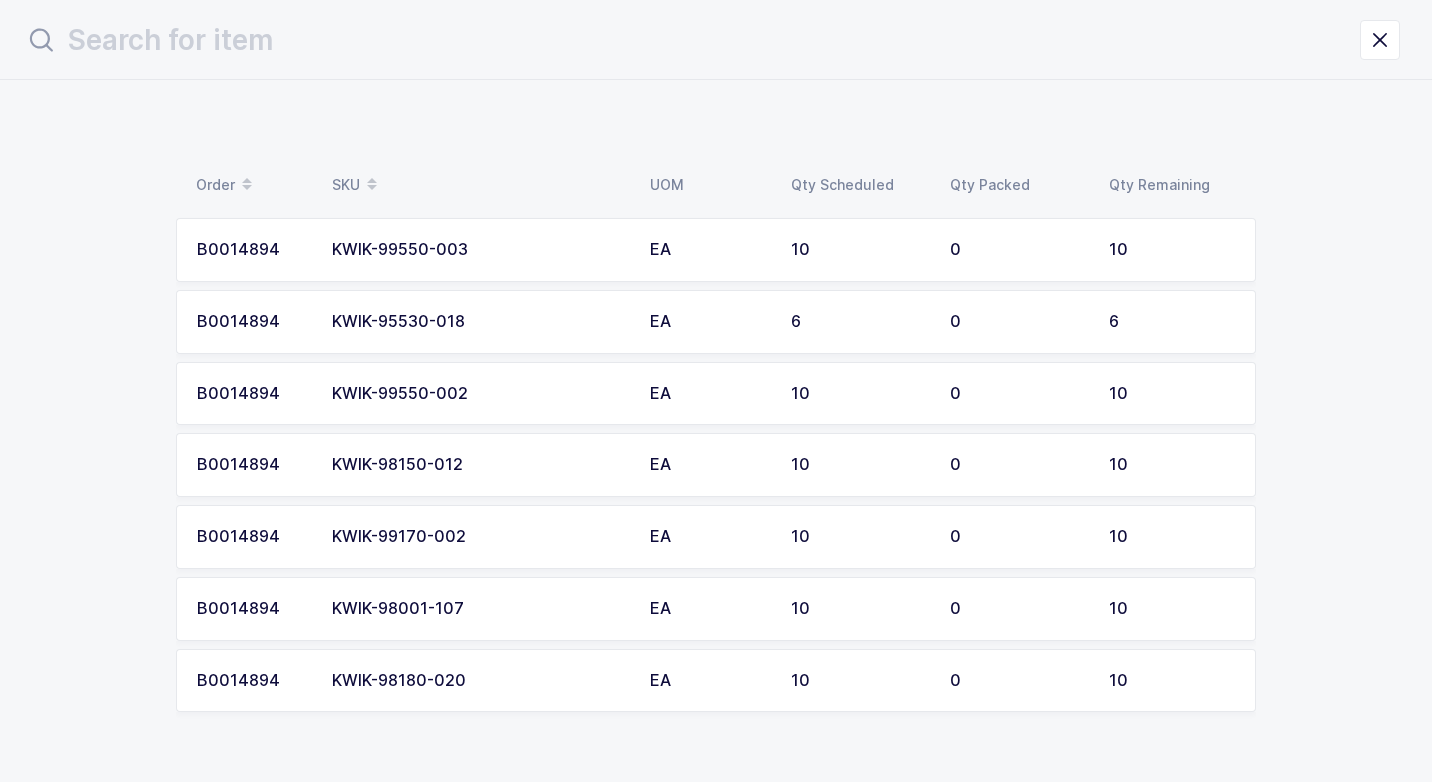 click on "KWIK-99550-003" at bounding box center (479, 250) 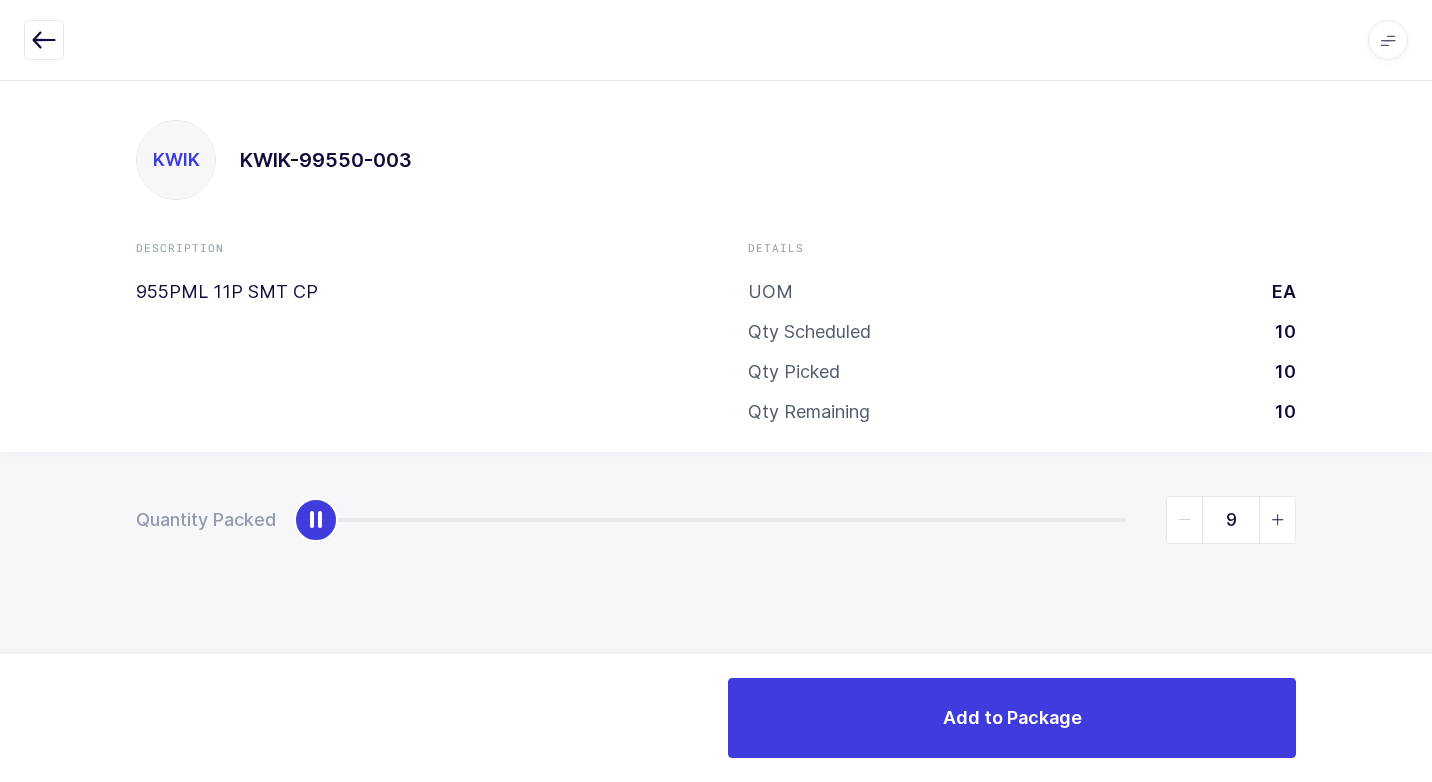 type on "10" 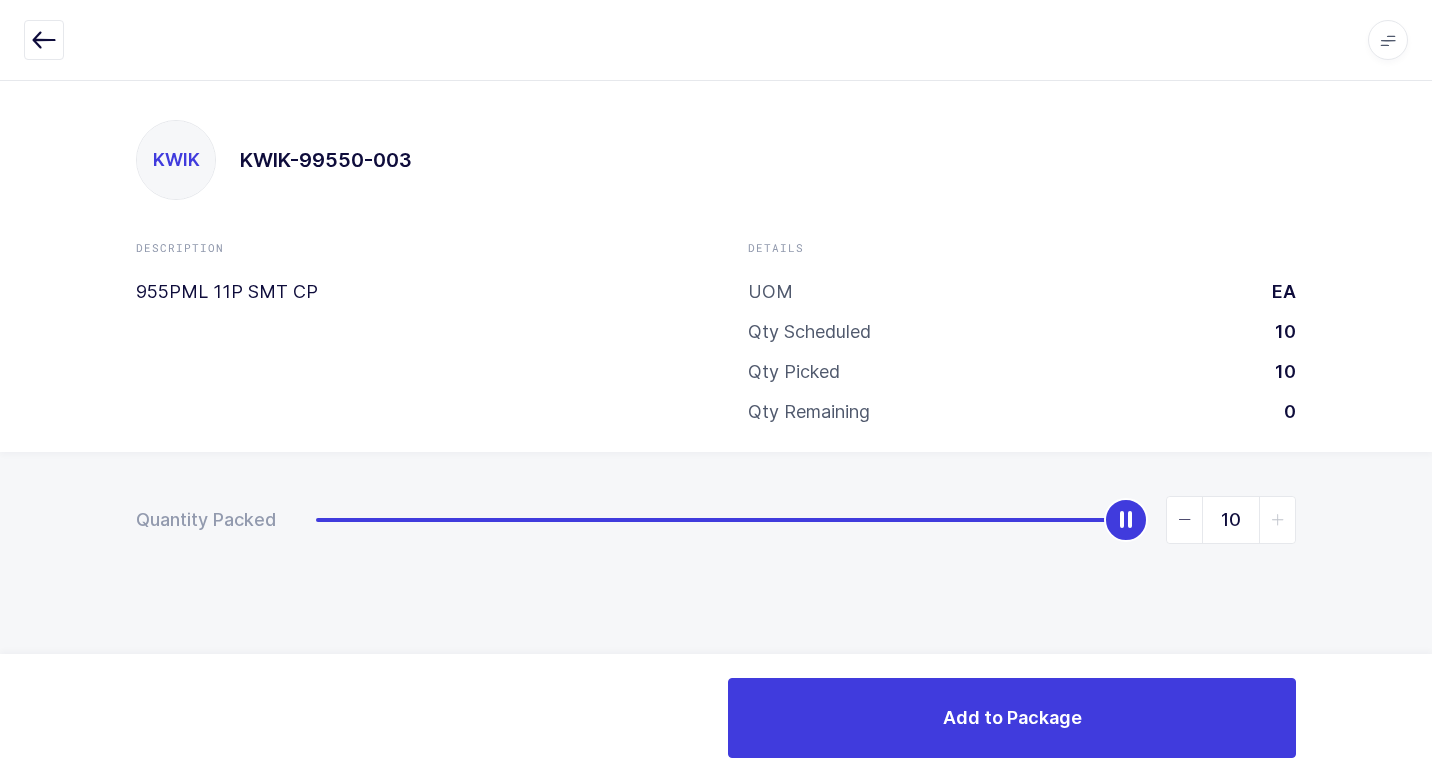 drag, startPoint x: 321, startPoint y: 524, endPoint x: 1359, endPoint y: 767, distance: 1066.0642 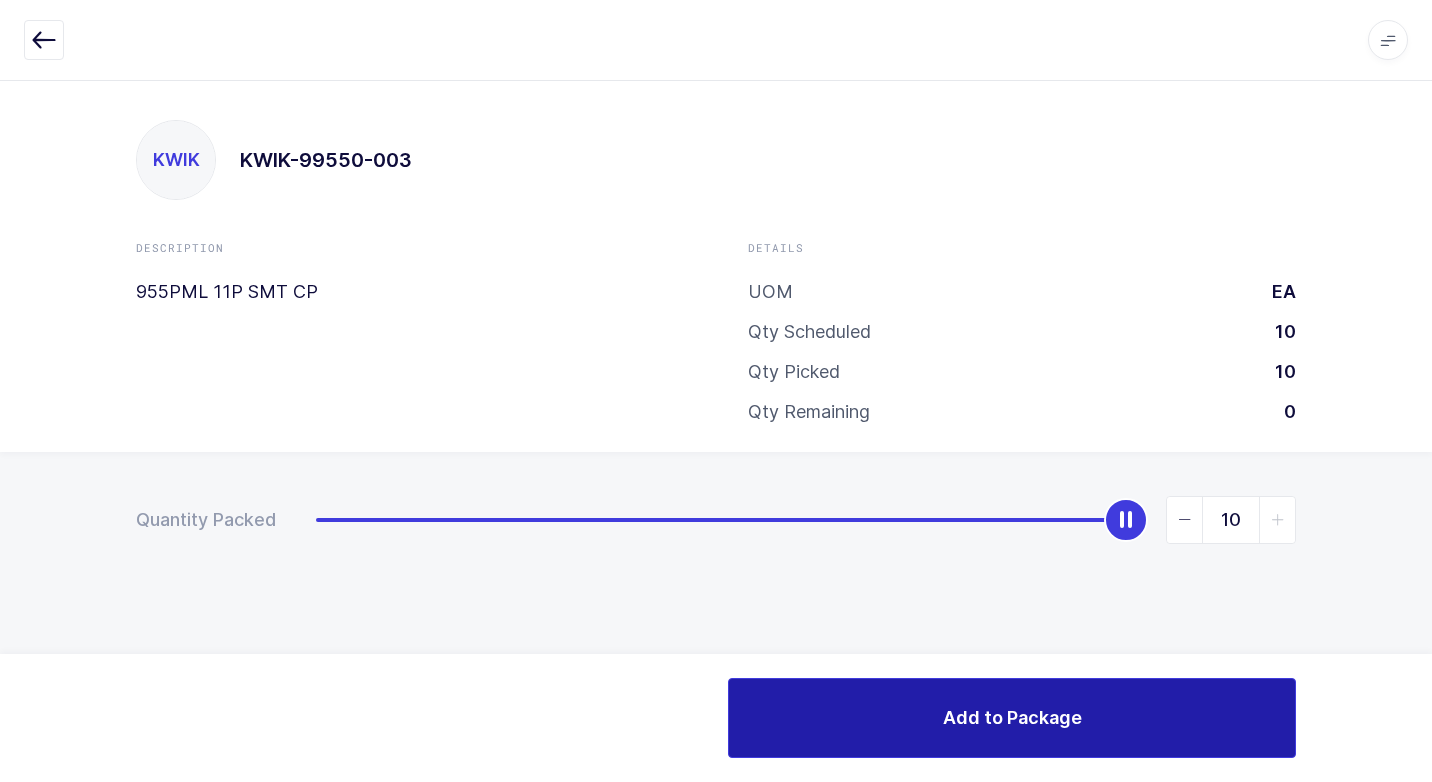 click on "Add to Package" at bounding box center [1012, 718] 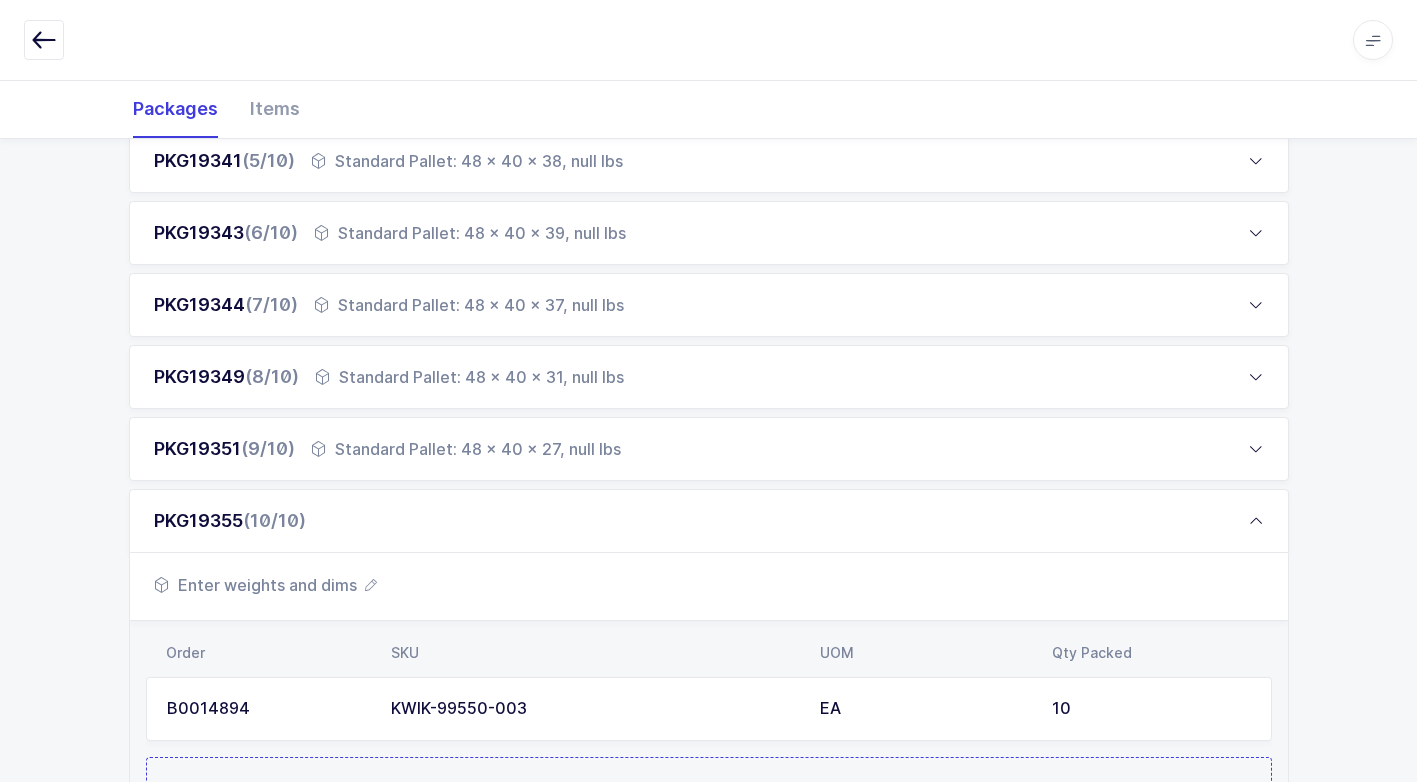 scroll, scrollTop: 801, scrollLeft: 0, axis: vertical 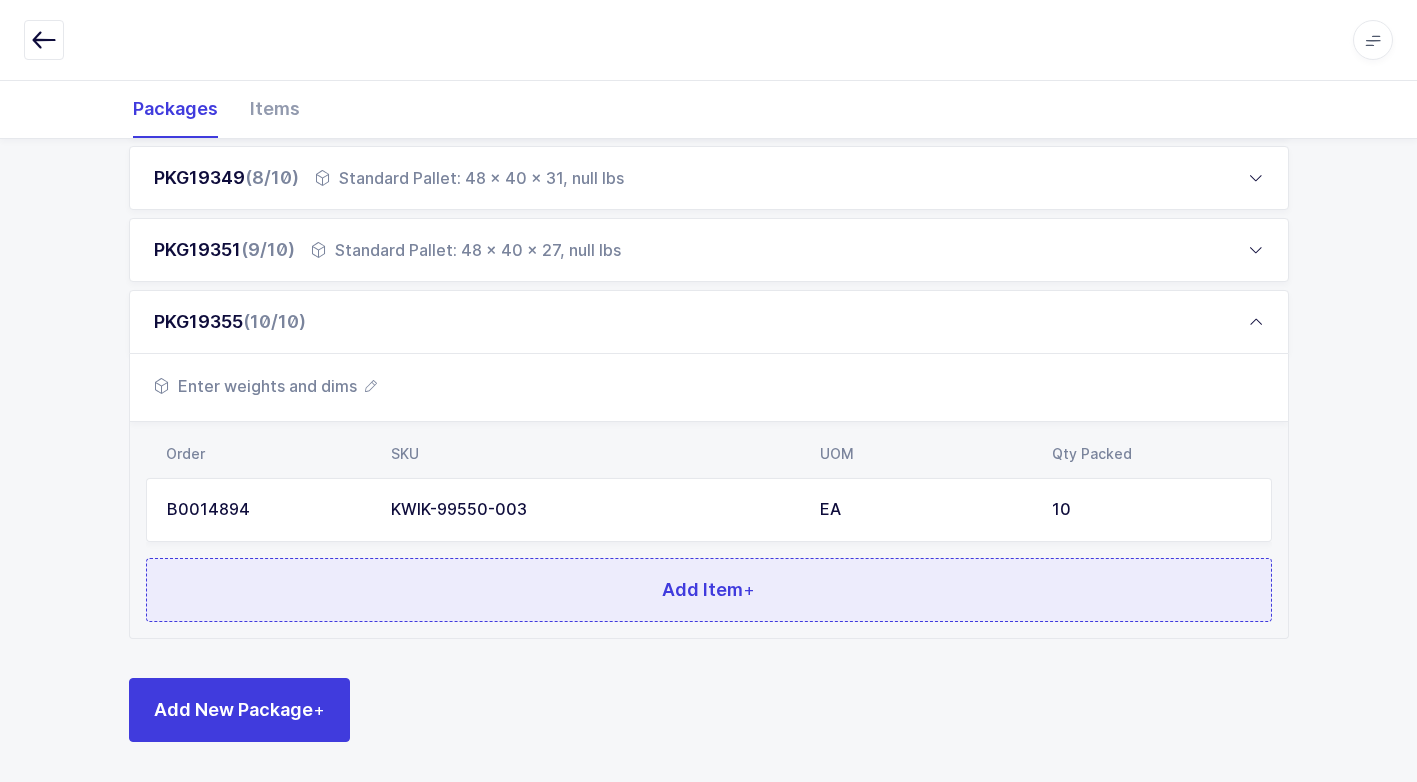 click on "Add Item  +" at bounding box center (709, 590) 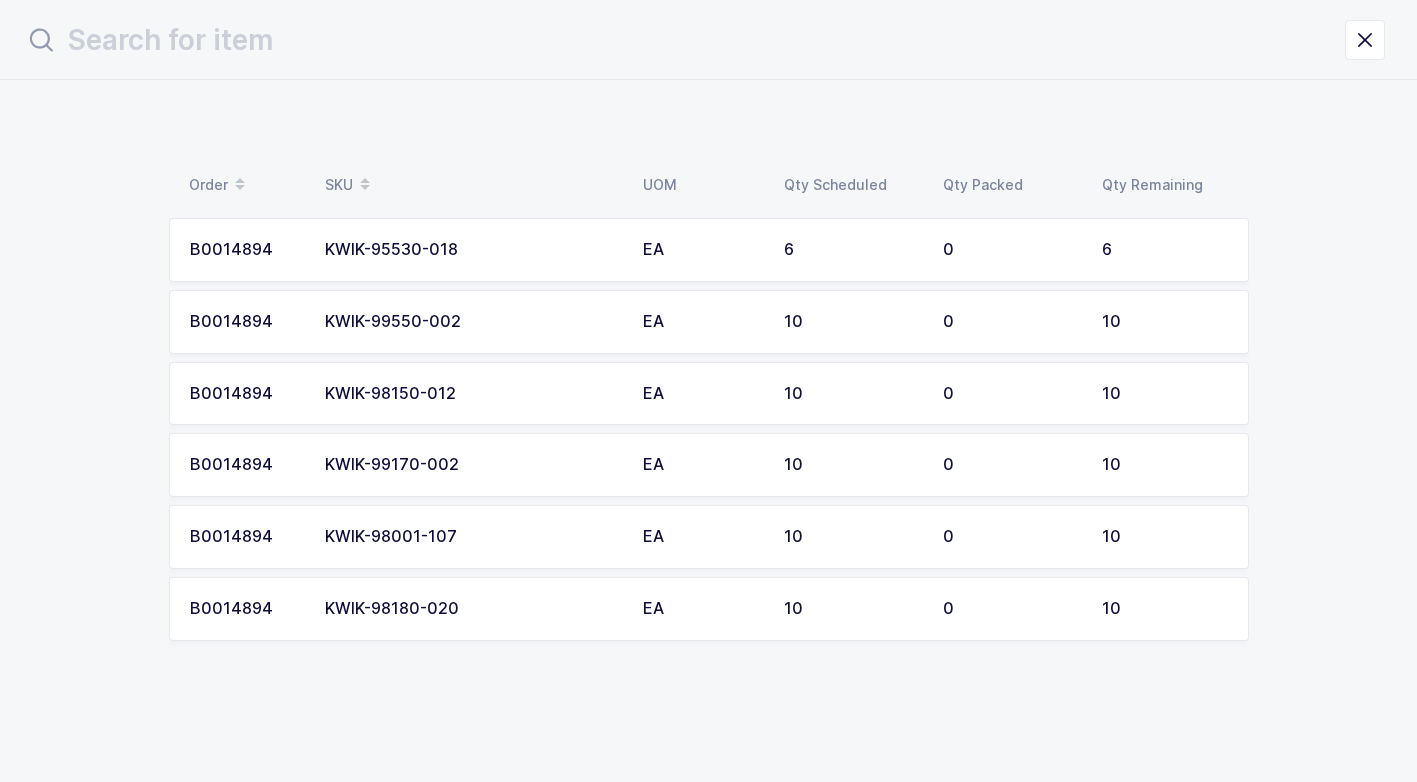 scroll, scrollTop: 0, scrollLeft: 0, axis: both 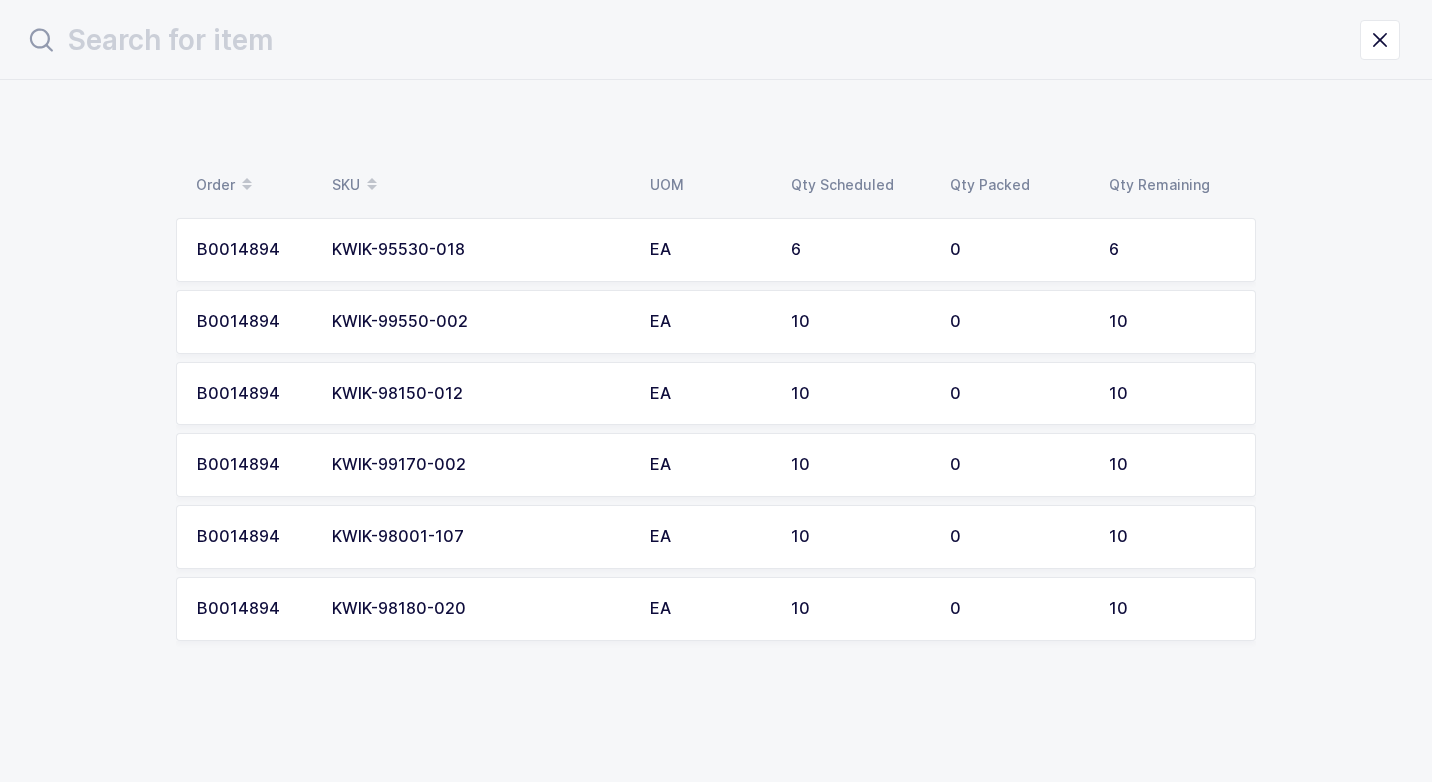 click on "KWIK-95530-018" at bounding box center (479, 250) 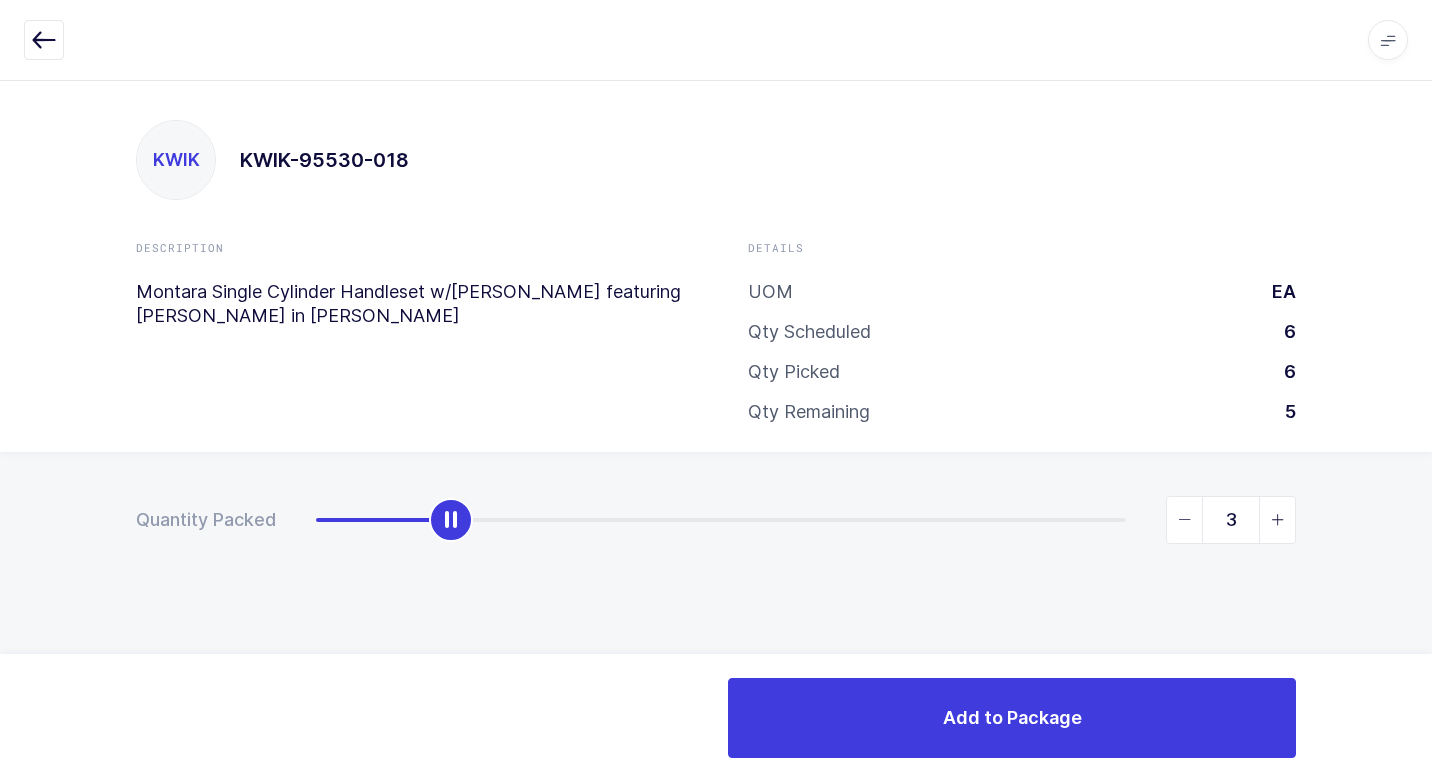 type on "6" 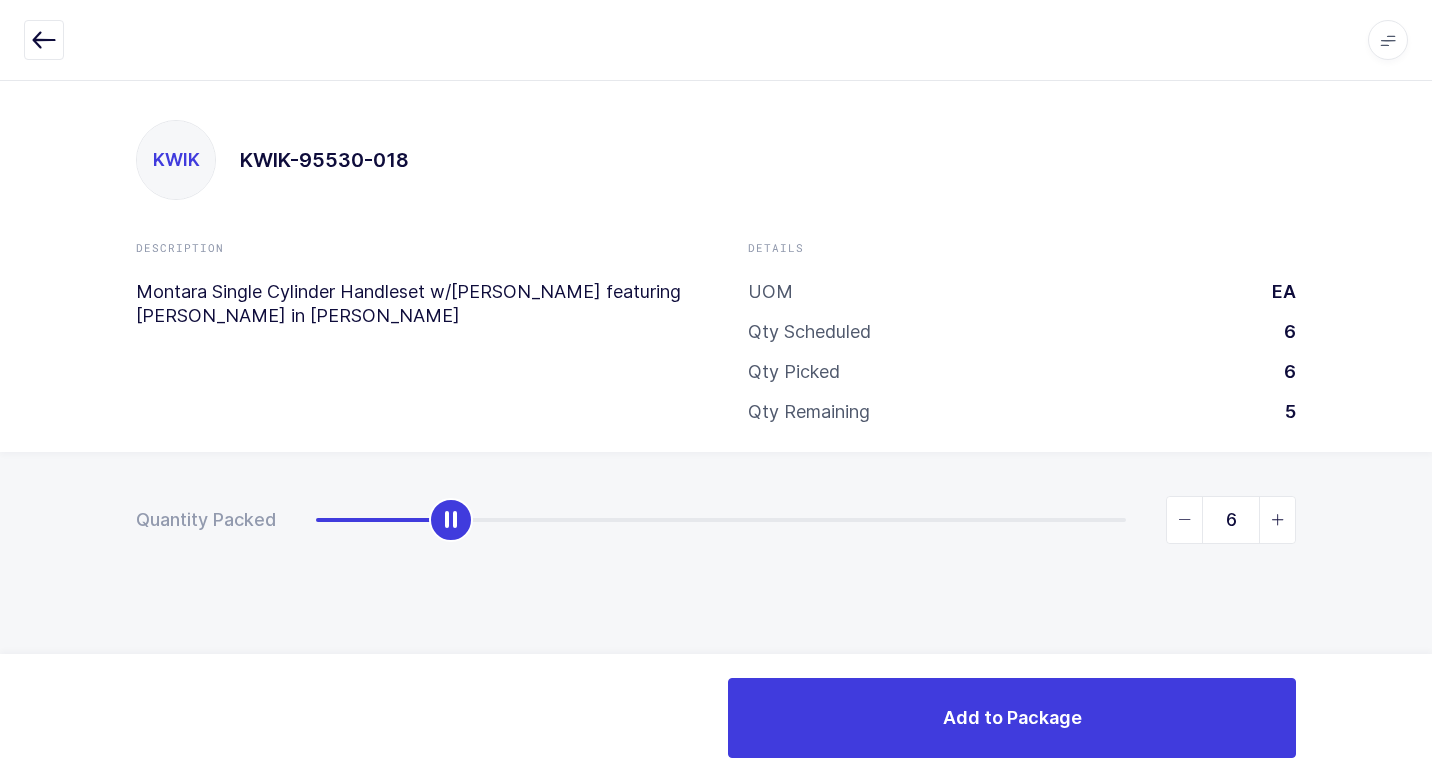 drag, startPoint x: 319, startPoint y: 517, endPoint x: 1161, endPoint y: 764, distance: 877.4811 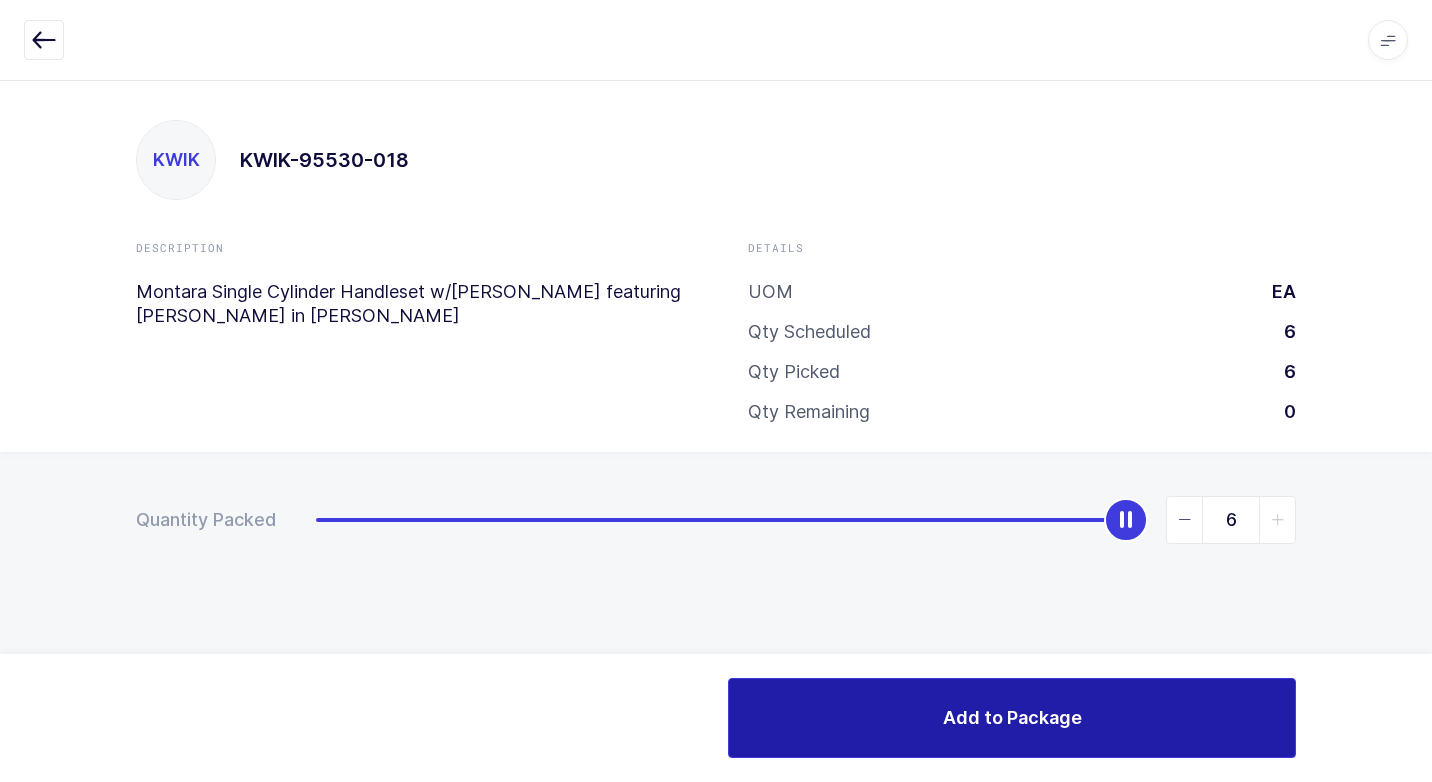 drag, startPoint x: 856, startPoint y: 706, endPoint x: 828, endPoint y: 693, distance: 30.870699 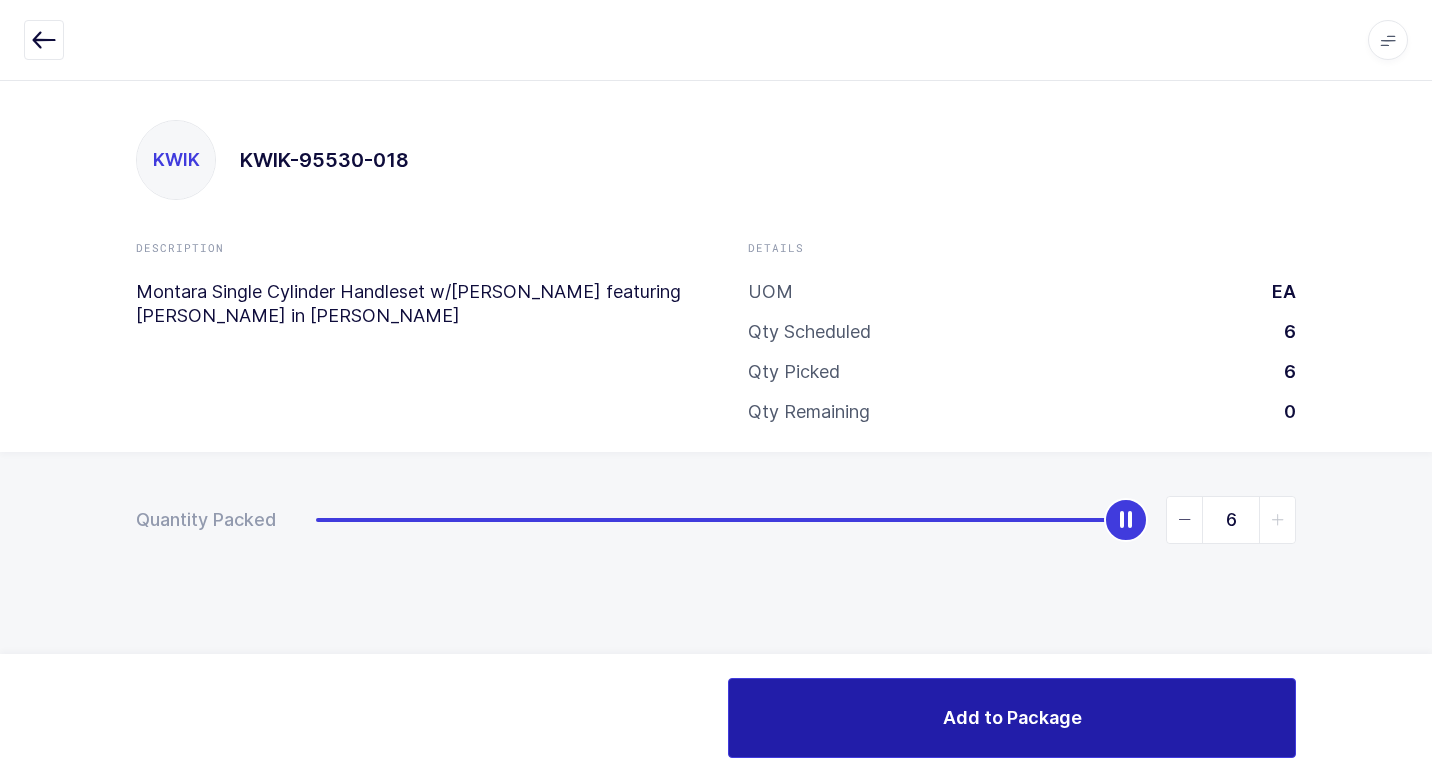 click on "Add to Package" at bounding box center [1012, 718] 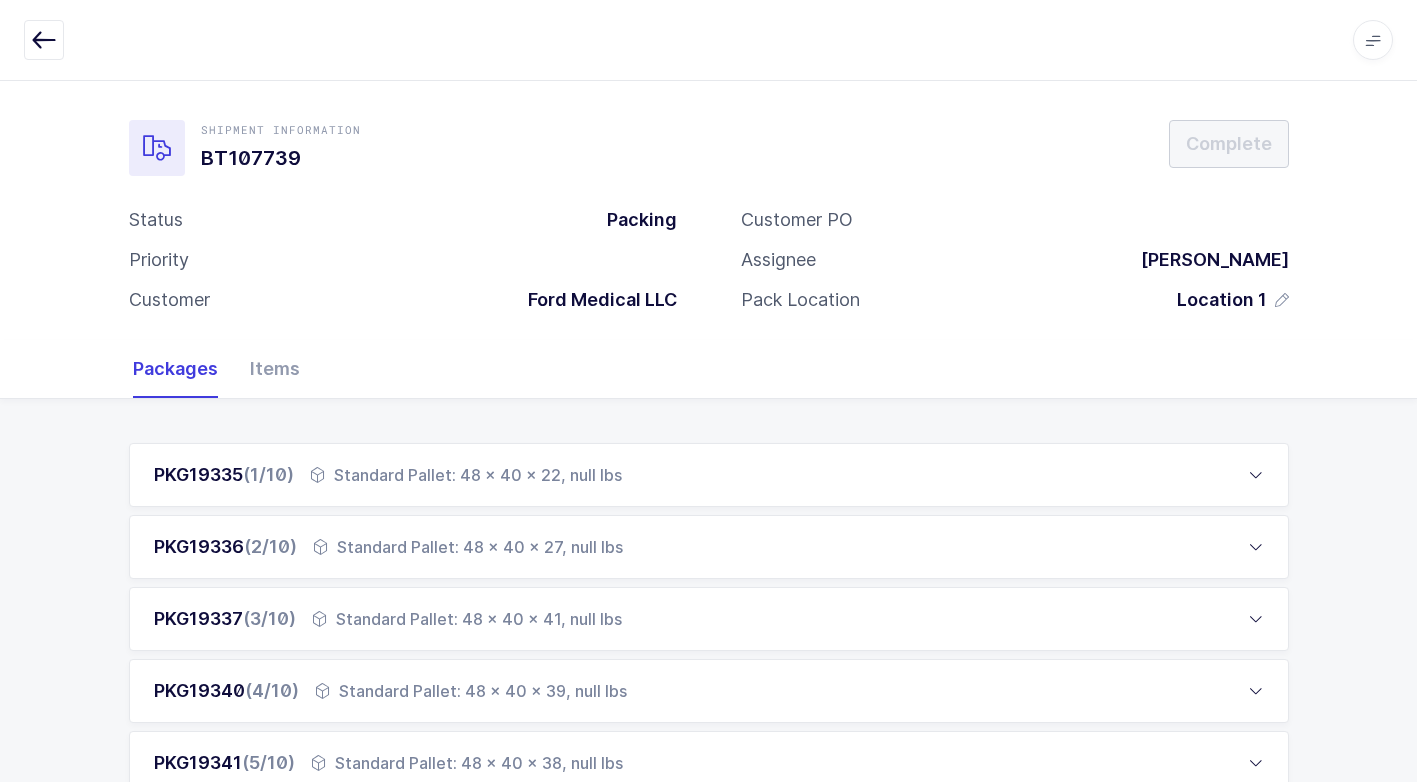scroll, scrollTop: 872, scrollLeft: 0, axis: vertical 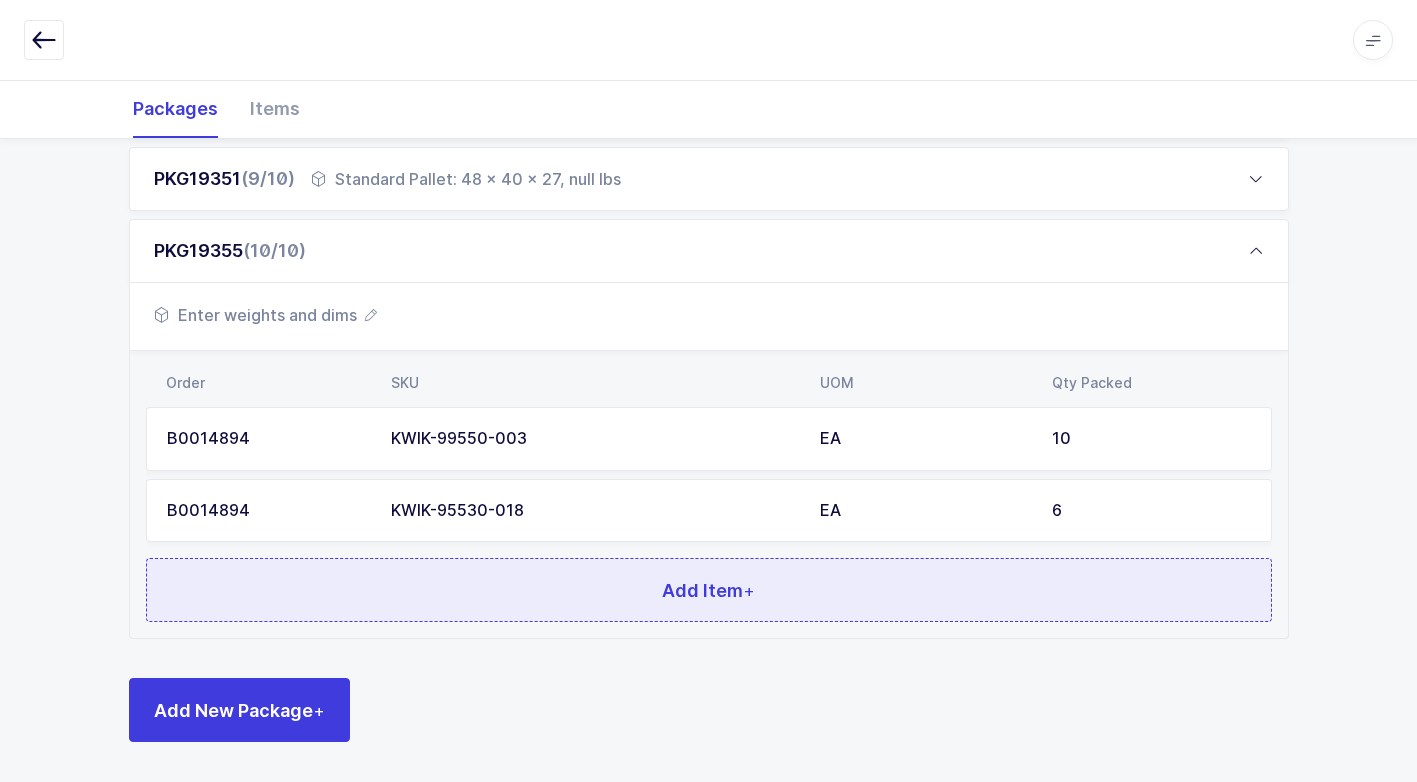 click on "Add Item  +" at bounding box center [709, 590] 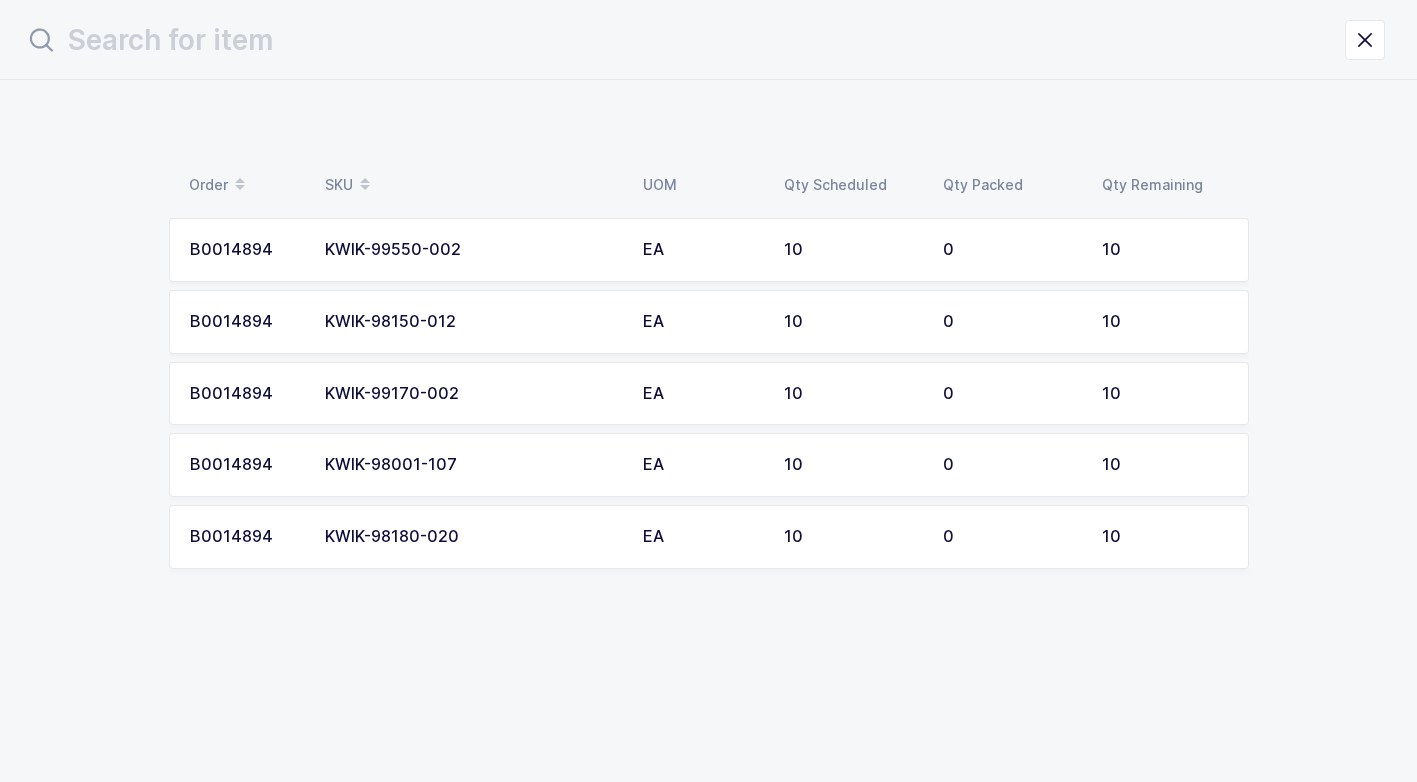 scroll, scrollTop: 0, scrollLeft: 0, axis: both 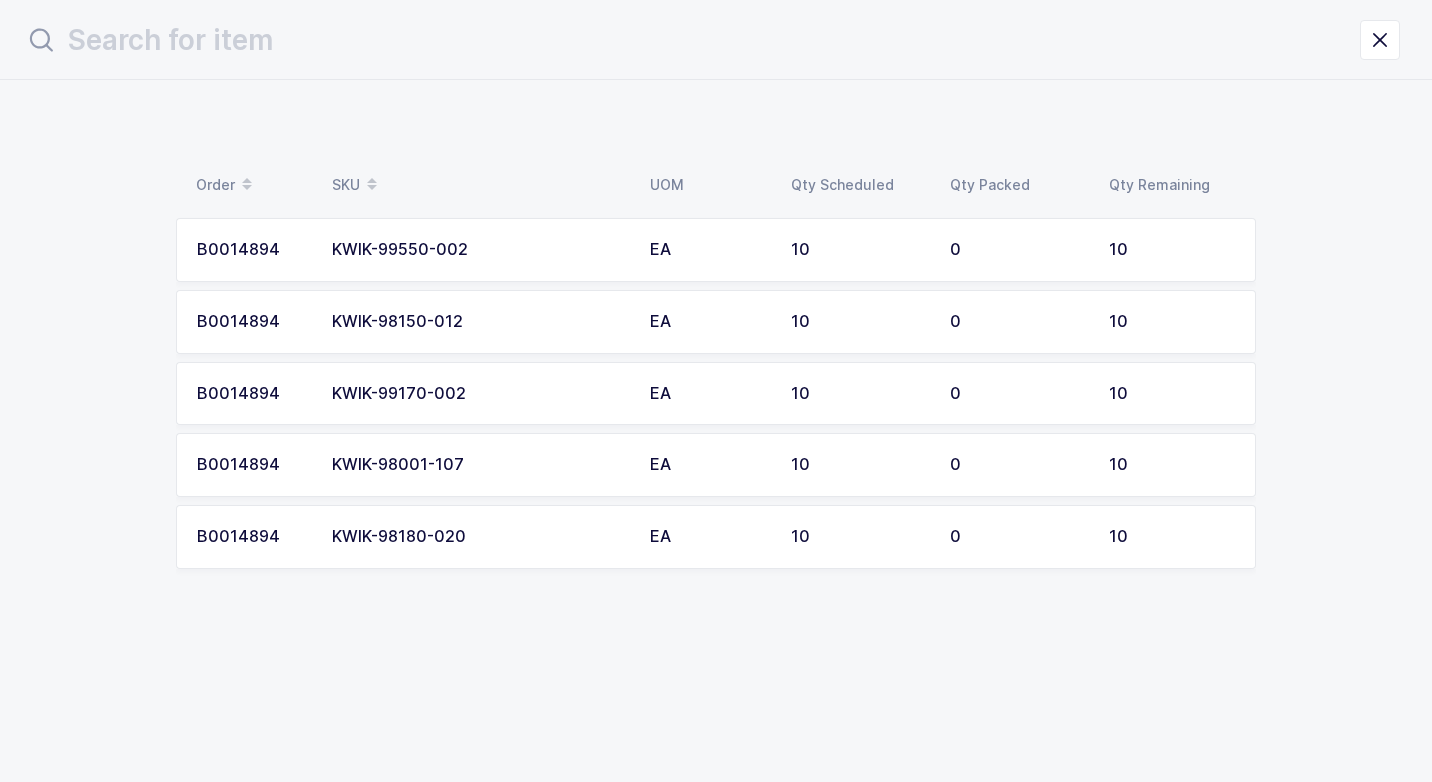 click on "KWIK-99550-002" at bounding box center [479, 250] 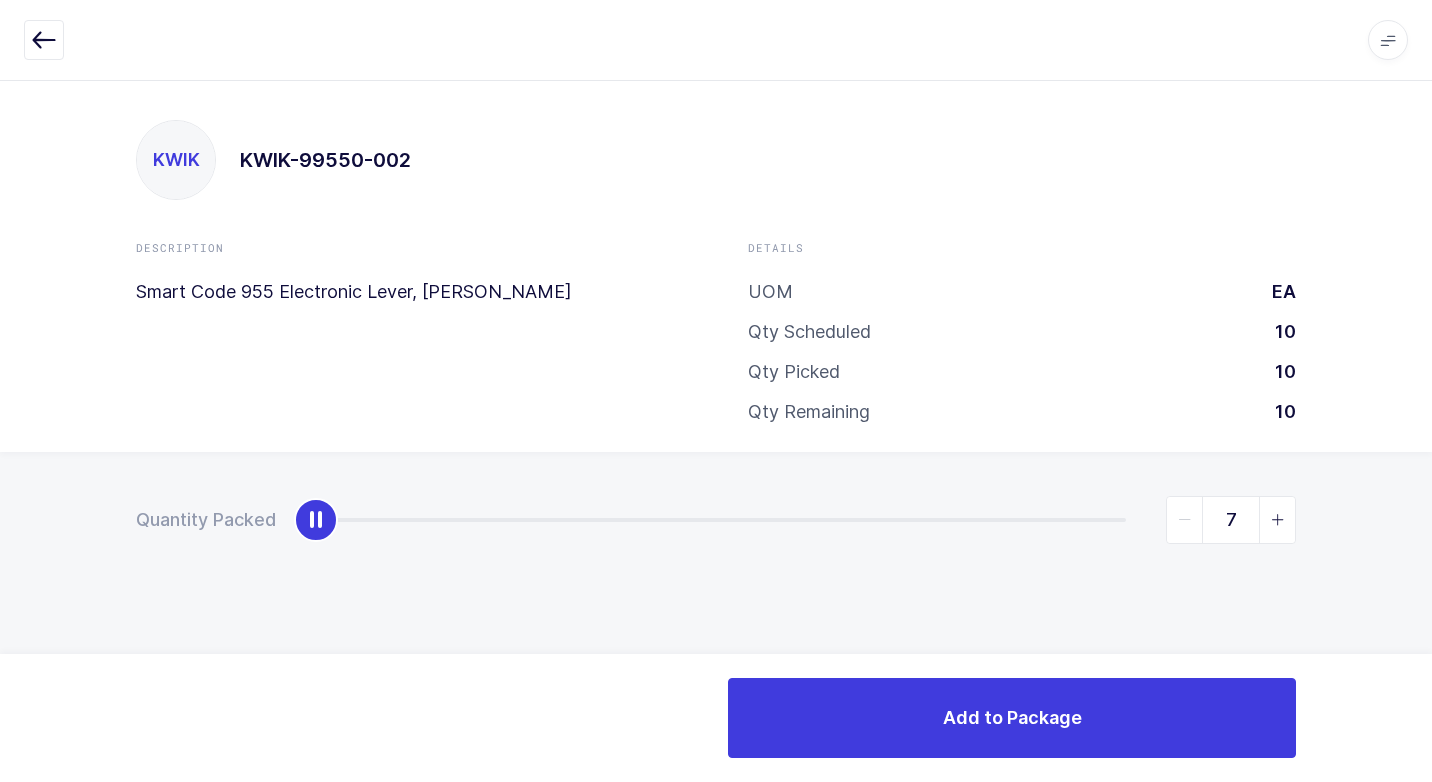 type on "10" 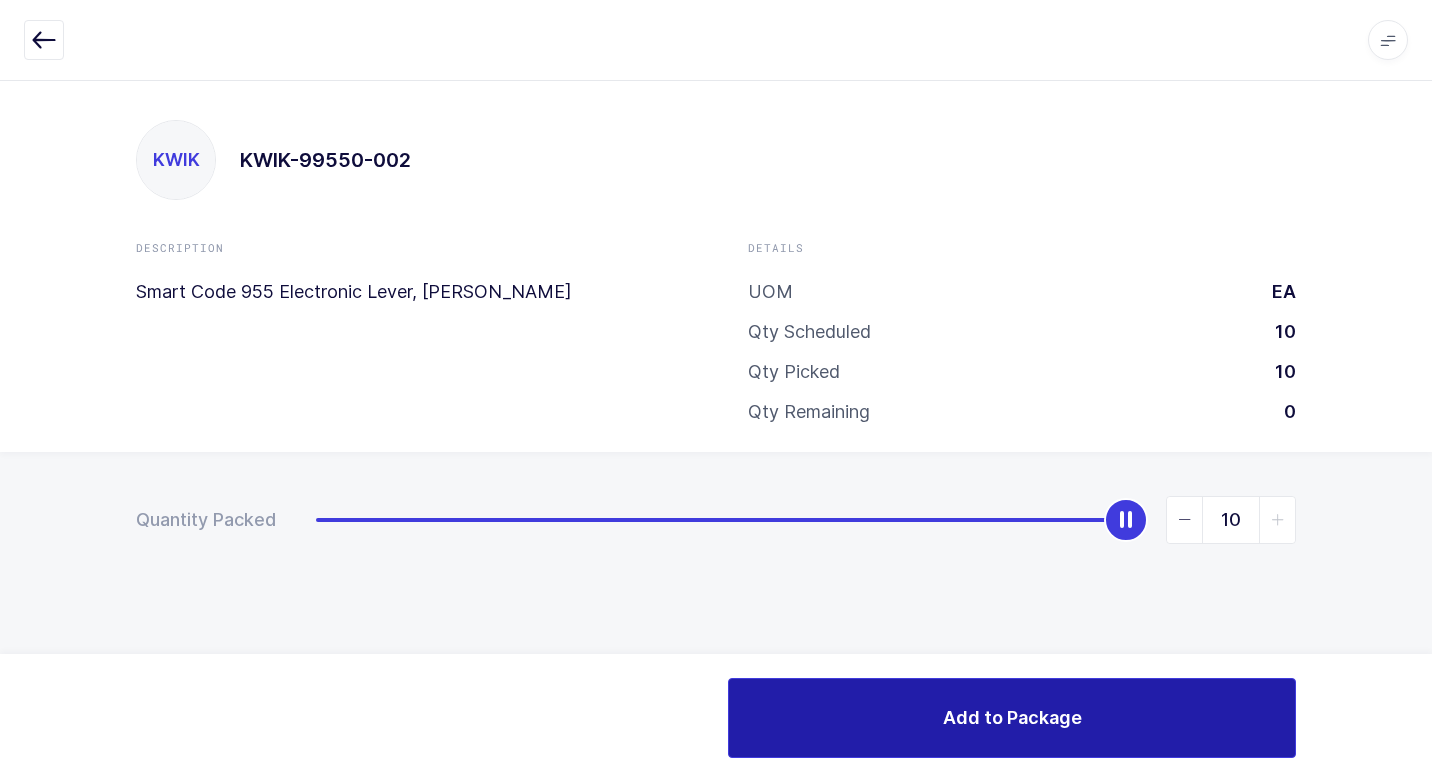 drag, startPoint x: 323, startPoint y: 522, endPoint x: 1250, endPoint y: 757, distance: 956.3232 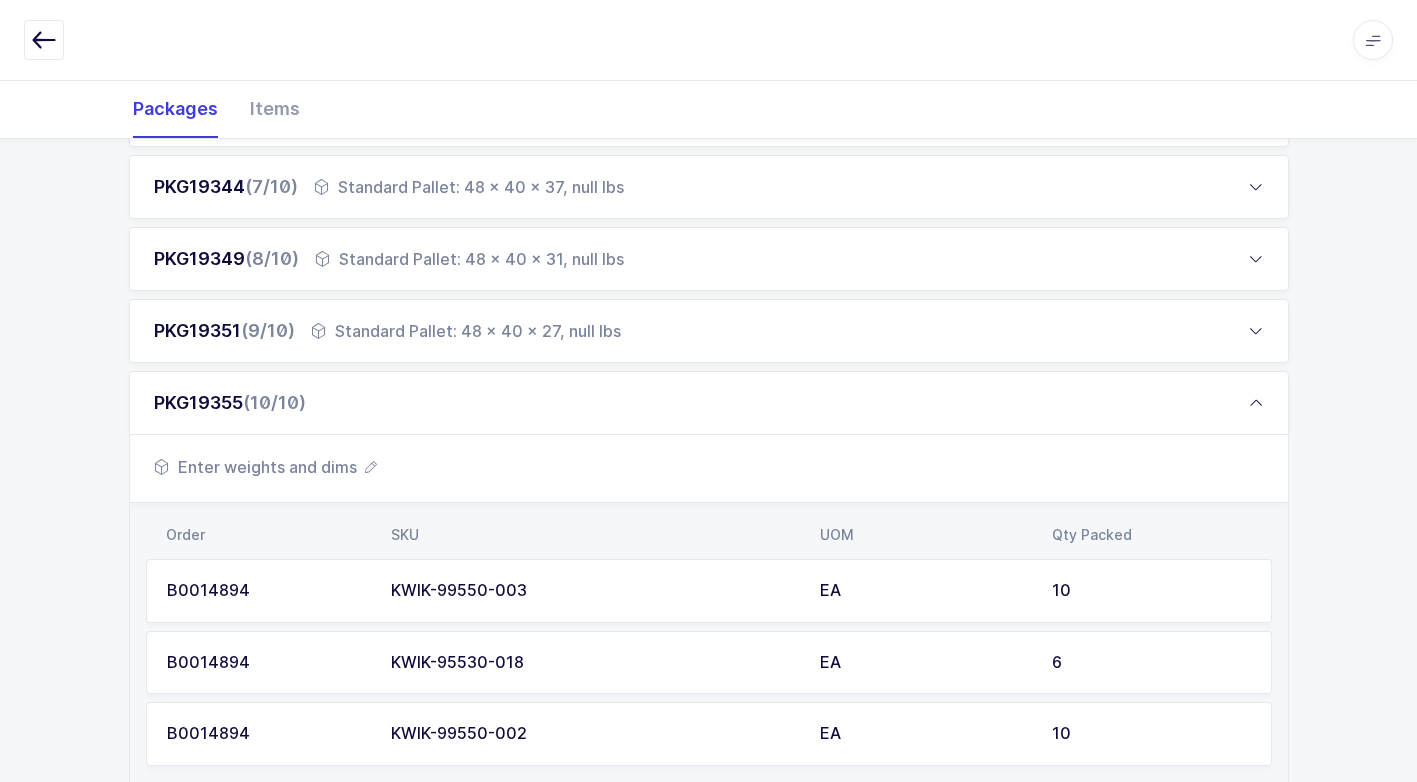scroll, scrollTop: 944, scrollLeft: 0, axis: vertical 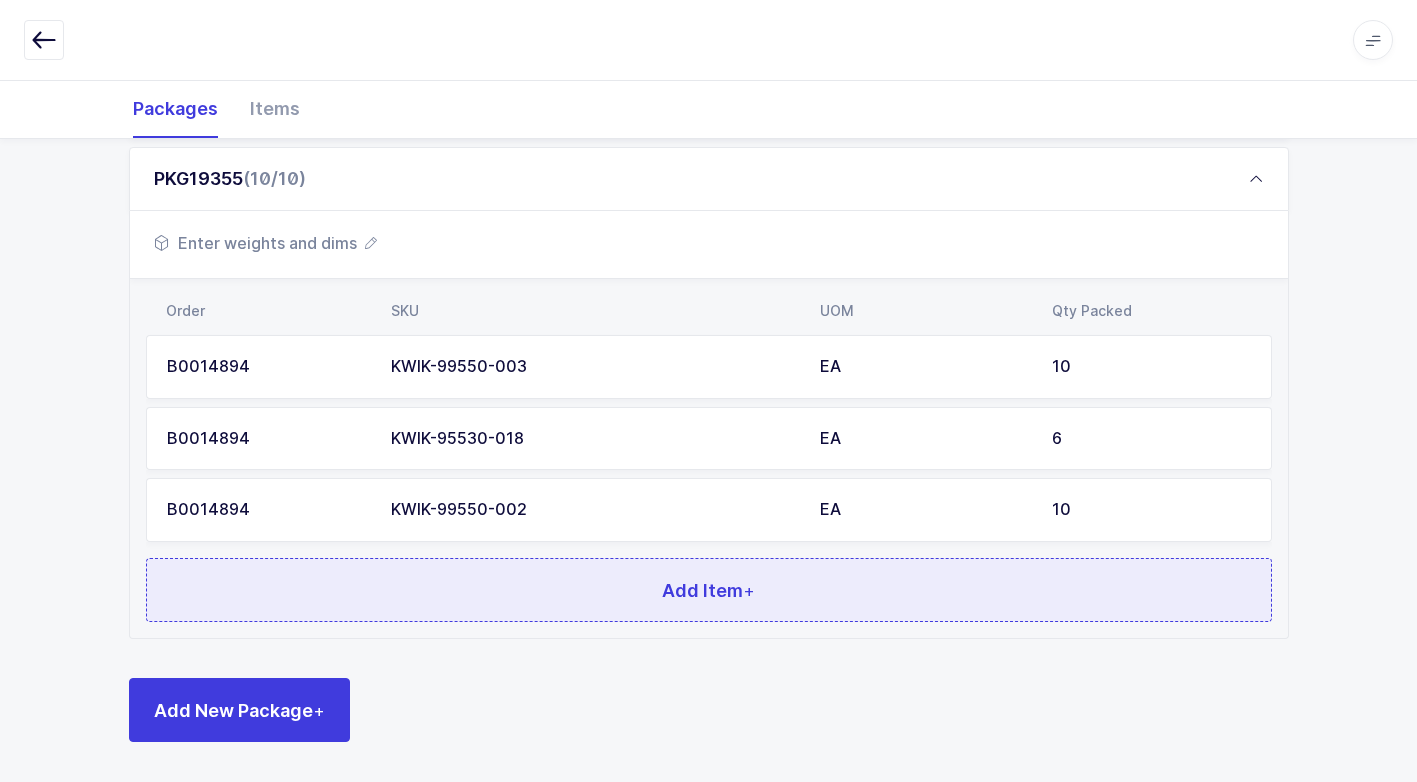 click on "Add Item  +" at bounding box center (709, 590) 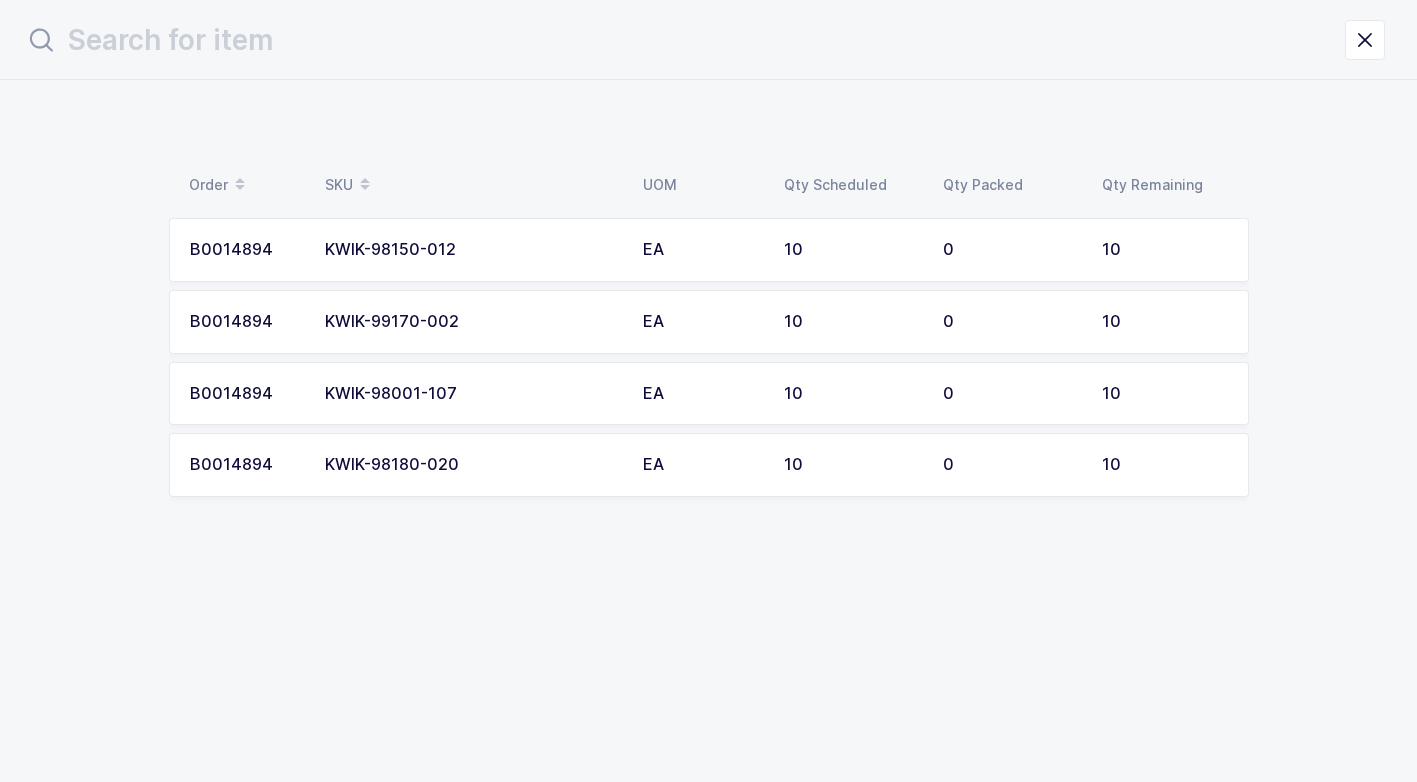 scroll, scrollTop: 0, scrollLeft: 0, axis: both 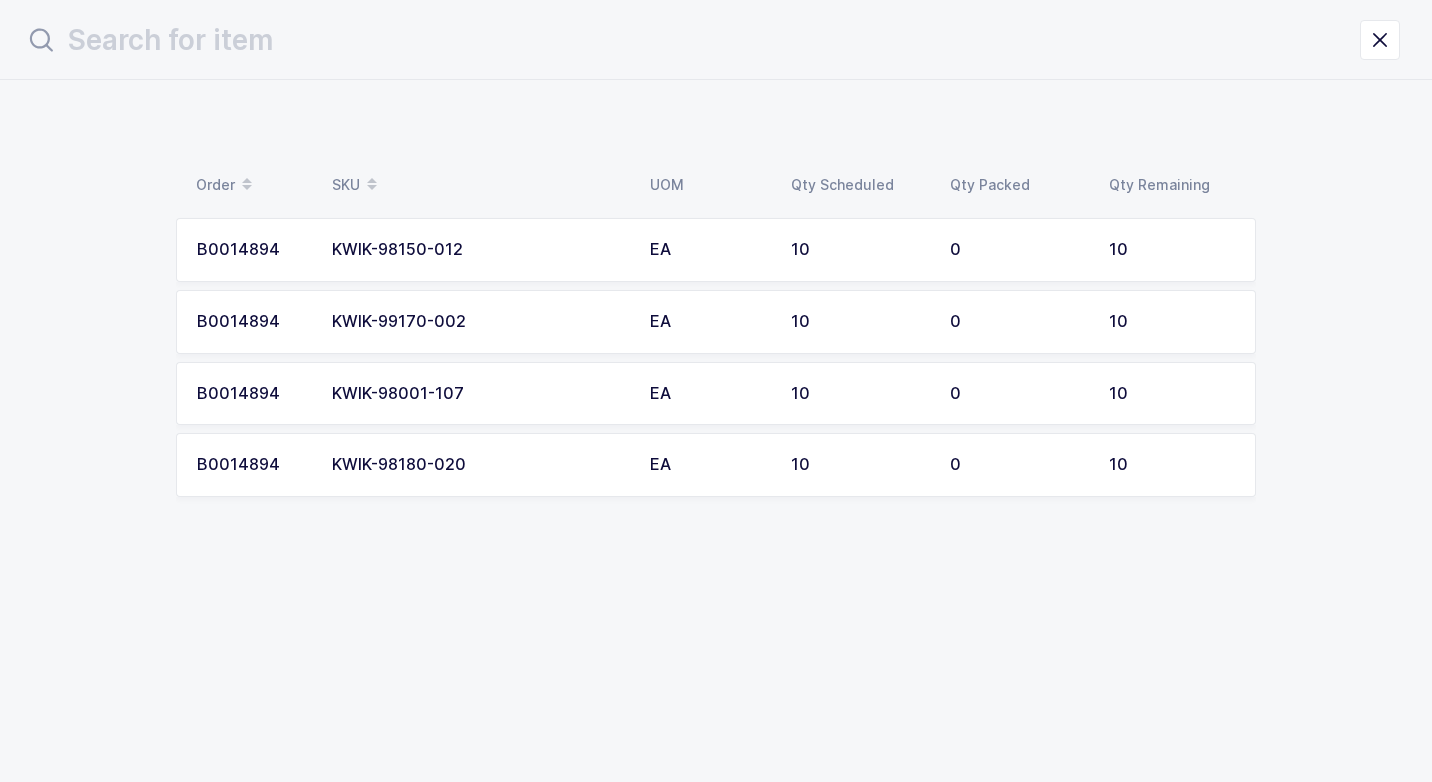 click on "EA" at bounding box center (708, 250) 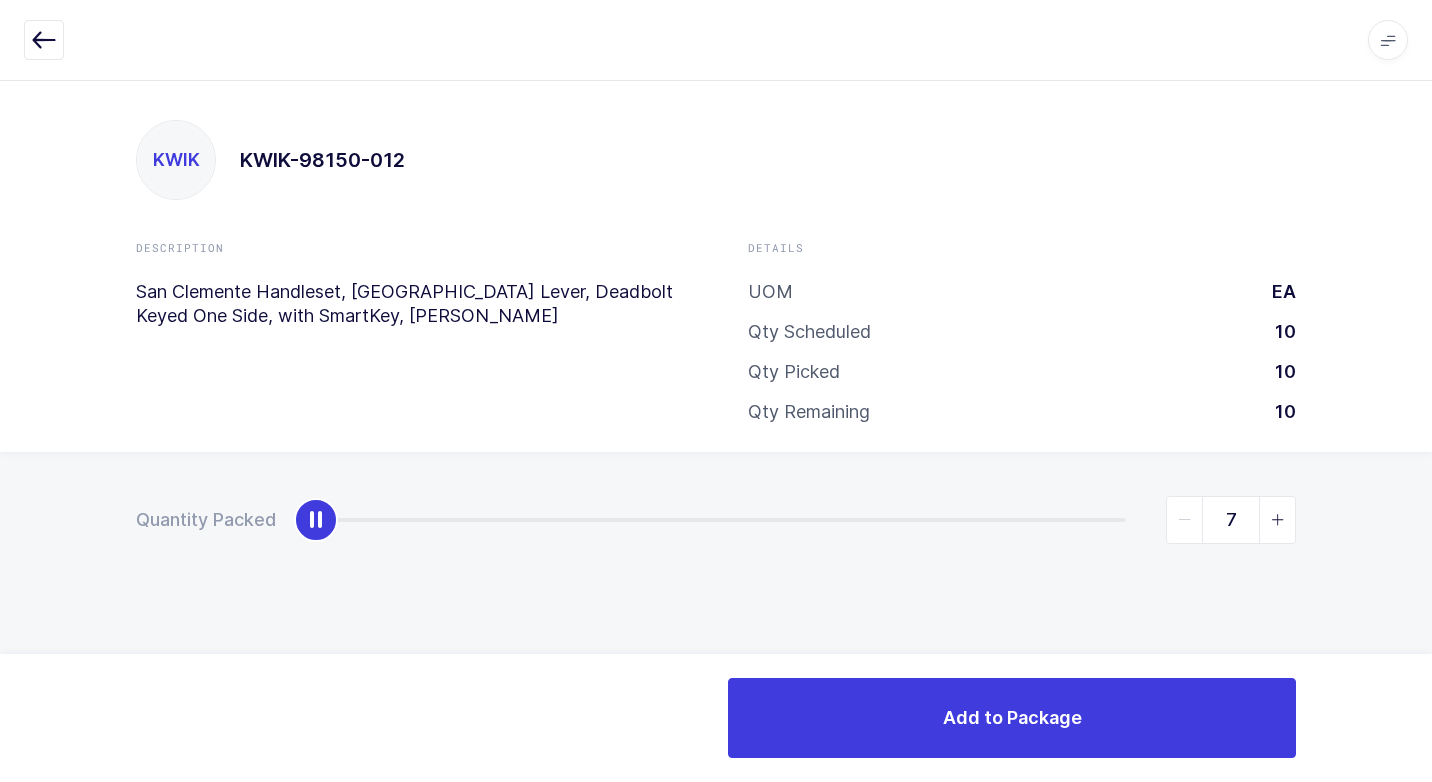 type on "10" 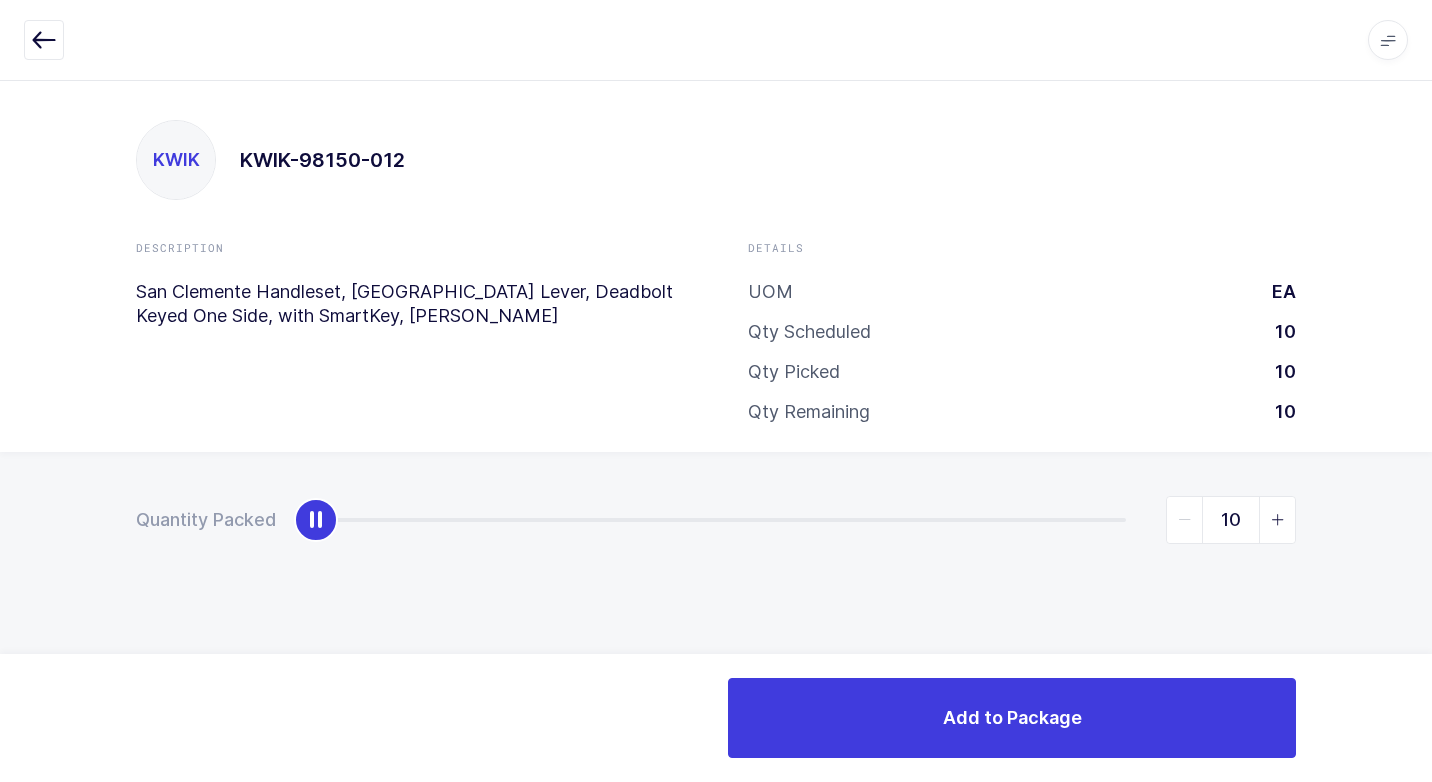 drag, startPoint x: 304, startPoint y: 525, endPoint x: 1363, endPoint y: 586, distance: 1060.7554 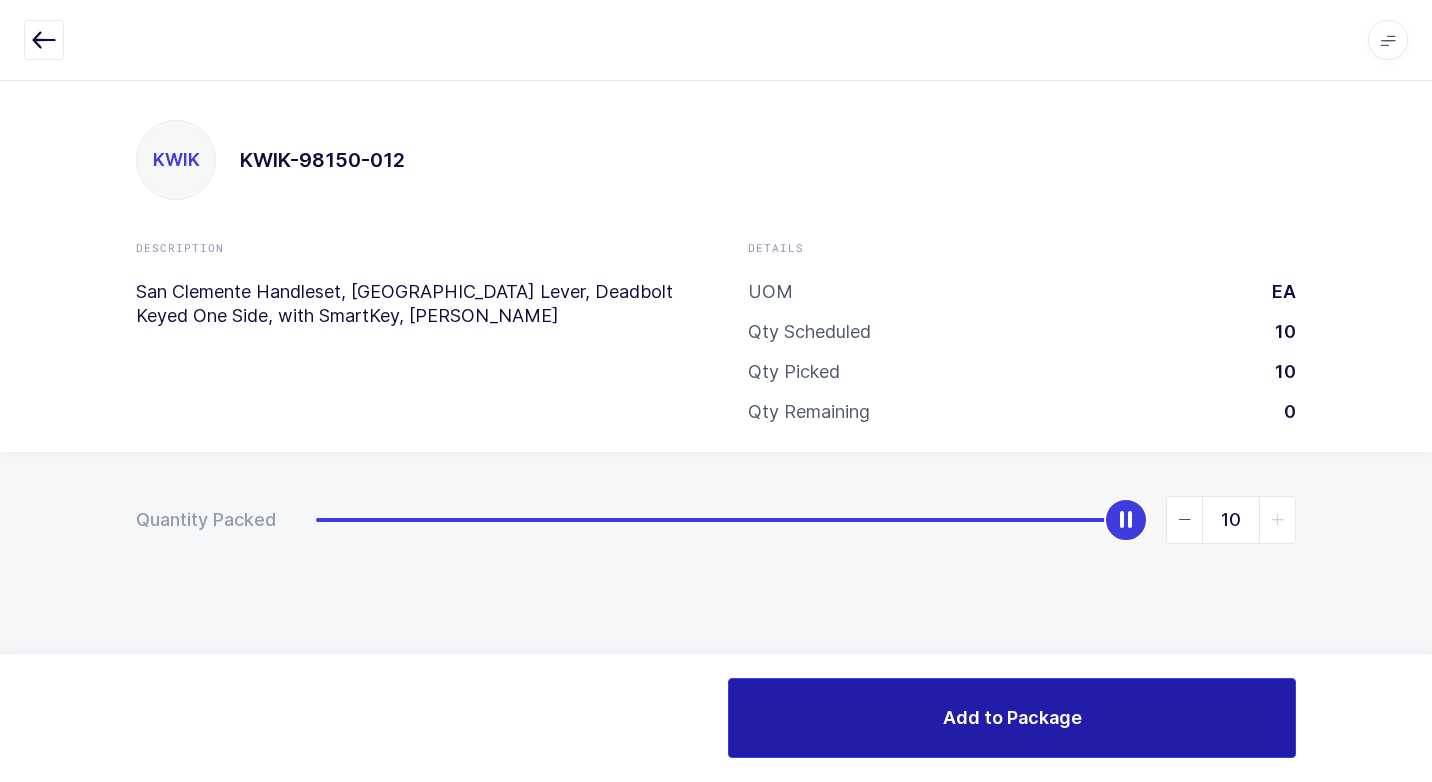 click on "Add to Package" at bounding box center (1012, 718) 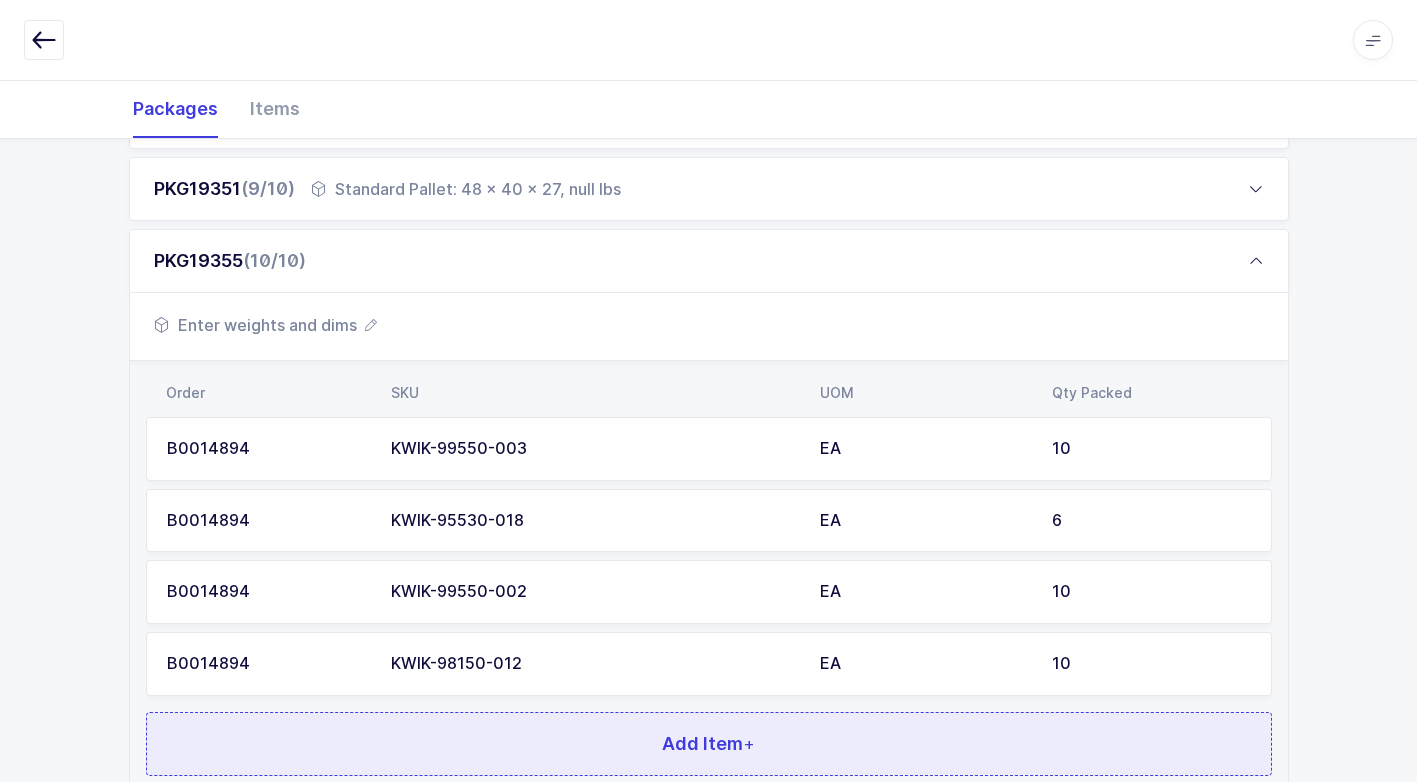 scroll, scrollTop: 1016, scrollLeft: 0, axis: vertical 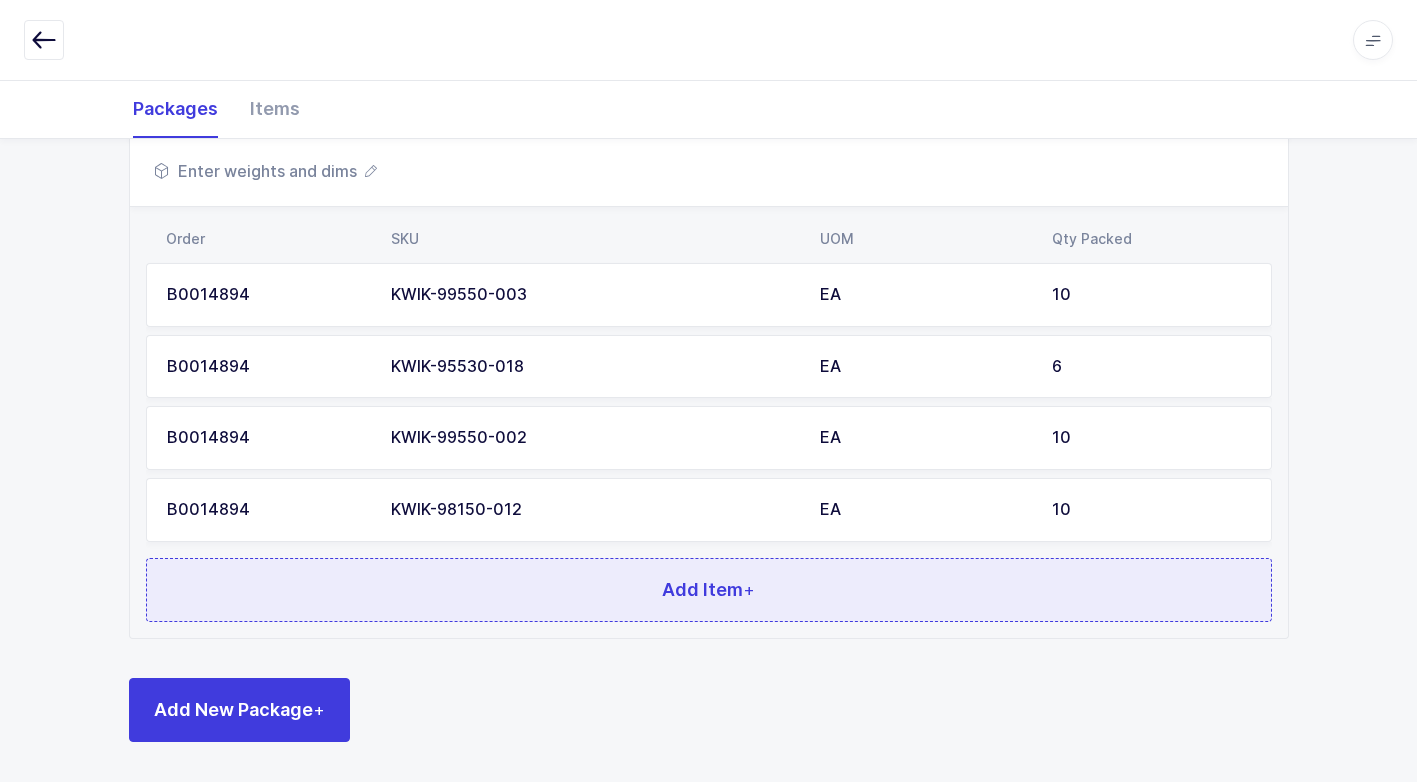 click on "Add Item  +" at bounding box center [709, 590] 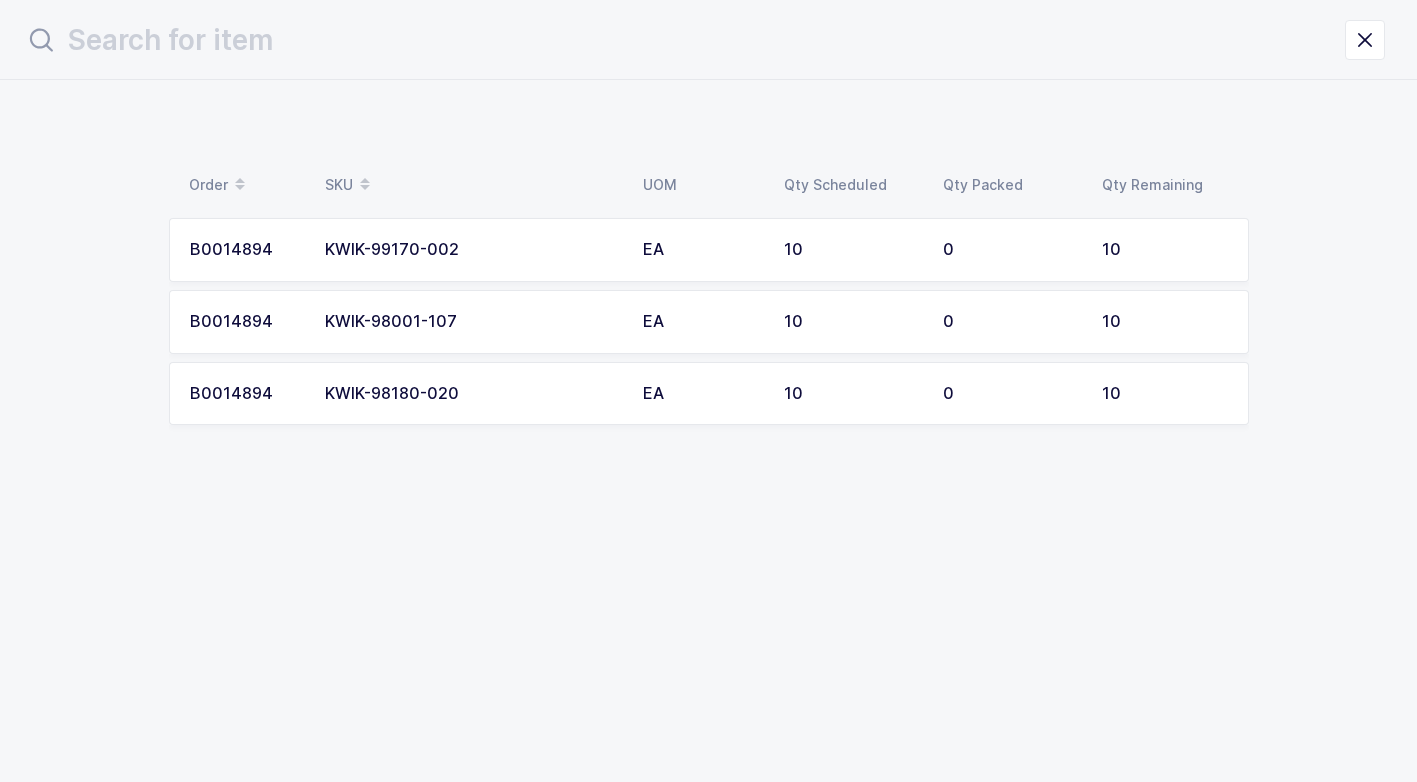 scroll, scrollTop: 0, scrollLeft: 0, axis: both 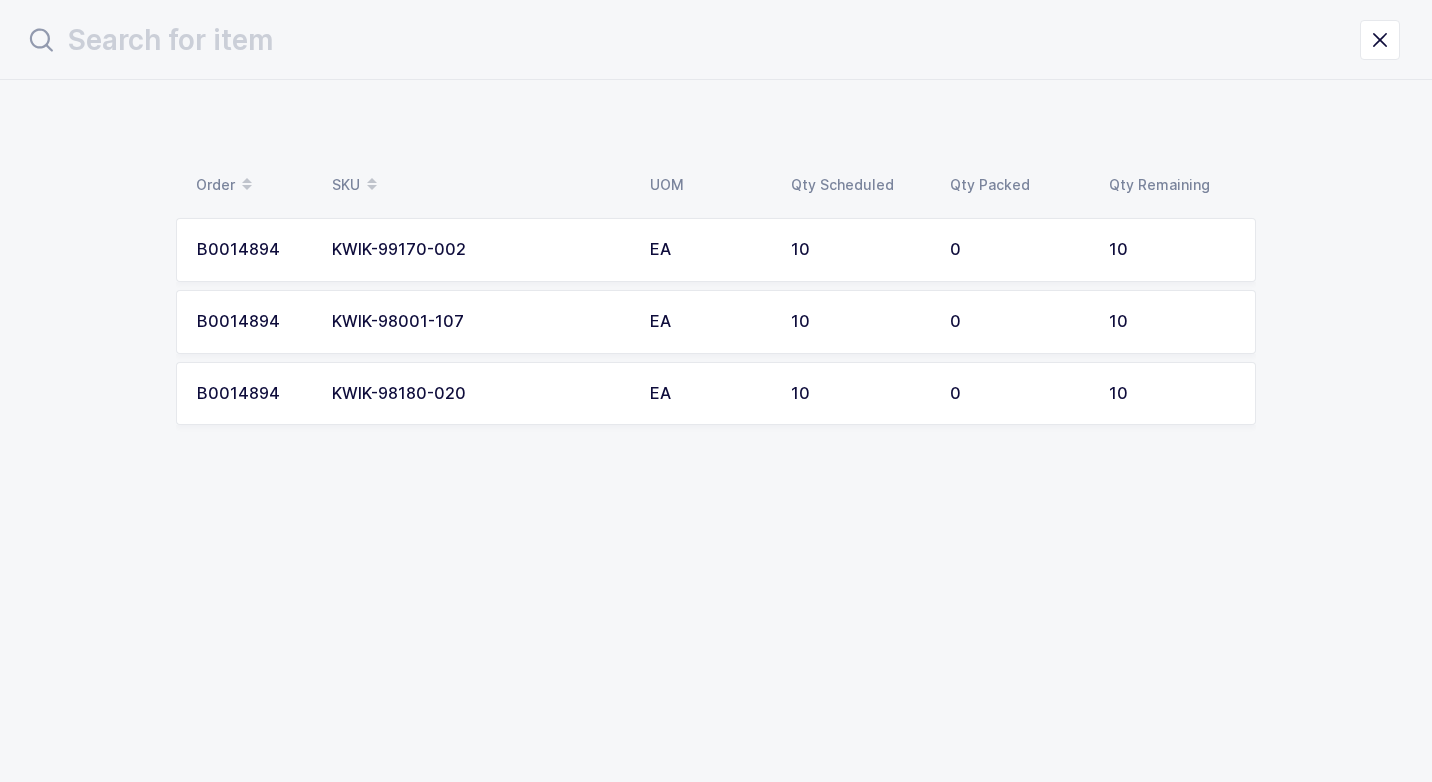 click on "EA" at bounding box center (708, 250) 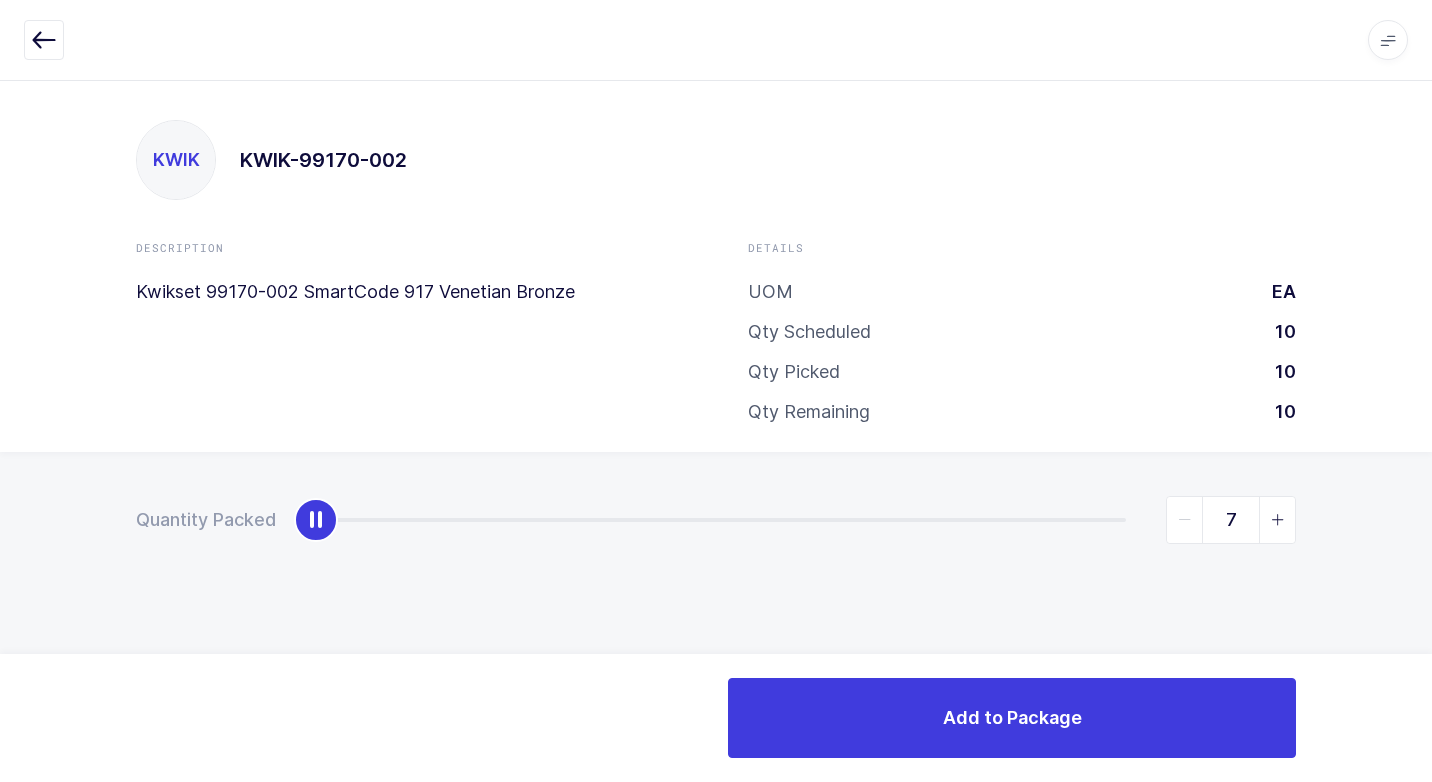 type on "10" 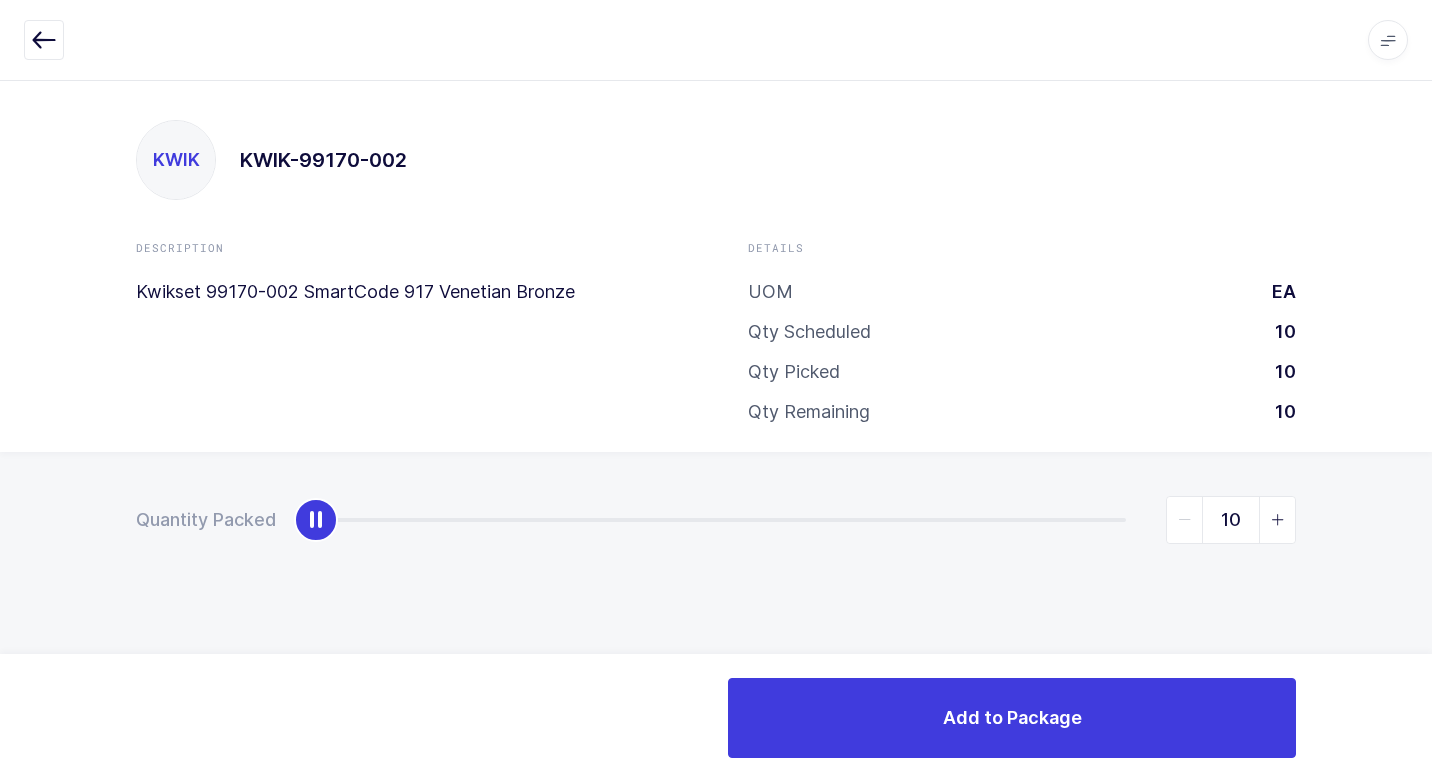 drag, startPoint x: 318, startPoint y: 528, endPoint x: 1229, endPoint y: 777, distance: 944.4162 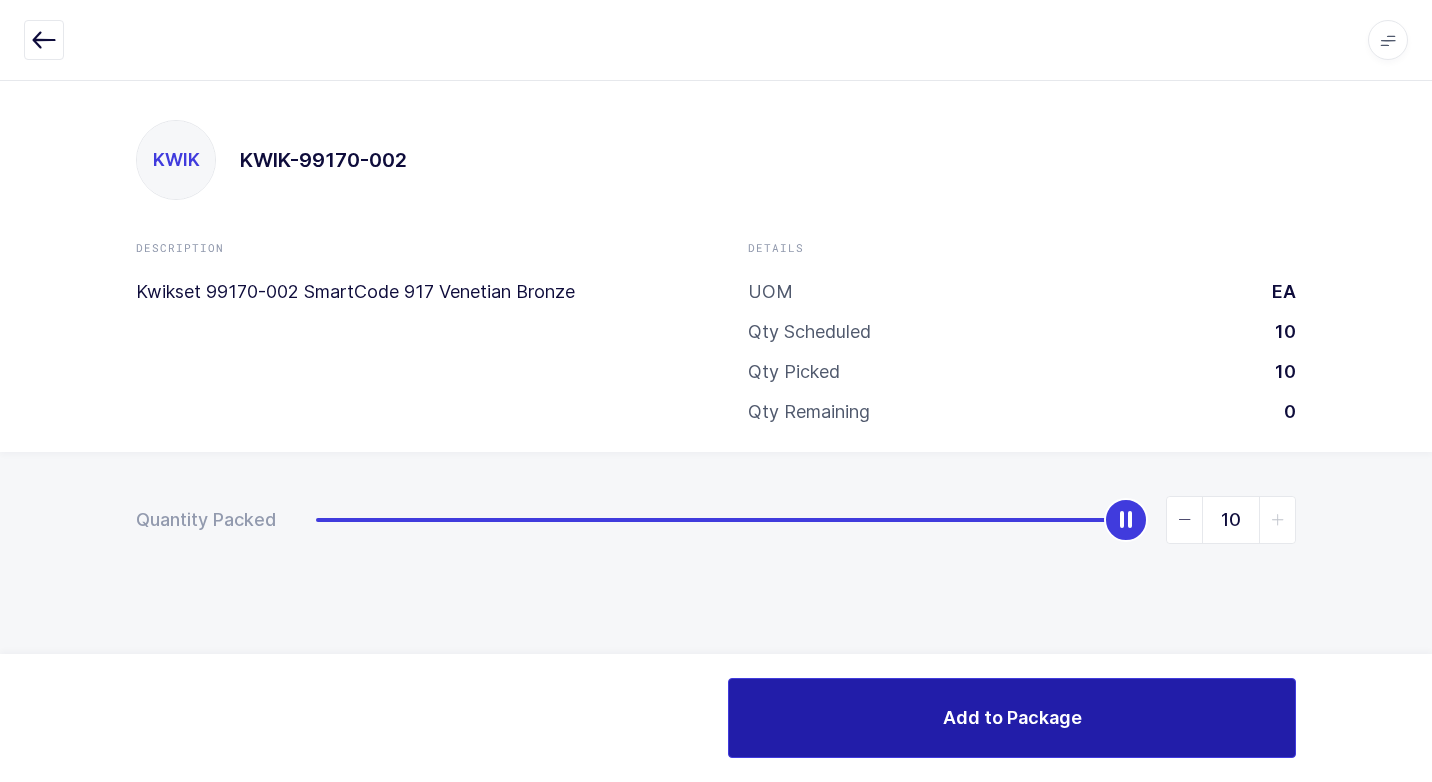 drag, startPoint x: 732, startPoint y: 687, endPoint x: 747, endPoint y: 693, distance: 16.155495 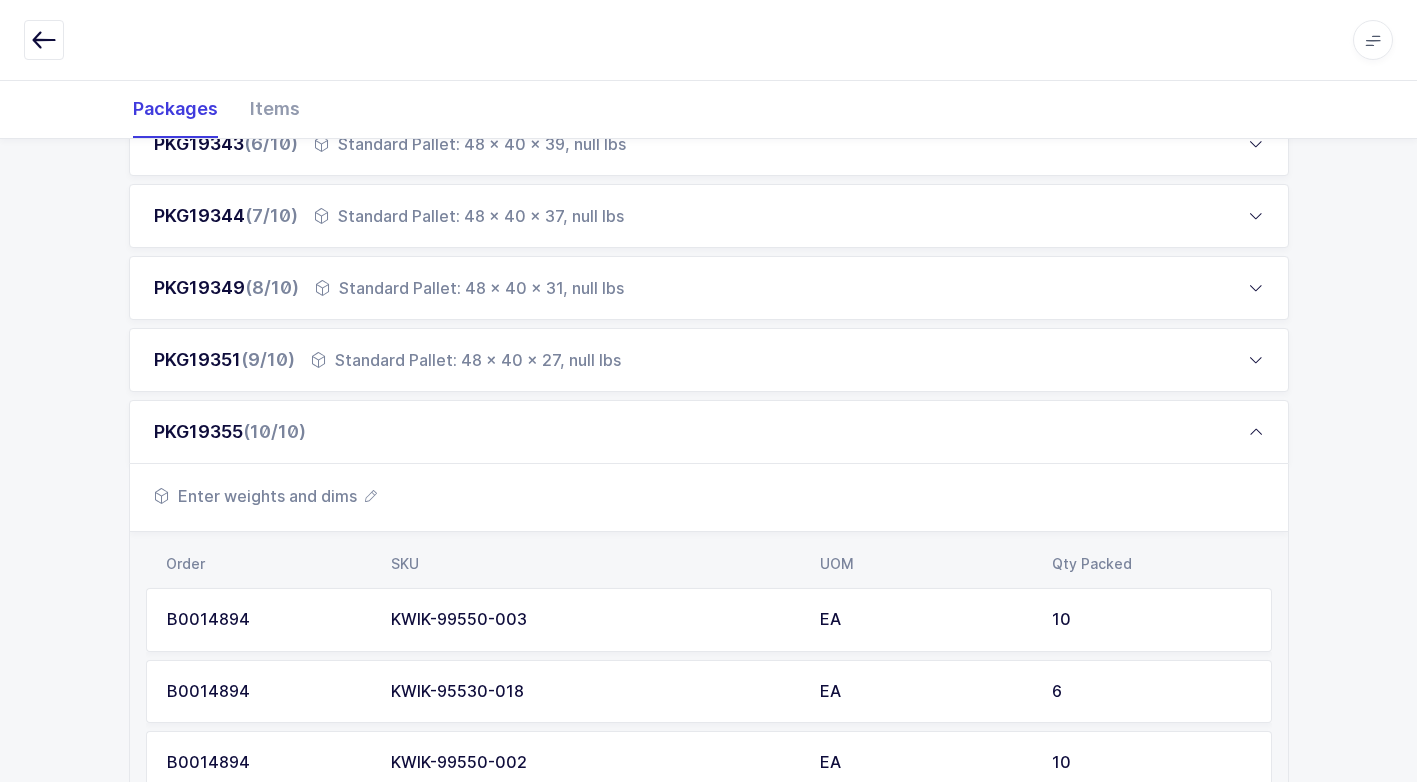 scroll, scrollTop: 1000, scrollLeft: 0, axis: vertical 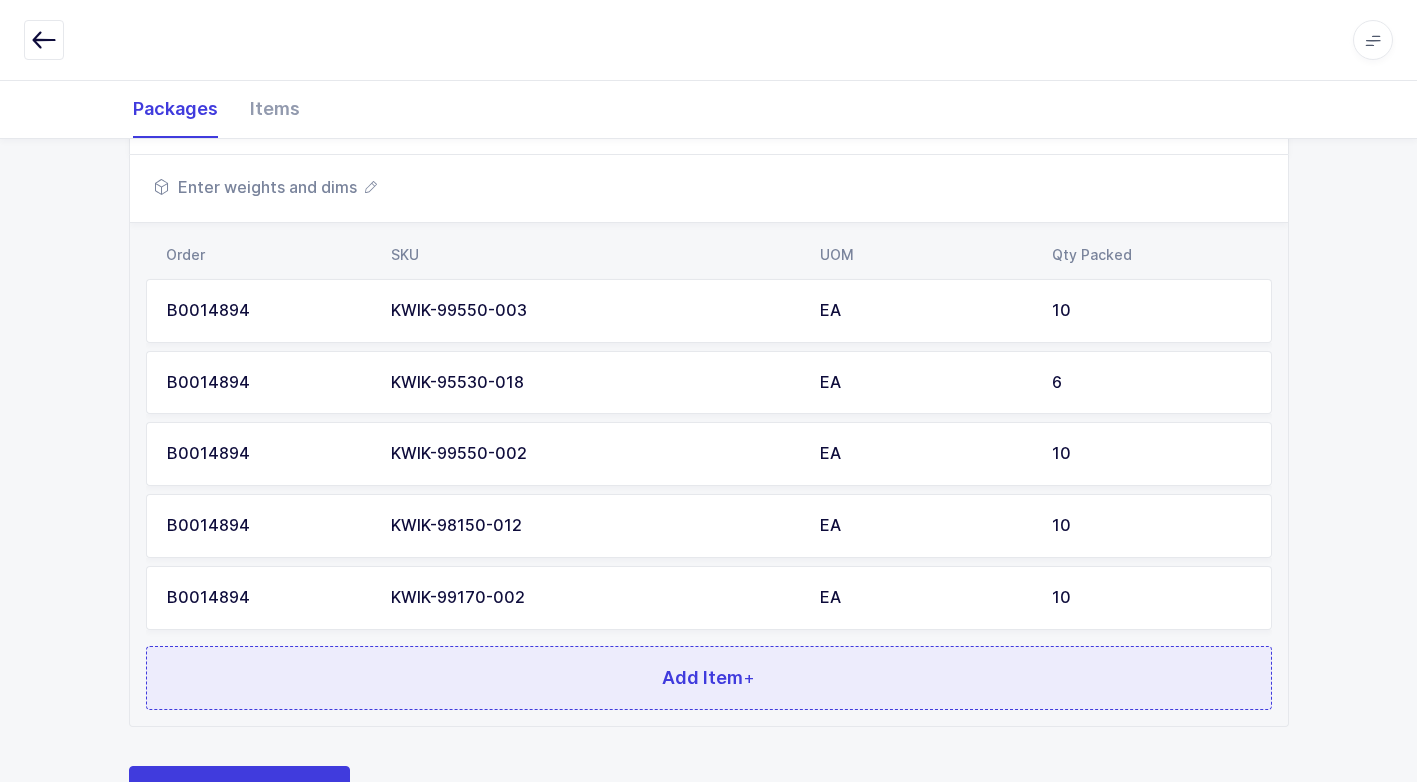 click on "Add Item  +" at bounding box center (709, 678) 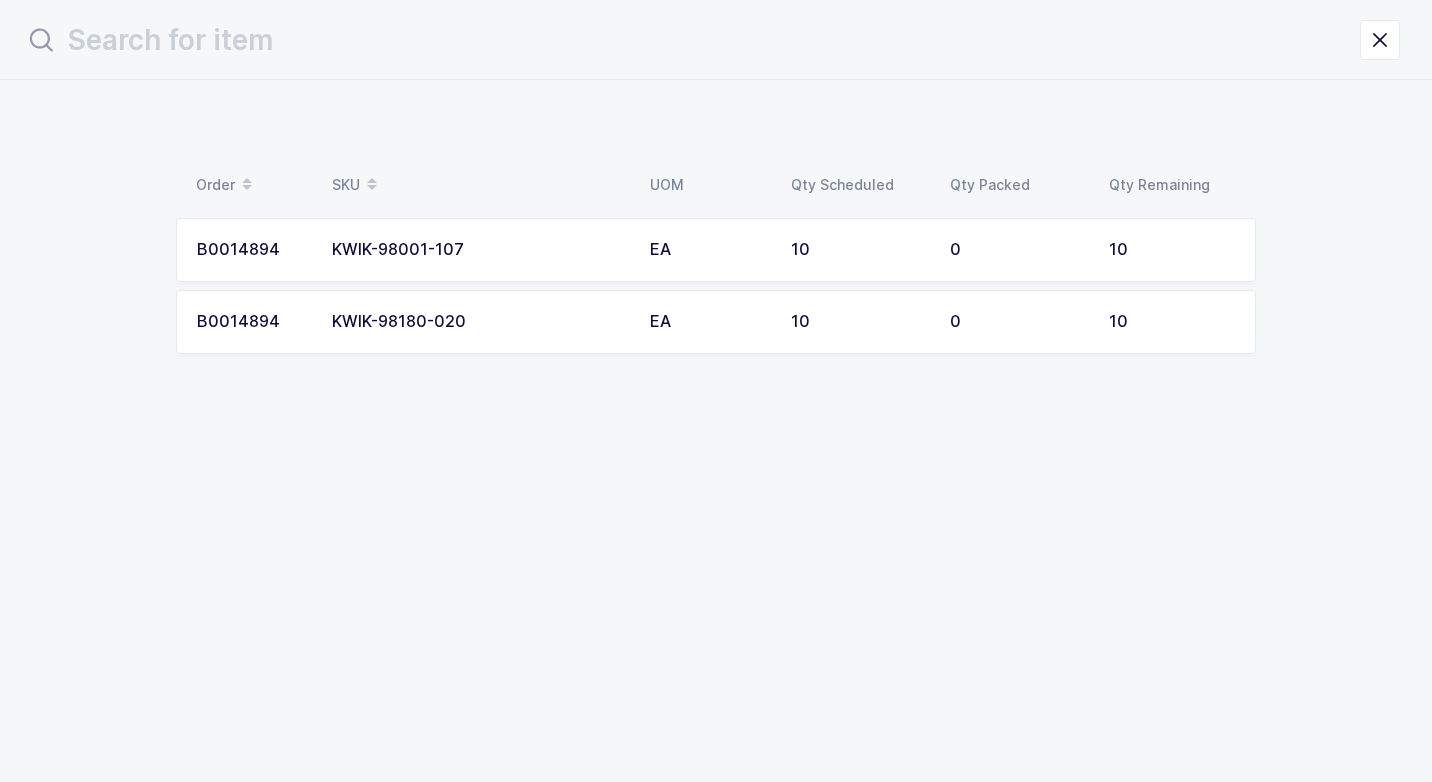click on "KWIK-98001-107" at bounding box center [479, 250] 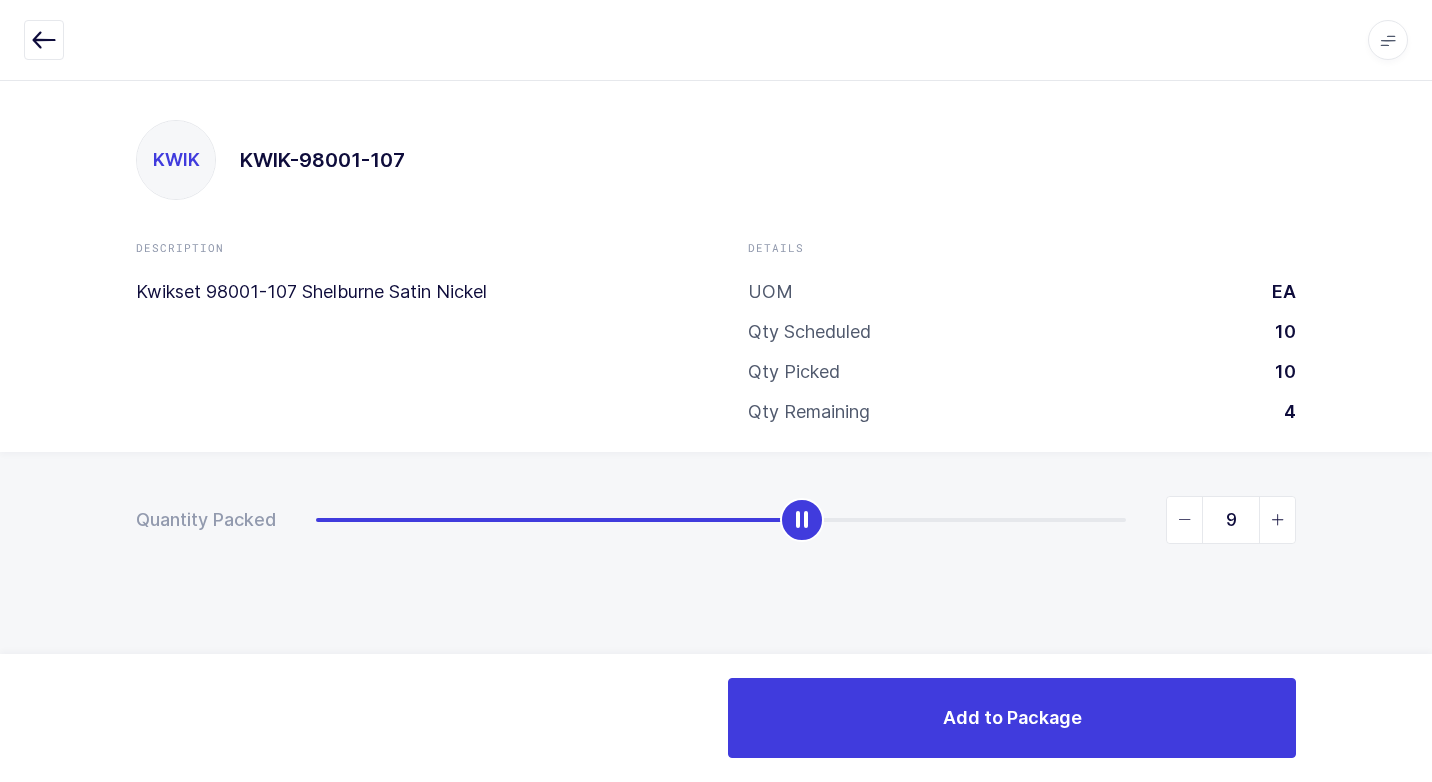 type on "10" 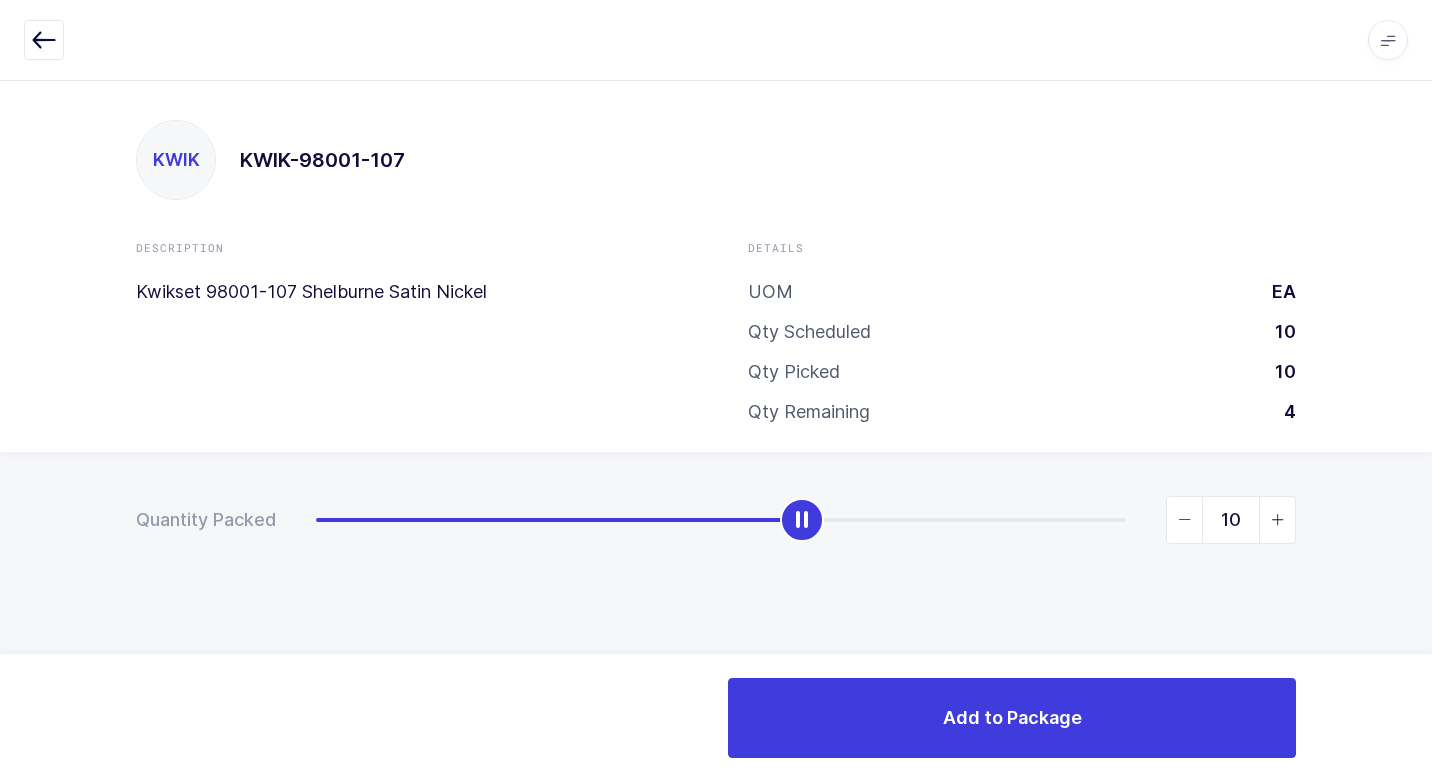 drag, startPoint x: 307, startPoint y: 512, endPoint x: 976, endPoint y: 777, distance: 719.5735 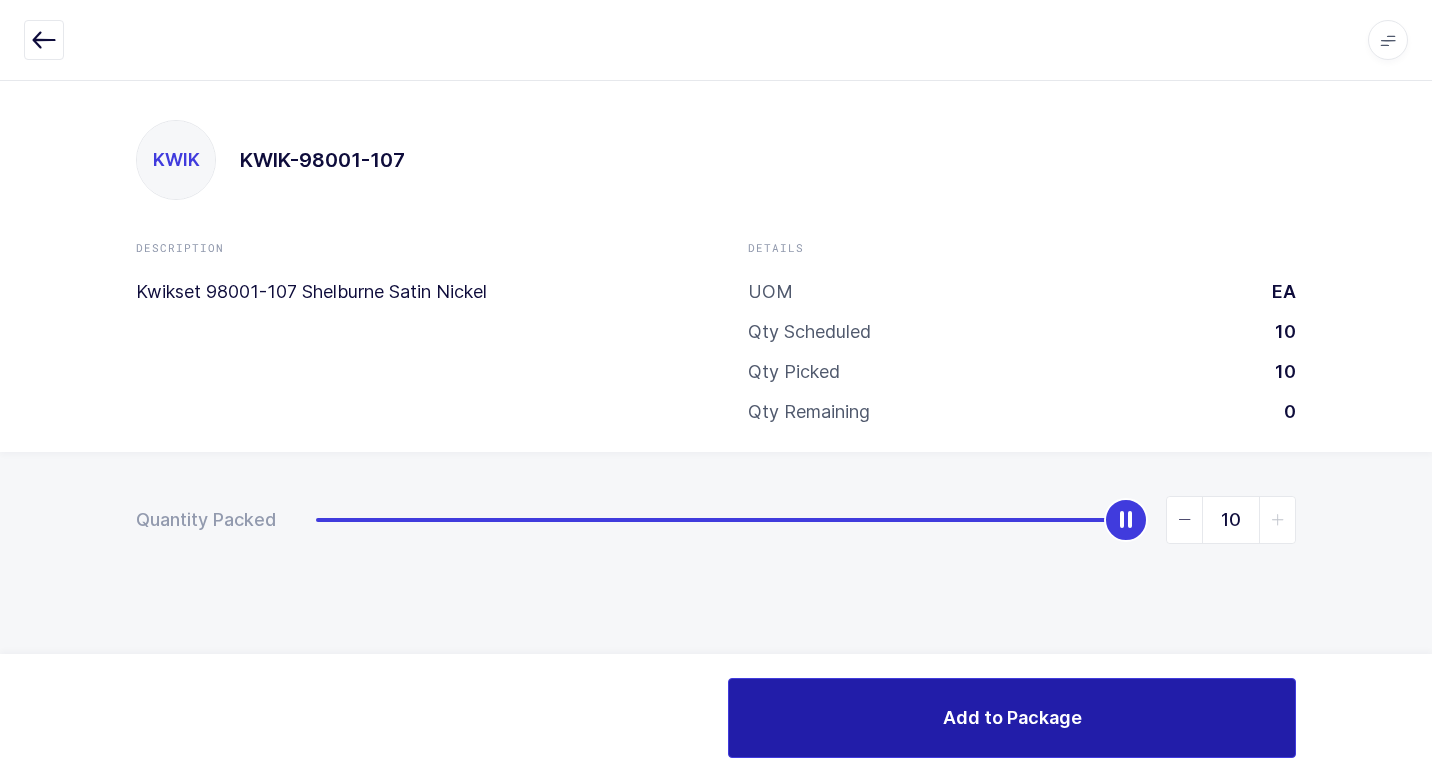 click on "Add to Package" at bounding box center [1012, 718] 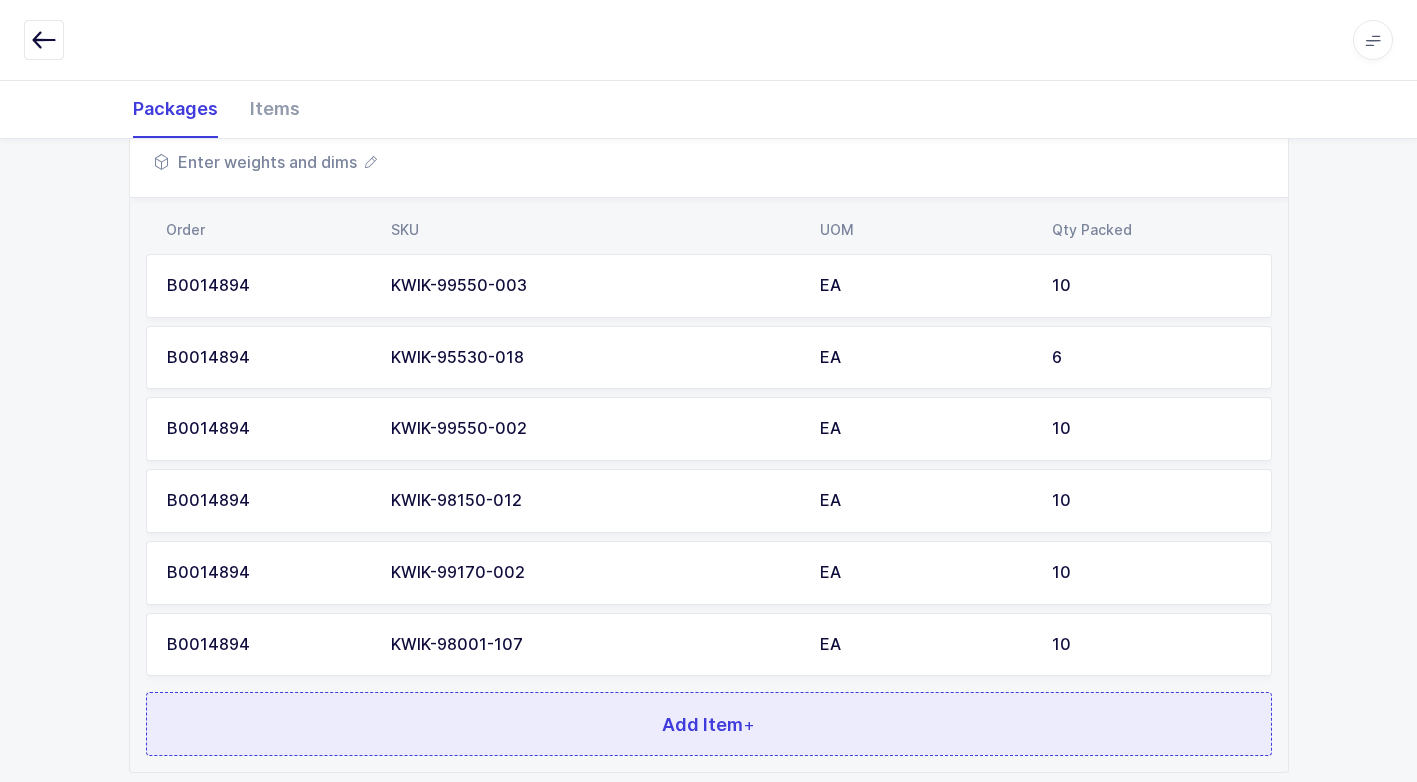 scroll, scrollTop: 1159, scrollLeft: 0, axis: vertical 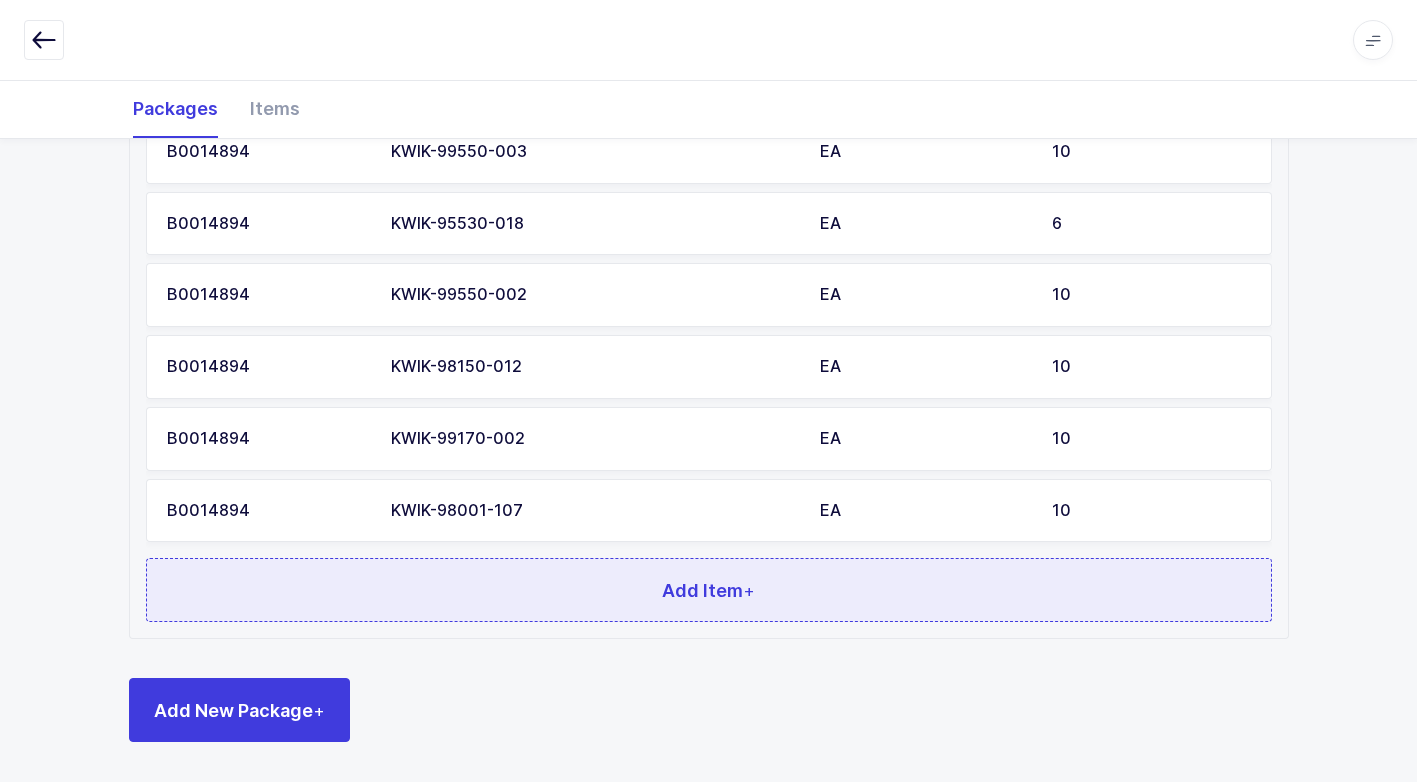 click on "Add Item  +" at bounding box center [708, 590] 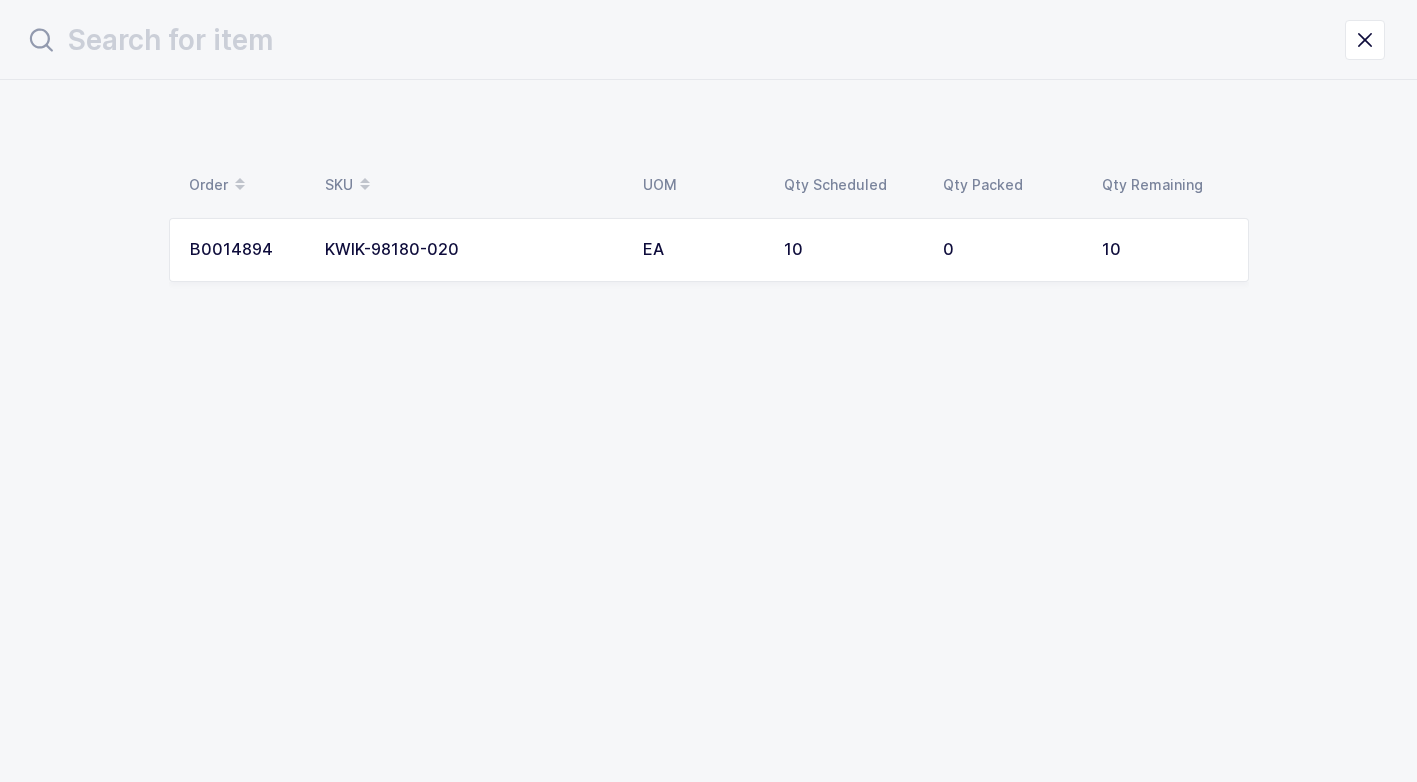 scroll, scrollTop: 0, scrollLeft: 0, axis: both 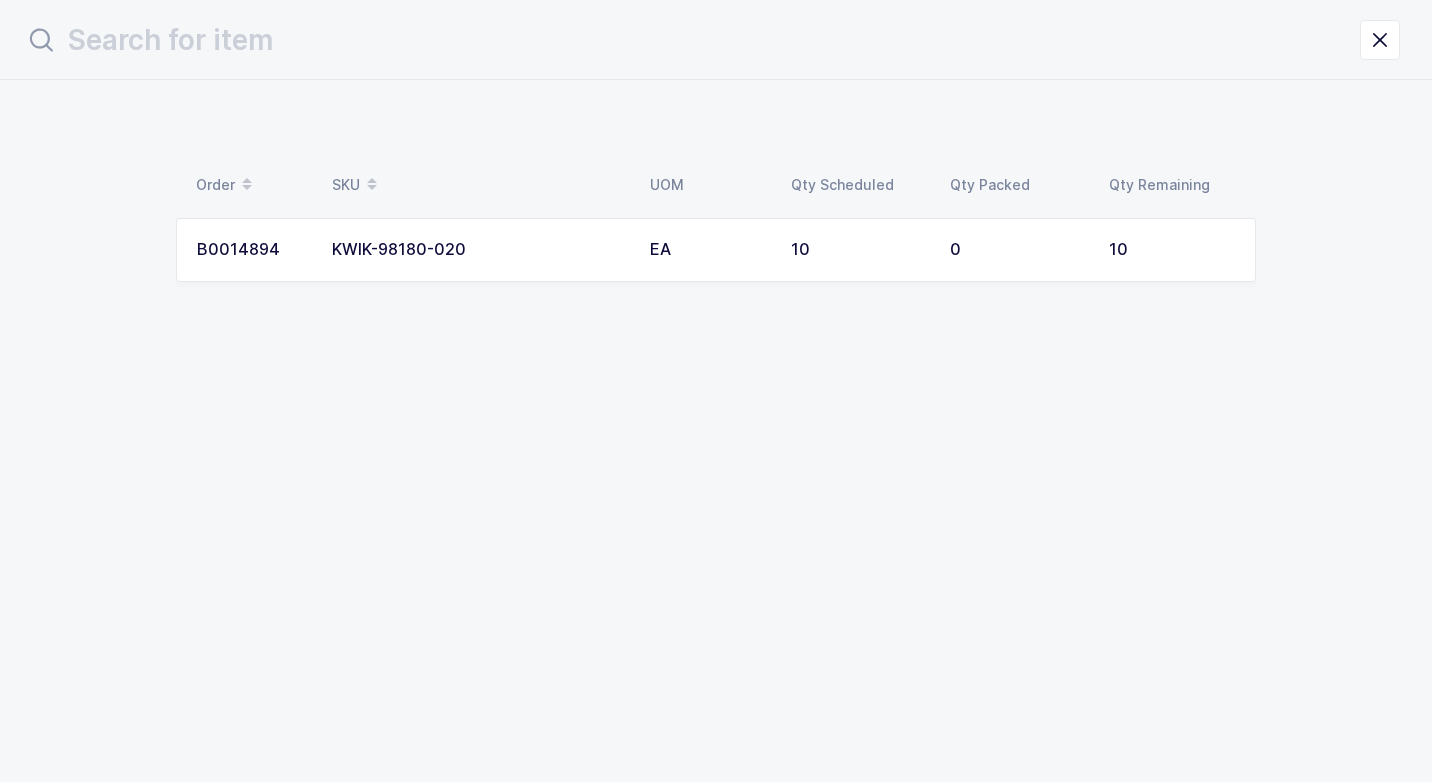 click on "EA" at bounding box center [708, 250] 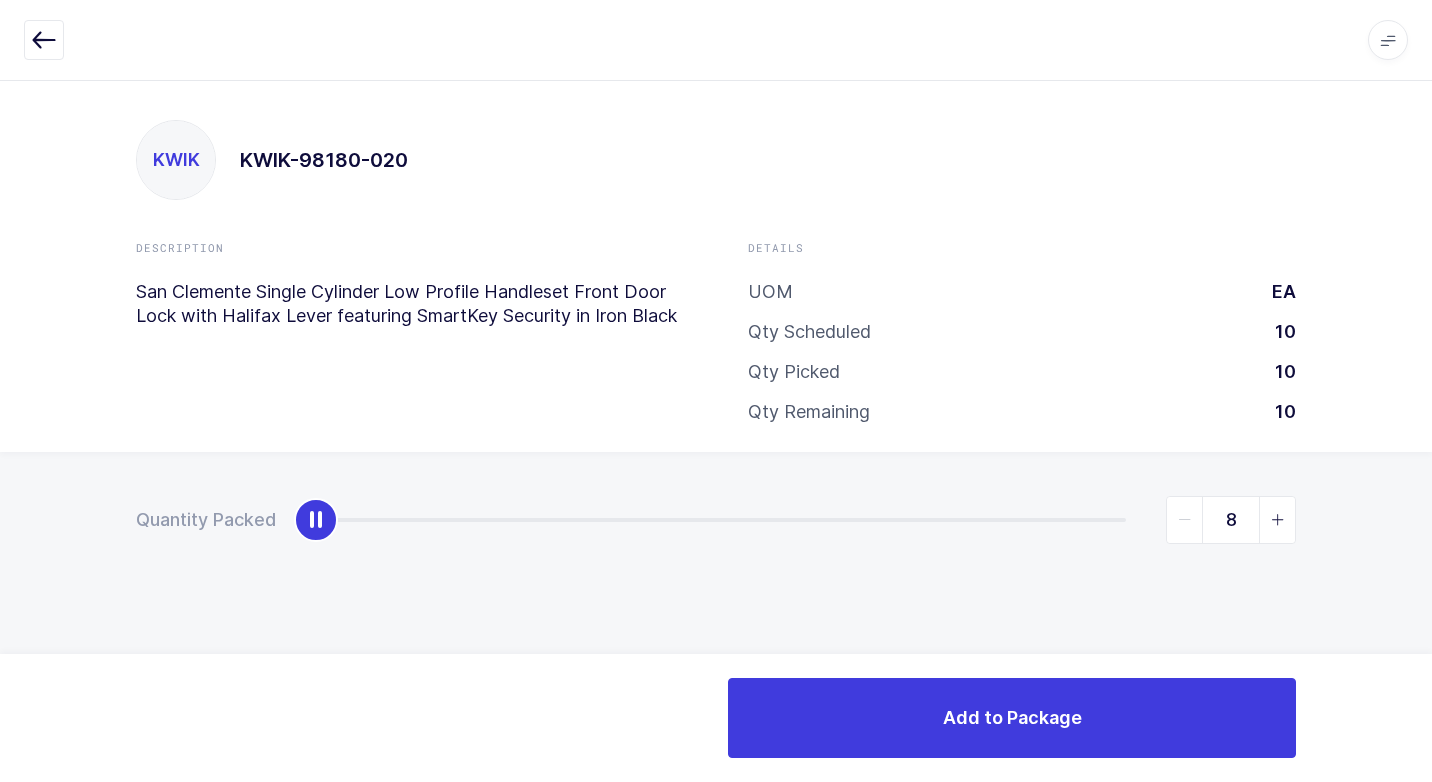 type on "10" 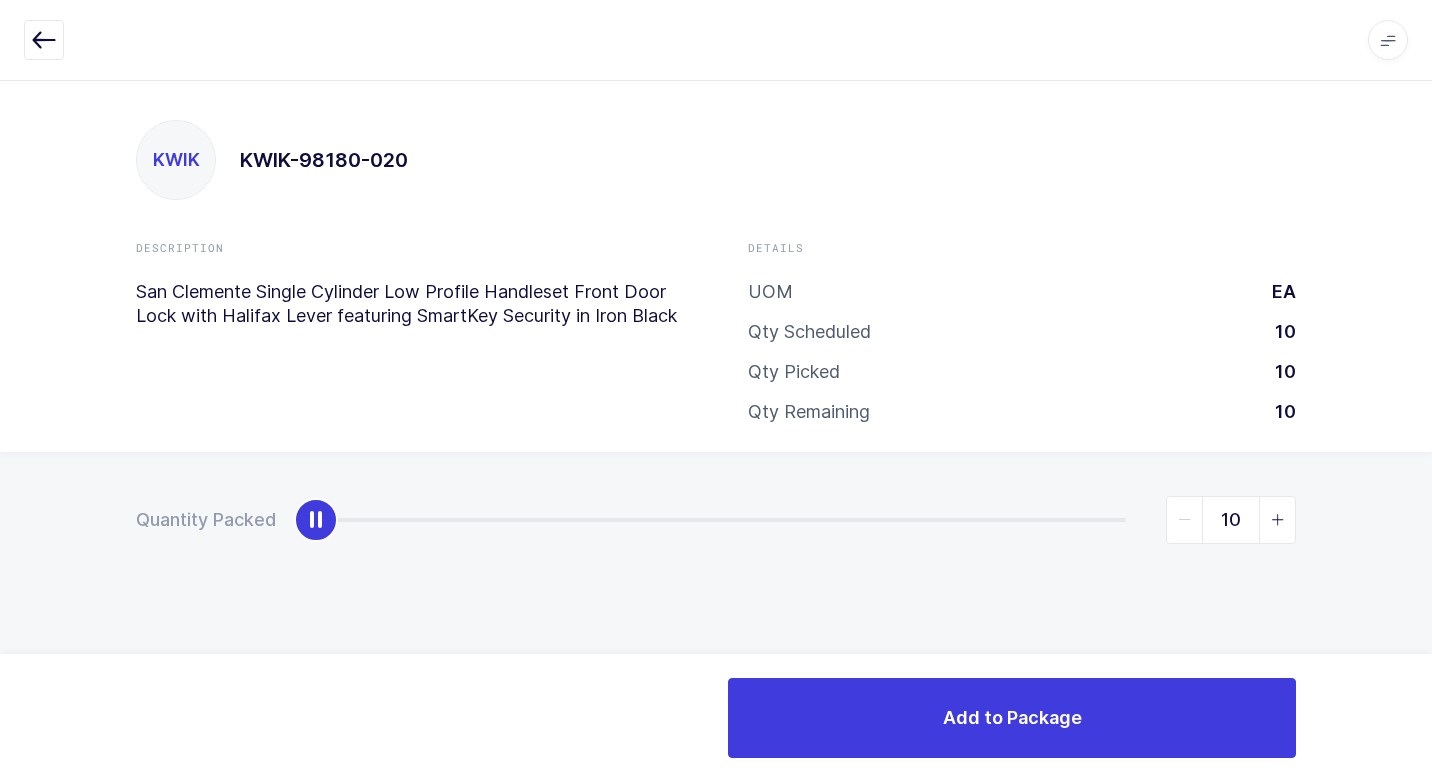 drag, startPoint x: 327, startPoint y: 532, endPoint x: 1337, endPoint y: 774, distance: 1038.5875 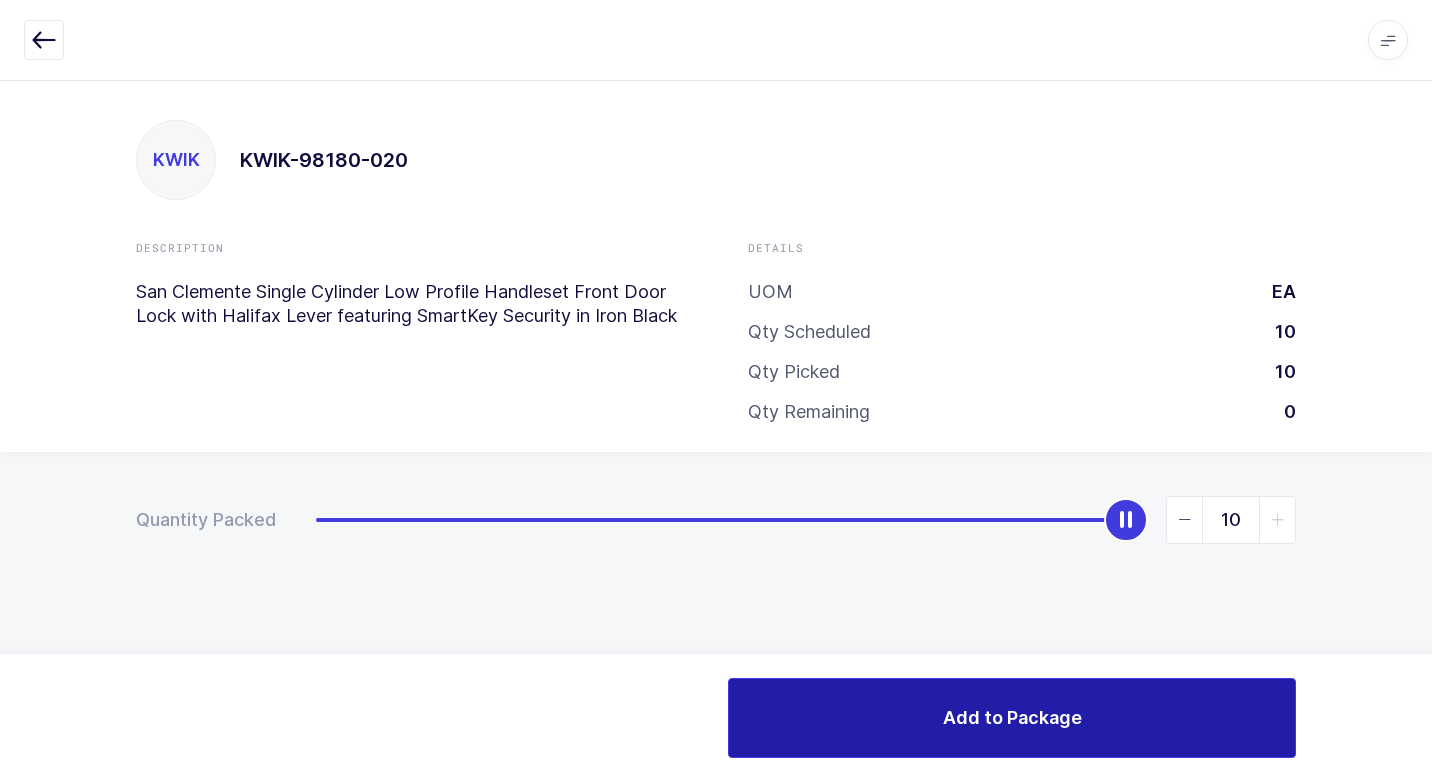 click on "Add to Package" at bounding box center (1012, 718) 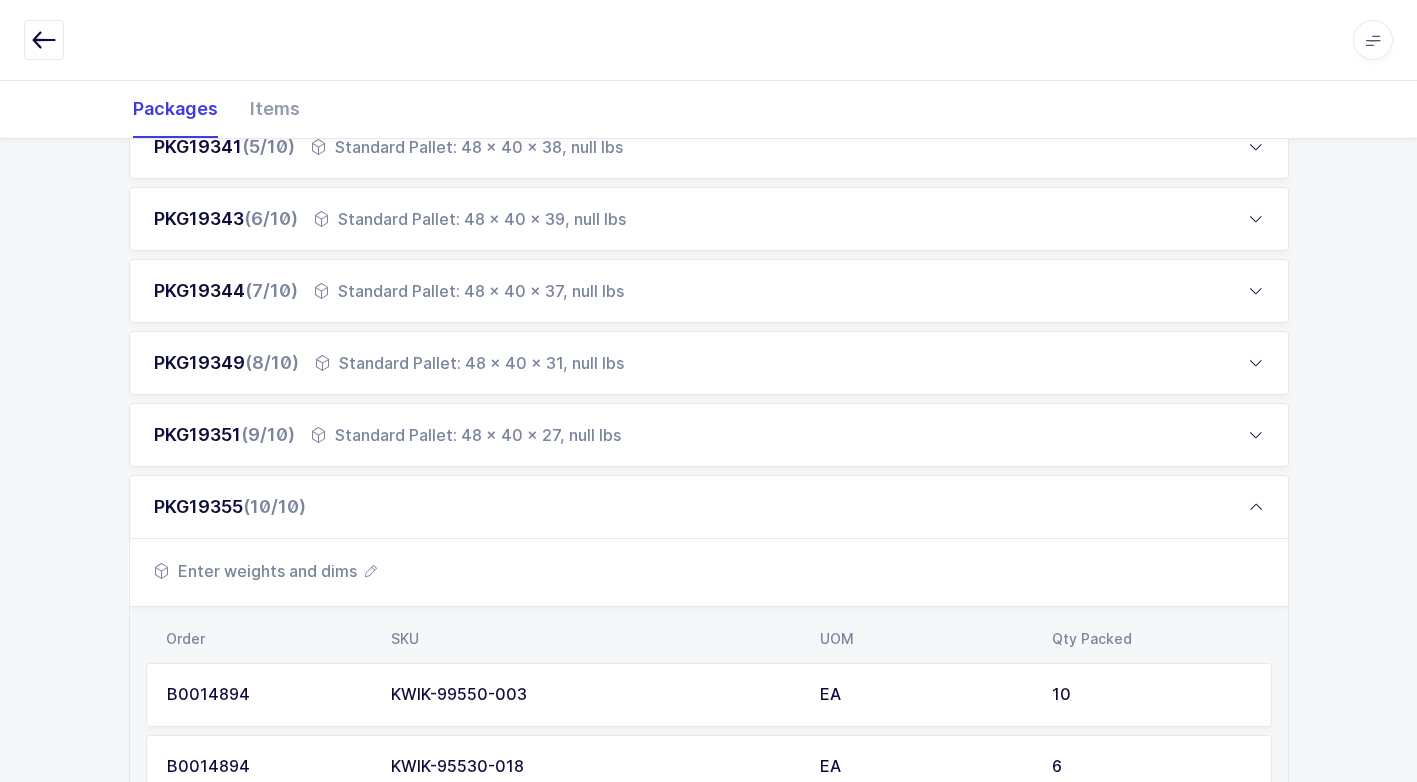 scroll, scrollTop: 903, scrollLeft: 0, axis: vertical 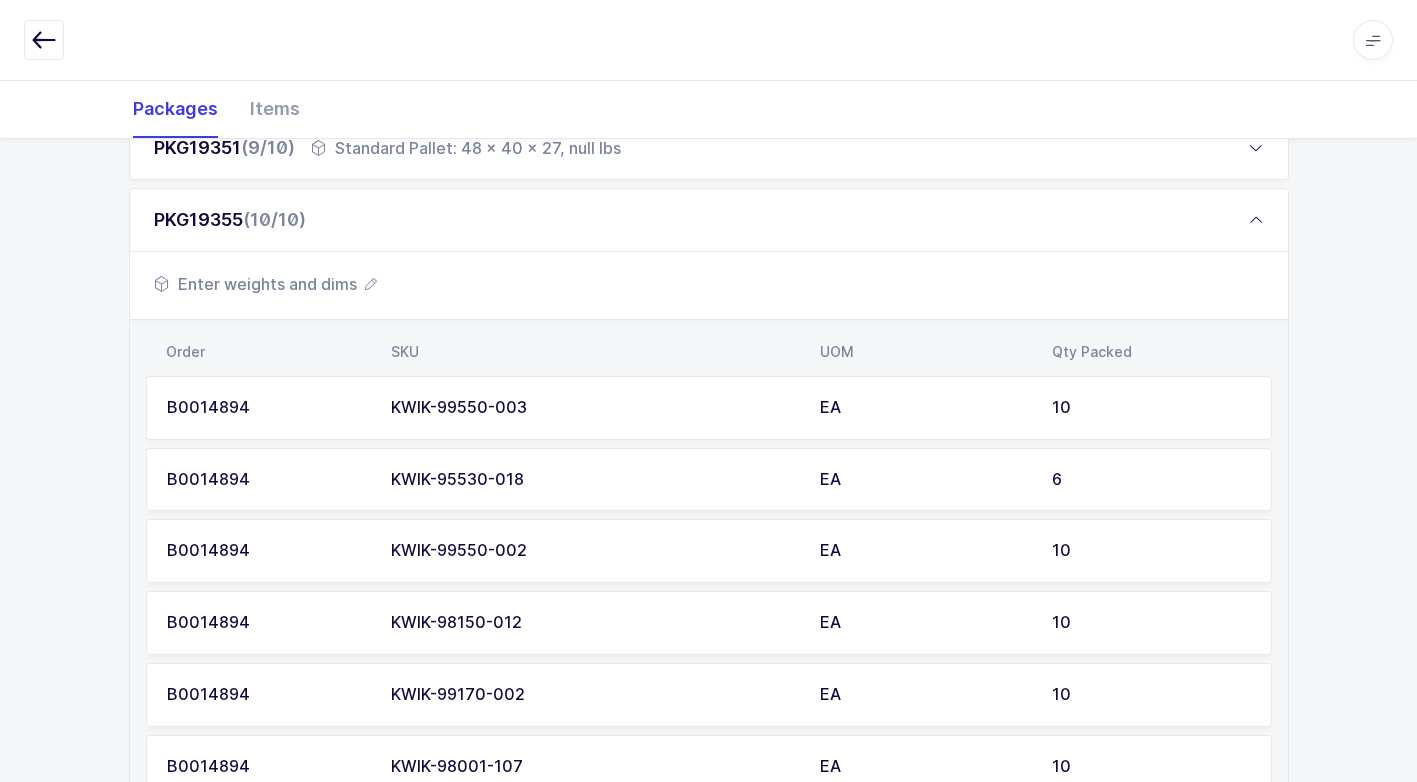 click on "Enter weights and dims" at bounding box center [265, 284] 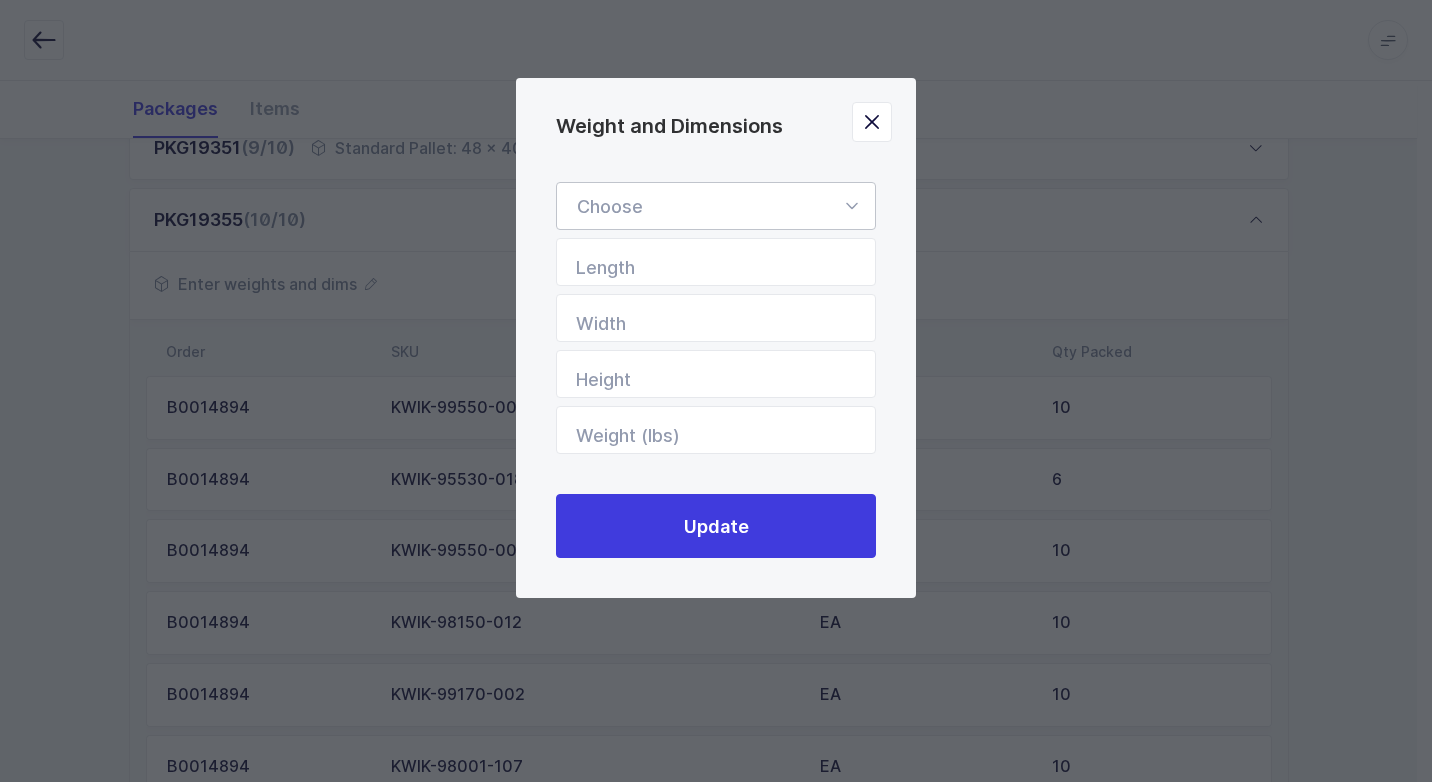 click at bounding box center [851, 206] 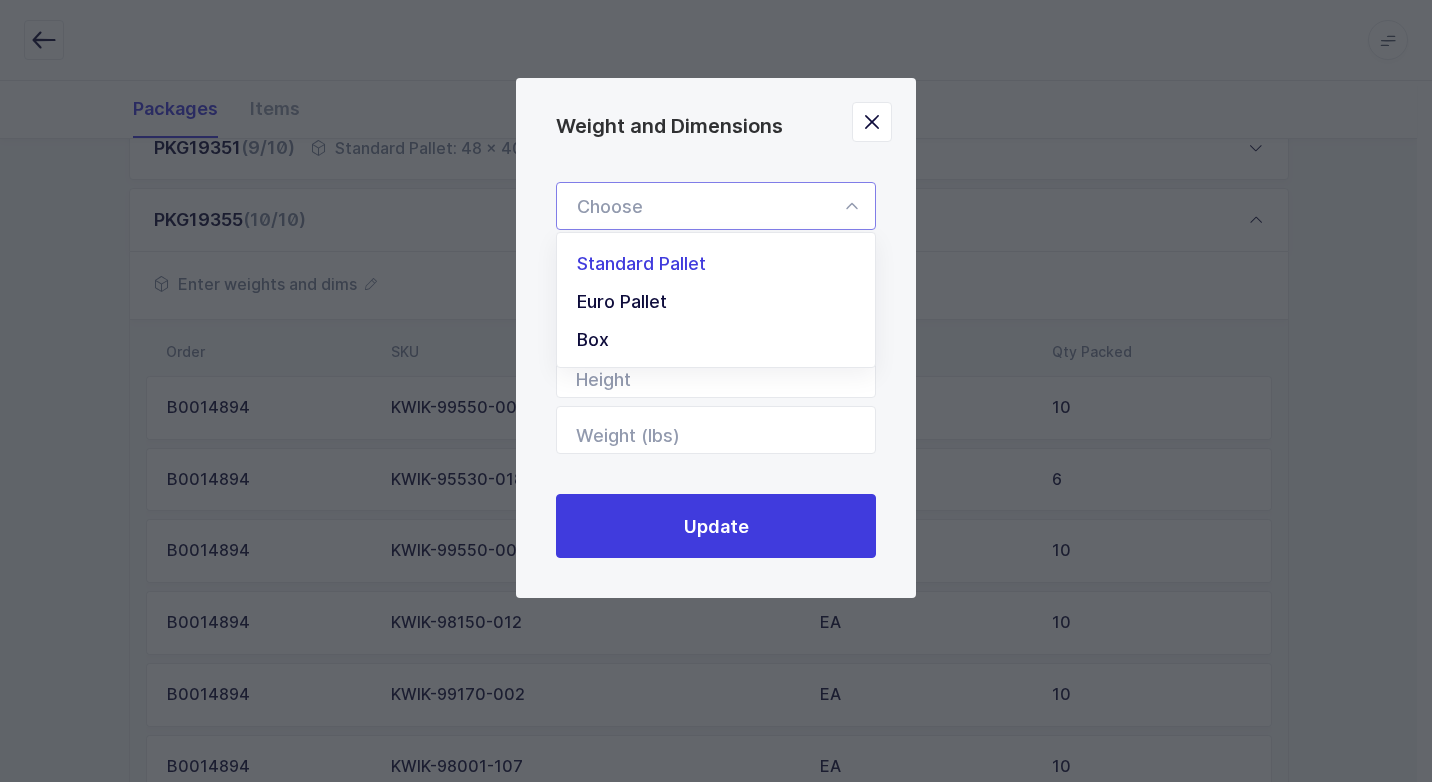 click on "Standard Pallet" at bounding box center [723, 264] 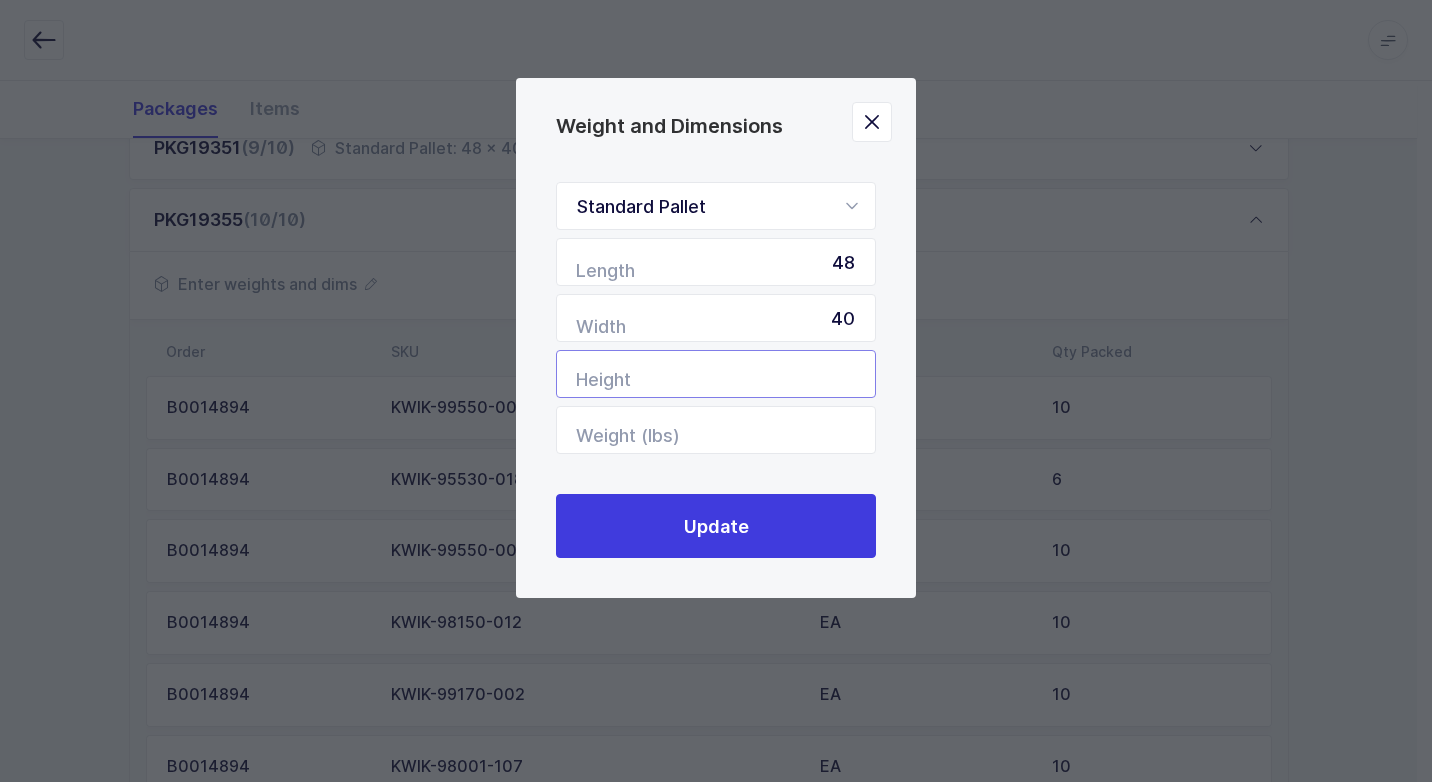 click at bounding box center (716, 374) 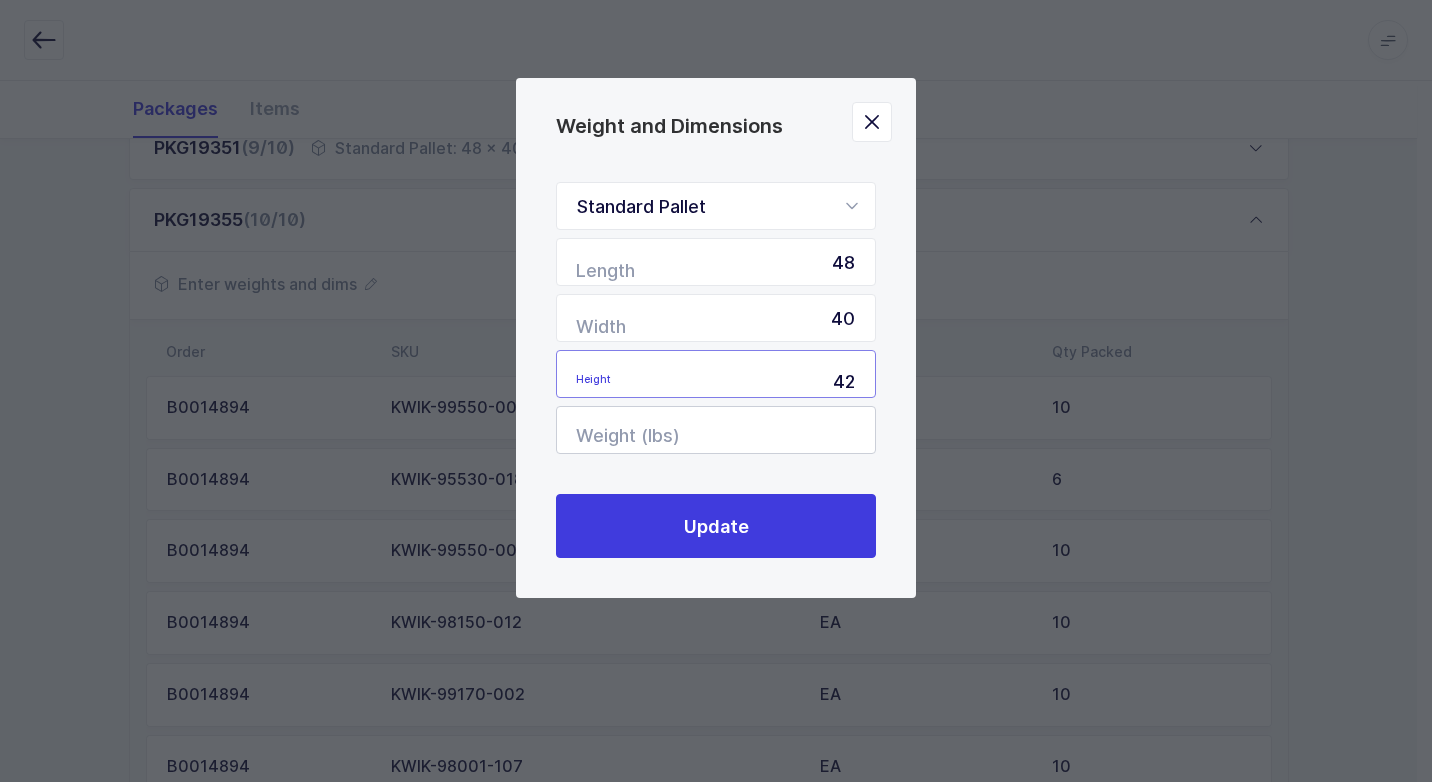 type on "42" 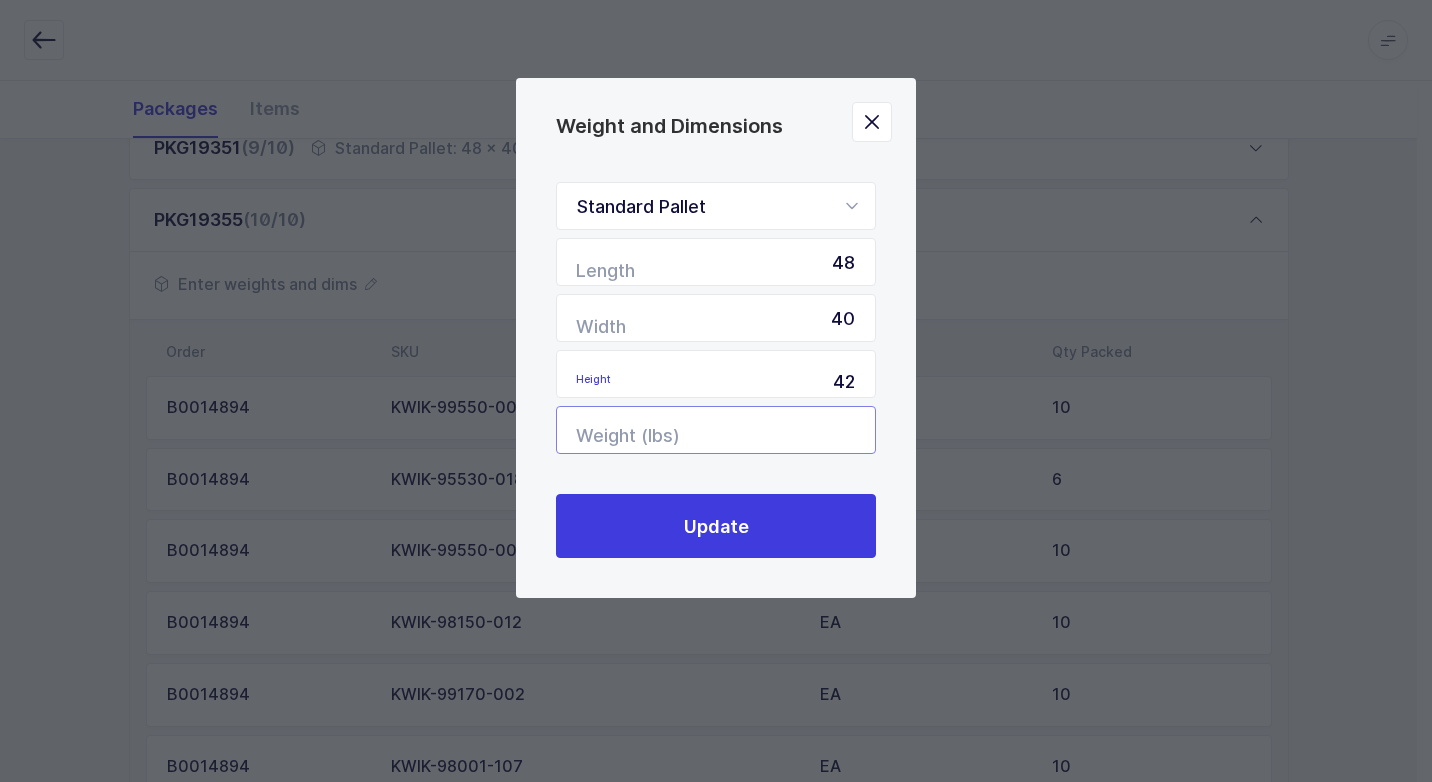 click at bounding box center [716, 430] 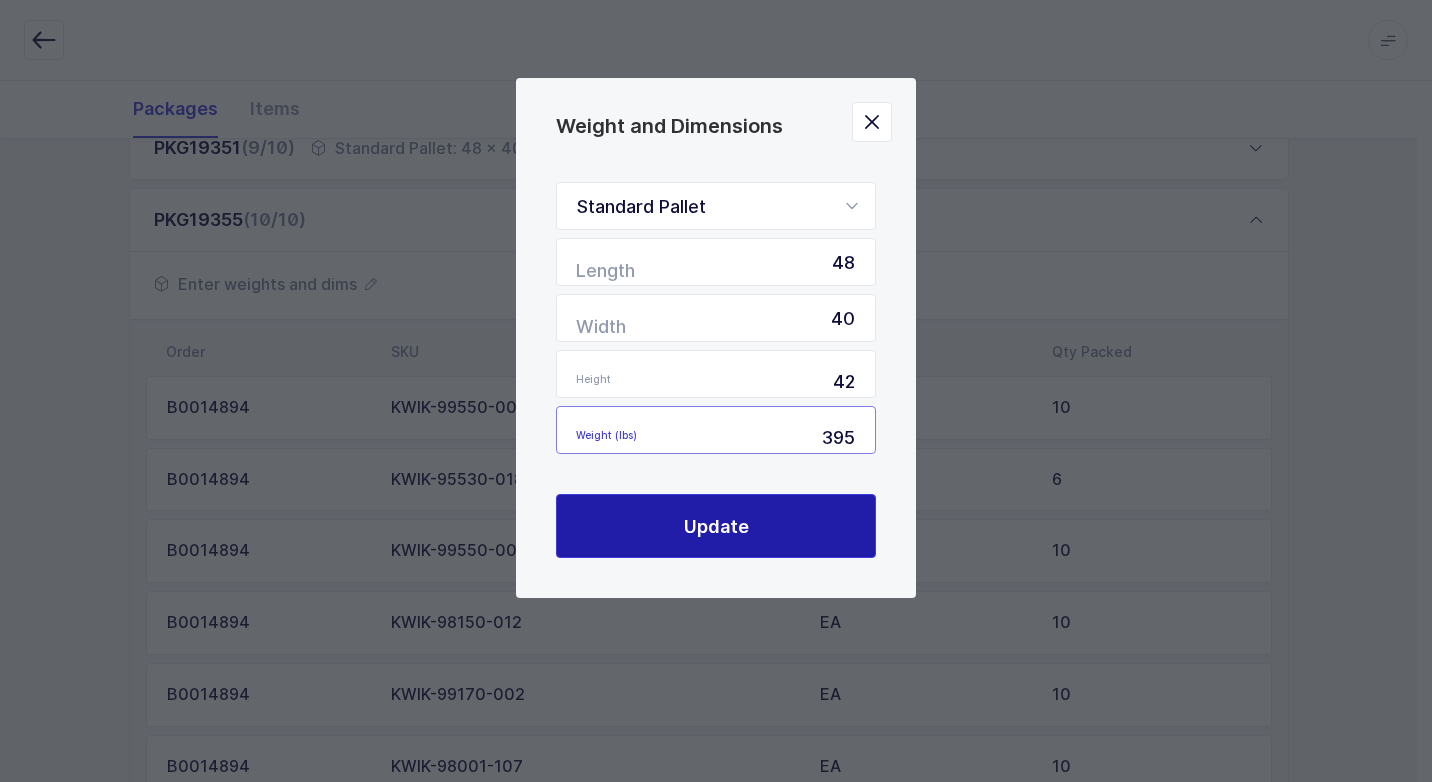 type on "395" 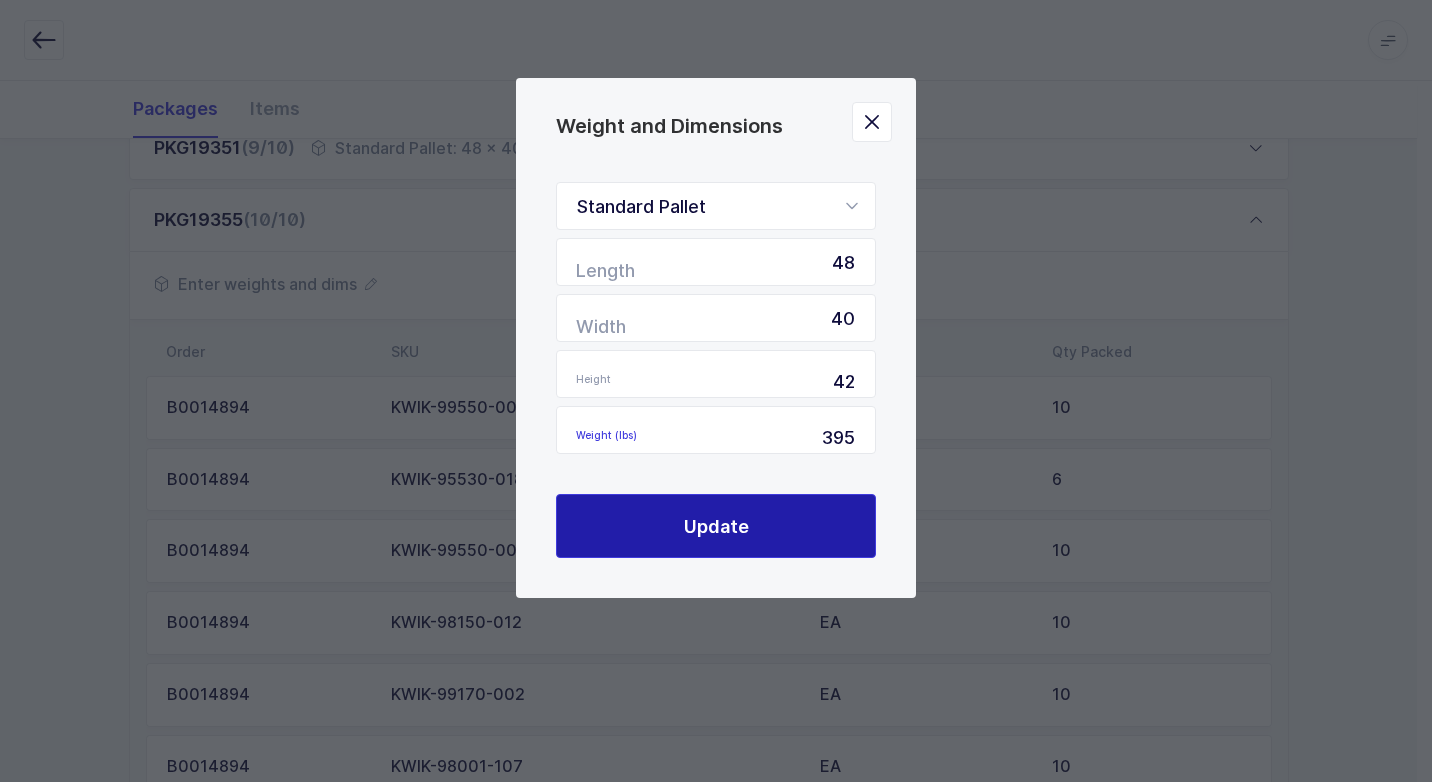click on "Update" at bounding box center [716, 526] 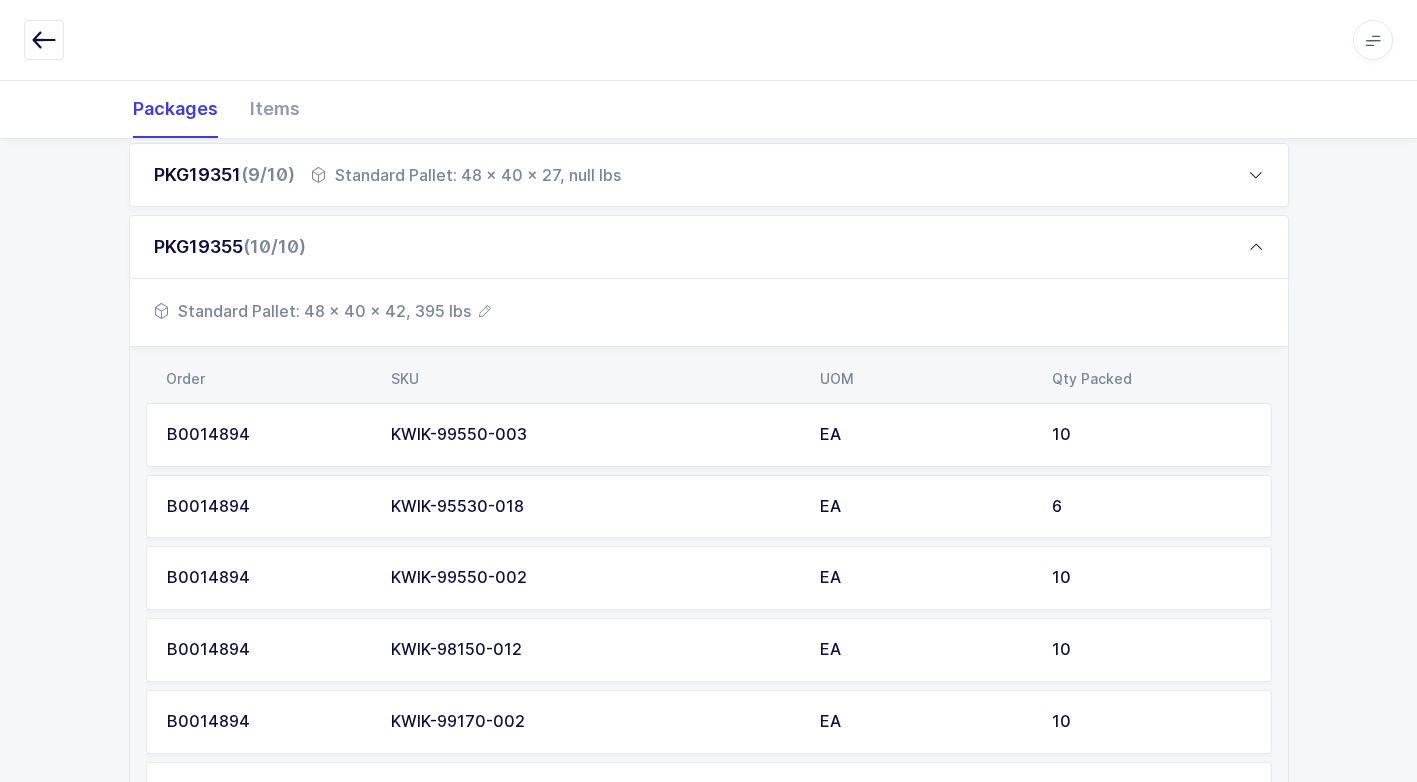 scroll, scrollTop: 803, scrollLeft: 0, axis: vertical 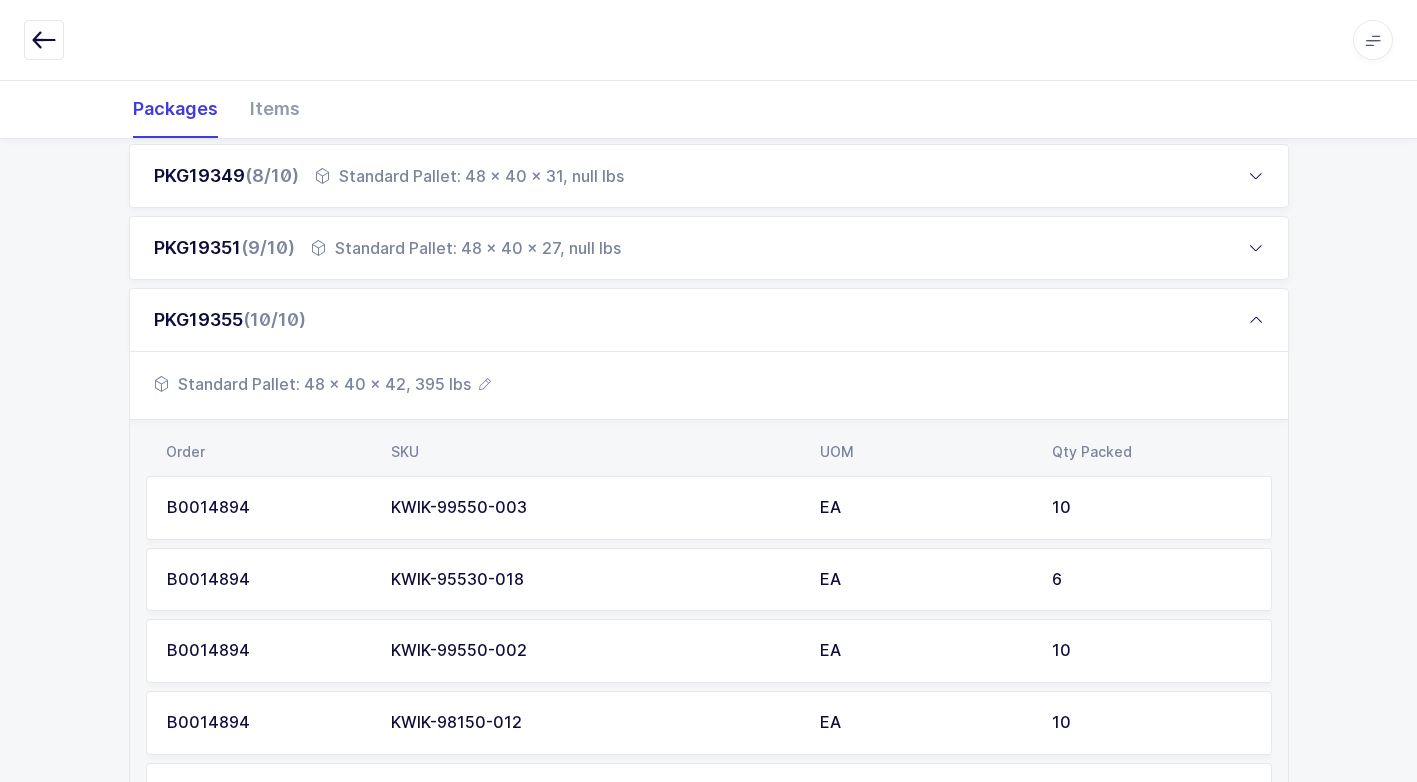 drag, startPoint x: 433, startPoint y: 248, endPoint x: 474, endPoint y: 276, distance: 49.648766 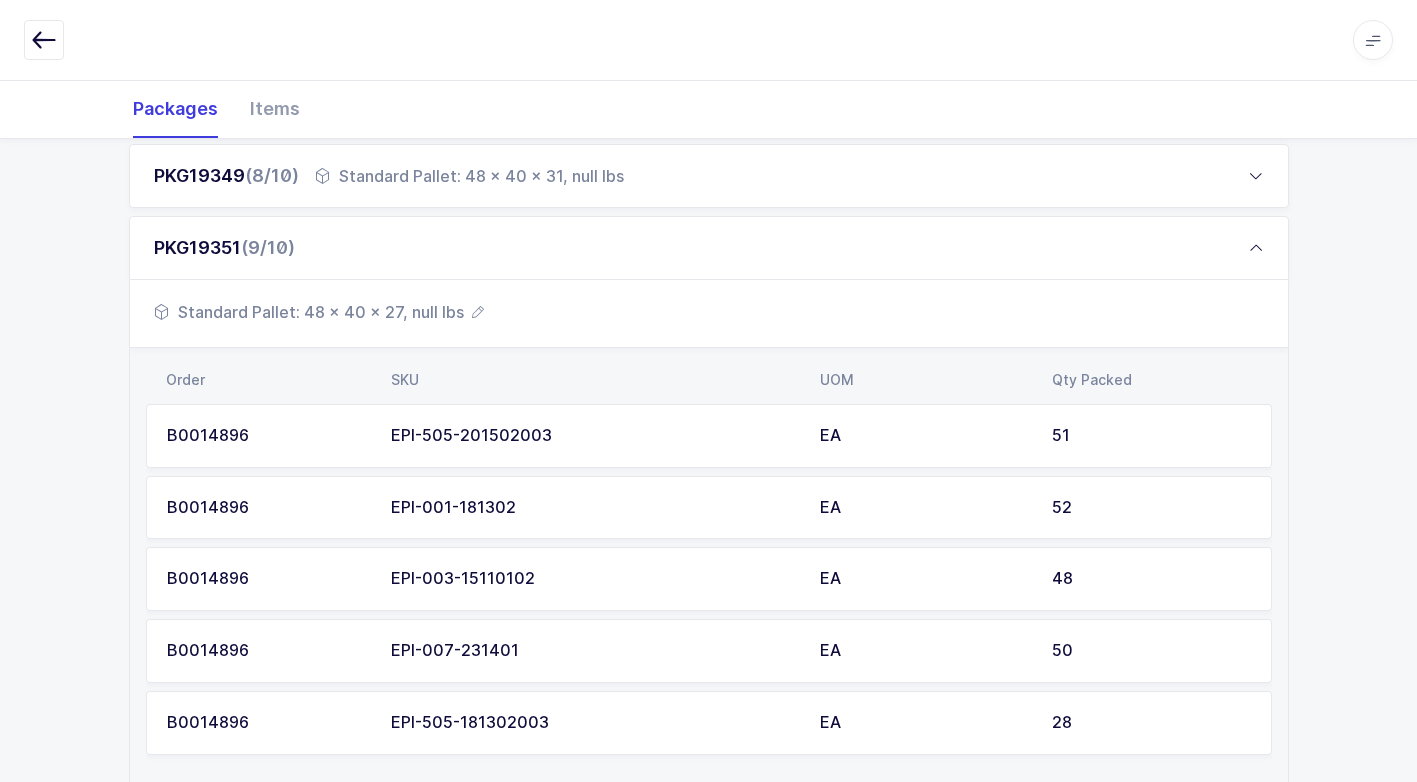 click on "Standard Pallet: 48 x 40 x 27, null lbs" at bounding box center [319, 312] 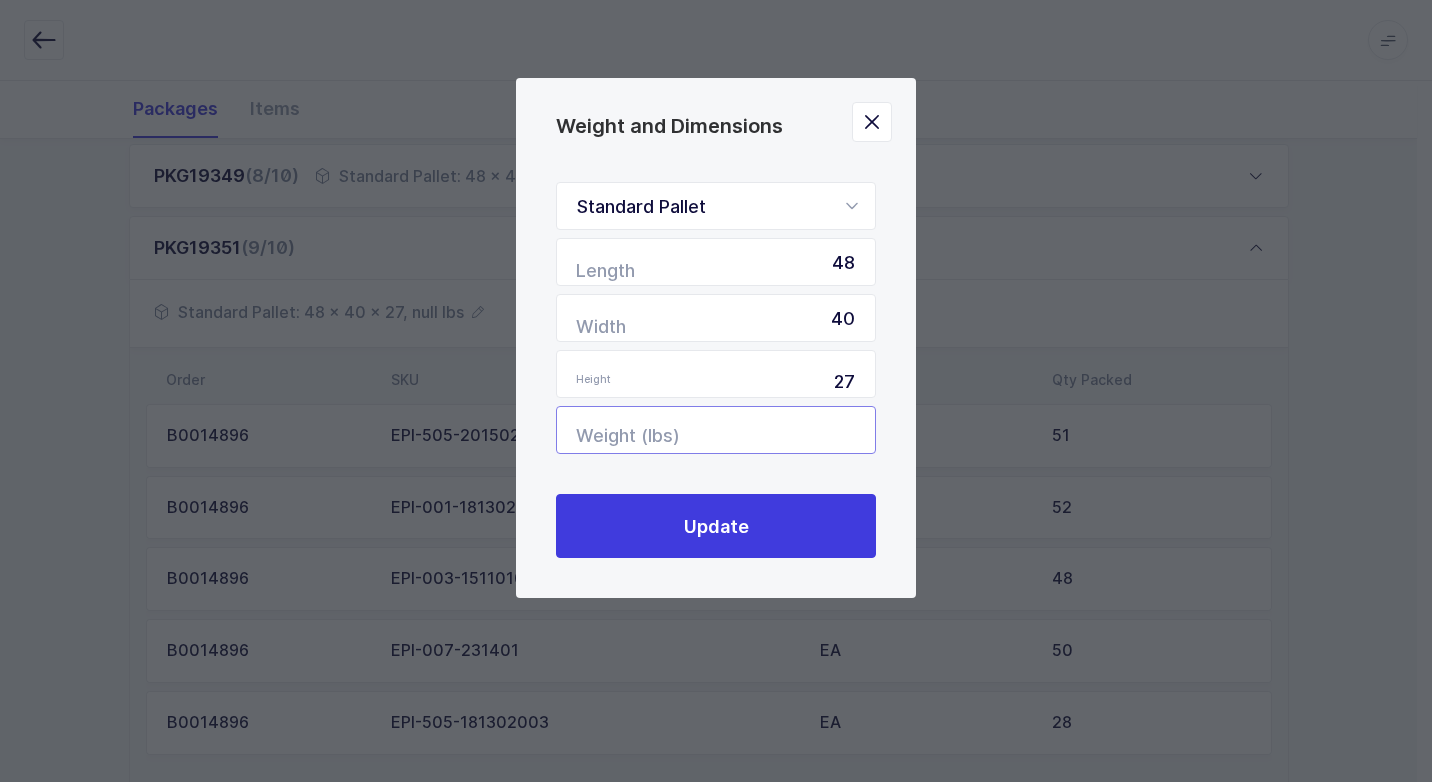 click at bounding box center [716, 430] 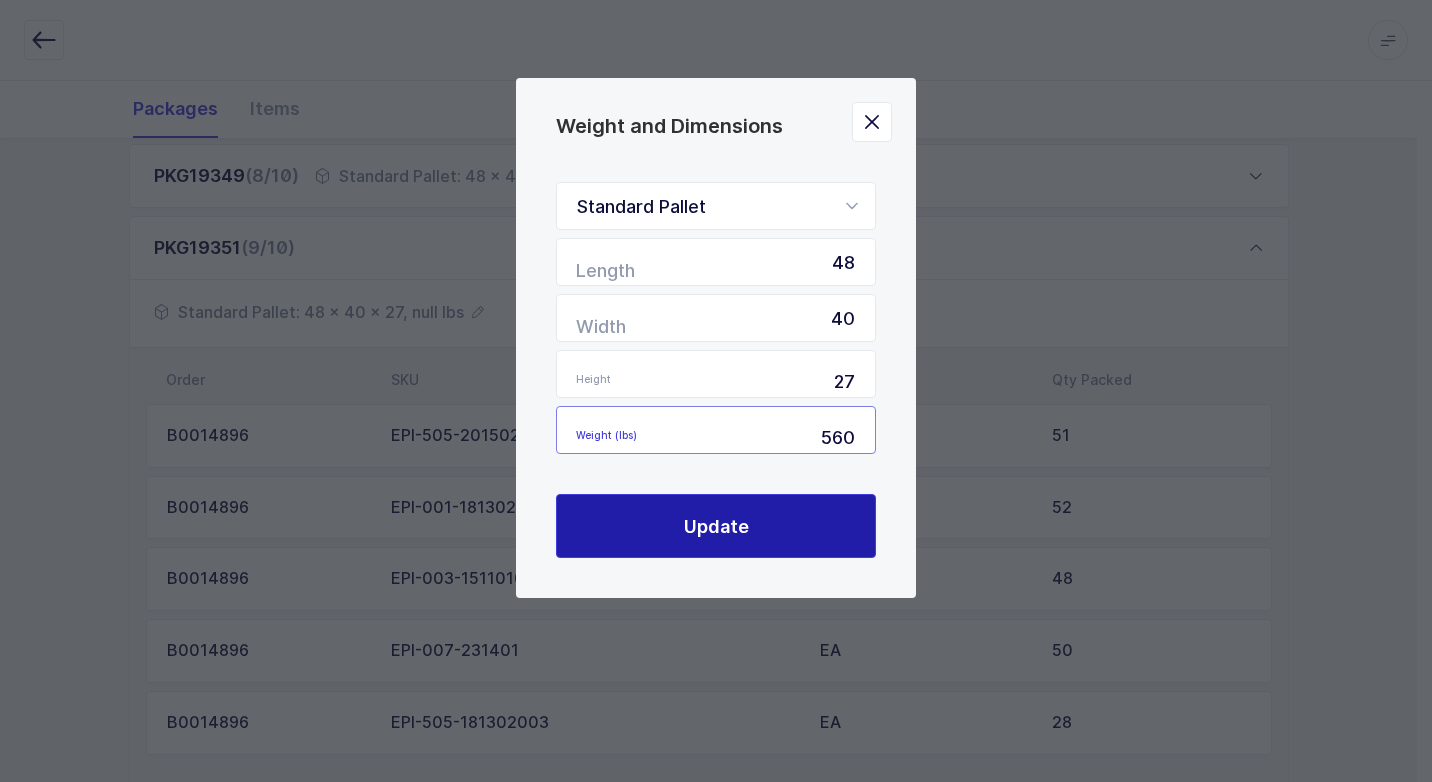 type on "560" 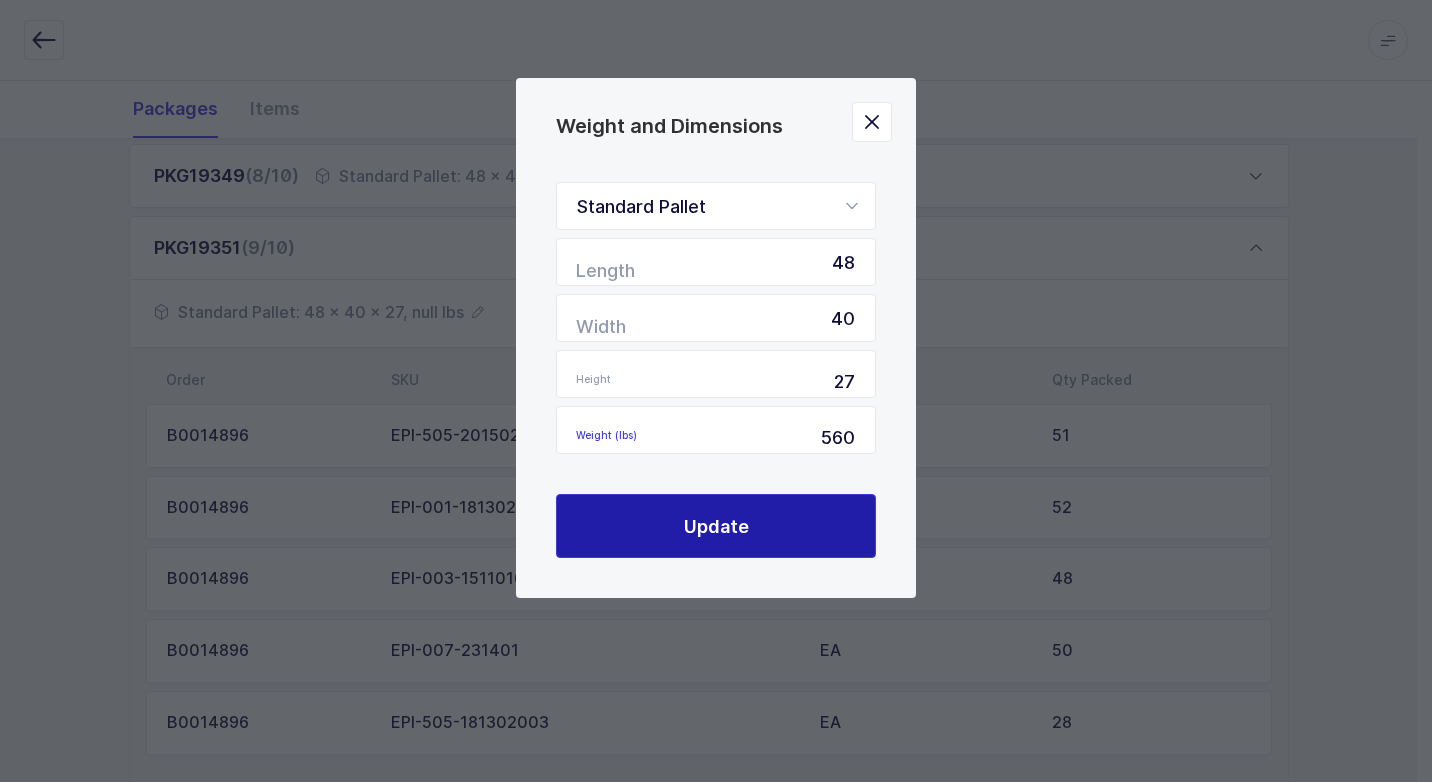 click on "Update" at bounding box center [716, 526] 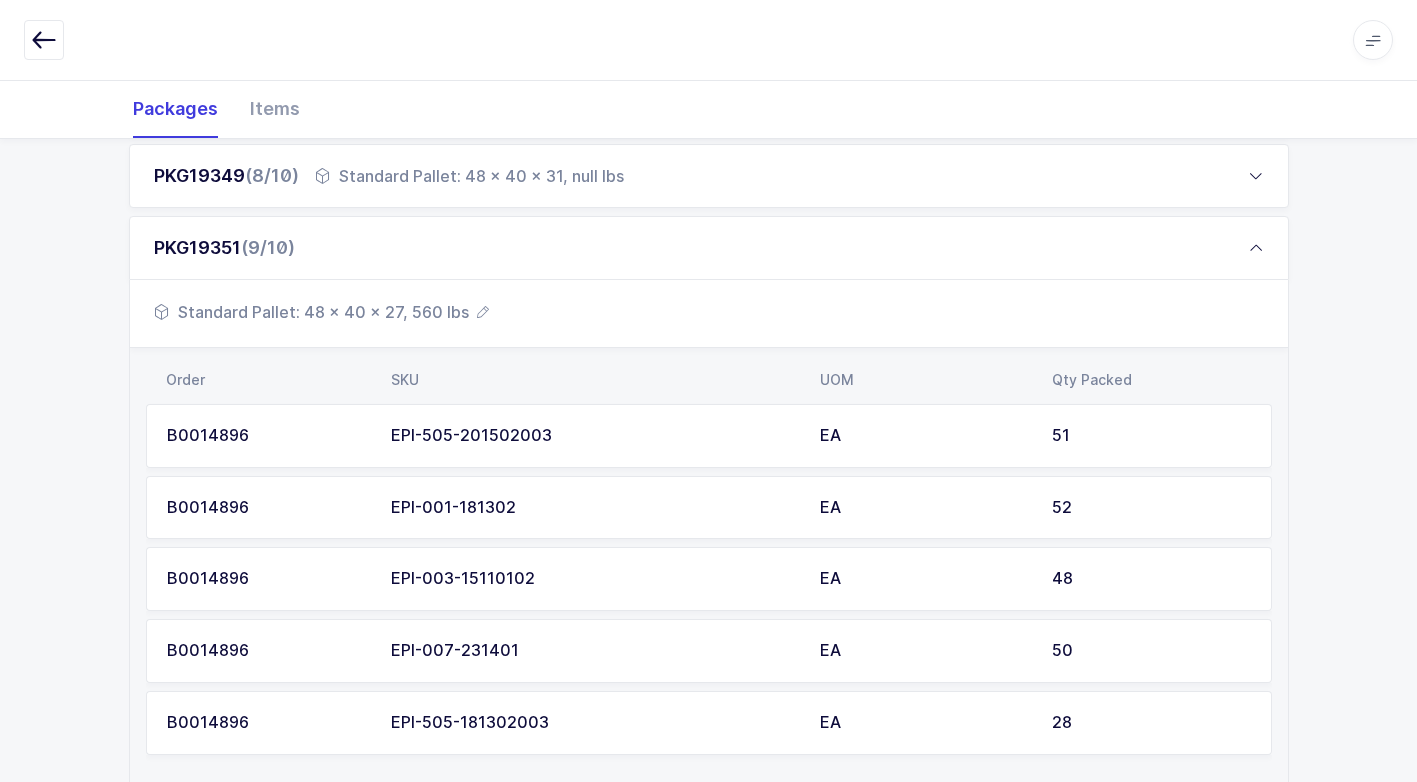 click on "Standard Pallet: 48 x 40 x 31, null lbs" at bounding box center [469, 176] 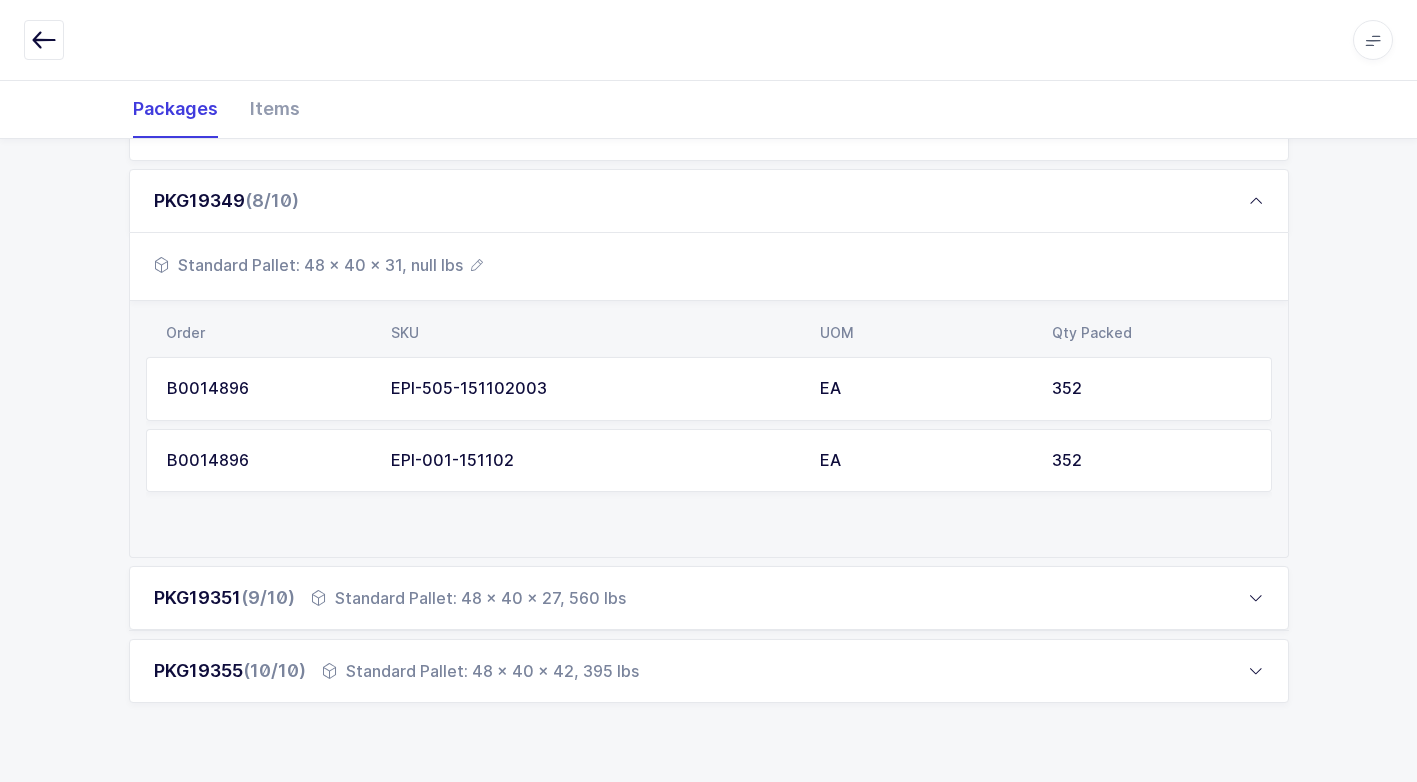 scroll, scrollTop: 744, scrollLeft: 0, axis: vertical 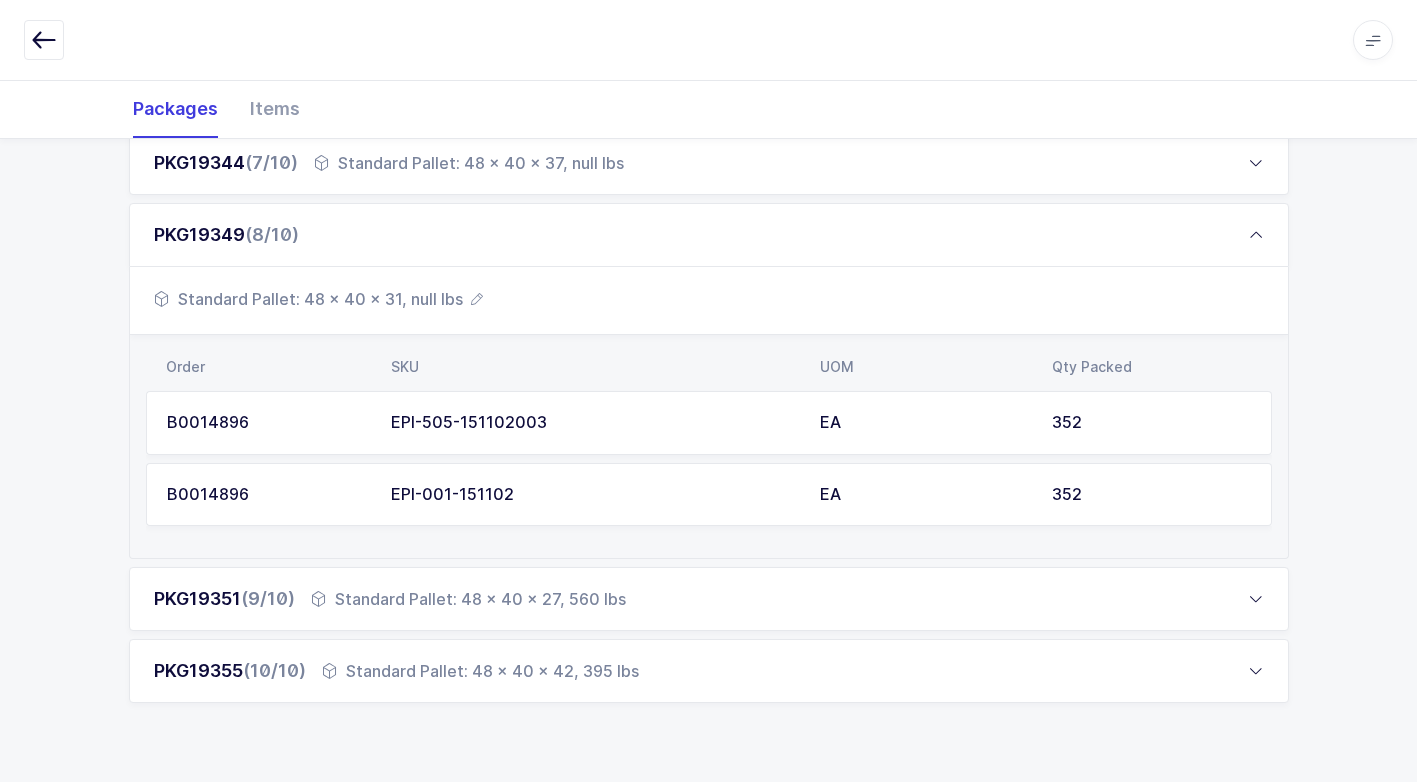 click on "Standard Pallet: 48 x 40 x 31, null lbs" at bounding box center [318, 299] 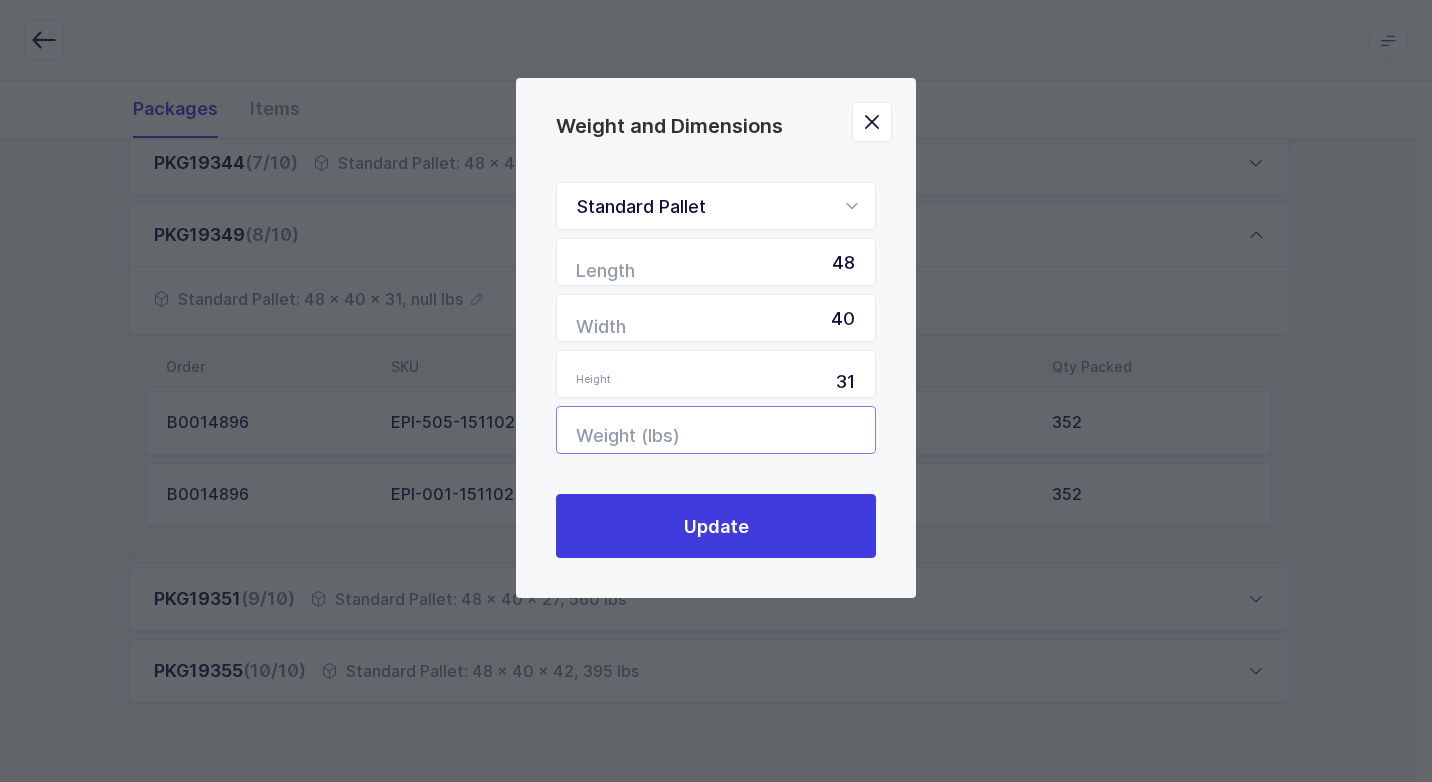 click at bounding box center (716, 430) 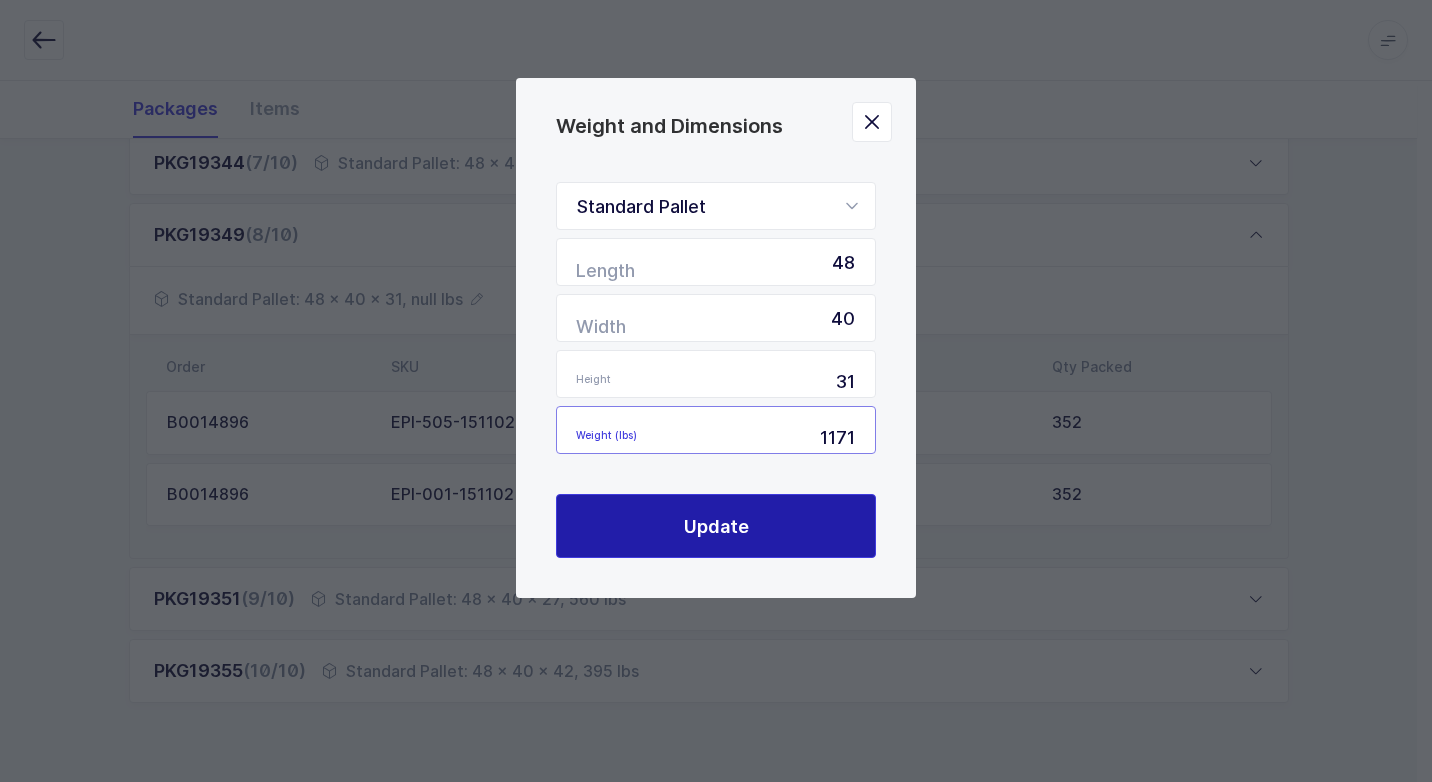 type on "1171" 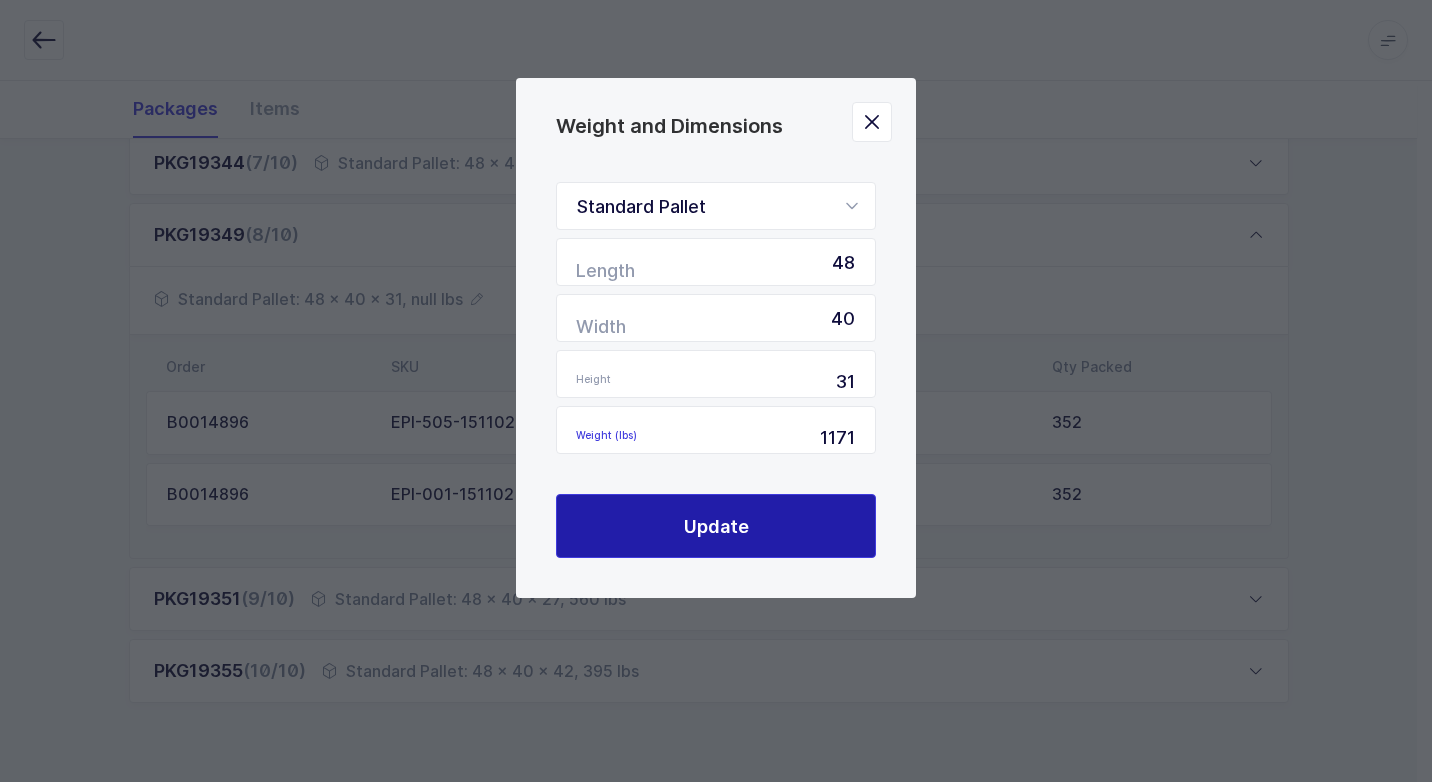 click on "Update" at bounding box center (716, 526) 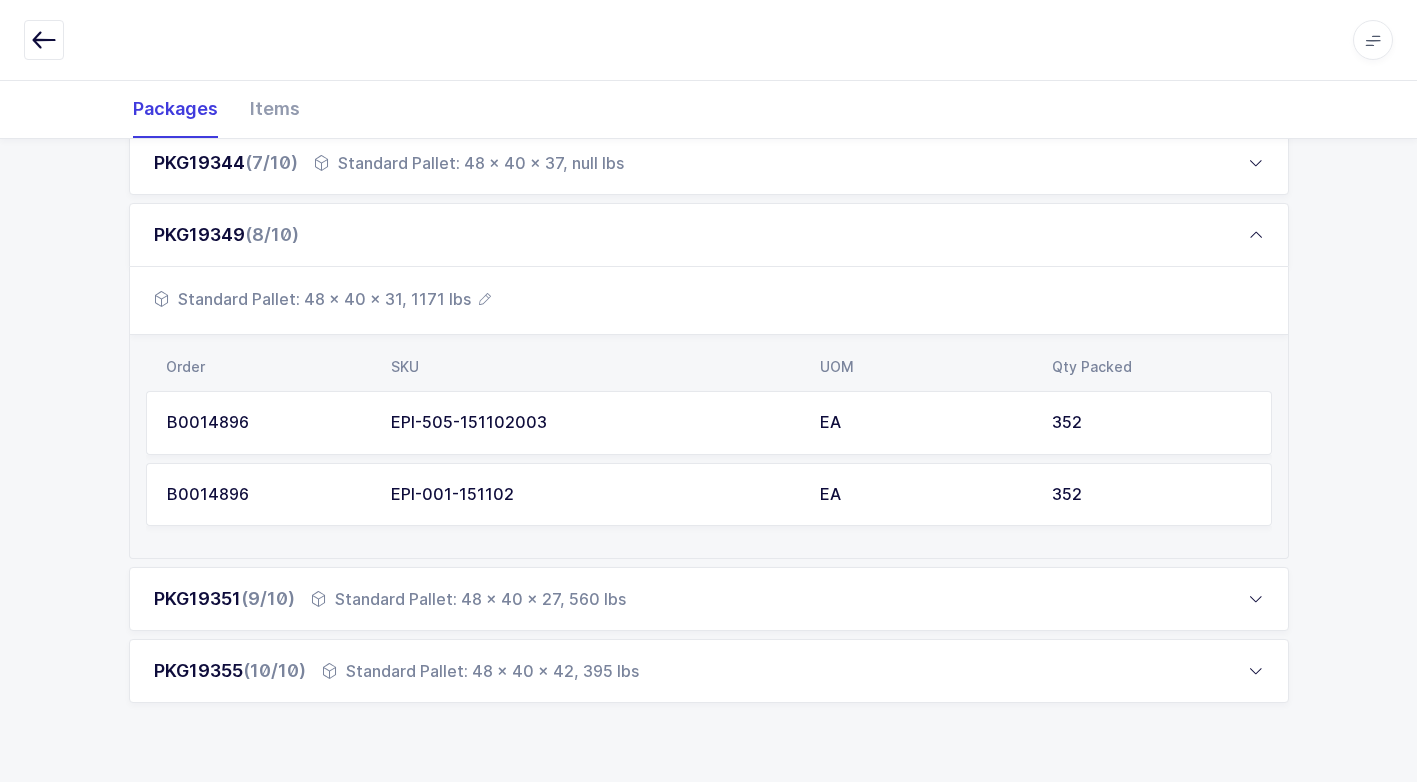 click on "Standard Pallet: 48 x 40 x 37, null lbs" at bounding box center [469, 163] 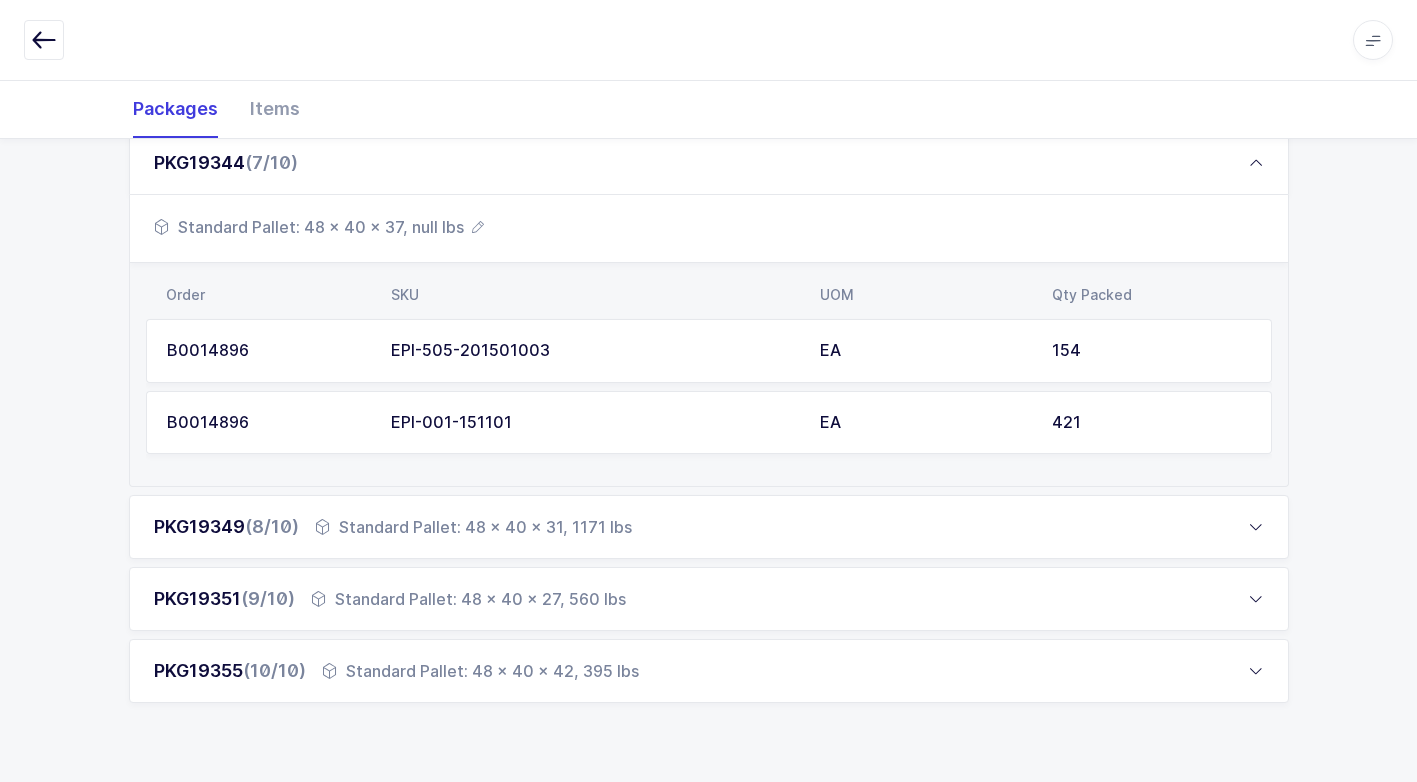 click on "Standard Pallet: 48 x 40 x 37, null lbs" at bounding box center (709, 229) 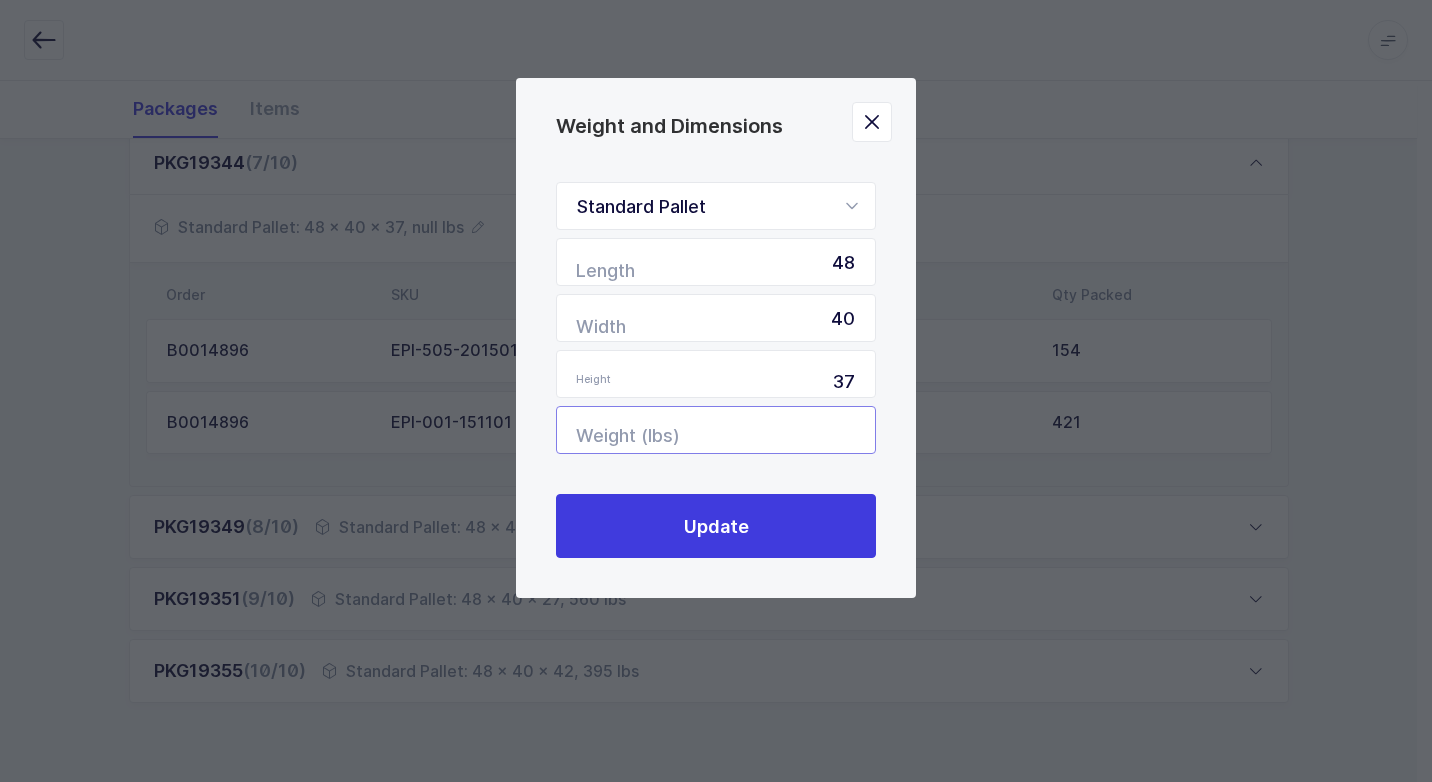 click at bounding box center (716, 430) 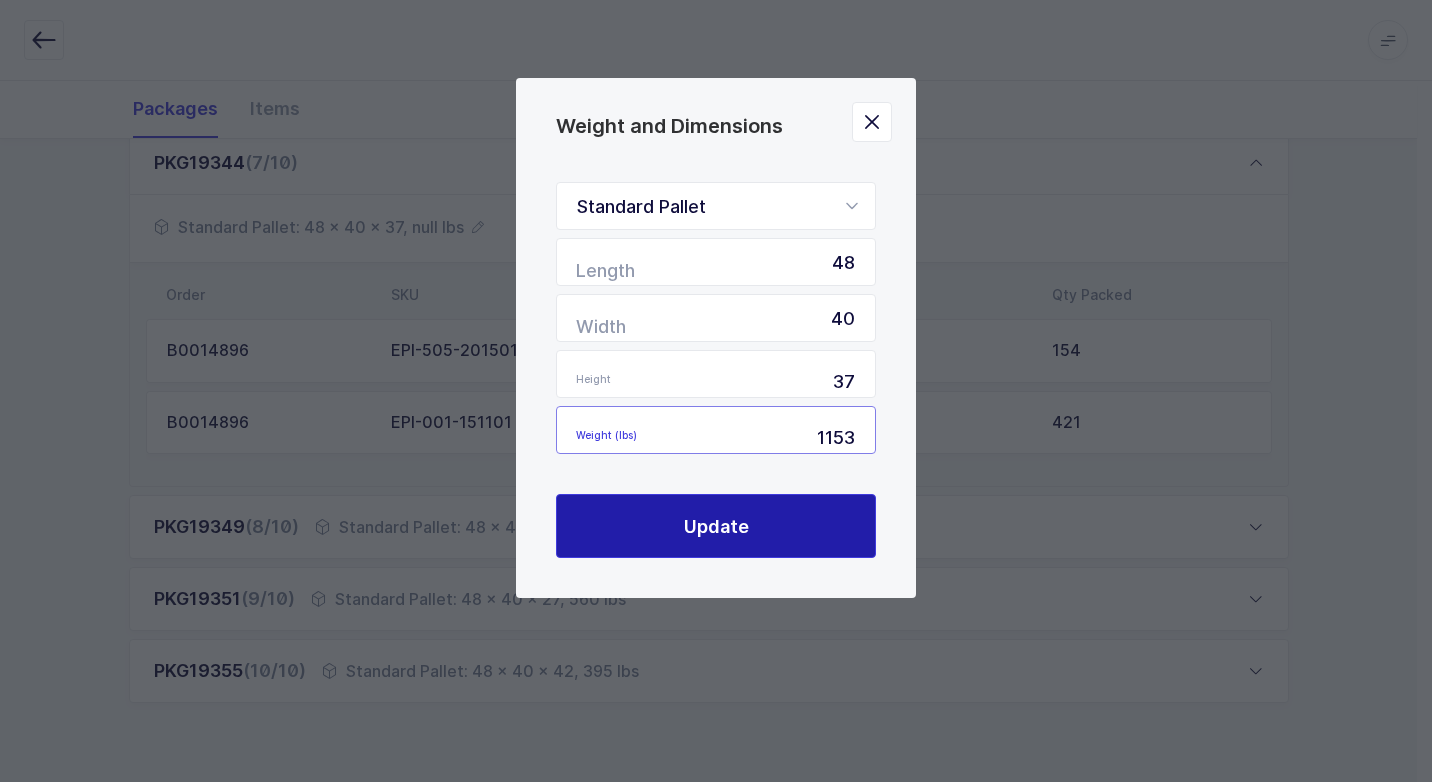 type on "1153" 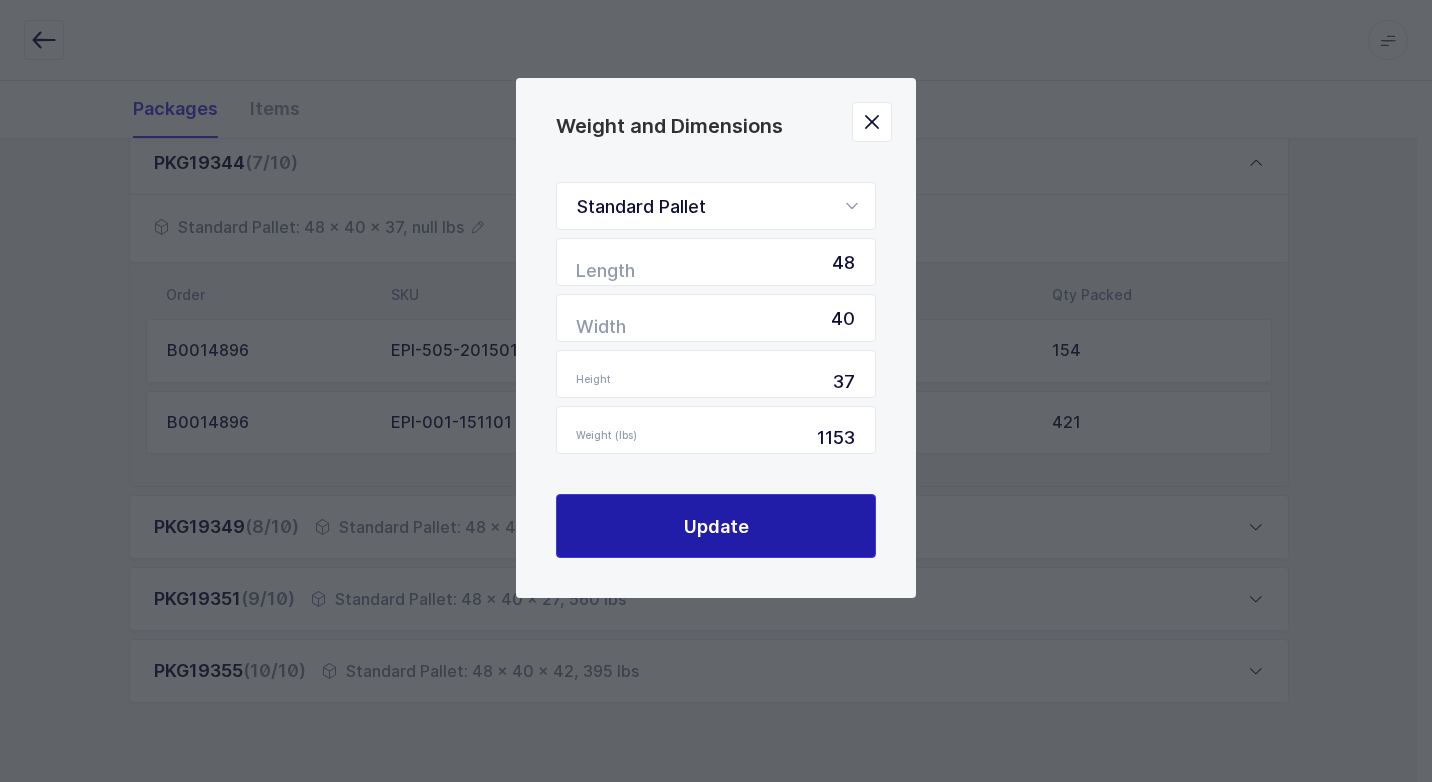 click on "Update" at bounding box center (716, 526) 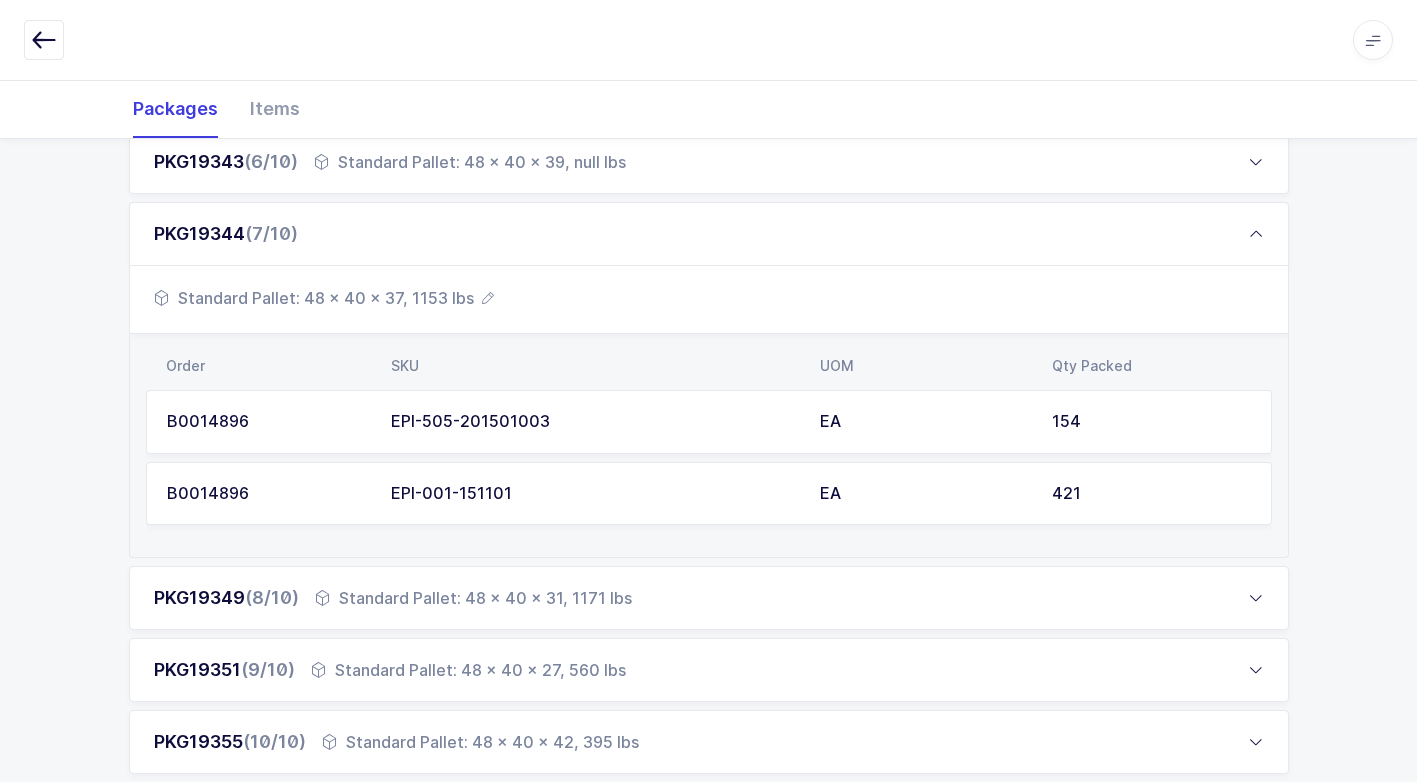 scroll, scrollTop: 644, scrollLeft: 0, axis: vertical 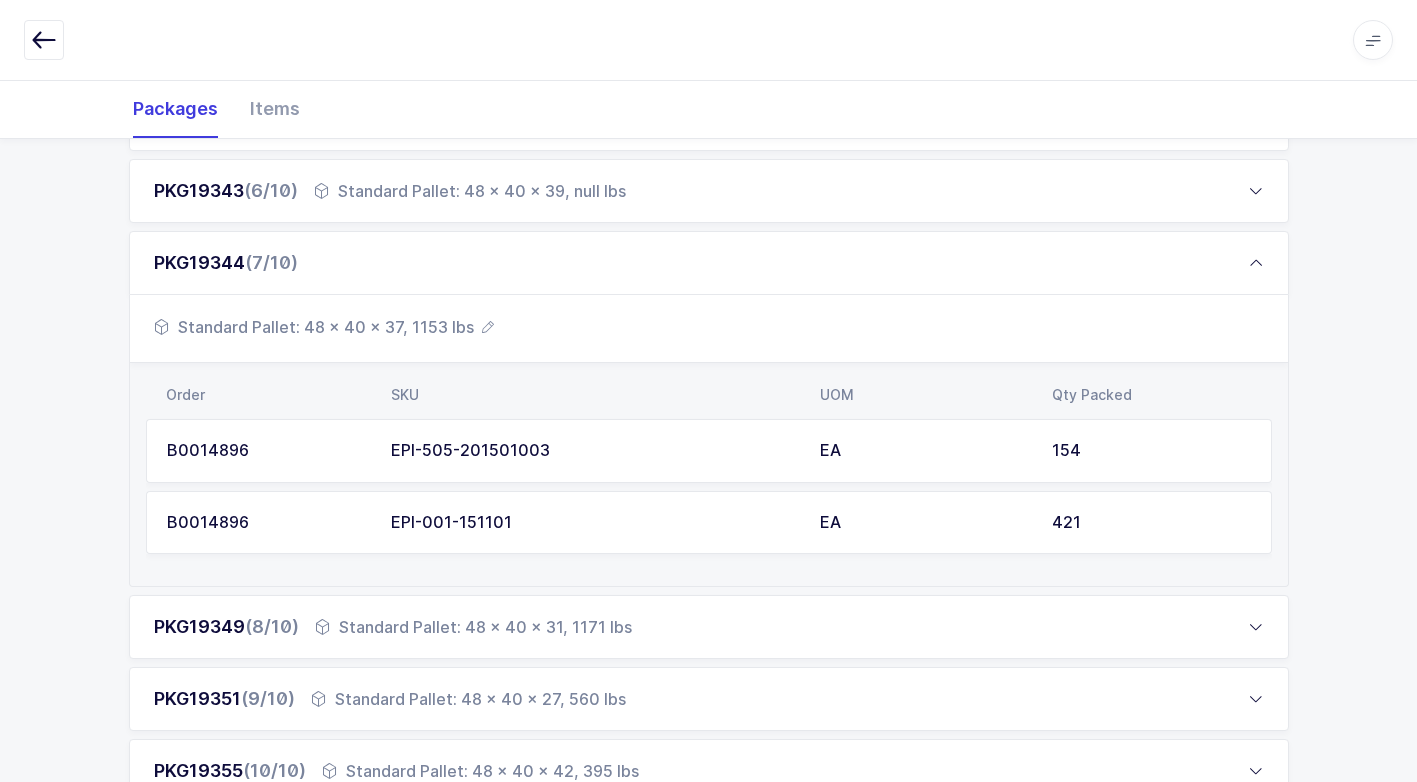 click on "Standard Pallet: 48 x 40 x 39, null lbs" at bounding box center [470, 191] 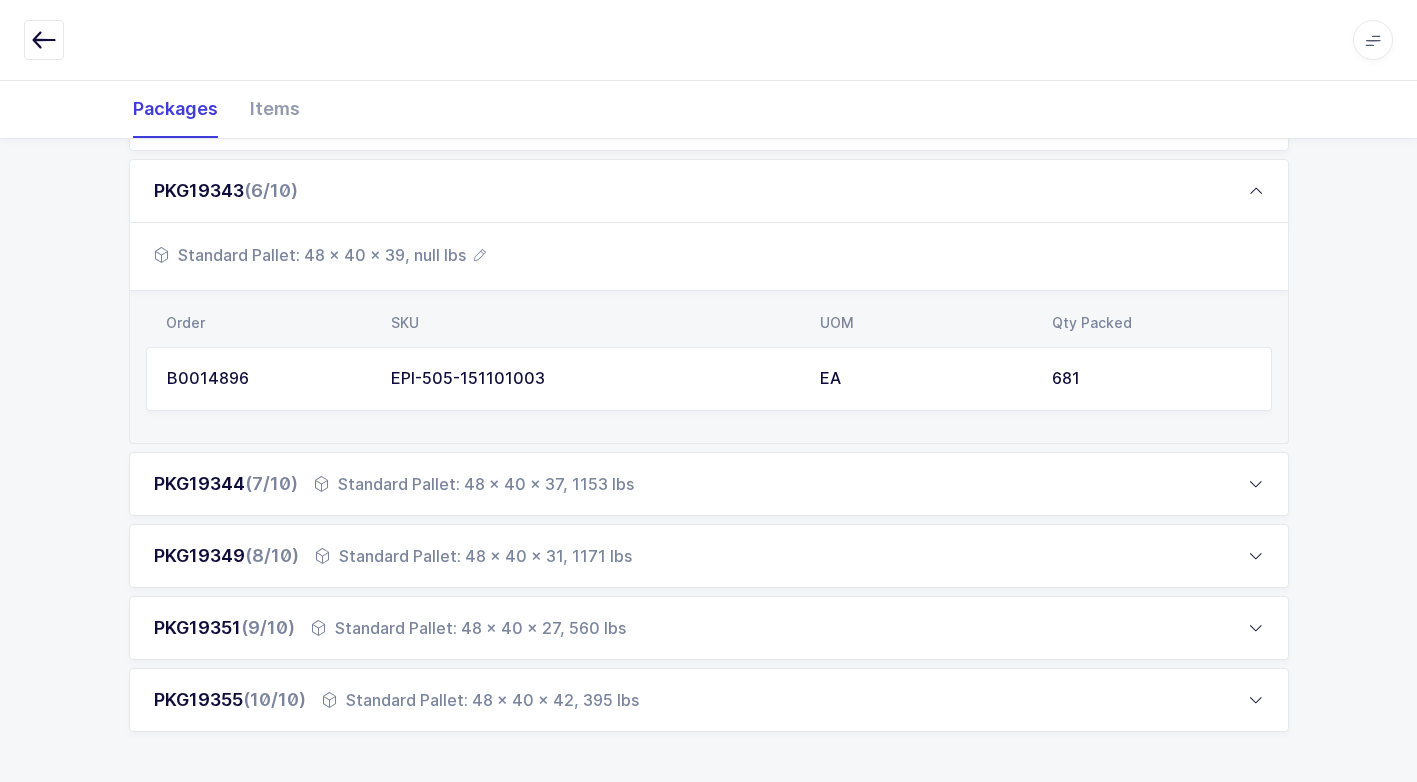 click on "Standard Pallet: 48 x 40 x 39, null lbs" at bounding box center (320, 255) 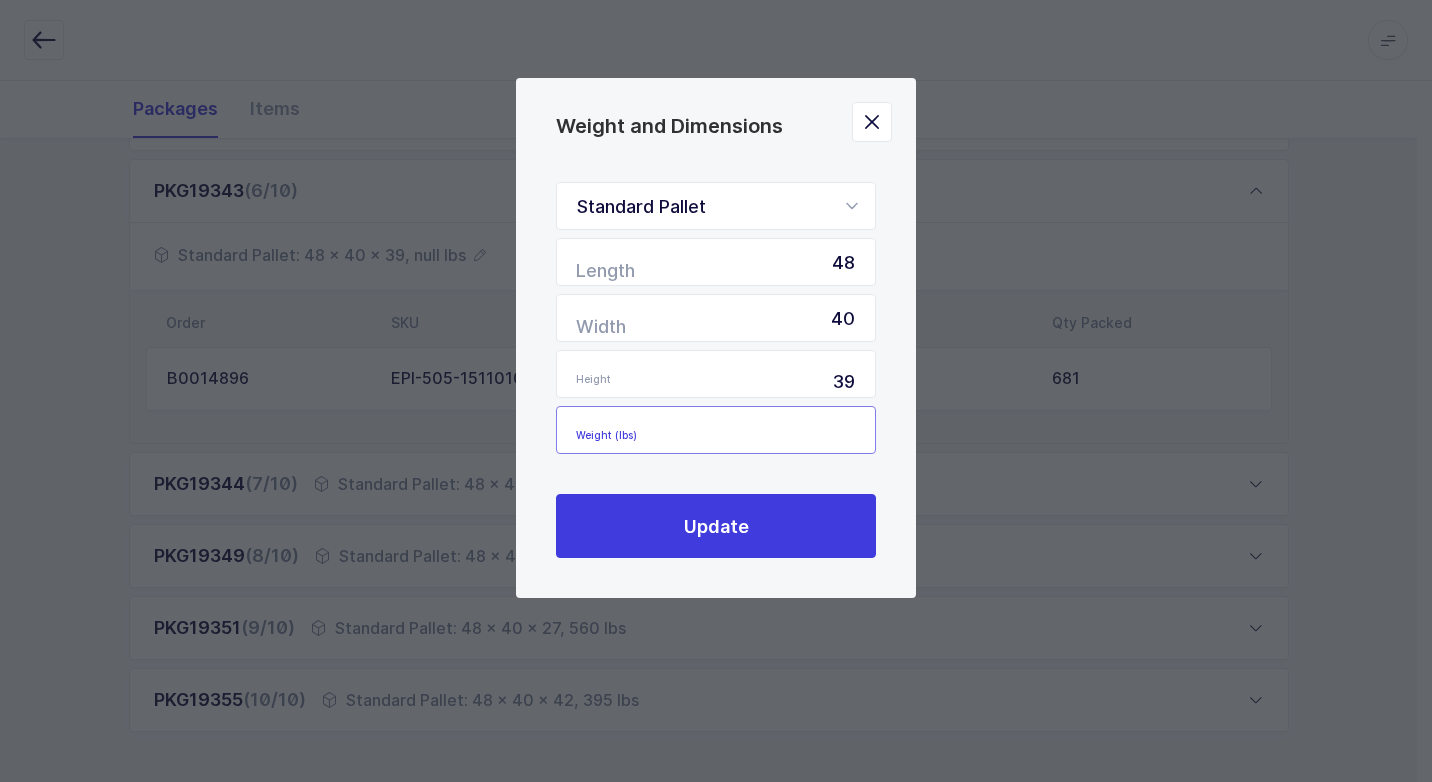 click at bounding box center [716, 430] 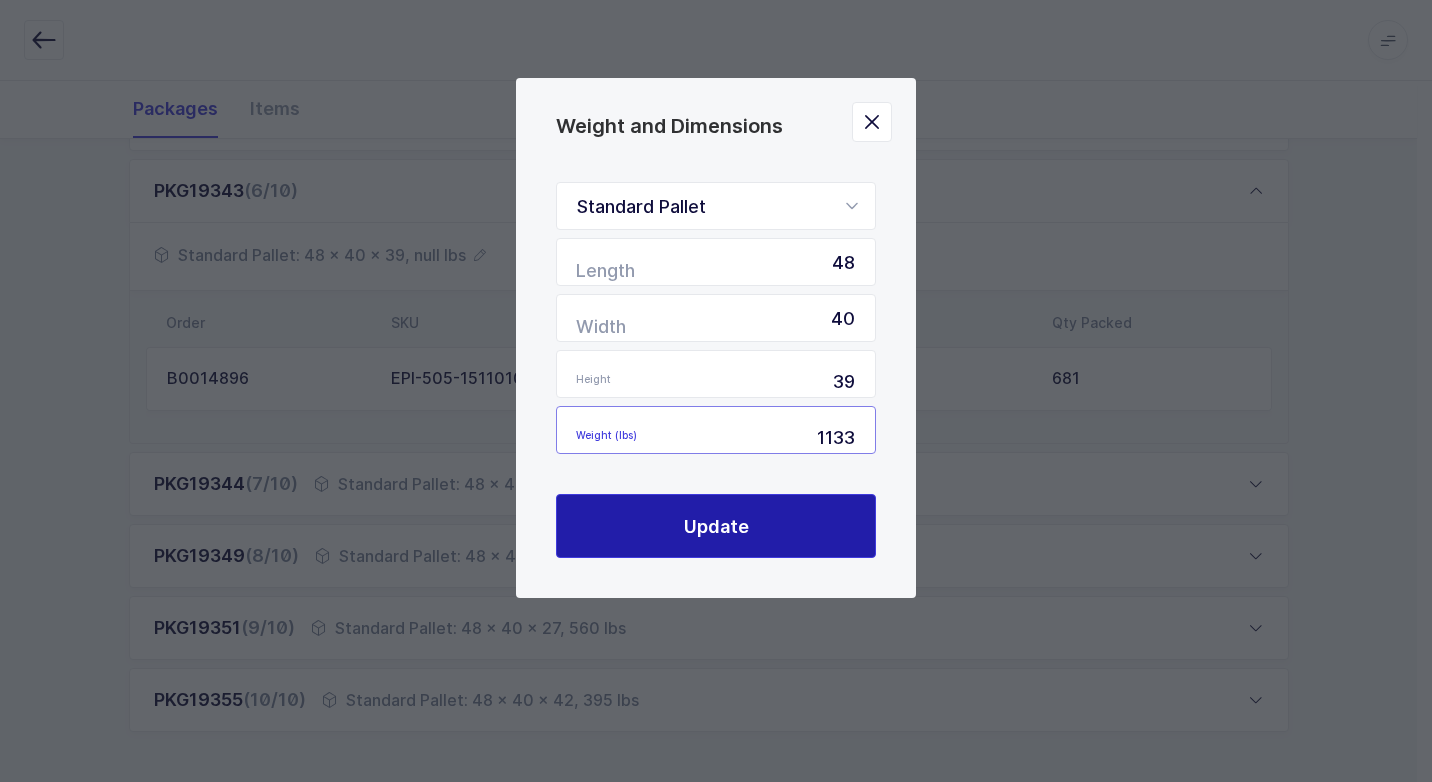type on "1133" 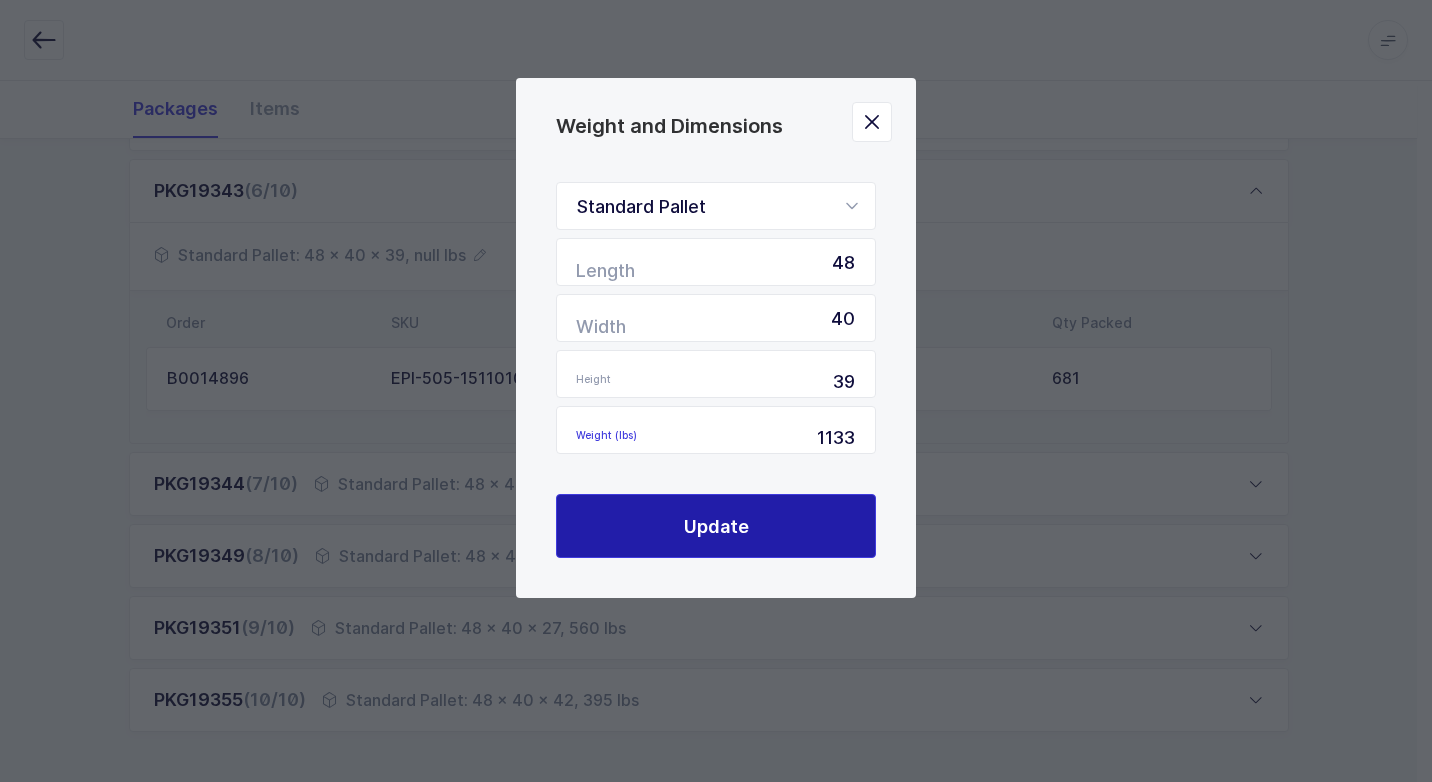 click on "Update" at bounding box center [716, 526] 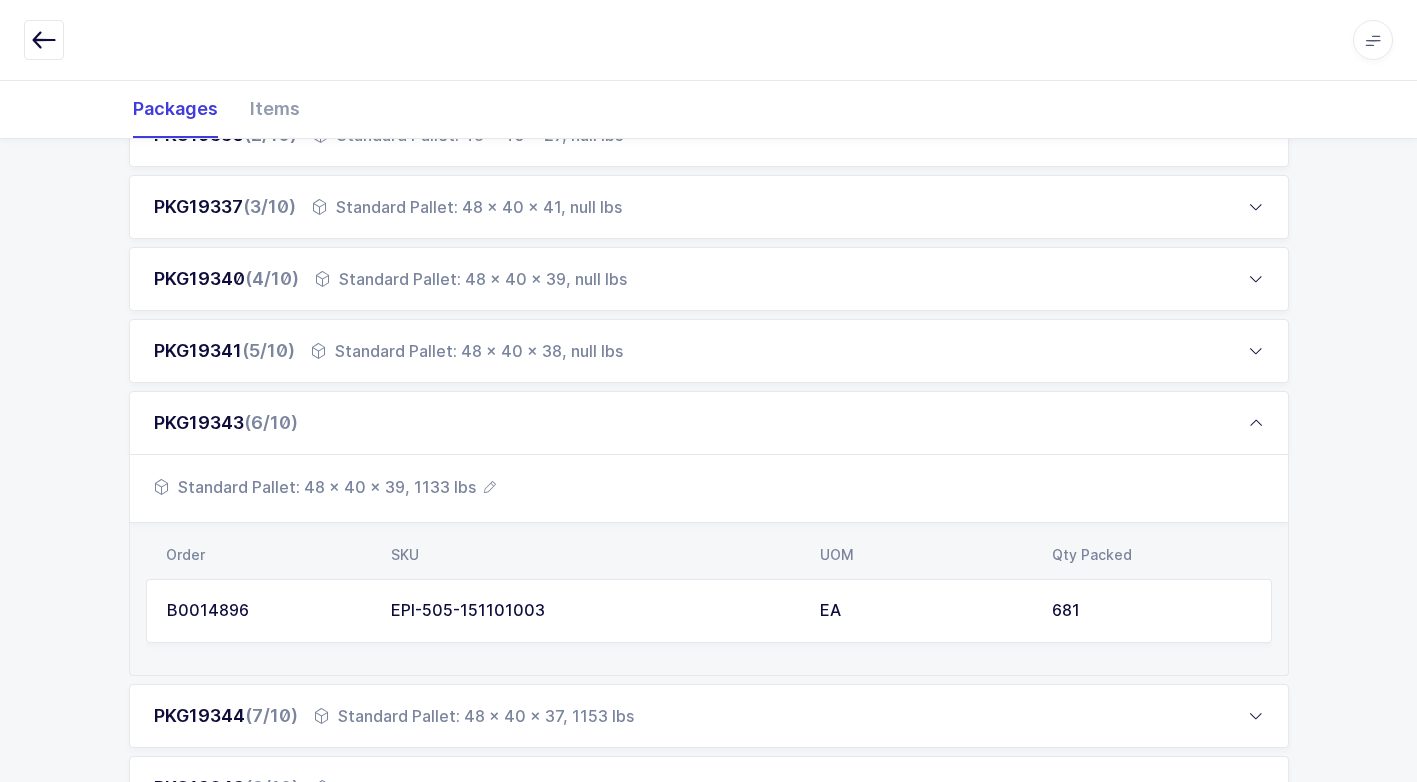 scroll, scrollTop: 344, scrollLeft: 0, axis: vertical 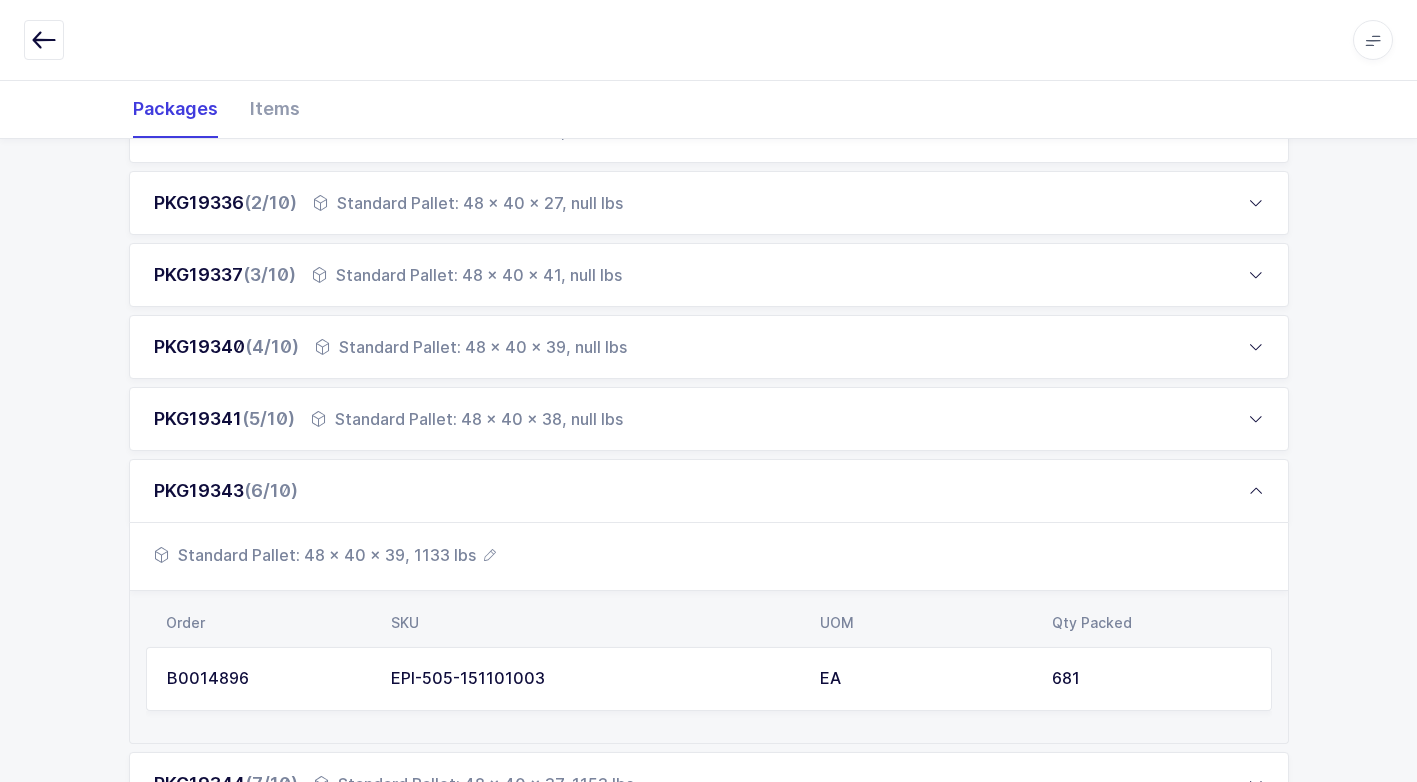 click on "Standard Pallet: 48 x 40 x 38, null lbs" at bounding box center (467, 419) 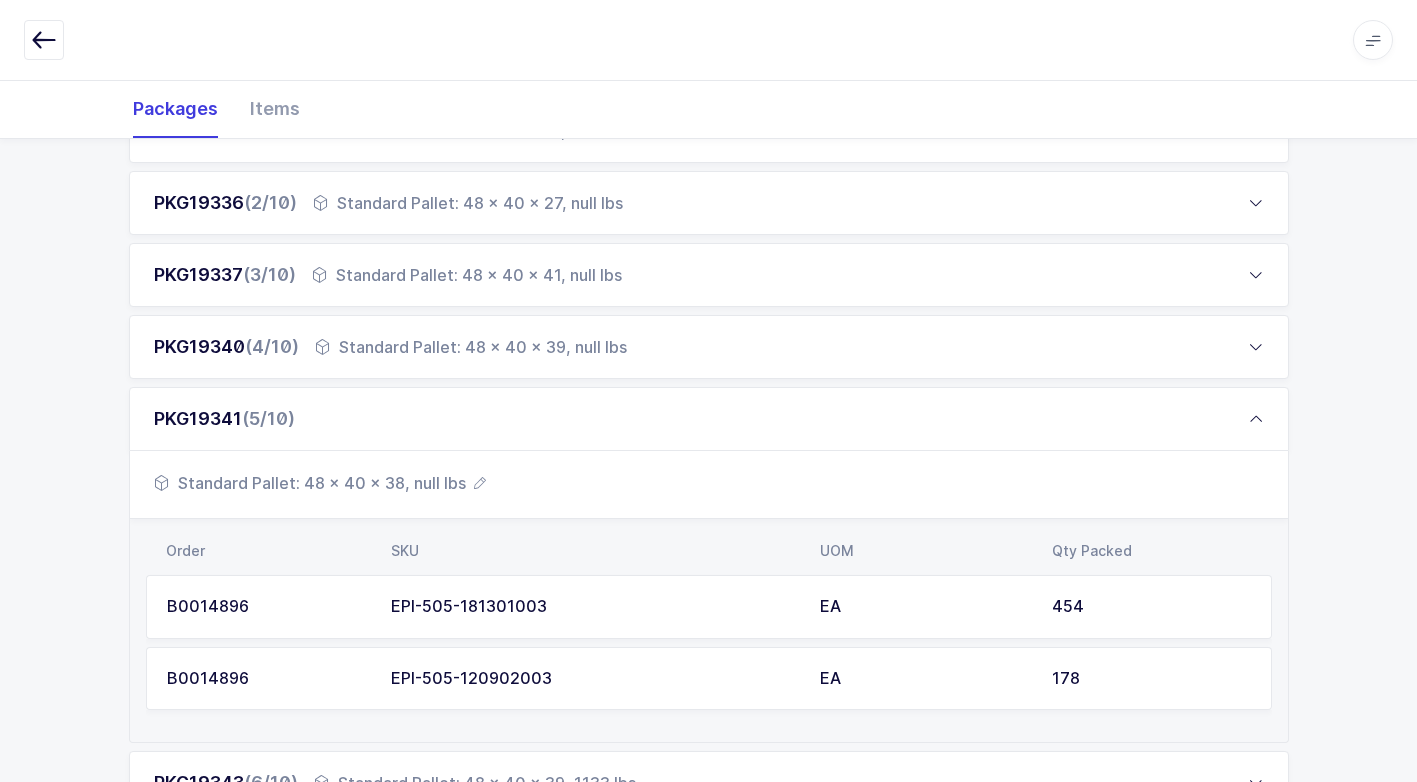 click on "Standard Pallet: 48 x 40 x 38, null lbs" at bounding box center [320, 483] 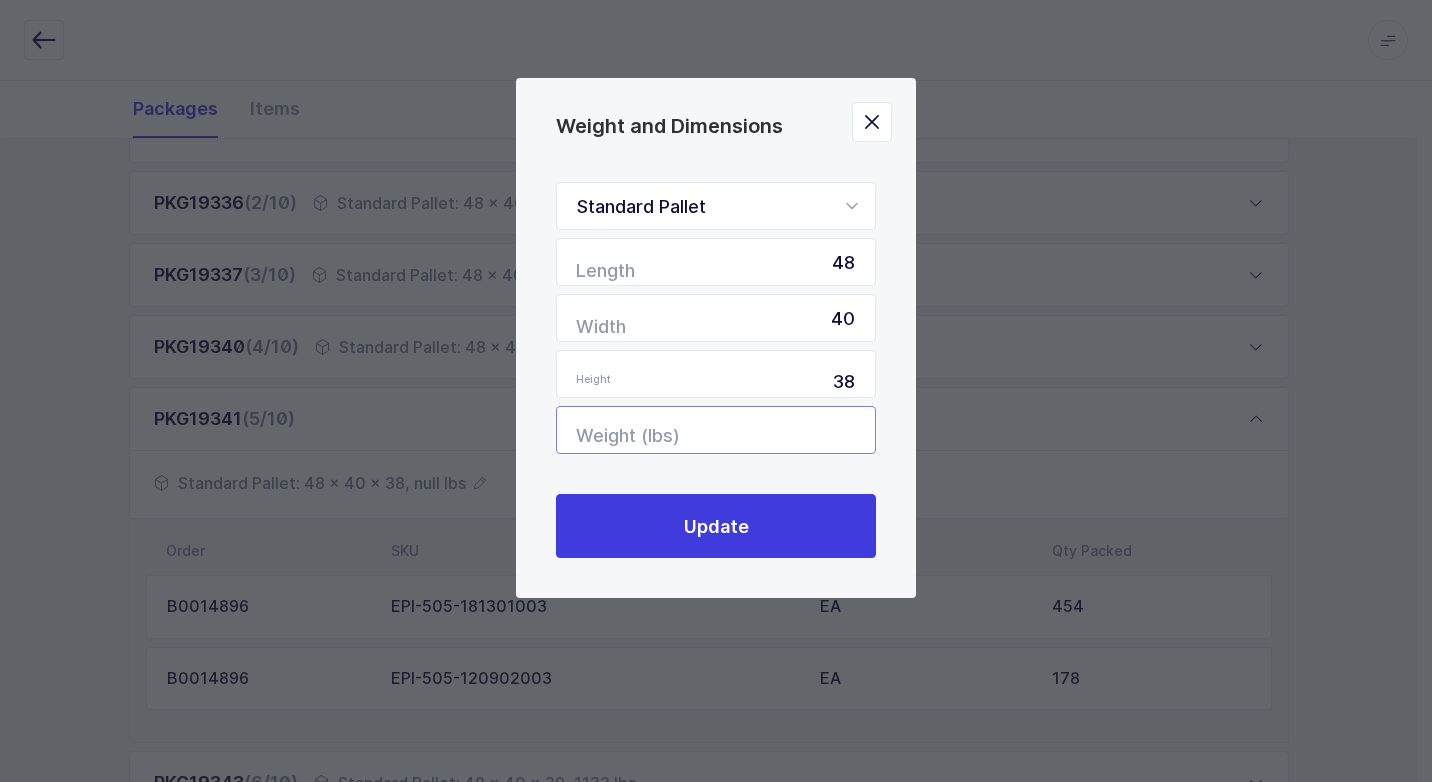 click at bounding box center (716, 430) 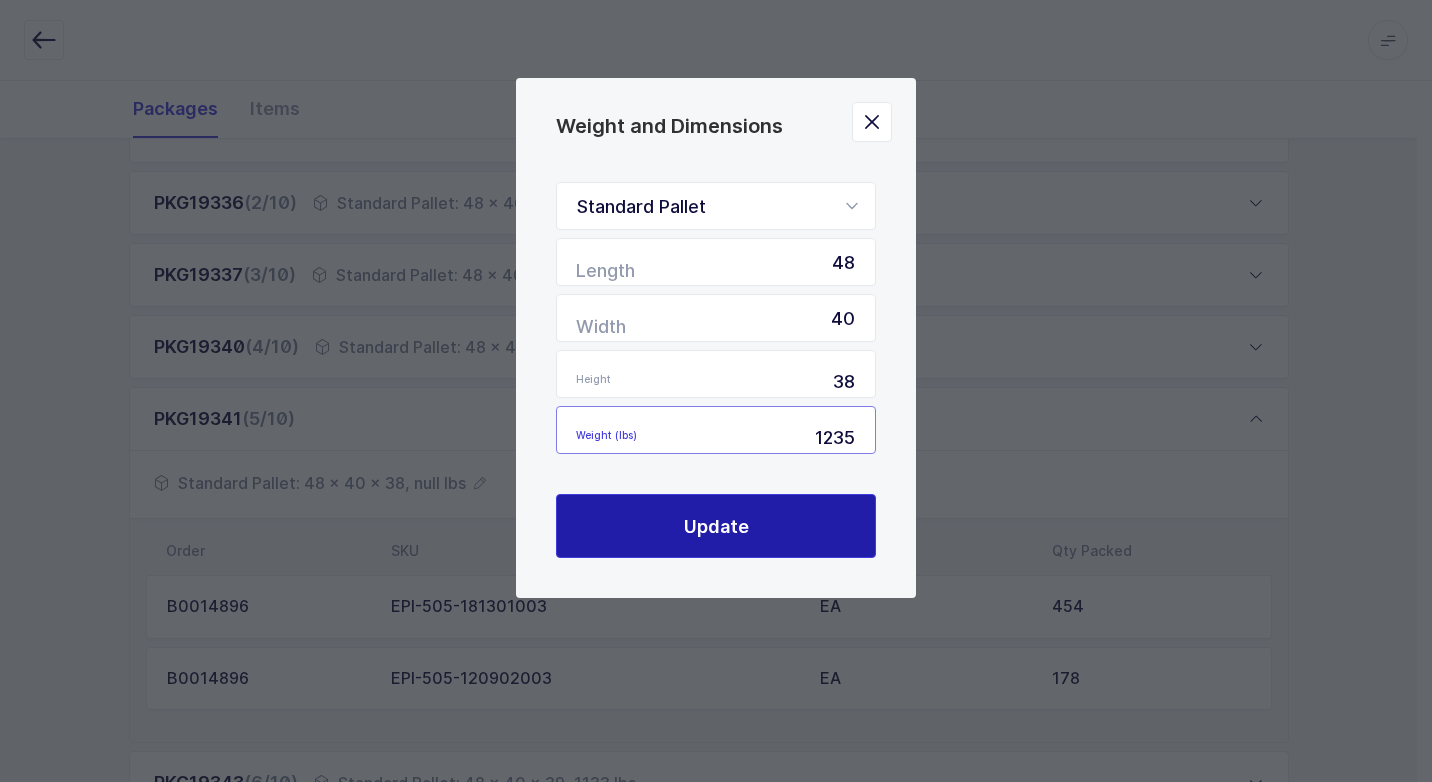 type on "1235" 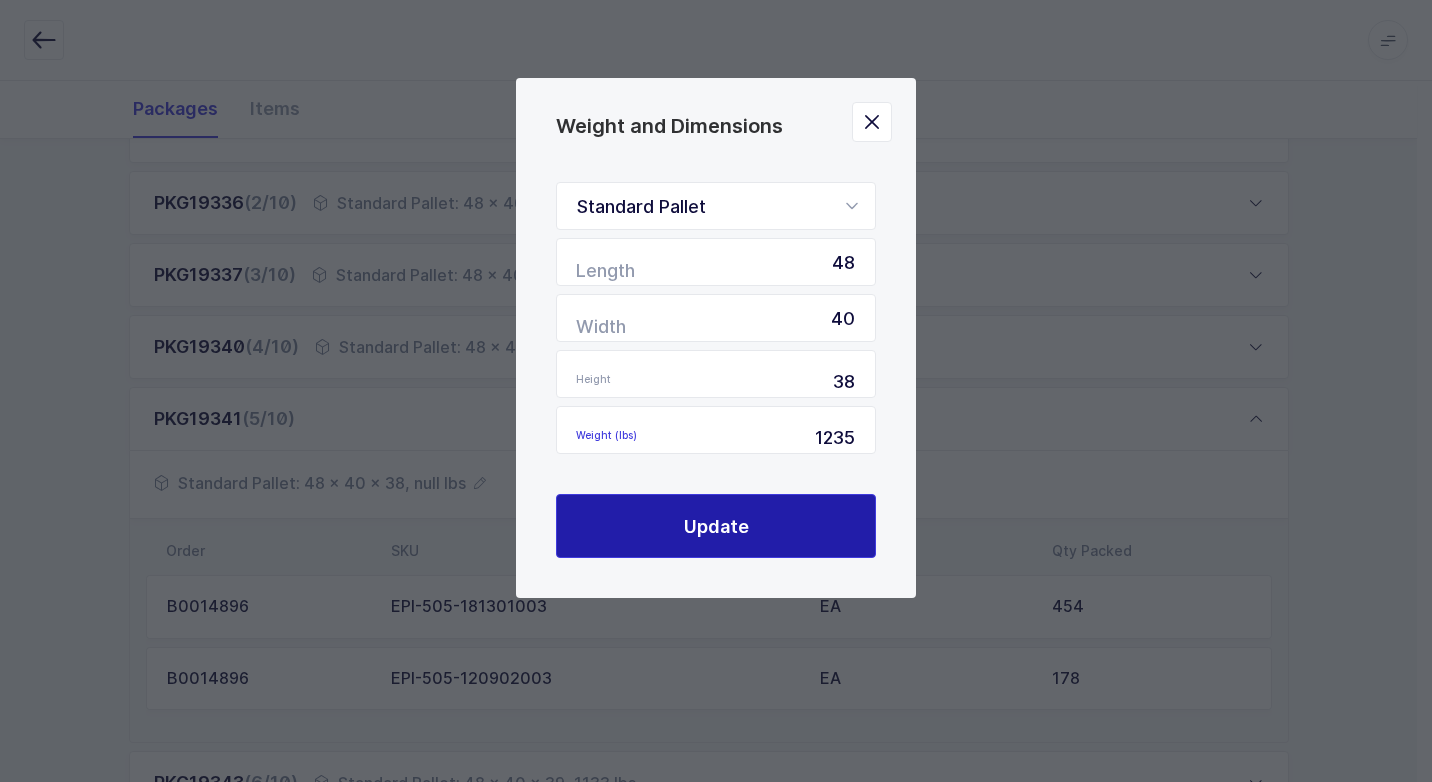 click on "Update" at bounding box center (716, 526) 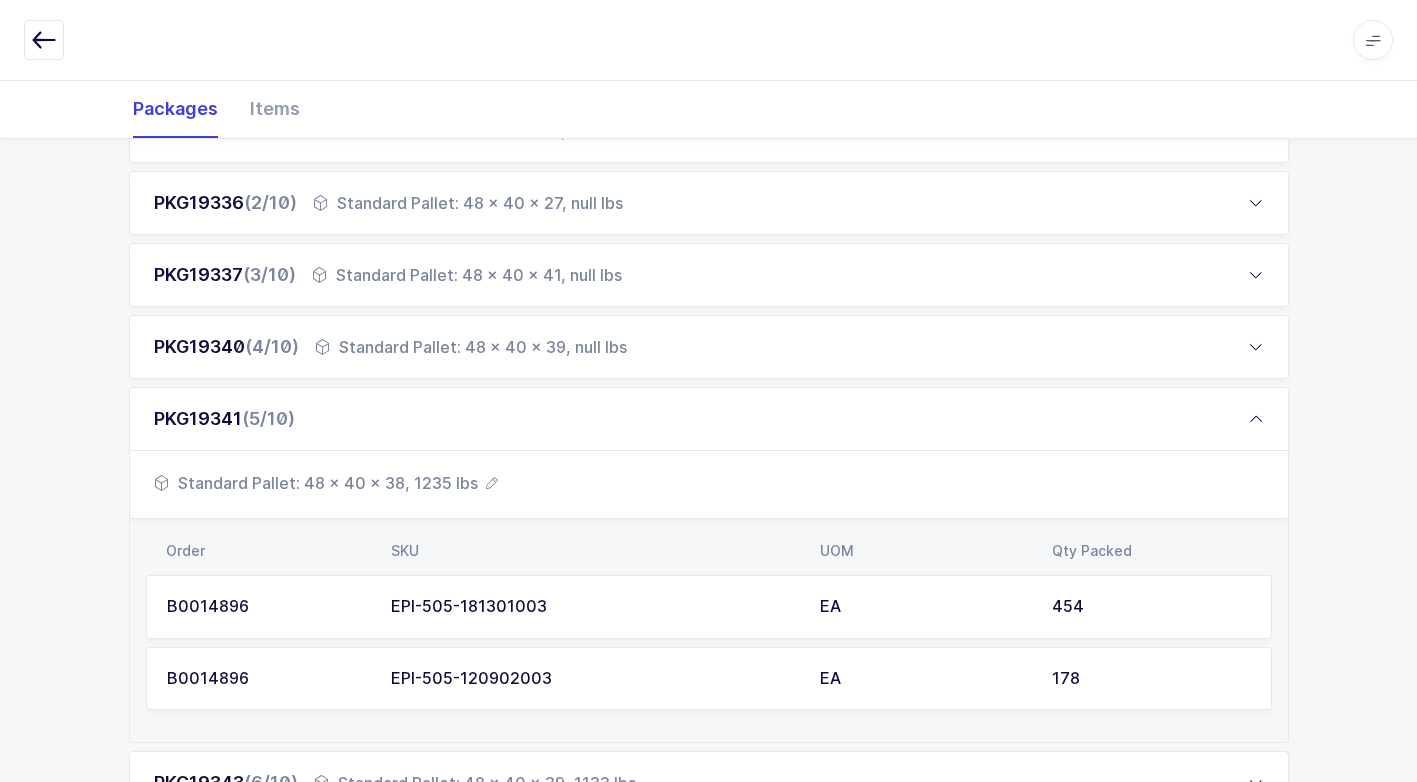 click on "Standard Pallet: 48 x 40 x 39, null lbs" at bounding box center [471, 347] 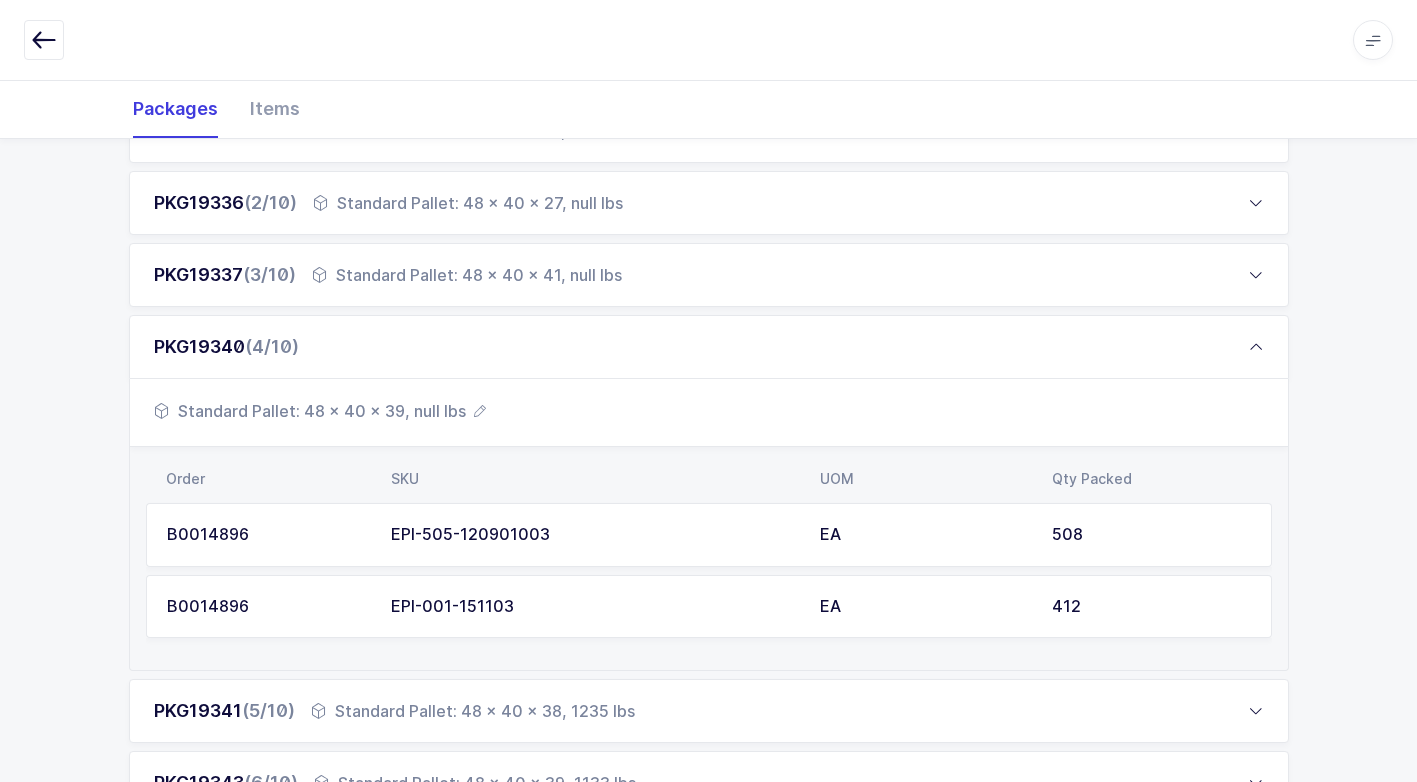 click on "Standard Pallet: 48 x 40 x 39, null lbs" at bounding box center (320, 411) 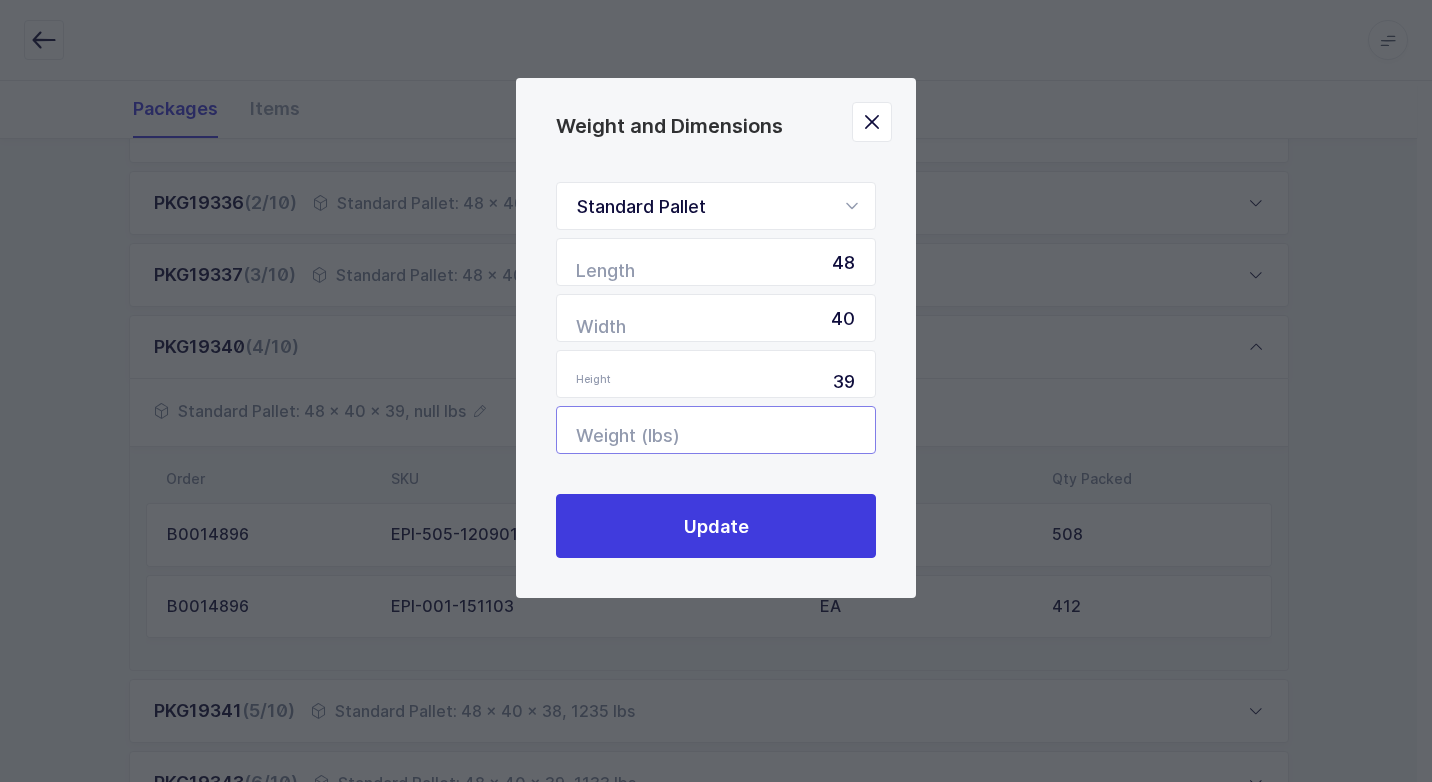 click at bounding box center (716, 430) 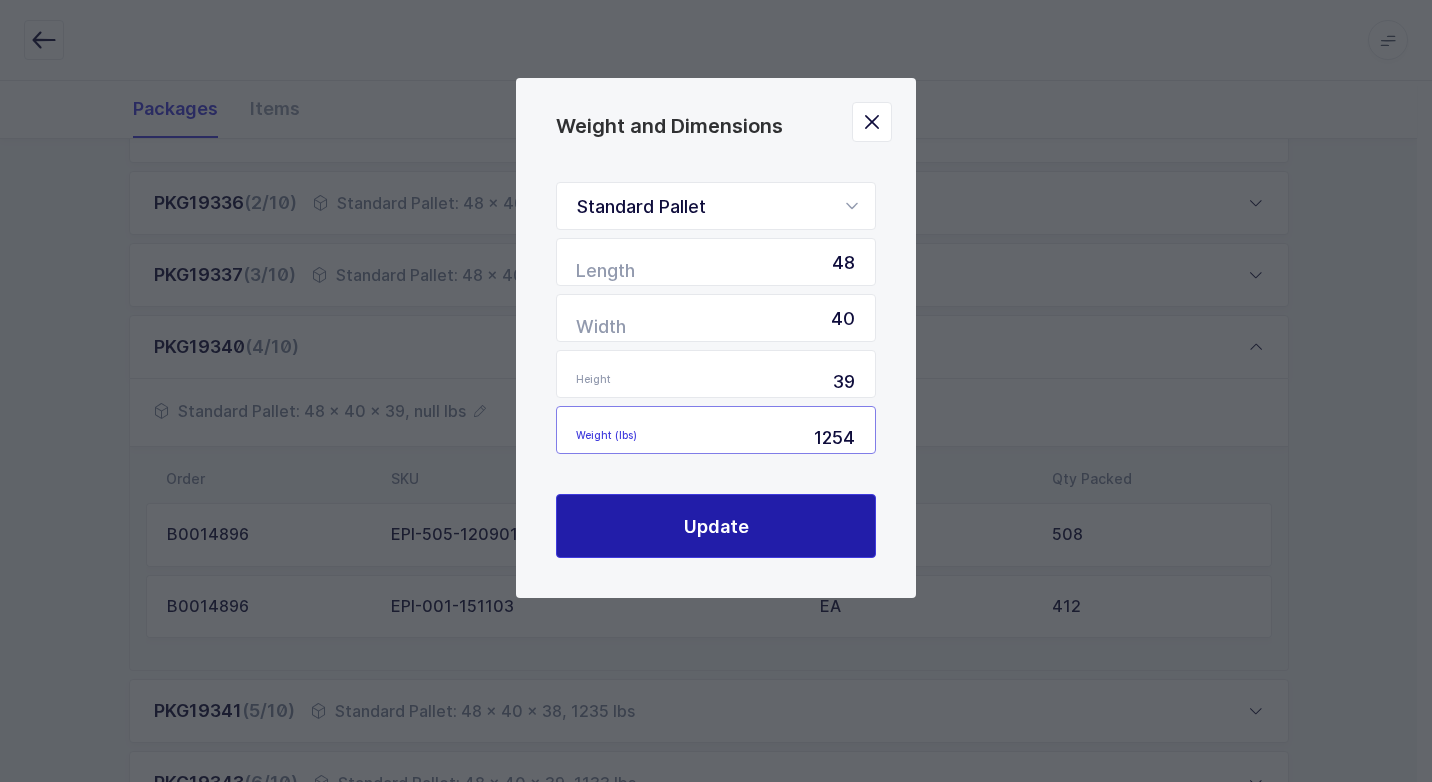 type on "1254" 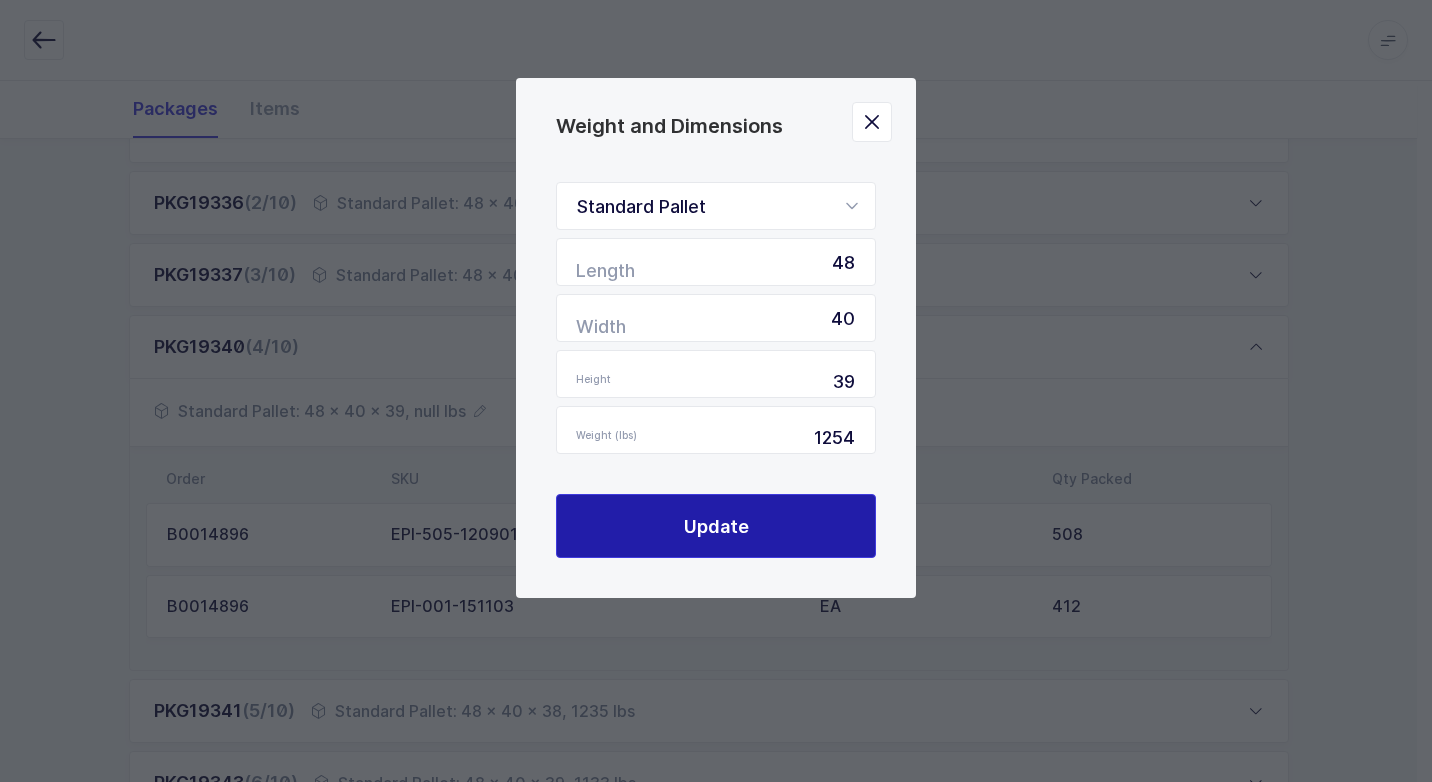 click on "Update" at bounding box center (716, 526) 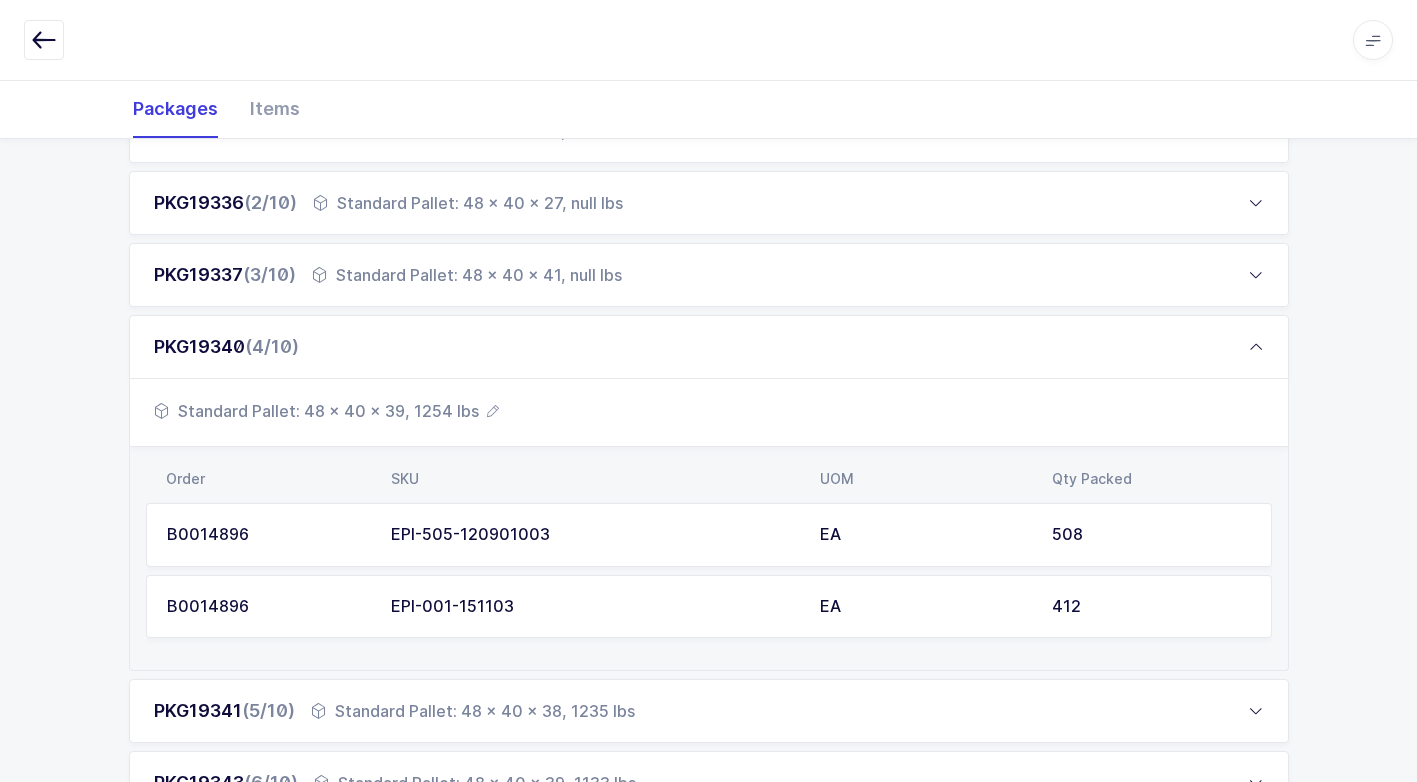 click on "Standard Pallet: 48 x 40 x 41, null lbs" at bounding box center (467, 275) 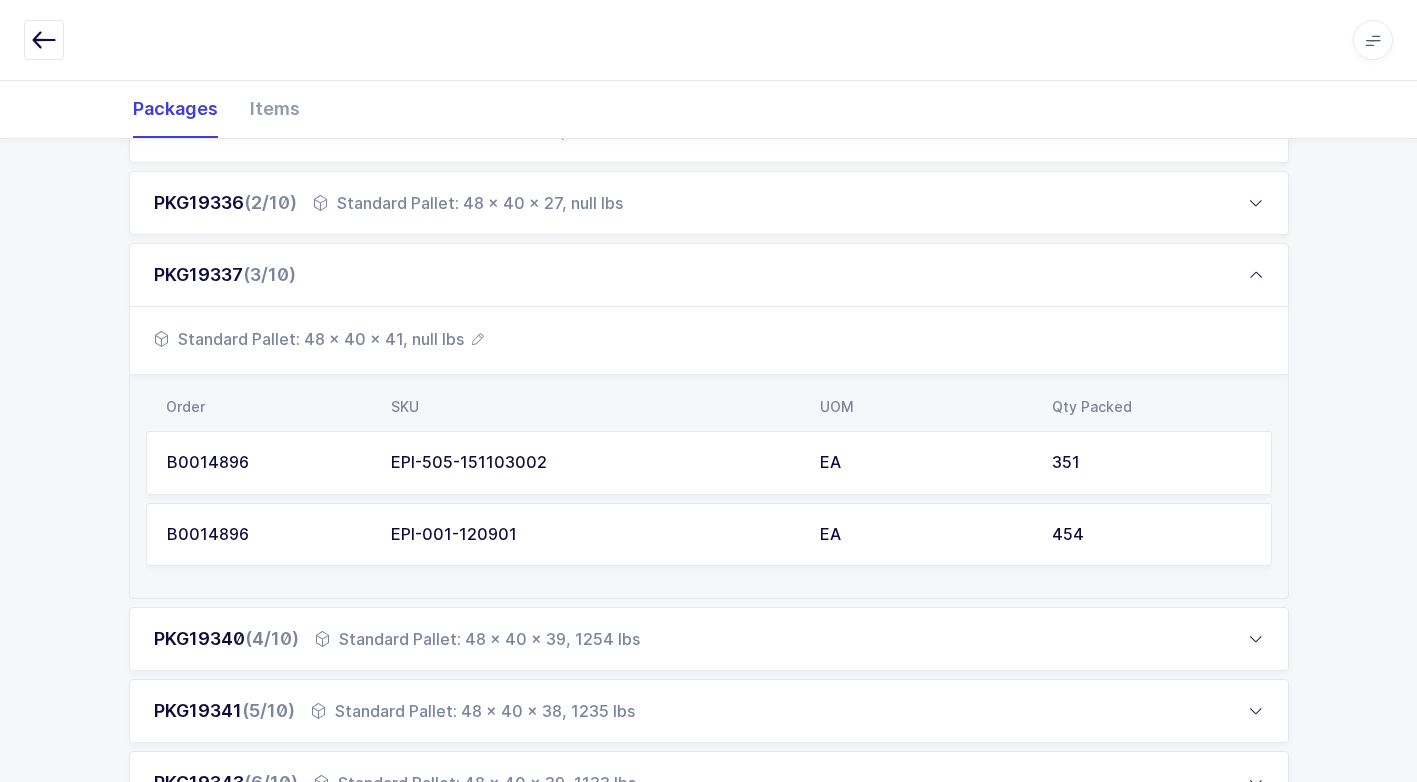 drag, startPoint x: 436, startPoint y: 342, endPoint x: 447, endPoint y: 331, distance: 15.556349 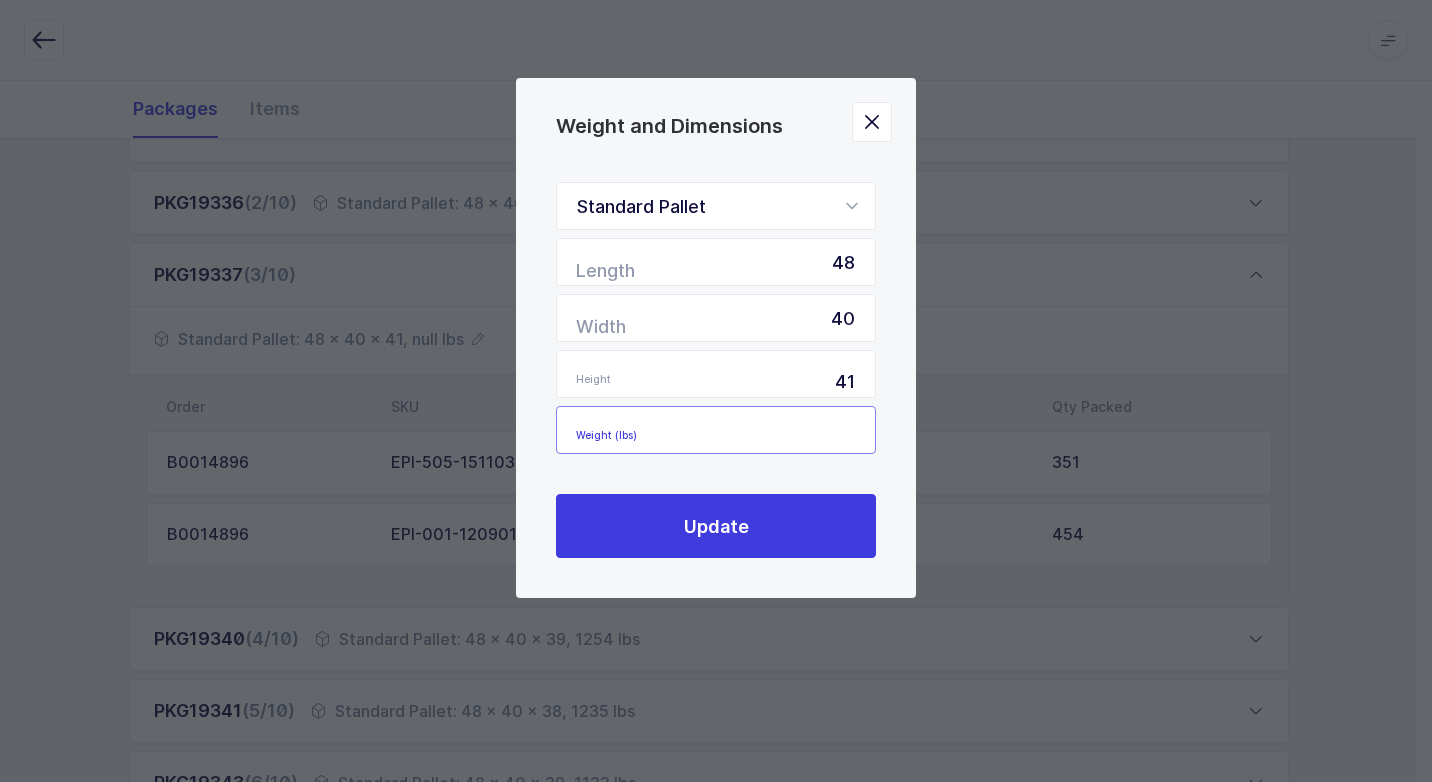 click at bounding box center [716, 430] 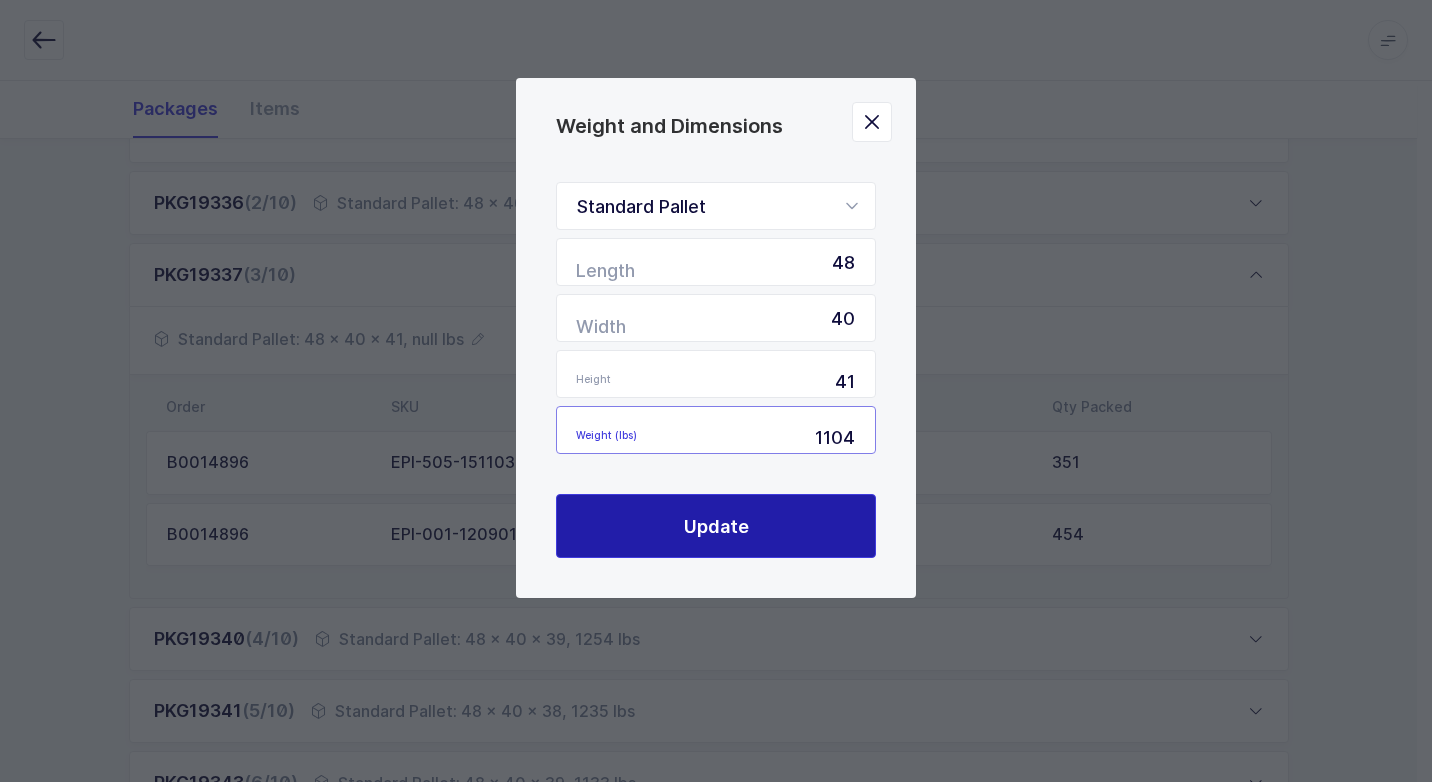 type on "1104" 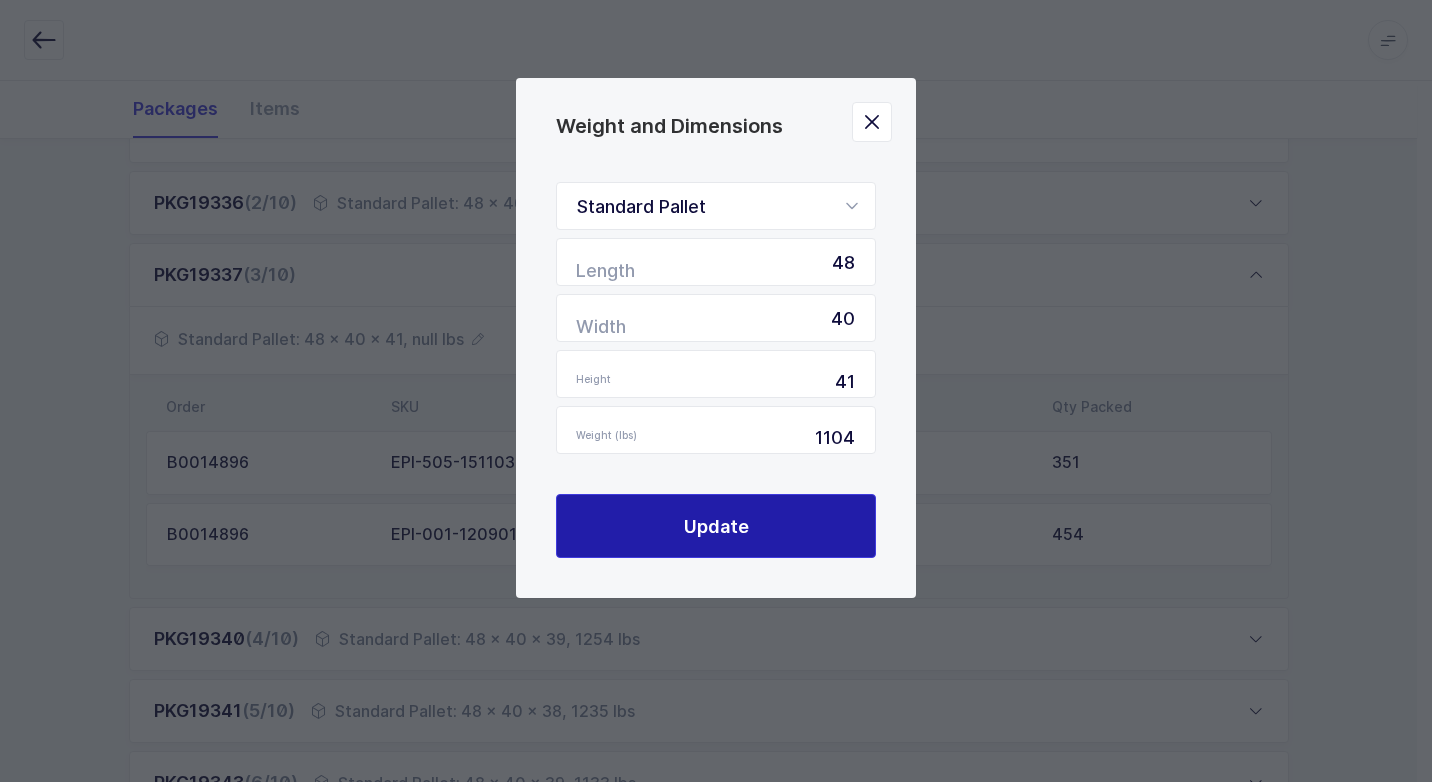 click on "Update" at bounding box center (716, 526) 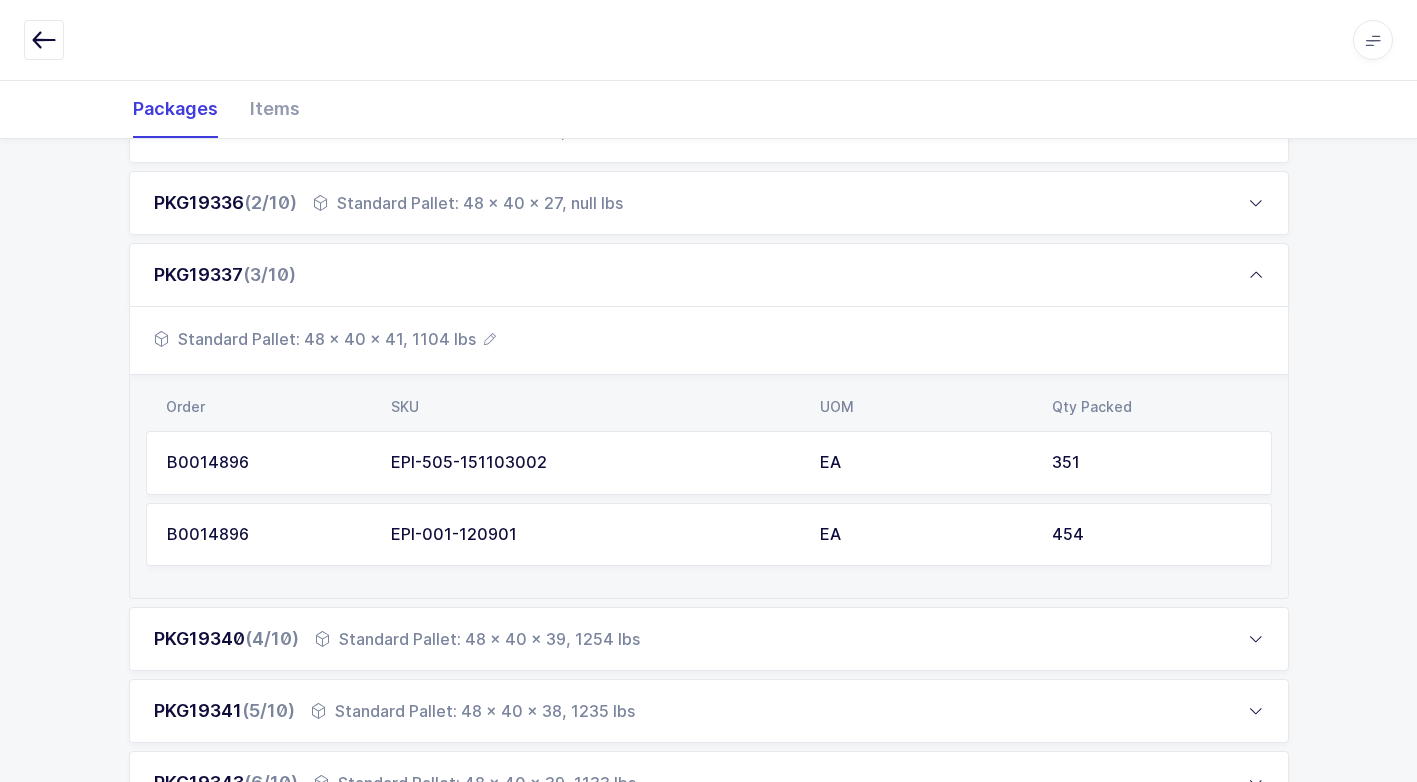 click on "Standard Pallet: 48 x 40 x 27, null lbs" at bounding box center [468, 203] 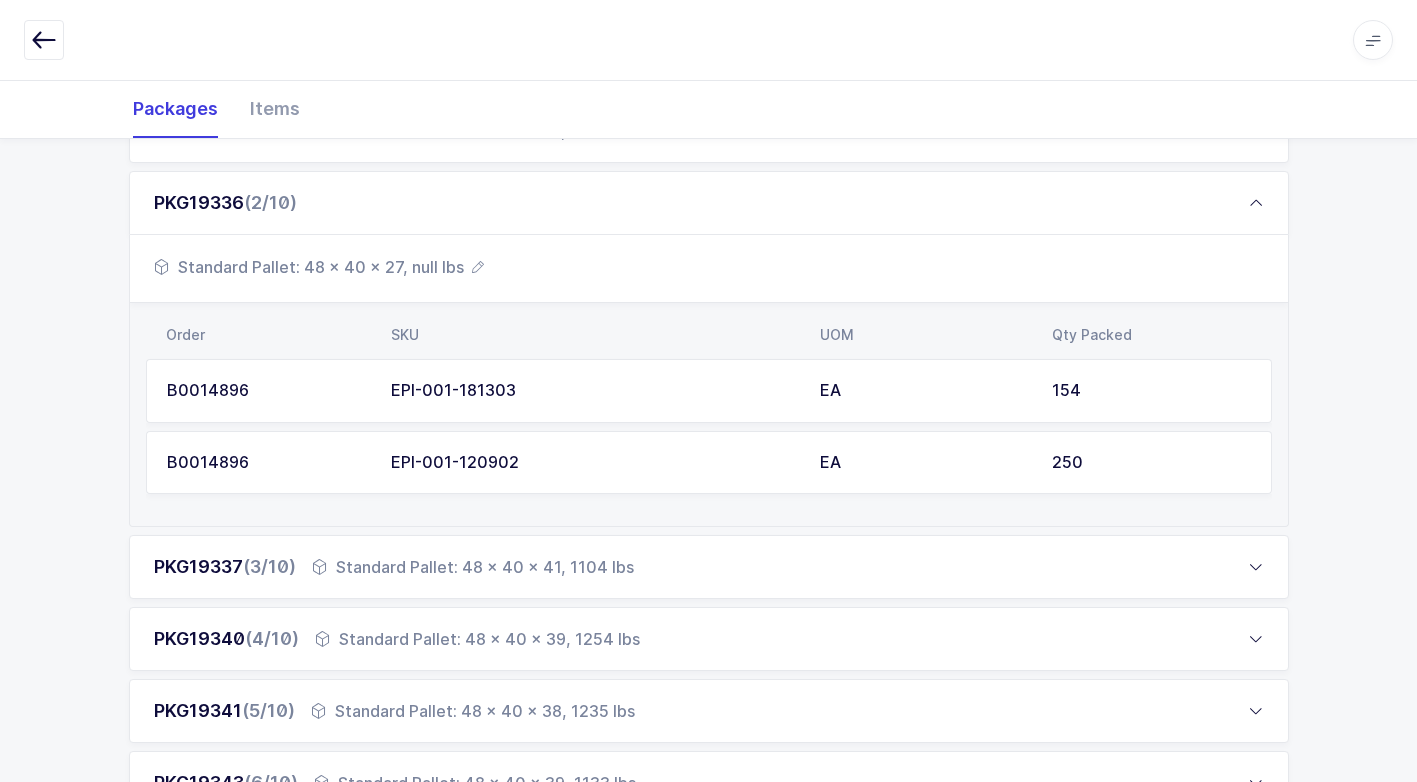 click on "Standard Pallet: 48 x 40 x 27, null lbs" at bounding box center [319, 267] 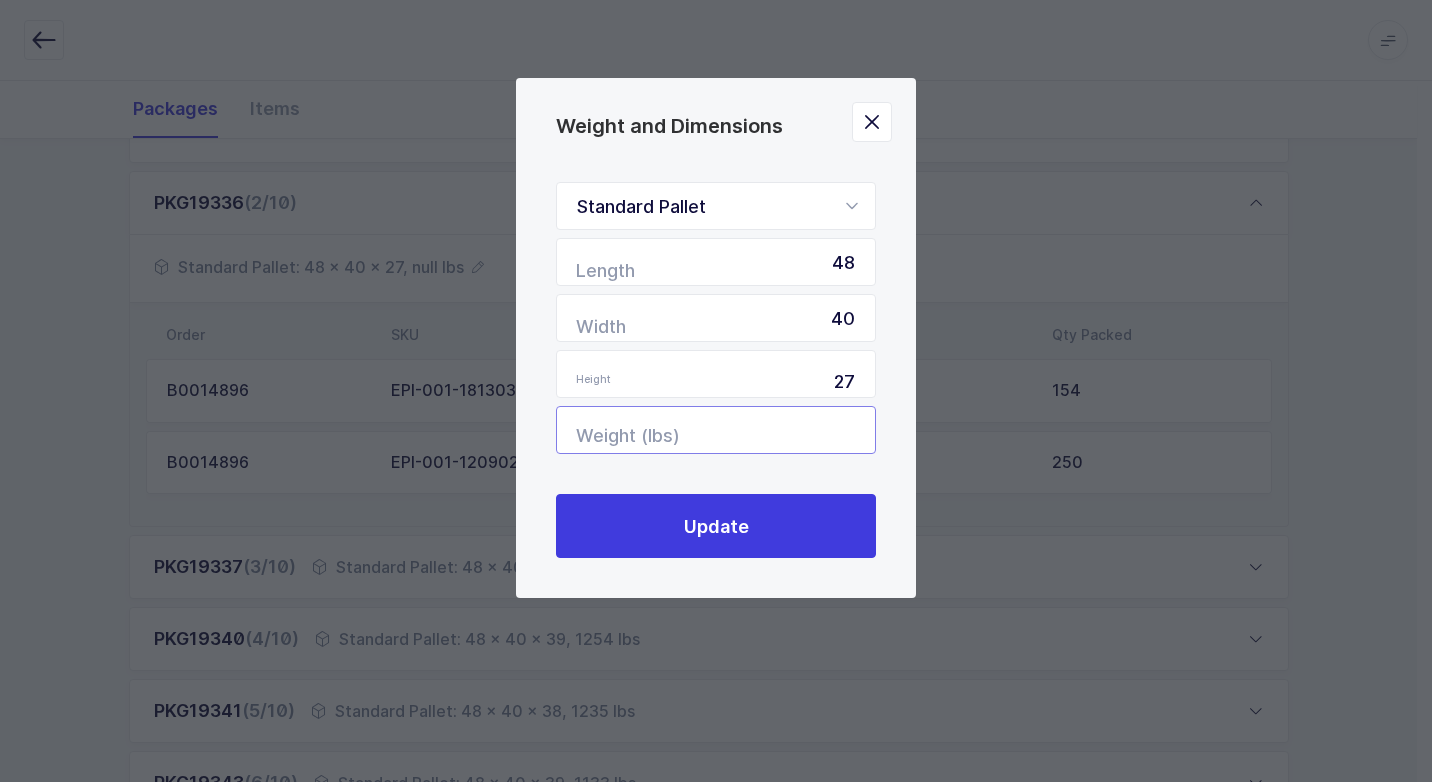 click at bounding box center (716, 430) 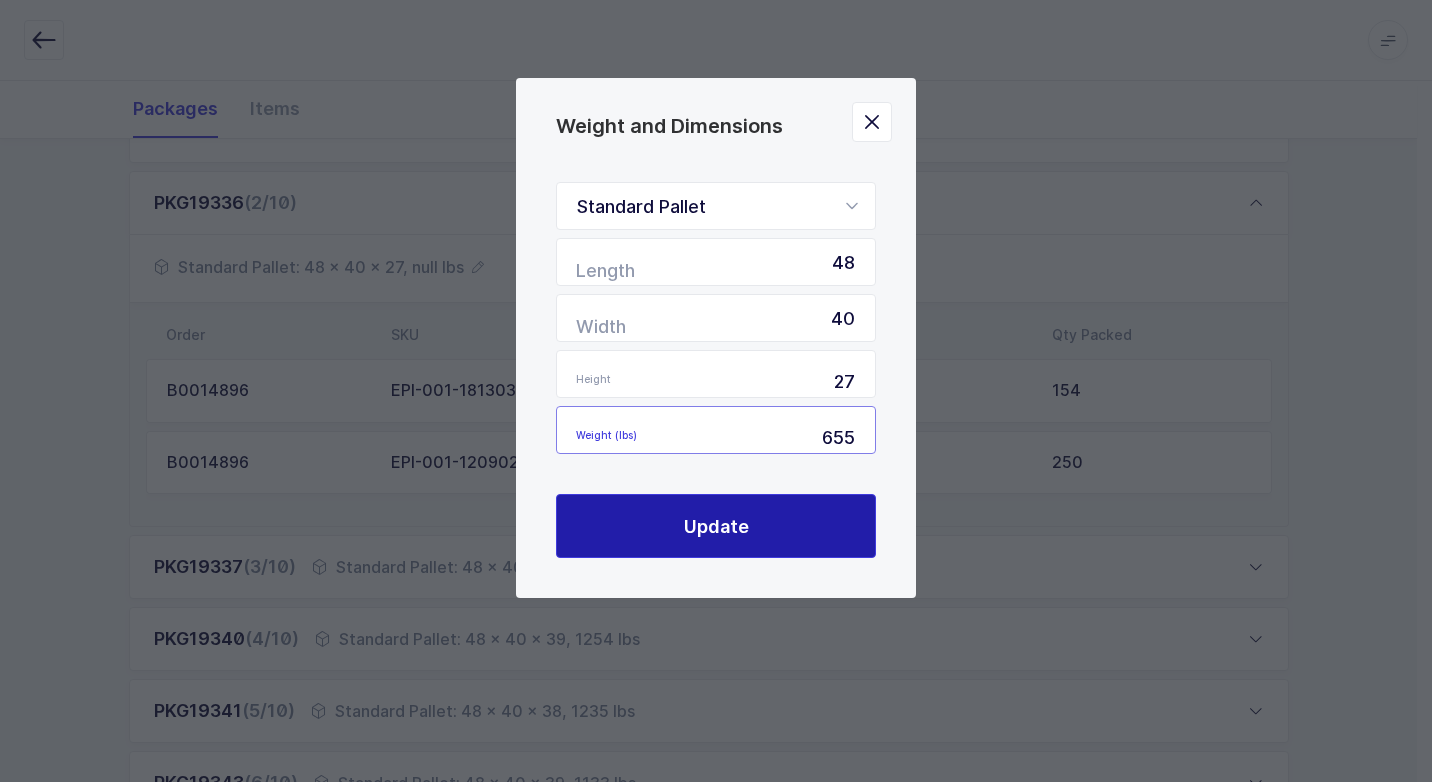 type on "655" 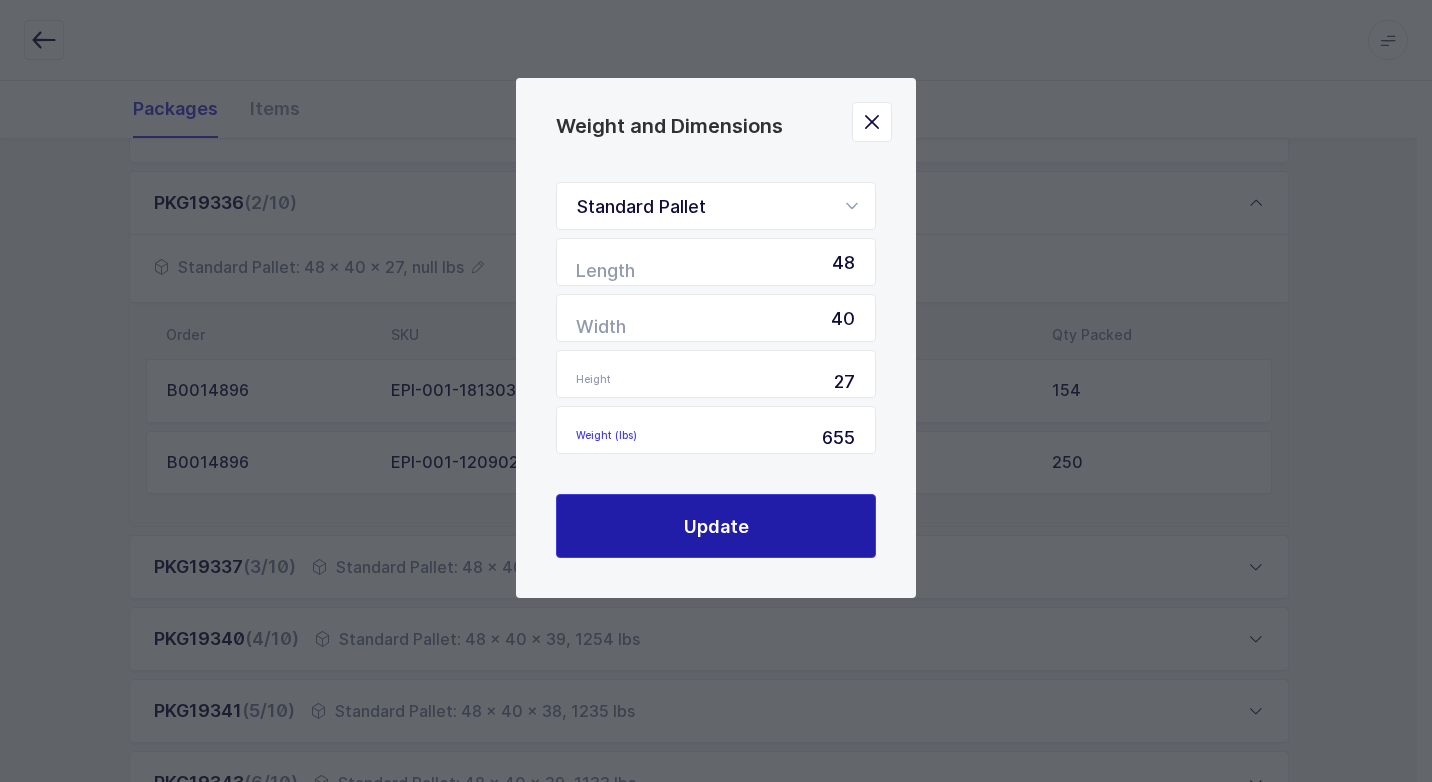 click on "Update" at bounding box center [716, 526] 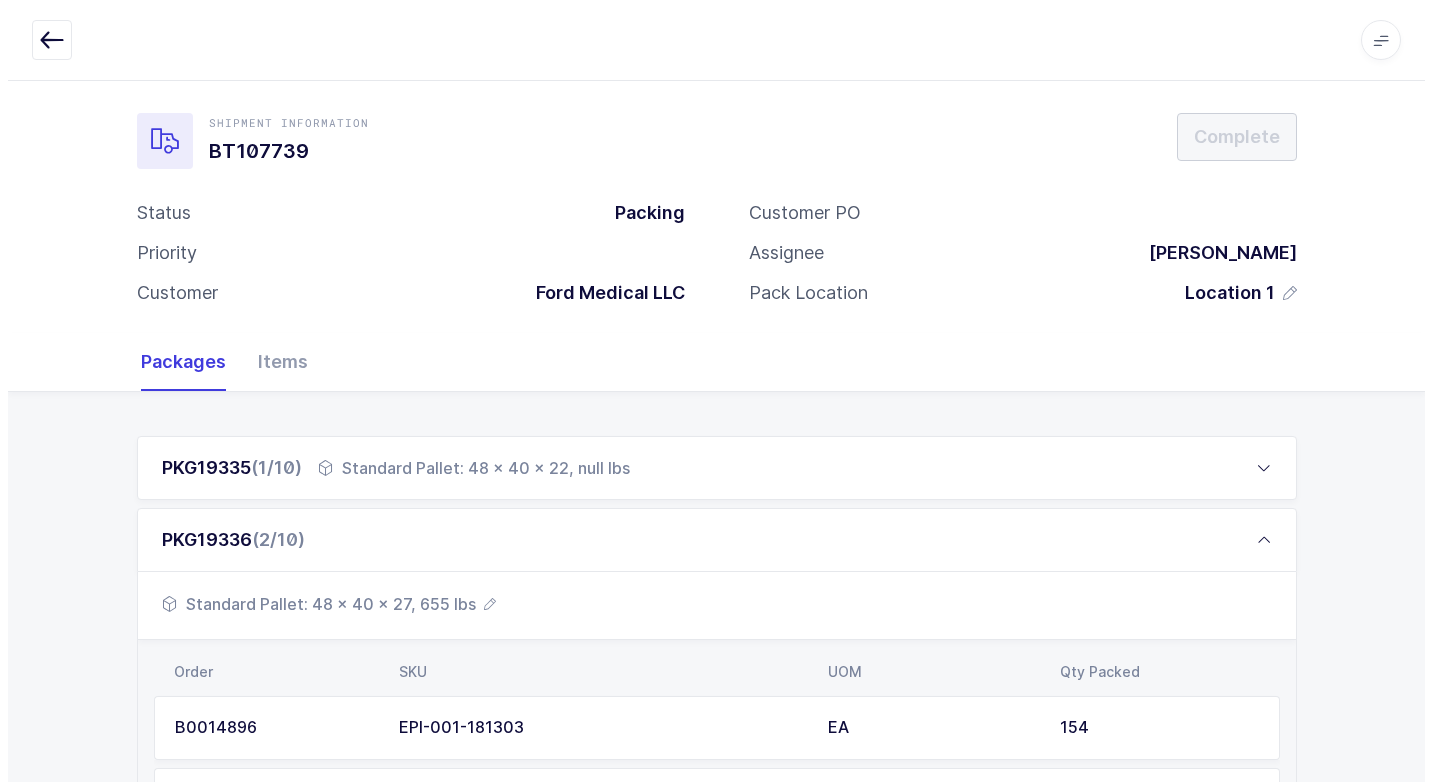 scroll, scrollTop: 0, scrollLeft: 0, axis: both 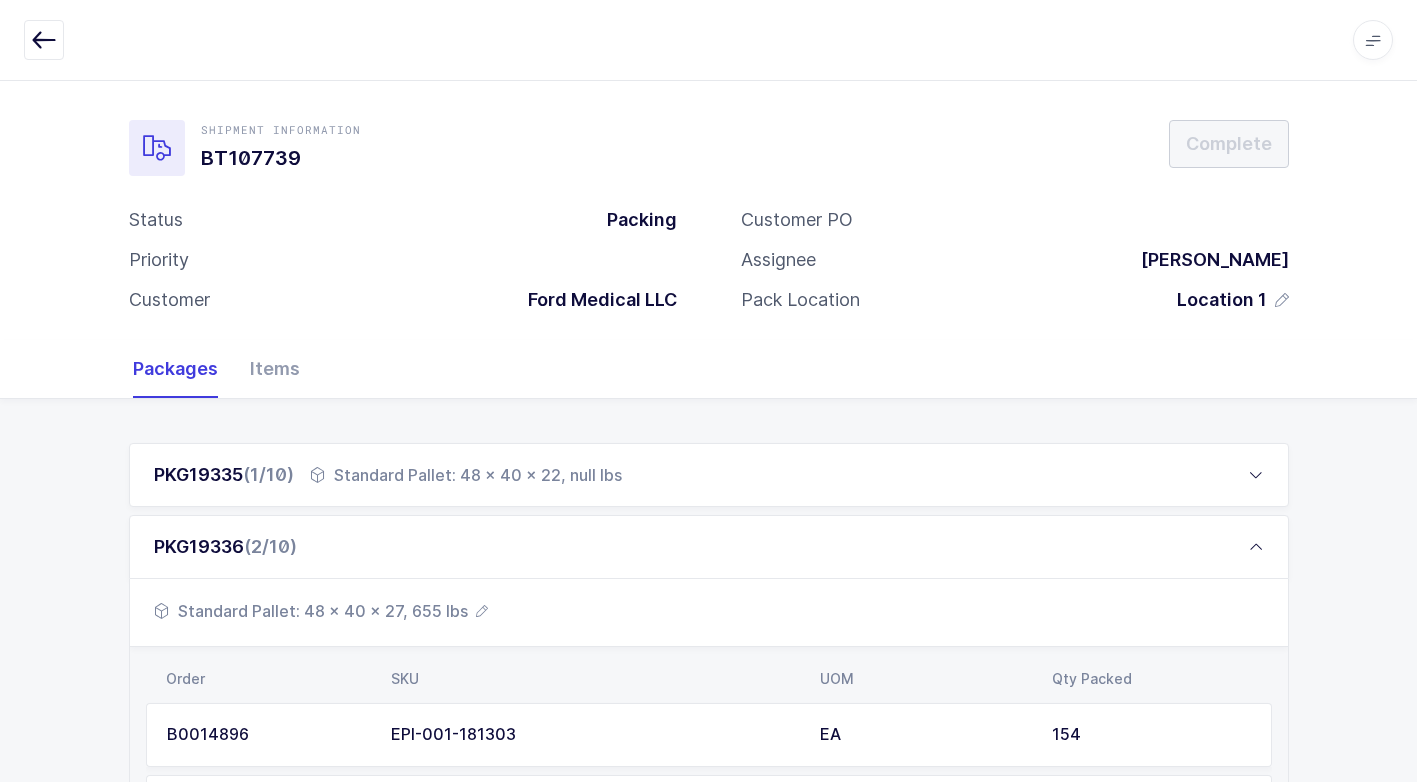 click on "Standard Pallet: 48 x 40 x 22, null lbs" at bounding box center (466, 475) 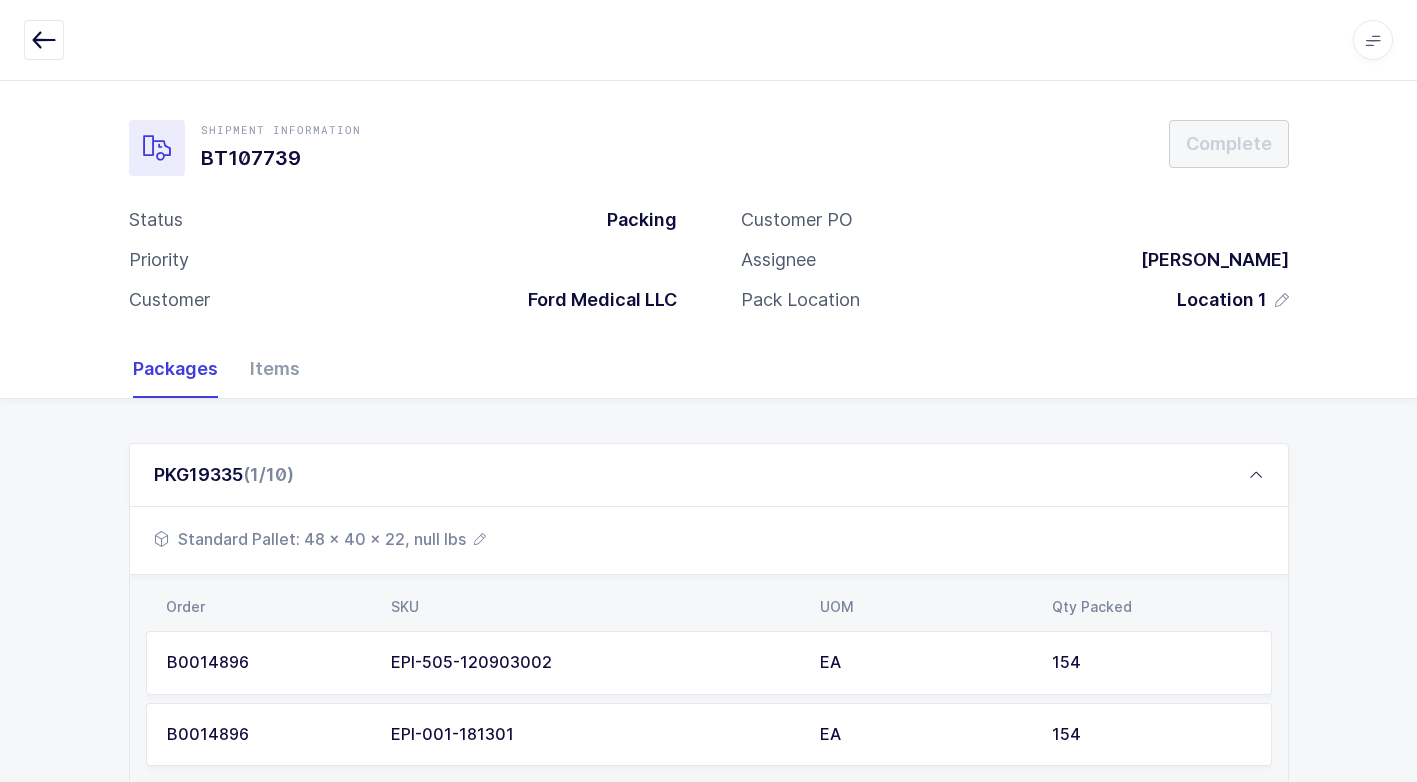 click on "Standard Pallet: 48 x 40 x 22, null lbs" at bounding box center [320, 539] 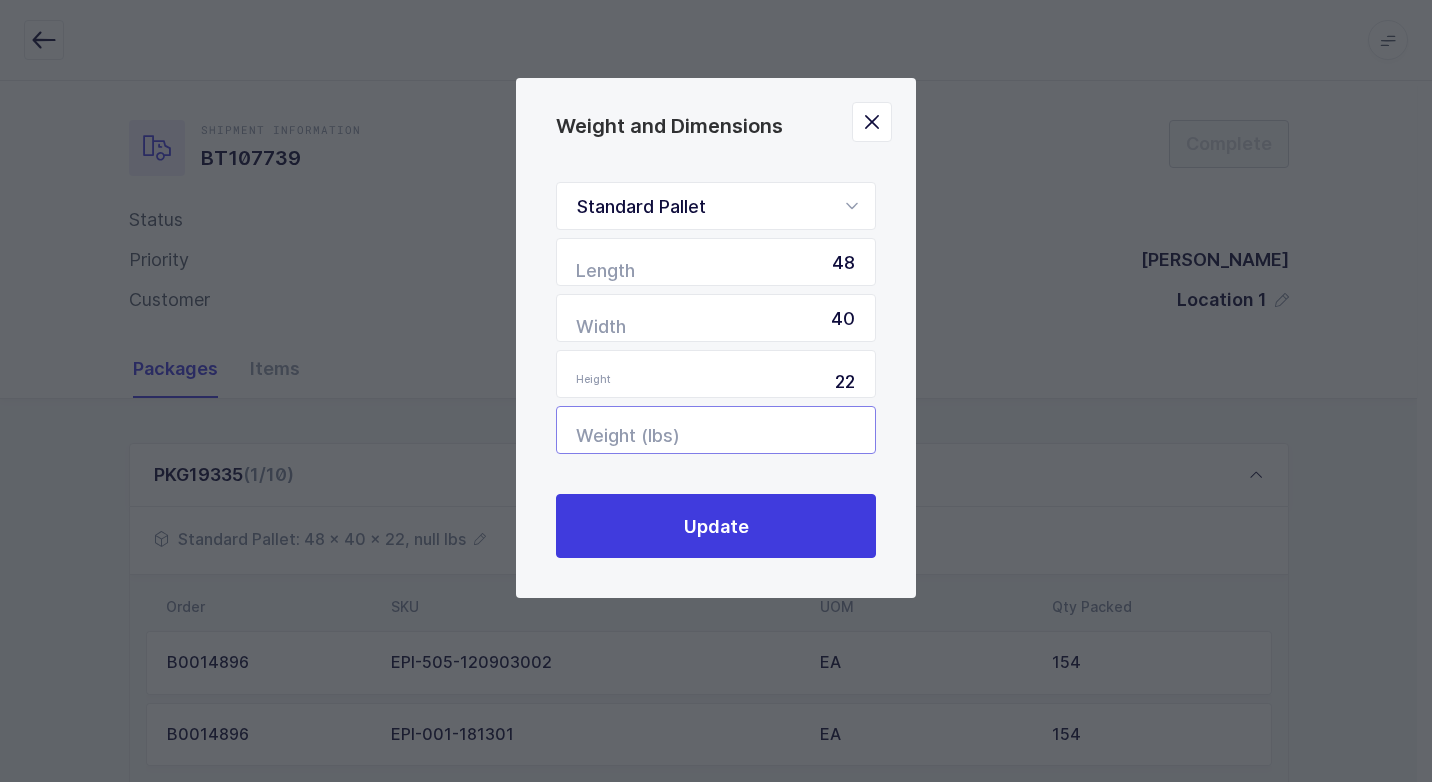 click at bounding box center [716, 430] 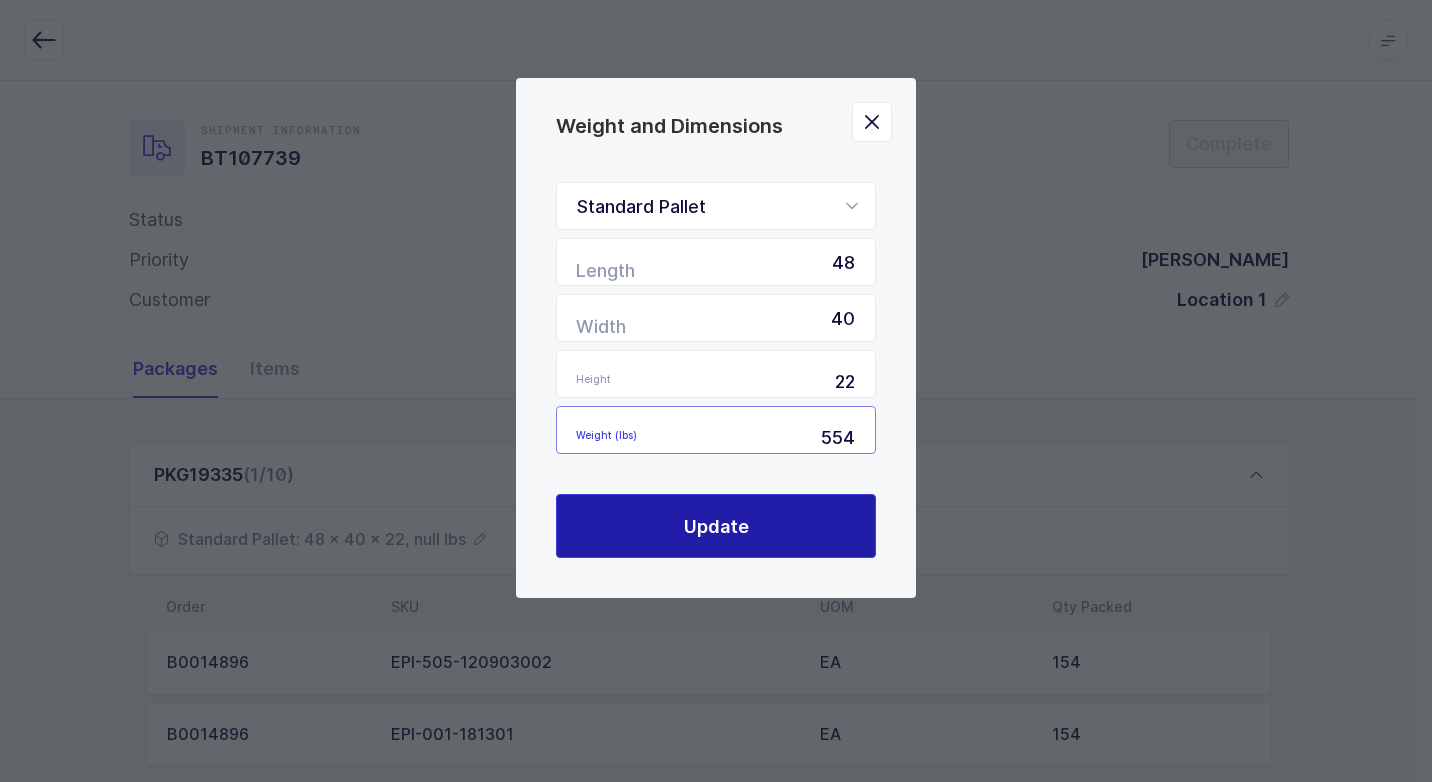 type on "554" 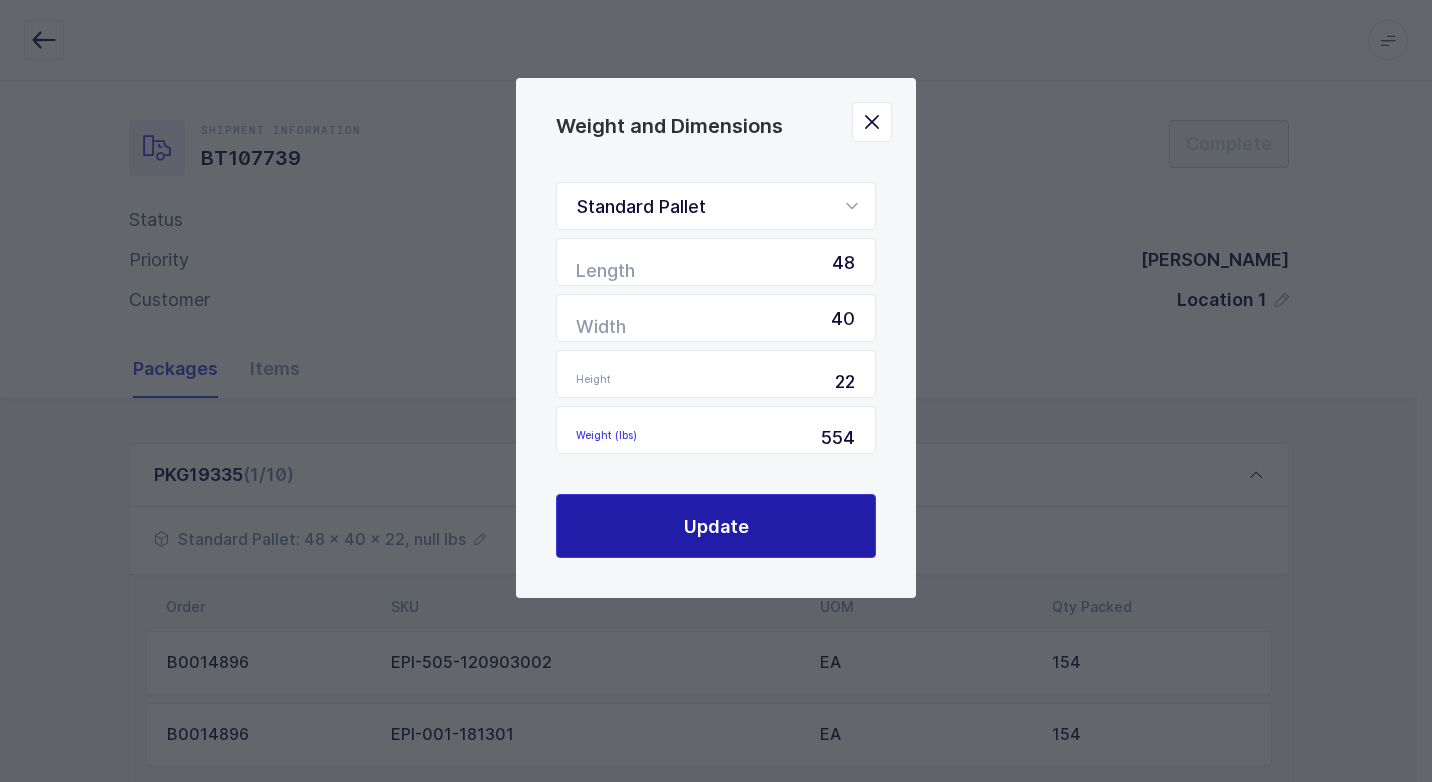 click on "Update" at bounding box center (716, 526) 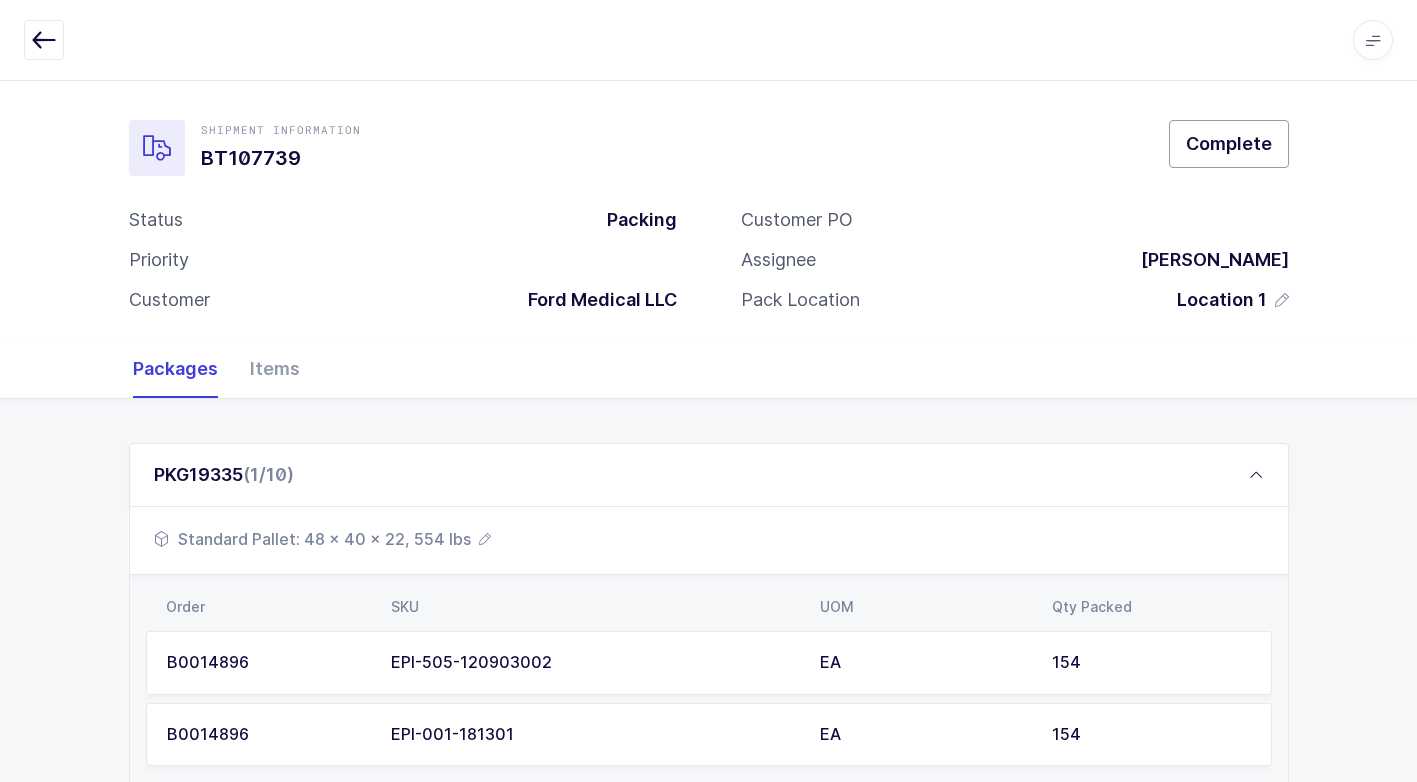 click on "Complete" at bounding box center [1229, 143] 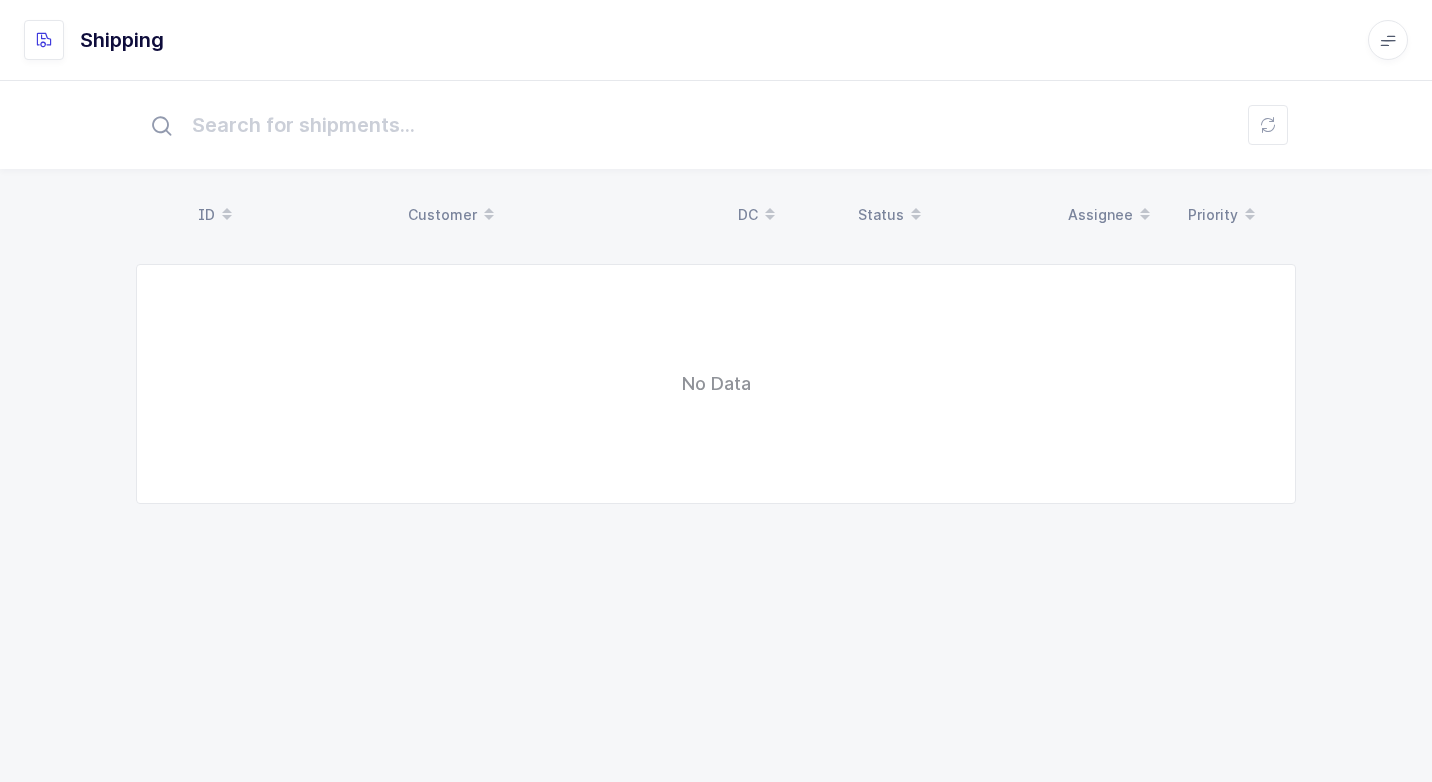 scroll, scrollTop: 0, scrollLeft: 0, axis: both 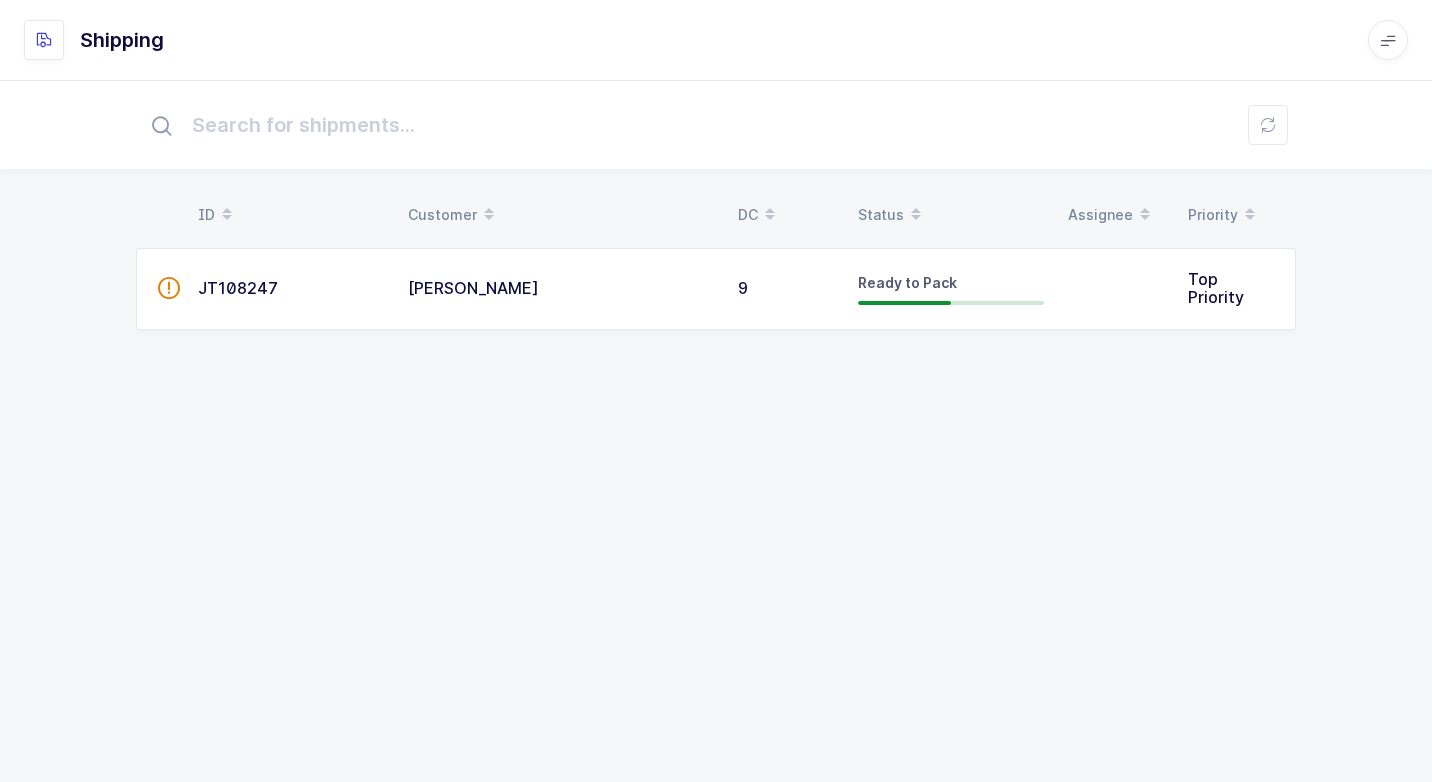 click on "Ready to Pack" at bounding box center [951, 289] 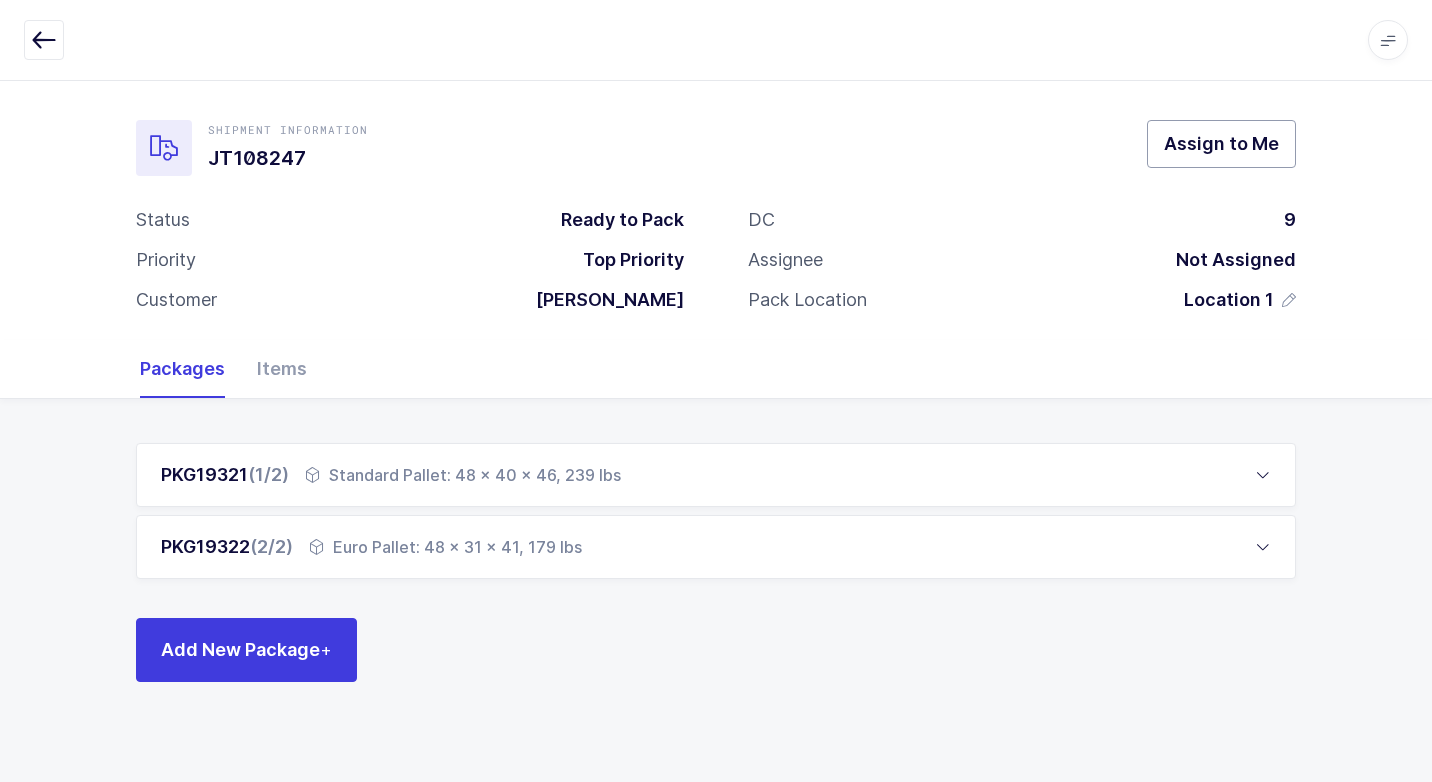 click on "Assign to Me" at bounding box center (1221, 143) 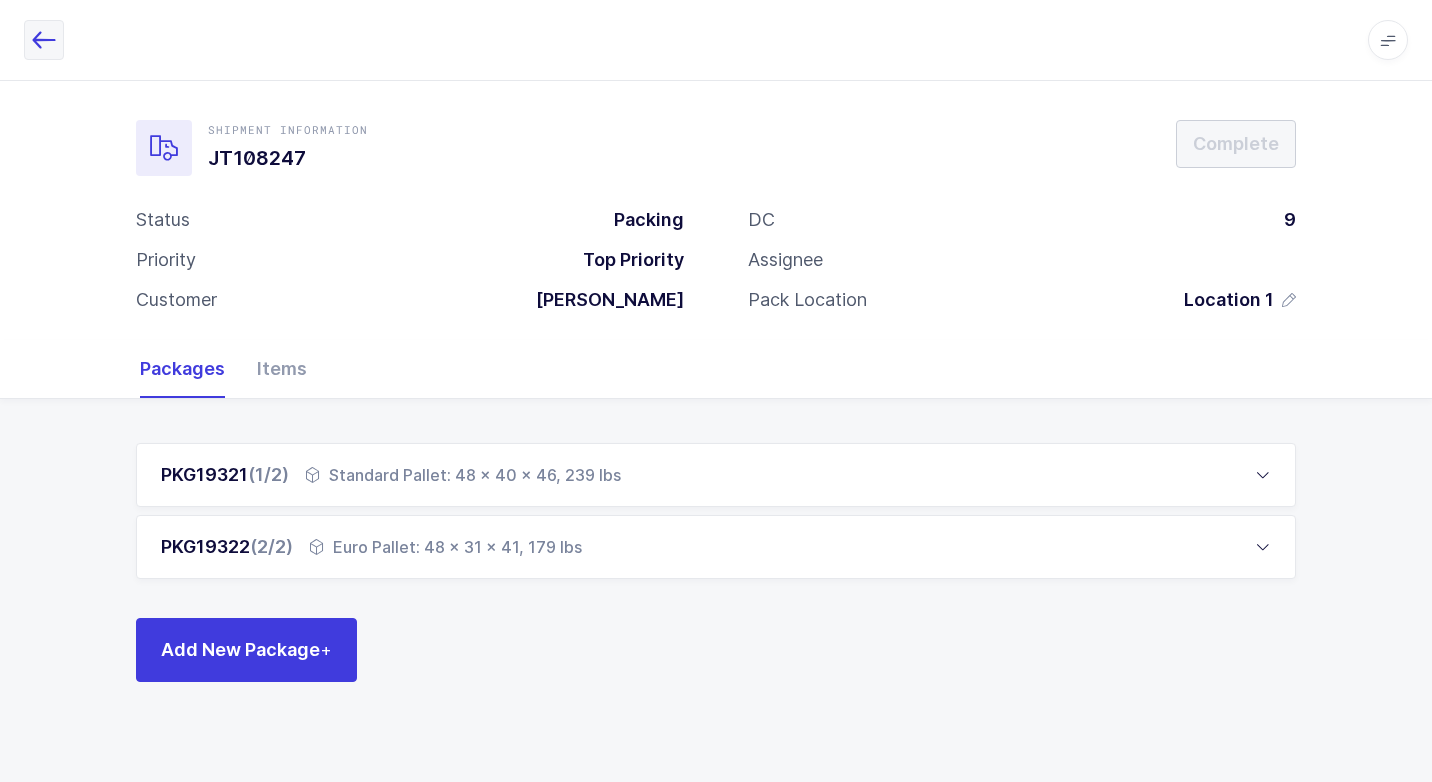 click at bounding box center [44, 40] 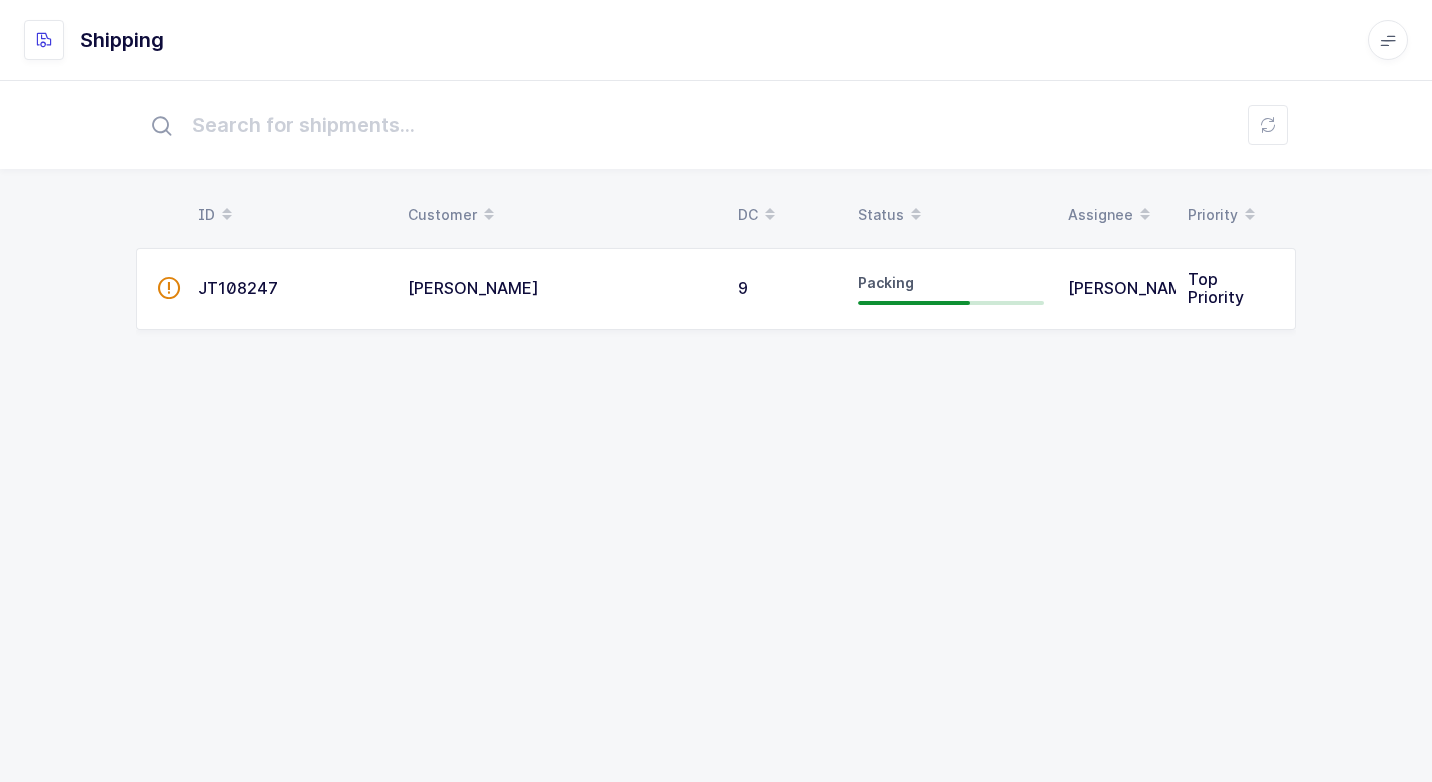 click on "[PERSON_NAME]" at bounding box center [561, 289] 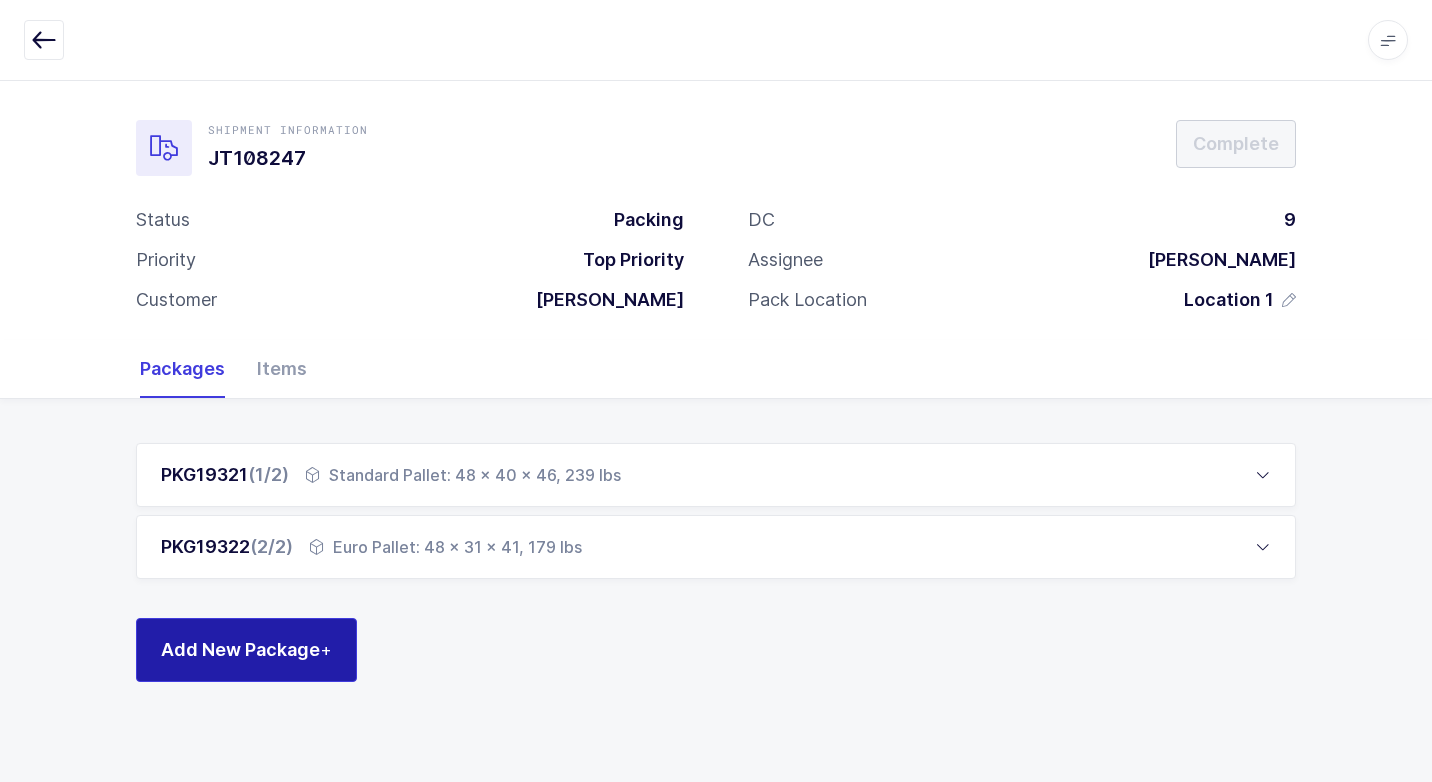 click on "Add New Package  +" at bounding box center (246, 649) 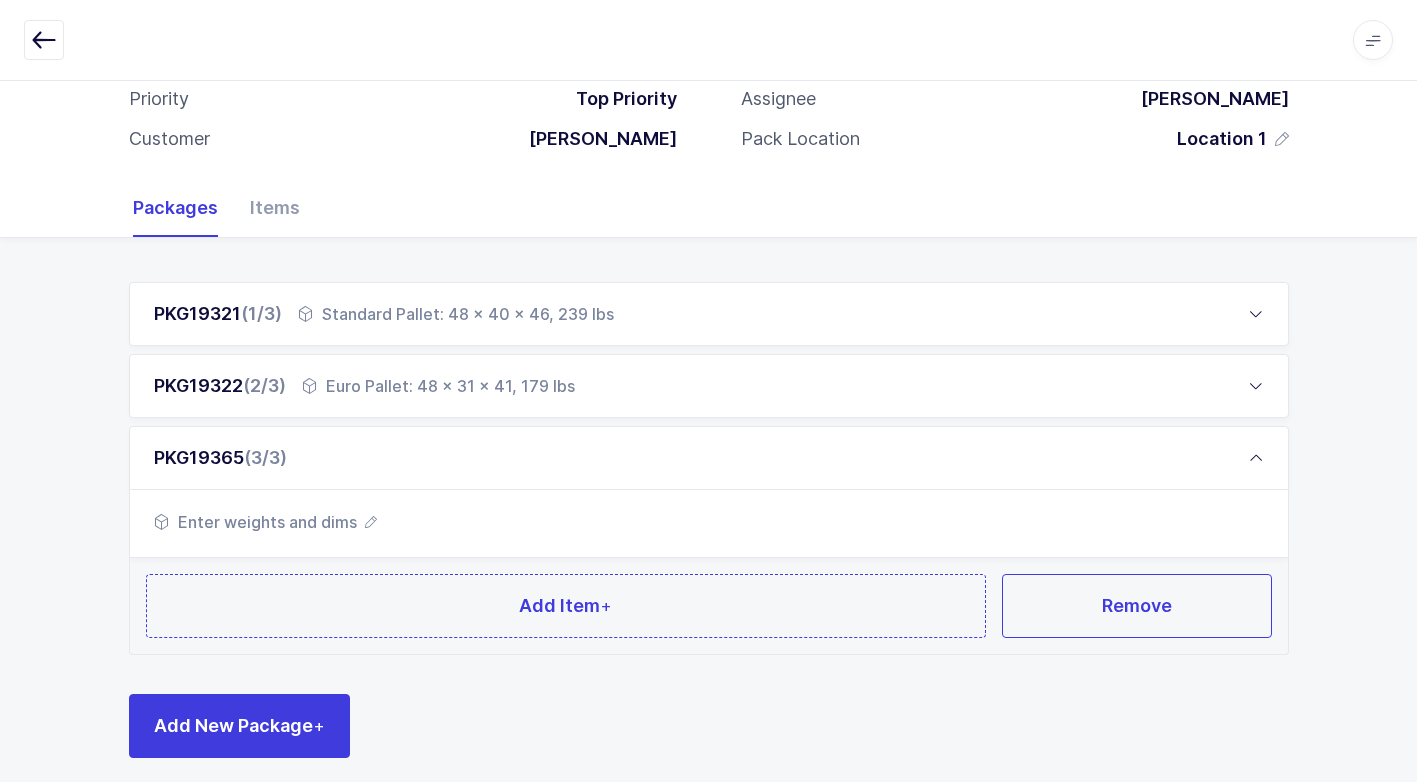 scroll, scrollTop: 177, scrollLeft: 0, axis: vertical 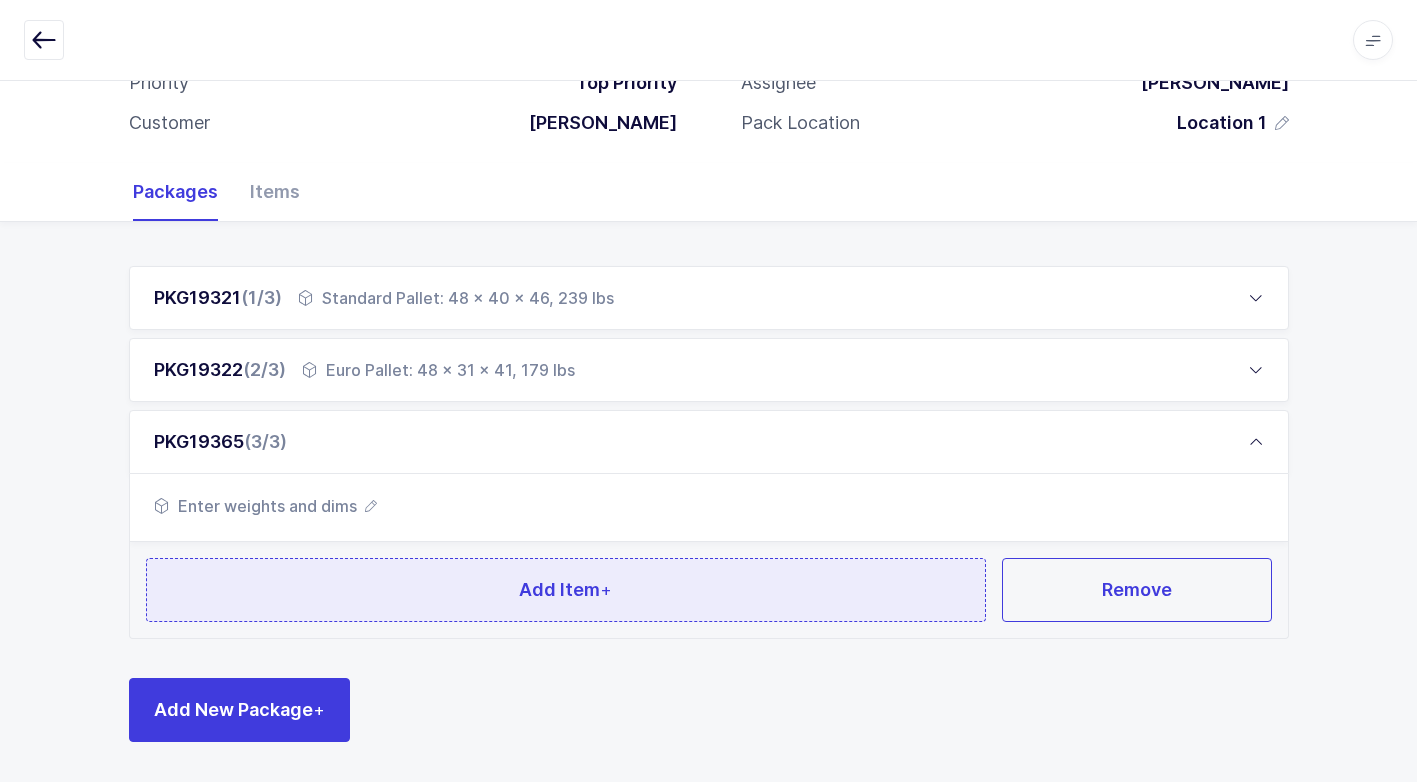 click on "Add Item  +" at bounding box center [566, 590] 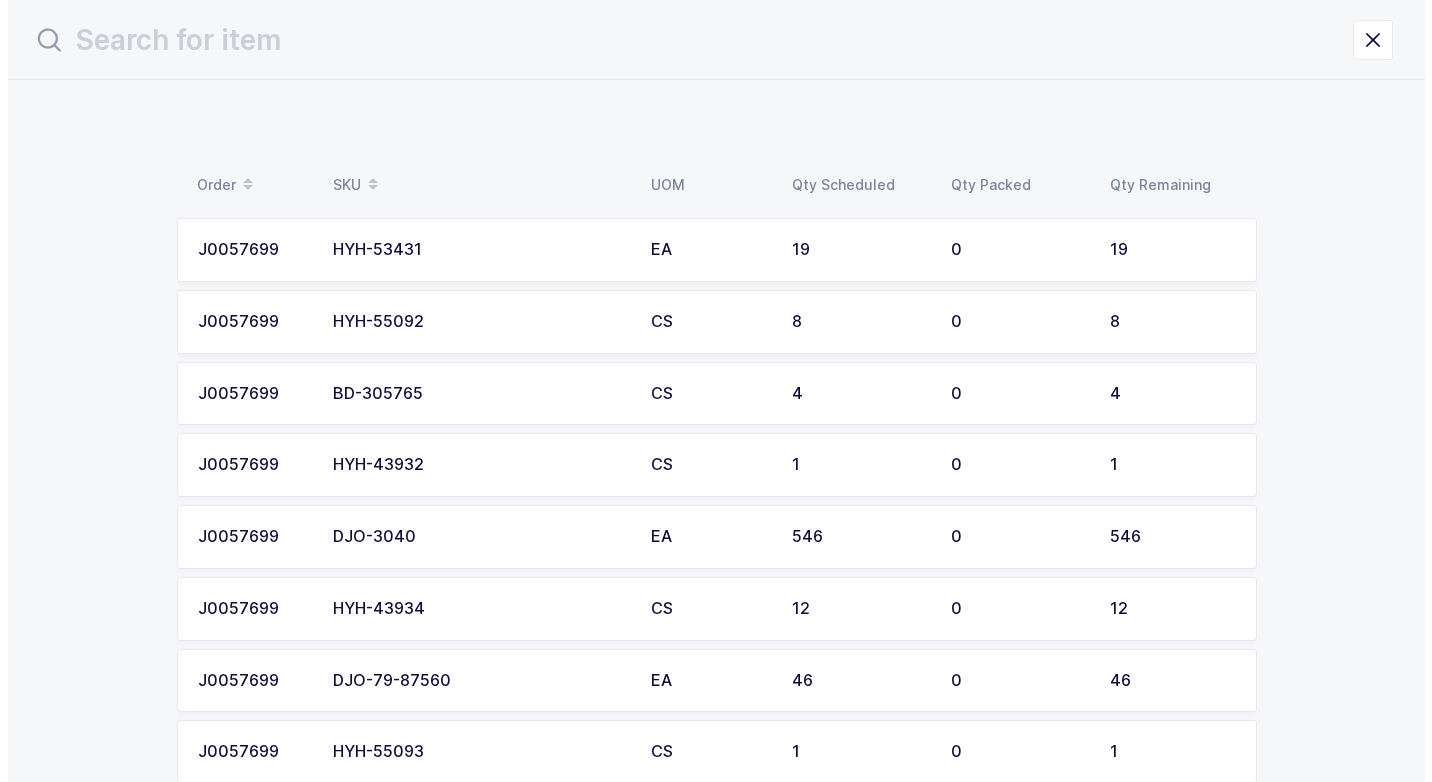 scroll, scrollTop: 0, scrollLeft: 0, axis: both 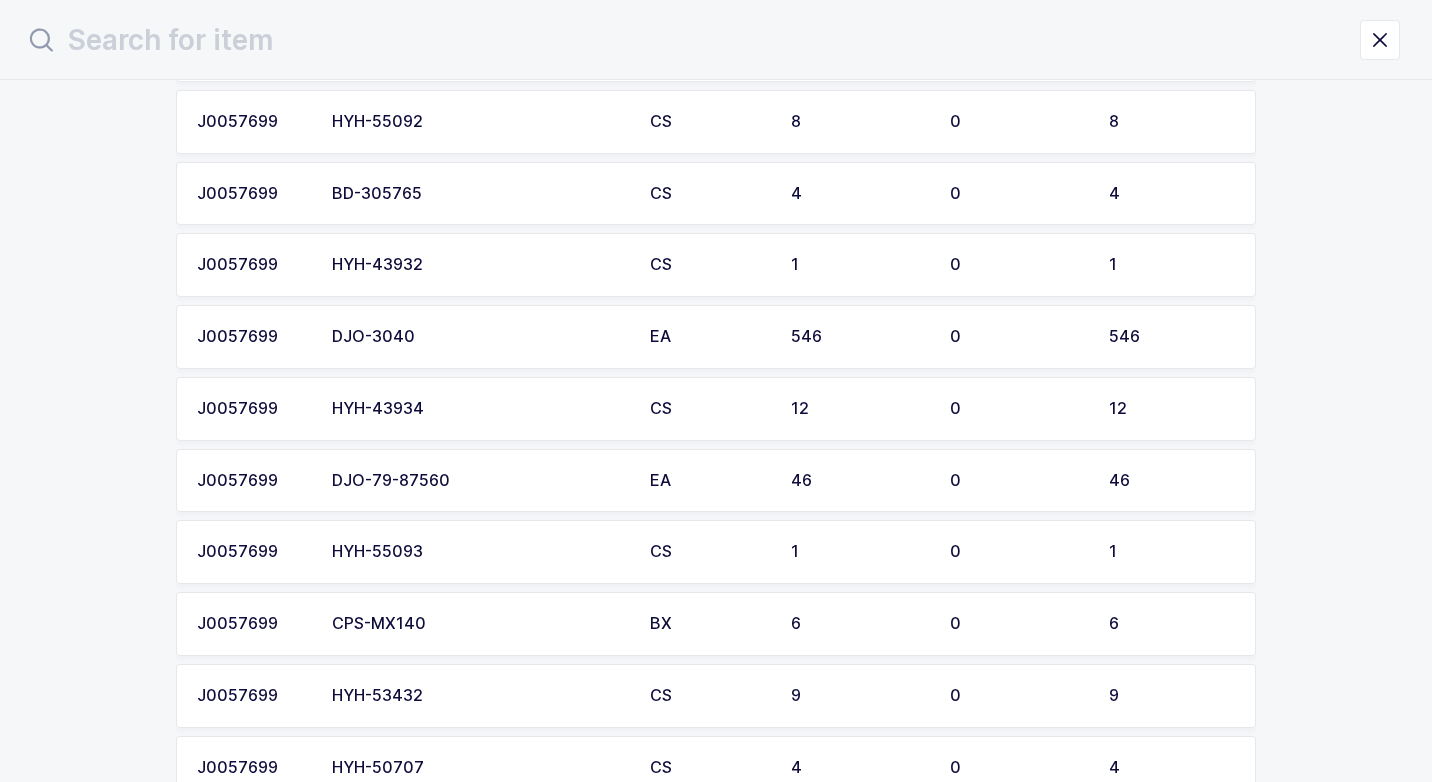 click on "HYH-43934" at bounding box center (479, 409) 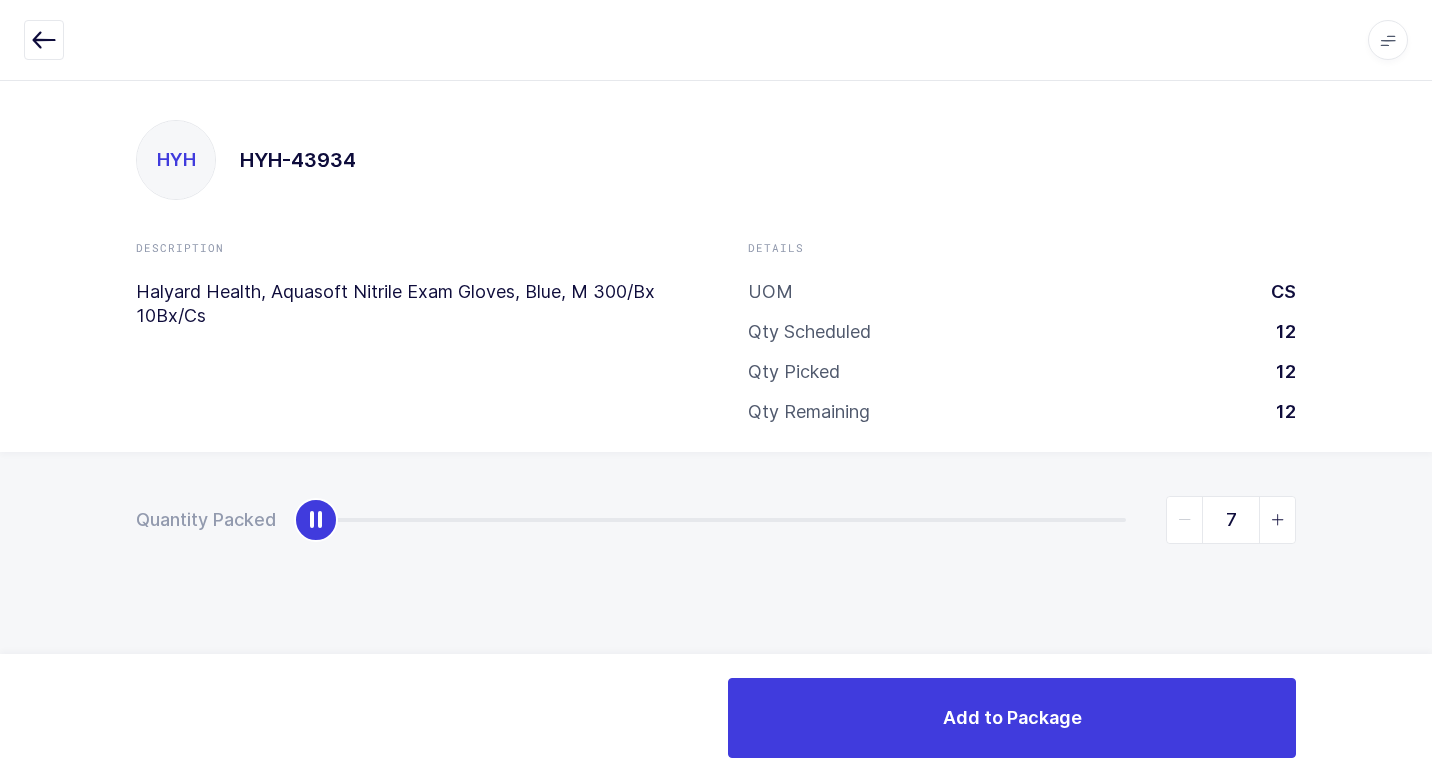 type on "12" 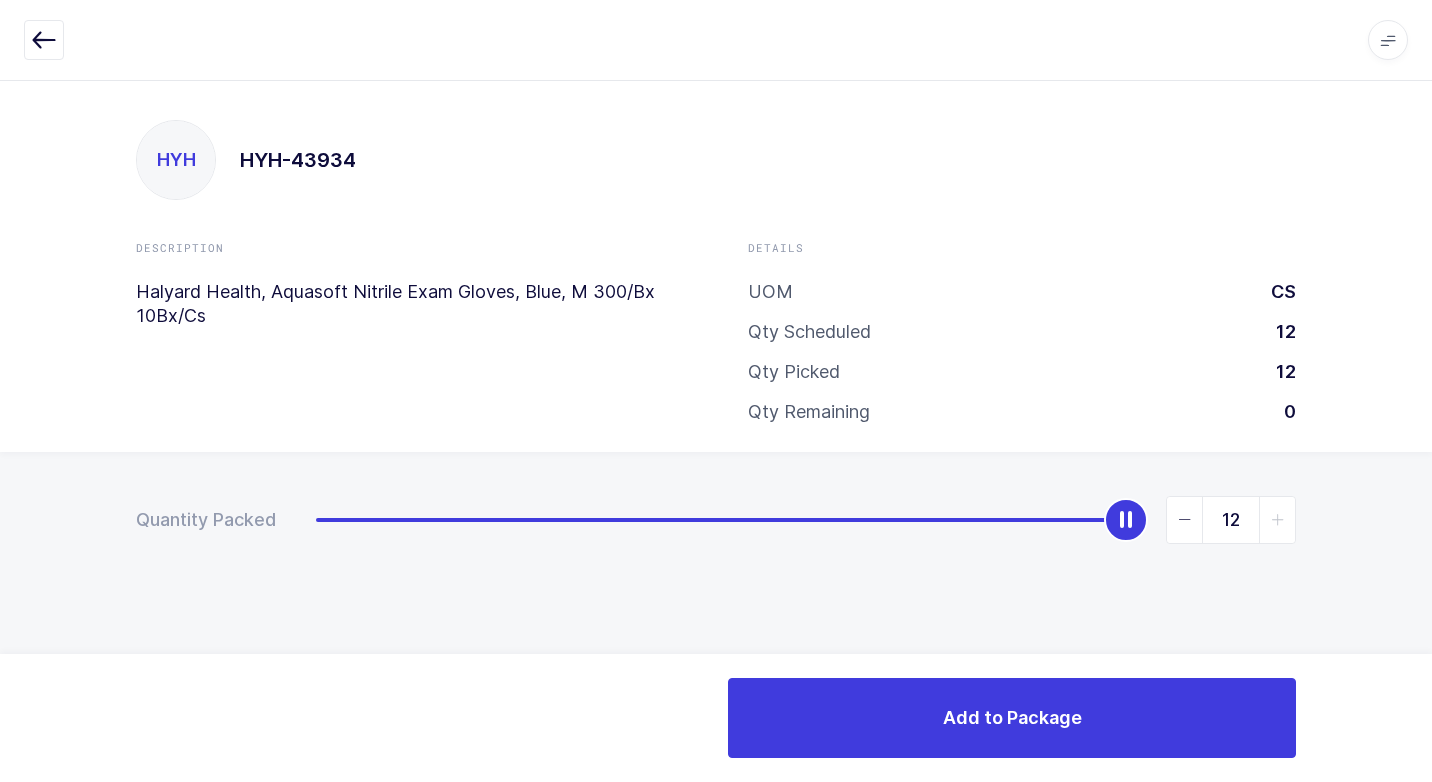 drag, startPoint x: 310, startPoint y: 518, endPoint x: 681, endPoint y: 634, distance: 388.71198 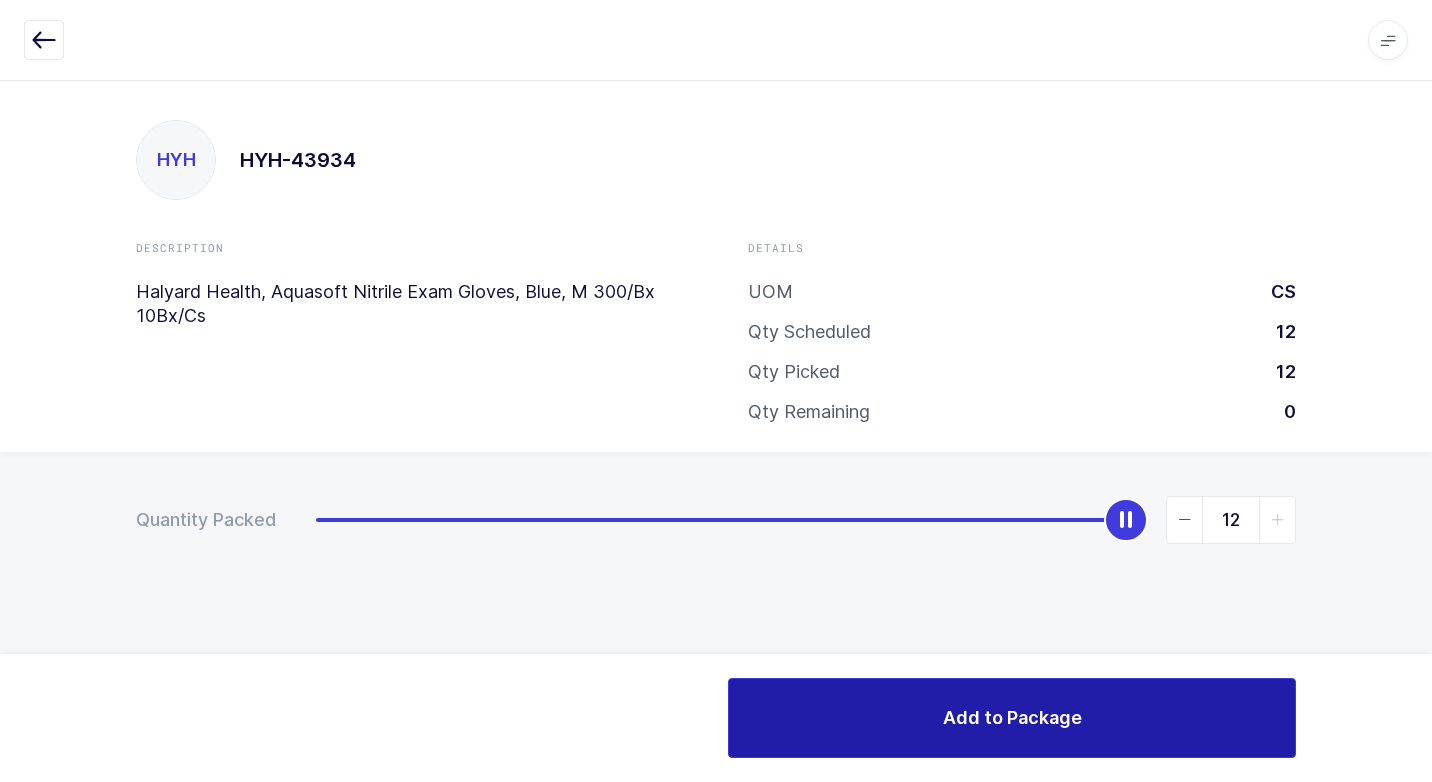 drag, startPoint x: 908, startPoint y: 669, endPoint x: 868, endPoint y: 699, distance: 50 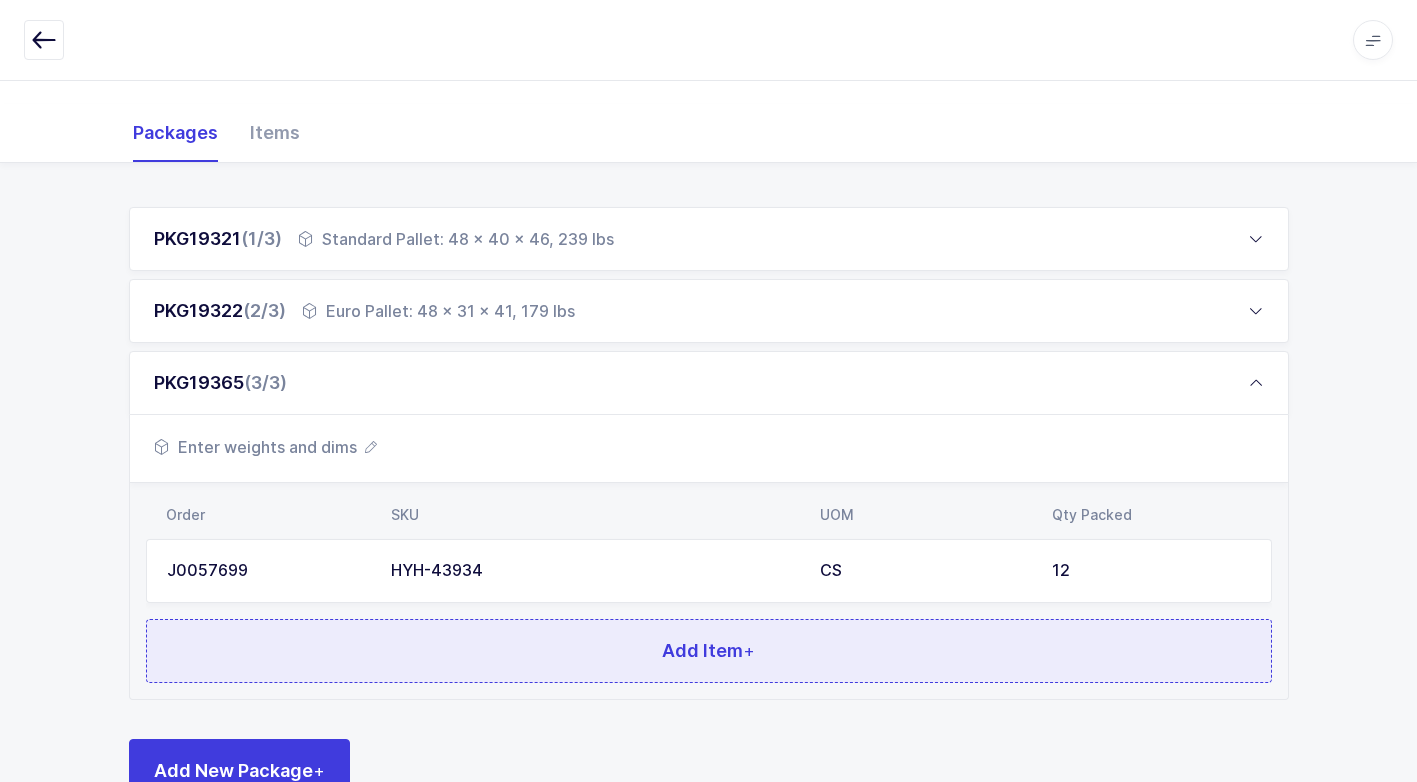 scroll, scrollTop: 297, scrollLeft: 0, axis: vertical 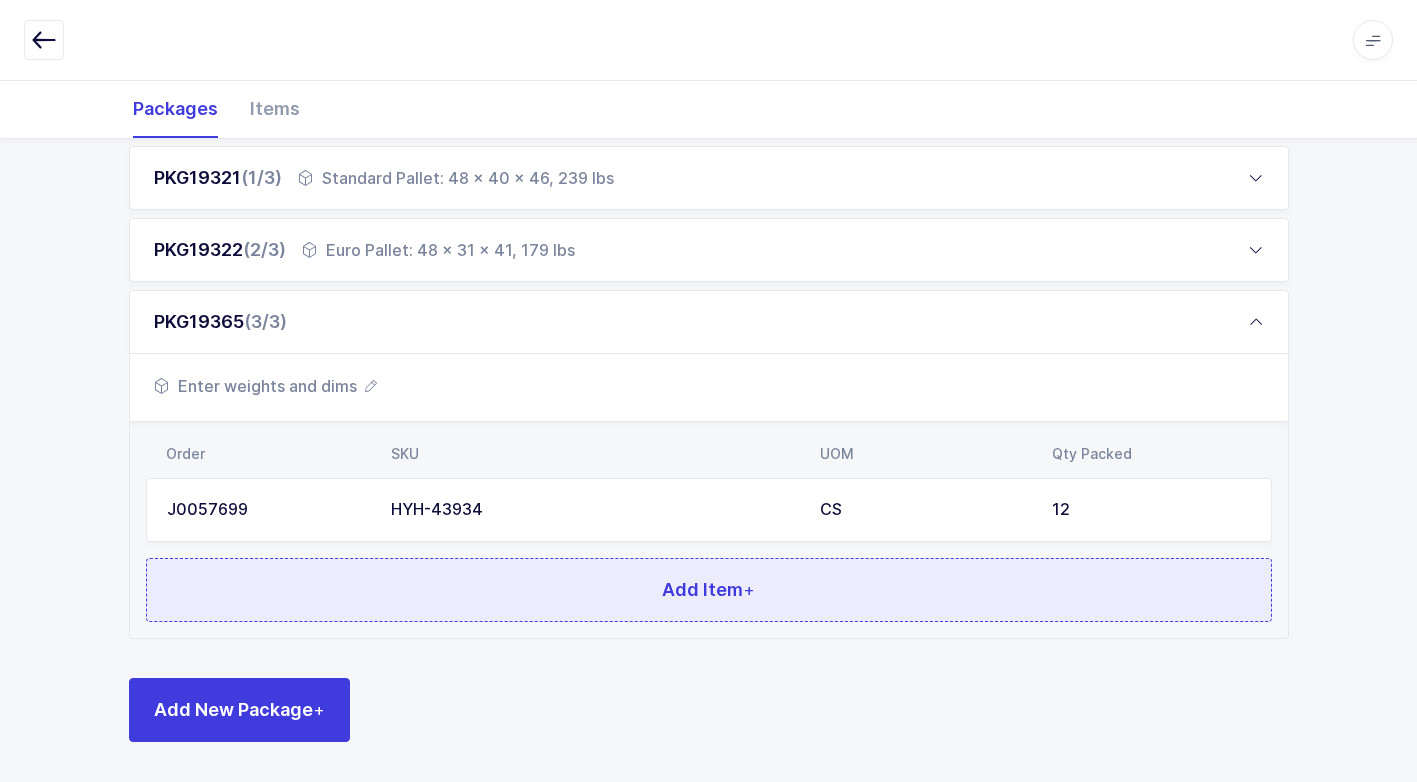 click on "Add Item  +" at bounding box center [709, 590] 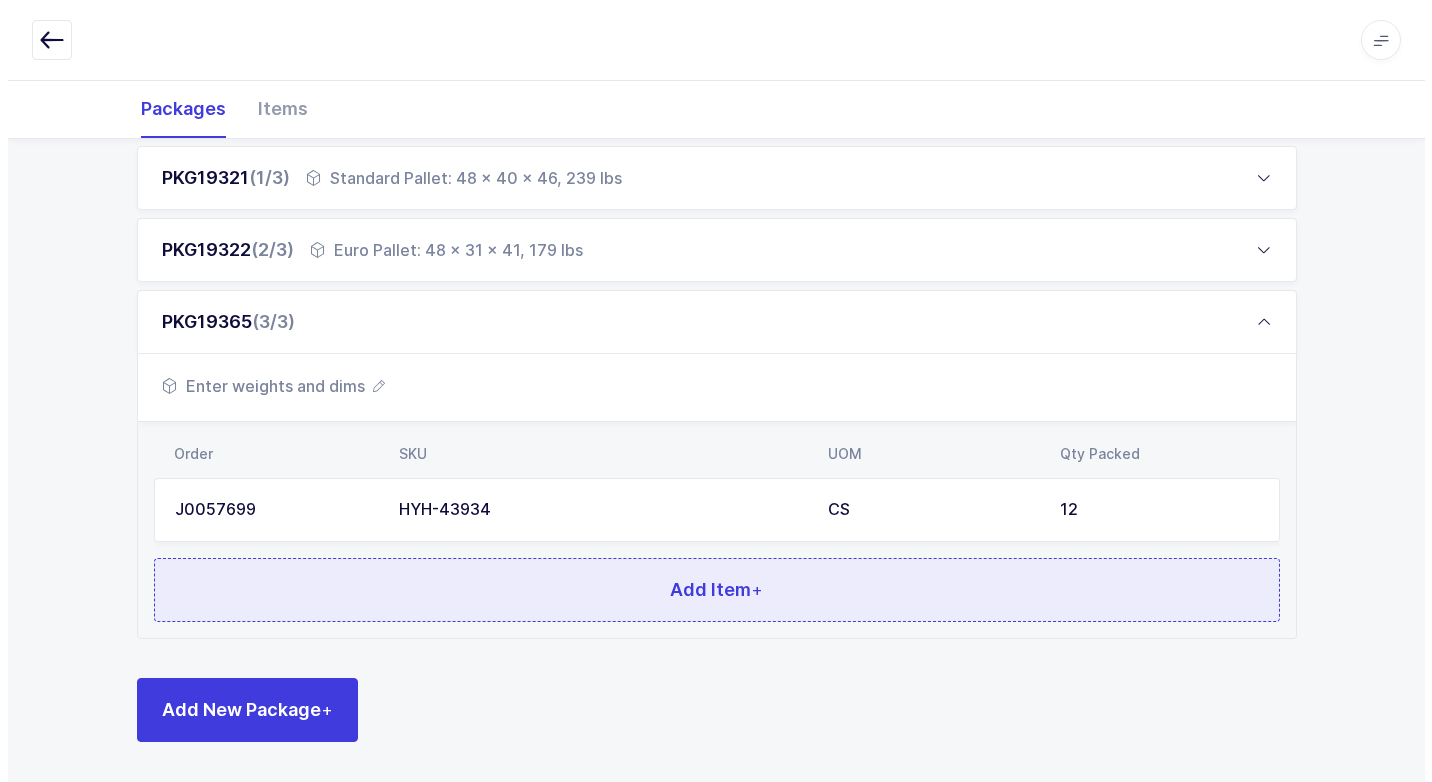 scroll, scrollTop: 0, scrollLeft: 0, axis: both 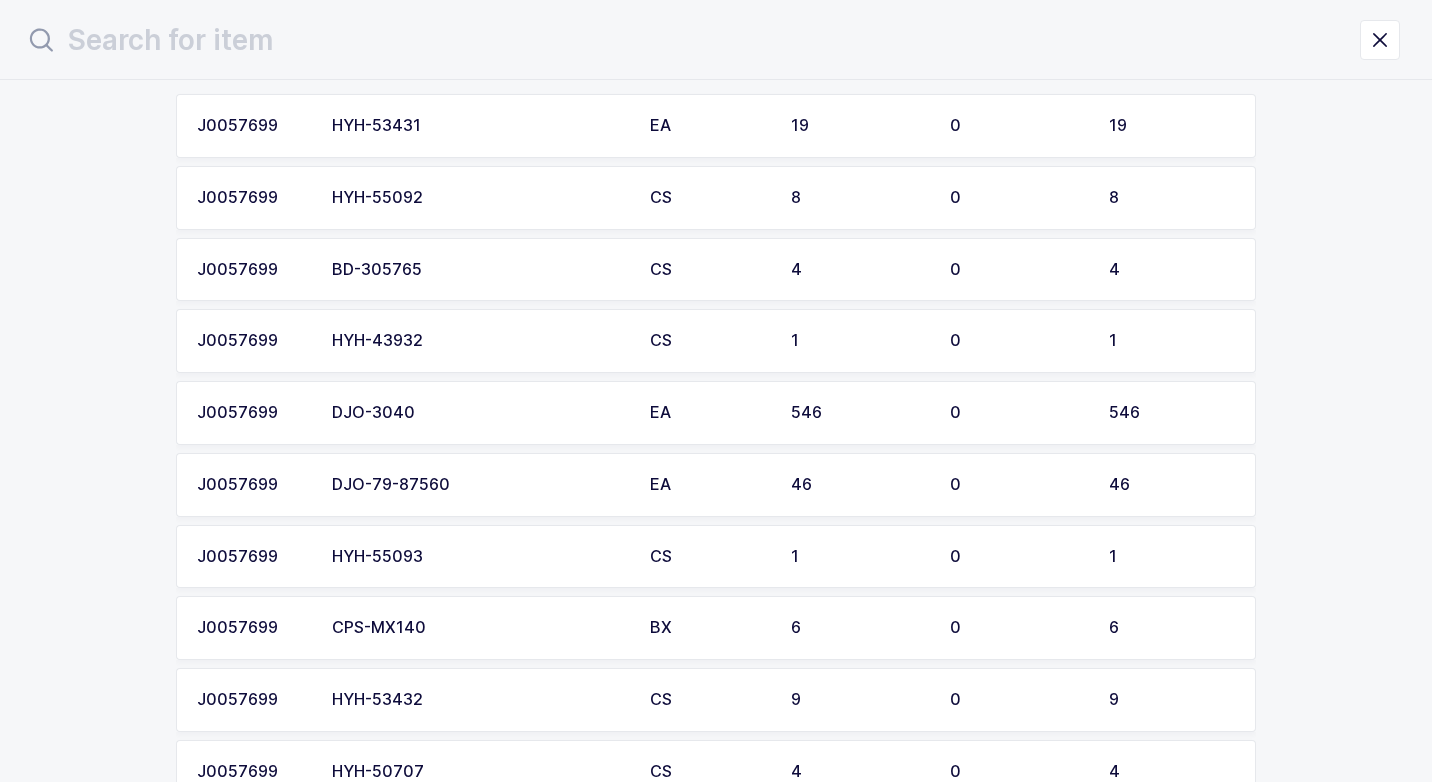 click on "HYH-55092" at bounding box center [479, 198] 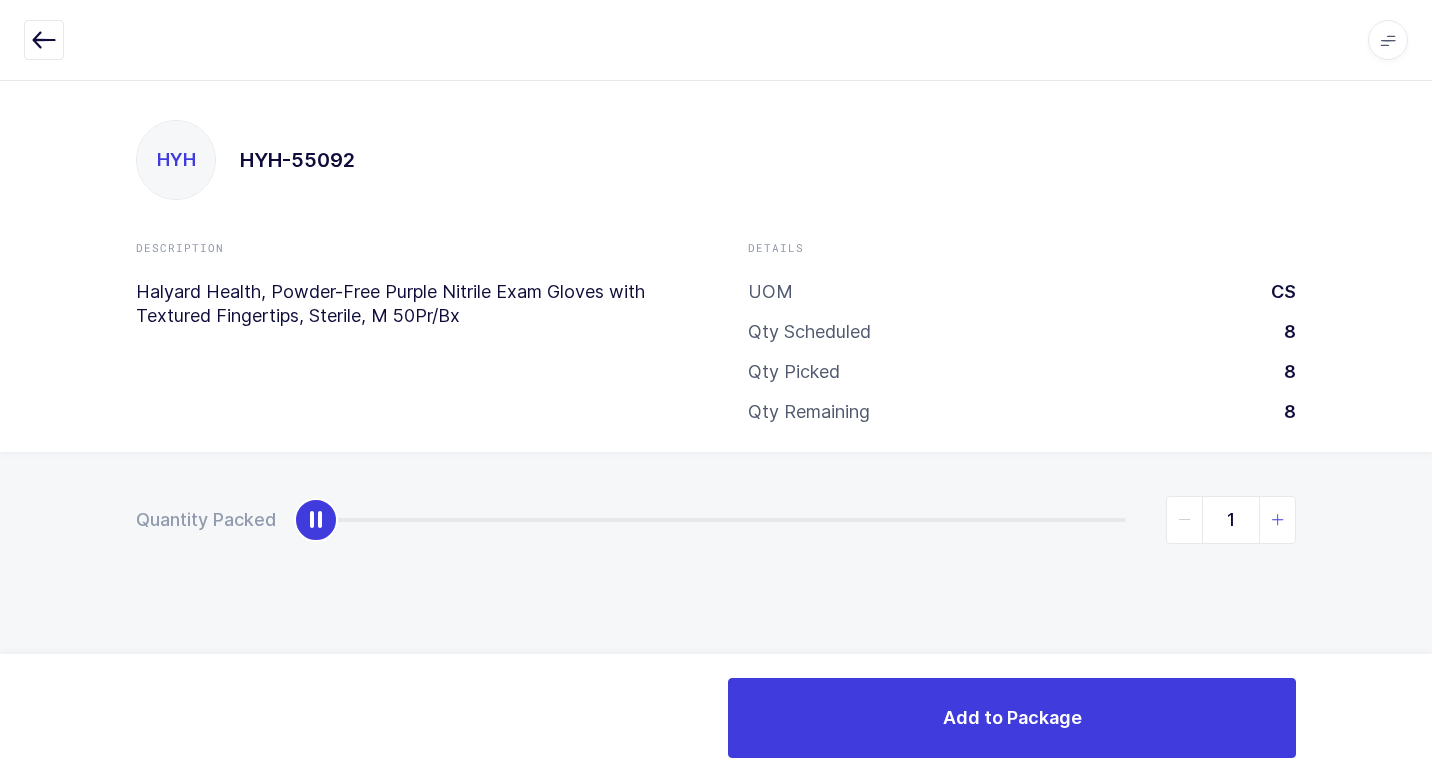 click at bounding box center (1278, 520) 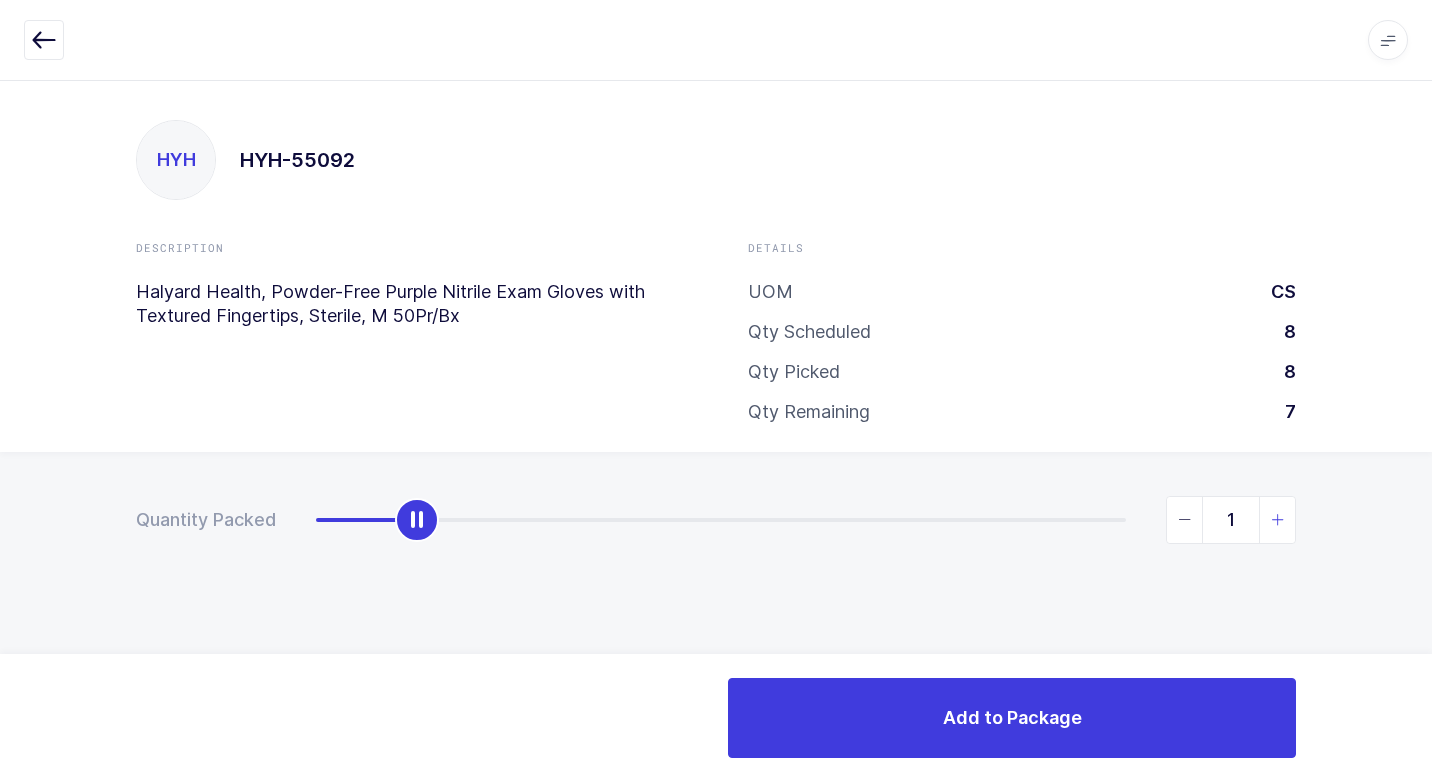 click at bounding box center [1278, 520] 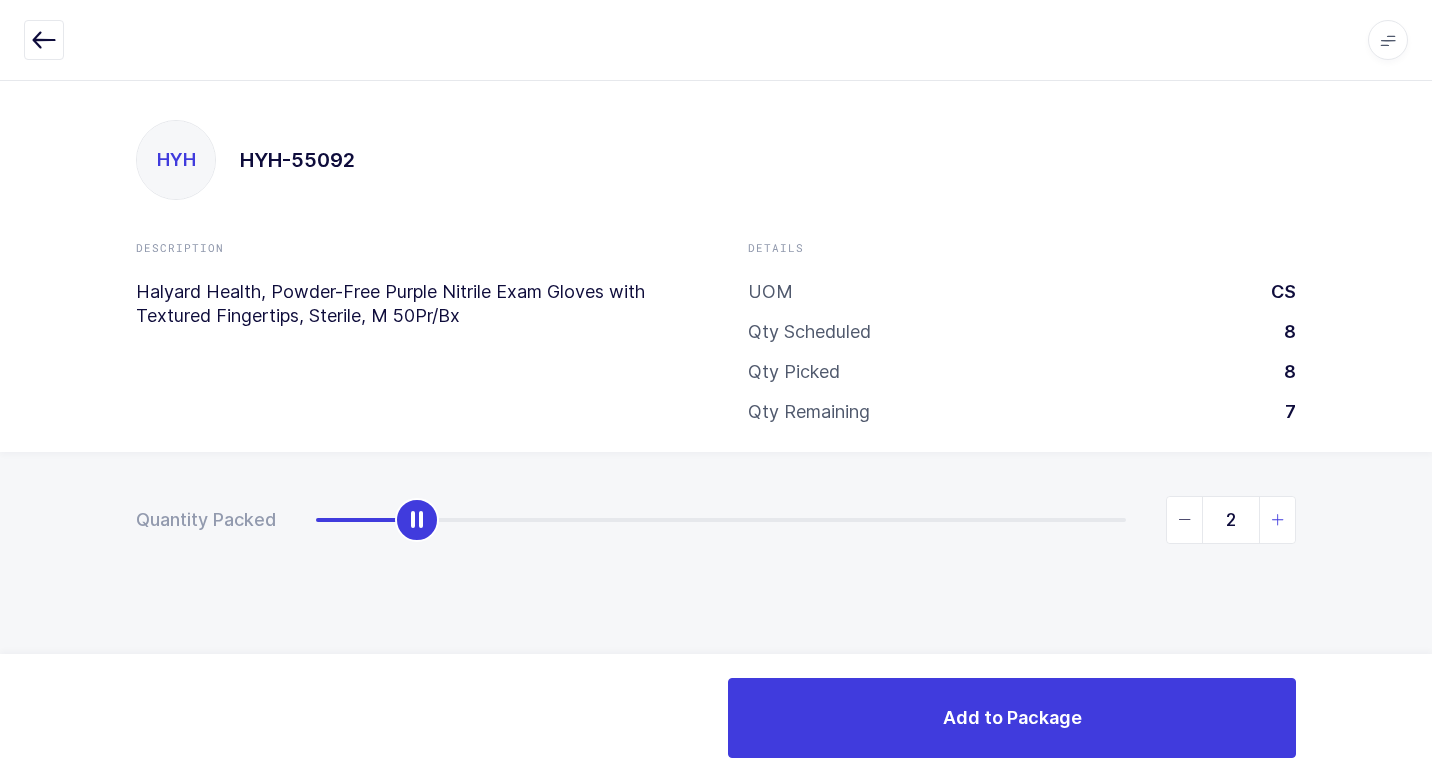 click at bounding box center [1278, 520] 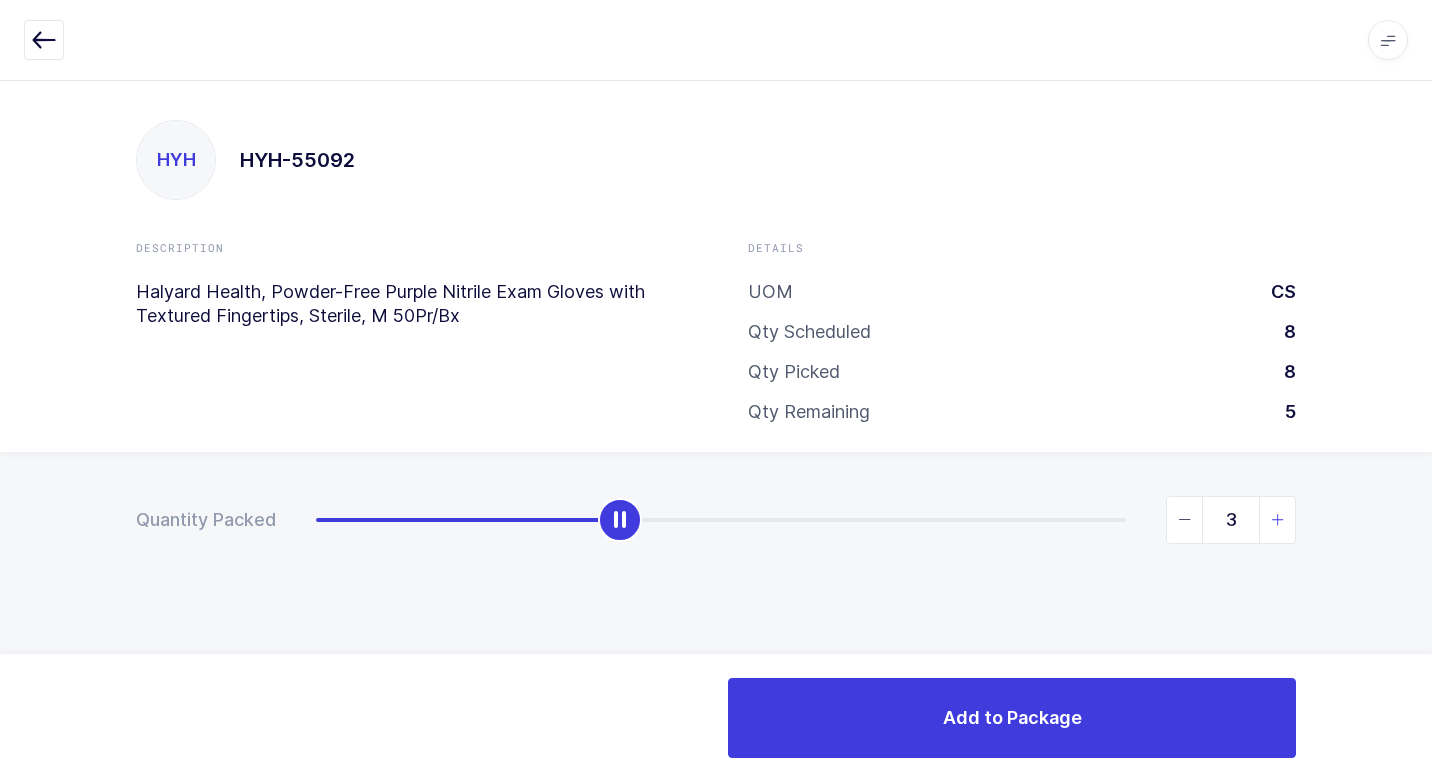 click at bounding box center [1278, 520] 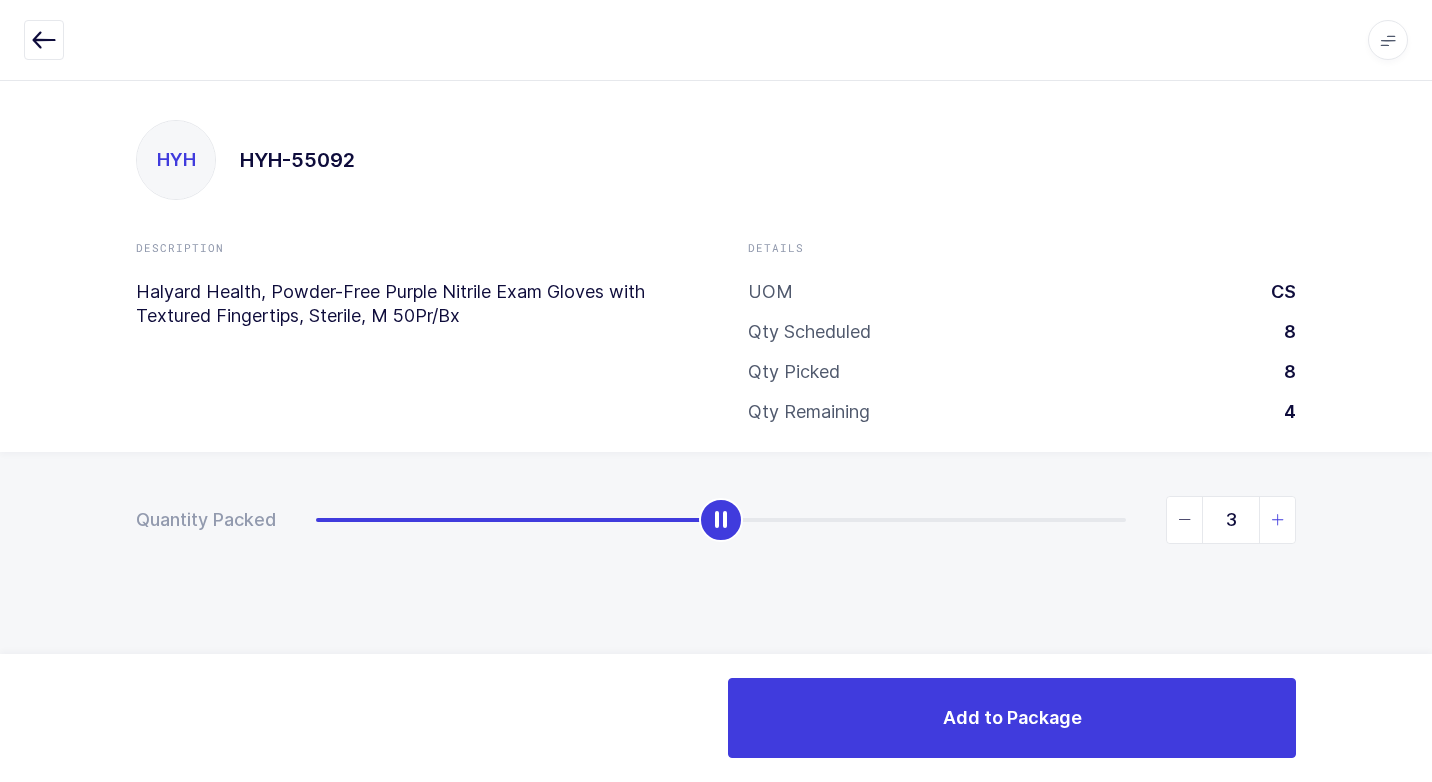 type on "4" 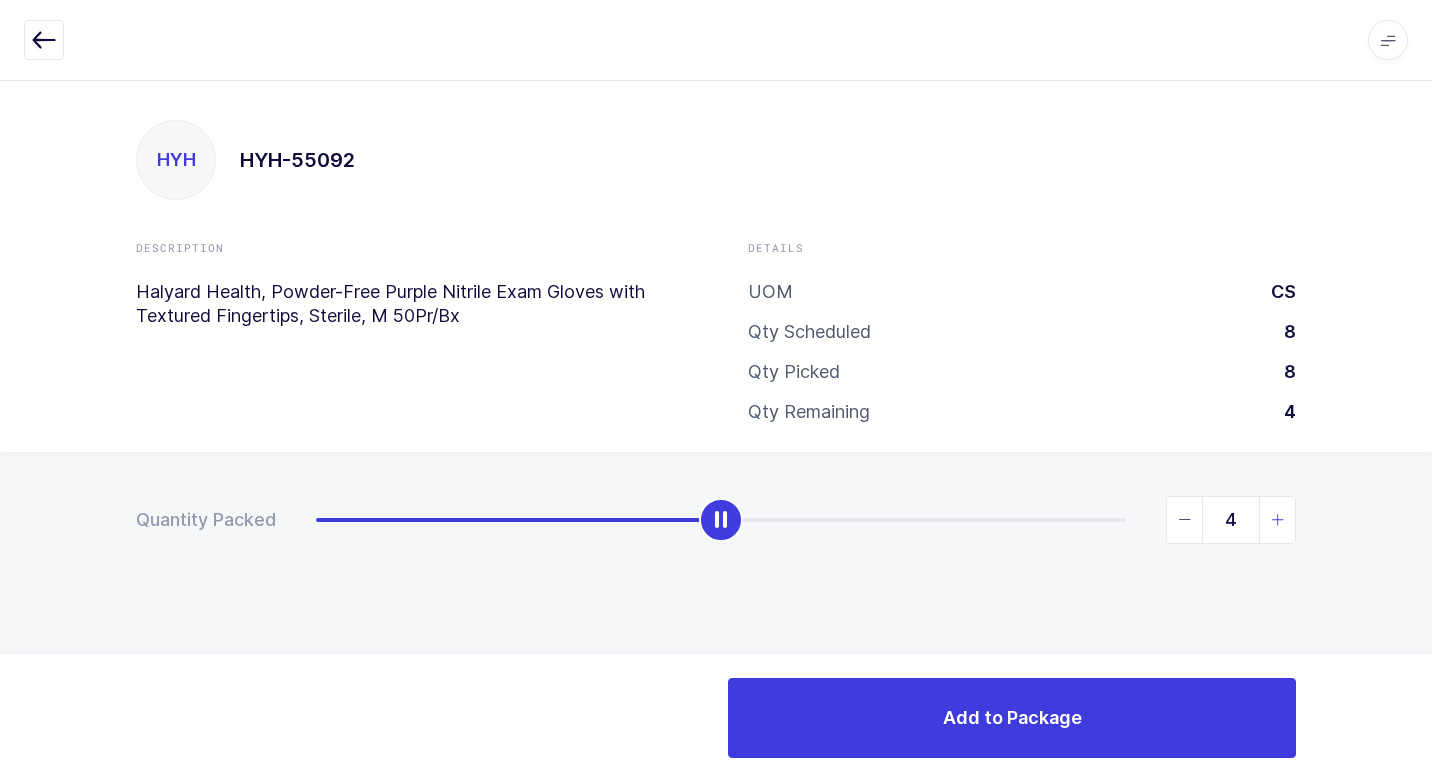 click at bounding box center (1278, 520) 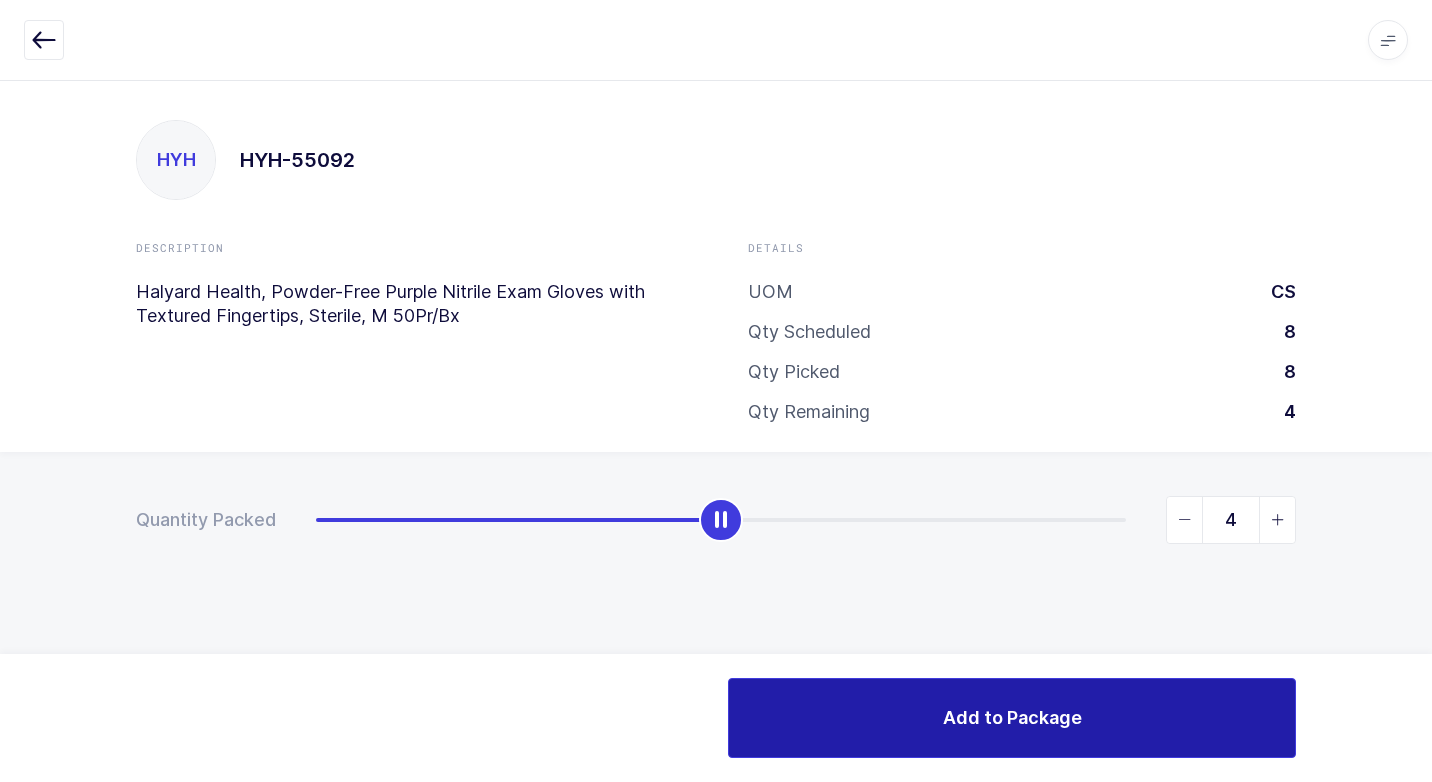 drag, startPoint x: 1007, startPoint y: 742, endPoint x: 944, endPoint y: 722, distance: 66.09841 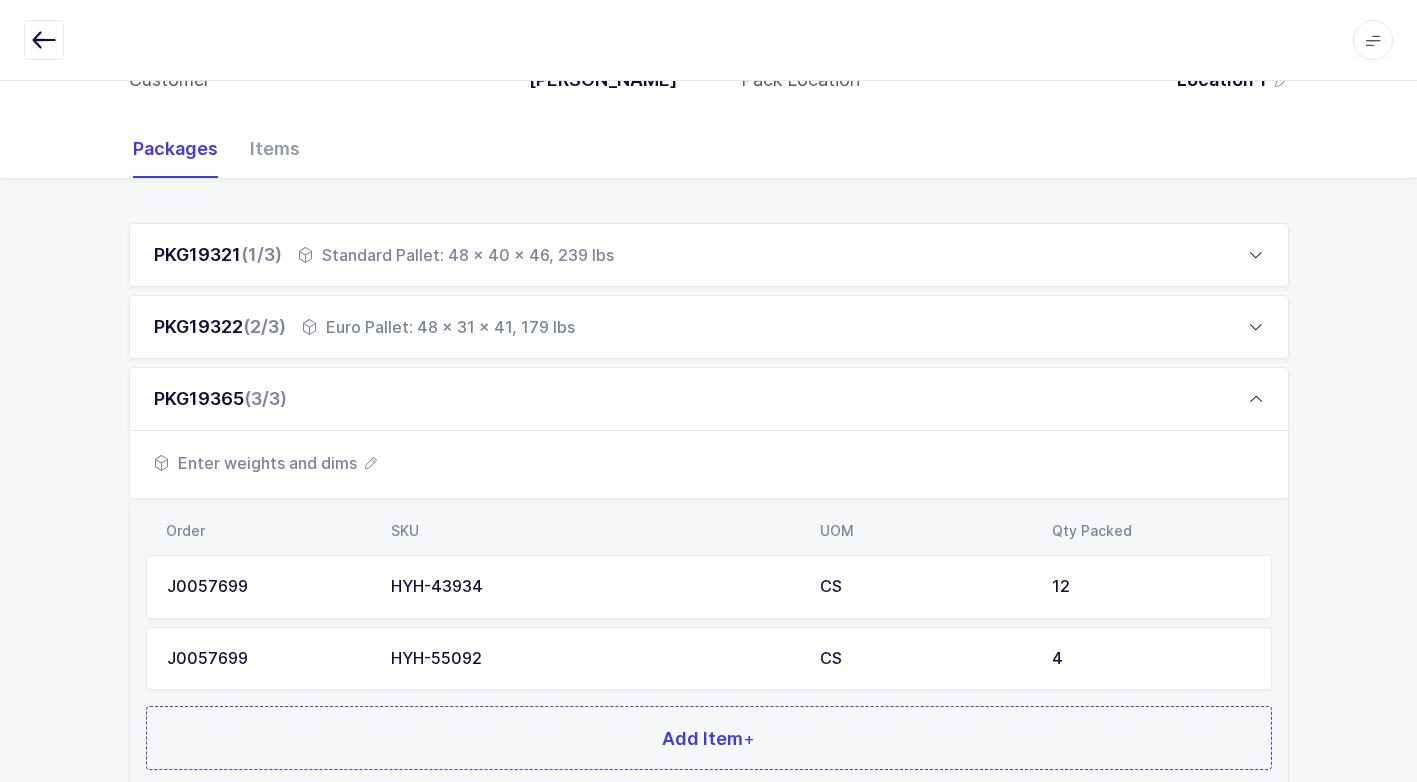 scroll, scrollTop: 368, scrollLeft: 0, axis: vertical 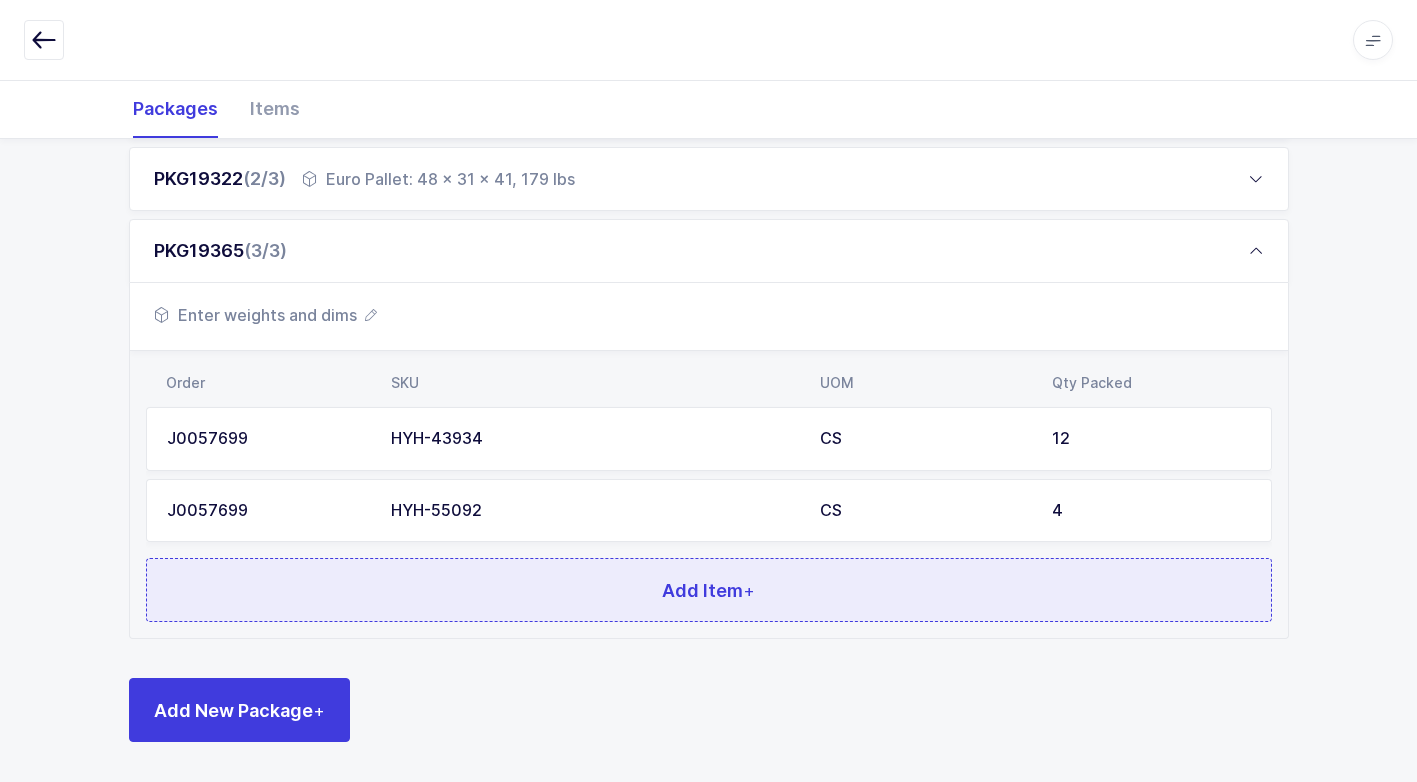 click on "Add Item  +" at bounding box center [709, 590] 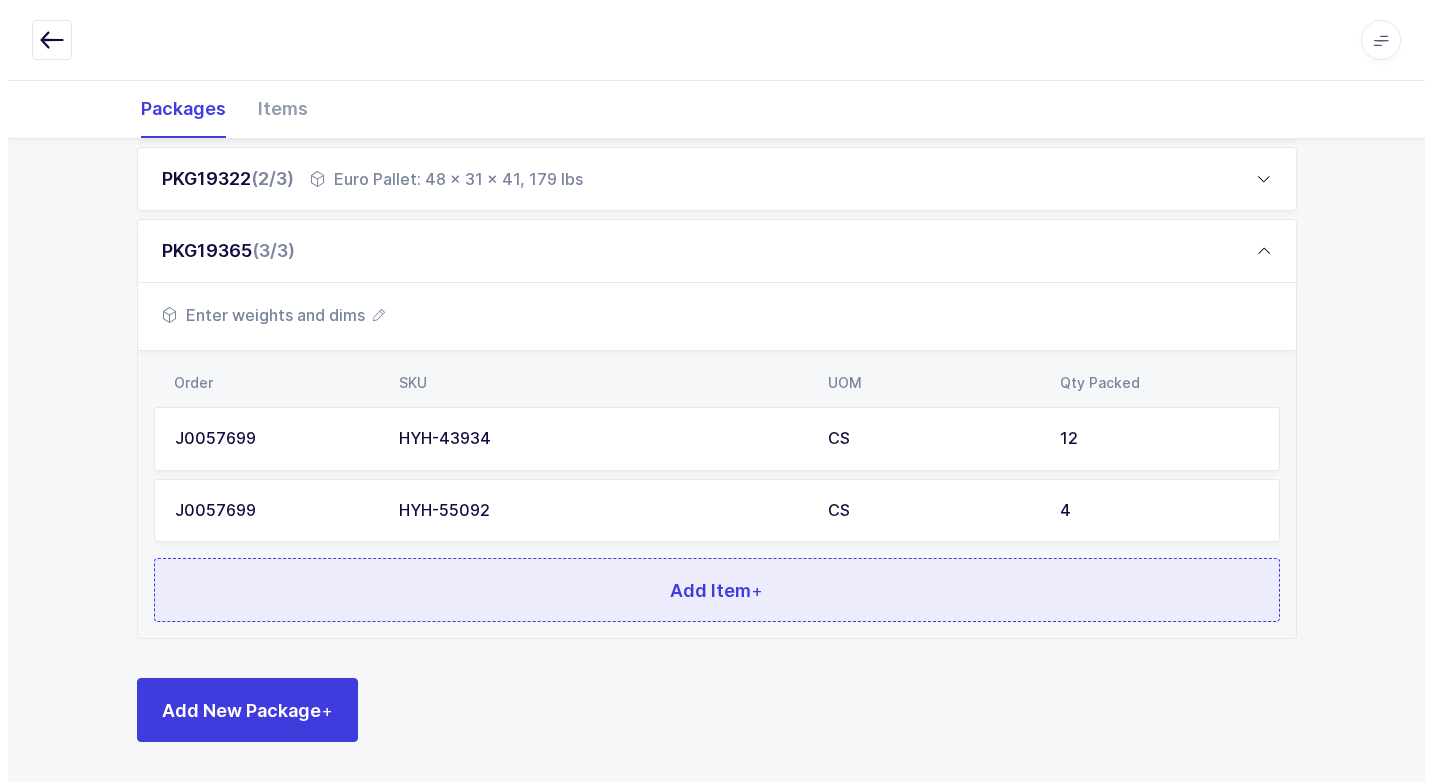 scroll, scrollTop: 0, scrollLeft: 0, axis: both 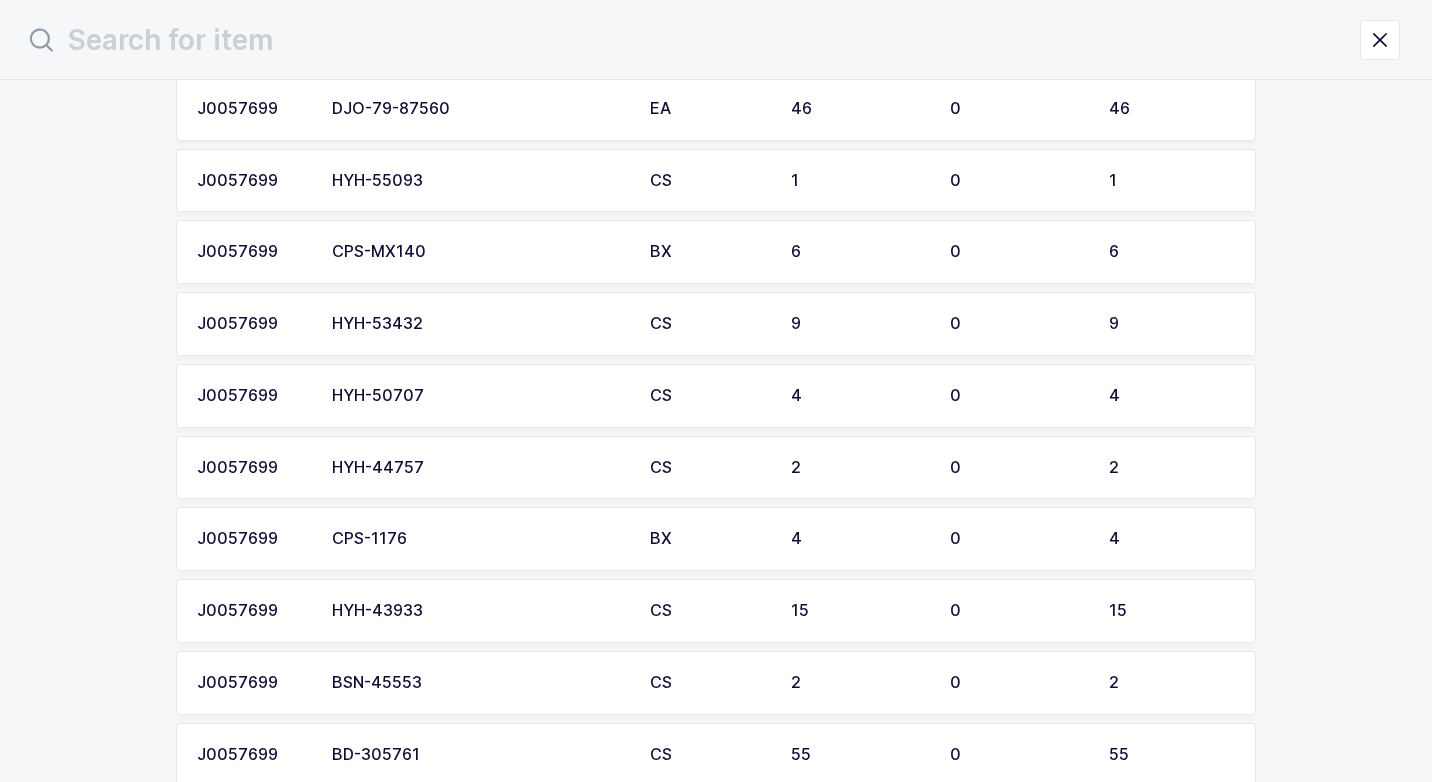 click on "HYH-50707" at bounding box center [479, 396] 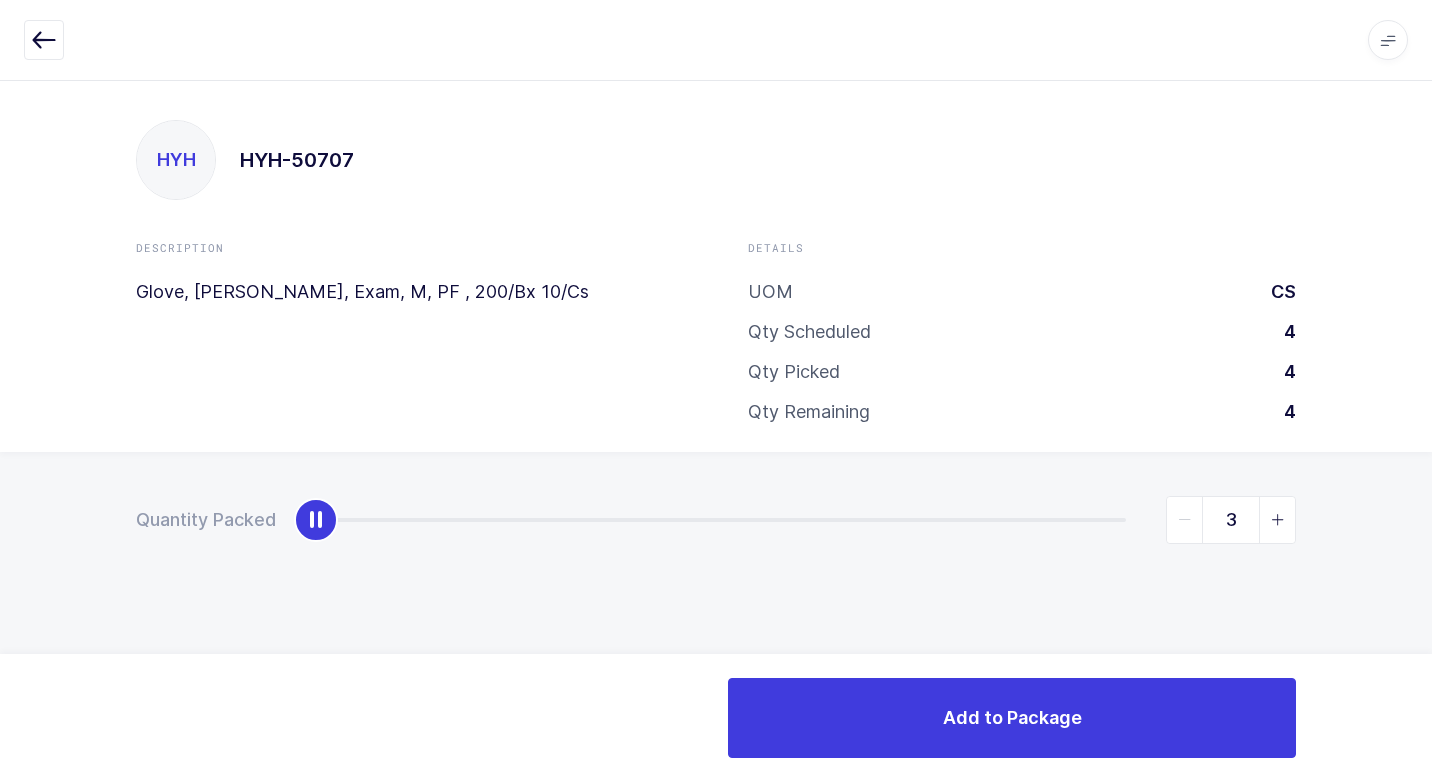type on "4" 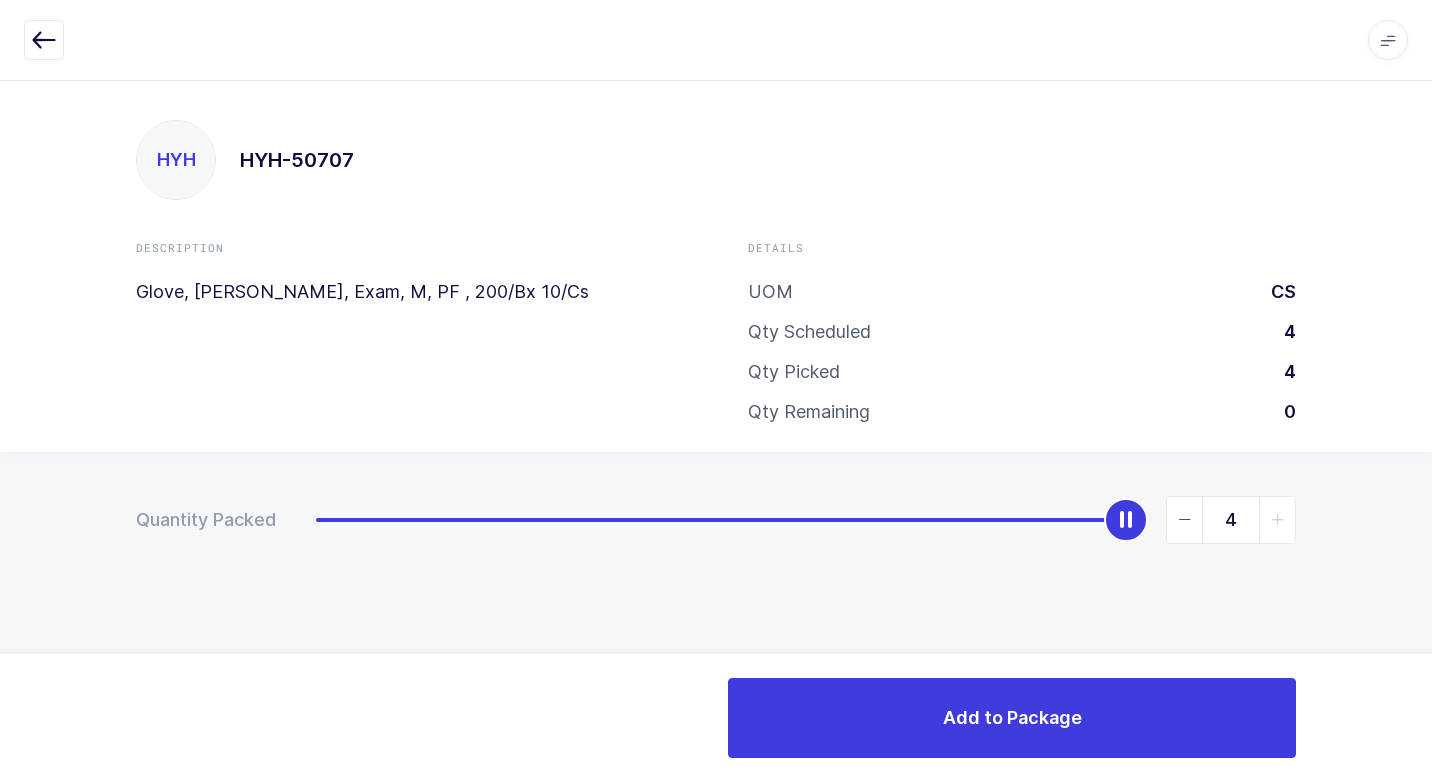 drag, startPoint x: 328, startPoint y: 533, endPoint x: 1435, endPoint y: 417, distance: 1113.061 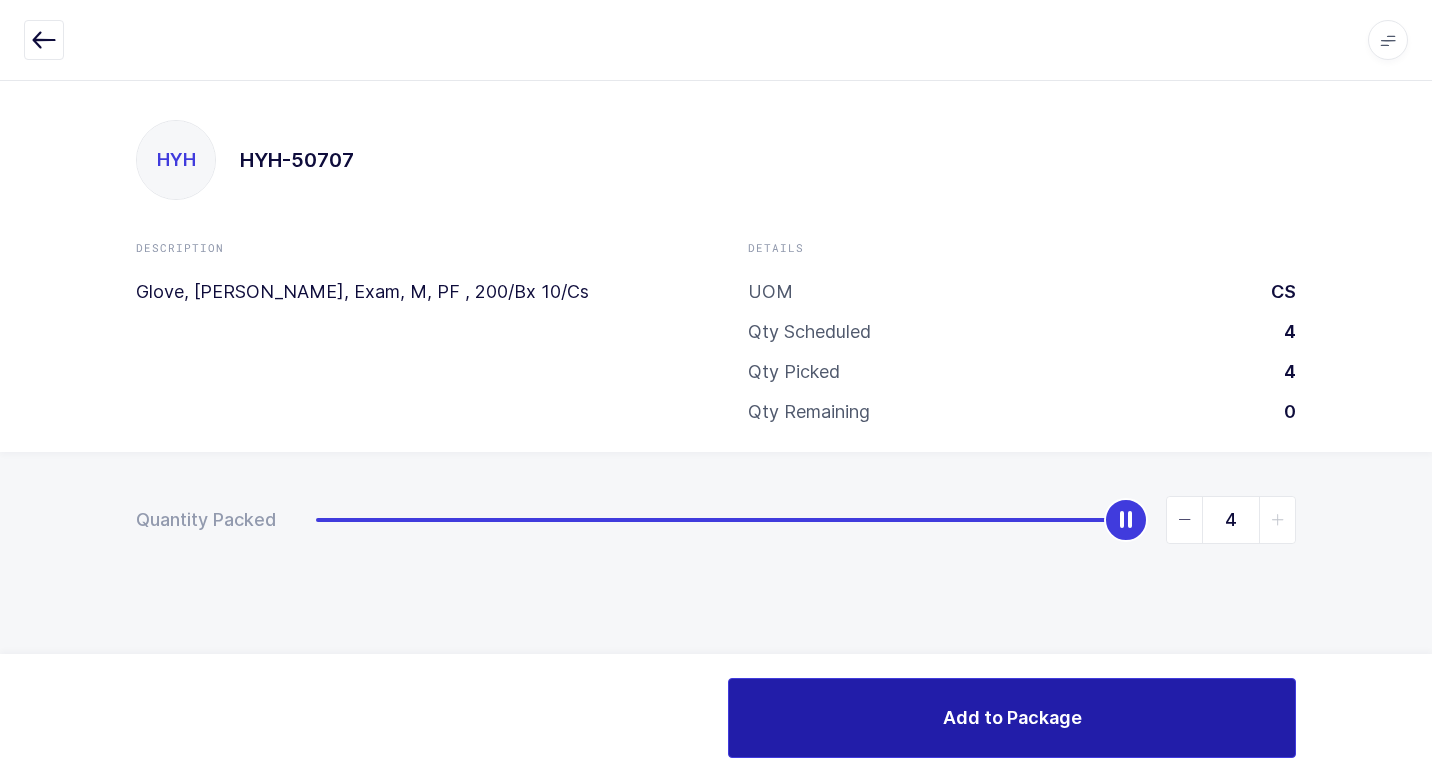 click on "Add to Package" at bounding box center [1012, 718] 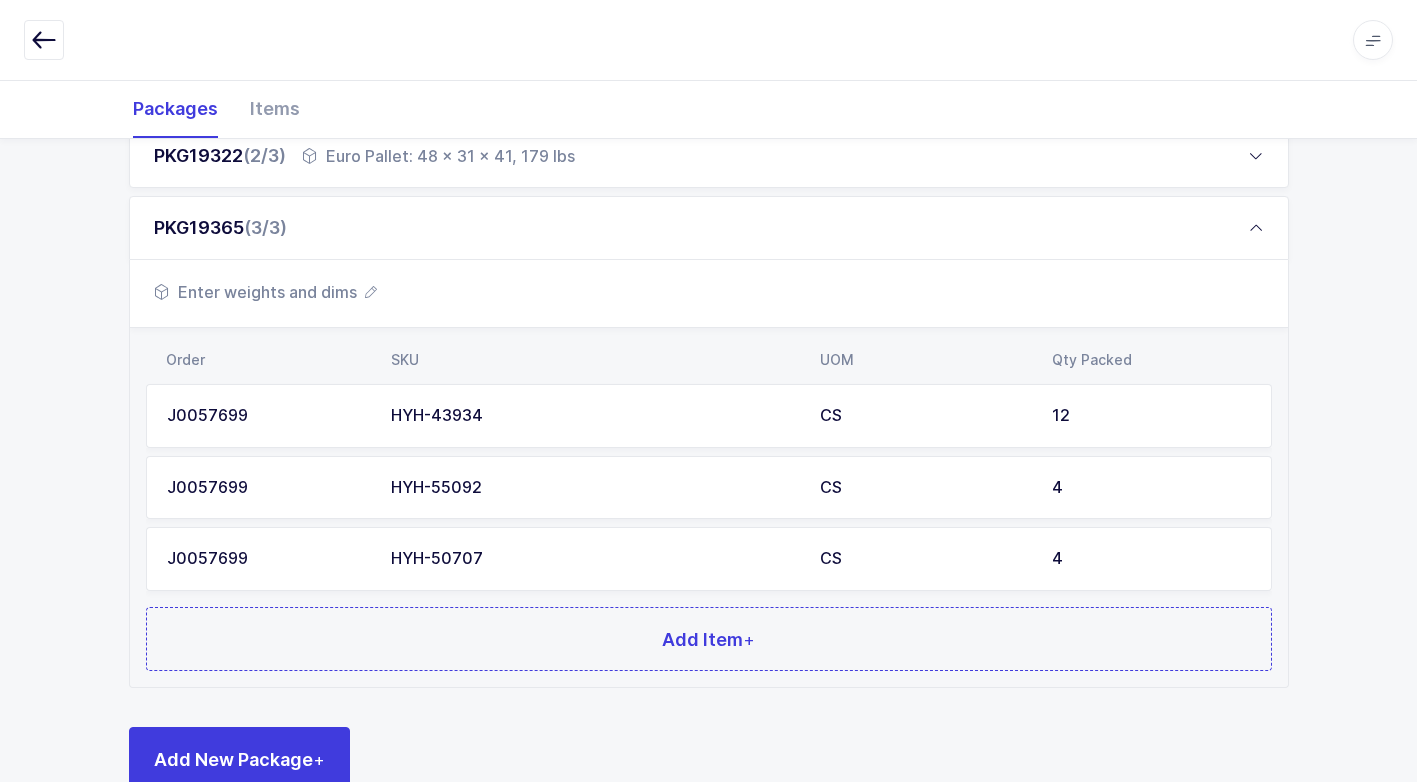 scroll, scrollTop: 440, scrollLeft: 0, axis: vertical 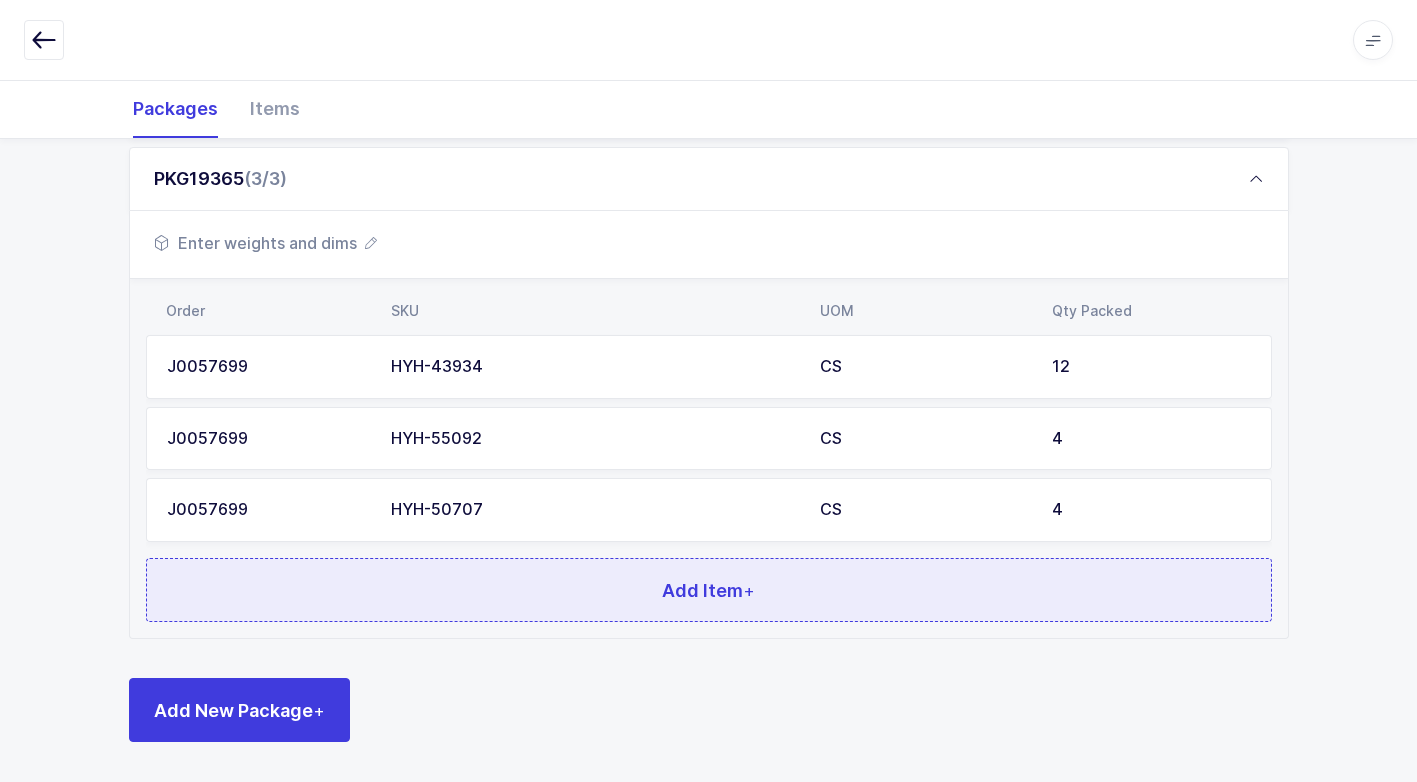 click on "Add Item  +" at bounding box center (709, 590) 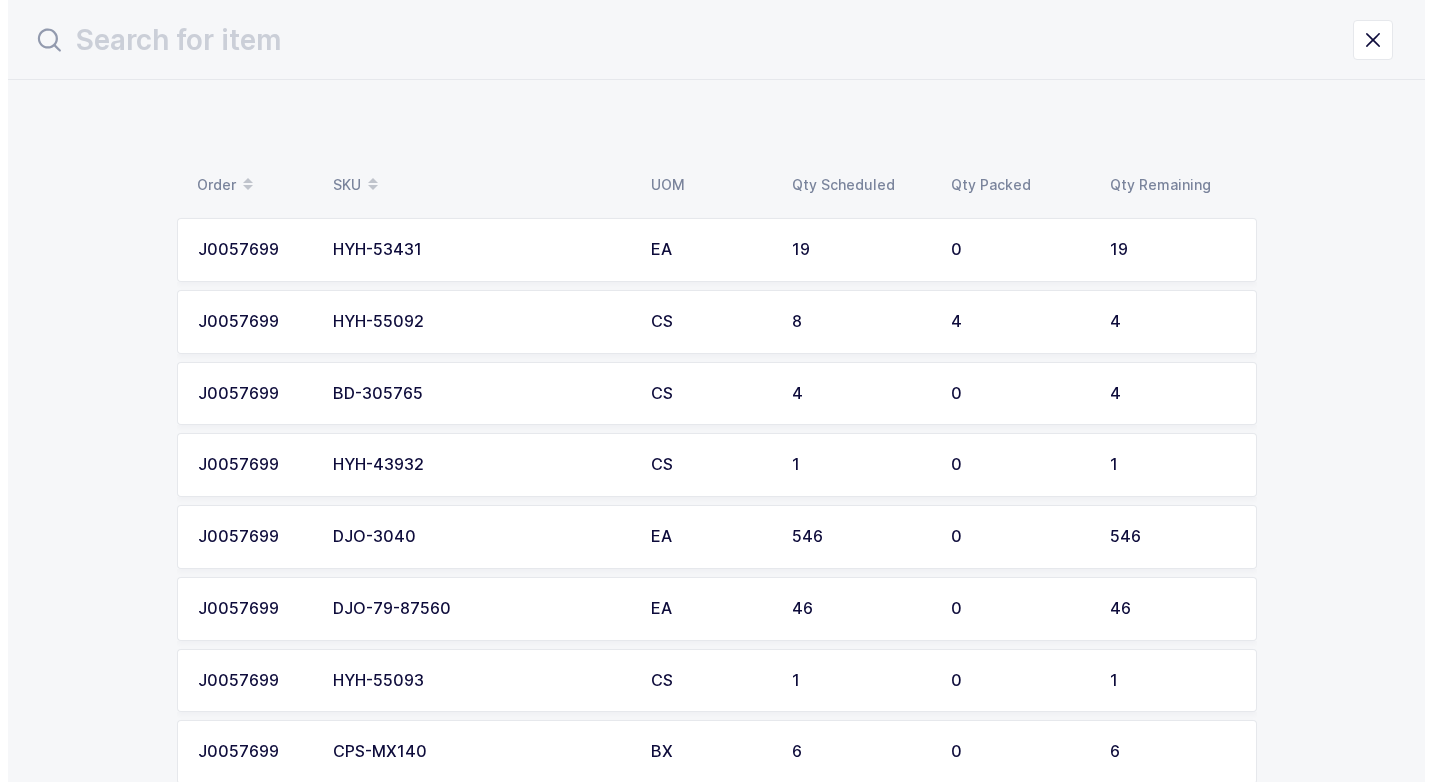 scroll, scrollTop: 0, scrollLeft: 0, axis: both 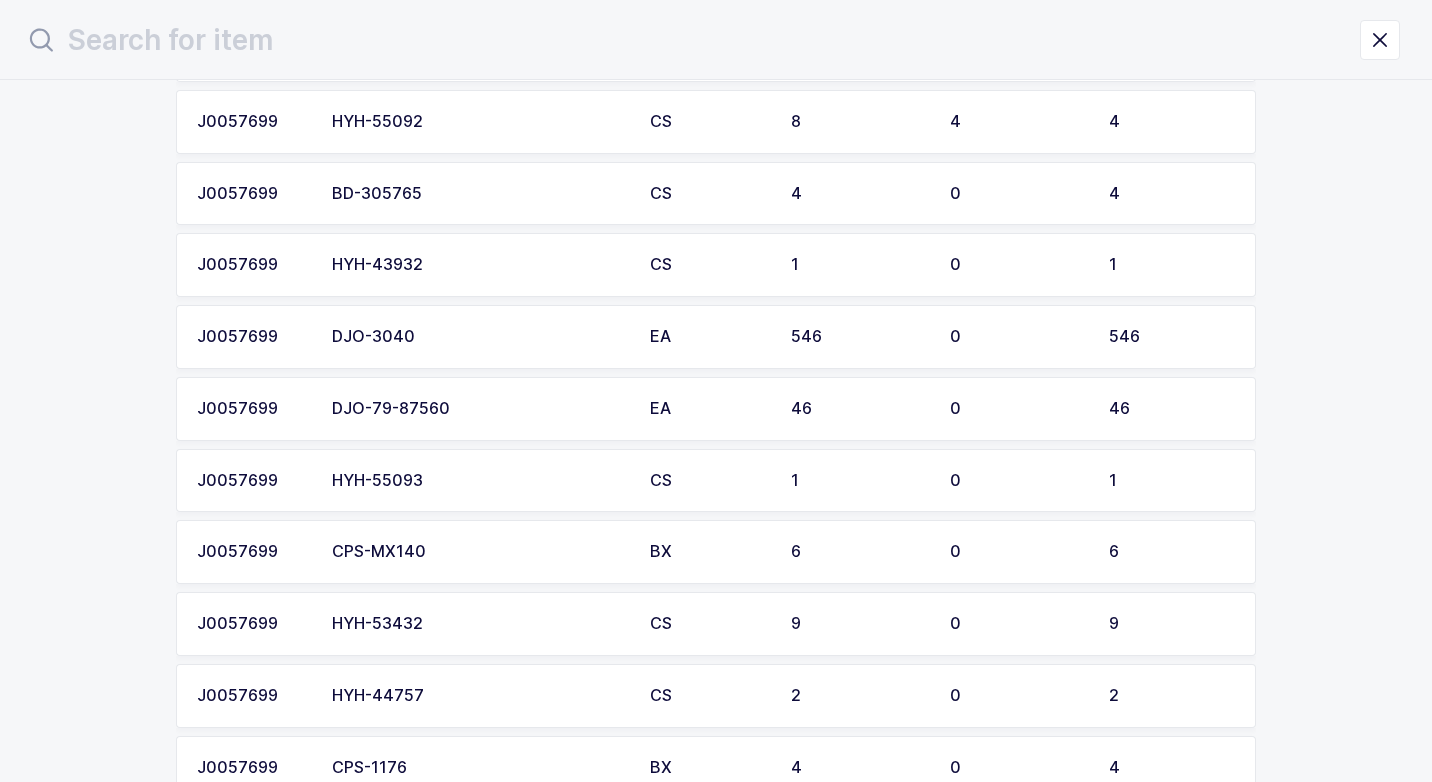 click on "HYH-43932" at bounding box center (479, 265) 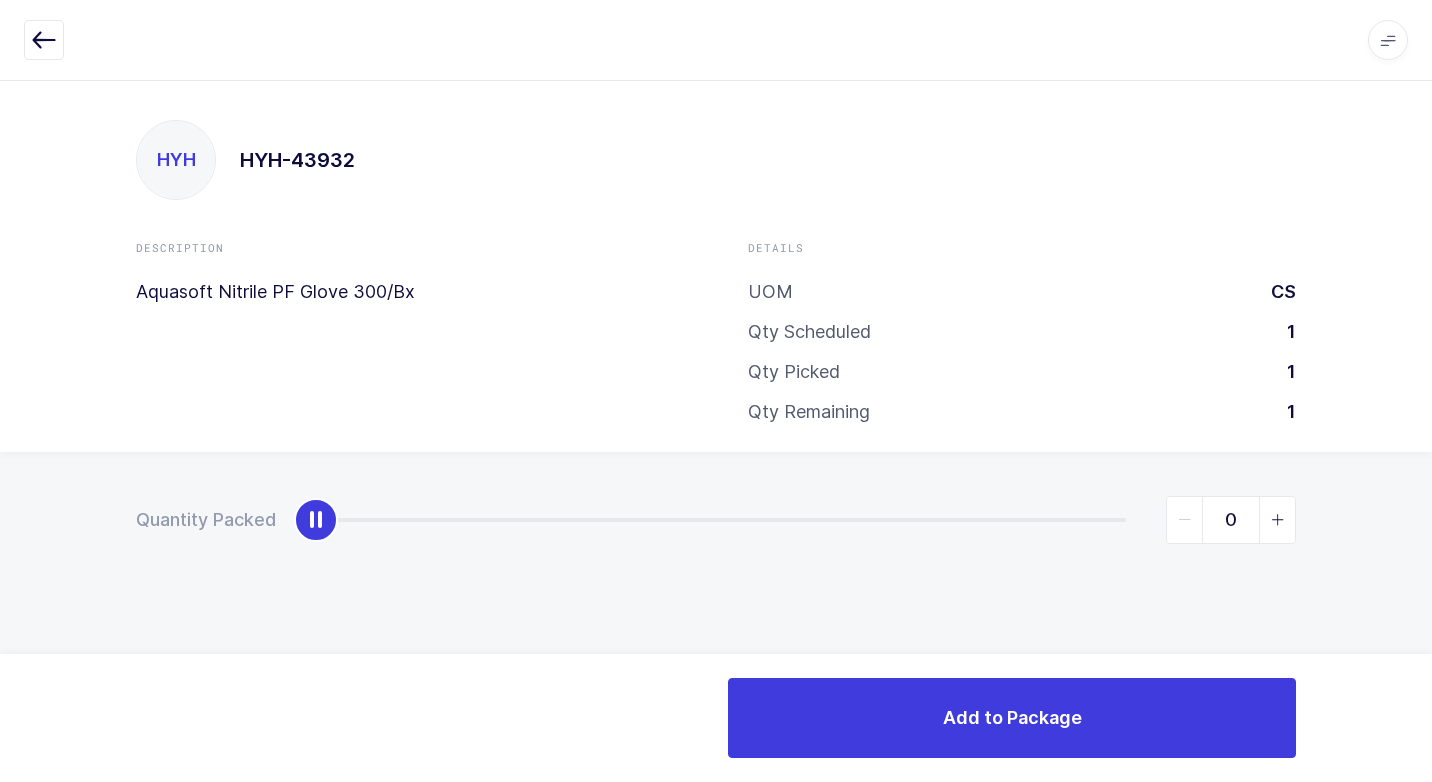 type on "1" 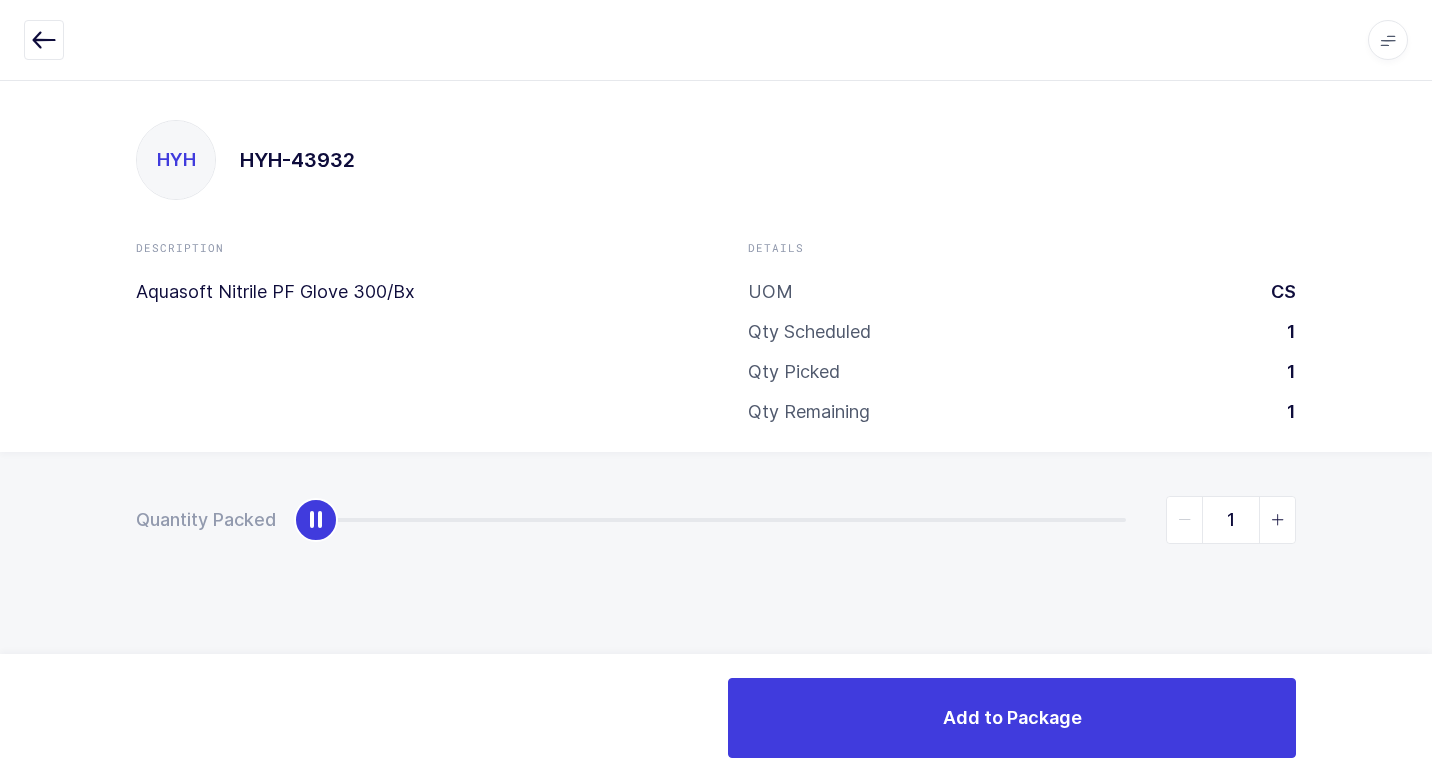 drag, startPoint x: 327, startPoint y: 517, endPoint x: 1137, endPoint y: 547, distance: 810.55536 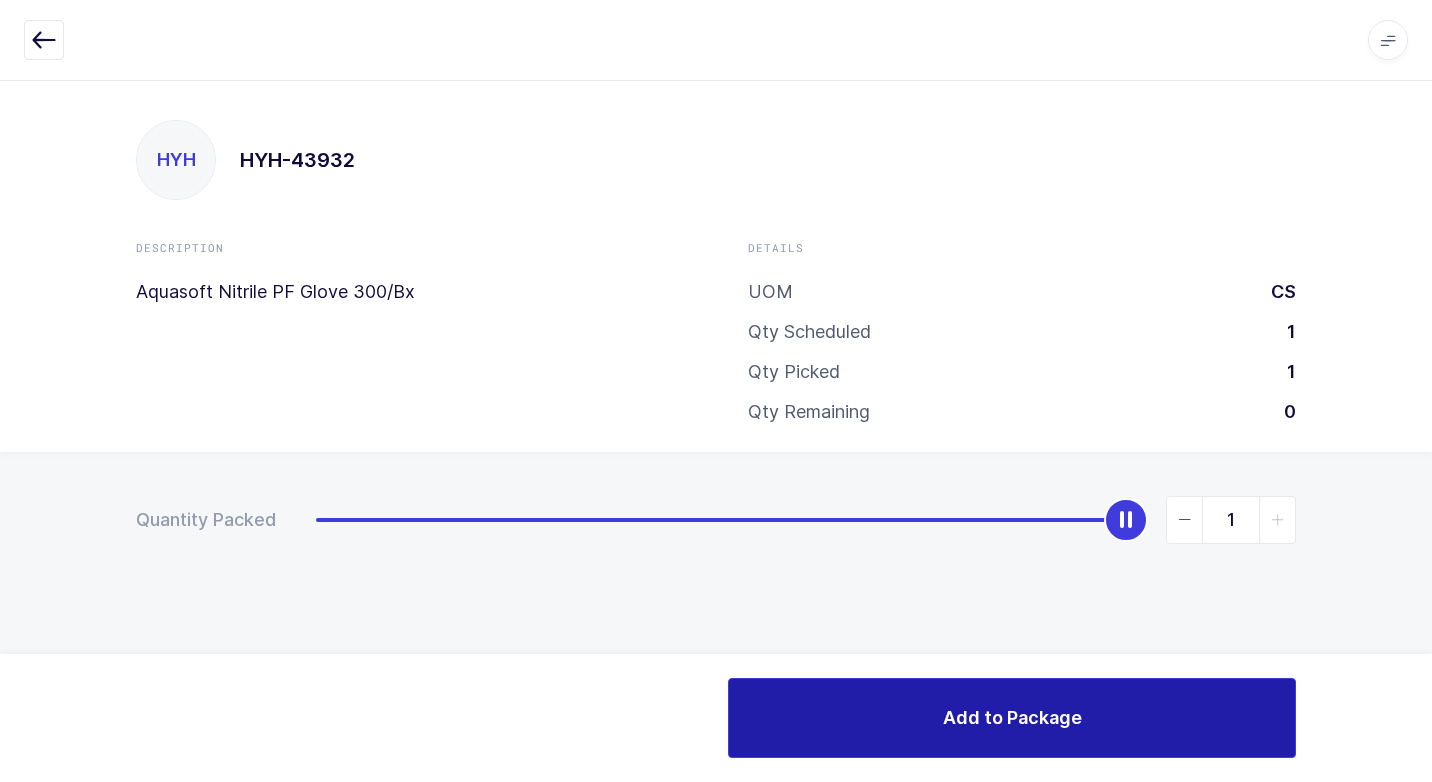 click on "Add to Package" at bounding box center (1012, 718) 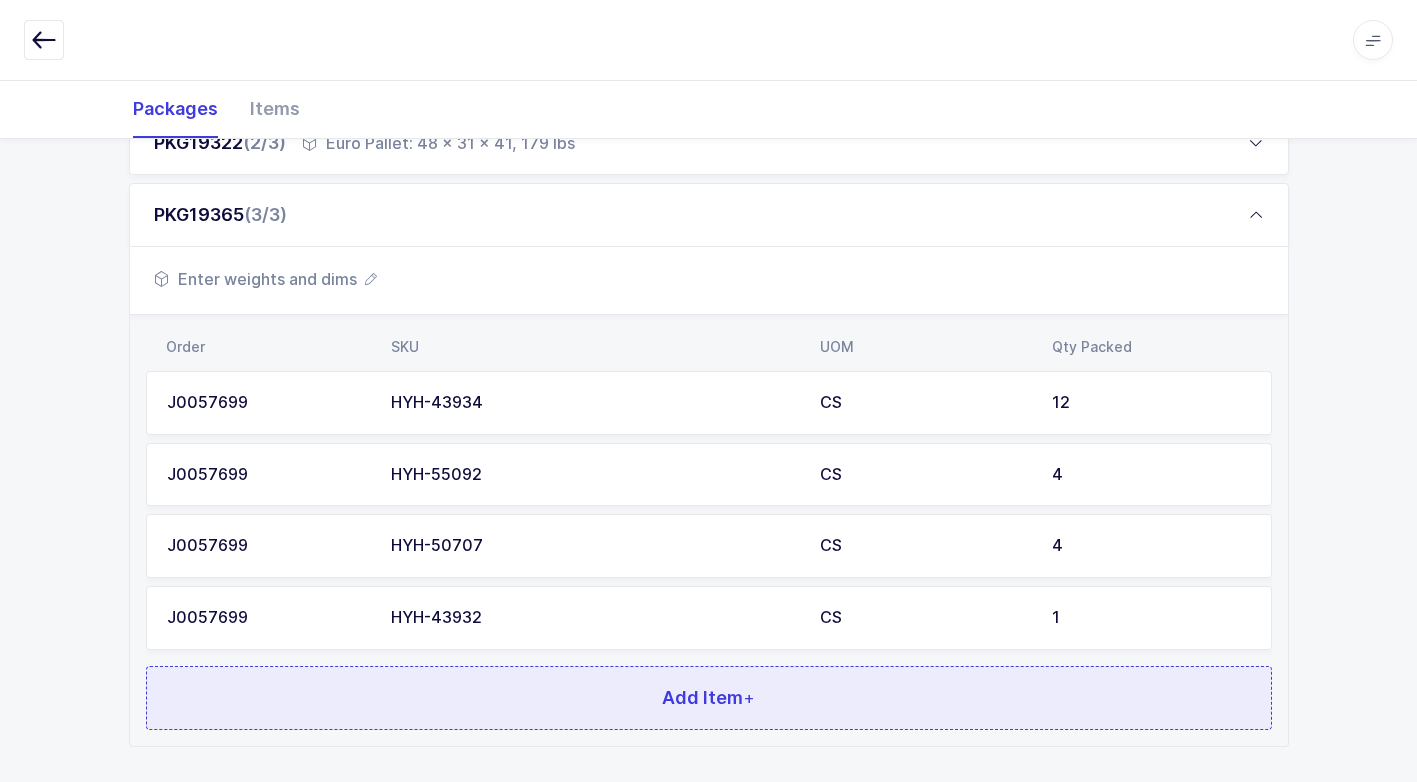 scroll, scrollTop: 512, scrollLeft: 0, axis: vertical 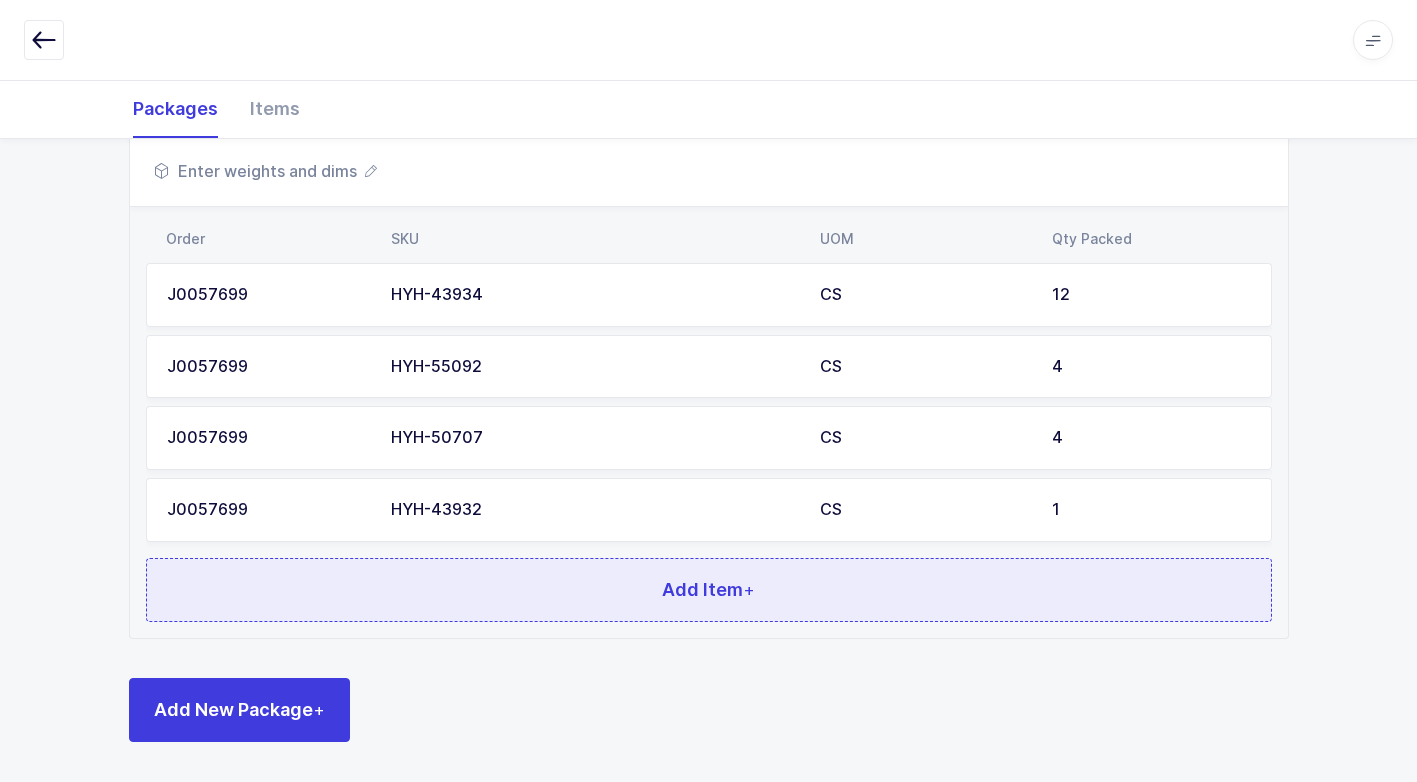 click on "Add Item  +" at bounding box center [709, 590] 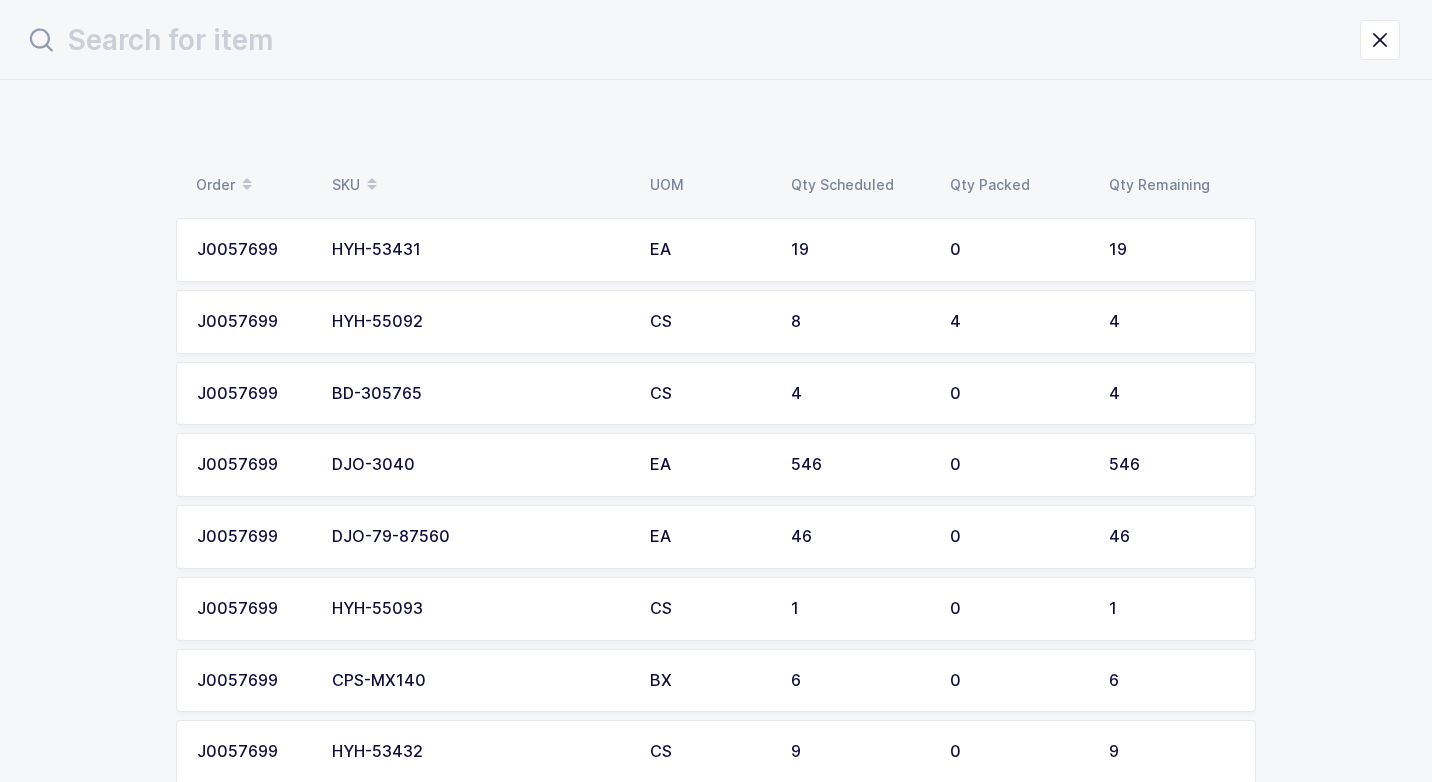 click on "HYH-53431" at bounding box center (479, 250) 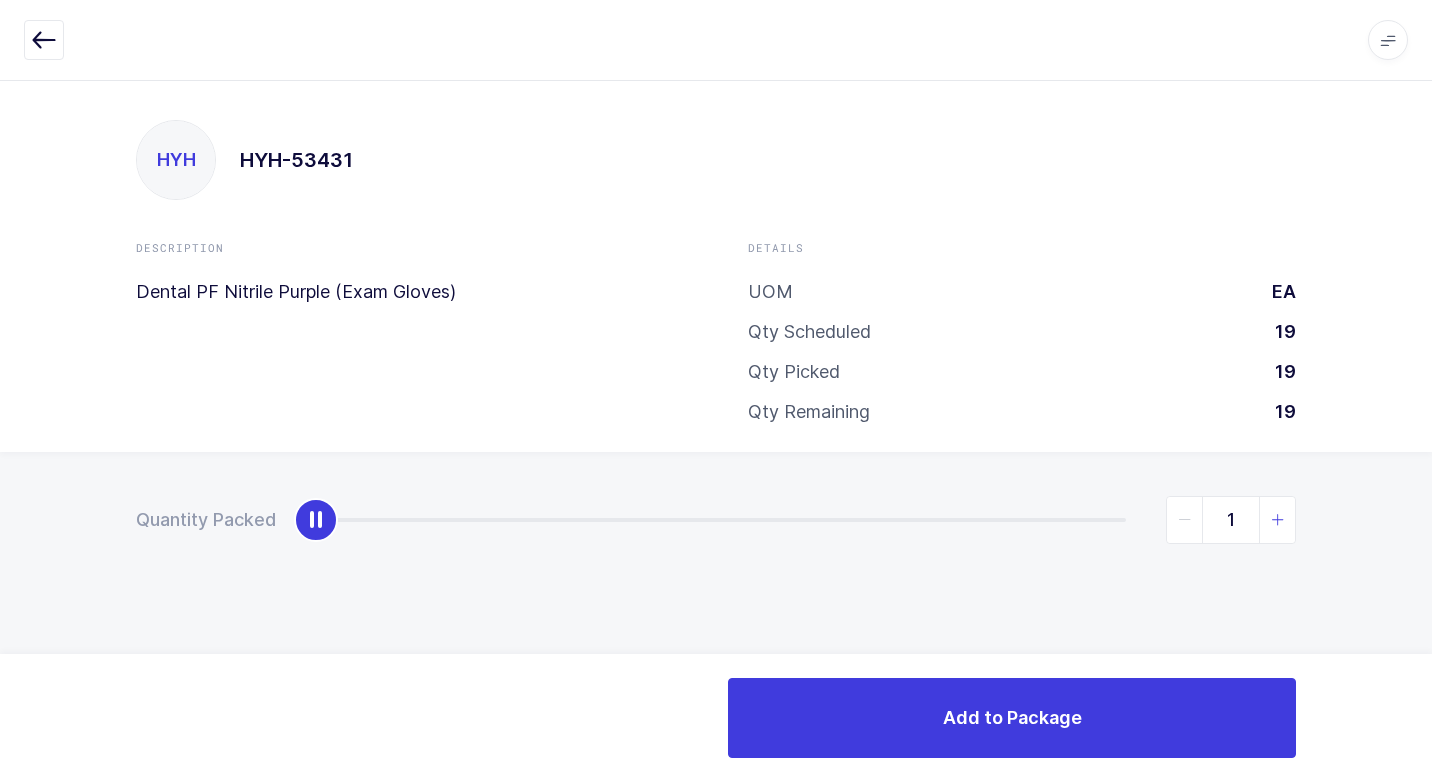 click at bounding box center (1278, 520) 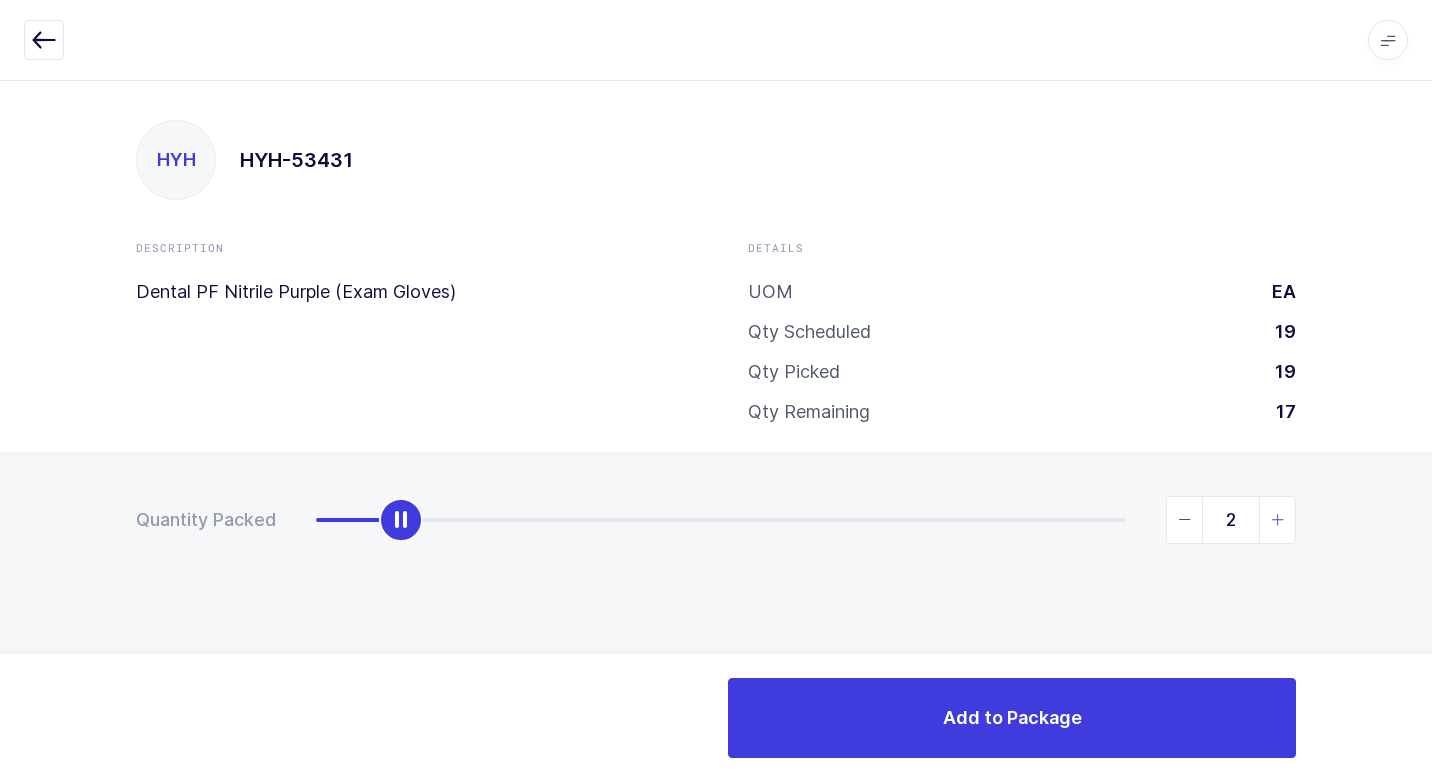 click at bounding box center (1278, 520) 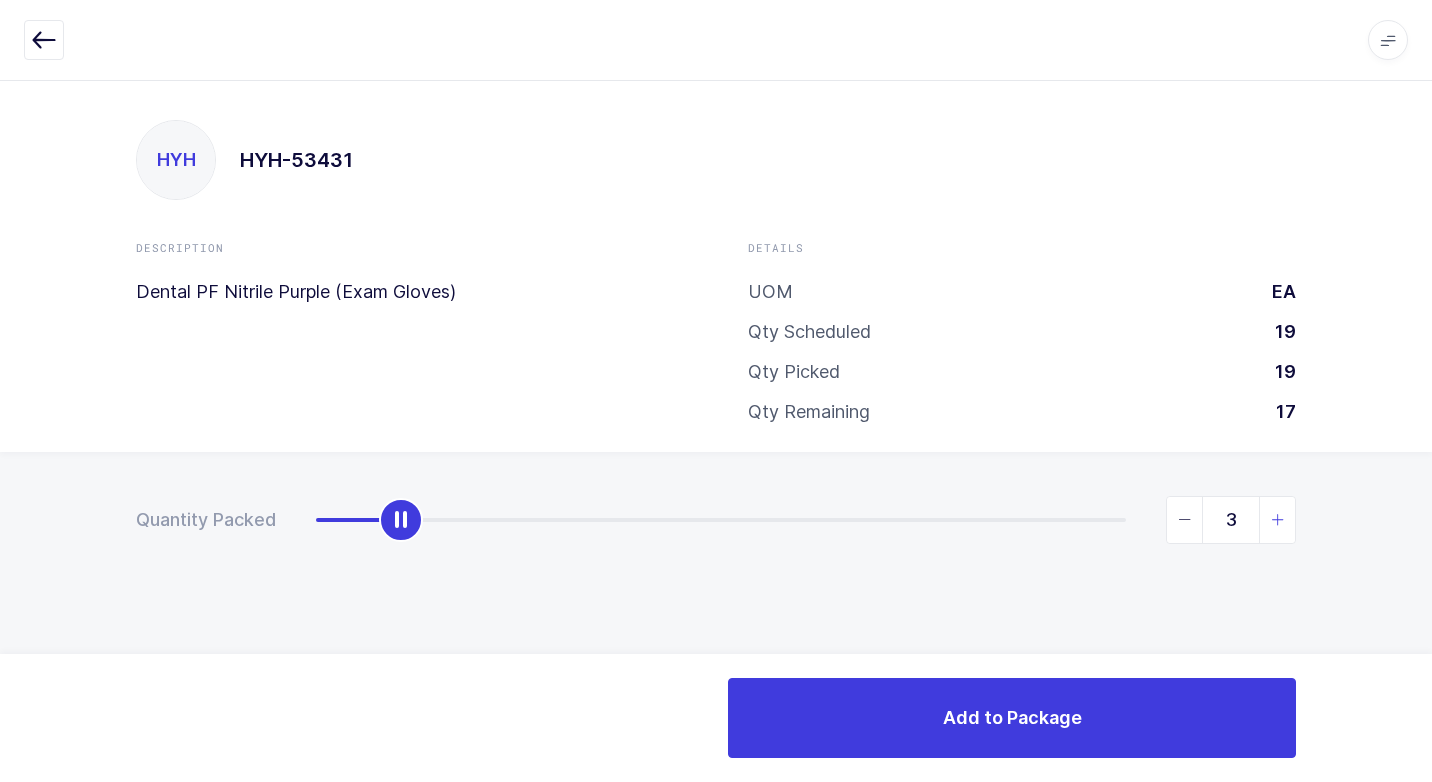 click at bounding box center (1278, 520) 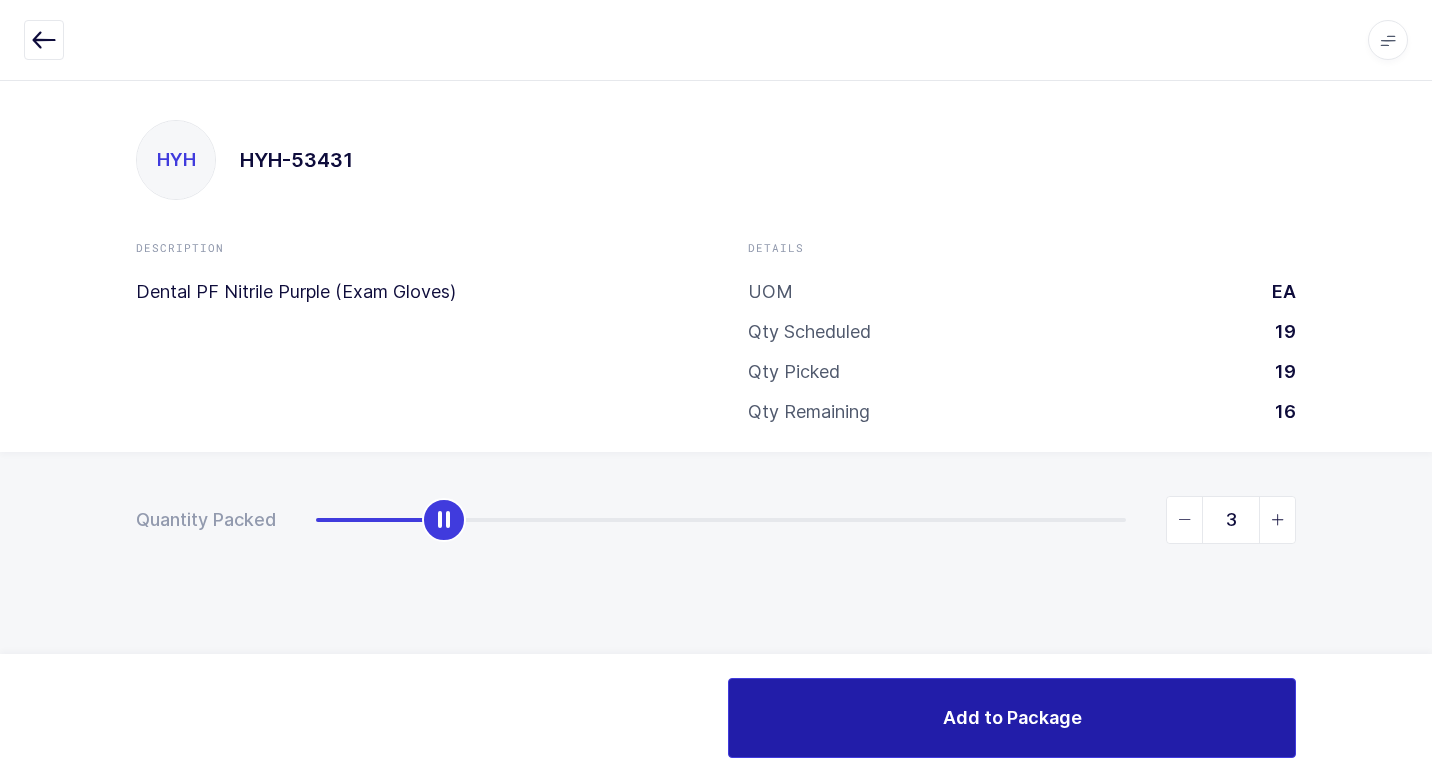 click on "Add to Package" at bounding box center [1012, 717] 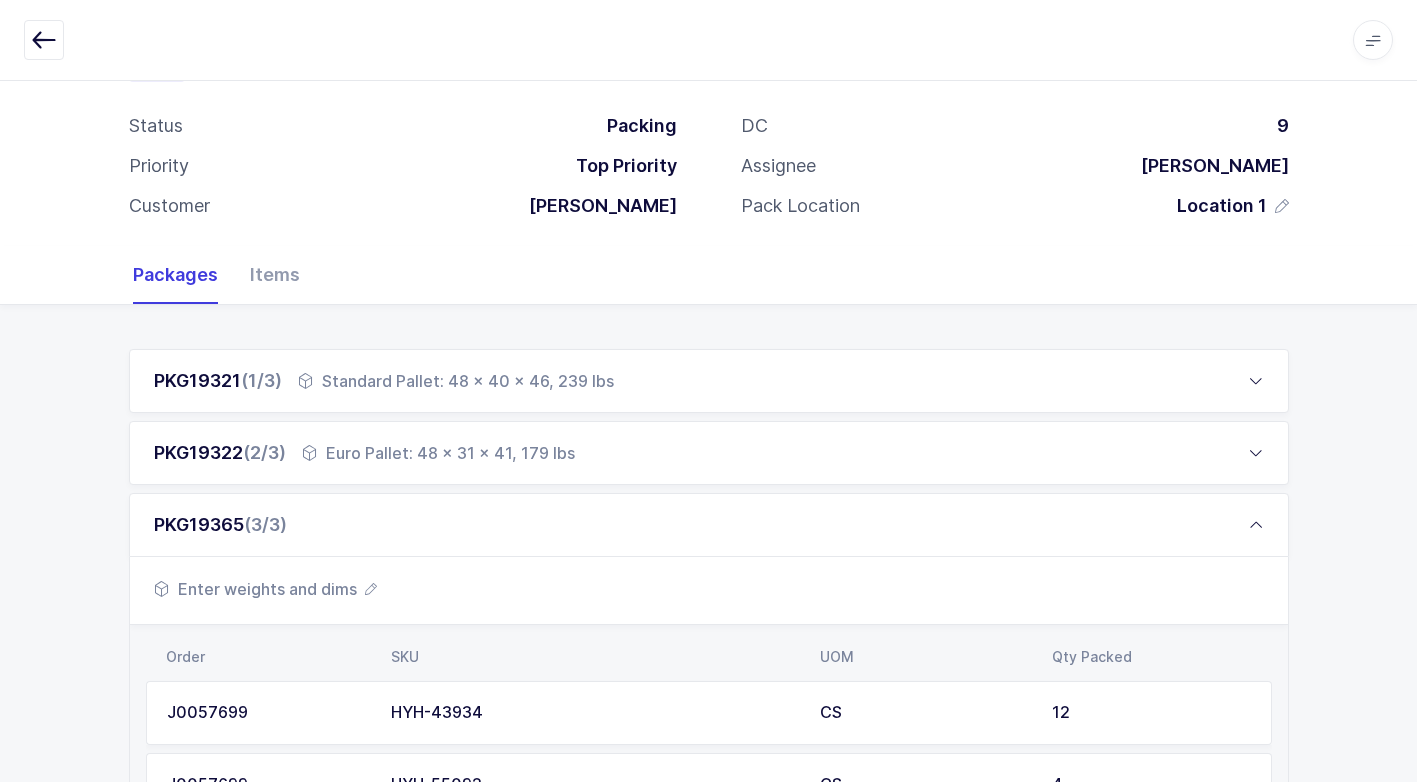scroll, scrollTop: 584, scrollLeft: 0, axis: vertical 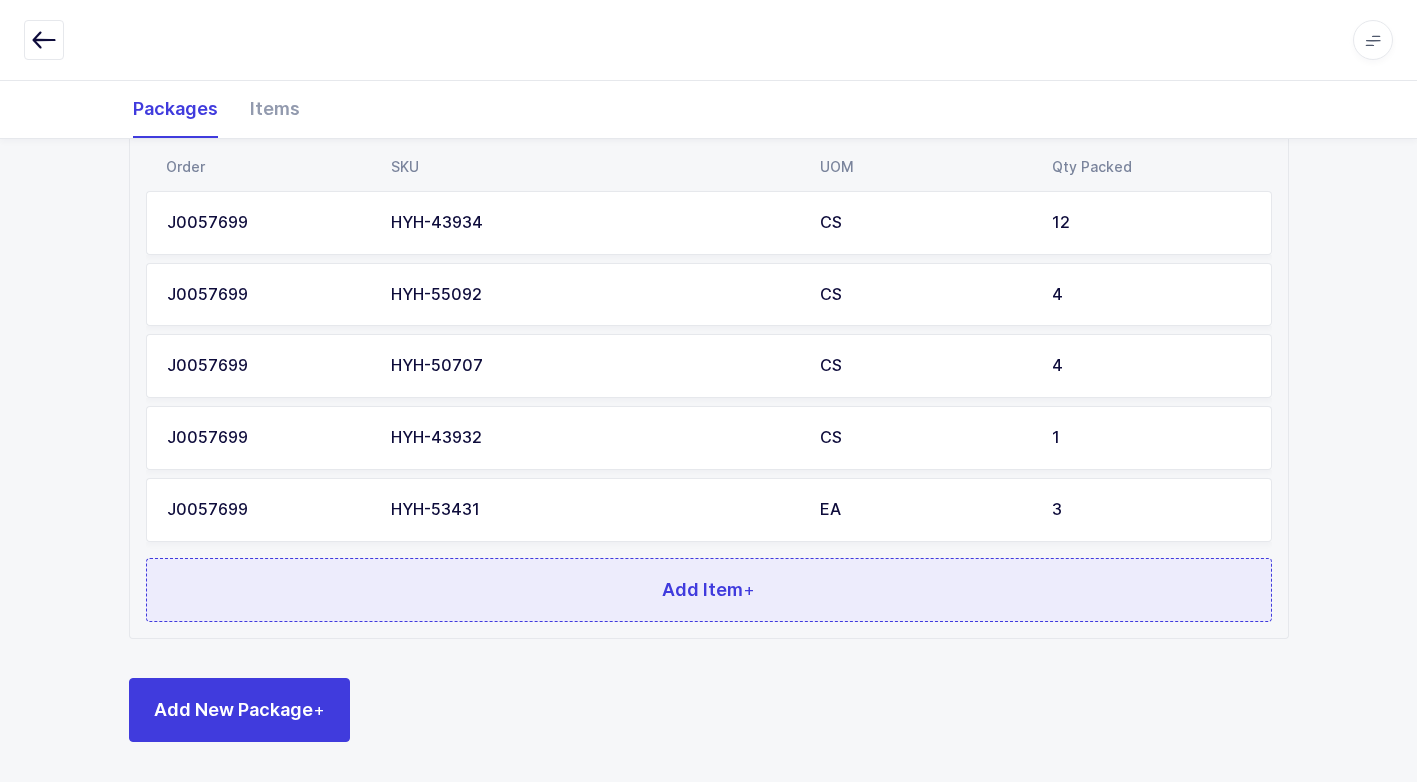 click on "Add Item  +" at bounding box center [709, 590] 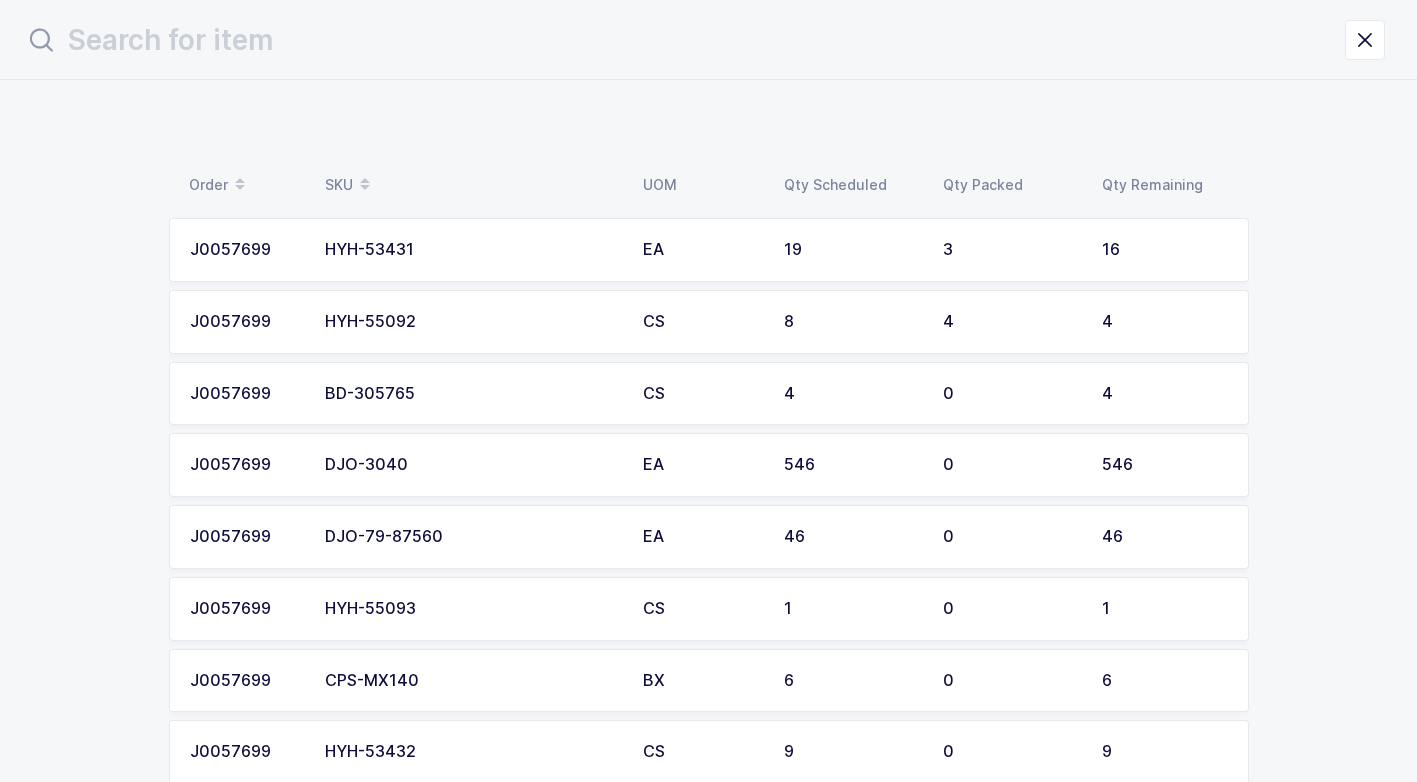 scroll, scrollTop: 0, scrollLeft: 0, axis: both 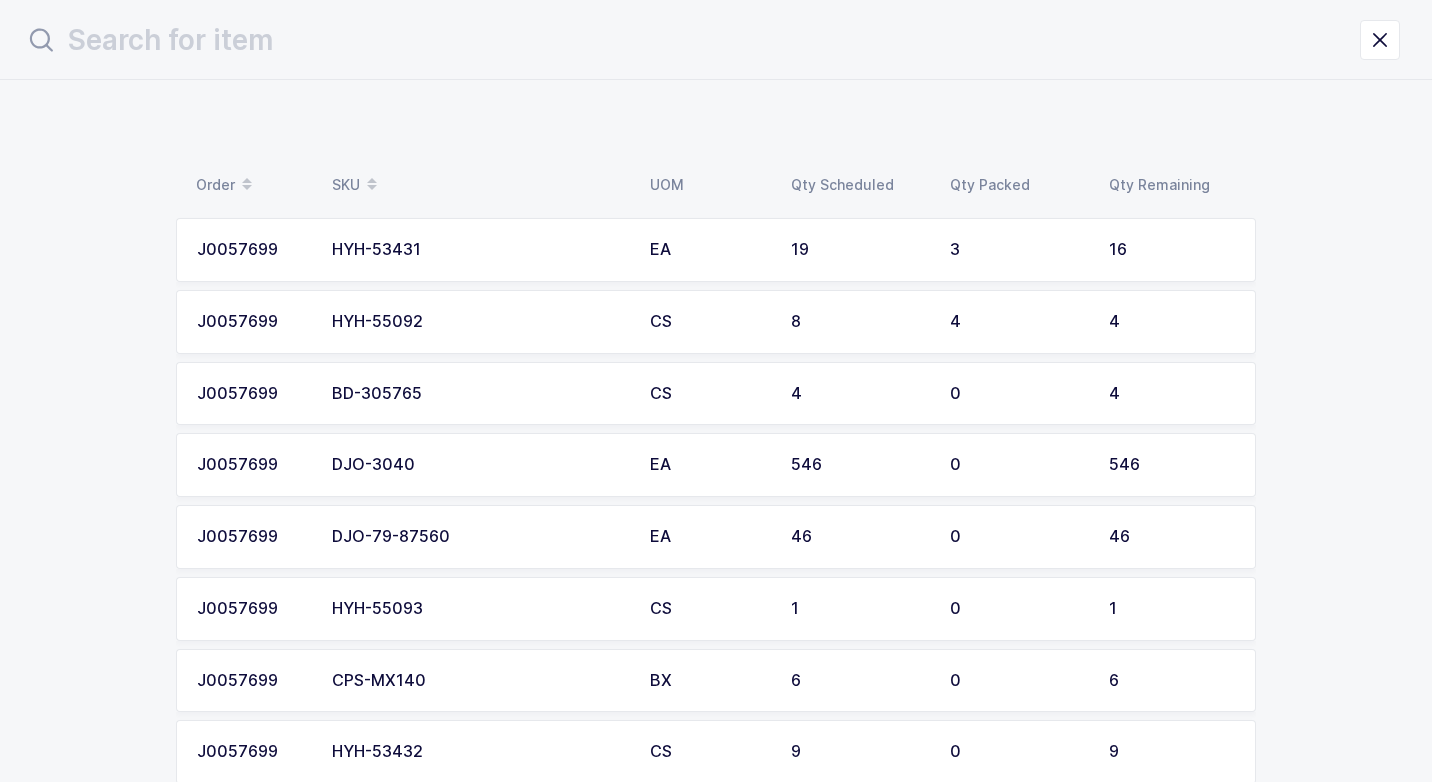 click on "HYH-55092" at bounding box center (479, 322) 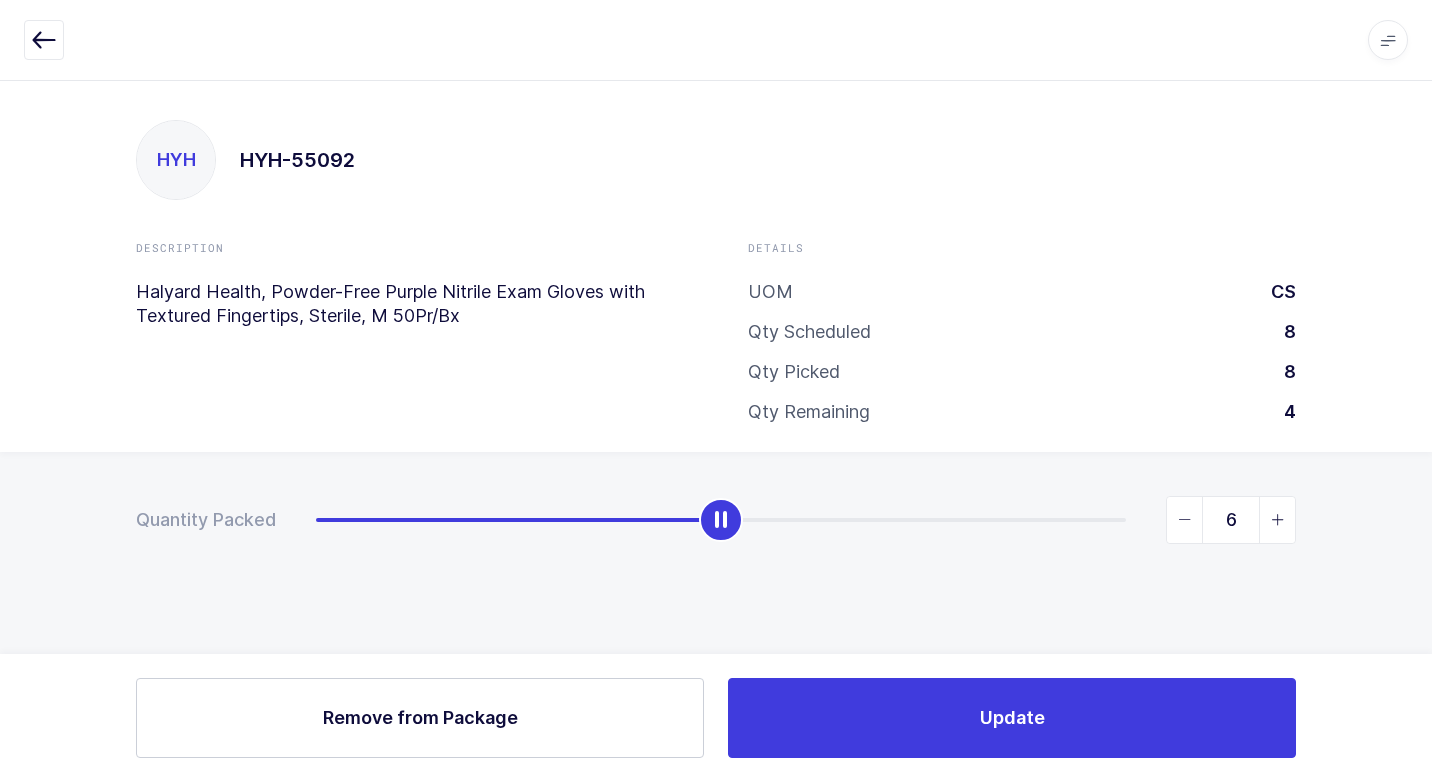 type on "8" 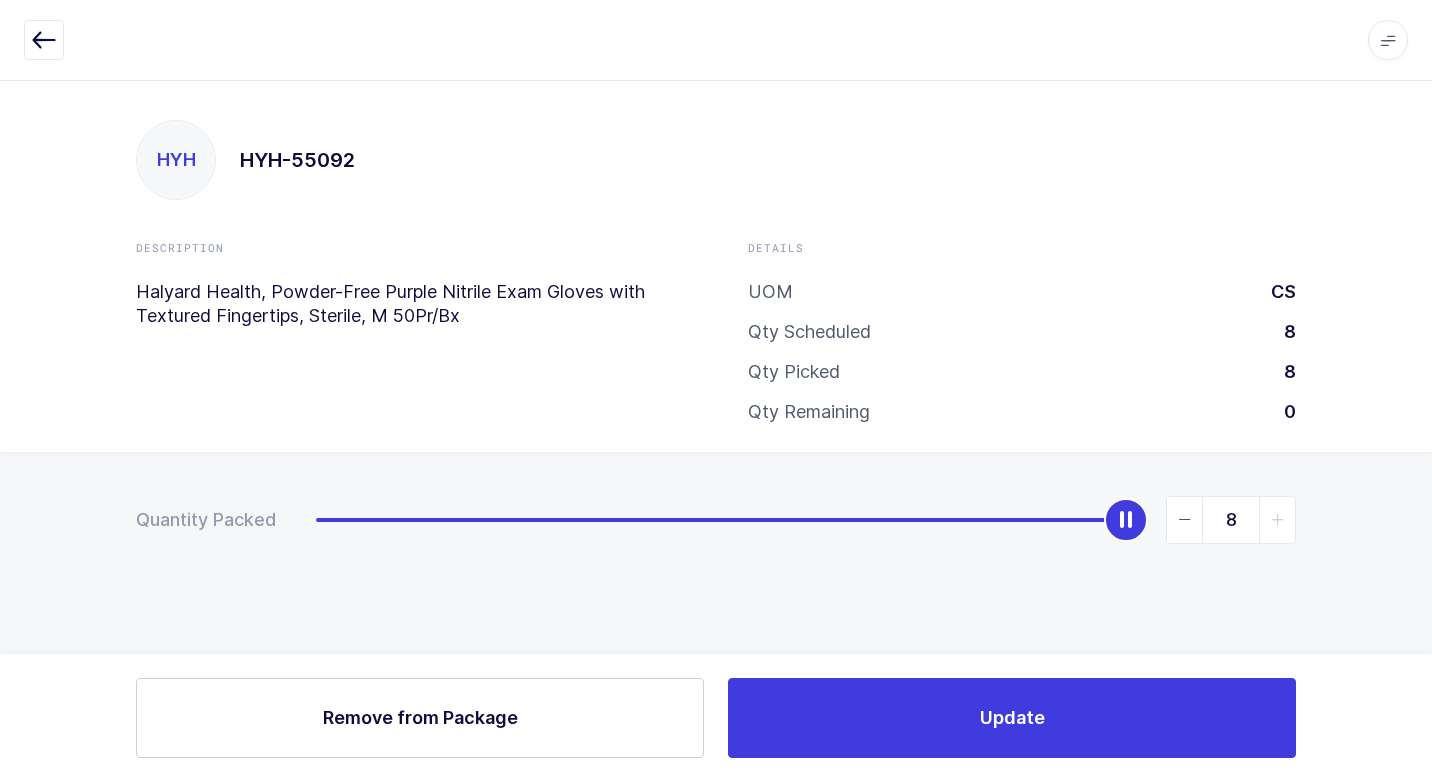 drag, startPoint x: 720, startPoint y: 518, endPoint x: 1148, endPoint y: 781, distance: 502.3475 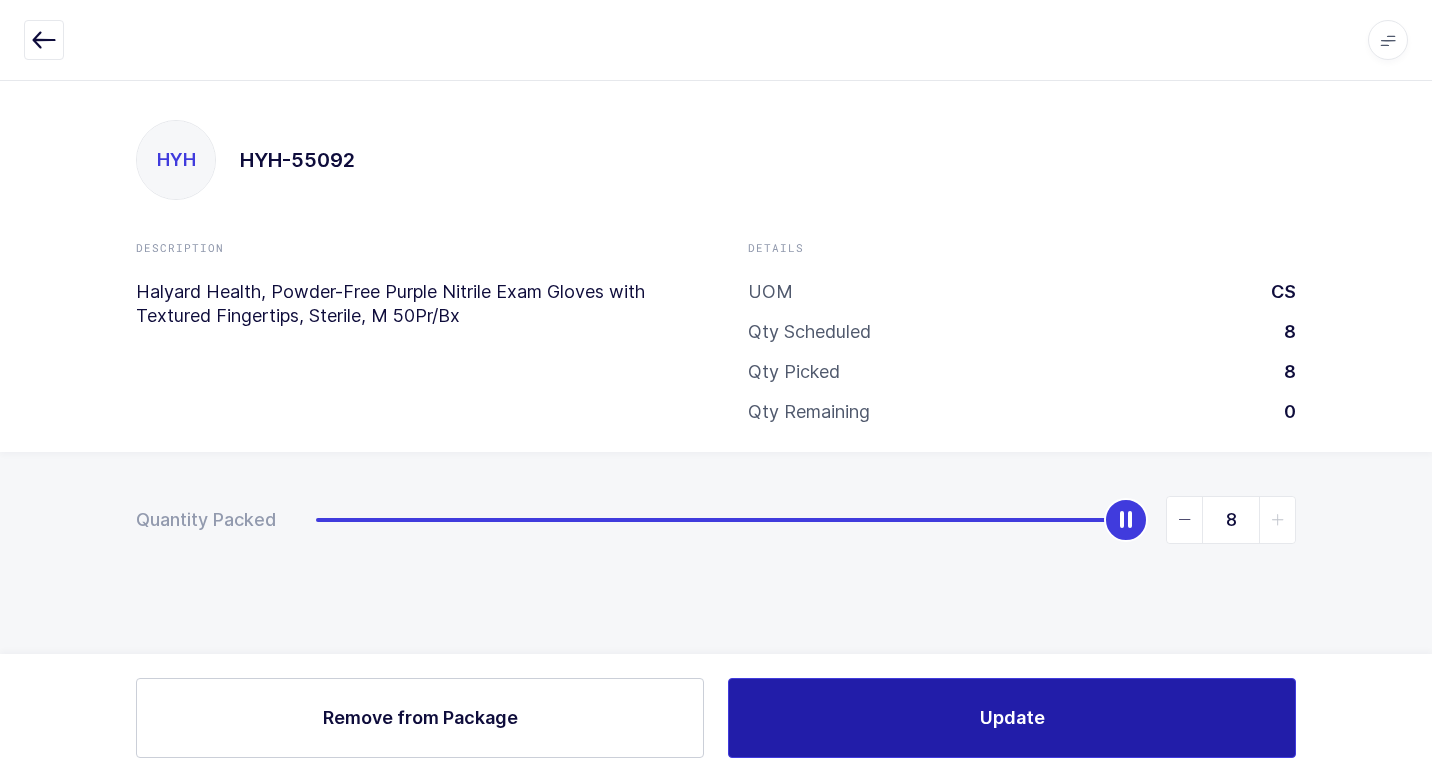 click on "Update" at bounding box center [1012, 718] 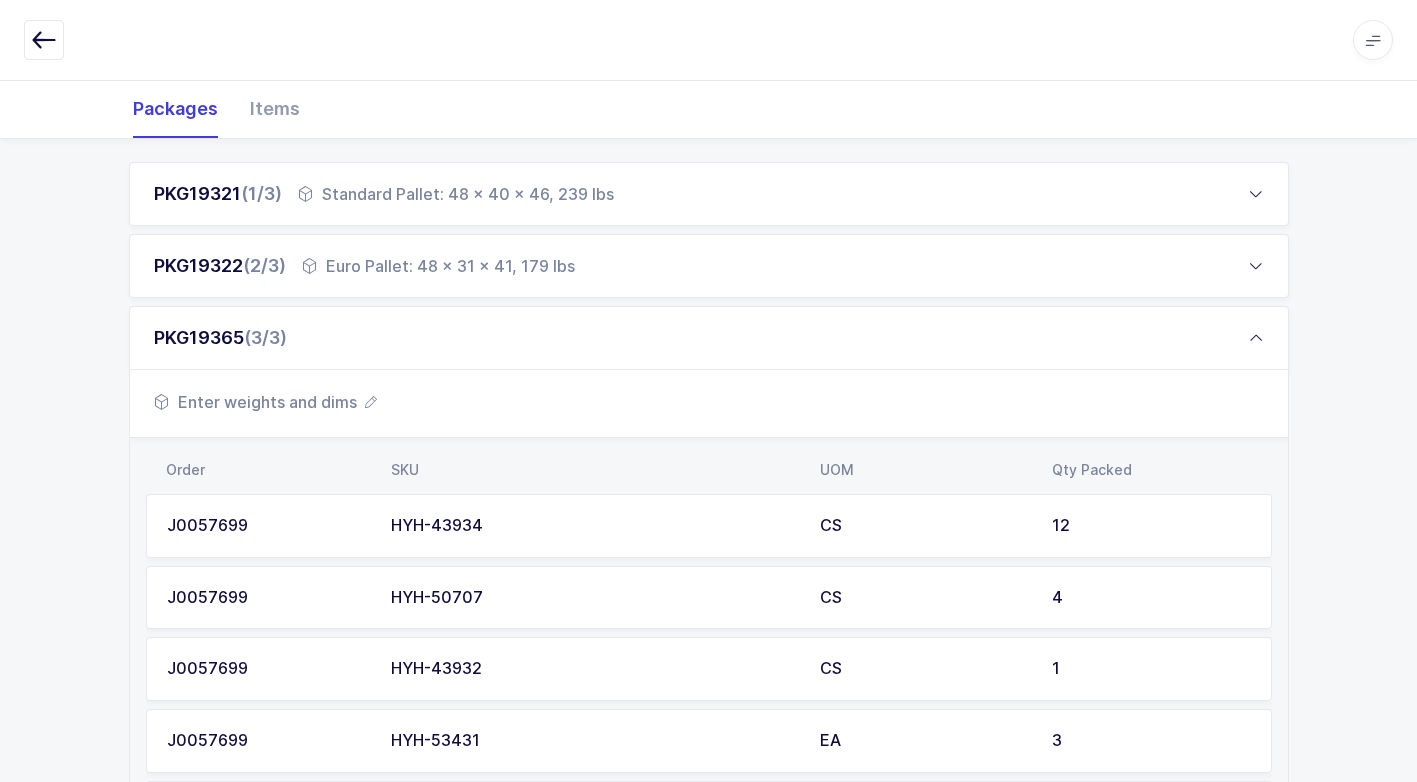 scroll, scrollTop: 584, scrollLeft: 0, axis: vertical 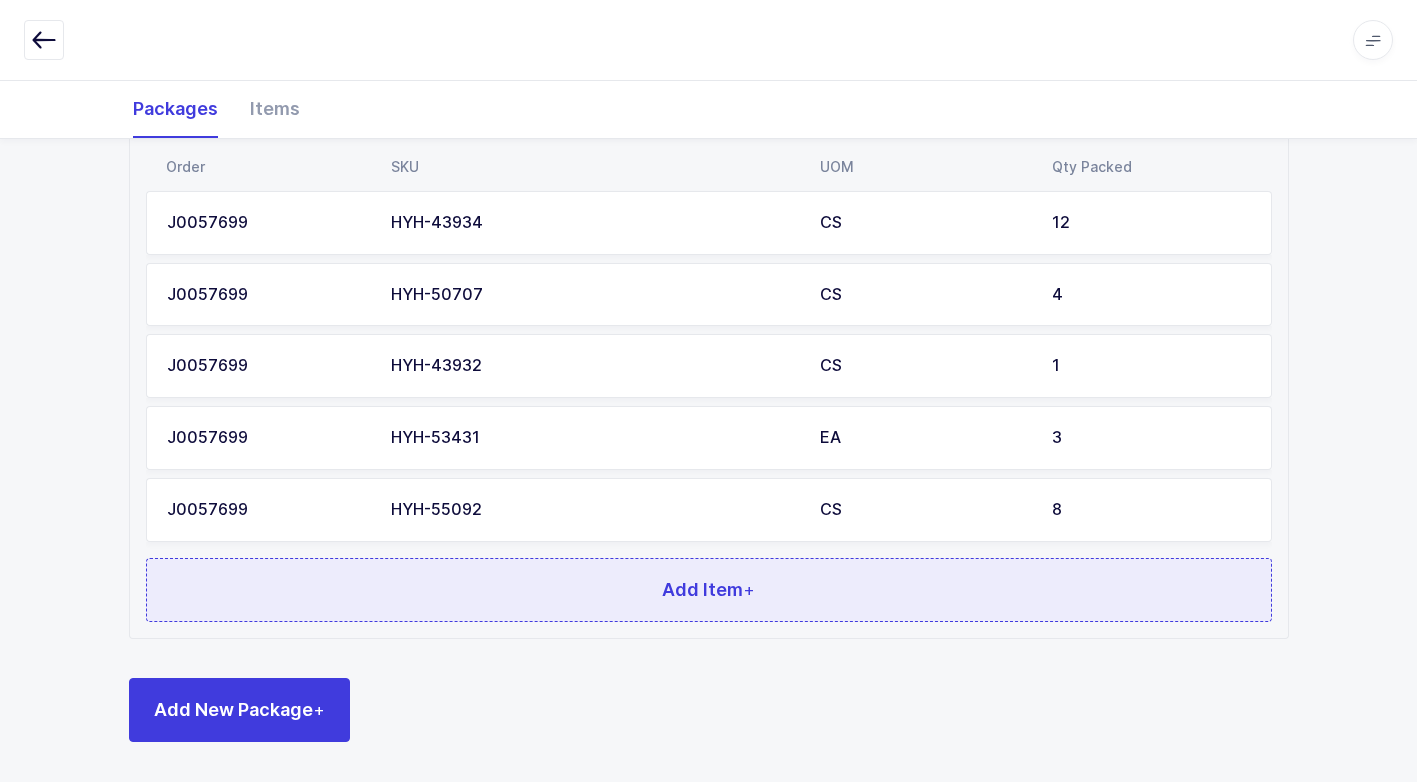 click on "Add Item  +" at bounding box center (709, 590) 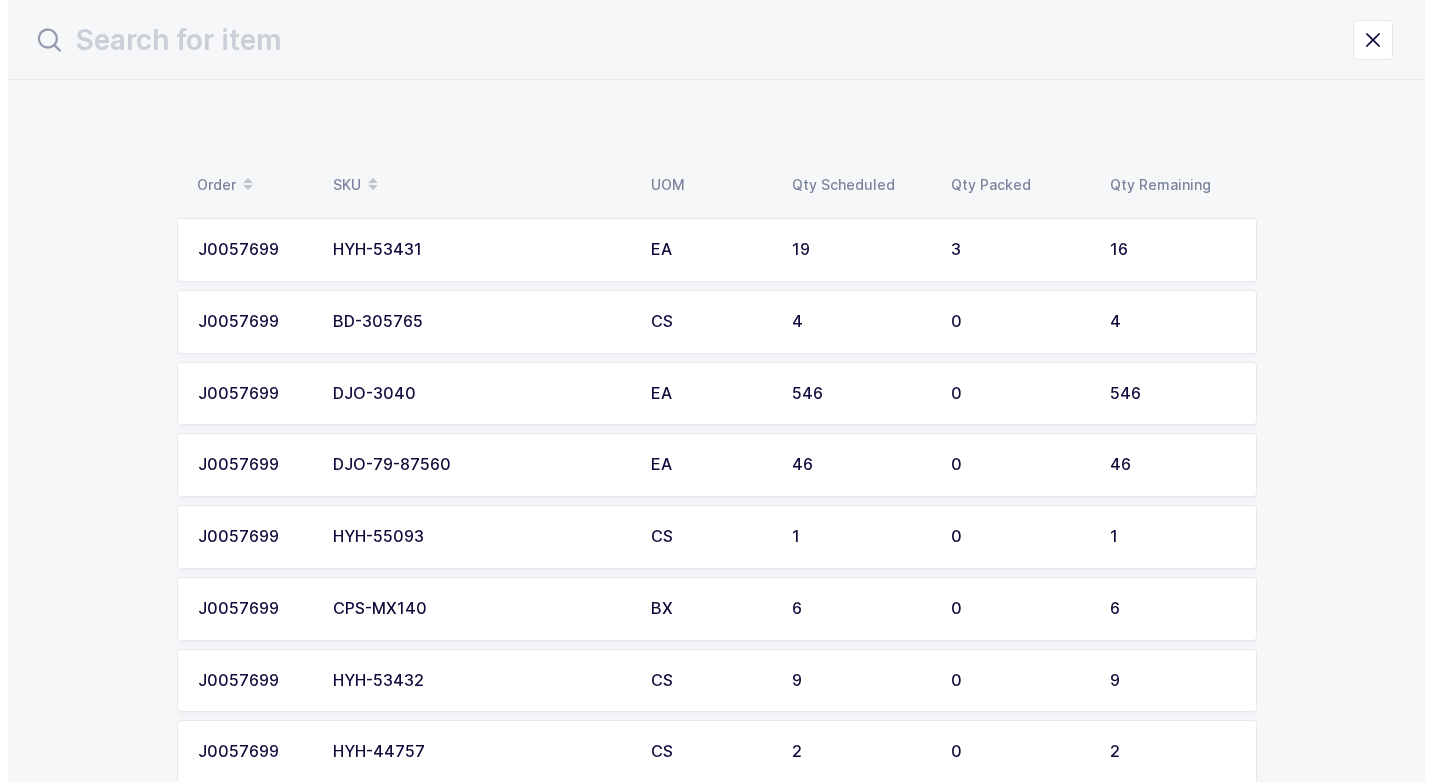 scroll, scrollTop: 0, scrollLeft: 0, axis: both 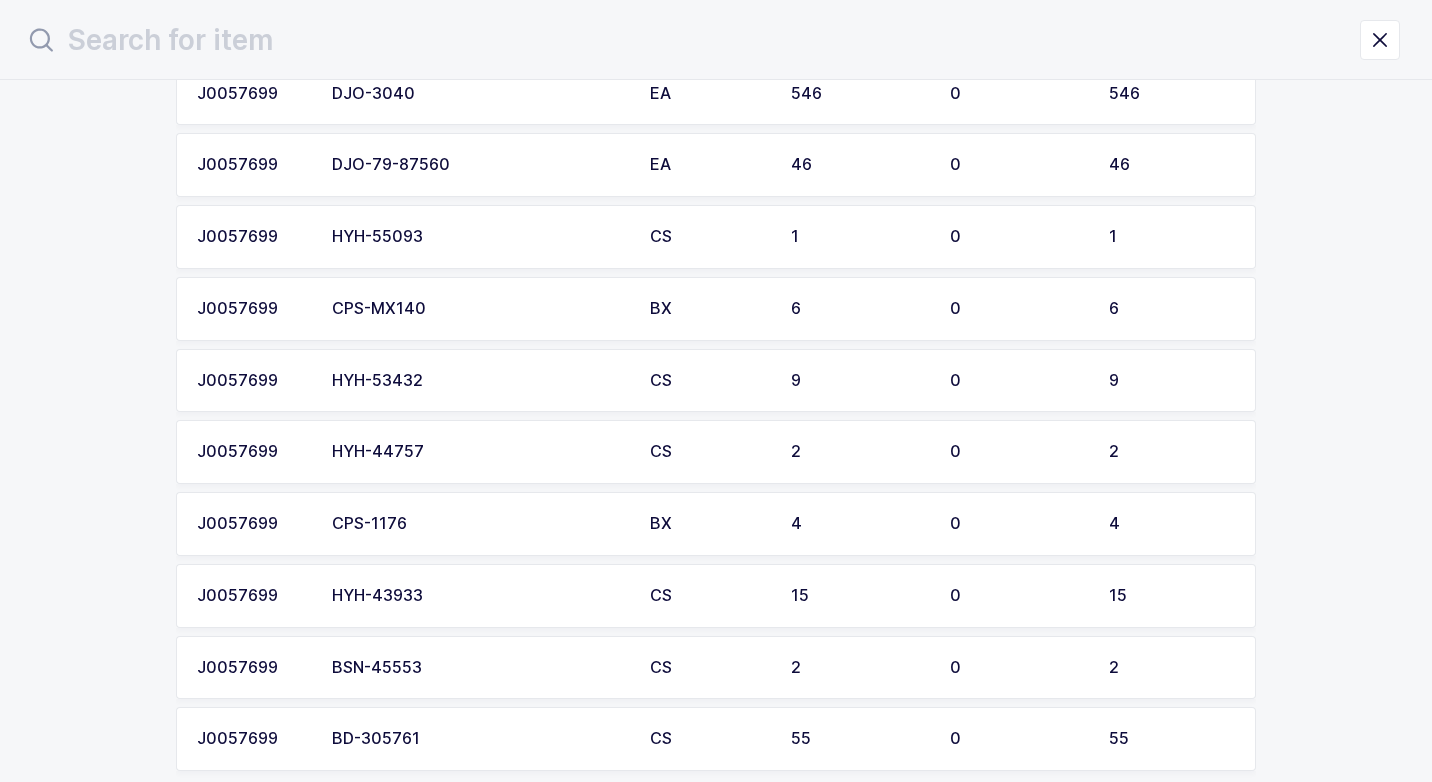 click on "HYH-53432" at bounding box center [479, 381] 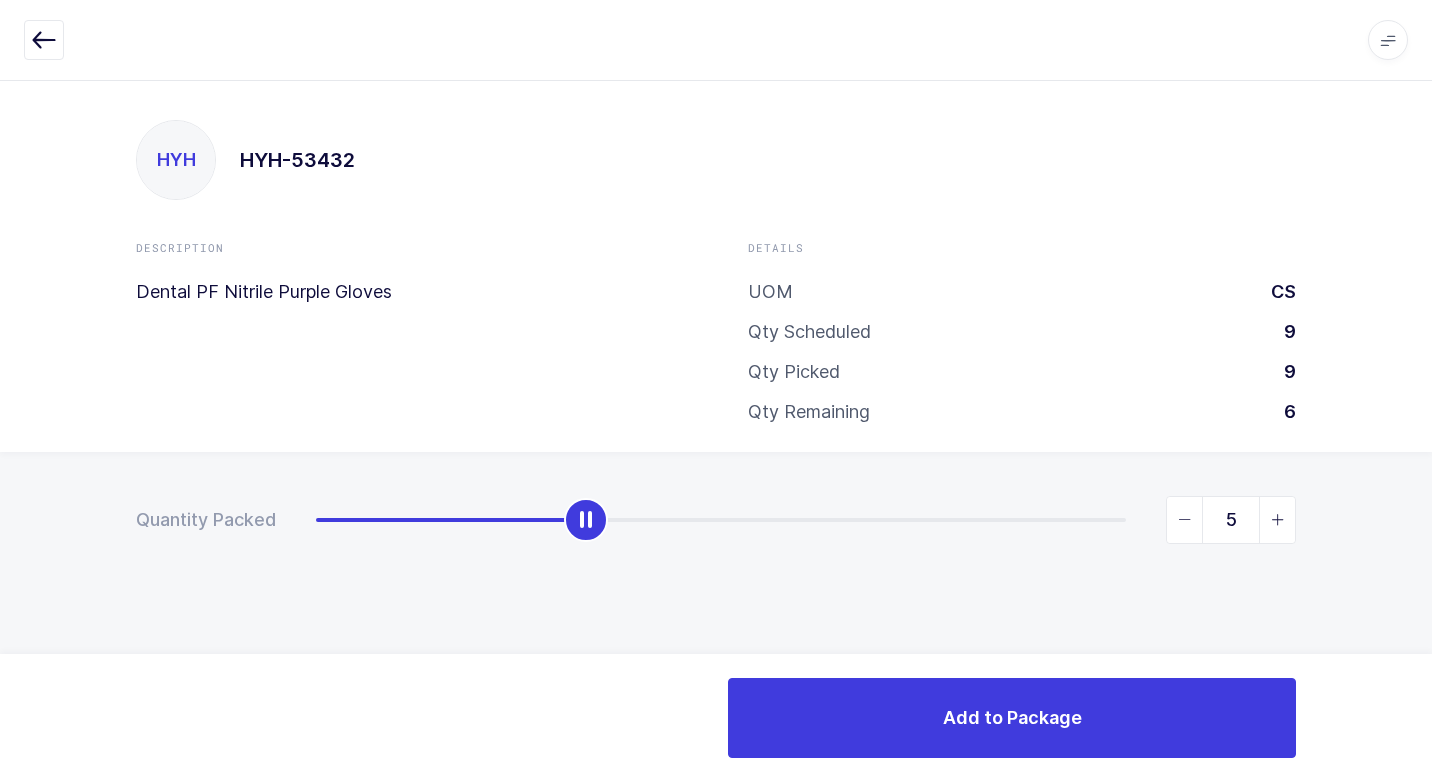 type on "6" 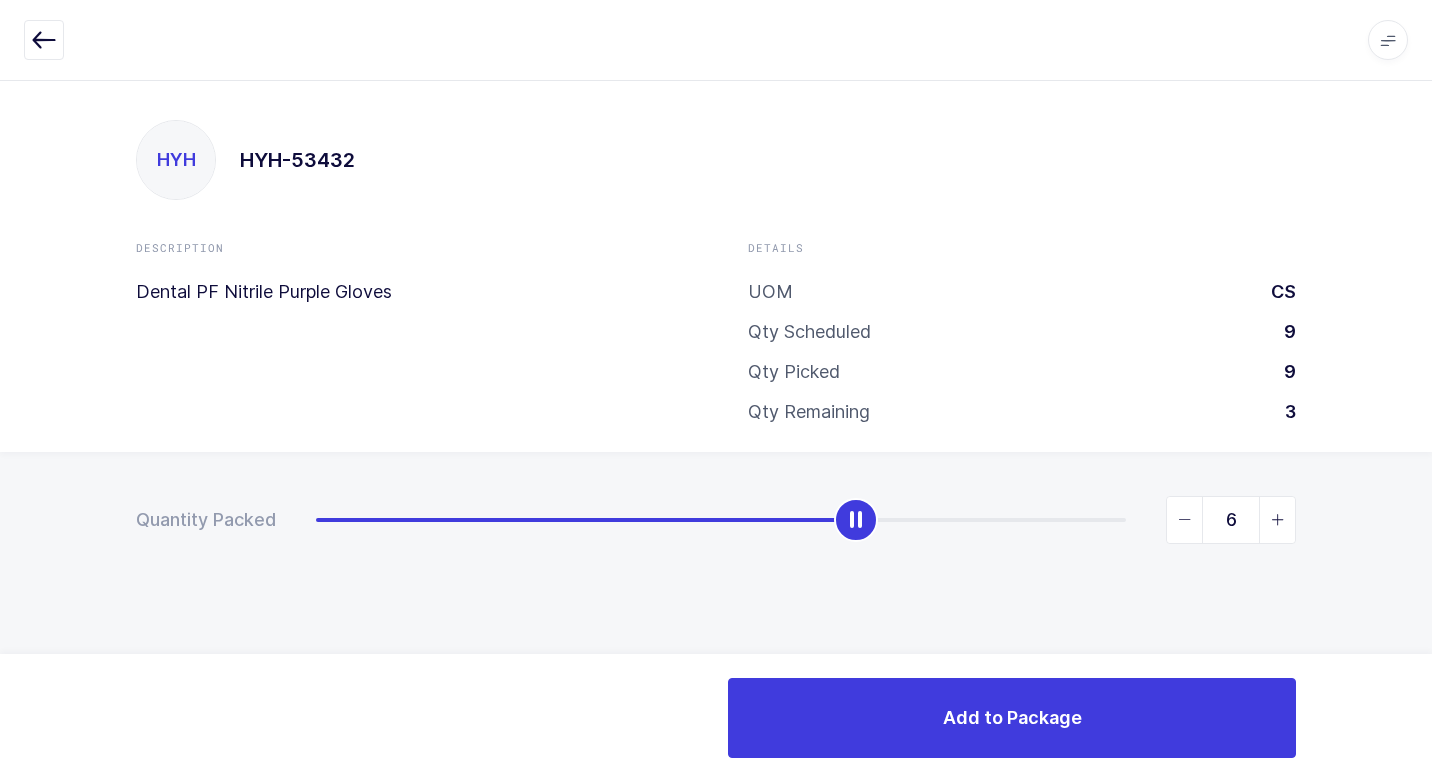 drag, startPoint x: 309, startPoint y: 519, endPoint x: 838, endPoint y: 526, distance: 529.0463 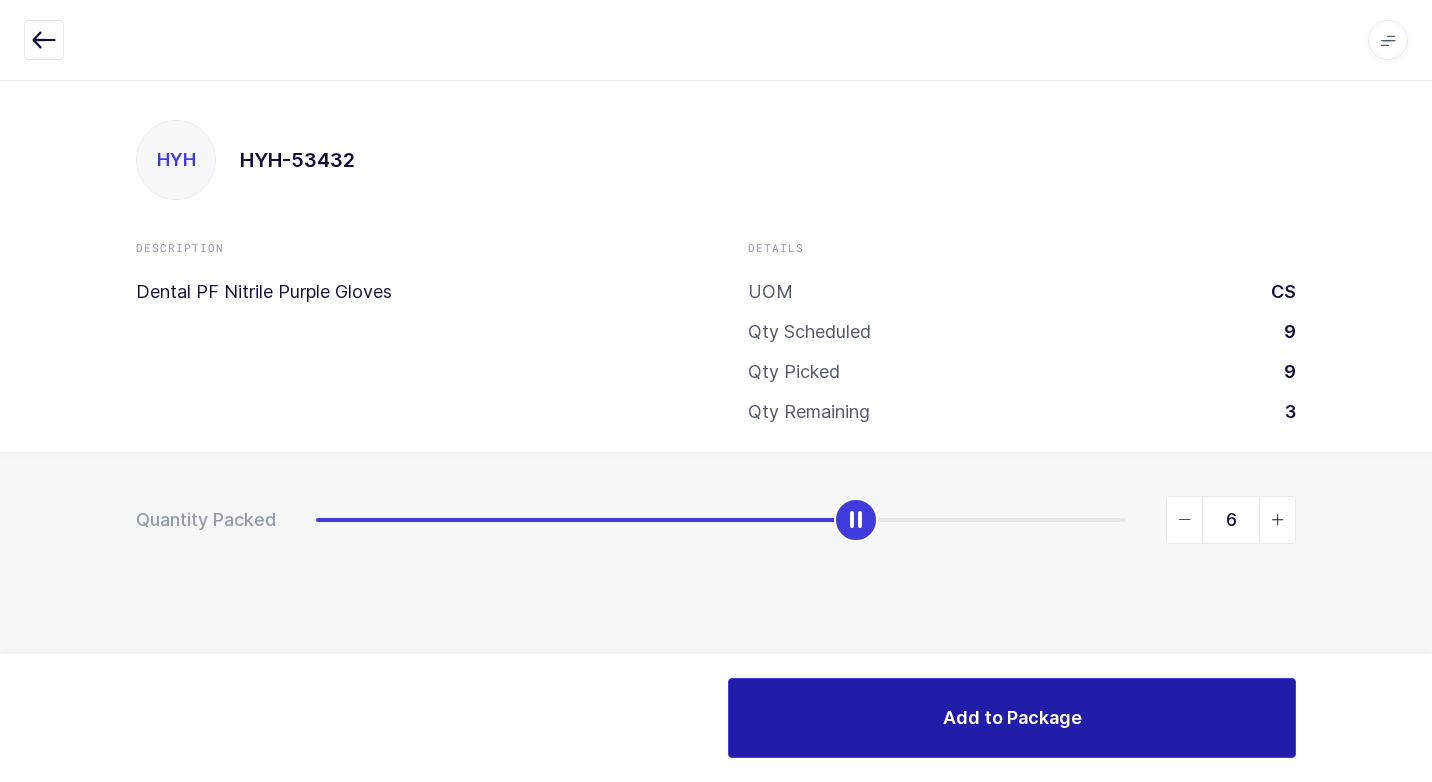 drag, startPoint x: 997, startPoint y: 707, endPoint x: 982, endPoint y: 711, distance: 15.524175 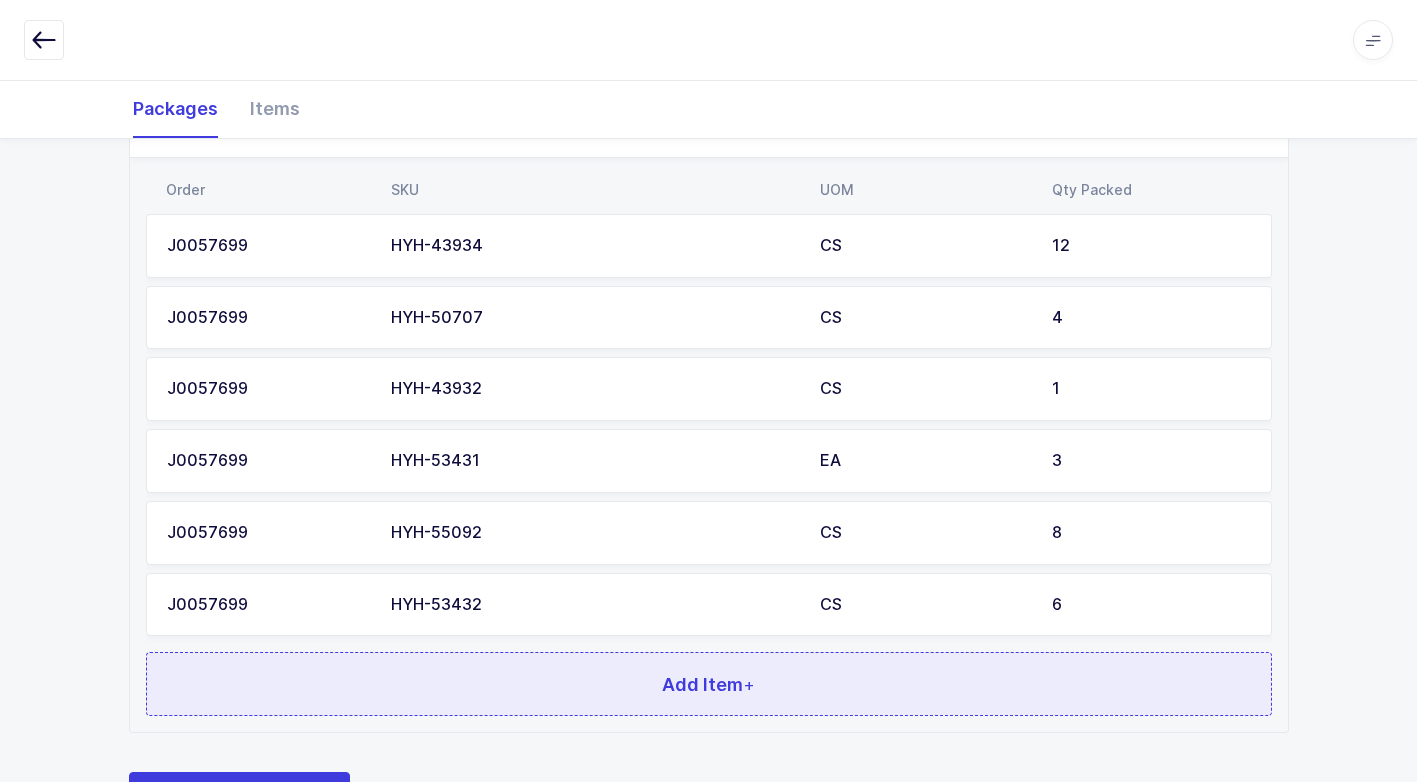 scroll, scrollTop: 655, scrollLeft: 0, axis: vertical 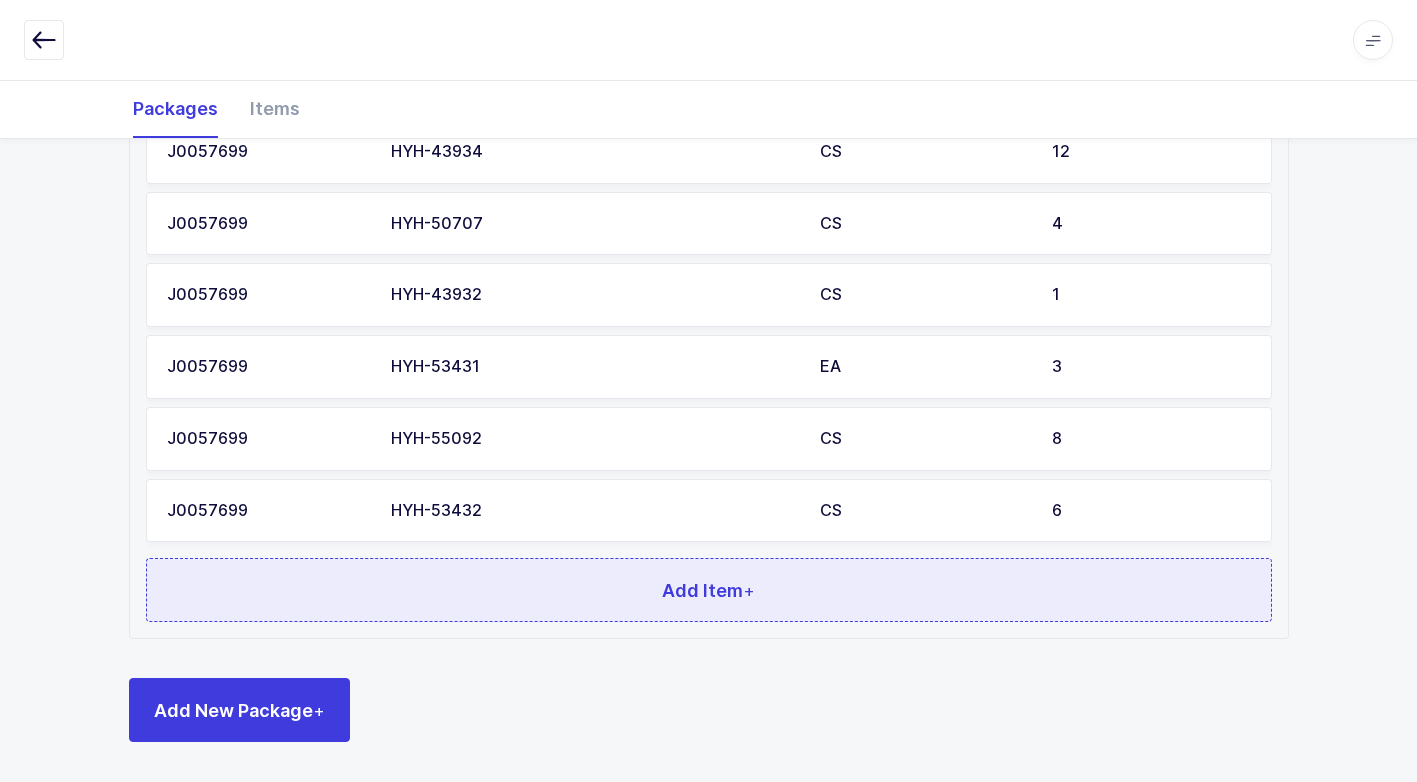 click on "Add Item  +" at bounding box center [709, 590] 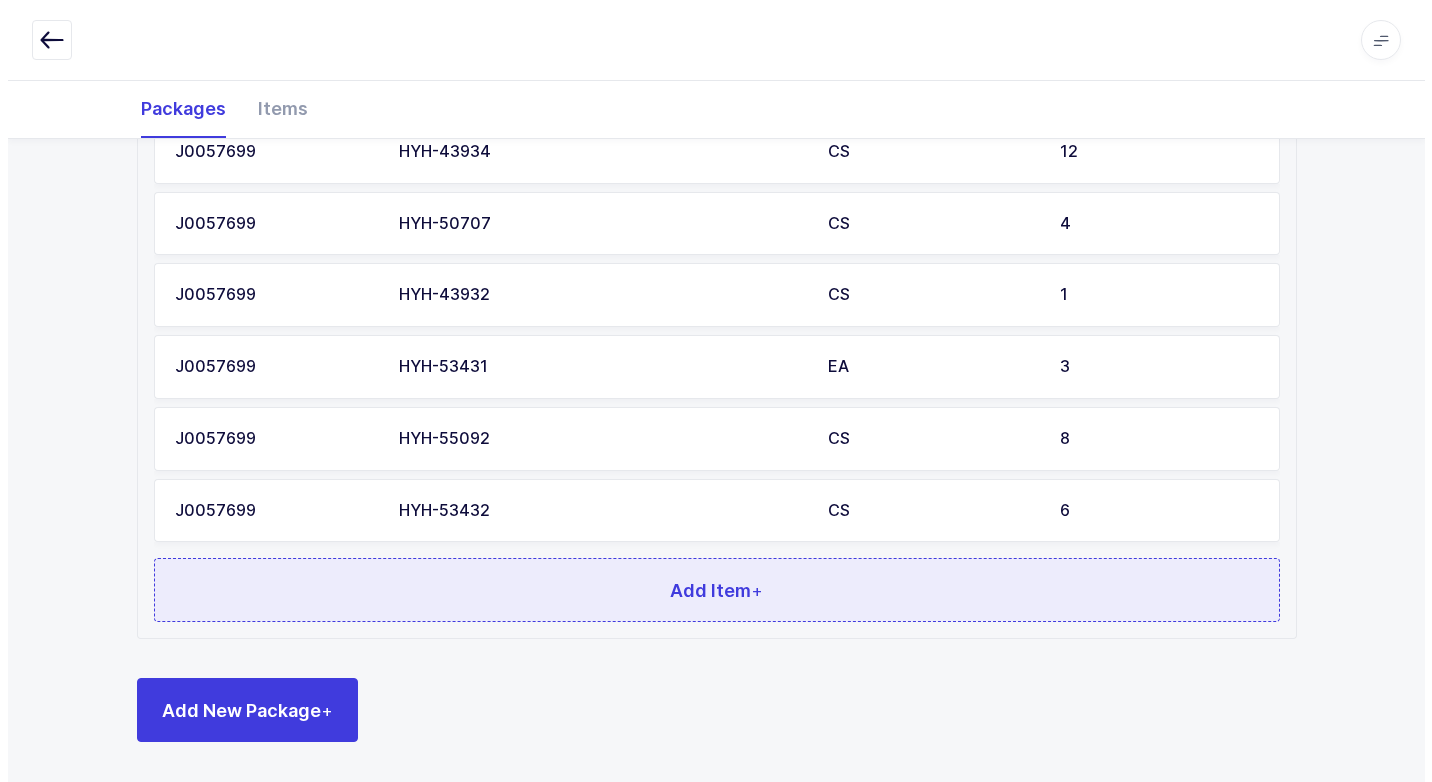 scroll, scrollTop: 0, scrollLeft: 0, axis: both 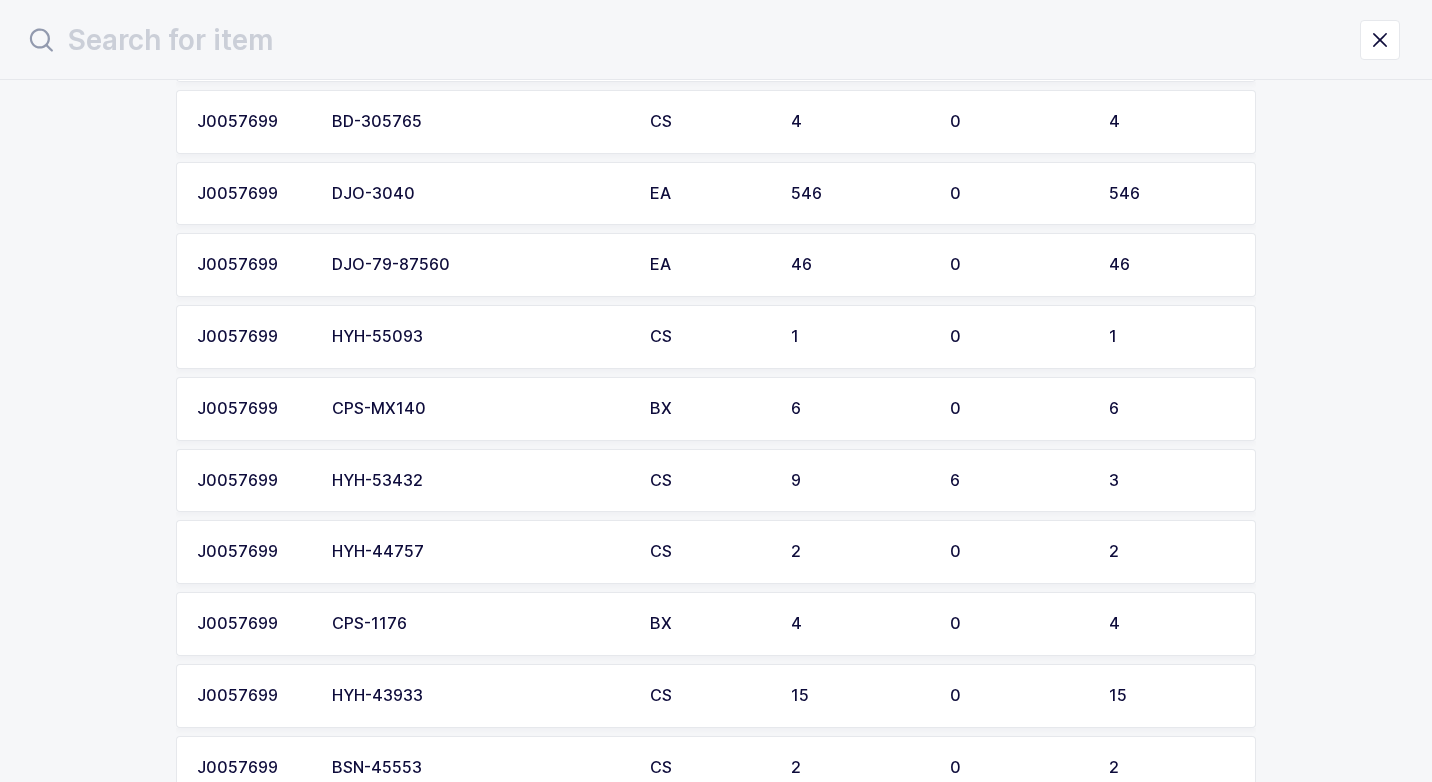 click on "HYH-55093" at bounding box center [479, 337] 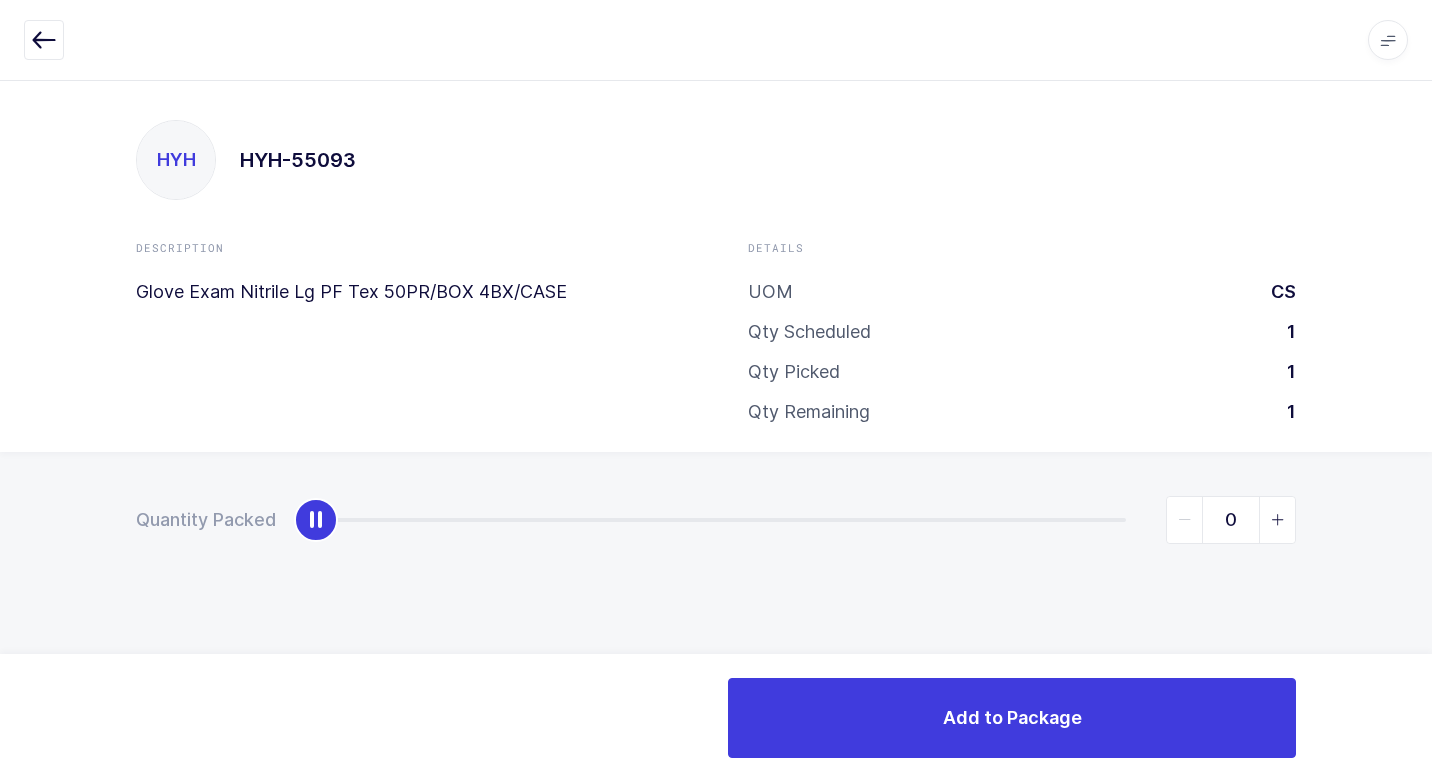 type on "1" 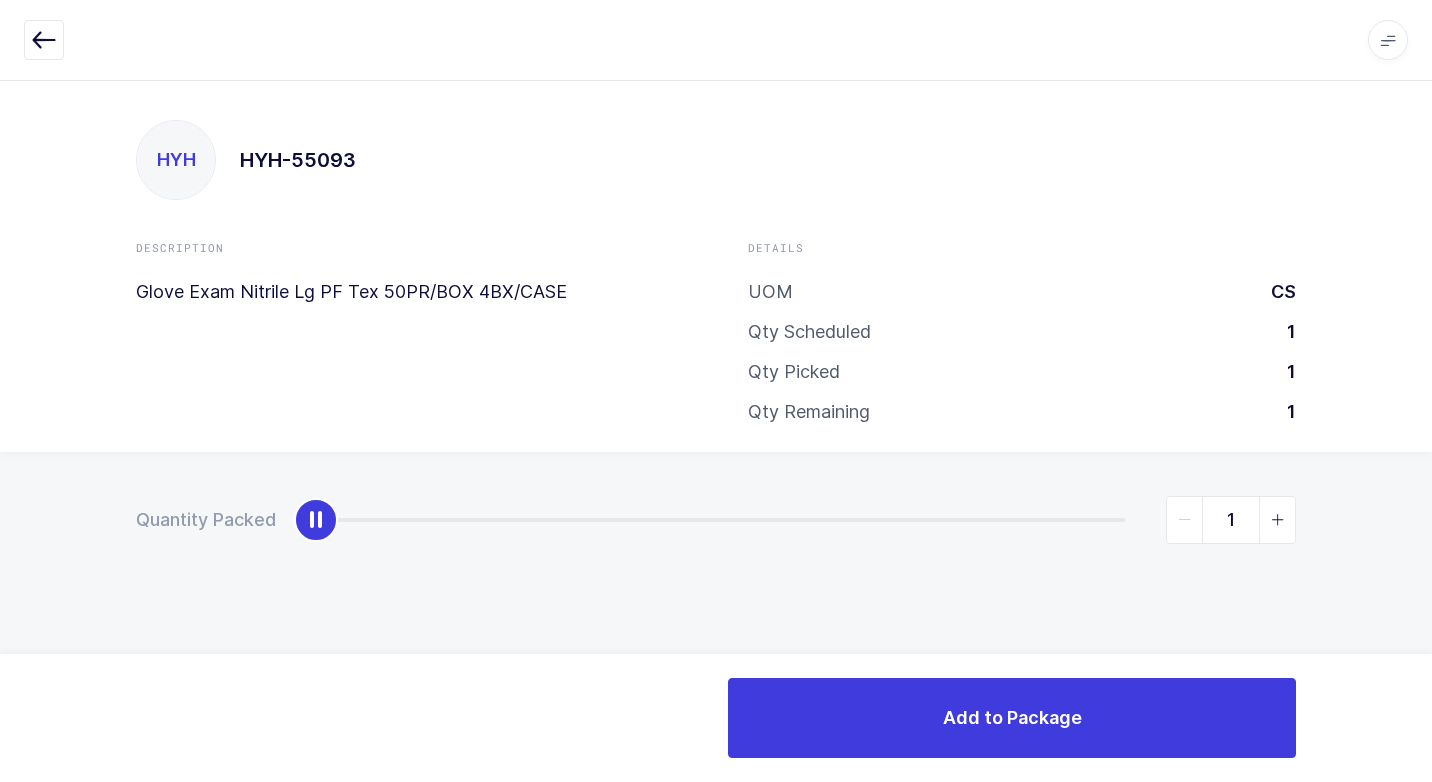 drag, startPoint x: 327, startPoint y: 525, endPoint x: 1105, endPoint y: 620, distance: 783.7787 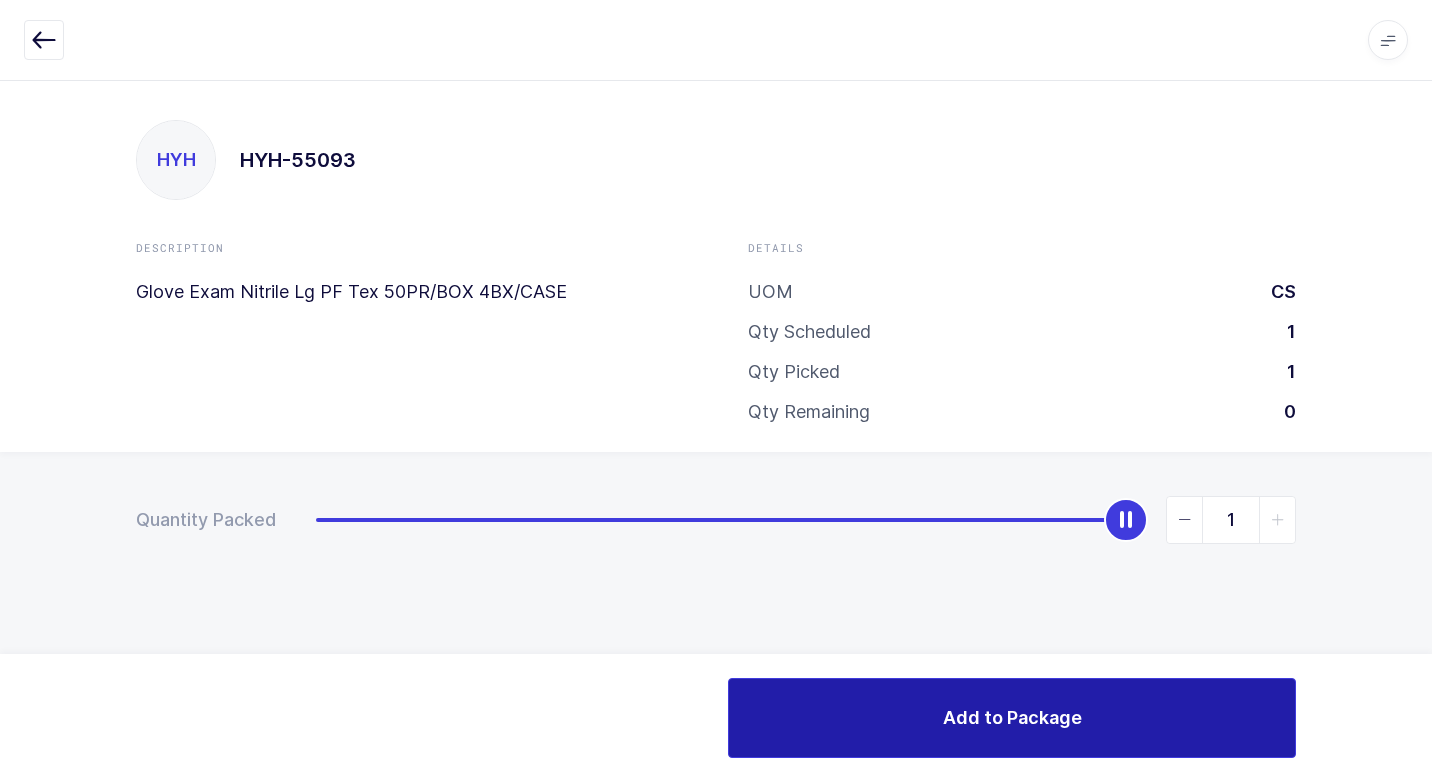 click on "Add to Package" at bounding box center (1012, 718) 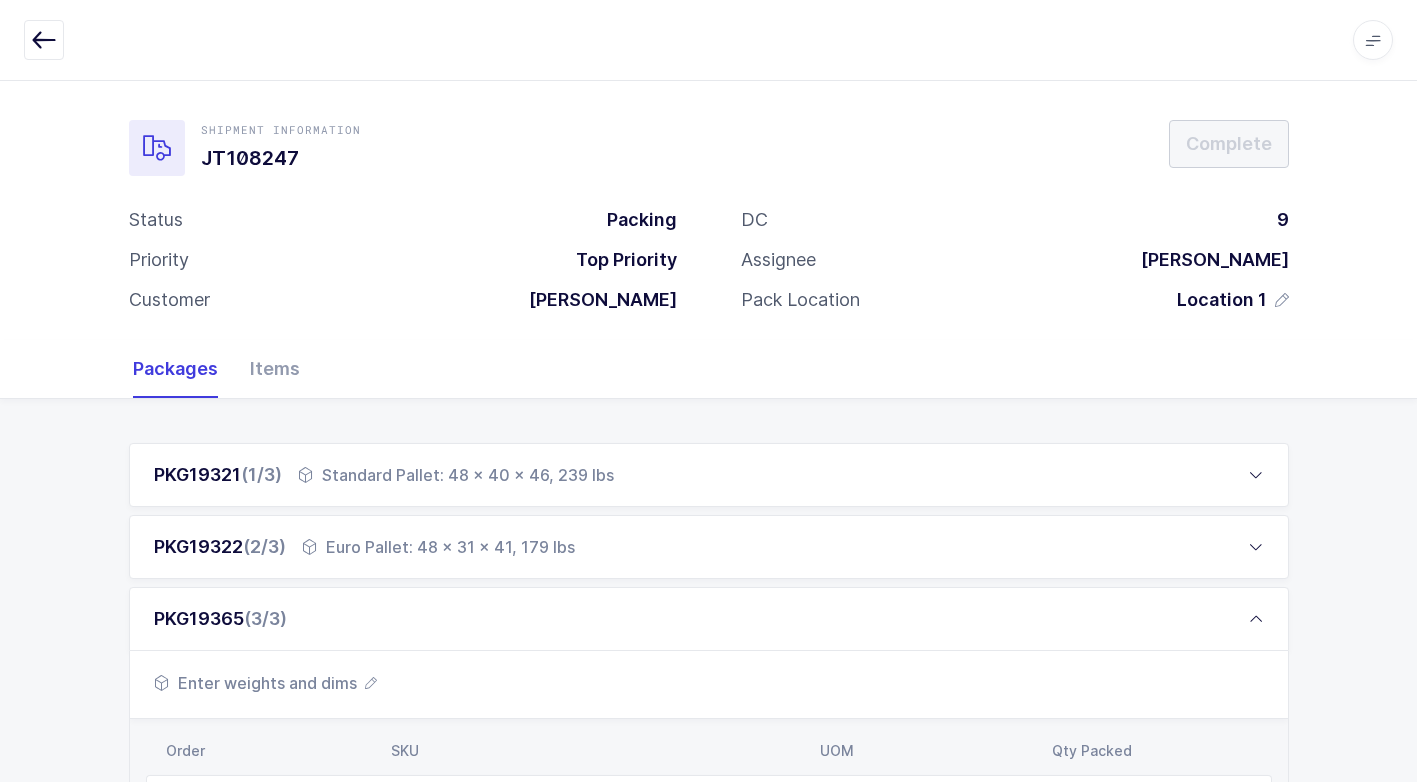 drag, startPoint x: 309, startPoint y: 672, endPoint x: 296, endPoint y: 663, distance: 15.811388 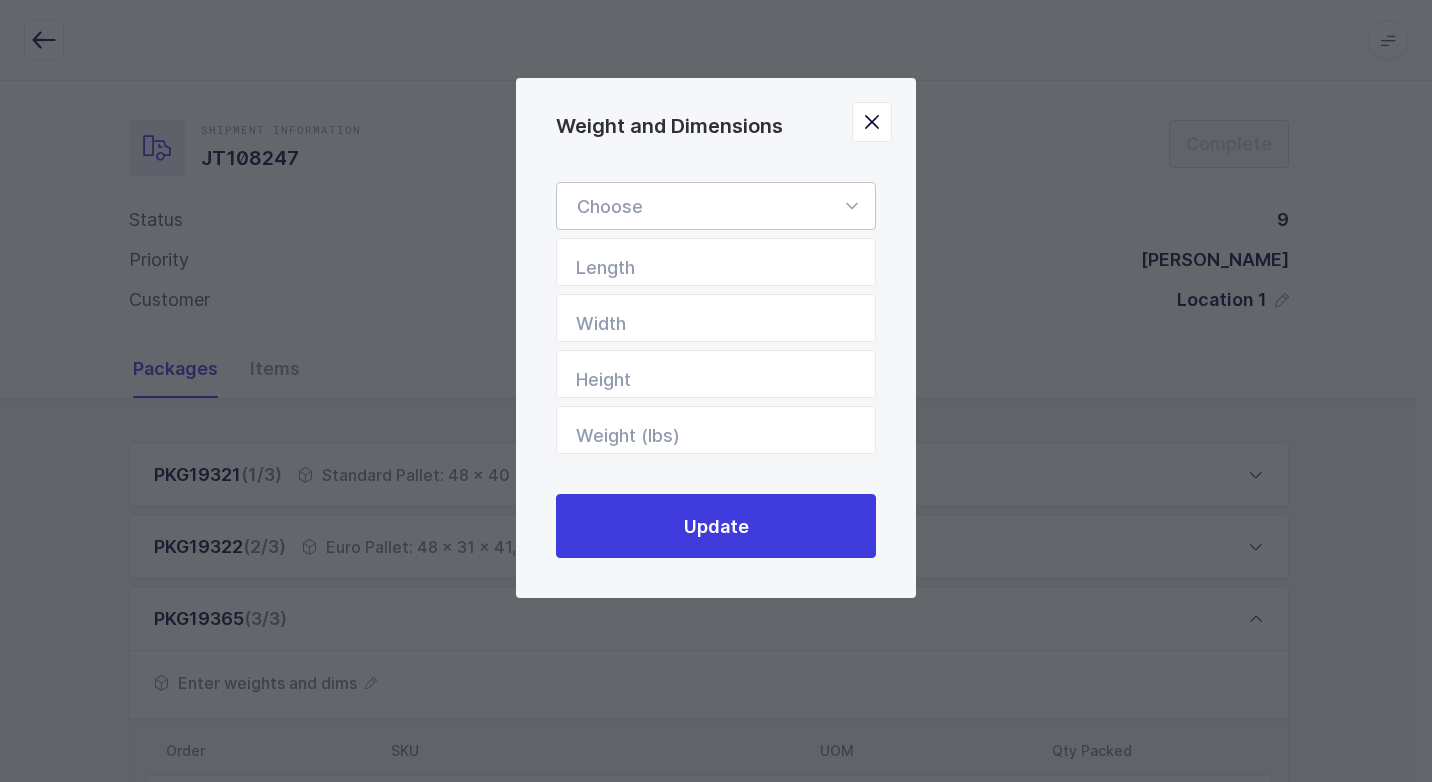 click at bounding box center (851, 206) 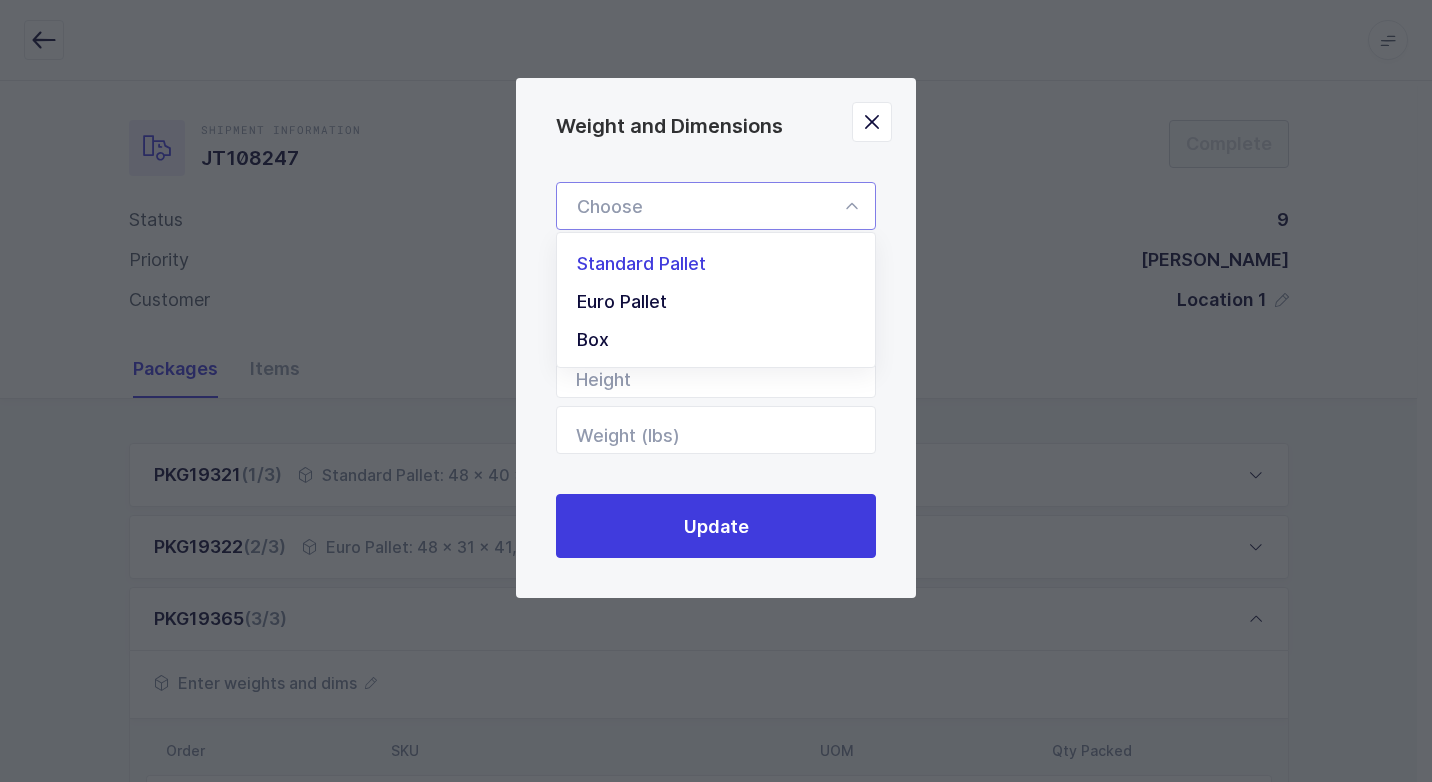 click on "Standard Pallet" at bounding box center (723, 264) 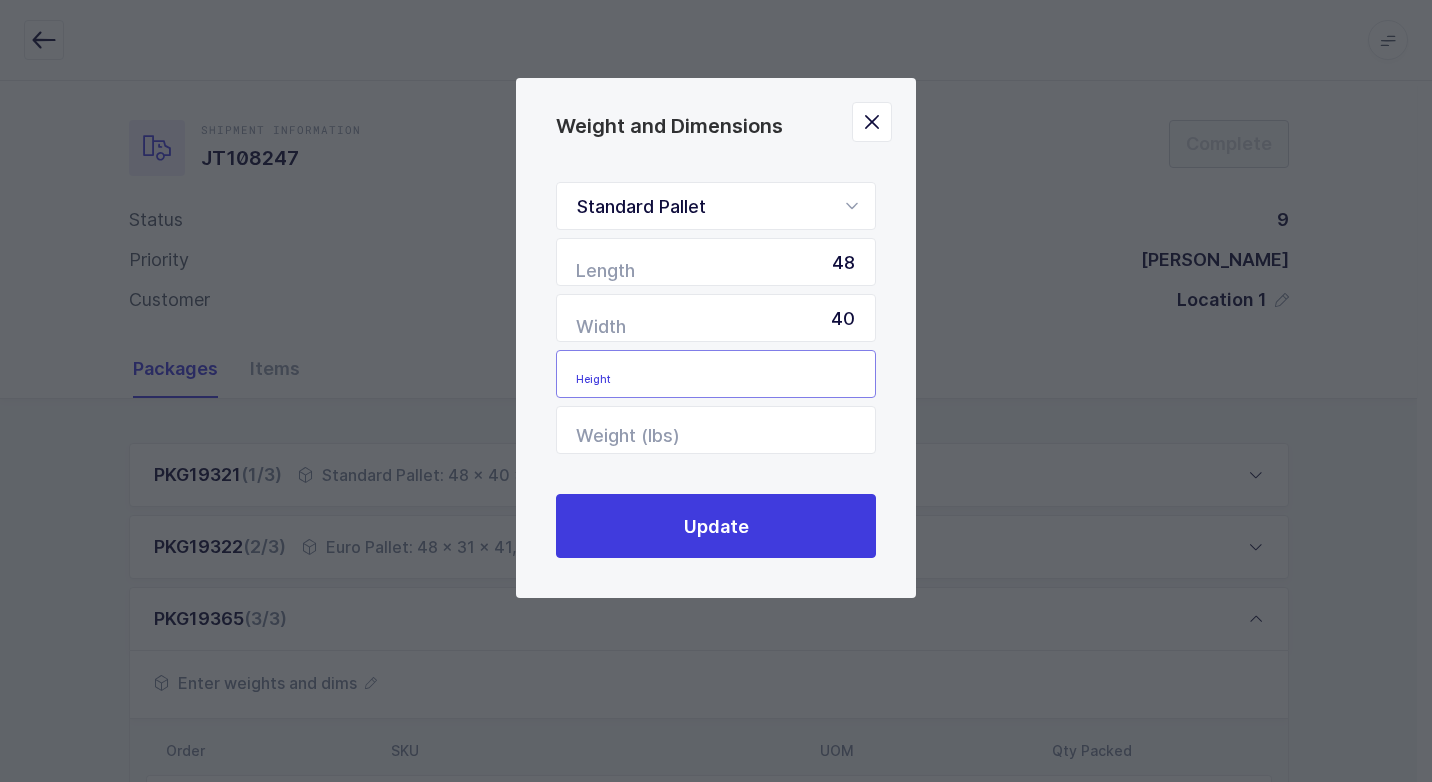 drag, startPoint x: 822, startPoint y: 368, endPoint x: 820, endPoint y: 352, distance: 16.124516 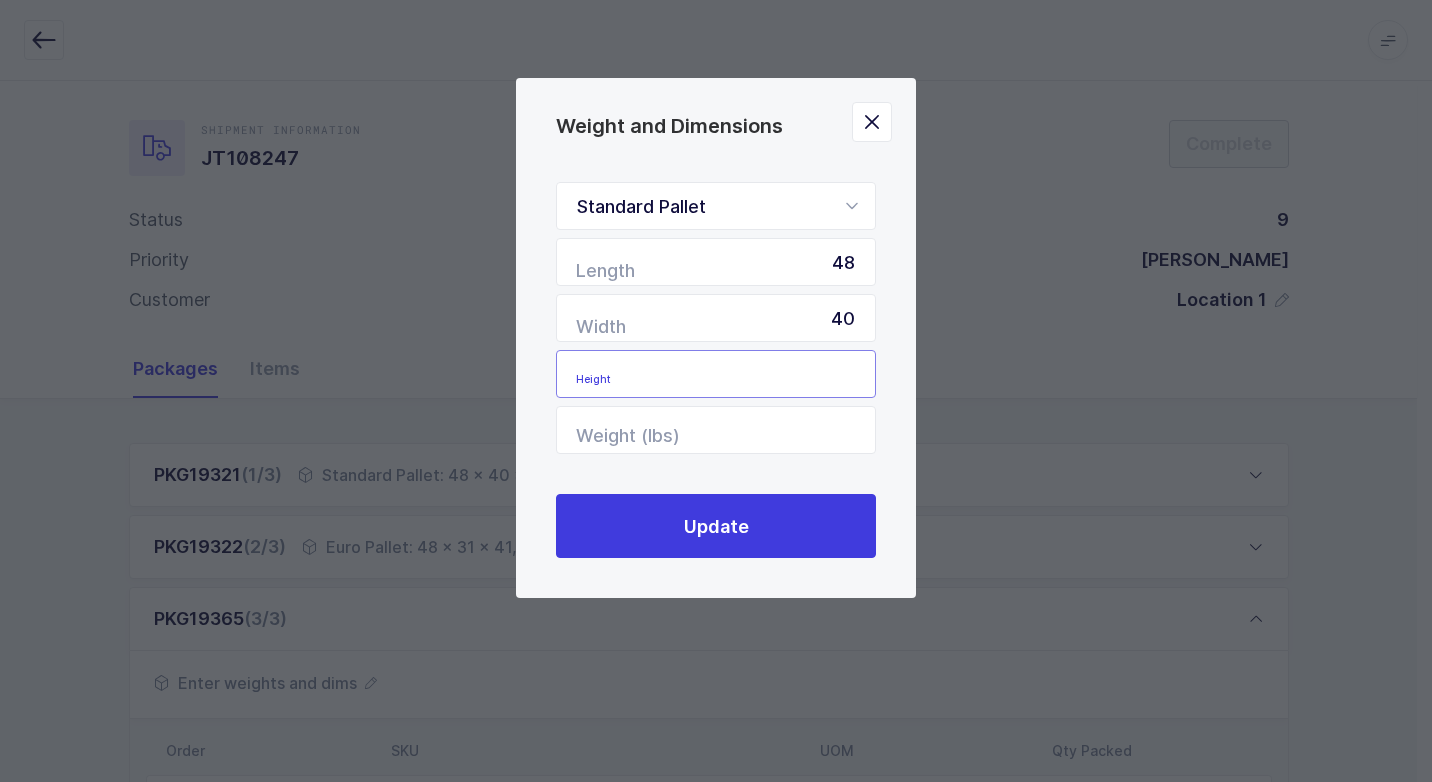 click at bounding box center (716, 374) 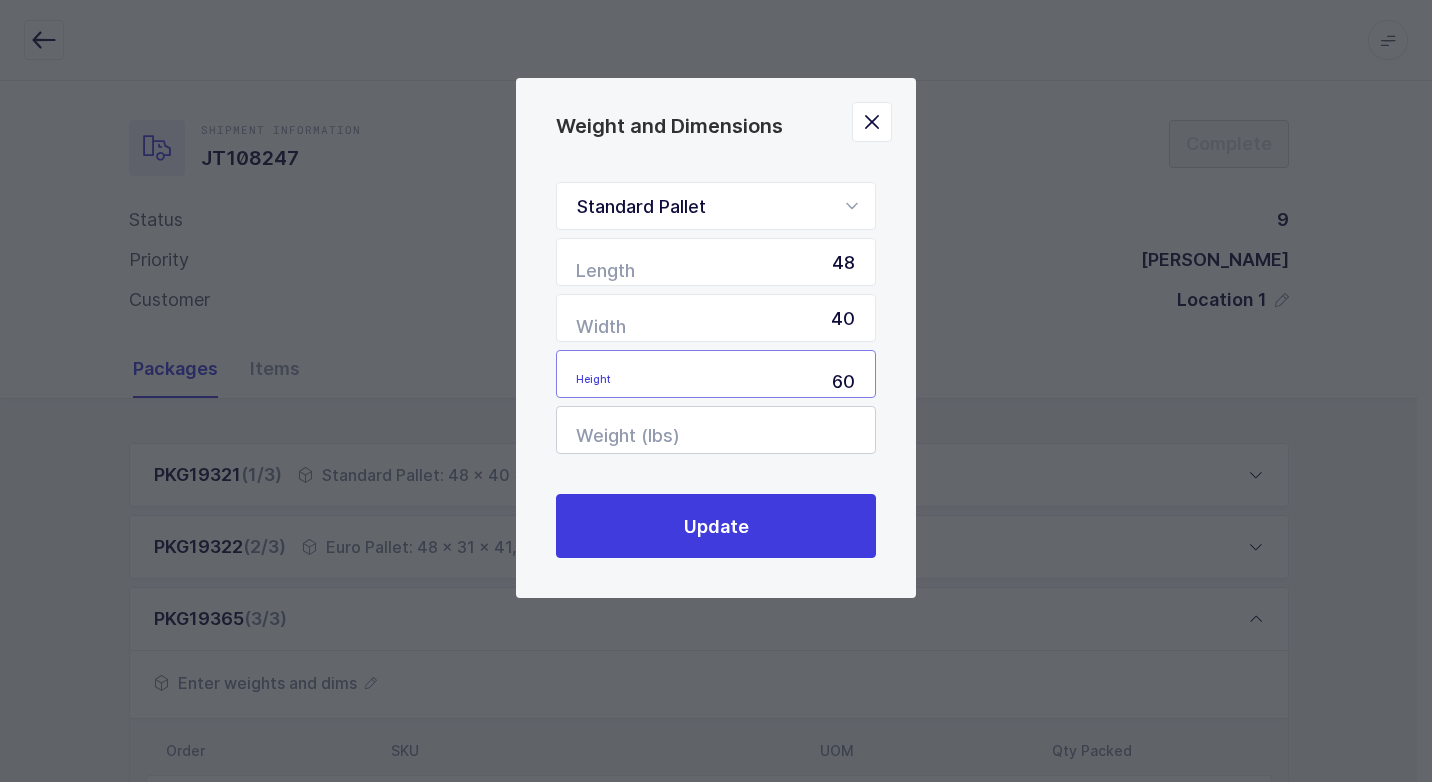 type on "60" 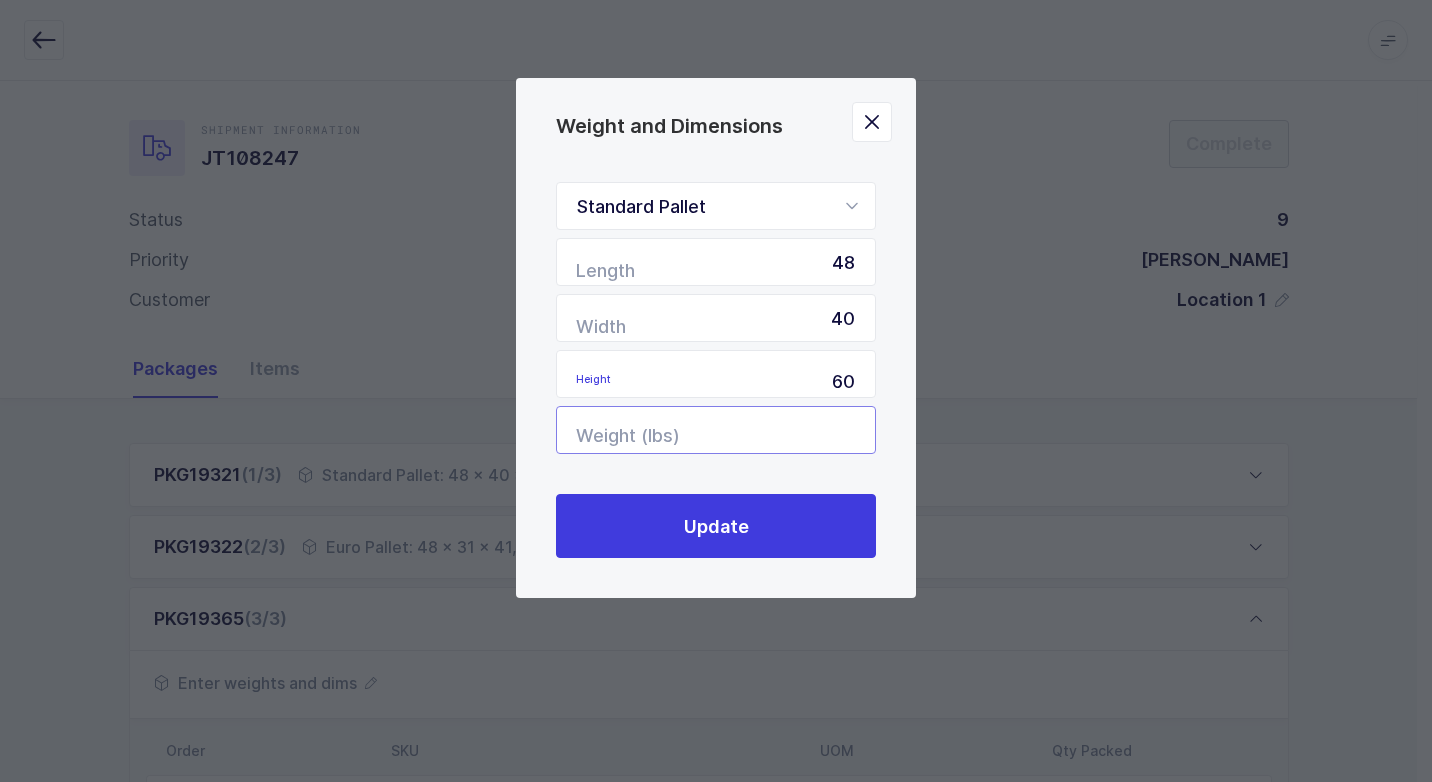 click at bounding box center (716, 430) 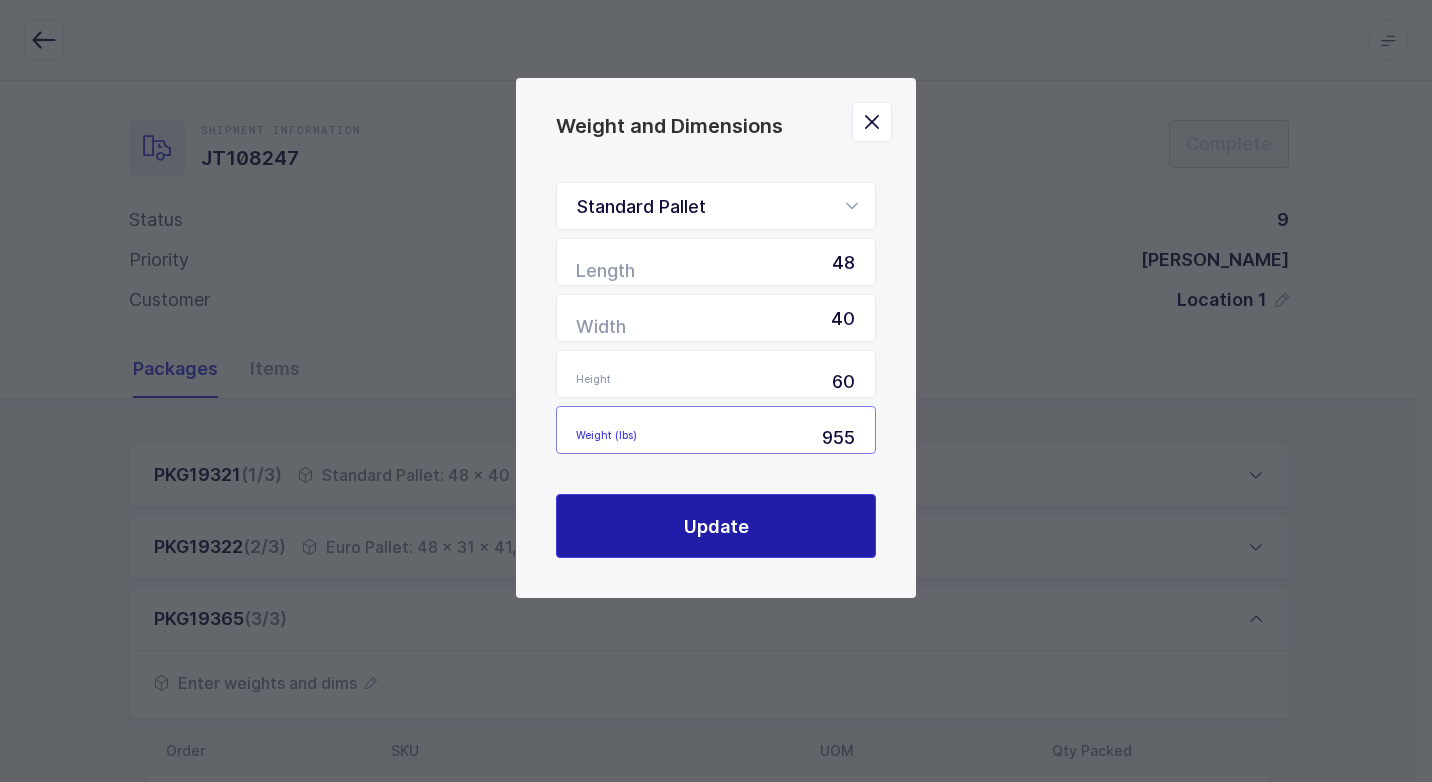 type on "955" 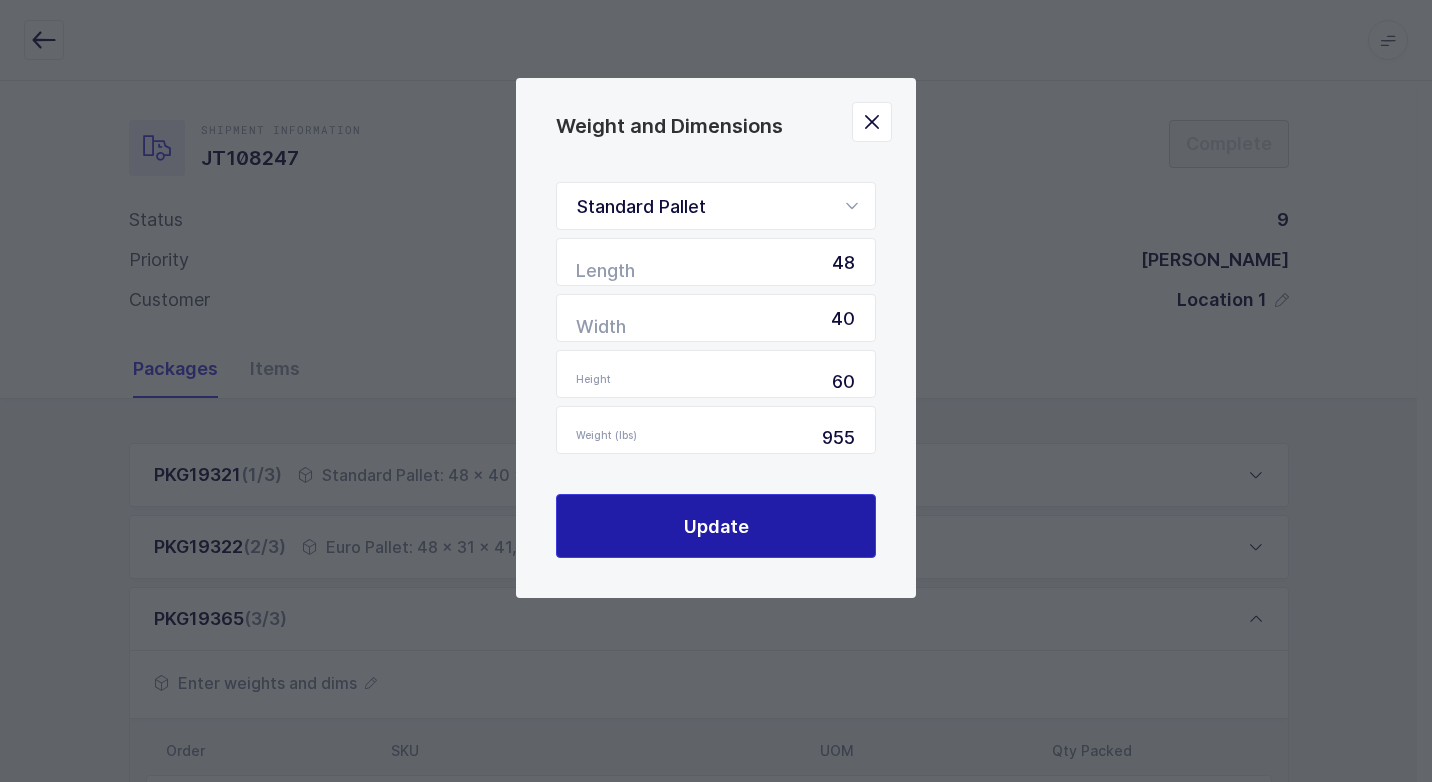 drag, startPoint x: 802, startPoint y: 518, endPoint x: 777, endPoint y: 512, distance: 25.70992 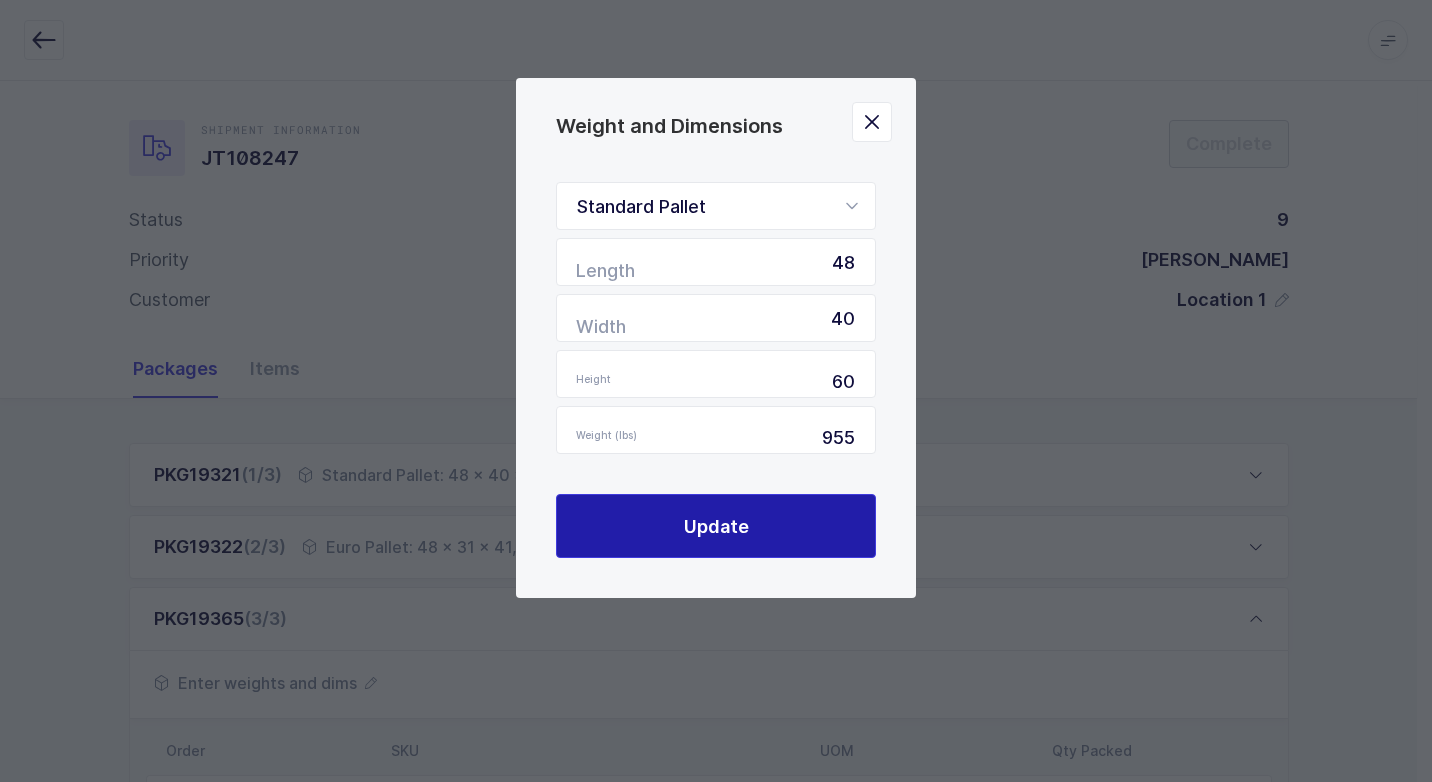 click on "Update" at bounding box center [716, 526] 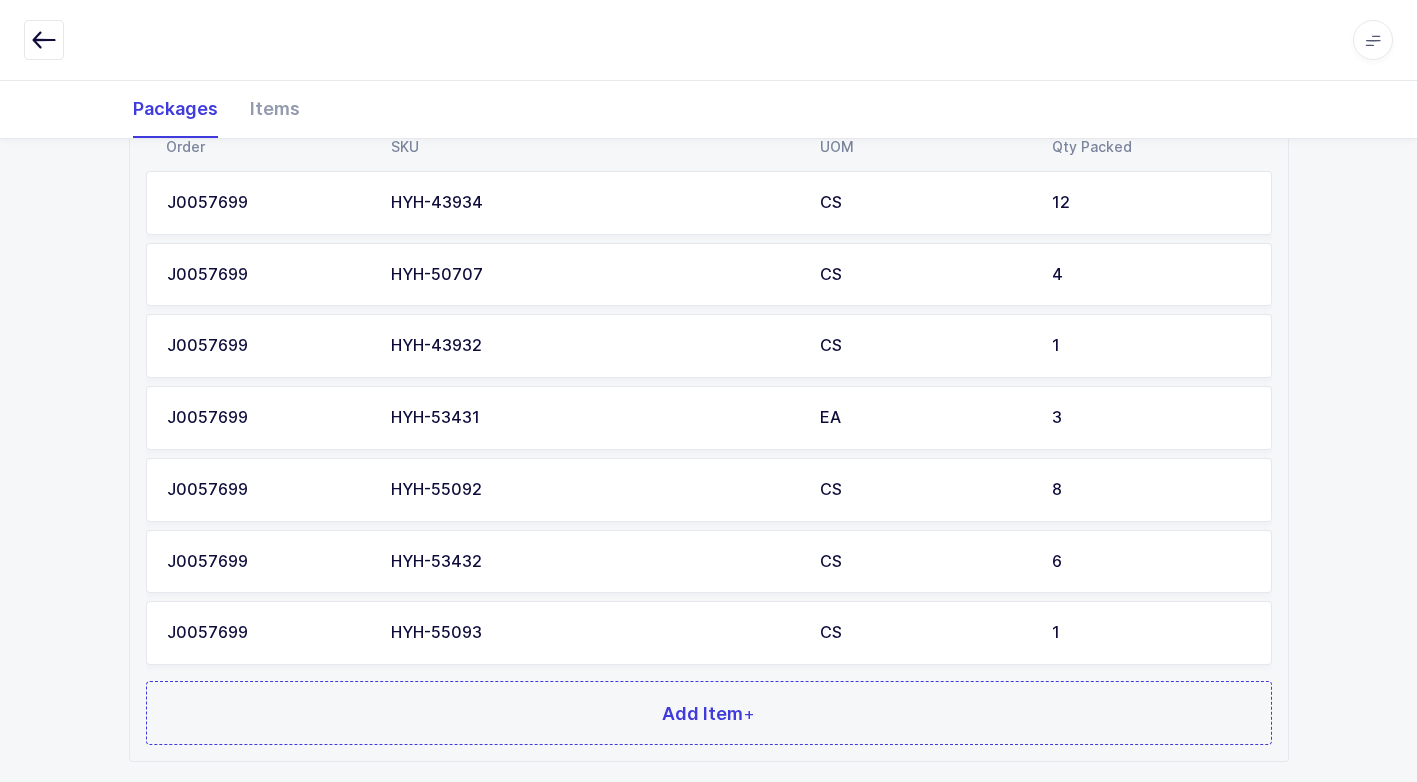 scroll, scrollTop: 727, scrollLeft: 0, axis: vertical 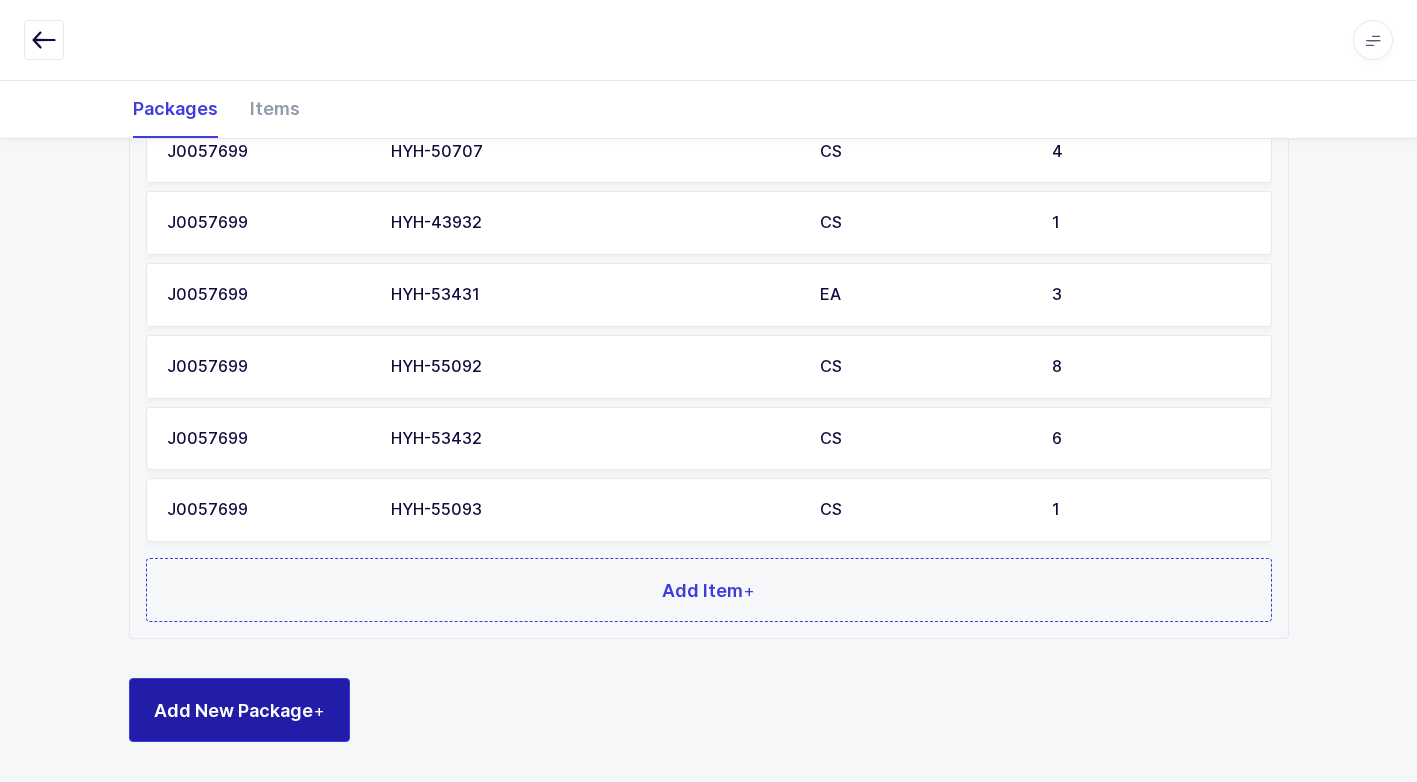click on "Add New Package  +" at bounding box center [239, 710] 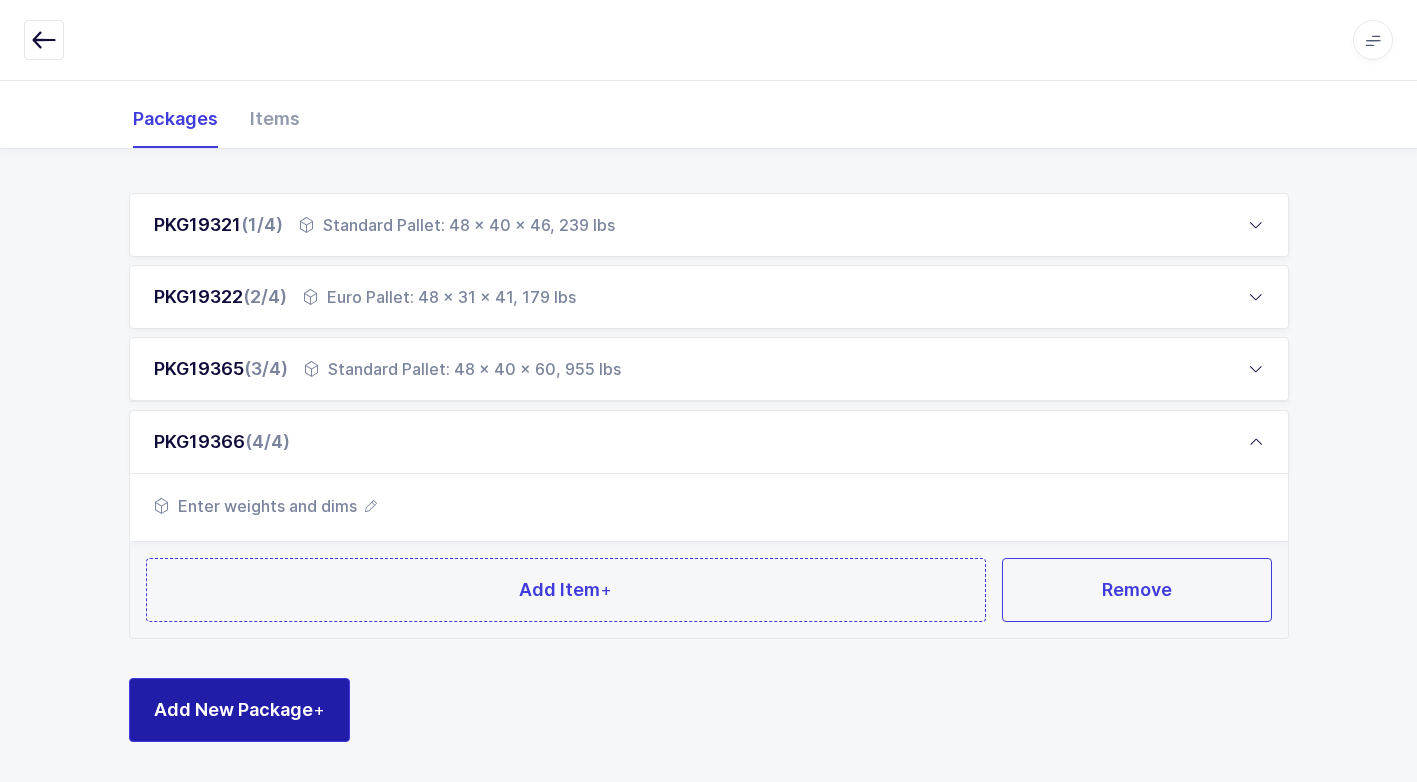 scroll, scrollTop: 249, scrollLeft: 0, axis: vertical 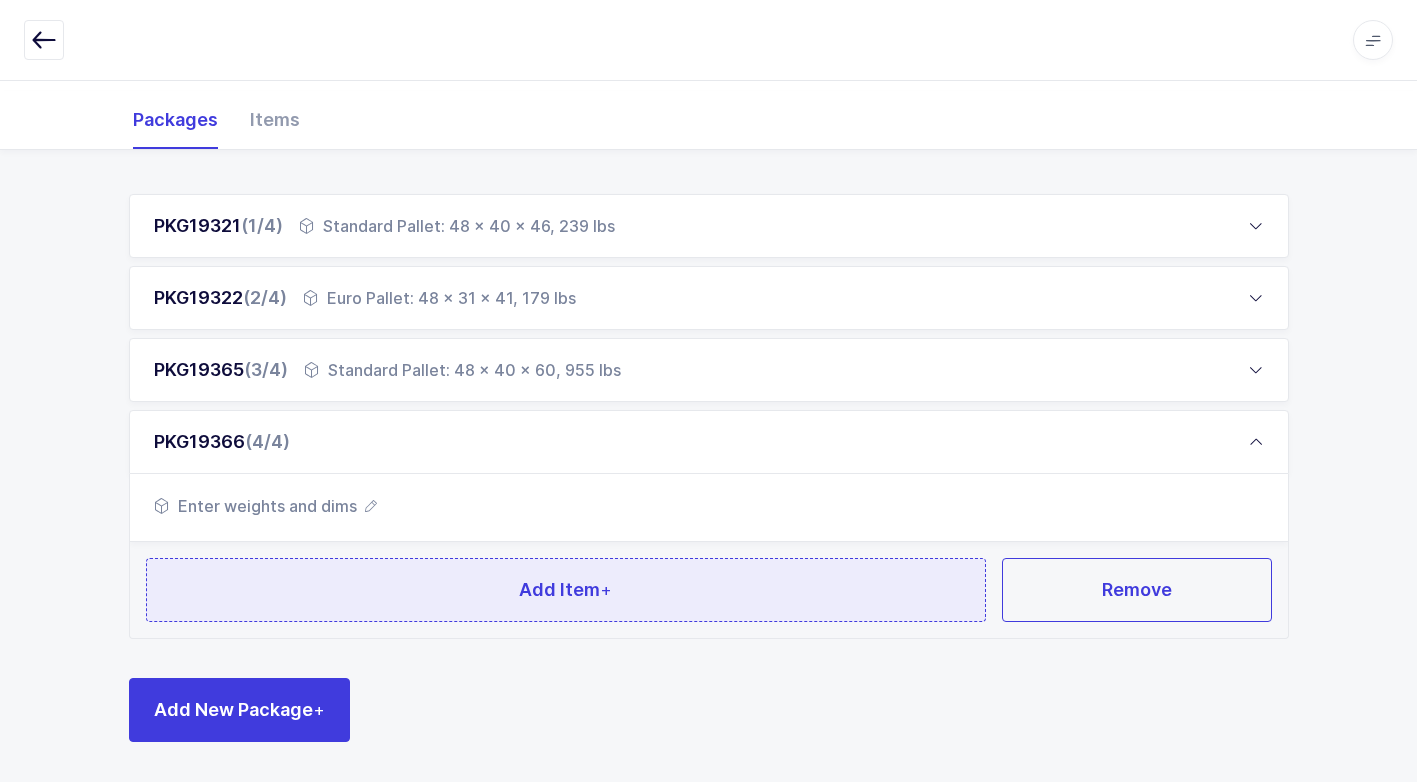 click on "Add Item  +" at bounding box center (565, 589) 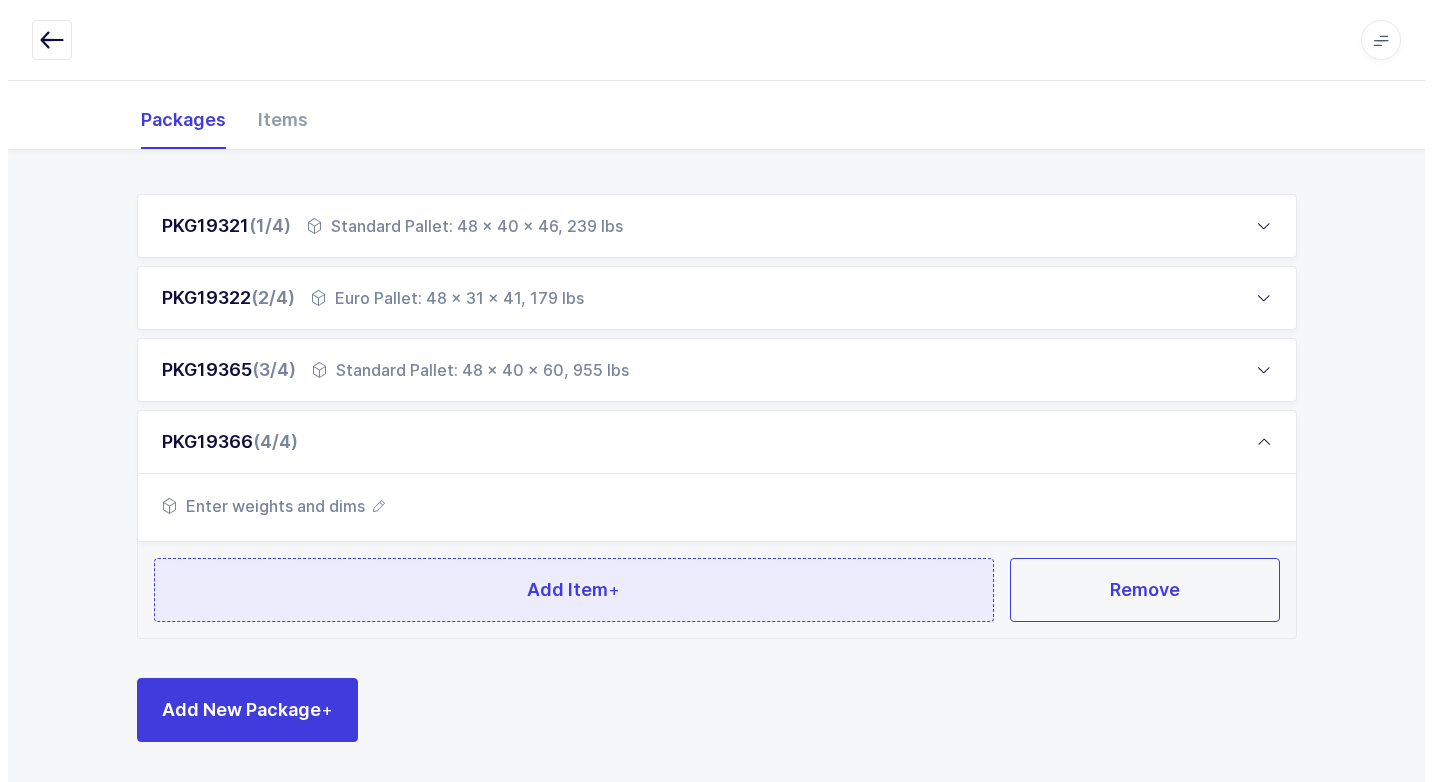 scroll, scrollTop: 0, scrollLeft: 0, axis: both 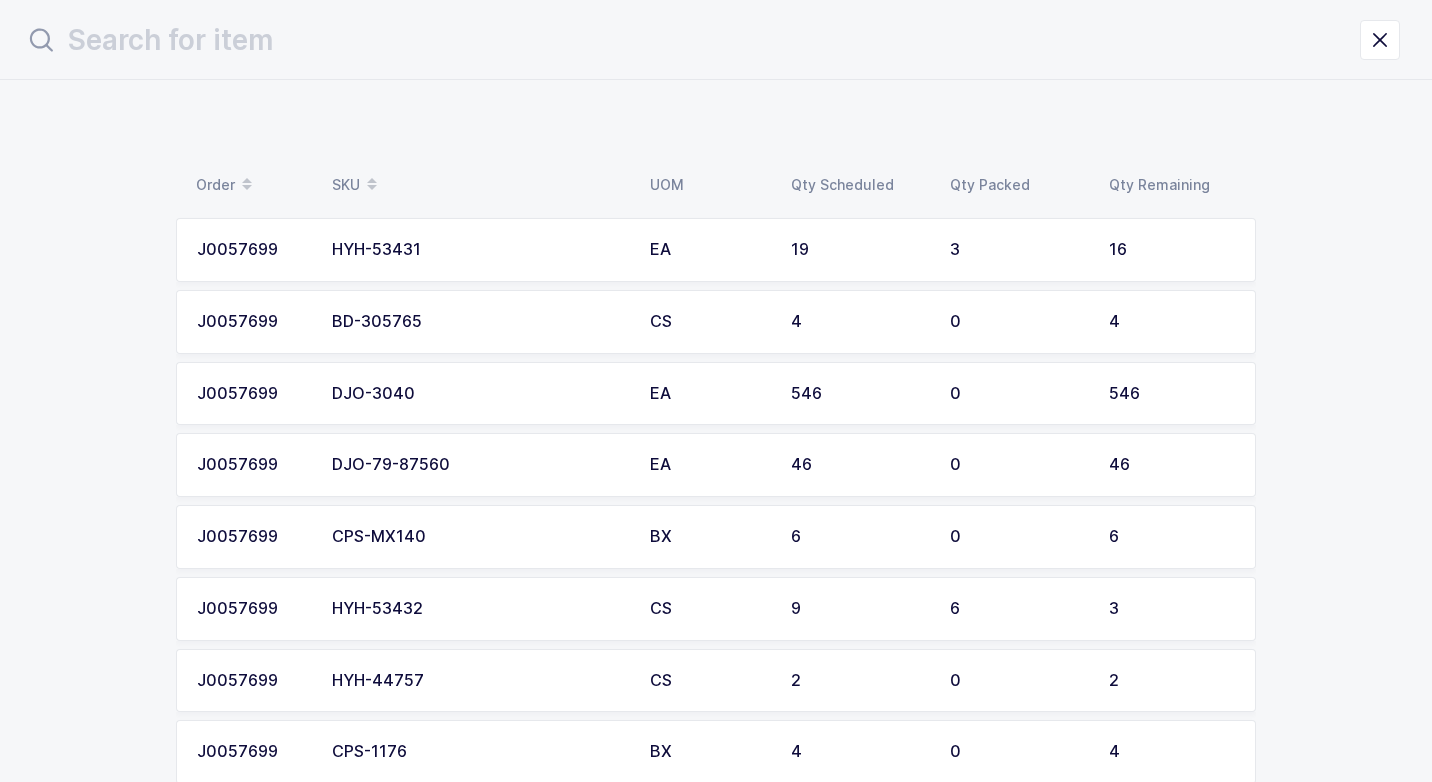 click on "HYH-53431" at bounding box center (479, 250) 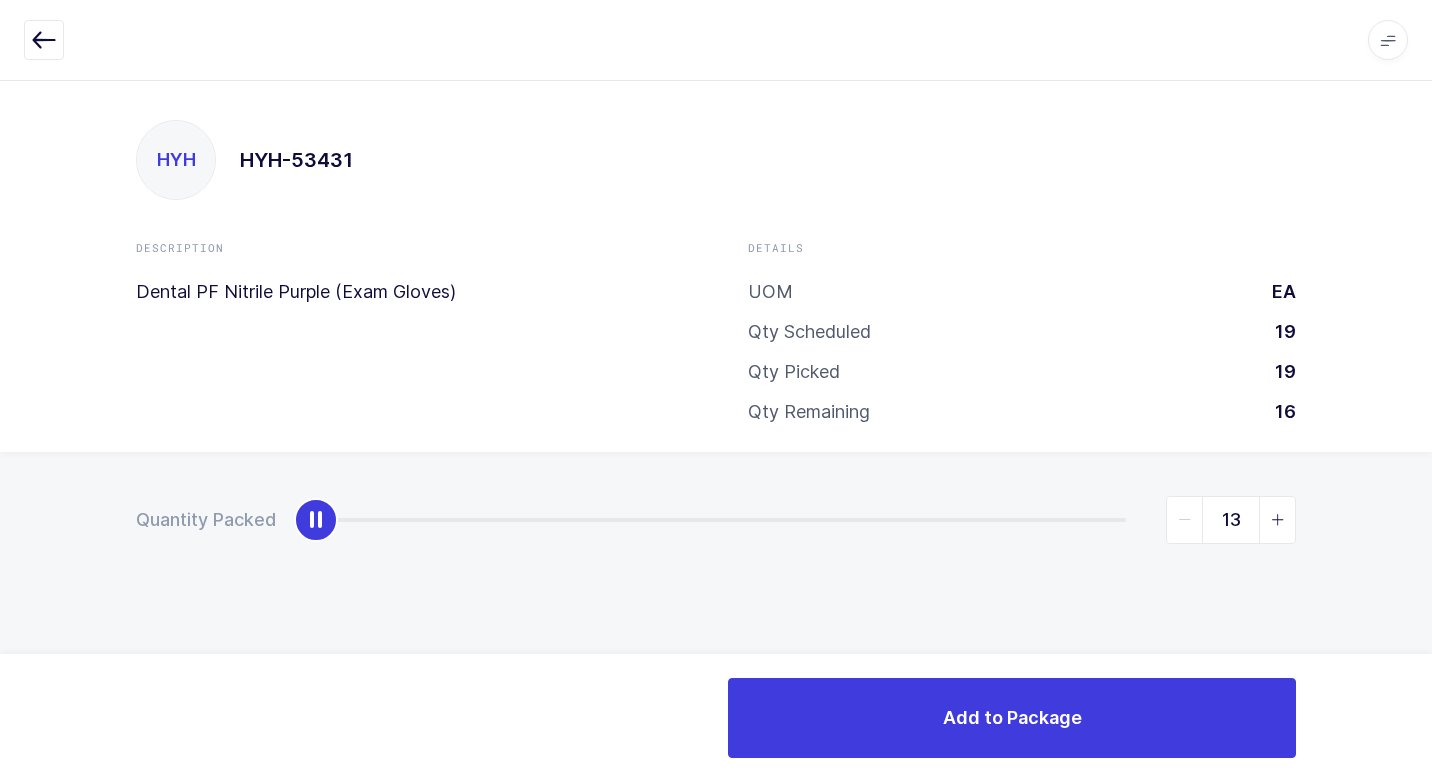 type on "16" 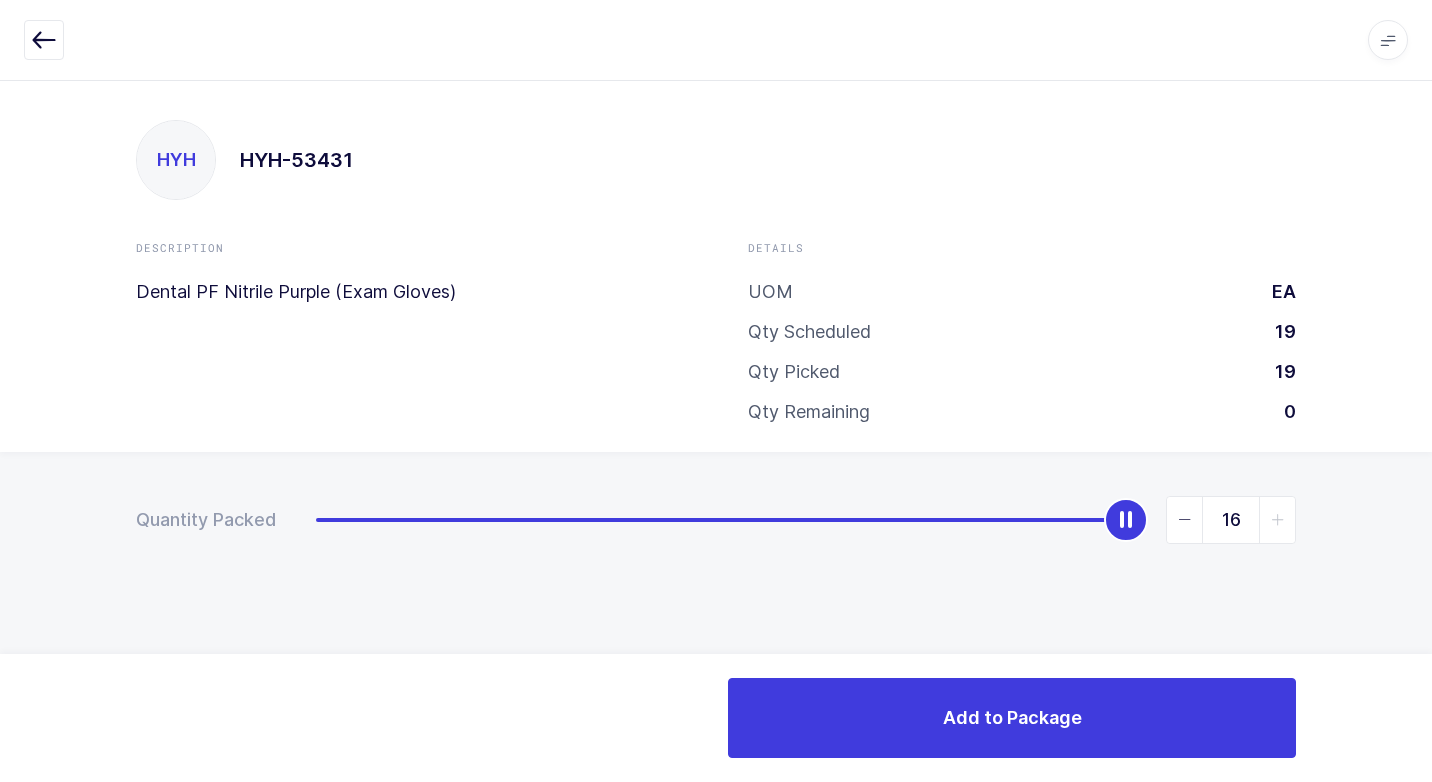 drag, startPoint x: 331, startPoint y: 534, endPoint x: 1357, endPoint y: 756, distance: 1049.7428 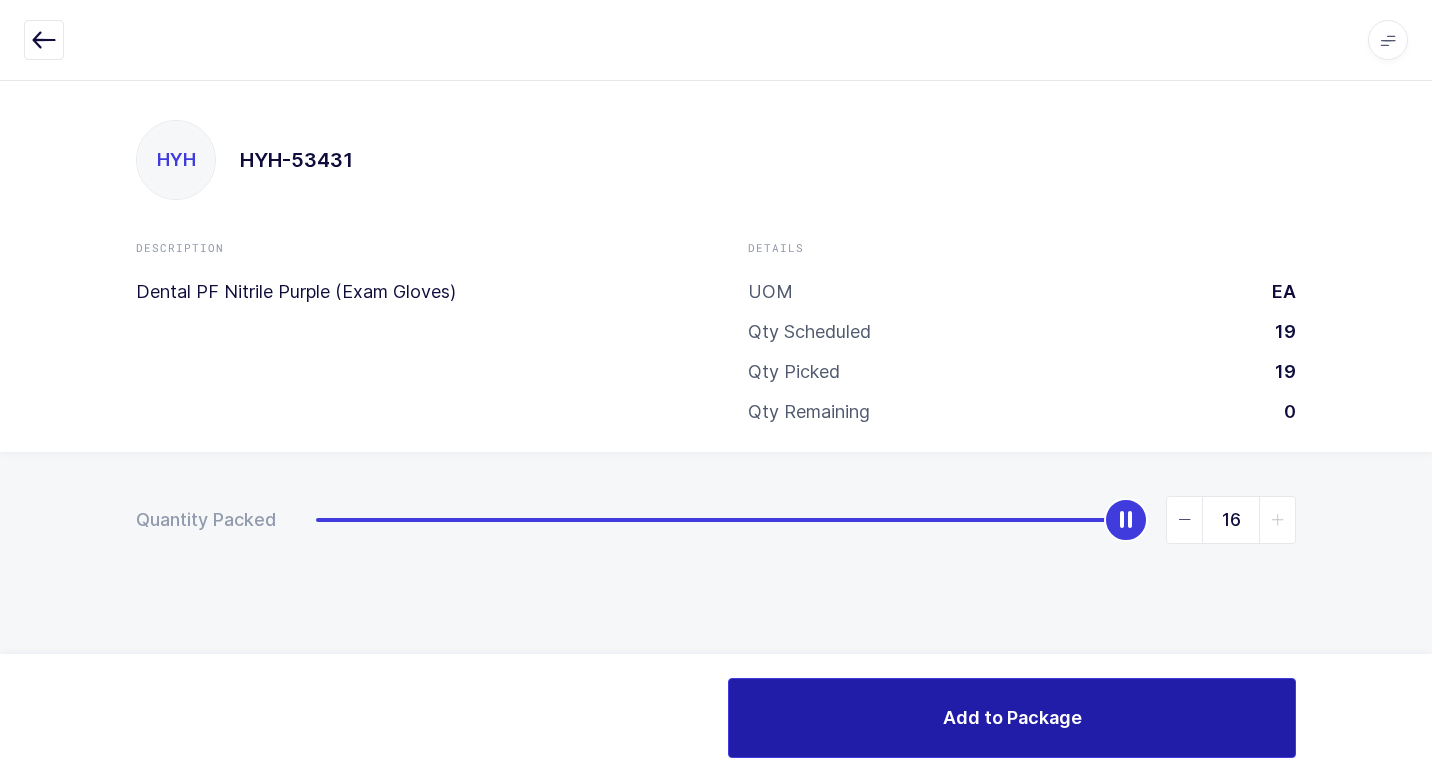 click on "Add to Package" at bounding box center [1012, 718] 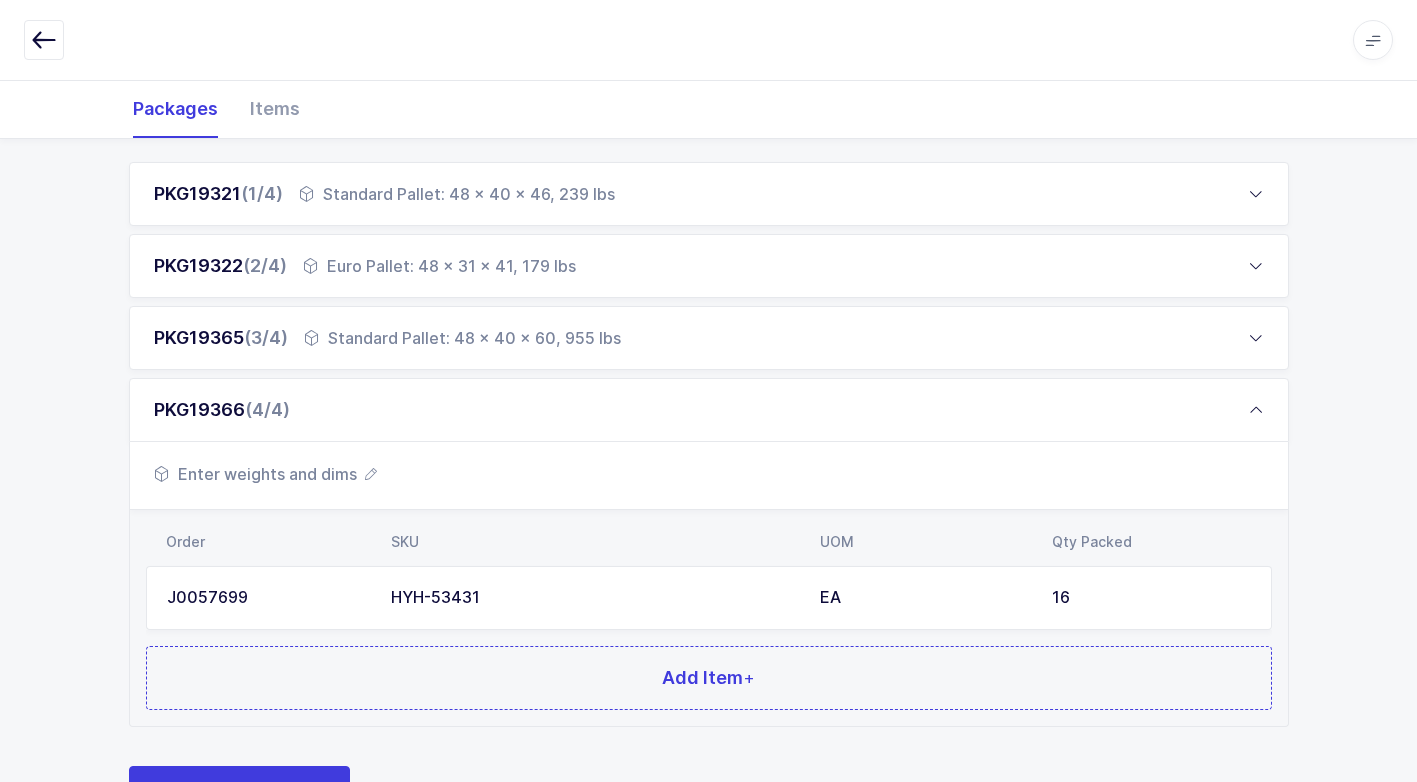 scroll, scrollTop: 369, scrollLeft: 0, axis: vertical 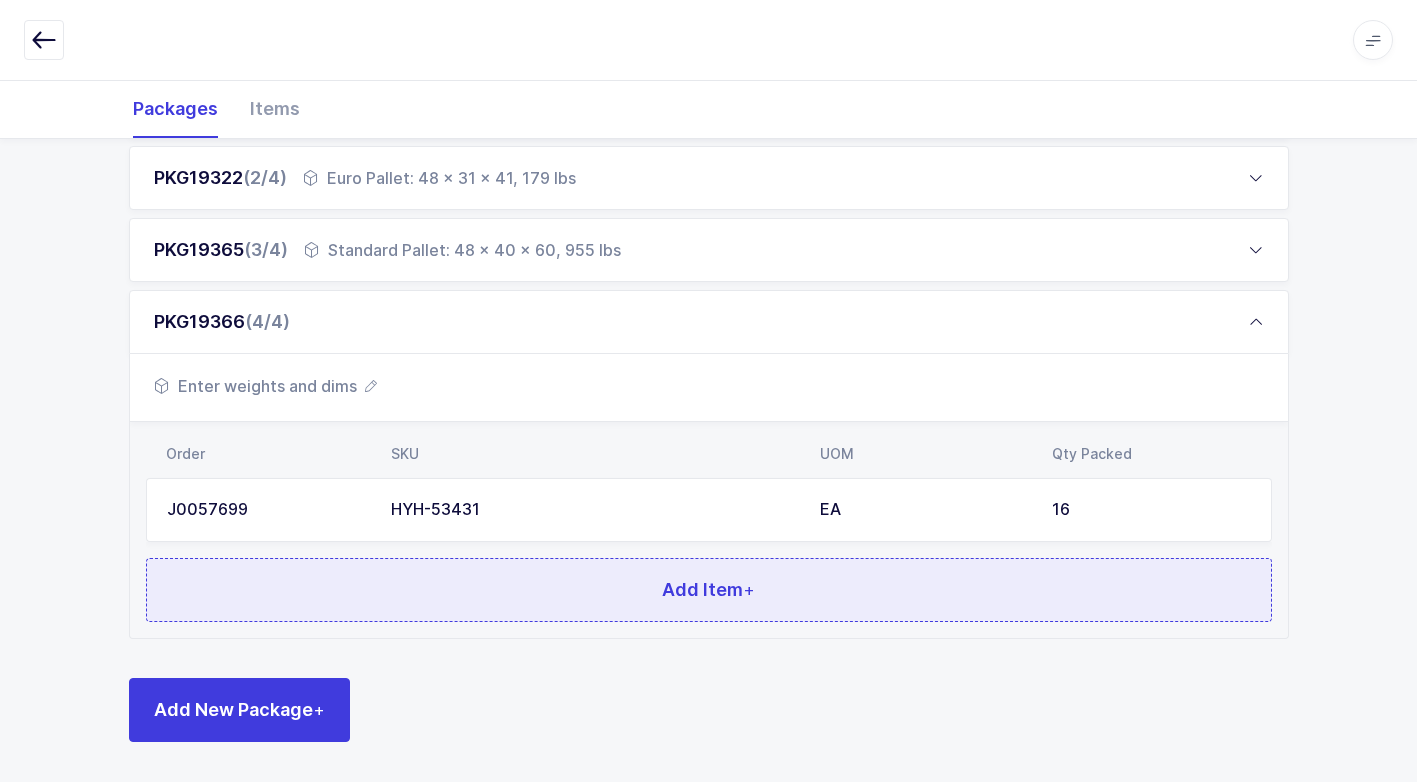 click on "Add Item  +" at bounding box center [709, 590] 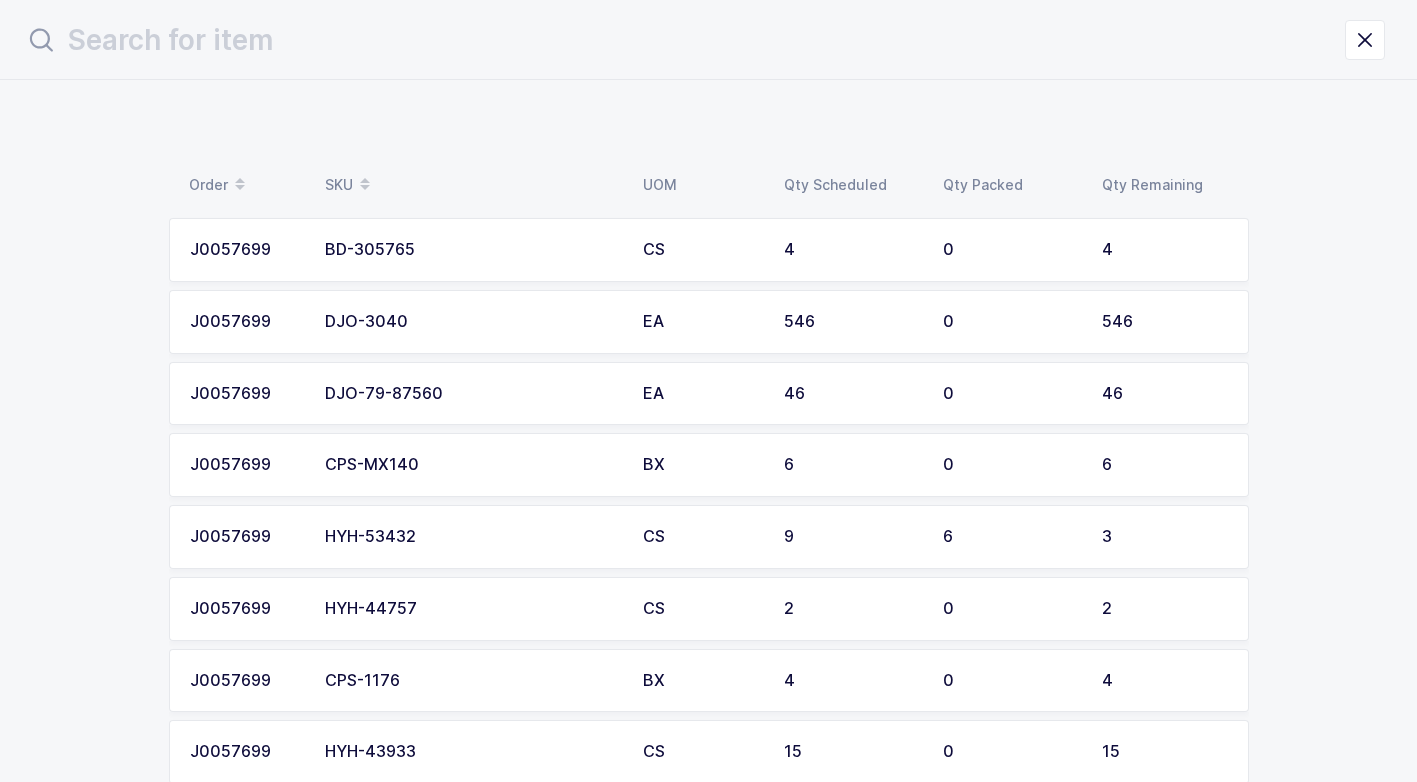 scroll, scrollTop: 0, scrollLeft: 0, axis: both 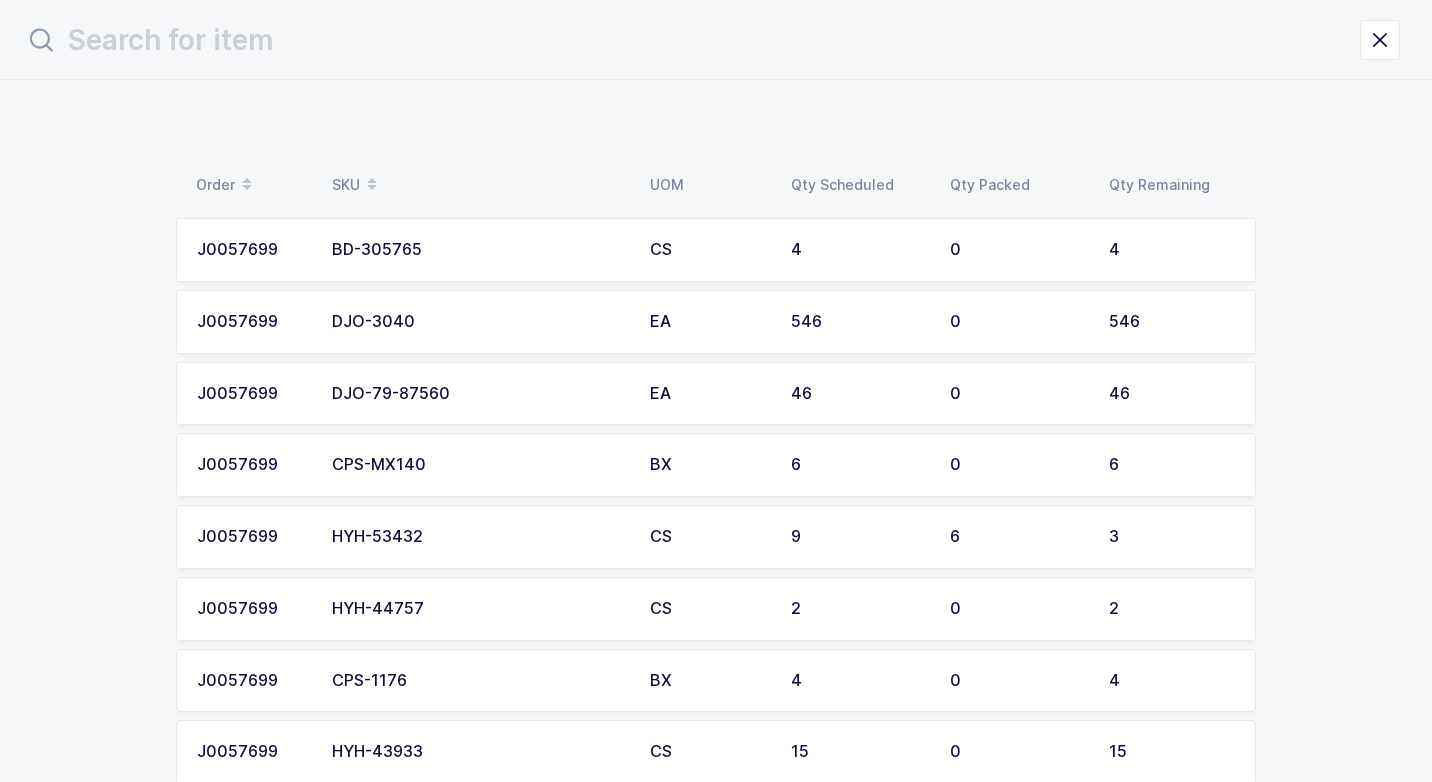 click on "DJO-3040" at bounding box center (479, 322) 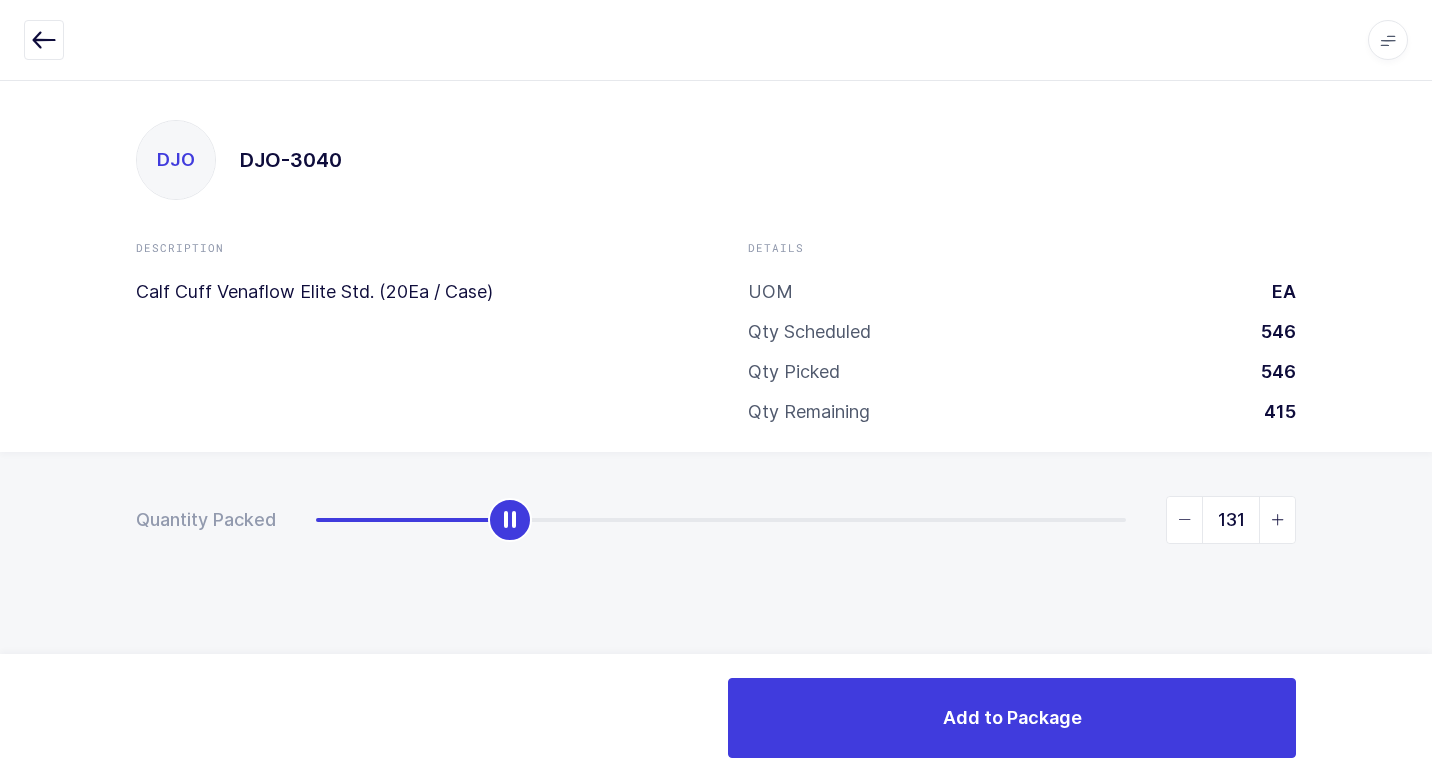 type on "546" 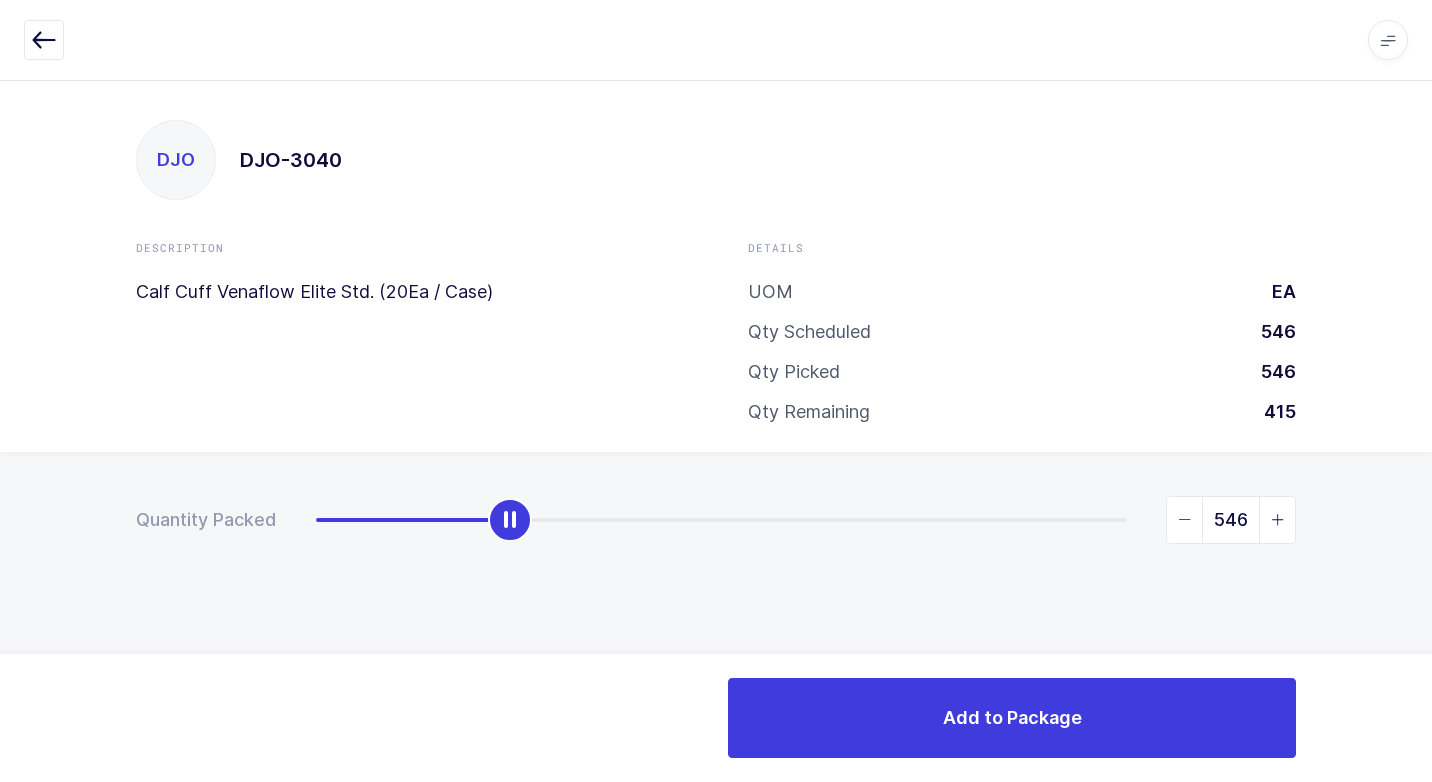 drag, startPoint x: 325, startPoint y: 529, endPoint x: 1383, endPoint y: 549, distance: 1058.189 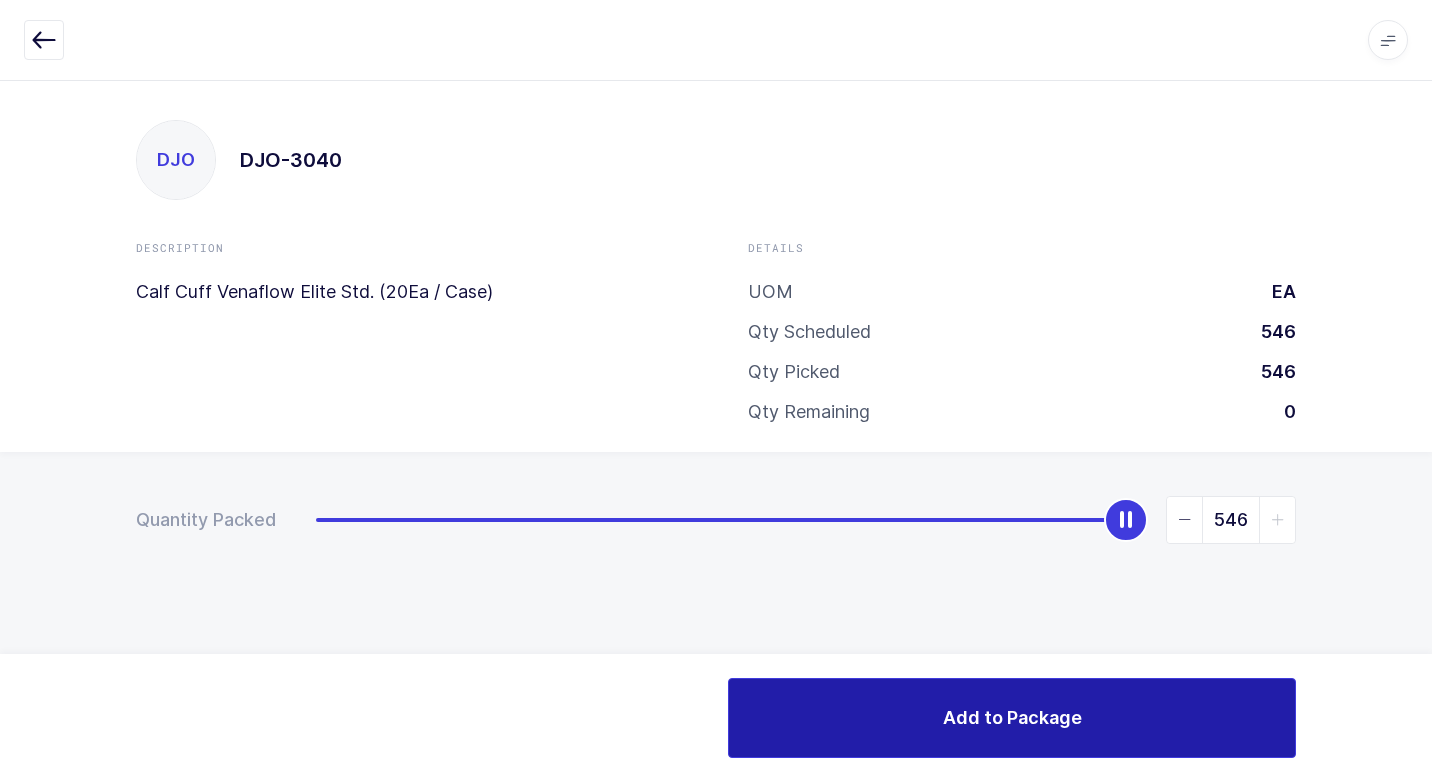 drag, startPoint x: 856, startPoint y: 720, endPoint x: 778, endPoint y: 709, distance: 78.77182 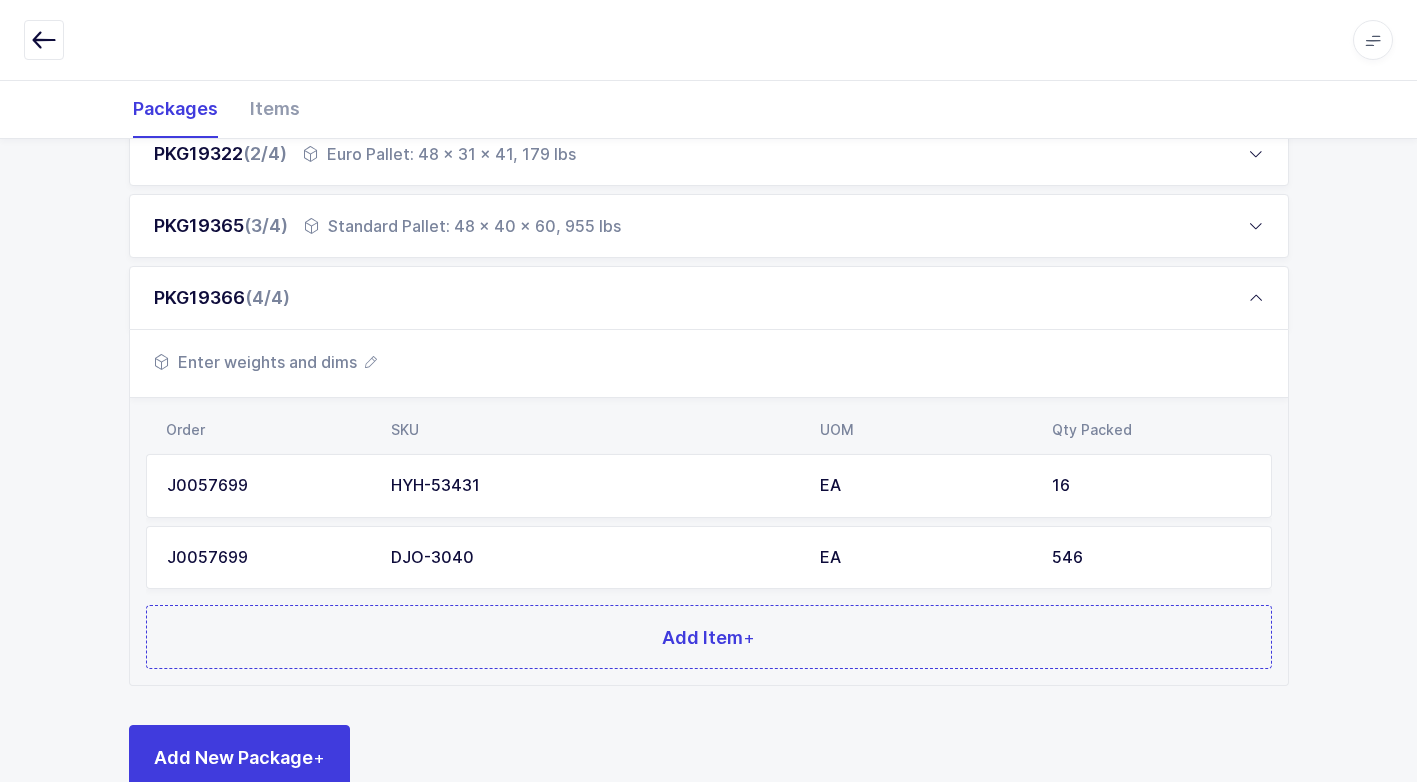 scroll, scrollTop: 440, scrollLeft: 0, axis: vertical 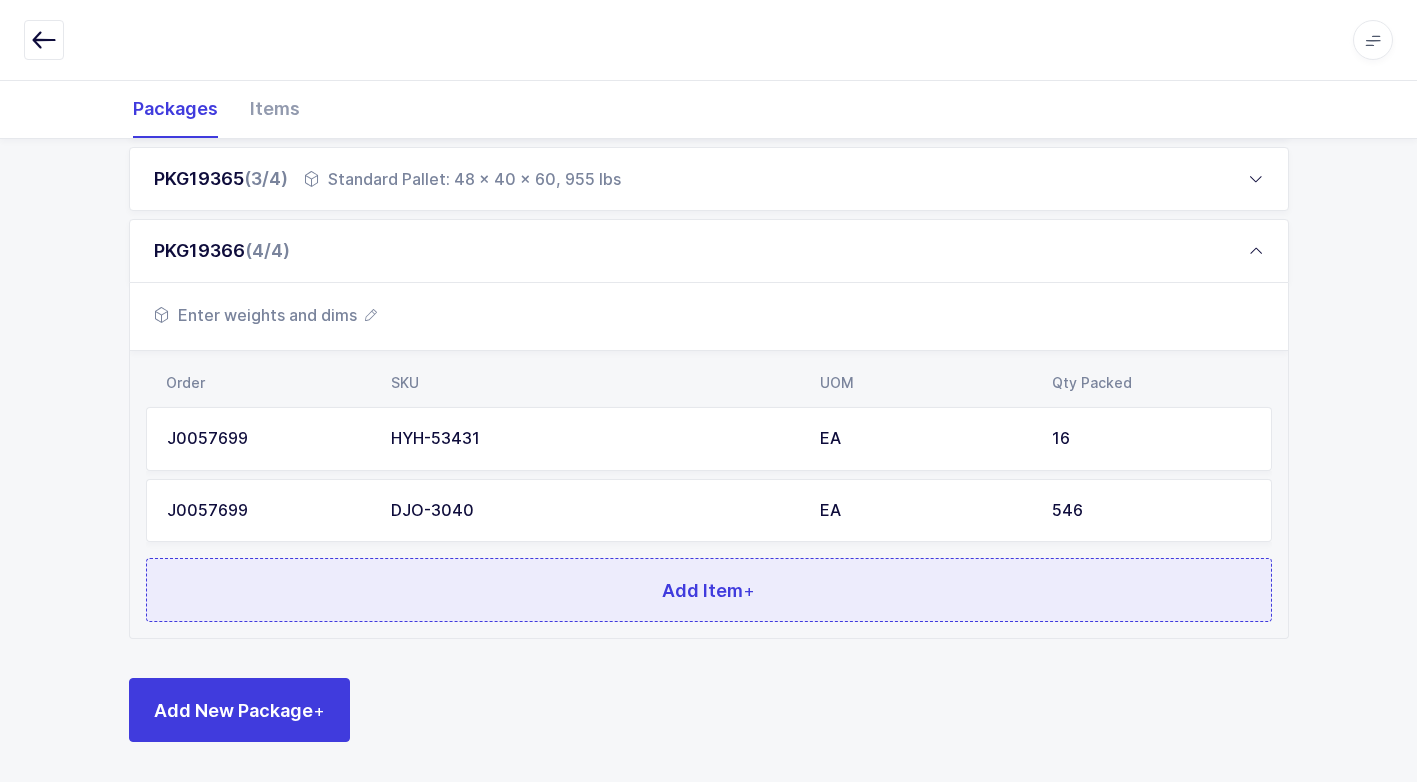 click on "Add Item  +" at bounding box center (709, 590) 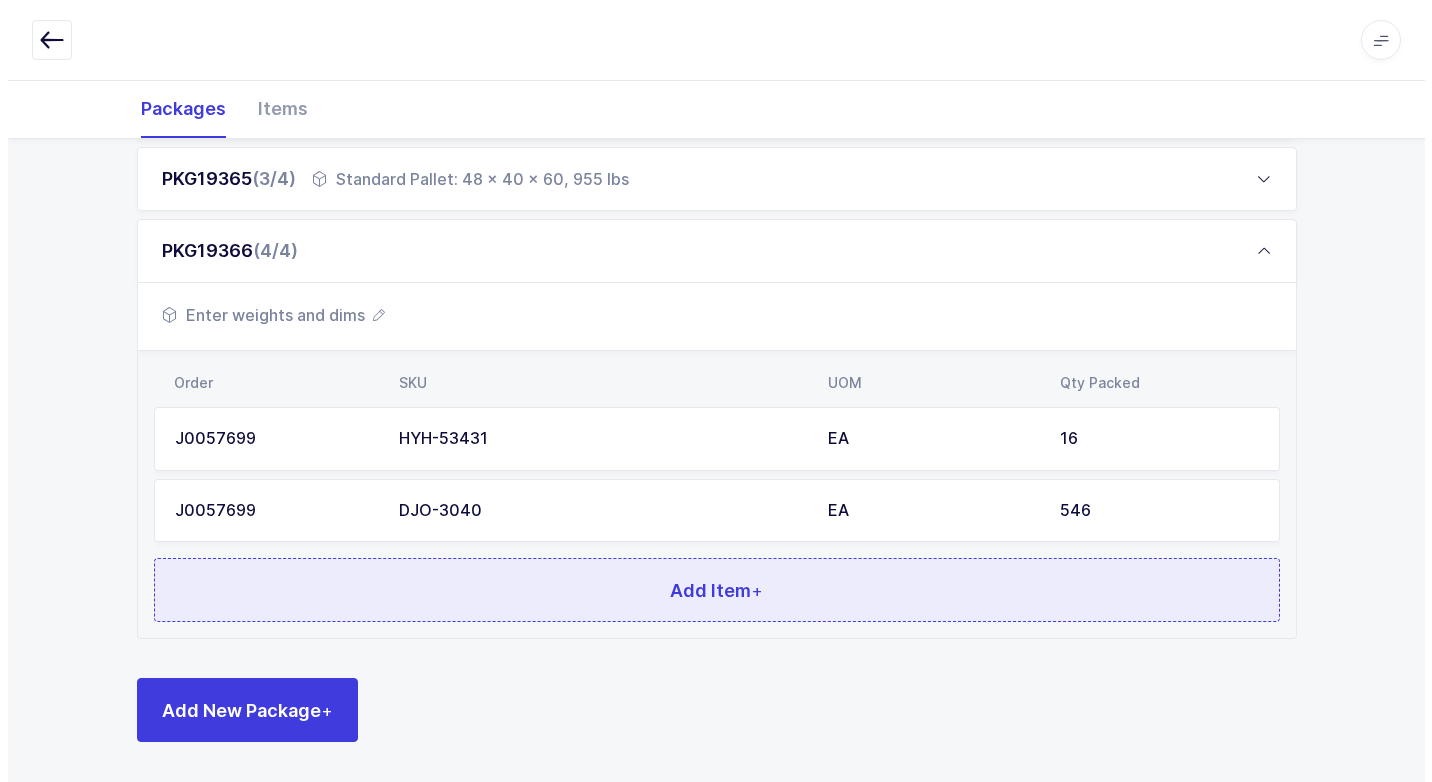 scroll, scrollTop: 0, scrollLeft: 0, axis: both 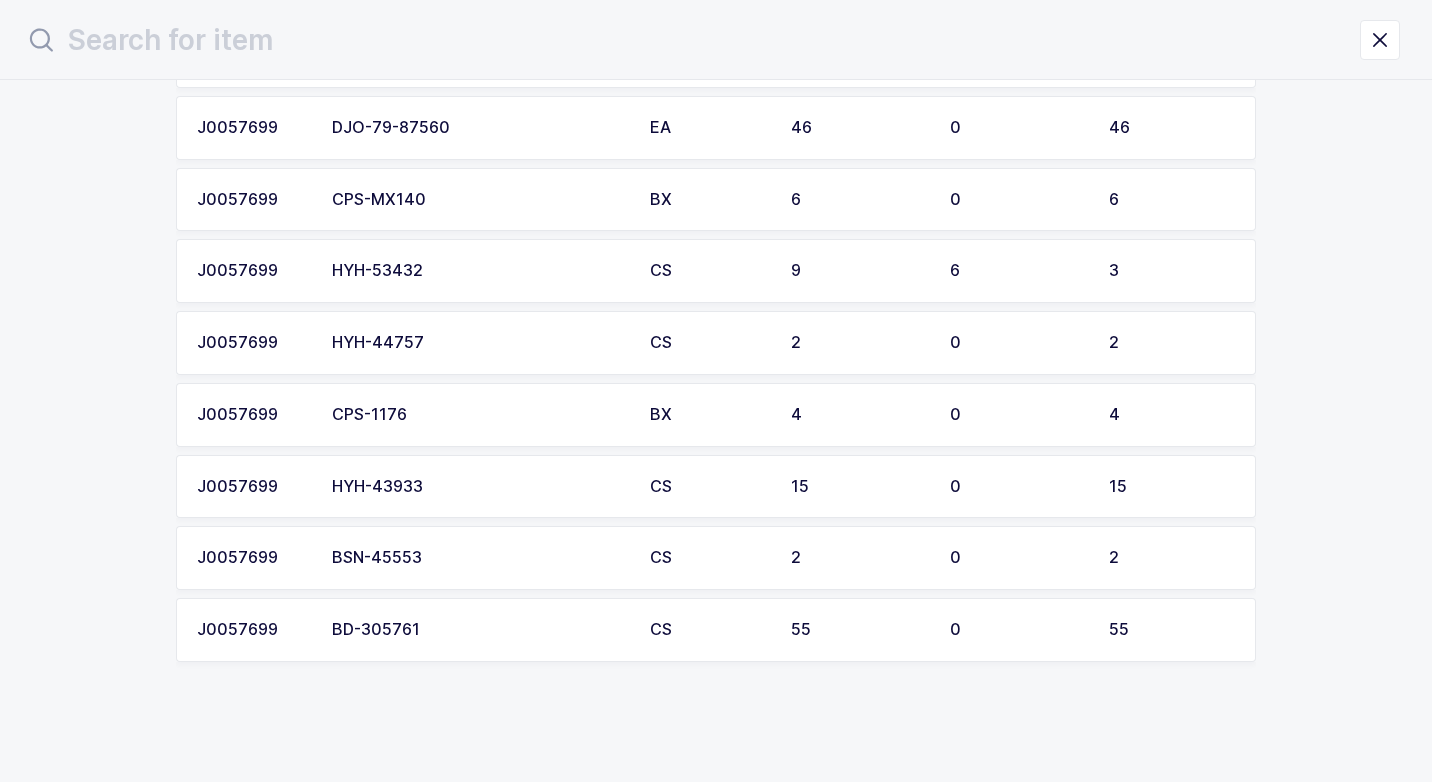 click on "HYH-44757" at bounding box center (479, 343) 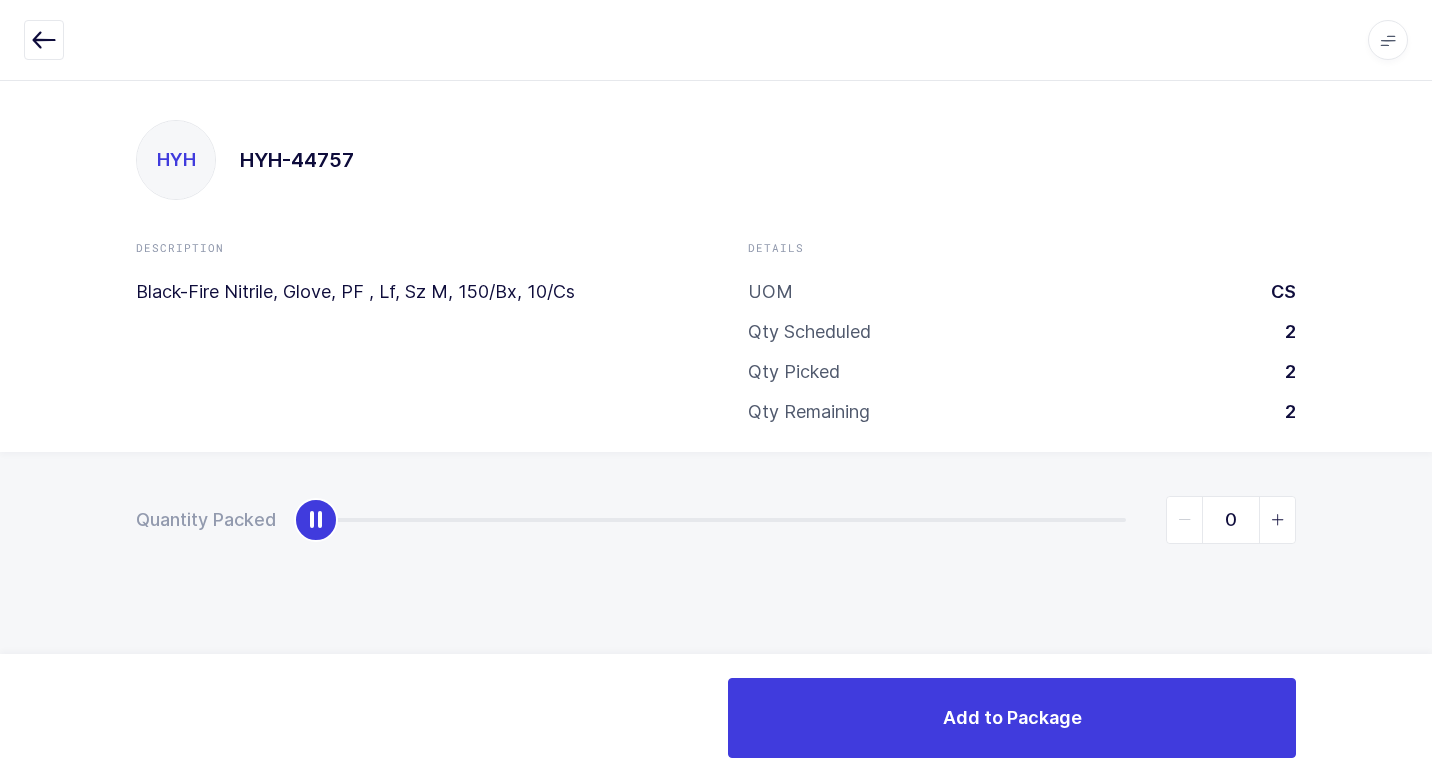 type on "1" 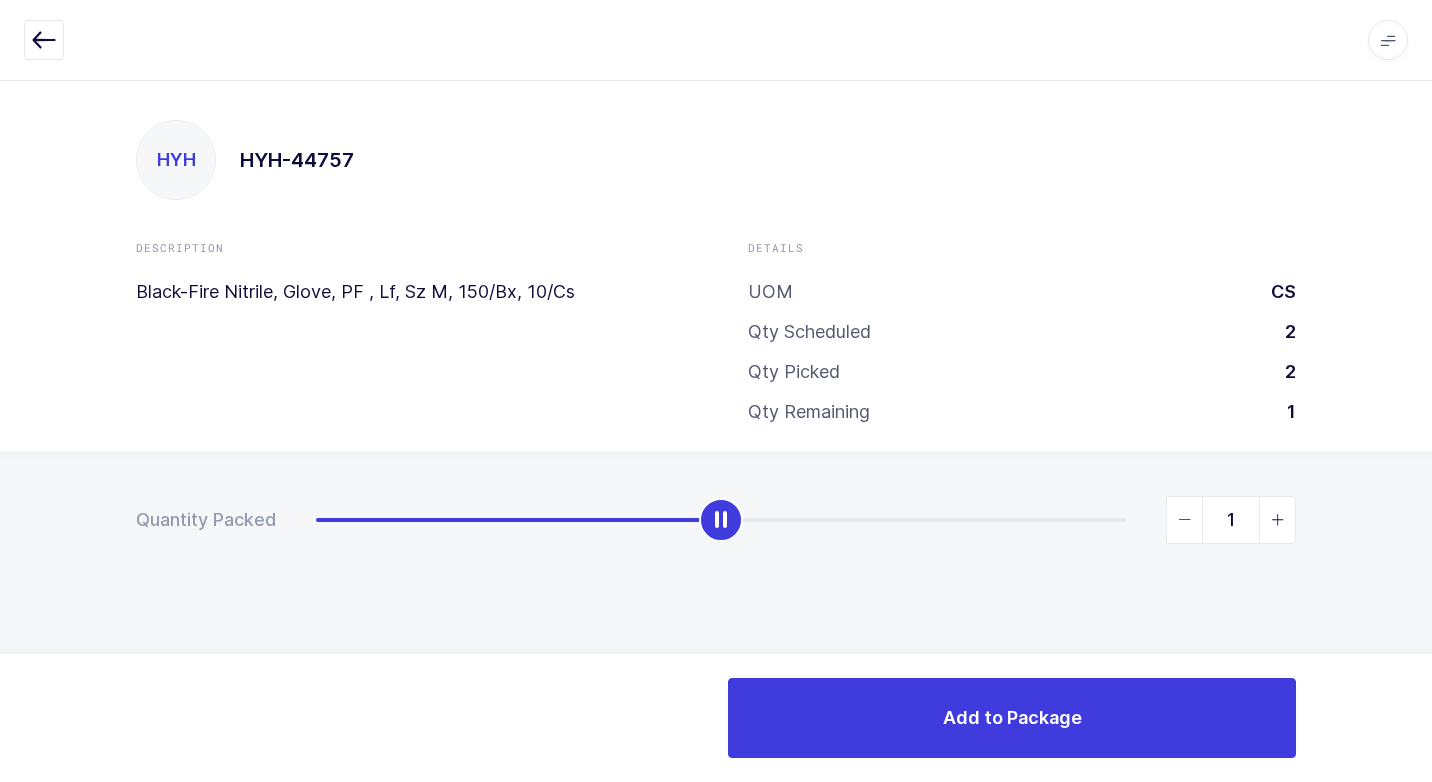 drag, startPoint x: 309, startPoint y: 527, endPoint x: 595, endPoint y: 528, distance: 286.00174 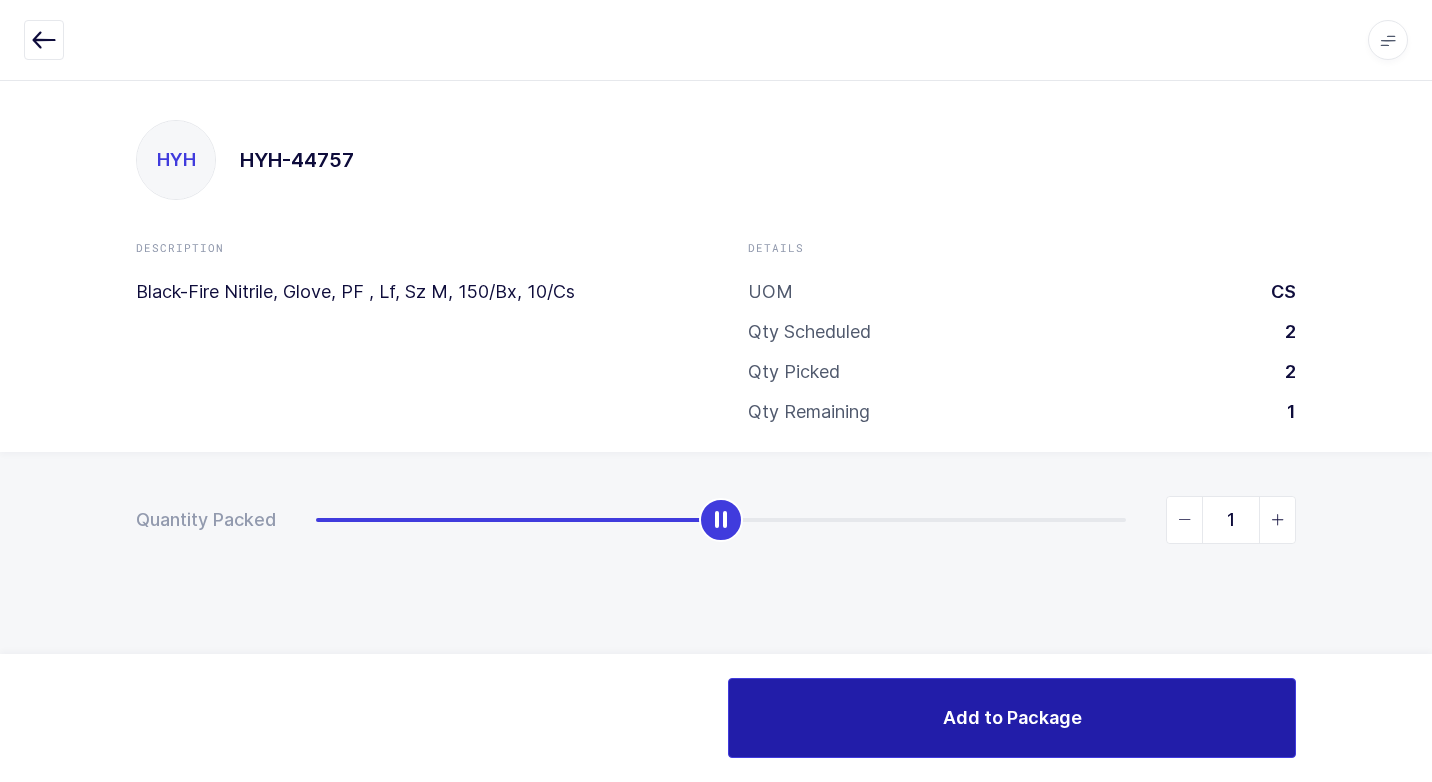 click on "Add to Package" at bounding box center (1012, 718) 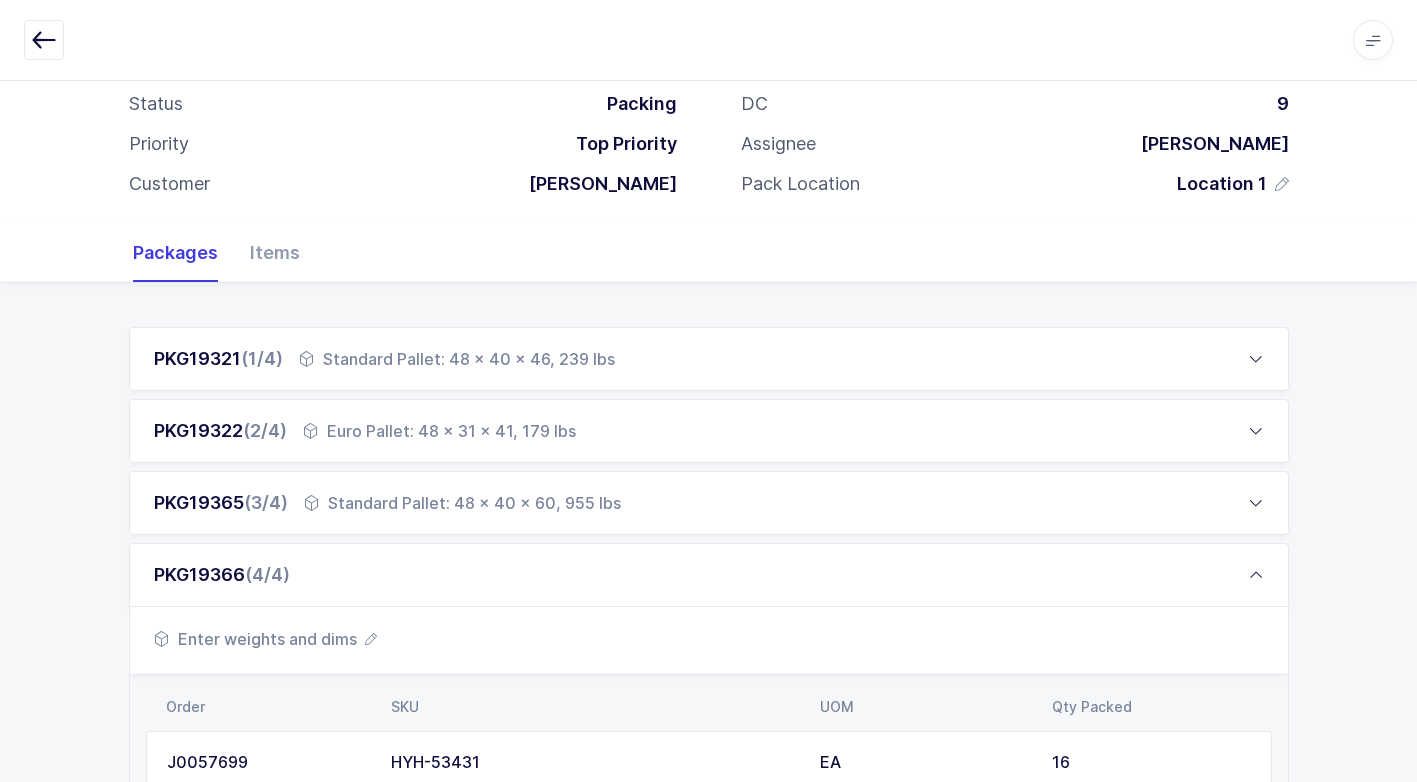 scroll, scrollTop: 400, scrollLeft: 0, axis: vertical 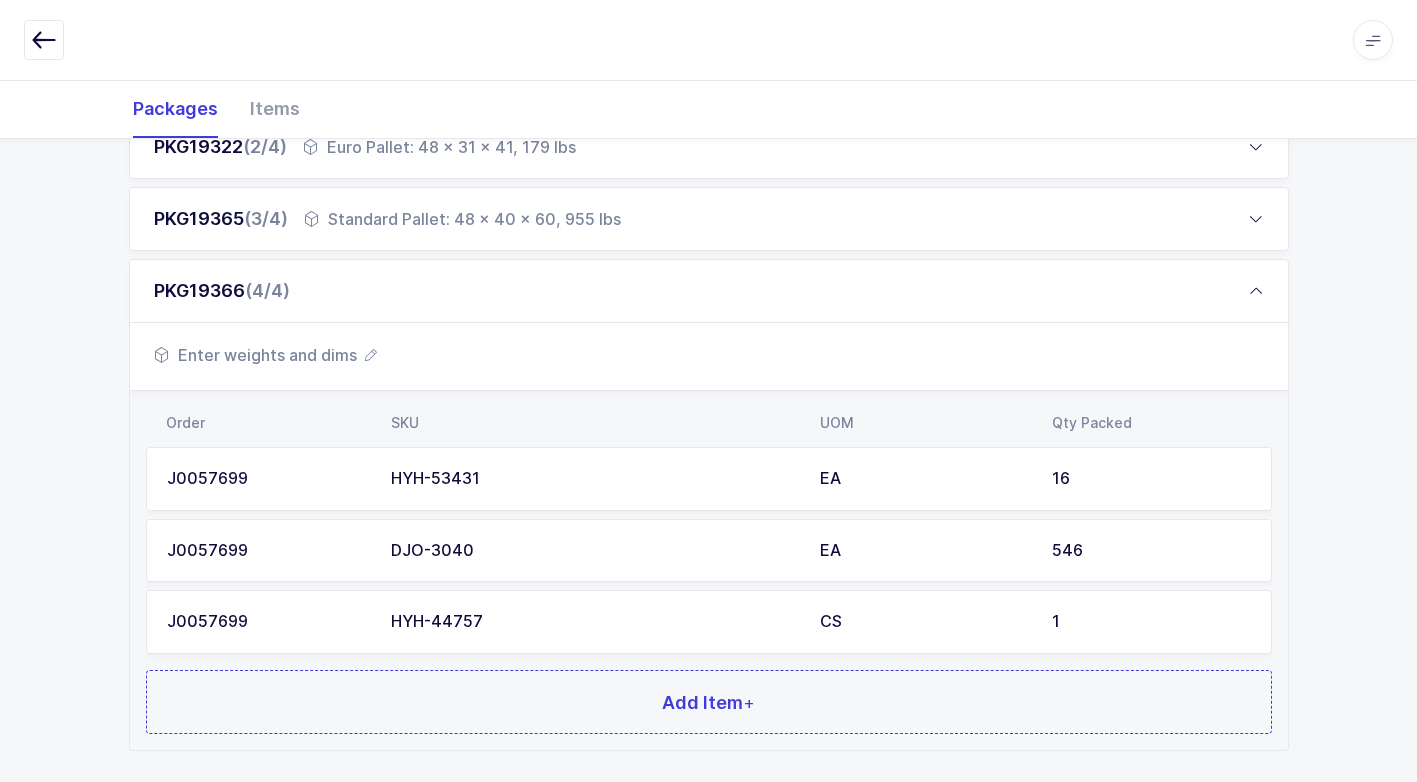 click on "Enter weights and dims" at bounding box center (265, 355) 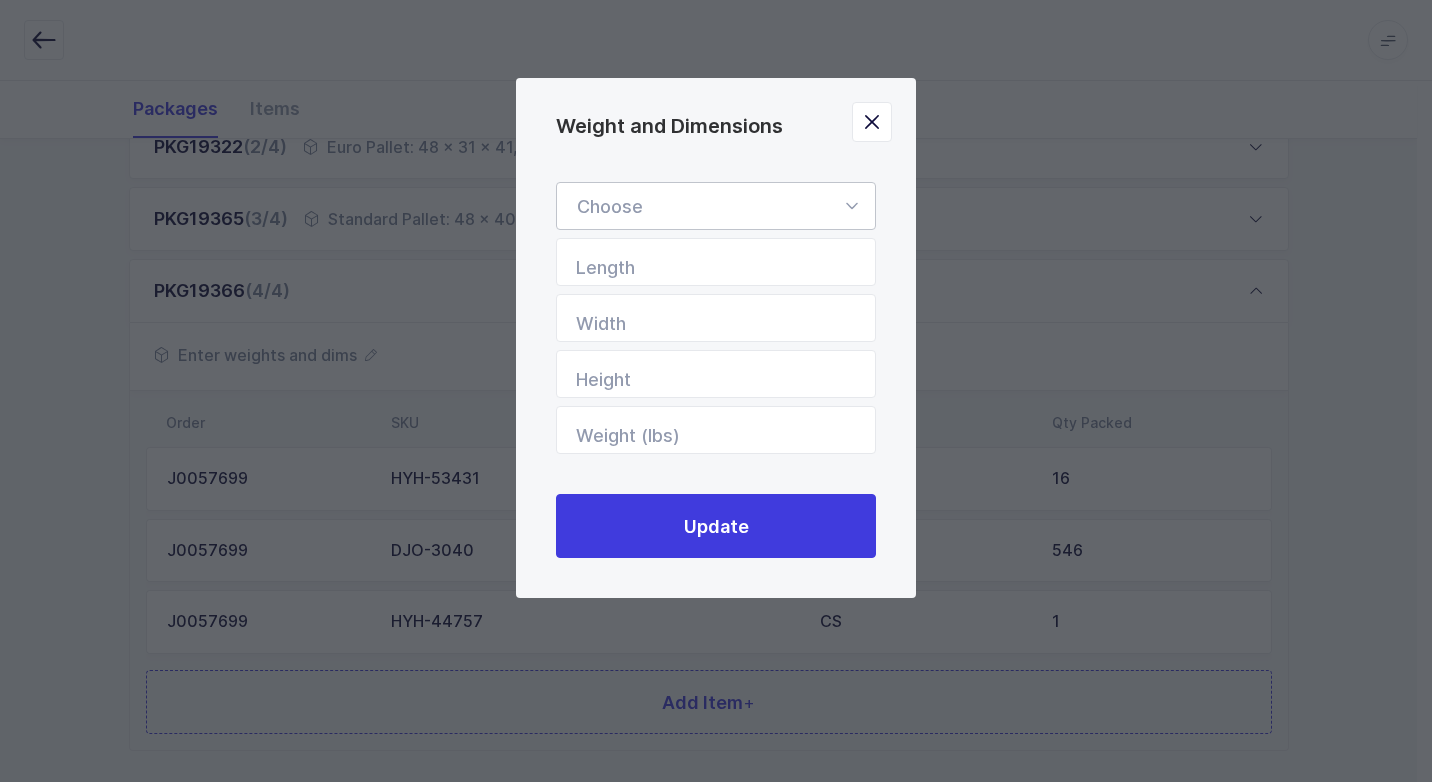 drag, startPoint x: 857, startPoint y: 205, endPoint x: 834, endPoint y: 216, distance: 25.495098 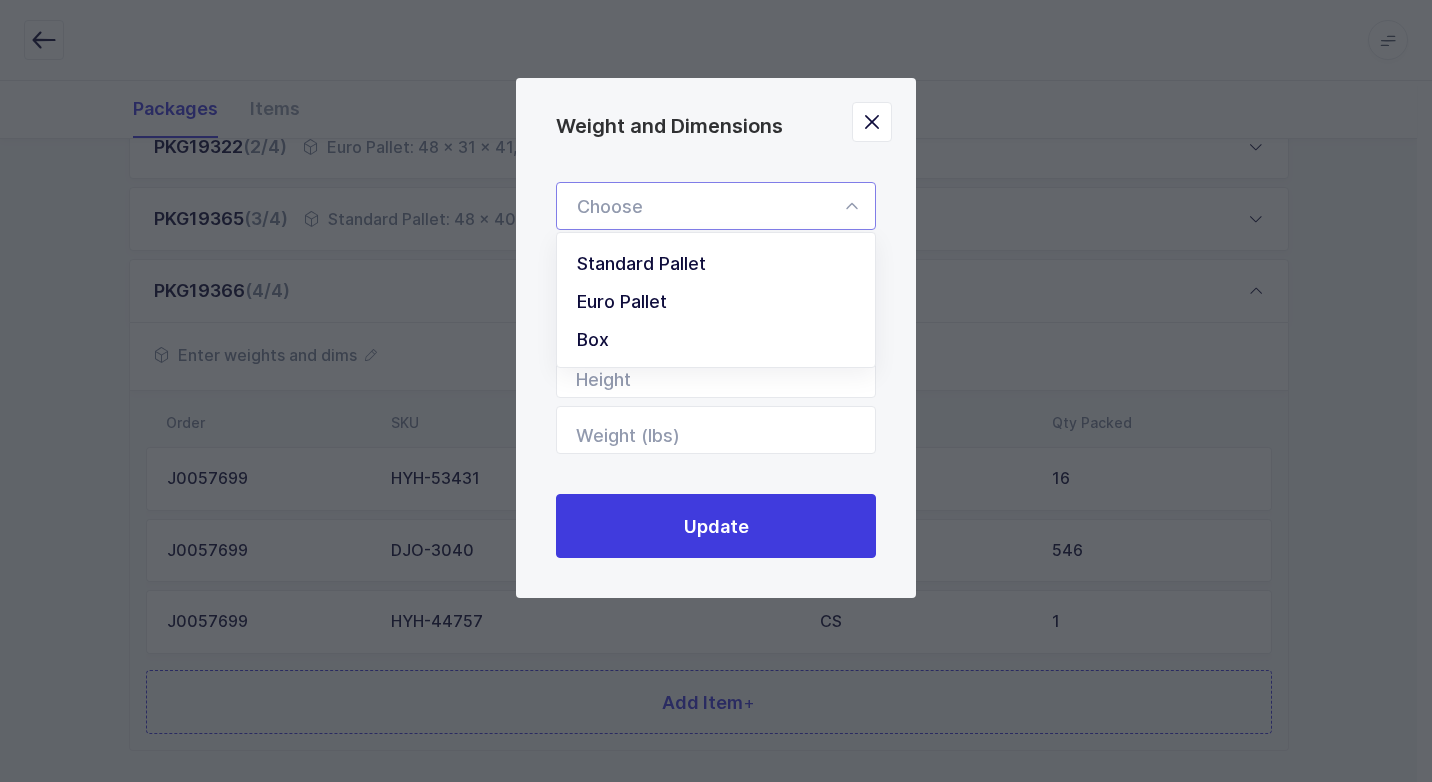 drag, startPoint x: 760, startPoint y: 254, endPoint x: 794, endPoint y: 319, distance: 73.3553 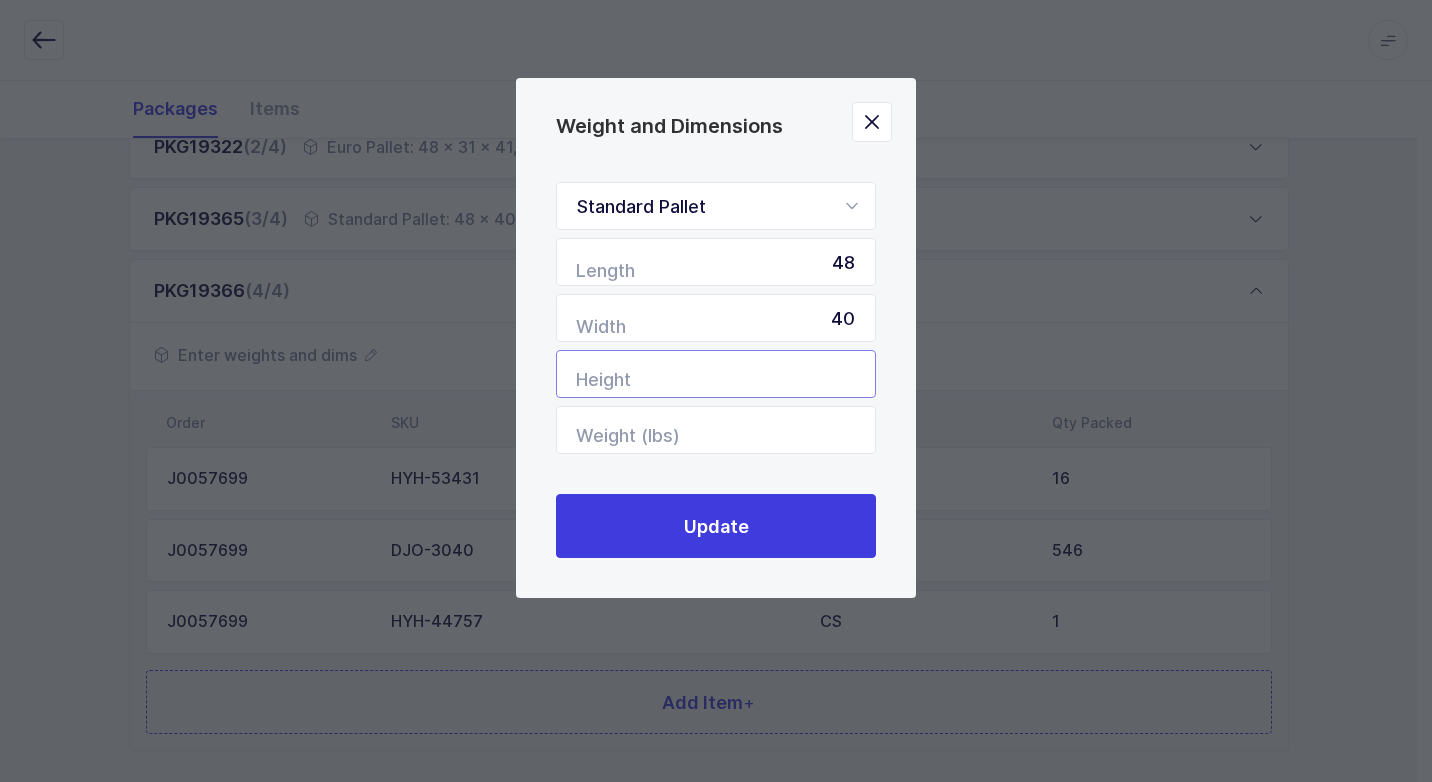 drag, startPoint x: 800, startPoint y: 395, endPoint x: 784, endPoint y: 393, distance: 16.124516 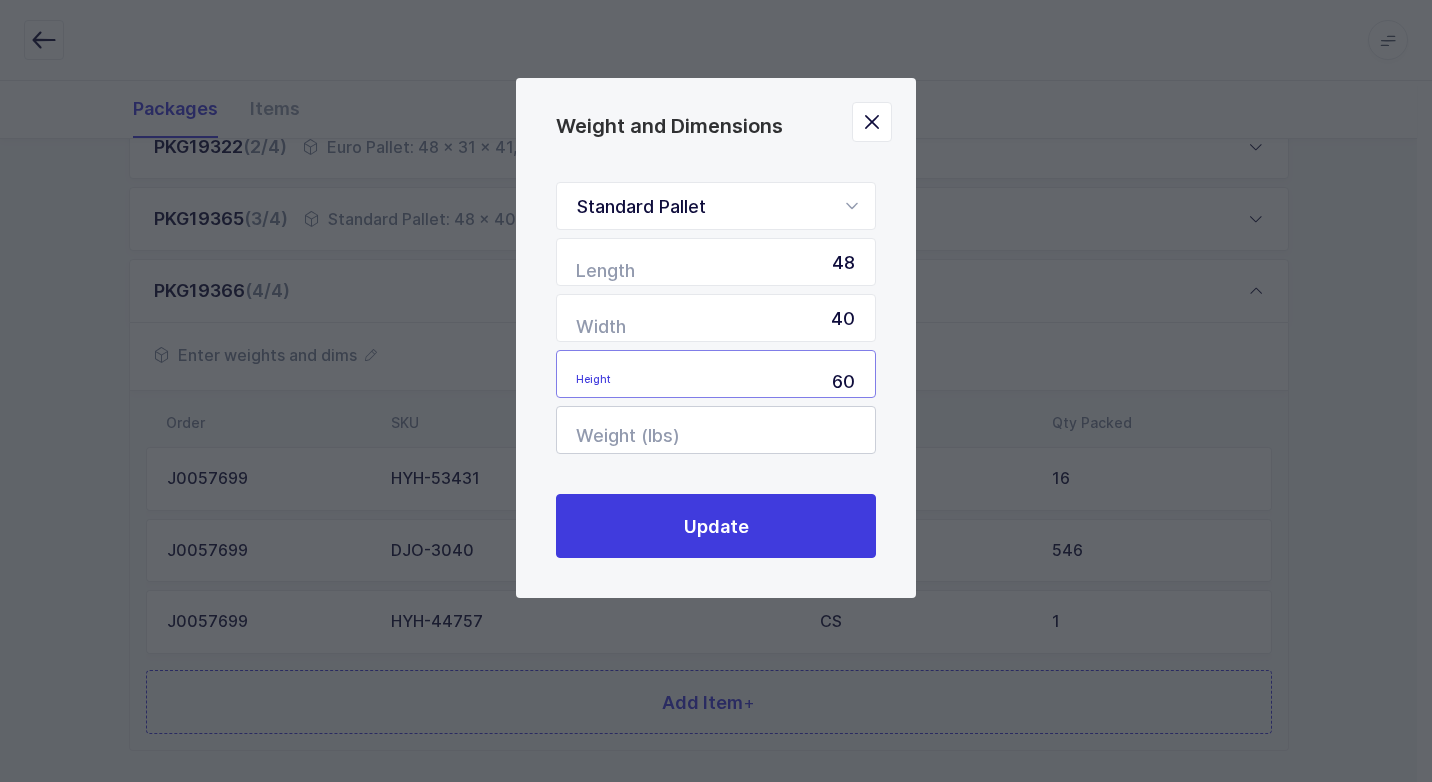 type on "60" 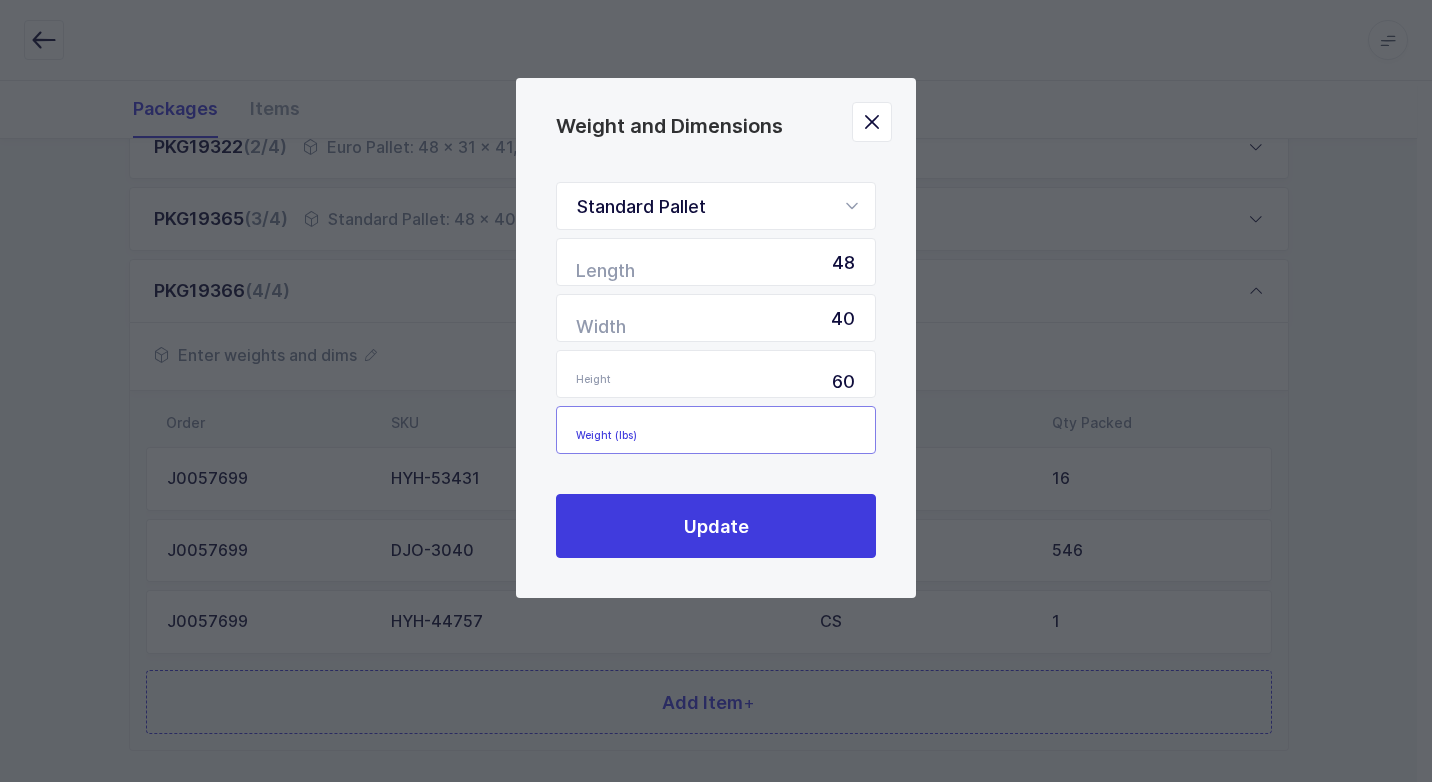 click at bounding box center (716, 430) 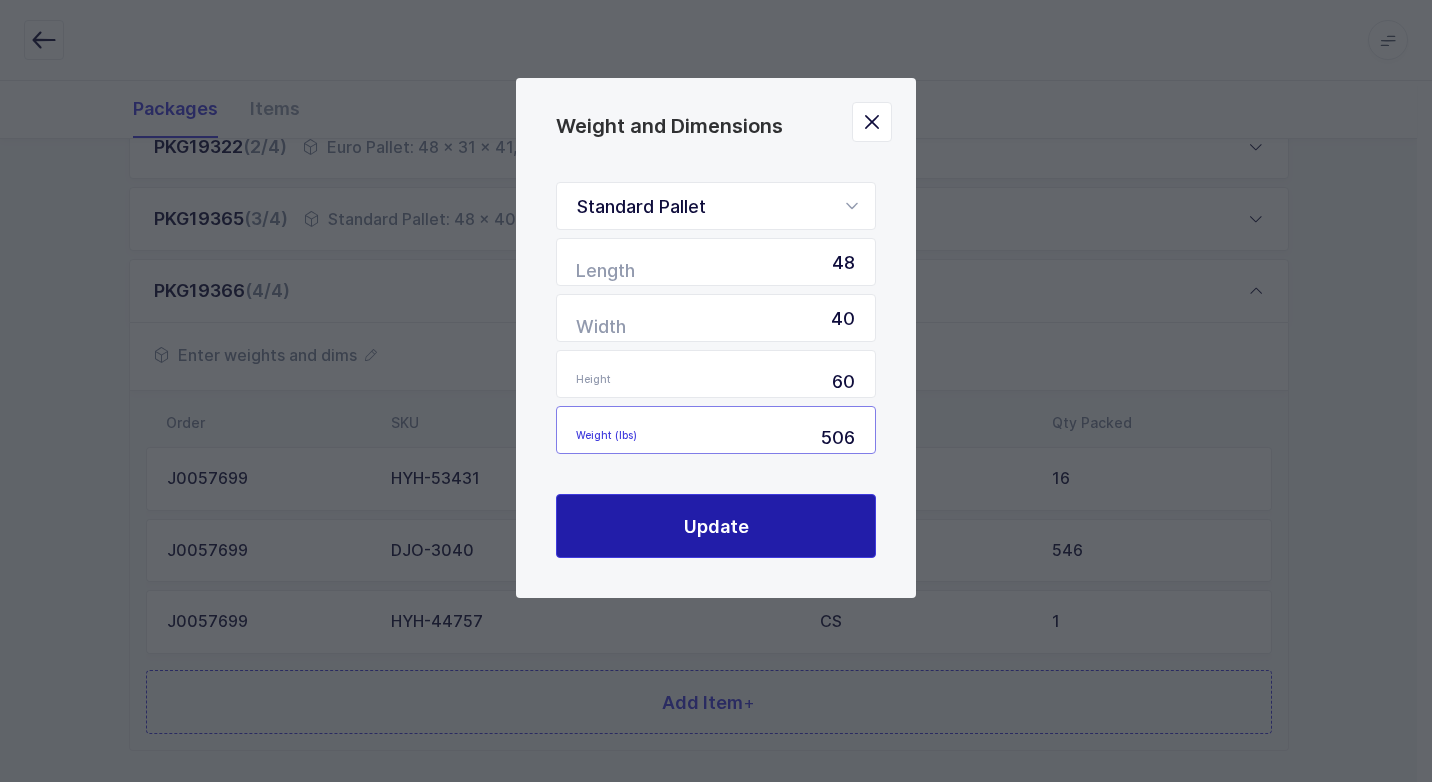 type on "506" 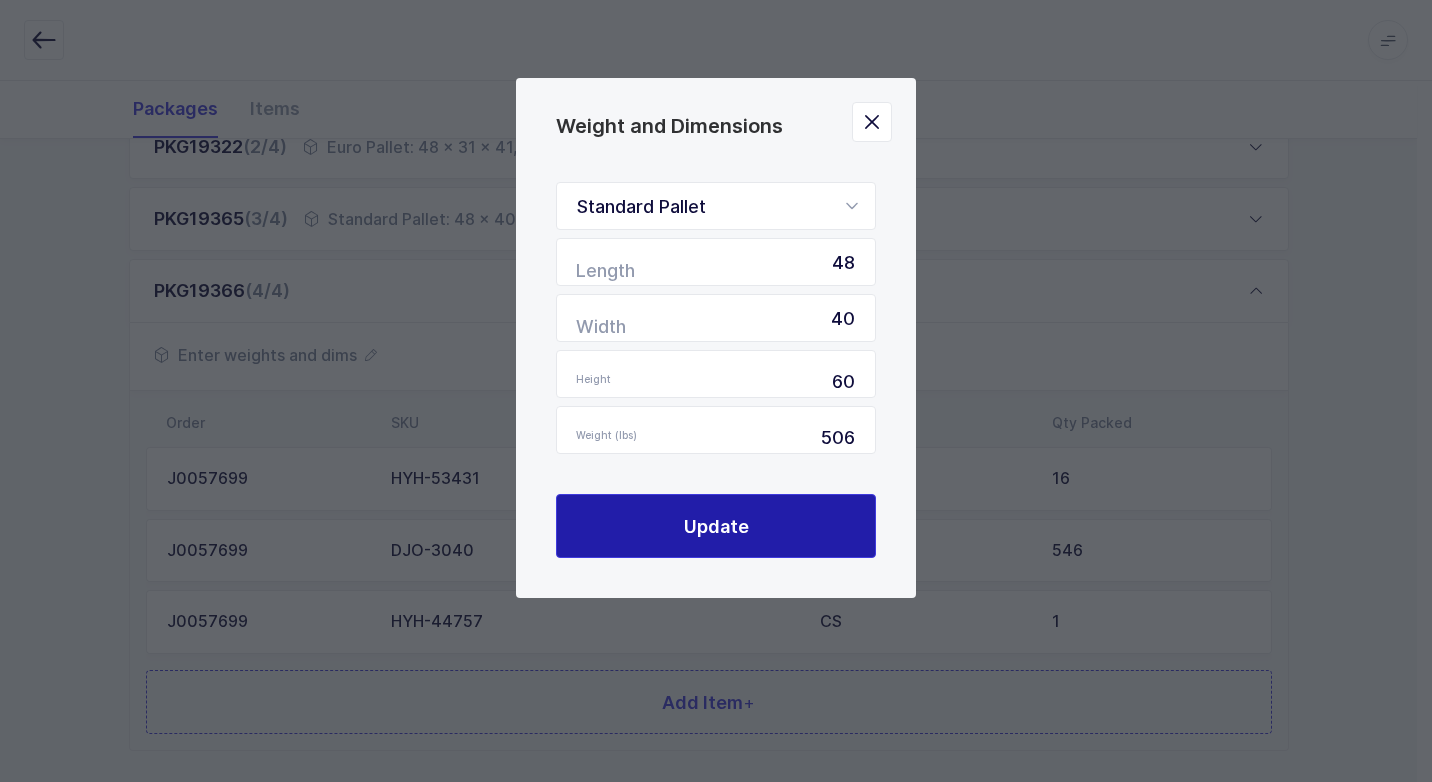 click on "Update" at bounding box center [716, 526] 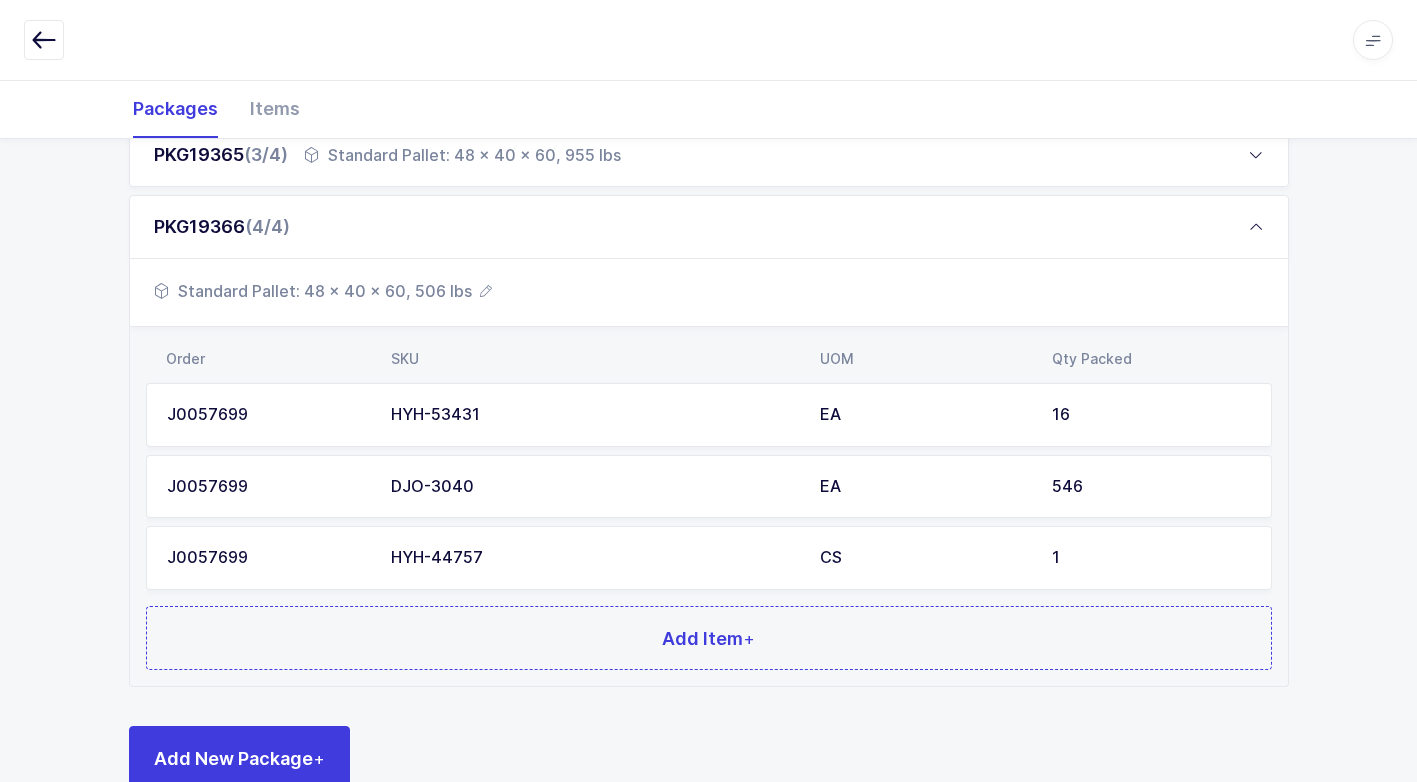 scroll, scrollTop: 512, scrollLeft: 0, axis: vertical 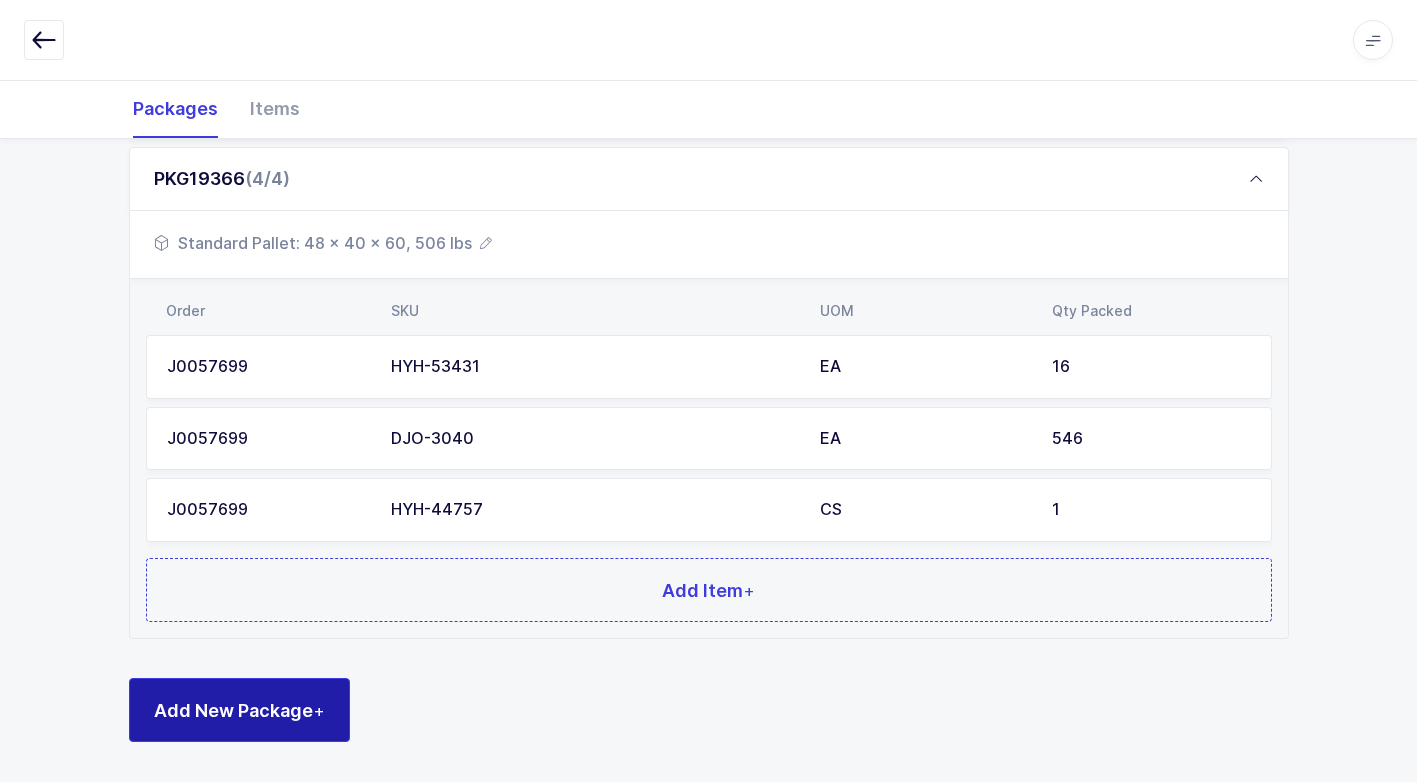 click on "Add New Package  +" at bounding box center (239, 710) 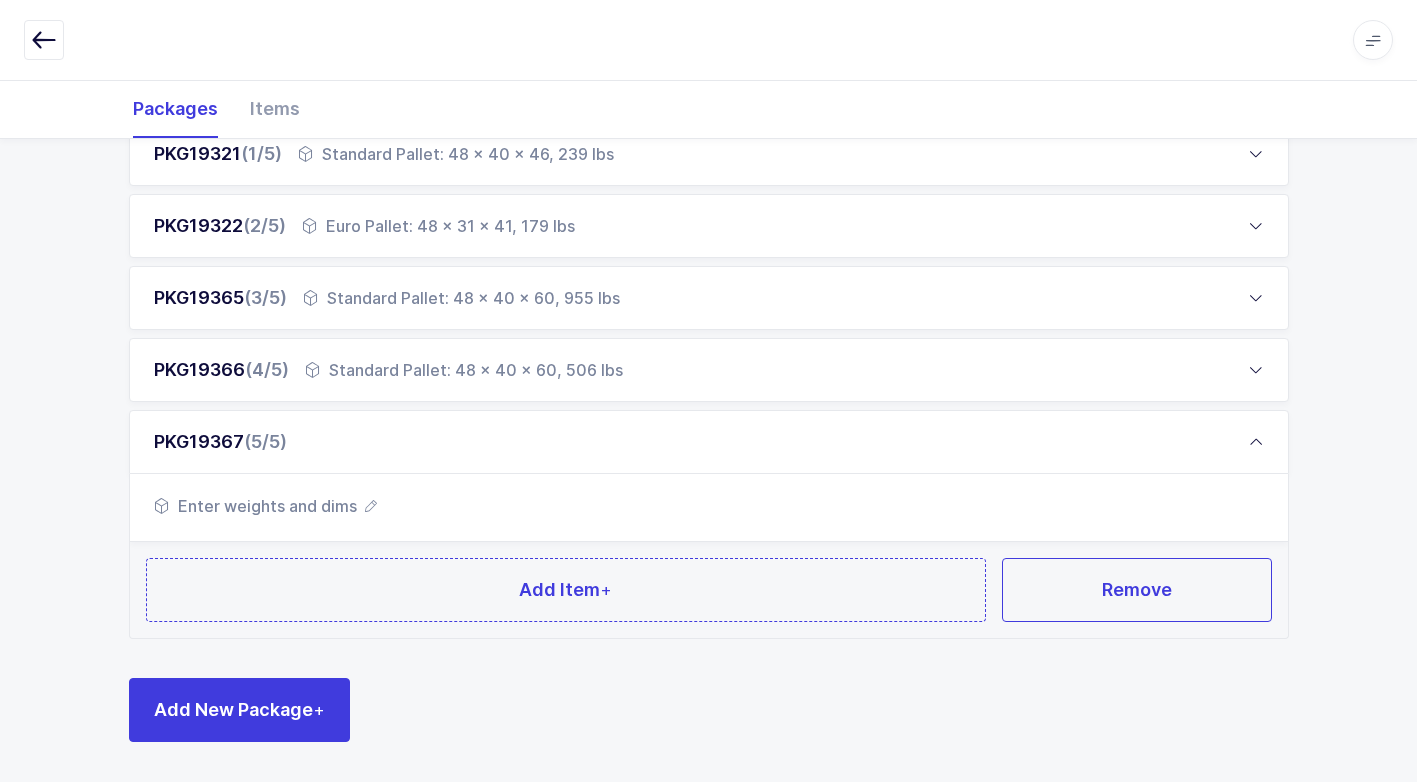 scroll, scrollTop: 321, scrollLeft: 0, axis: vertical 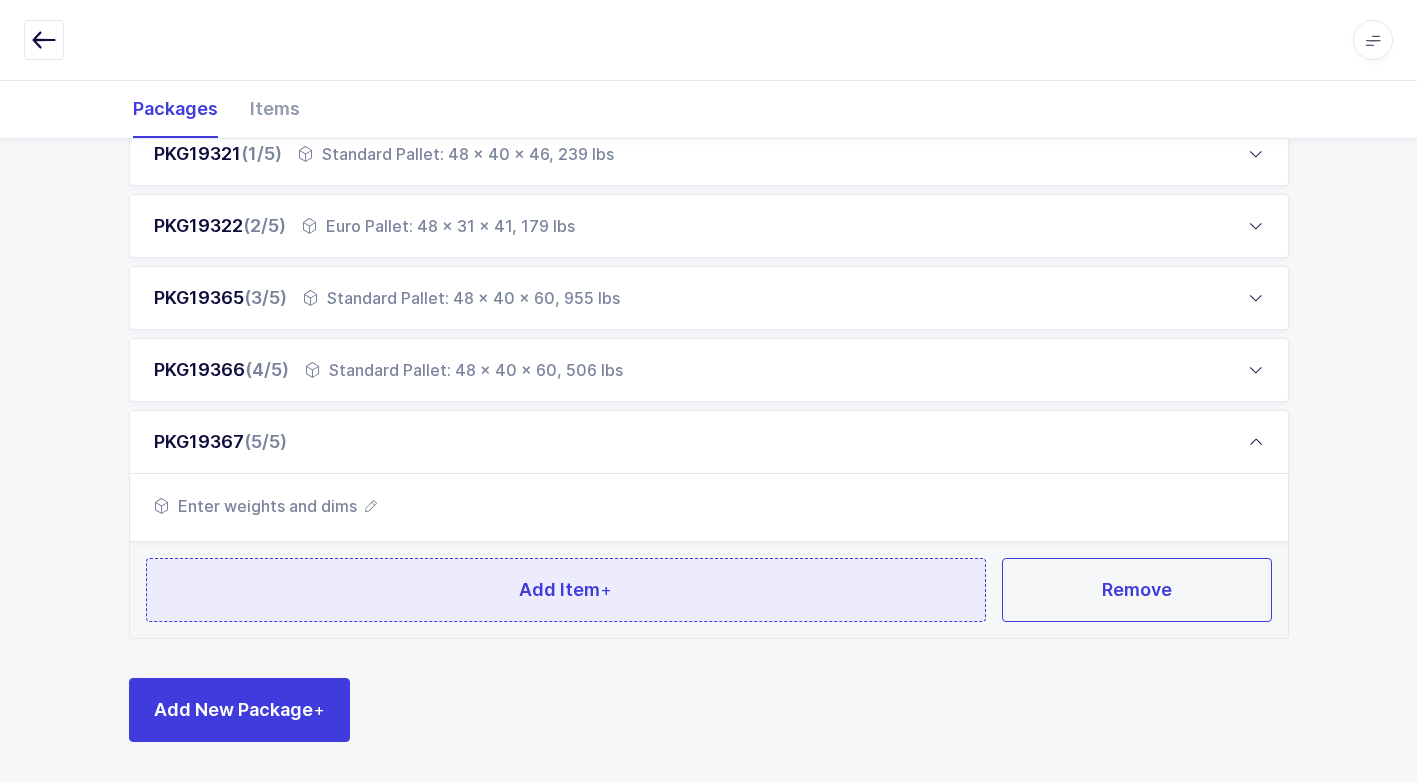 click on "Add Item  +" at bounding box center (566, 590) 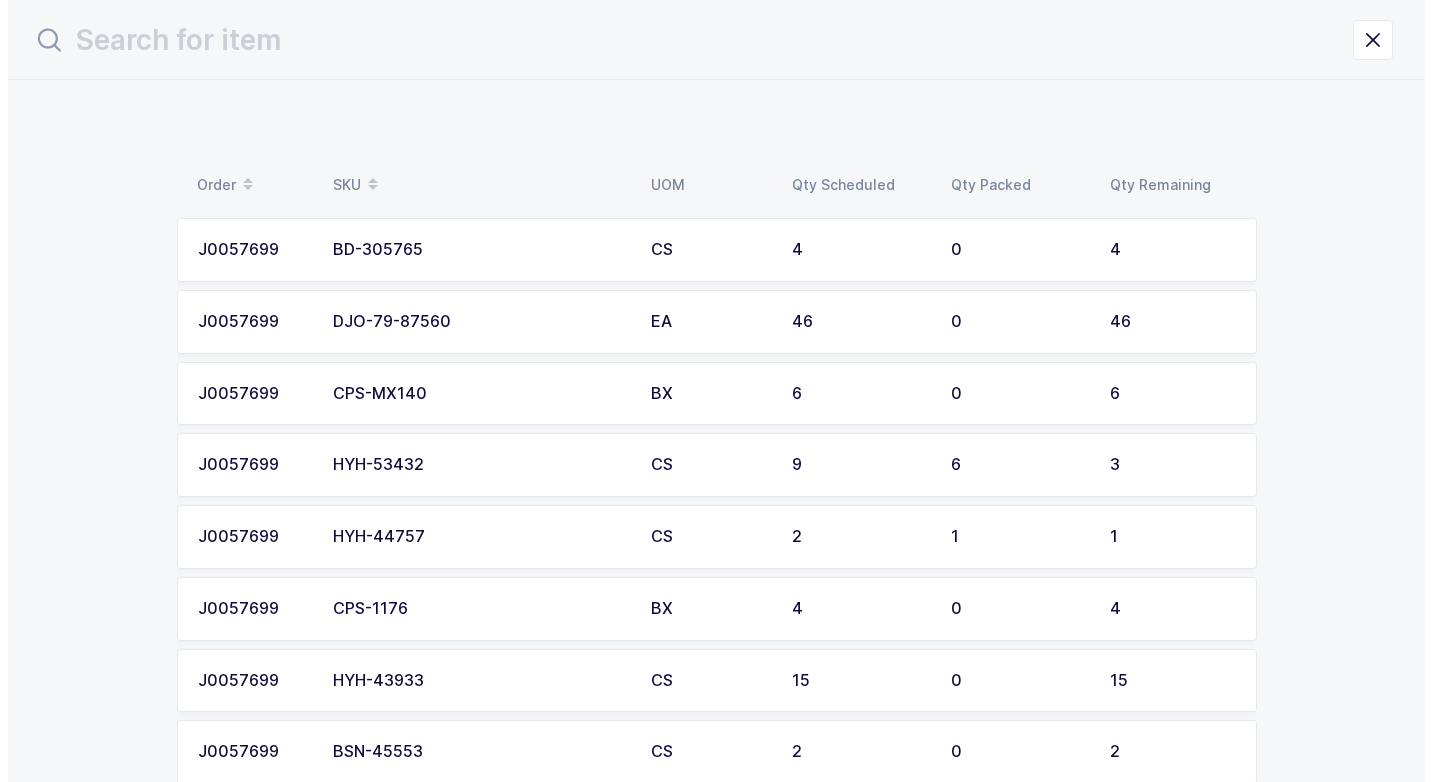 scroll, scrollTop: 0, scrollLeft: 0, axis: both 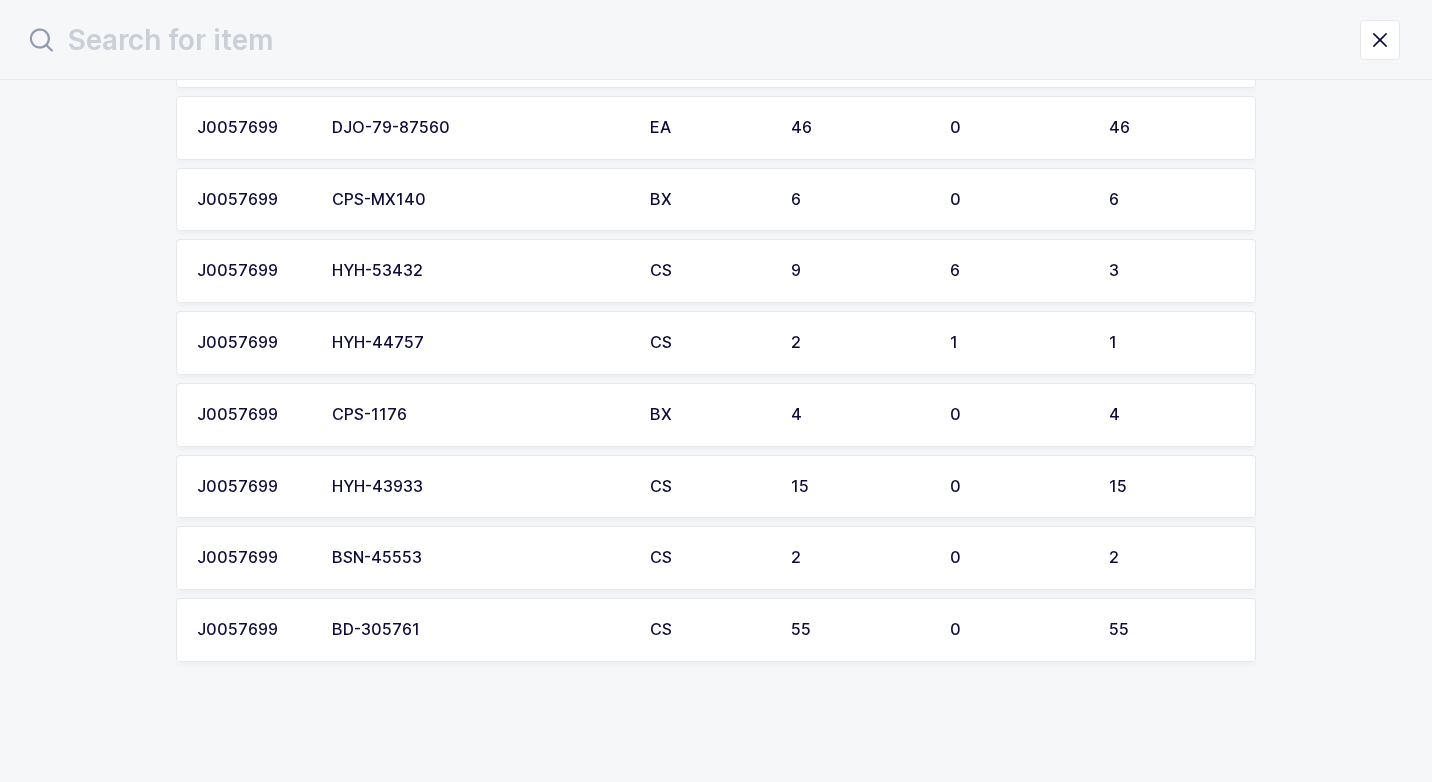 click on "BD-305761" at bounding box center [479, 630] 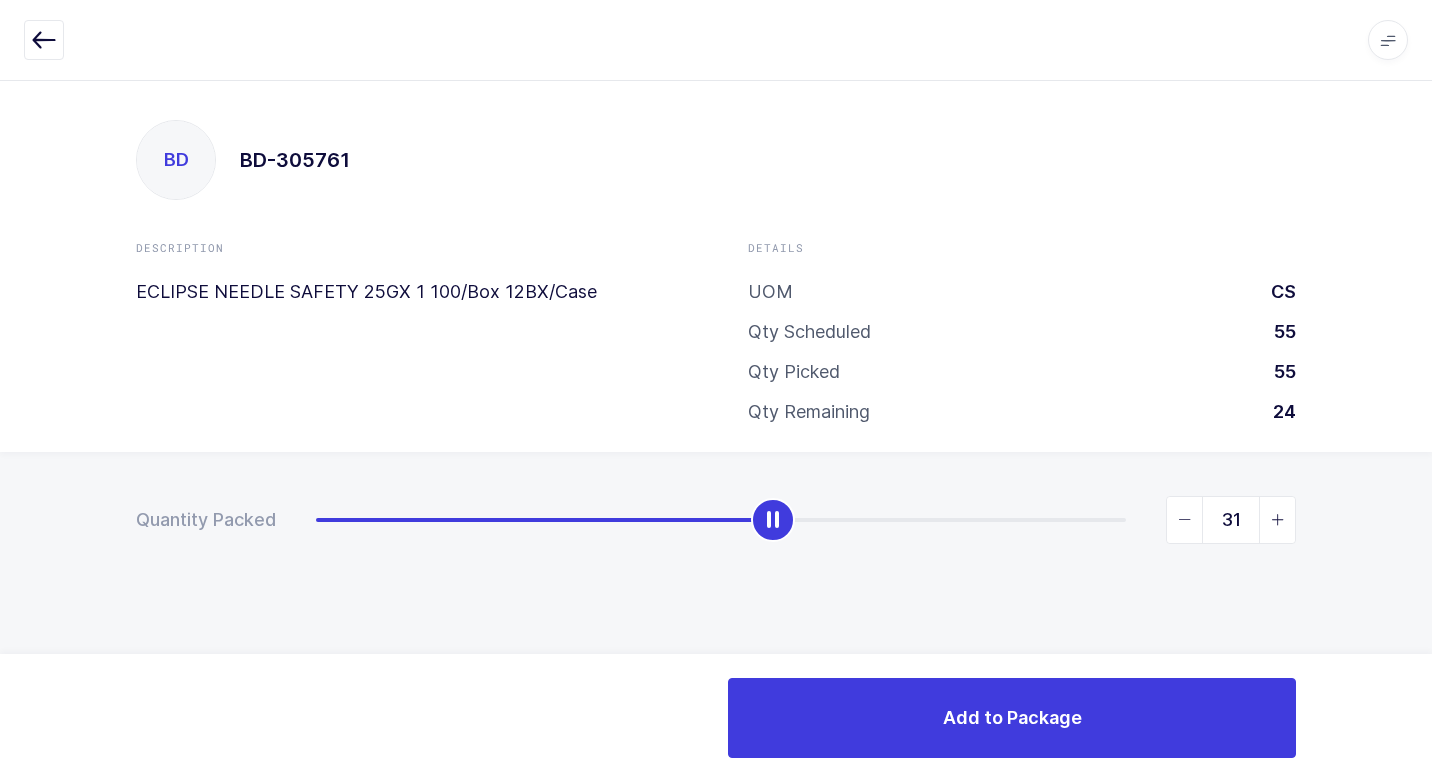 drag, startPoint x: 317, startPoint y: 527, endPoint x: 770, endPoint y: 565, distance: 454.59103 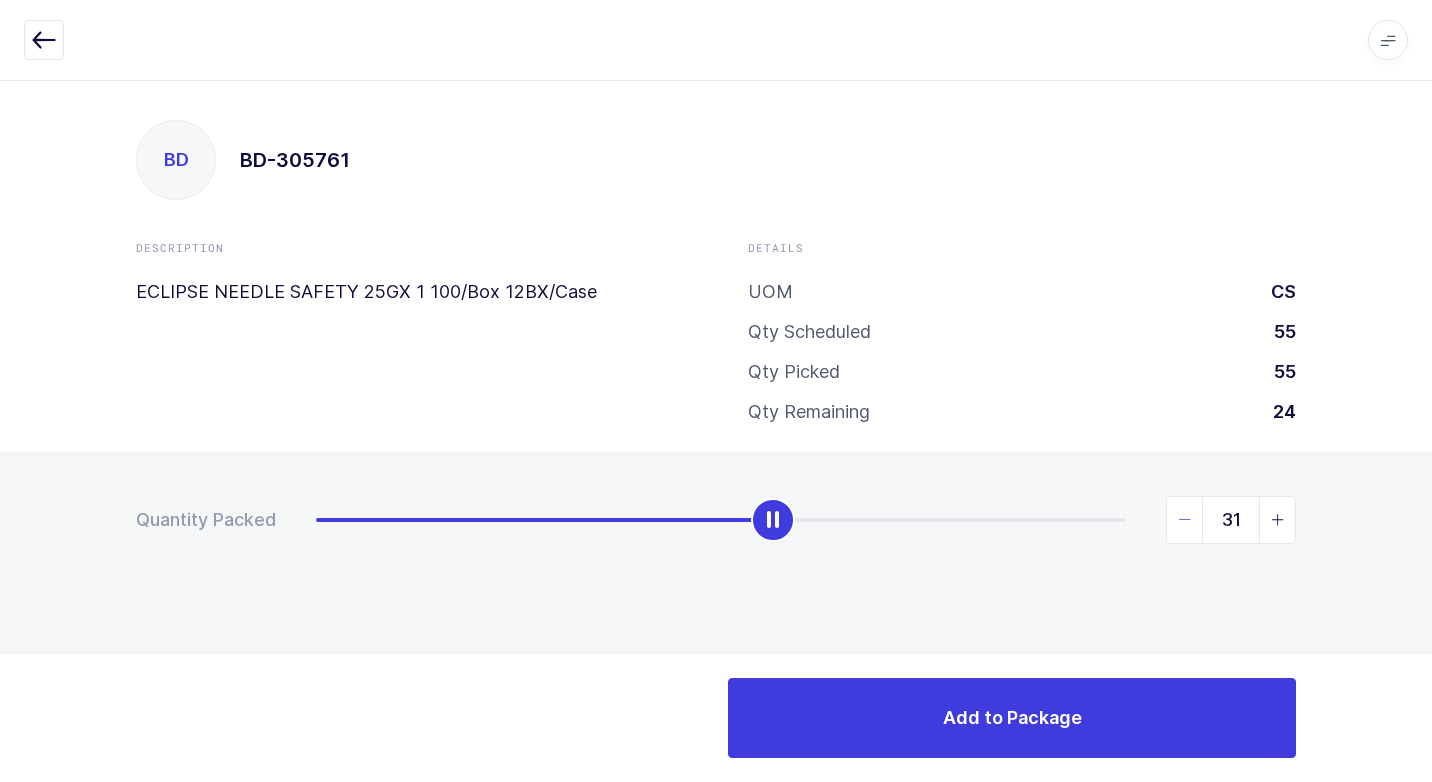 click at bounding box center (1185, 520) 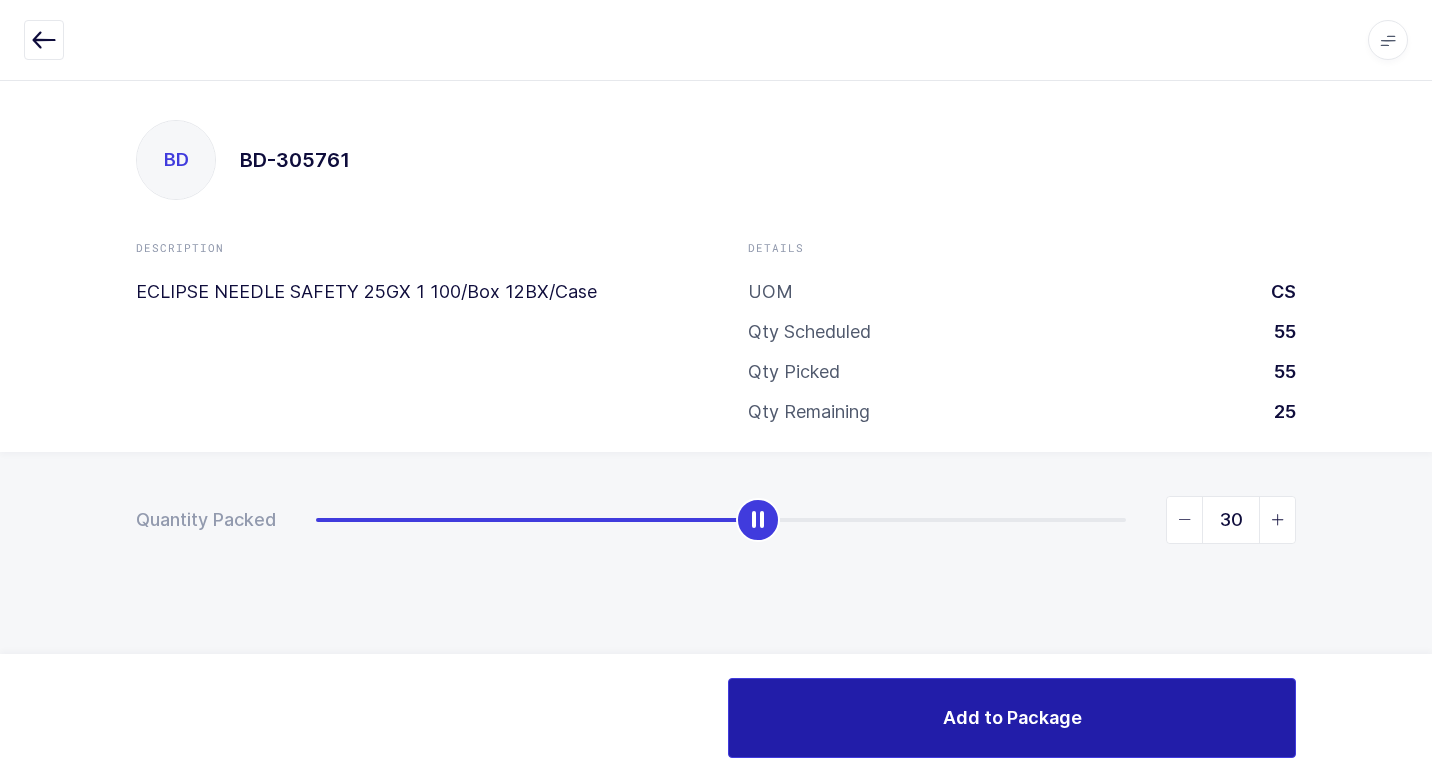drag, startPoint x: 966, startPoint y: 715, endPoint x: 949, endPoint y: 716, distance: 17.029387 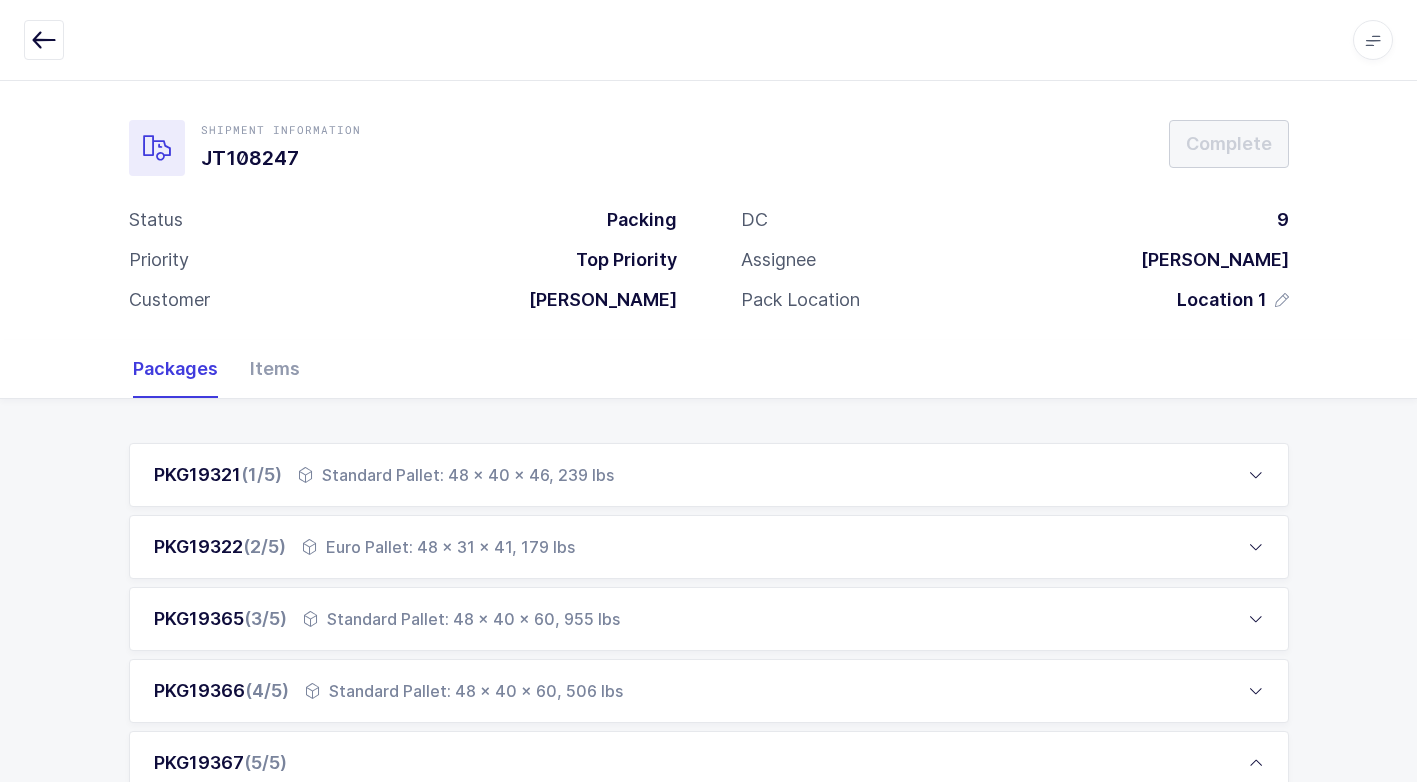 scroll, scrollTop: 400, scrollLeft: 0, axis: vertical 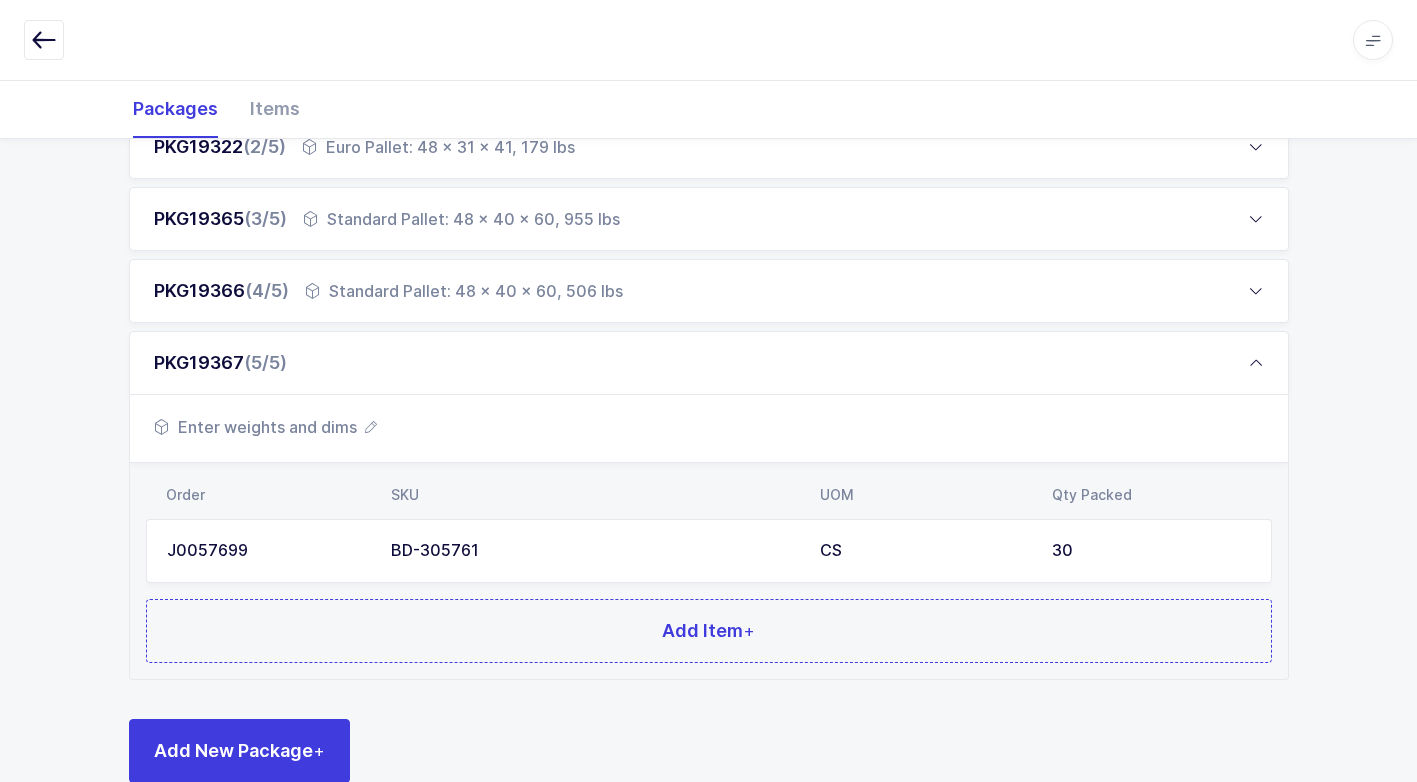 click on "Enter weights and dims" at bounding box center [265, 427] 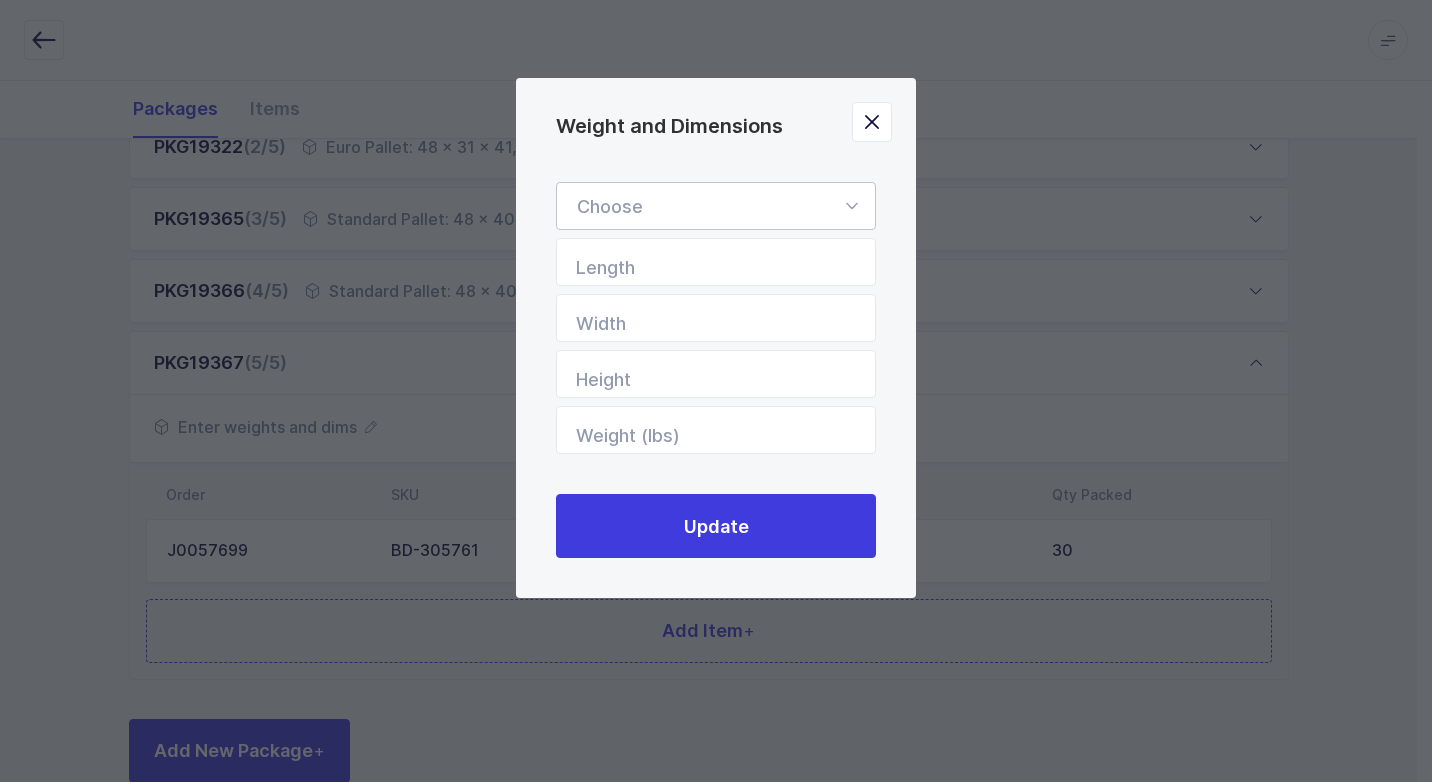 click at bounding box center [851, 206] 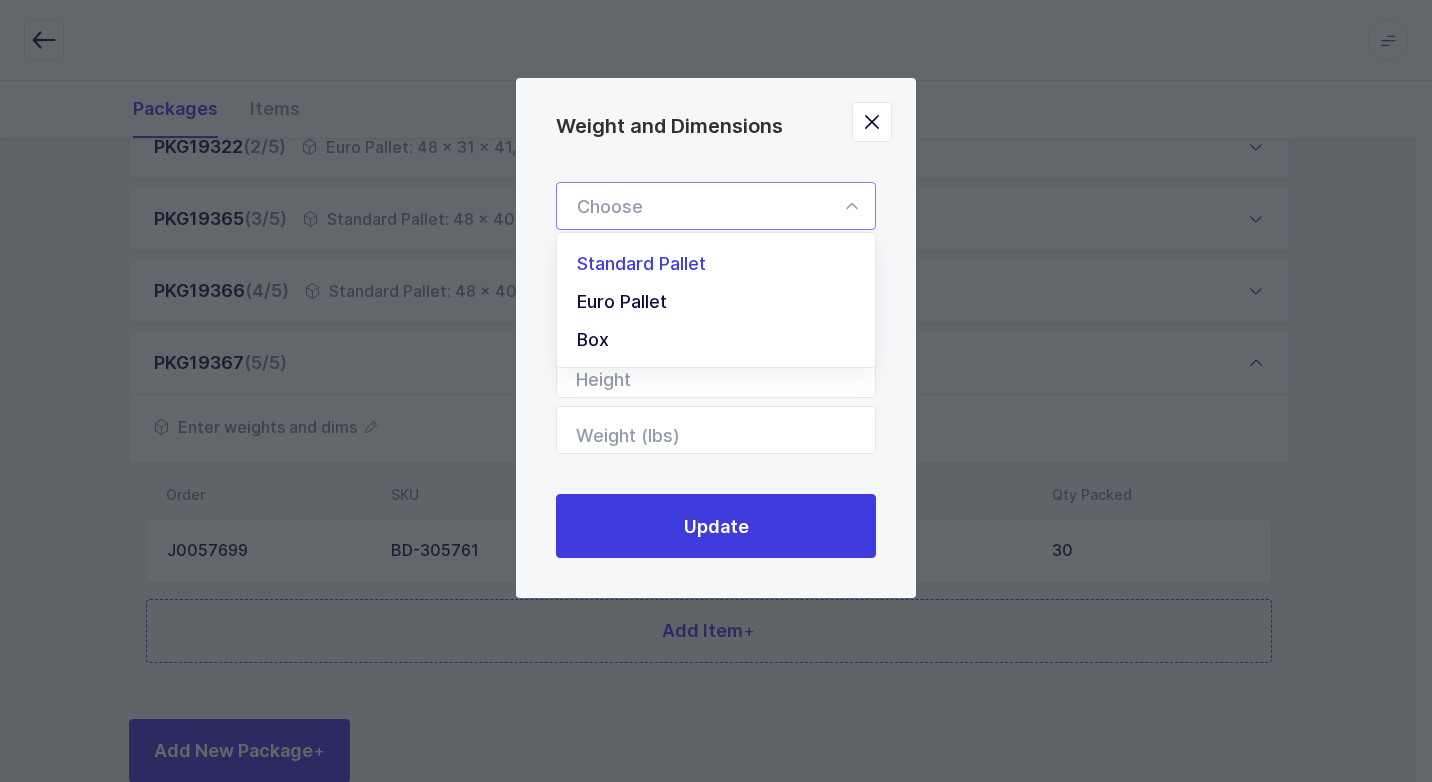 click on "Standard Pallet" at bounding box center (723, 264) 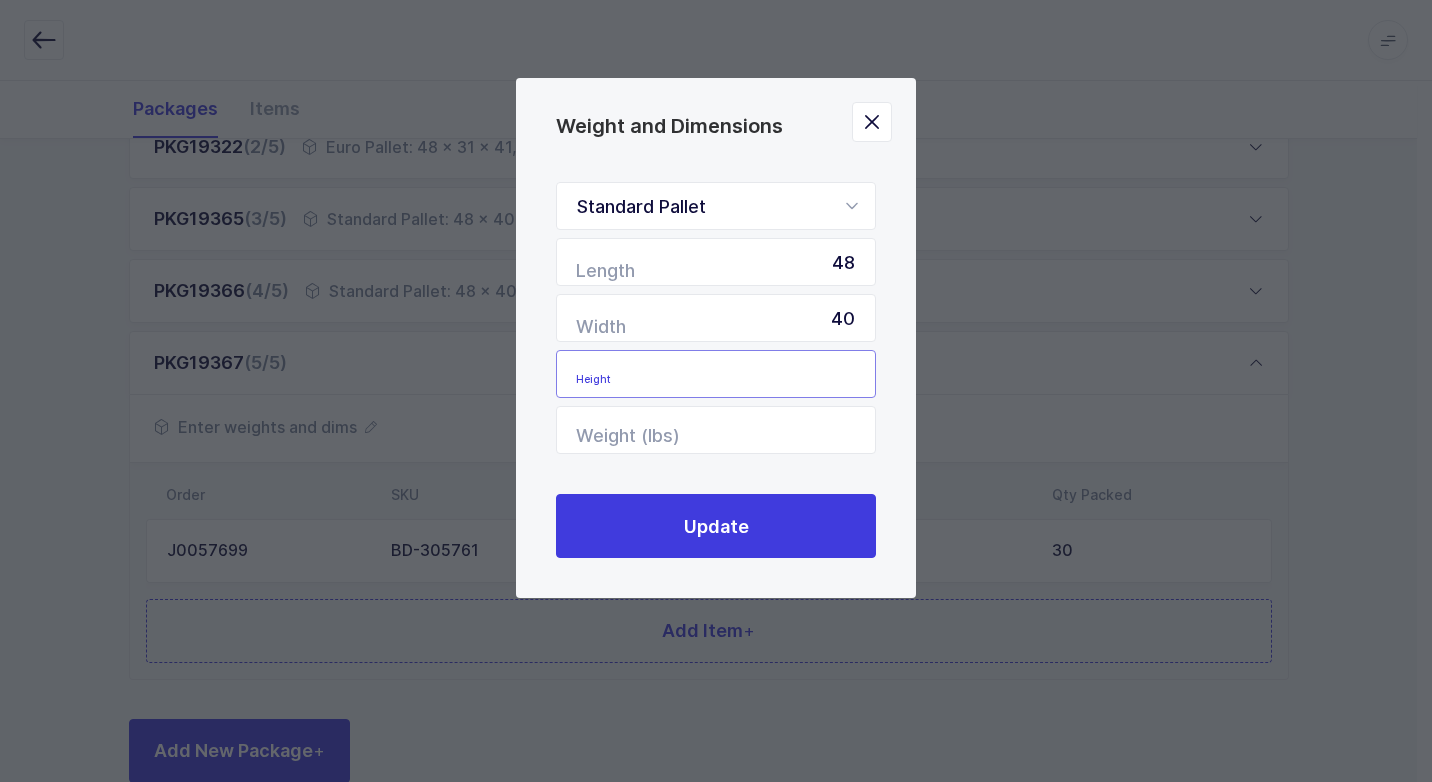 click at bounding box center [716, 374] 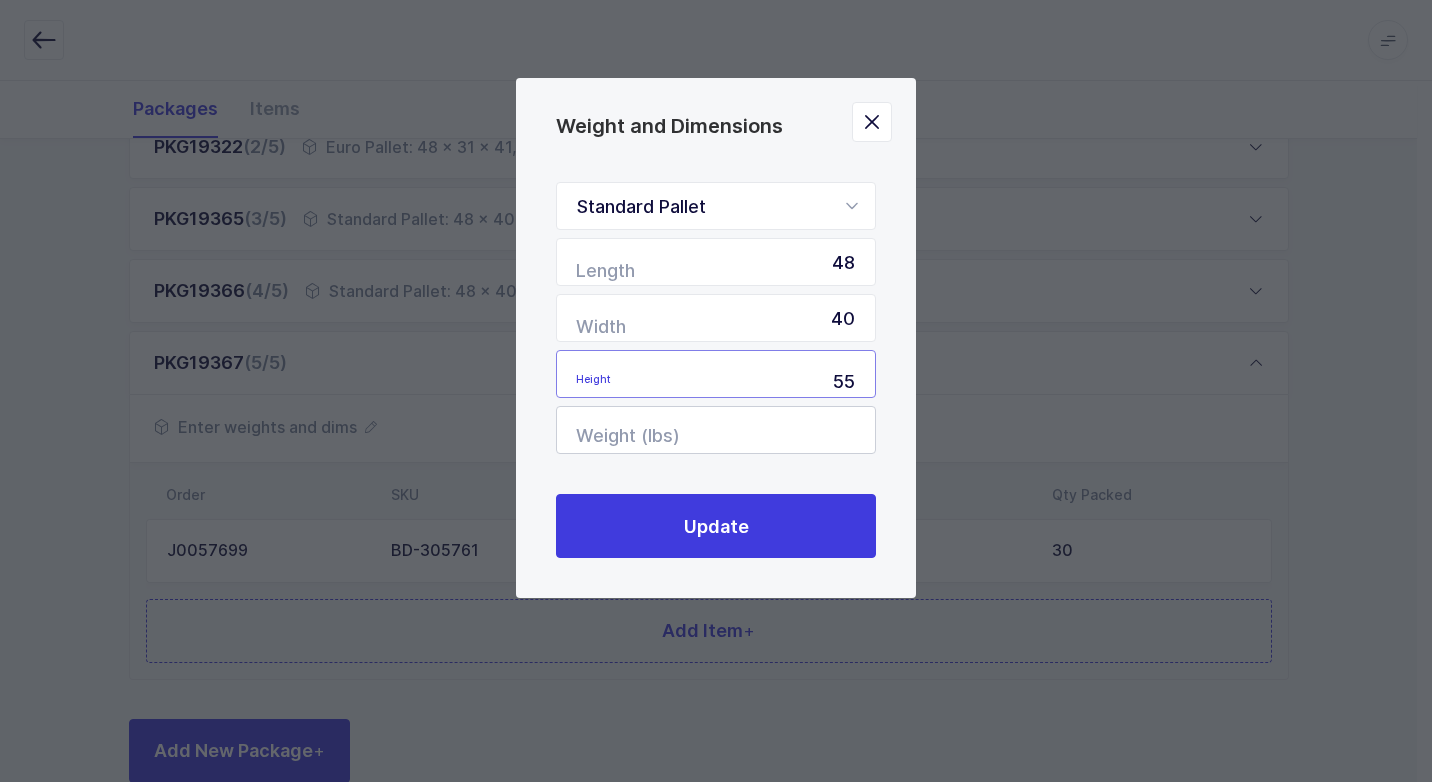 type on "55" 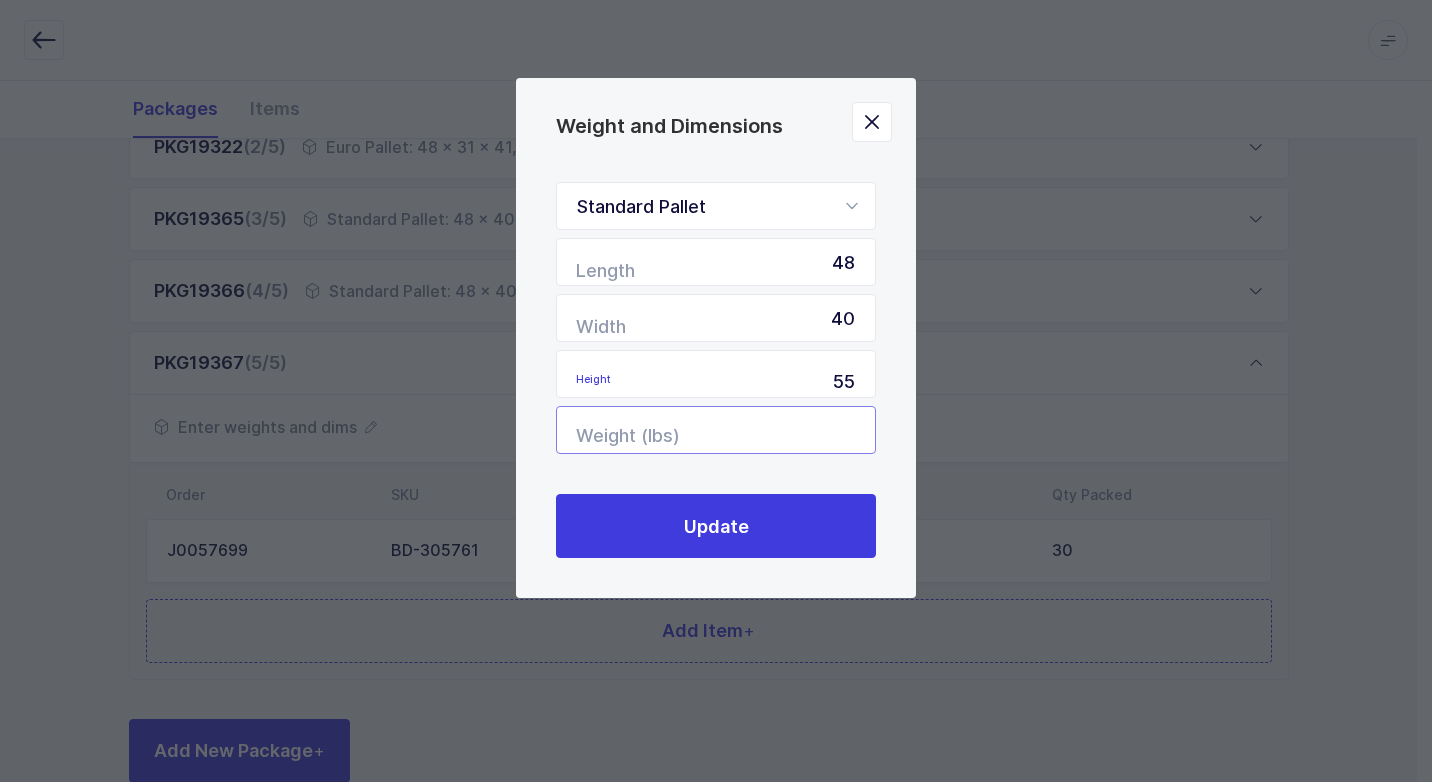 click at bounding box center (716, 430) 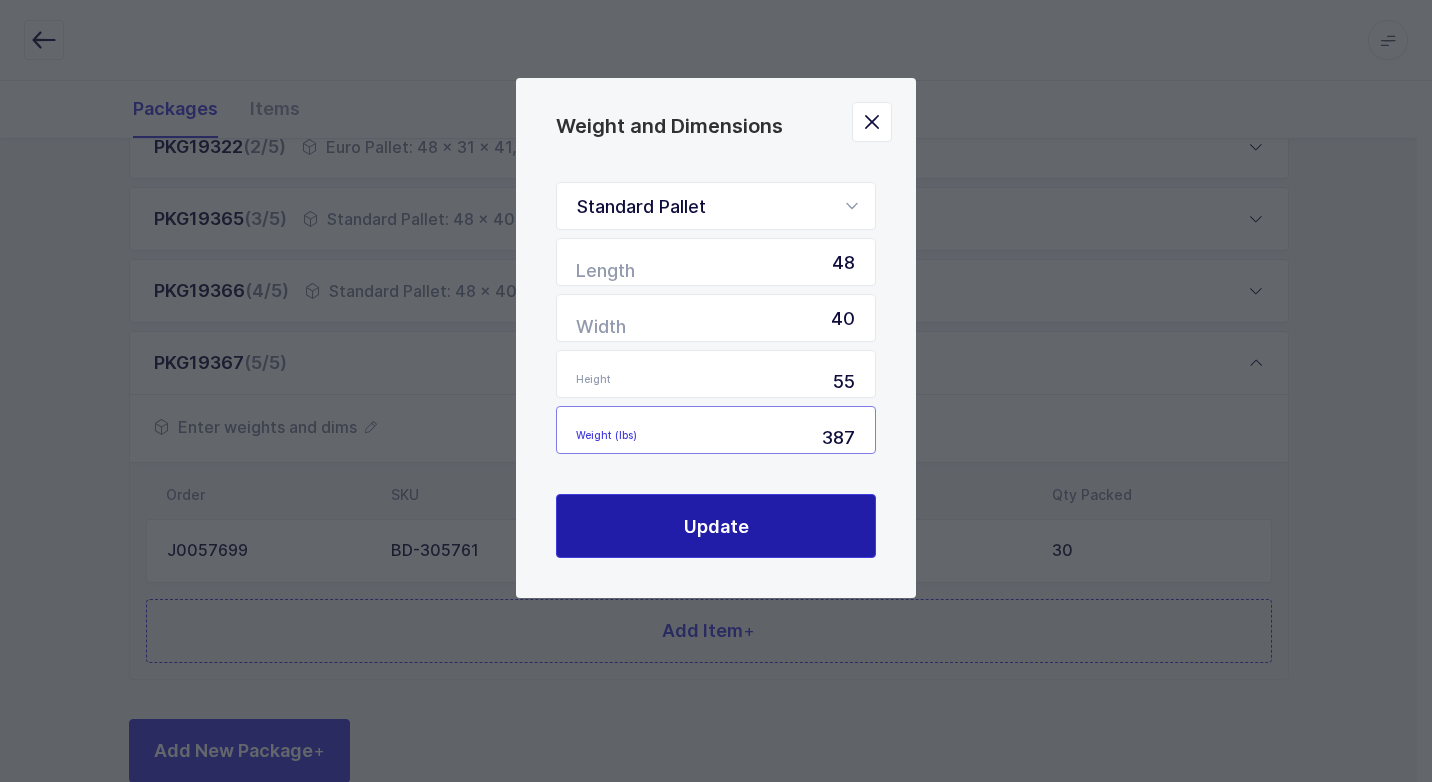 type on "387" 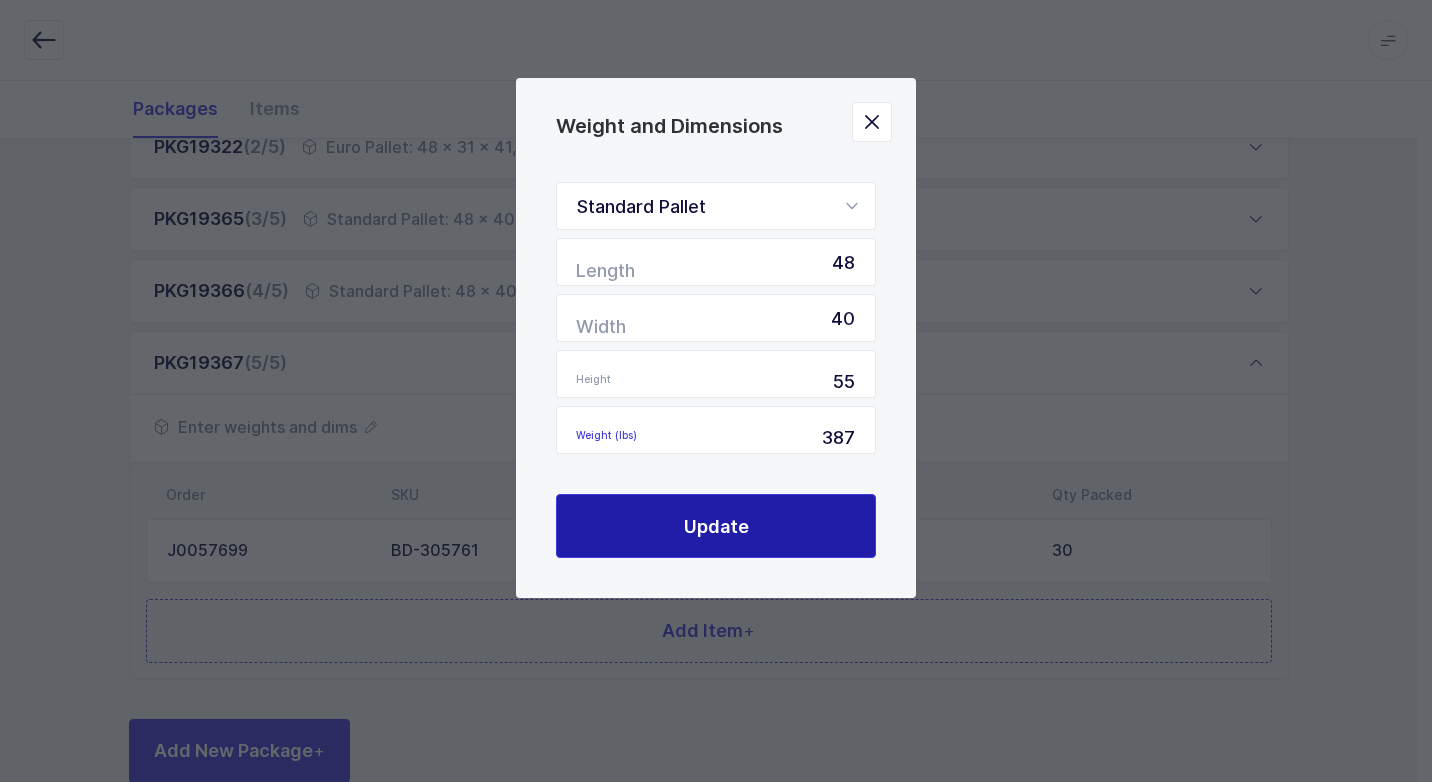 click on "Update" at bounding box center [716, 526] 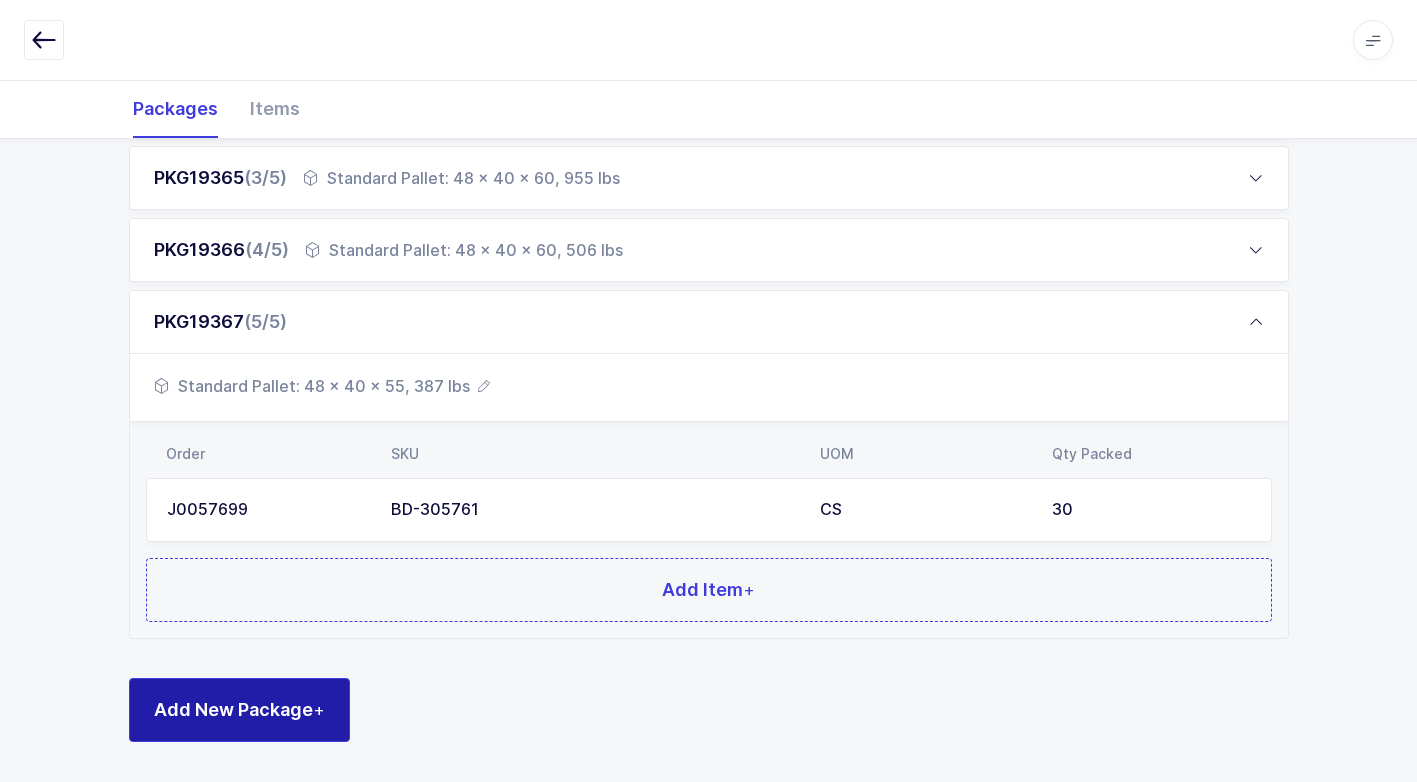 drag, startPoint x: 287, startPoint y: 700, endPoint x: 279, endPoint y: 691, distance: 12.0415945 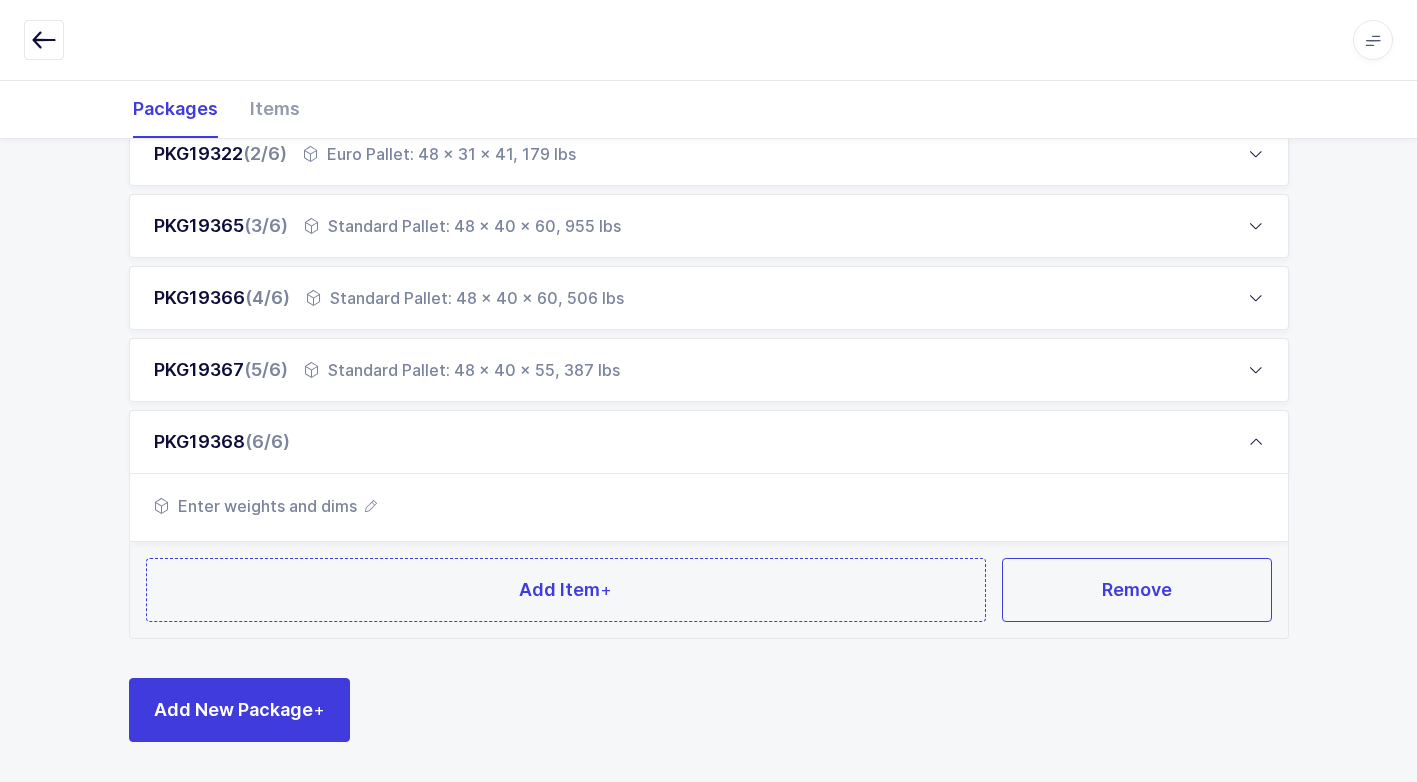 scroll, scrollTop: 393, scrollLeft: 0, axis: vertical 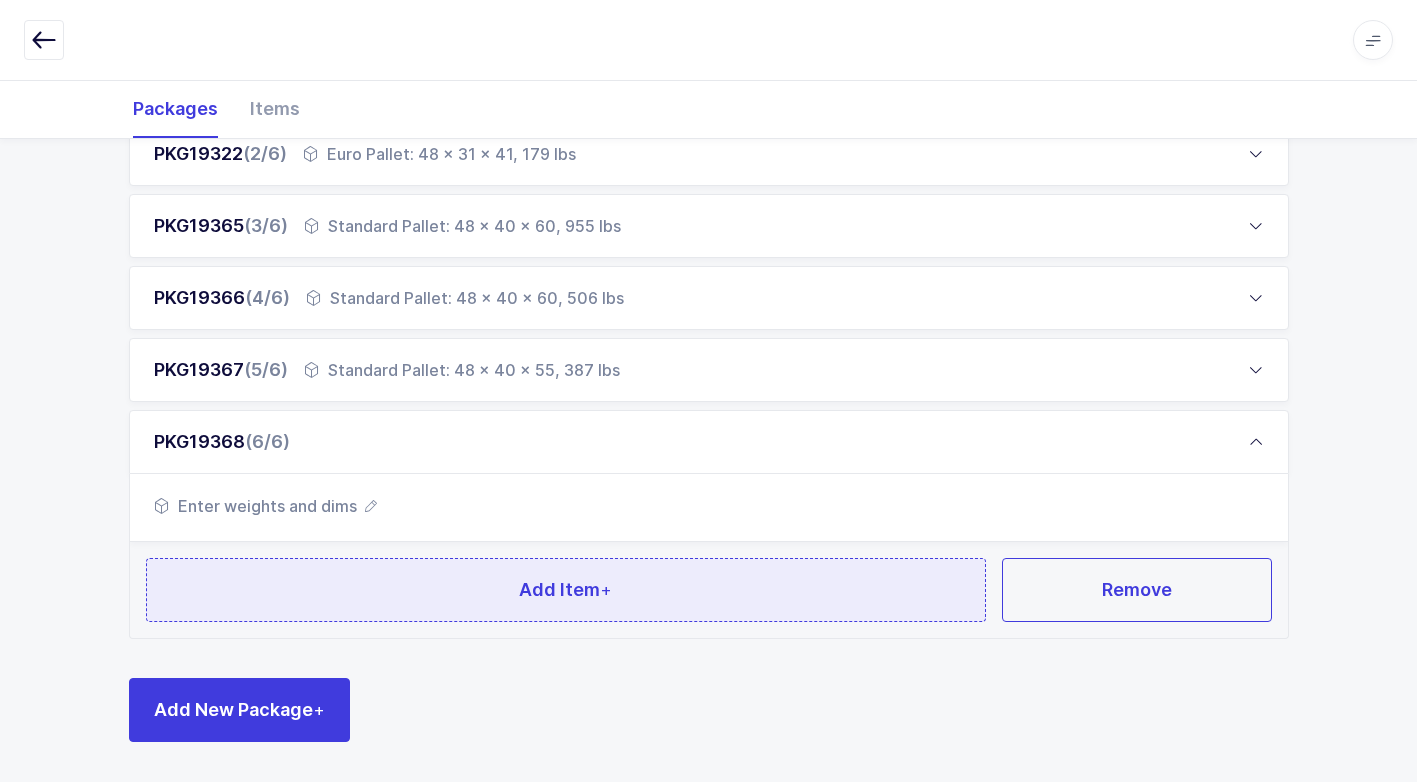 click on "Add Item  +" at bounding box center [566, 590] 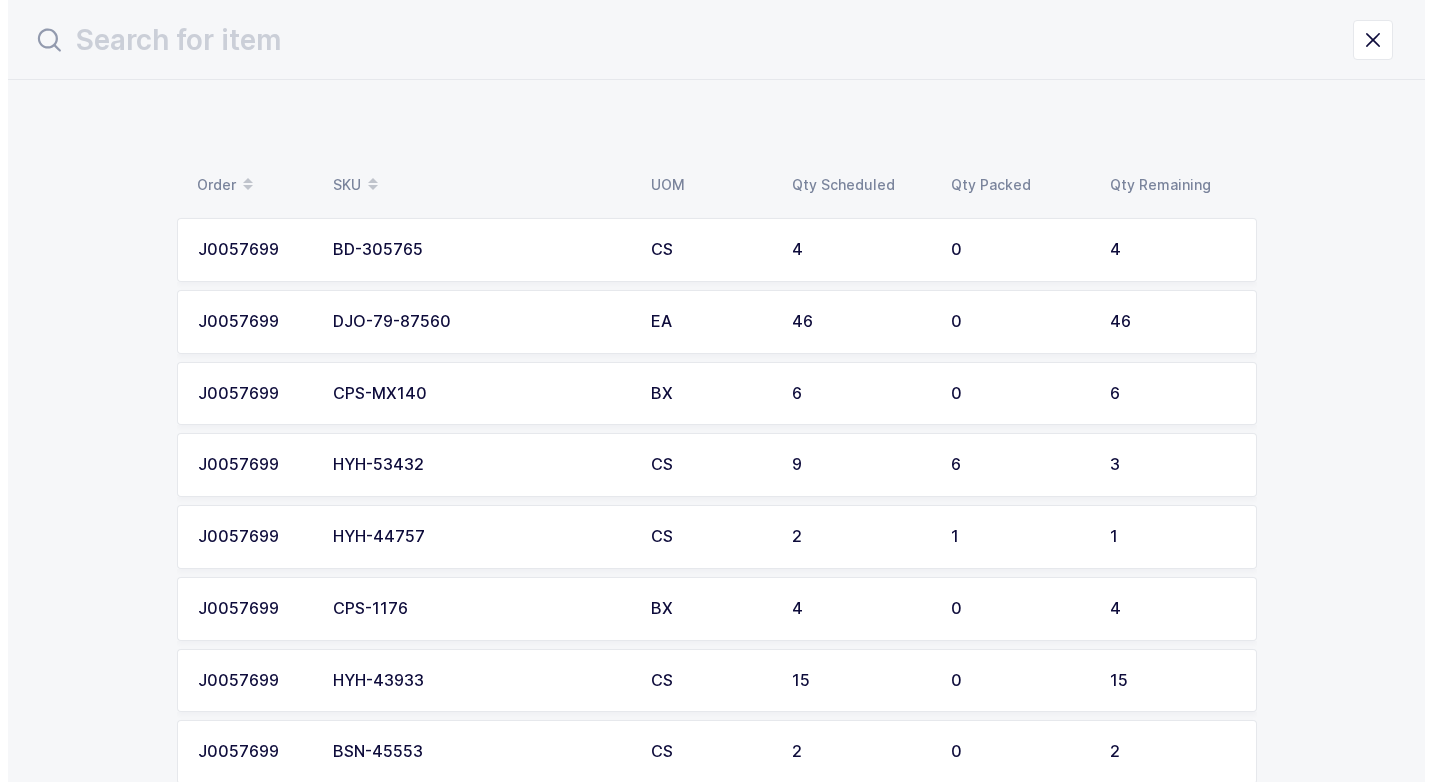 scroll, scrollTop: 0, scrollLeft: 0, axis: both 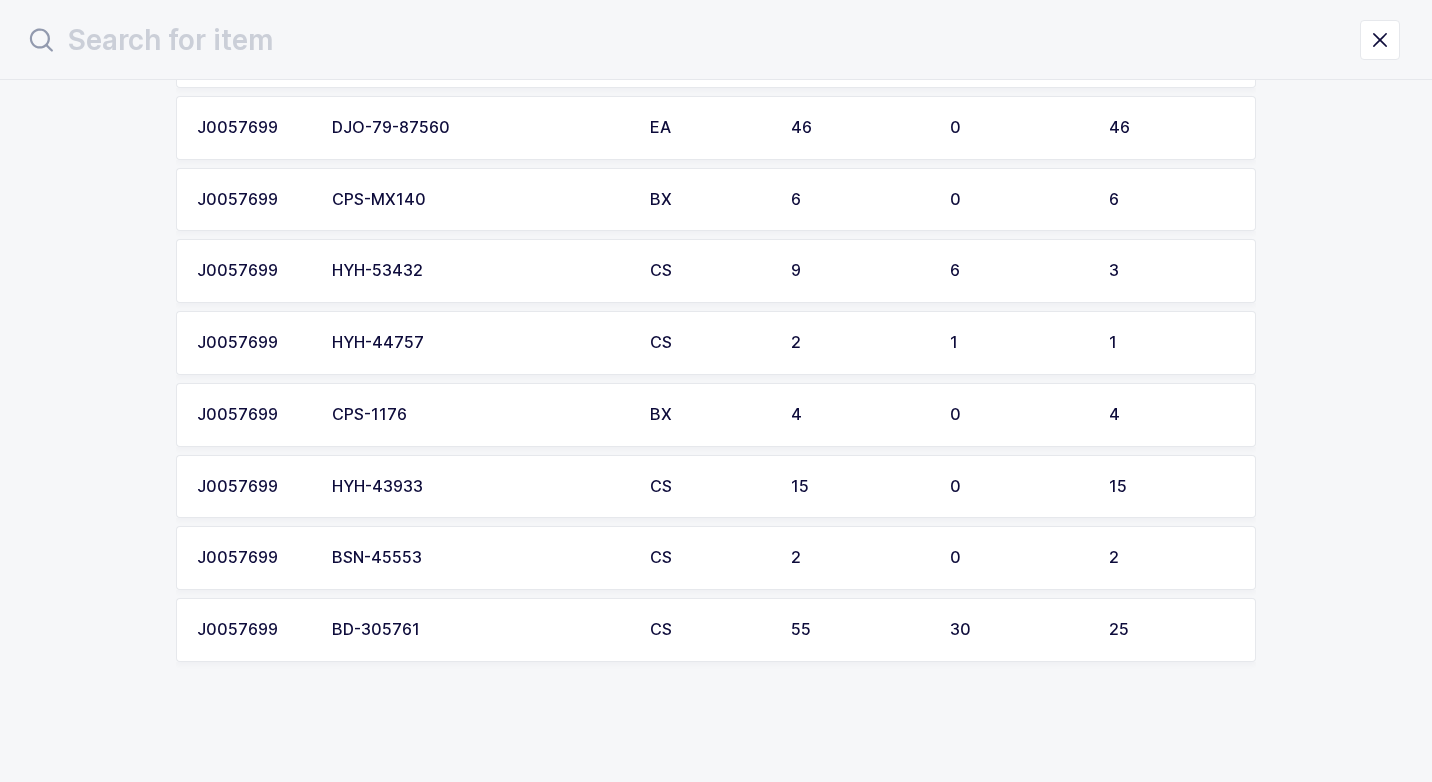 click on "BD-305761" at bounding box center (479, 630) 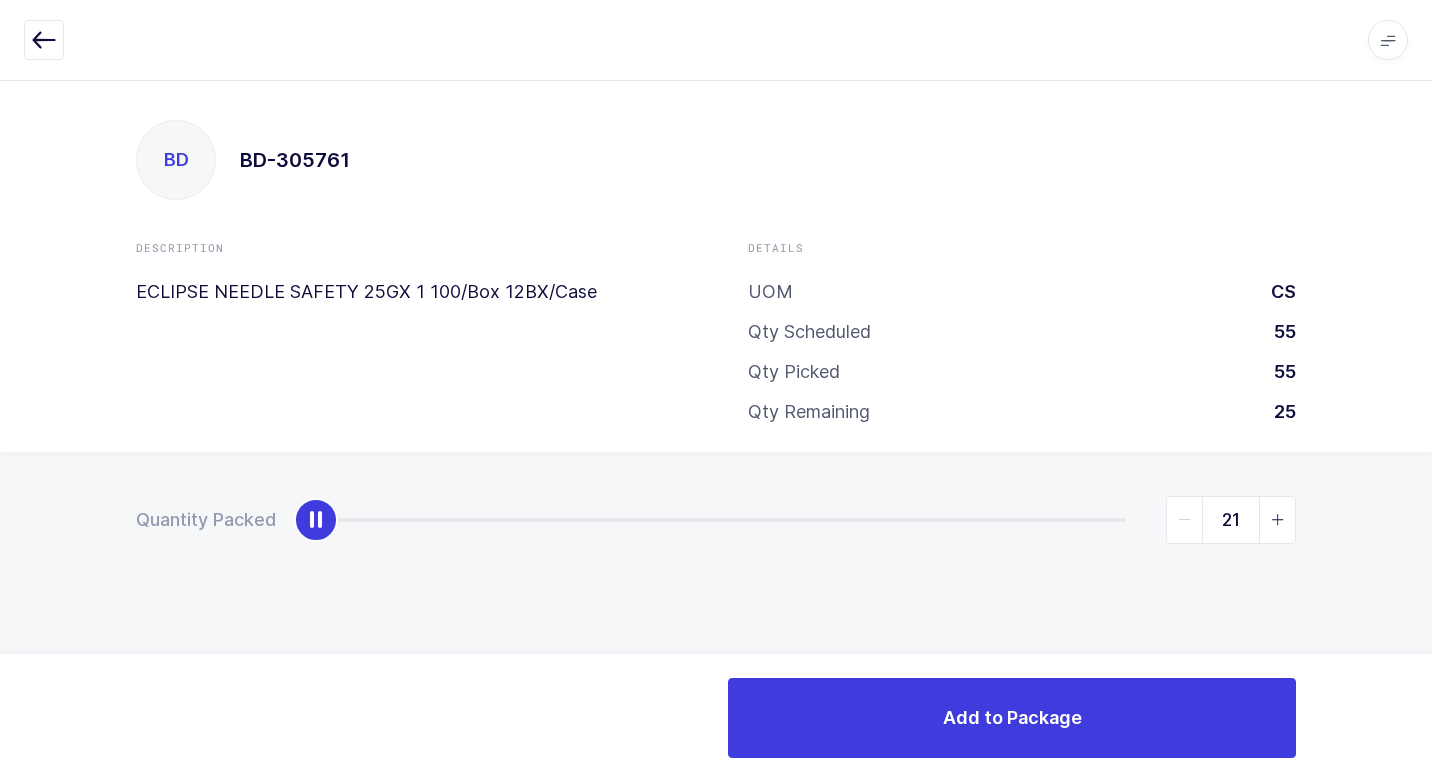 type on "25" 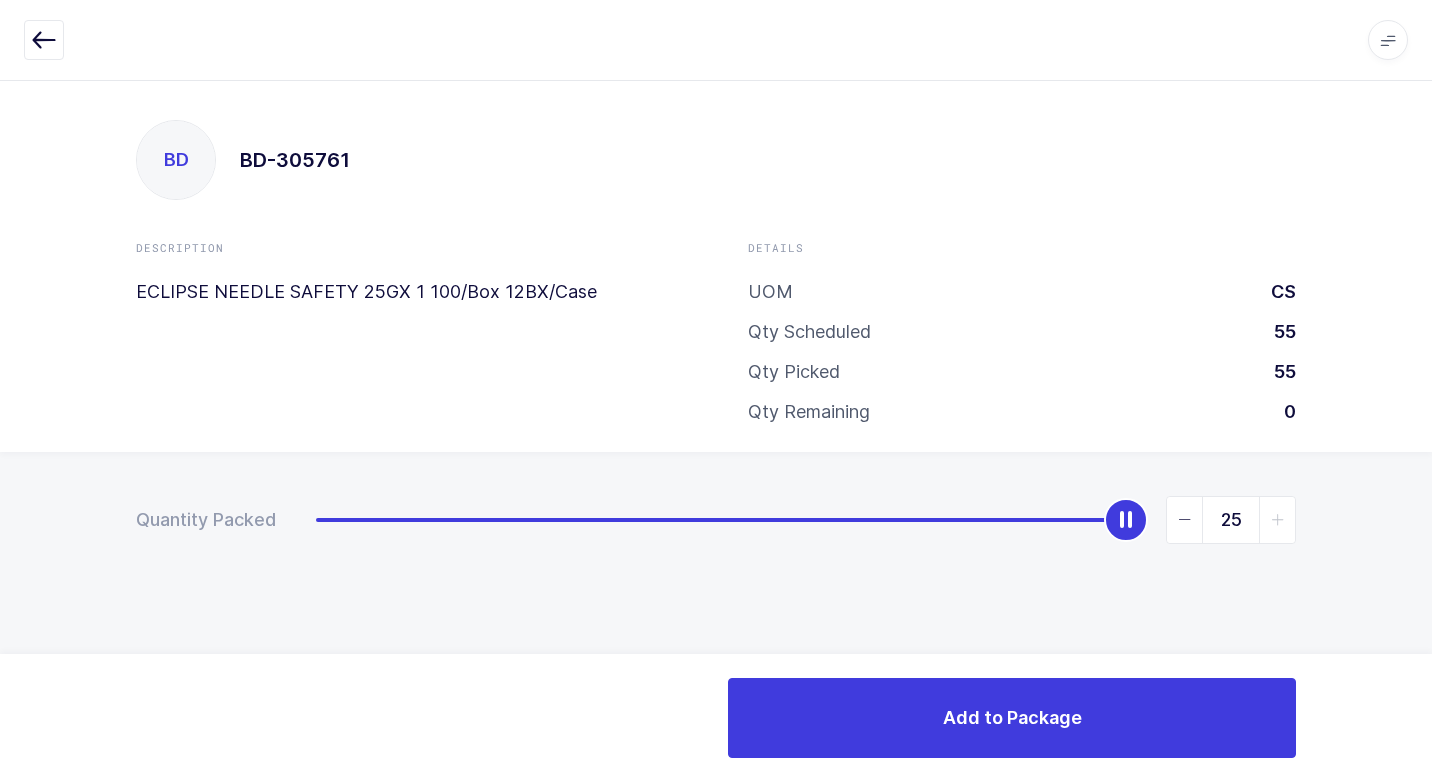 drag, startPoint x: 322, startPoint y: 523, endPoint x: 1423, endPoint y: 637, distance: 1106.8862 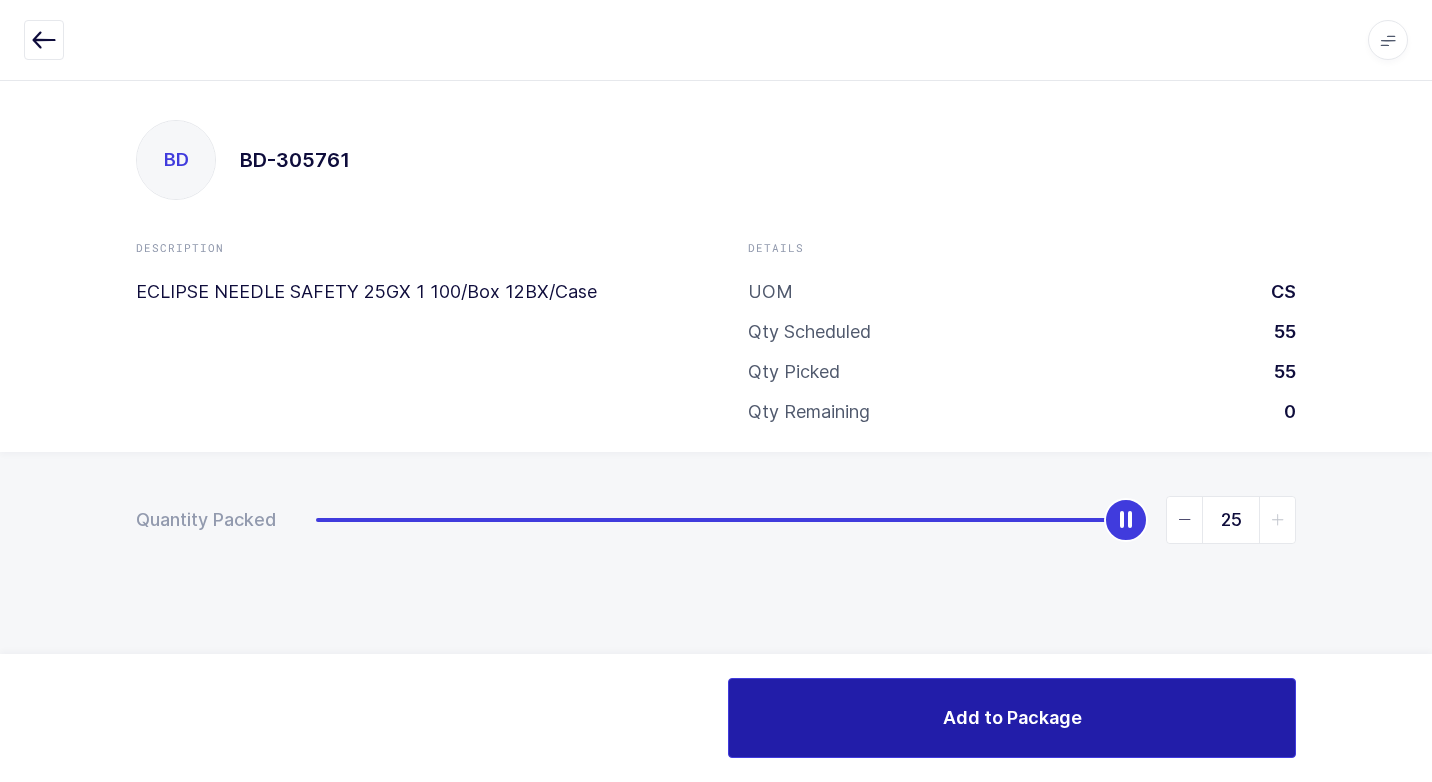 click on "Add to Package" at bounding box center (1012, 717) 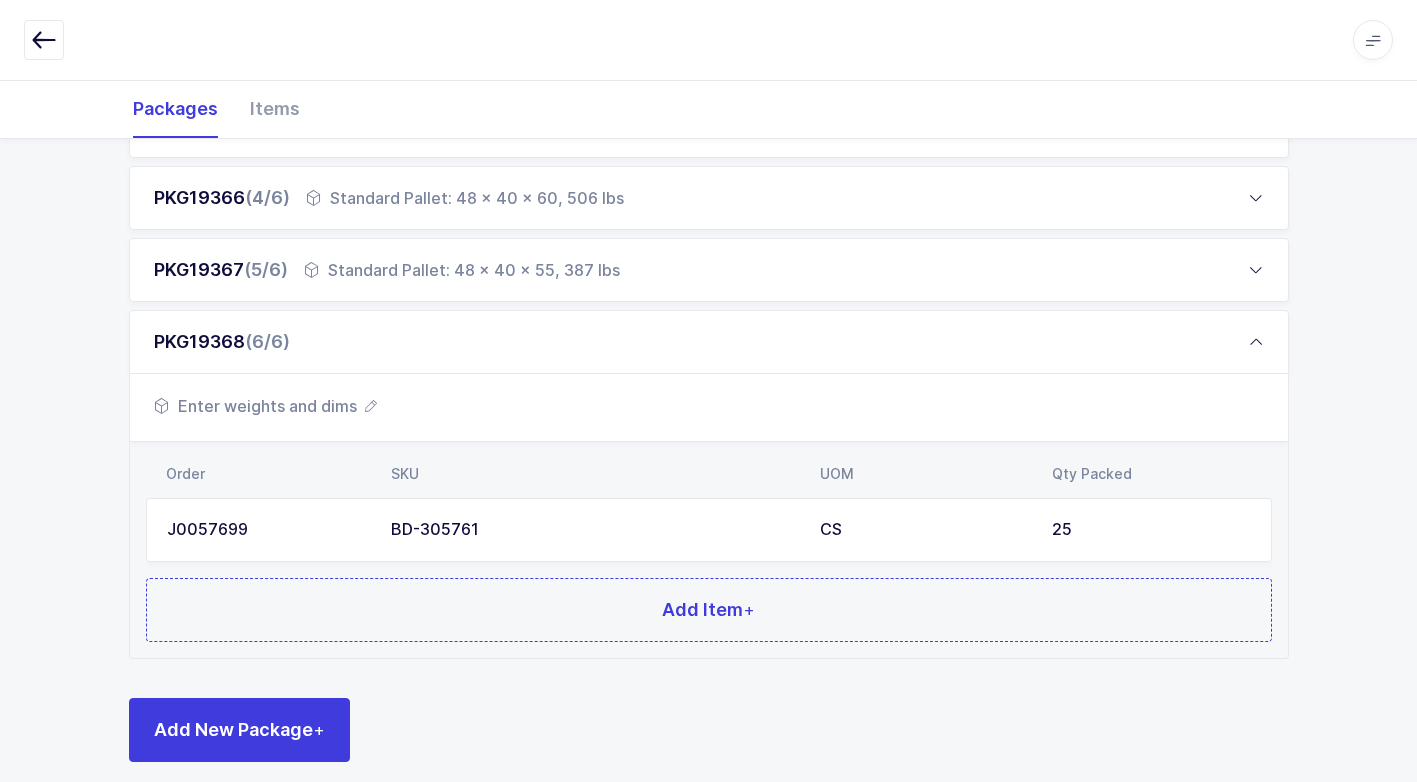 scroll, scrollTop: 513, scrollLeft: 0, axis: vertical 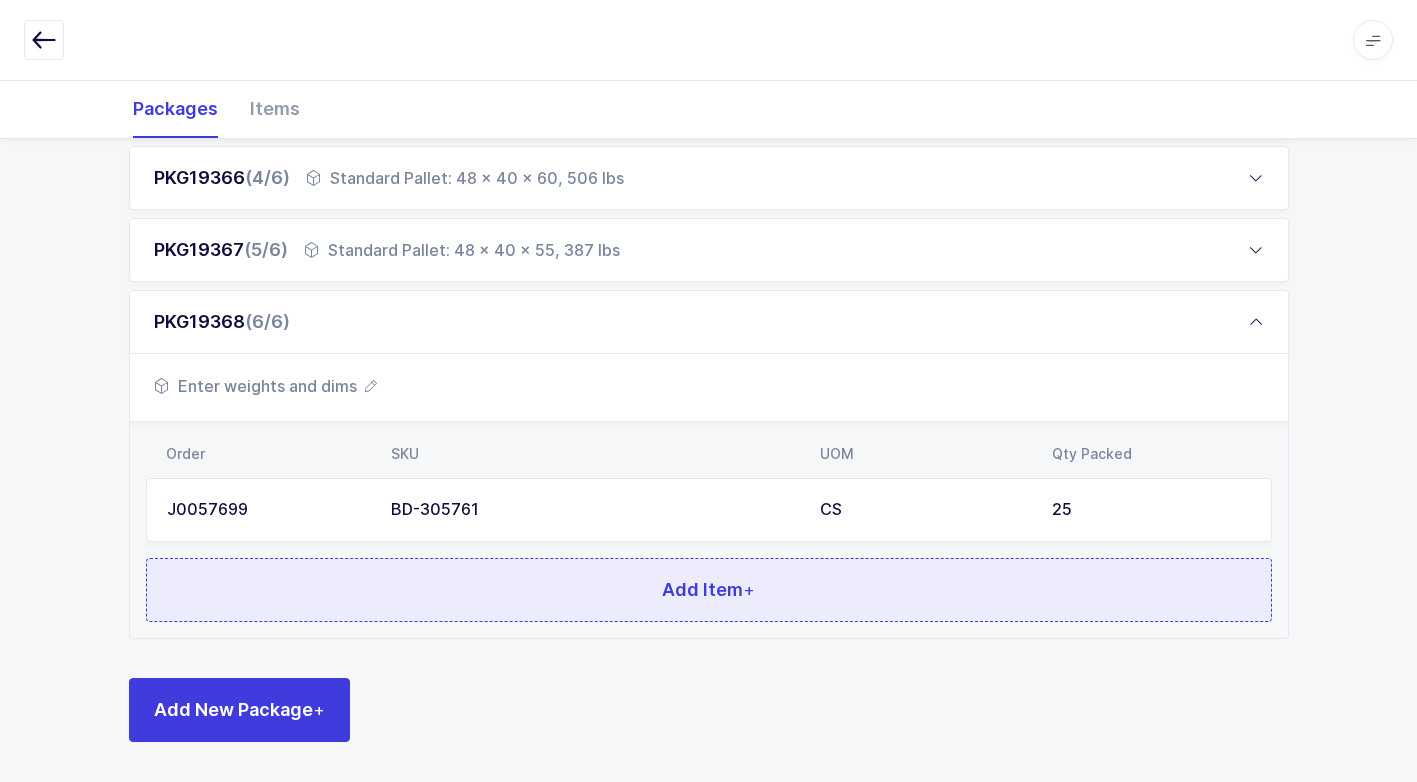 click on "Add Item  +" at bounding box center (709, 590) 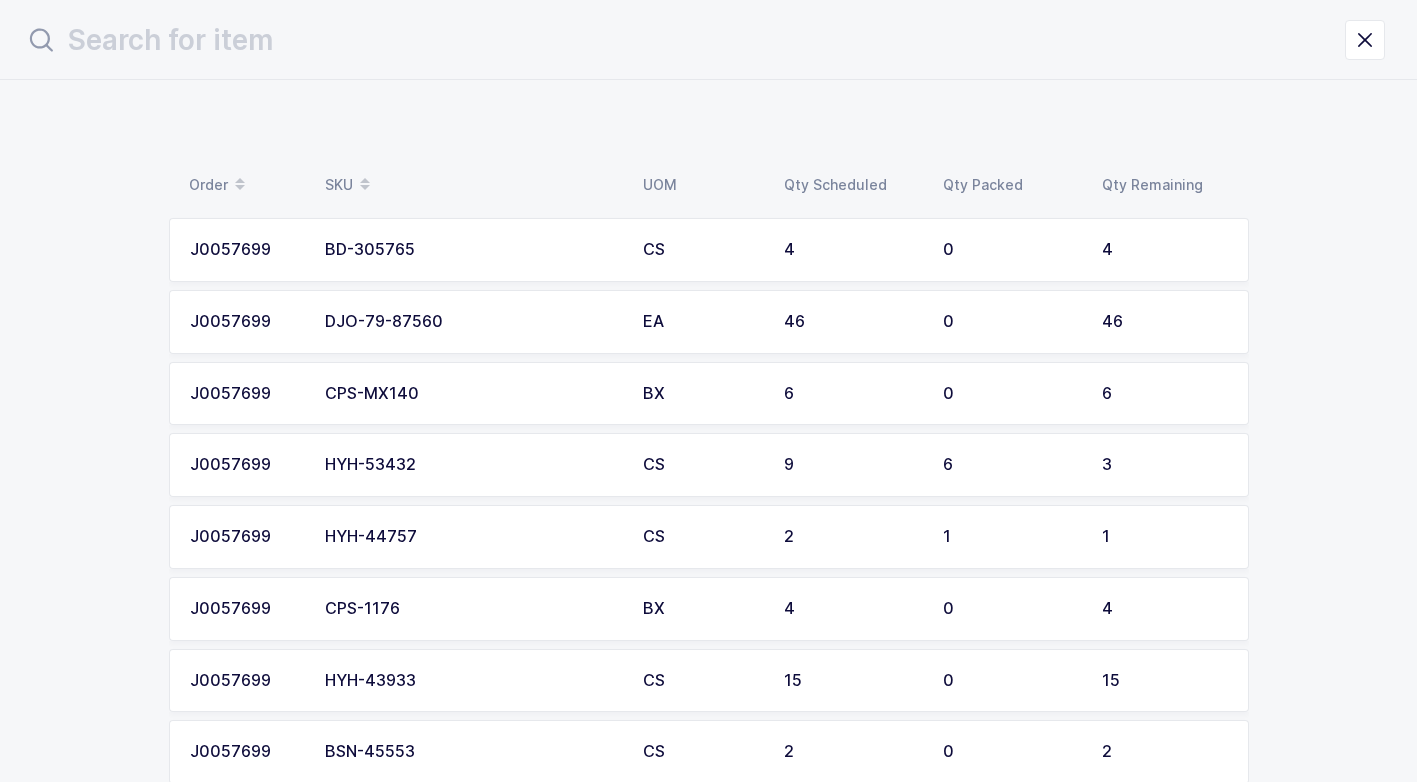 scroll, scrollTop: 0, scrollLeft: 0, axis: both 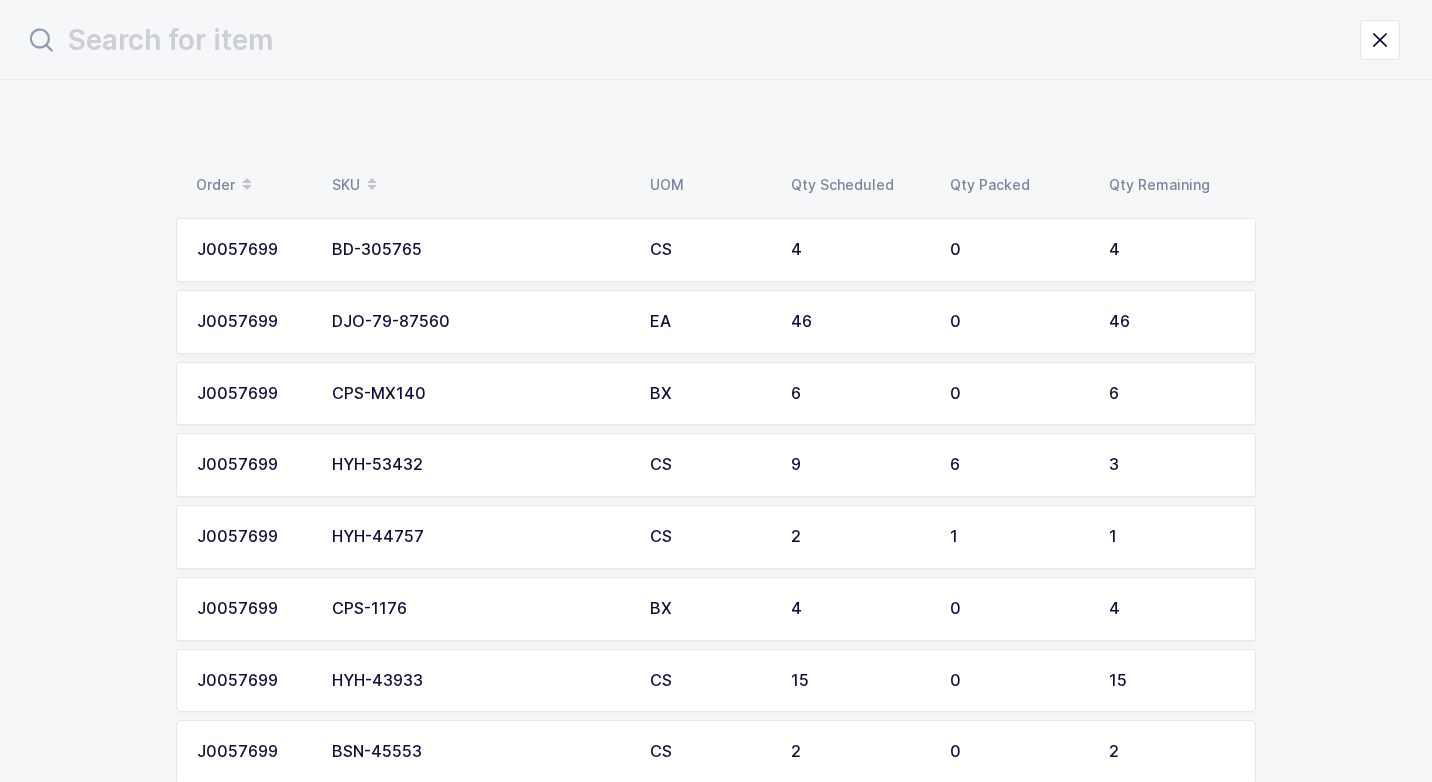 click on "BD-305765" at bounding box center (479, 250) 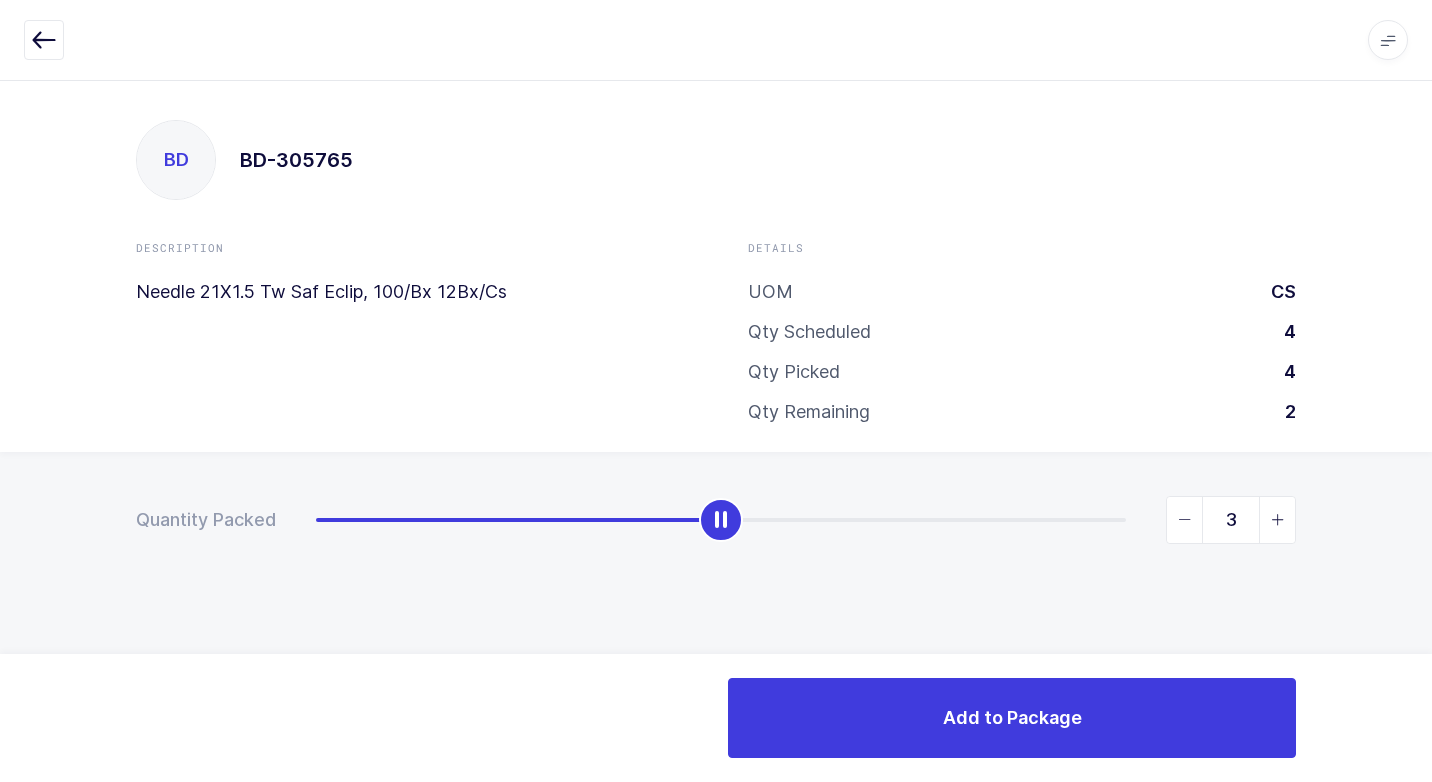 type on "4" 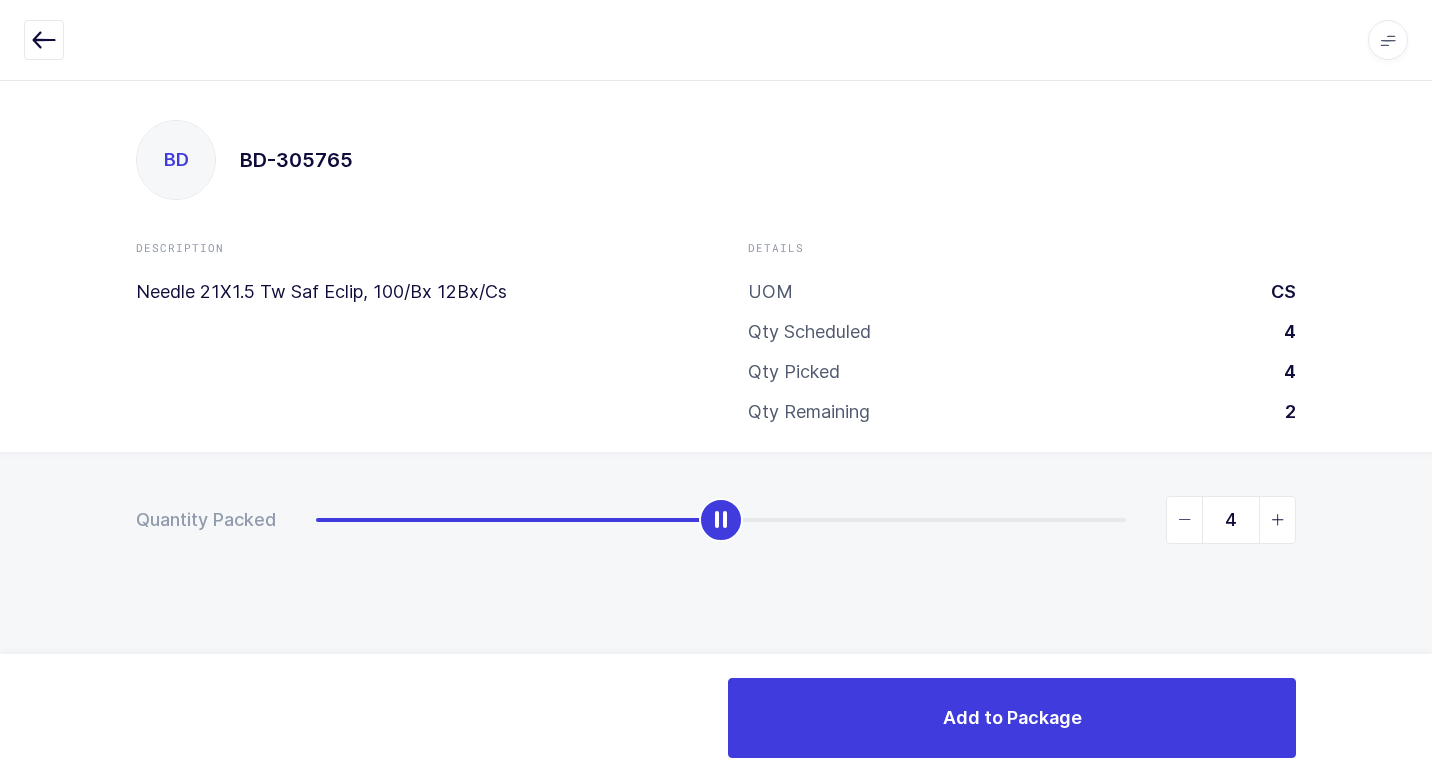 drag, startPoint x: 316, startPoint y: 527, endPoint x: 1375, endPoint y: 670, distance: 1068.6112 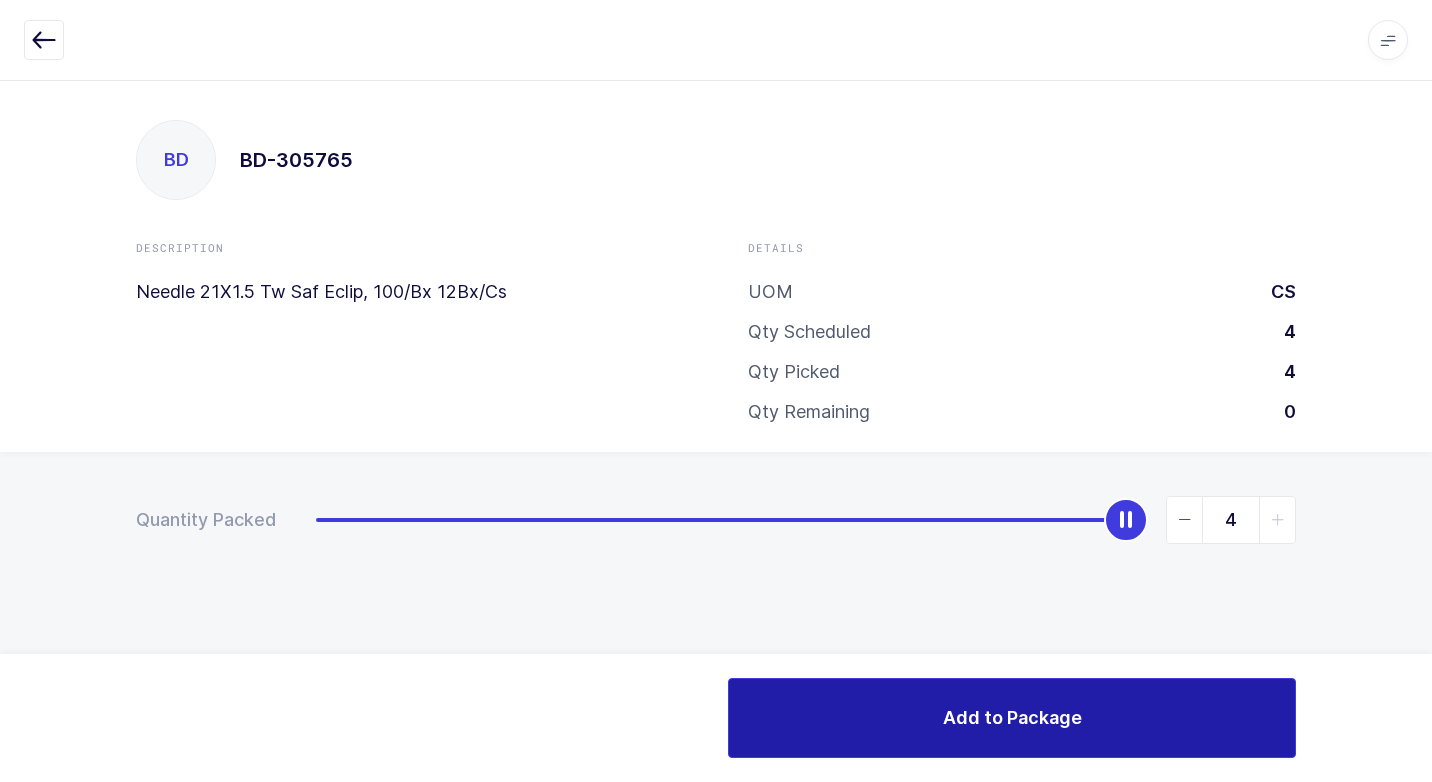 click on "Add to Package" at bounding box center (1012, 718) 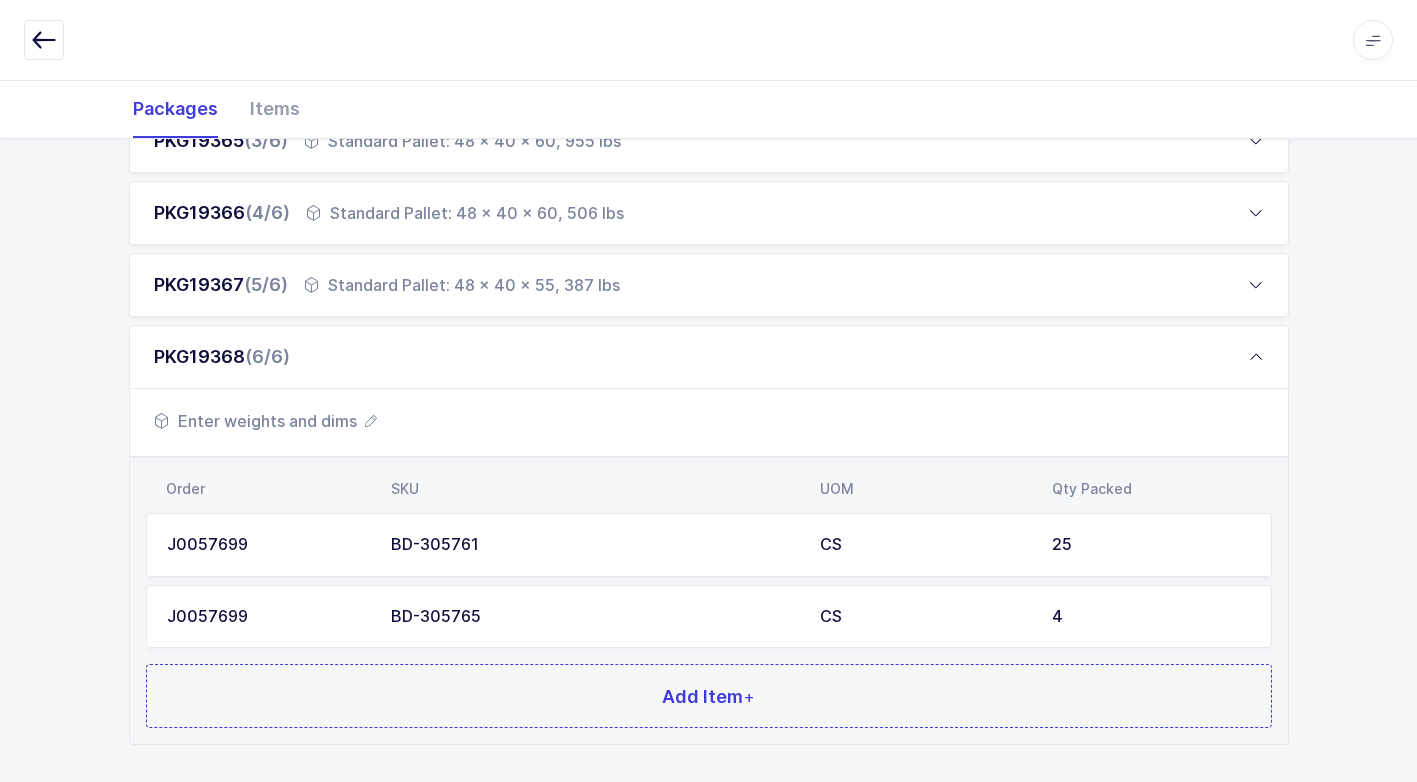 scroll, scrollTop: 584, scrollLeft: 0, axis: vertical 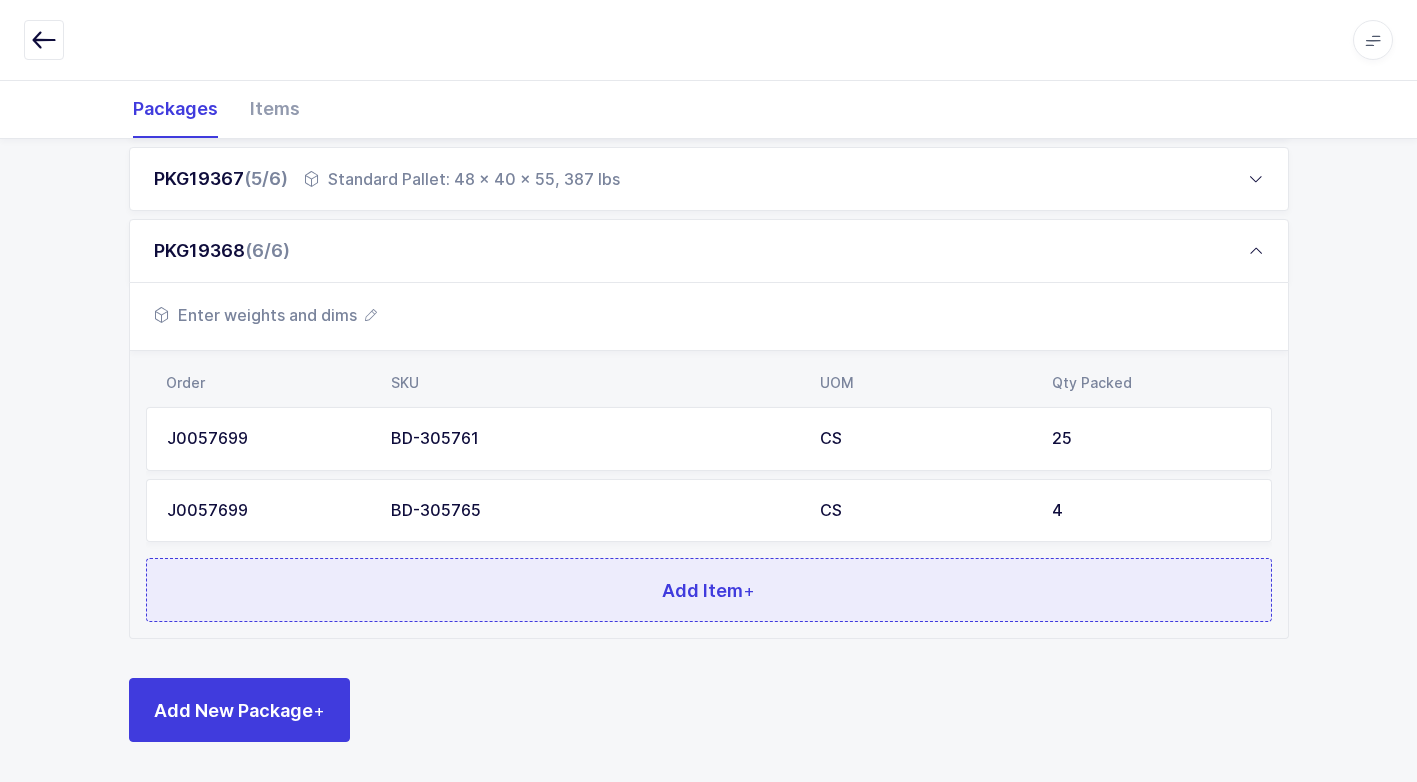 click on "Add Item  +" at bounding box center [709, 590] 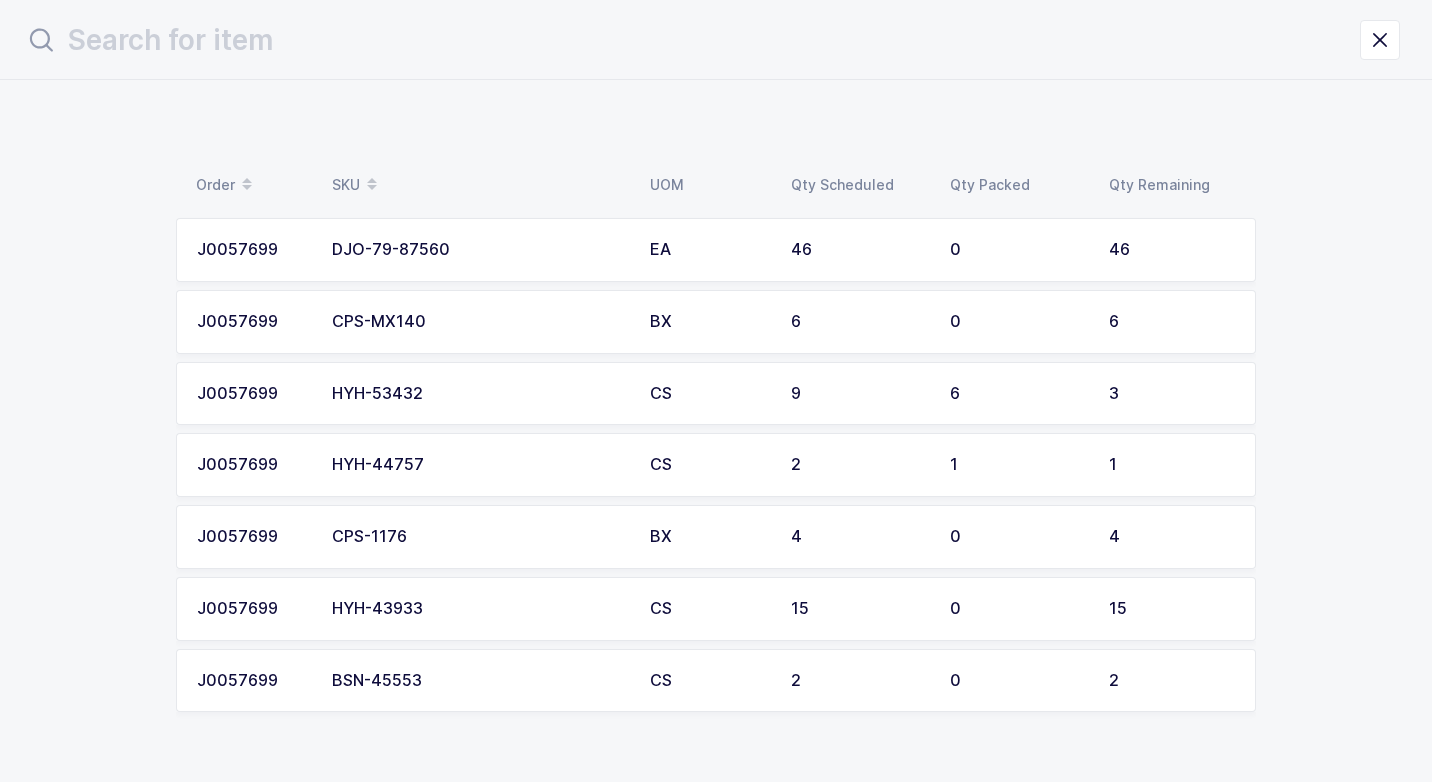 click on "BSN-45553" at bounding box center [479, 681] 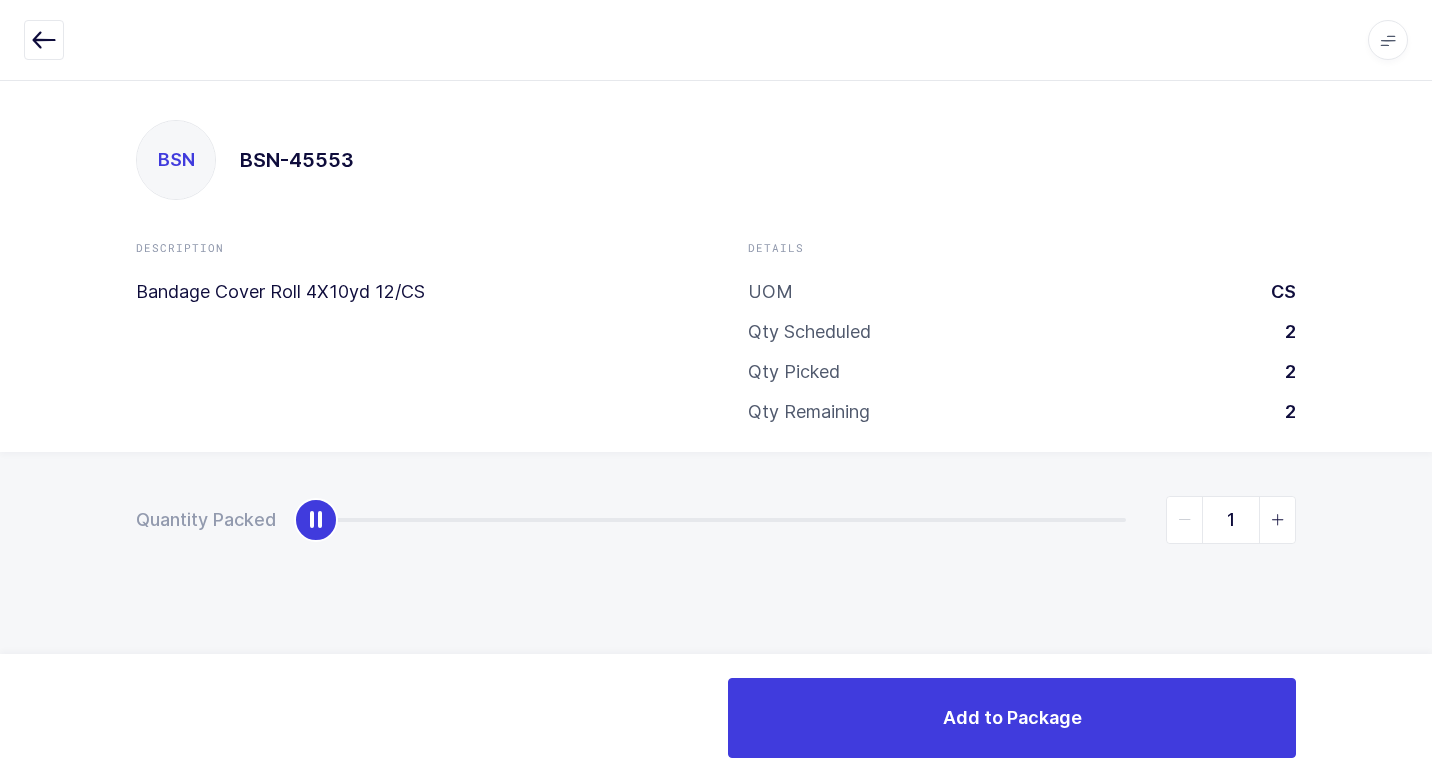 type on "2" 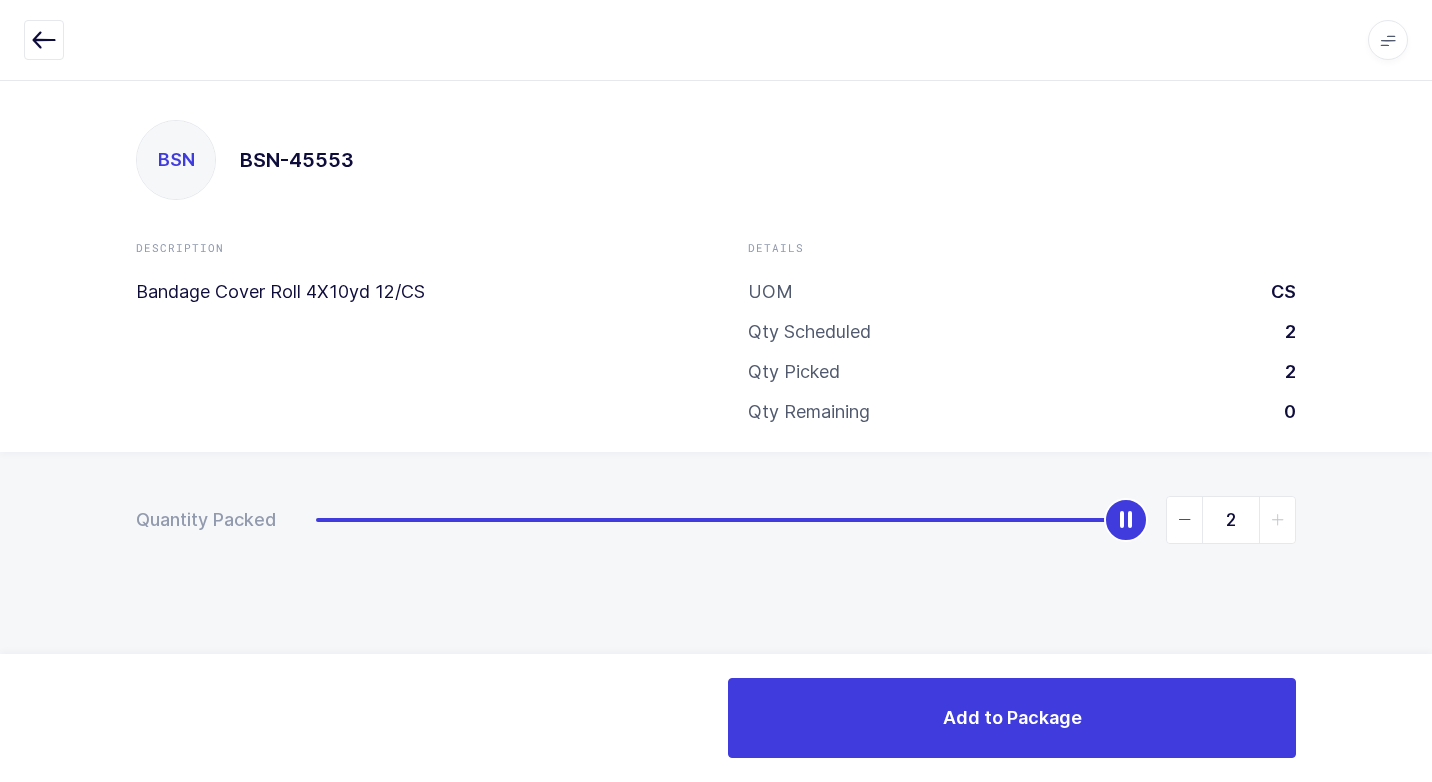 drag, startPoint x: 320, startPoint y: 519, endPoint x: 1412, endPoint y: 513, distance: 1092.0165 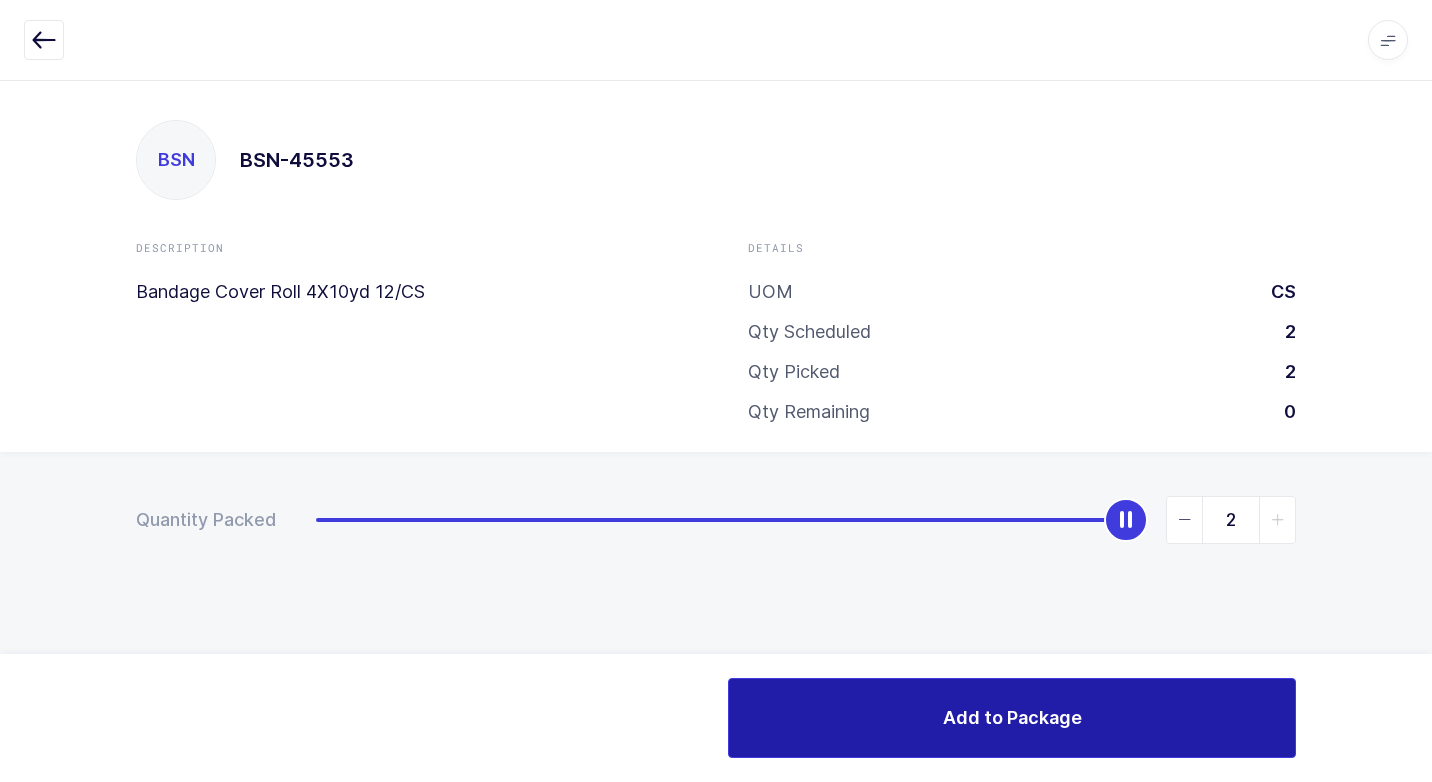 click on "Add to Package" at bounding box center (716, 718) 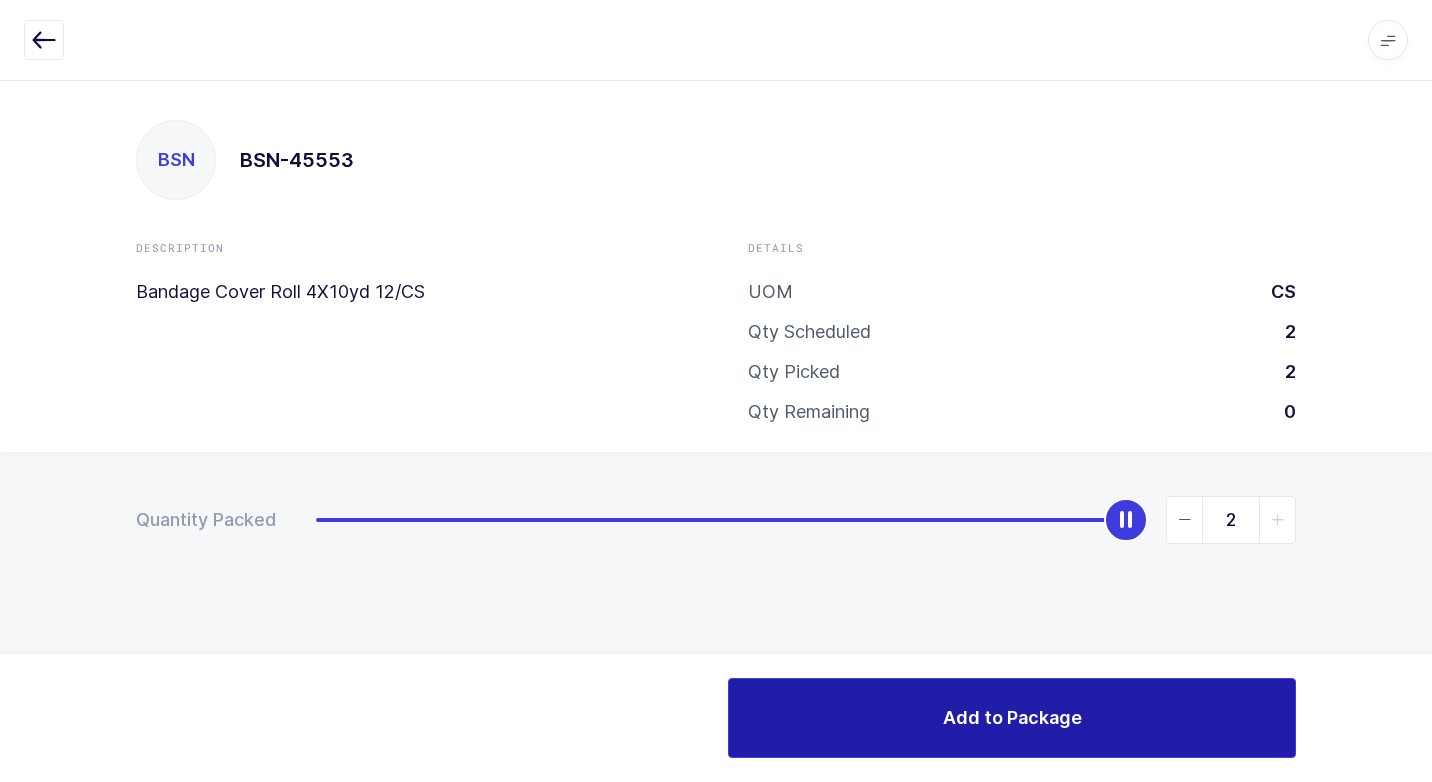 click on "Add to Package" at bounding box center (1012, 718) 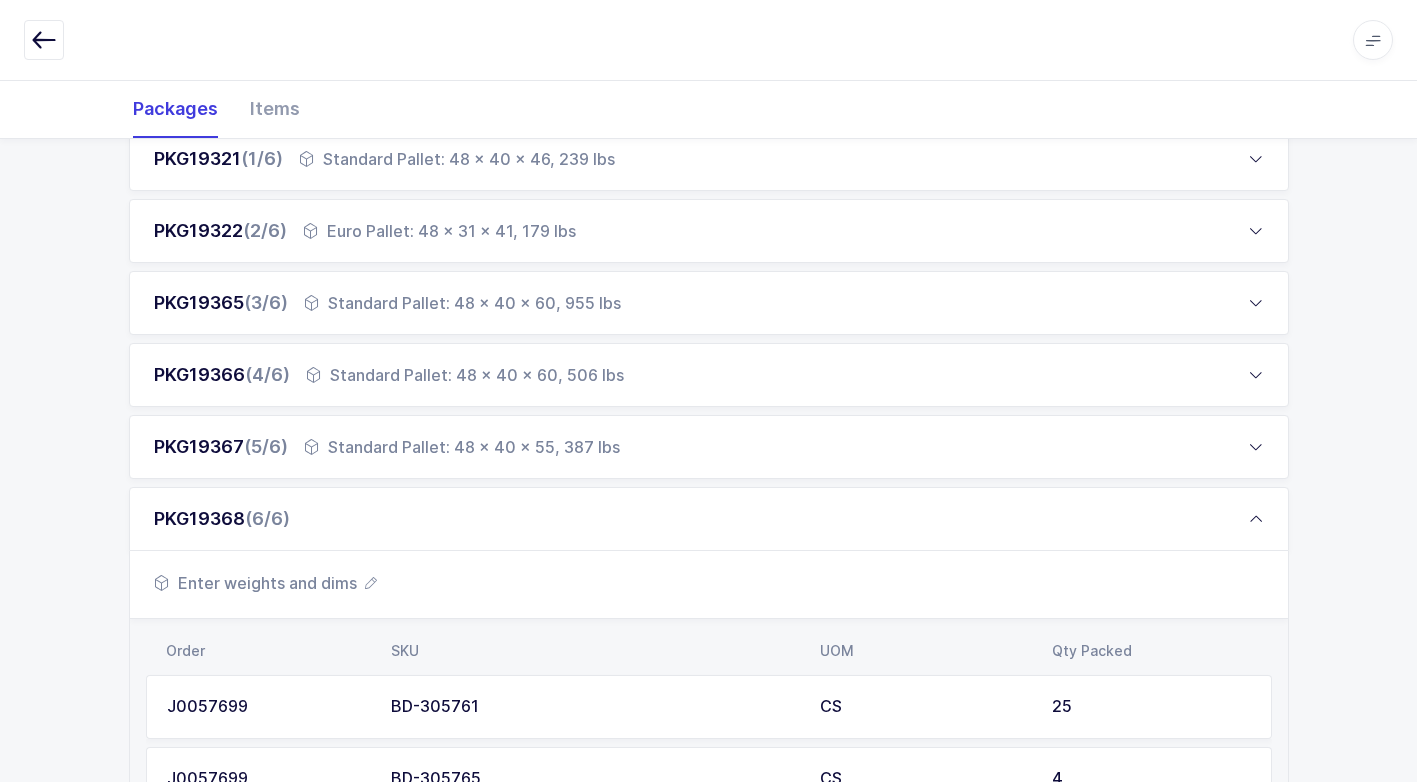 scroll, scrollTop: 656, scrollLeft: 0, axis: vertical 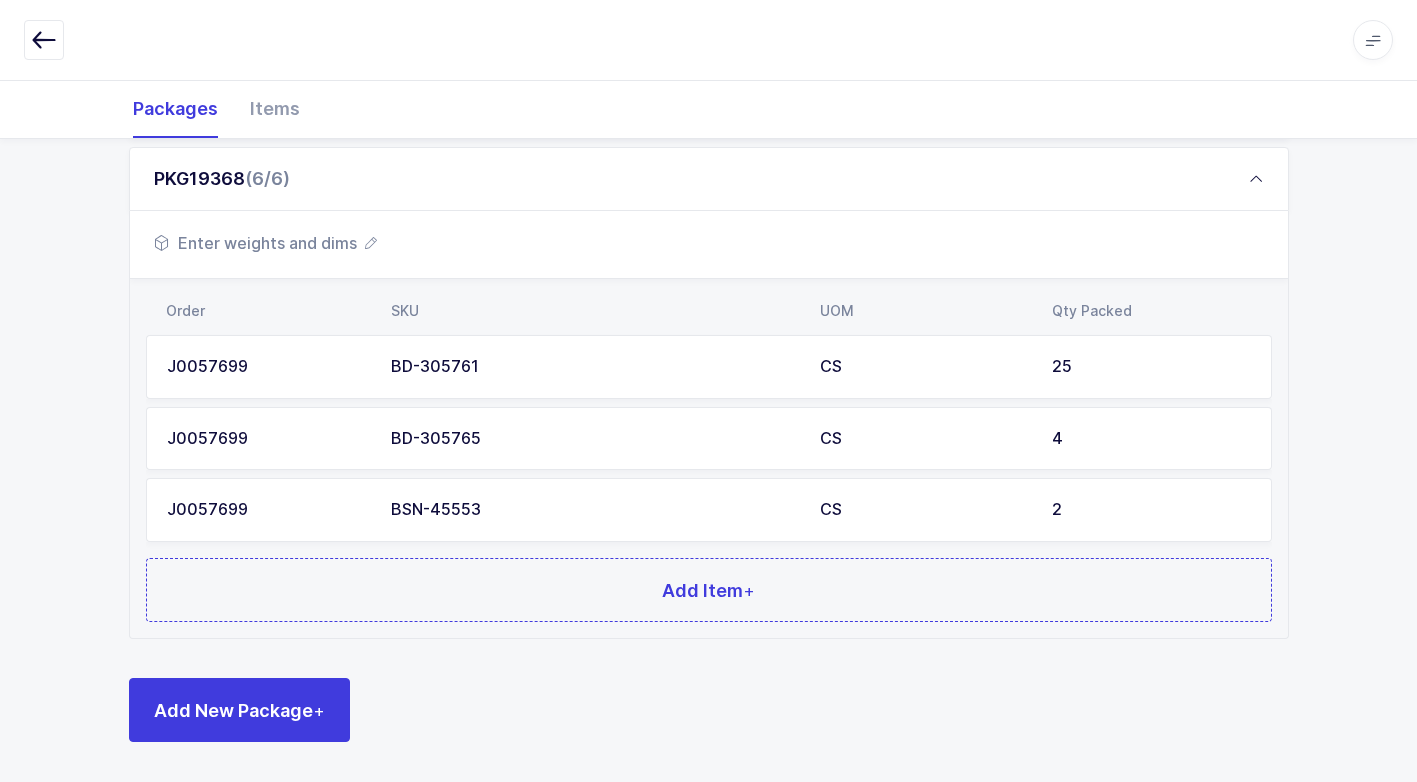 click on "Enter weights and dims" at bounding box center (265, 243) 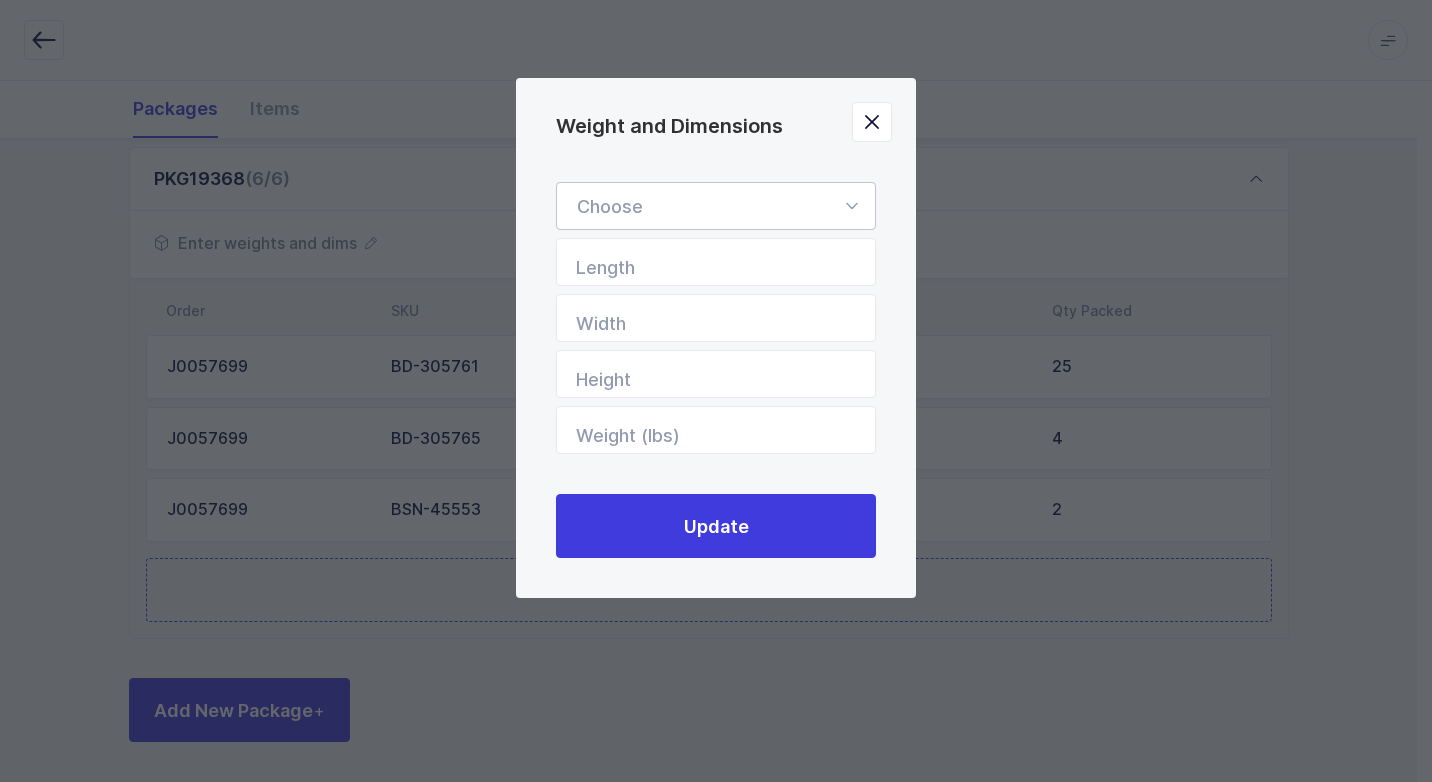 drag, startPoint x: 856, startPoint y: 202, endPoint x: 856, endPoint y: 213, distance: 11 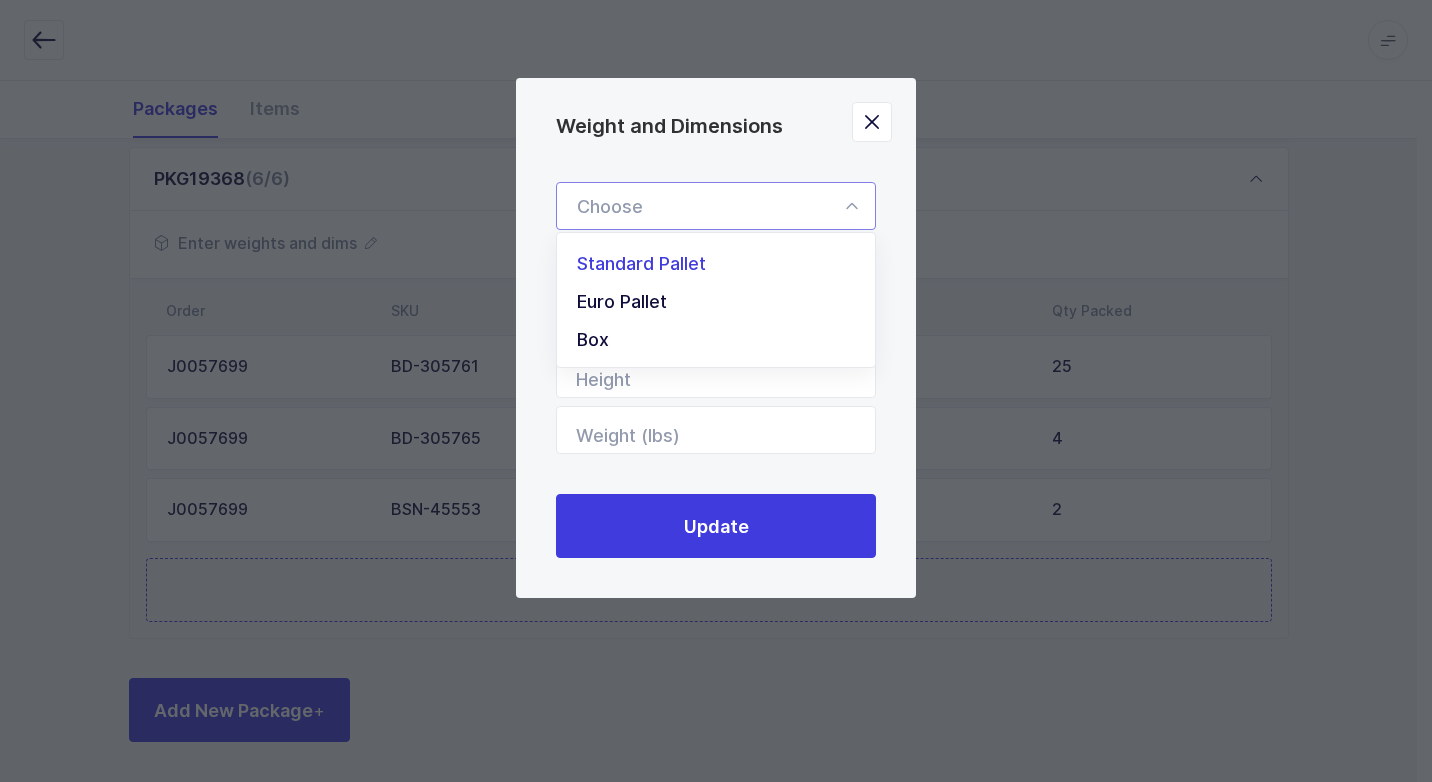 click on "Standard Pallet" at bounding box center (723, 264) 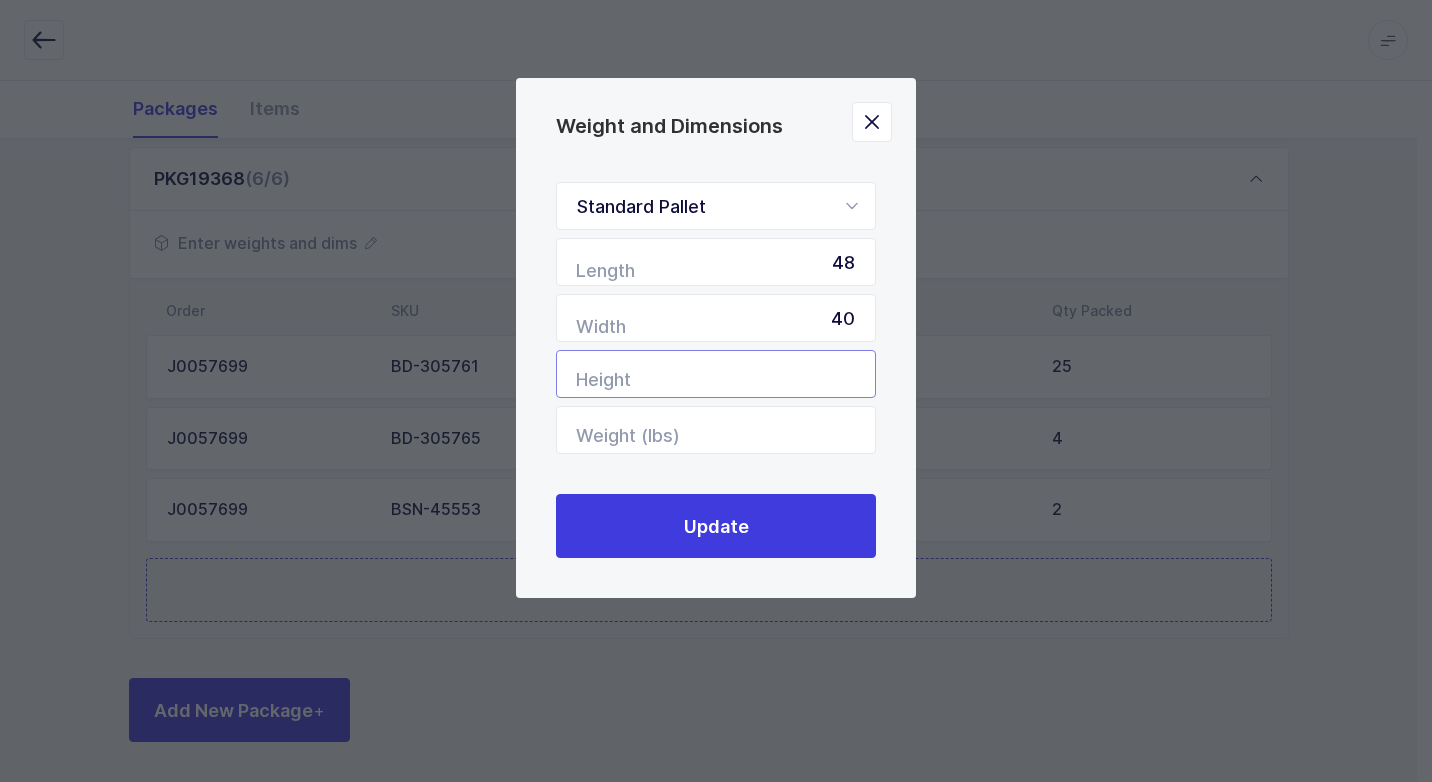 click at bounding box center [716, 374] 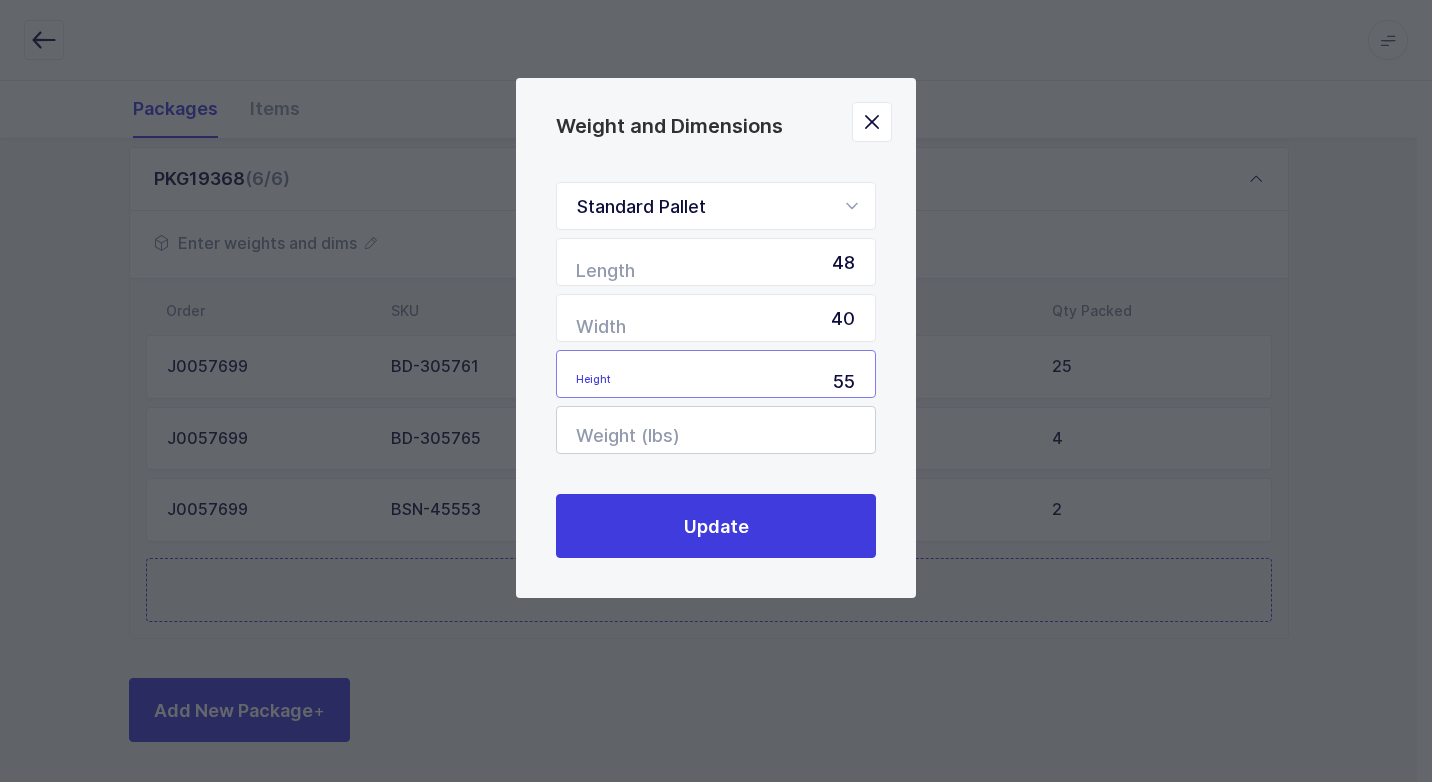type on "55" 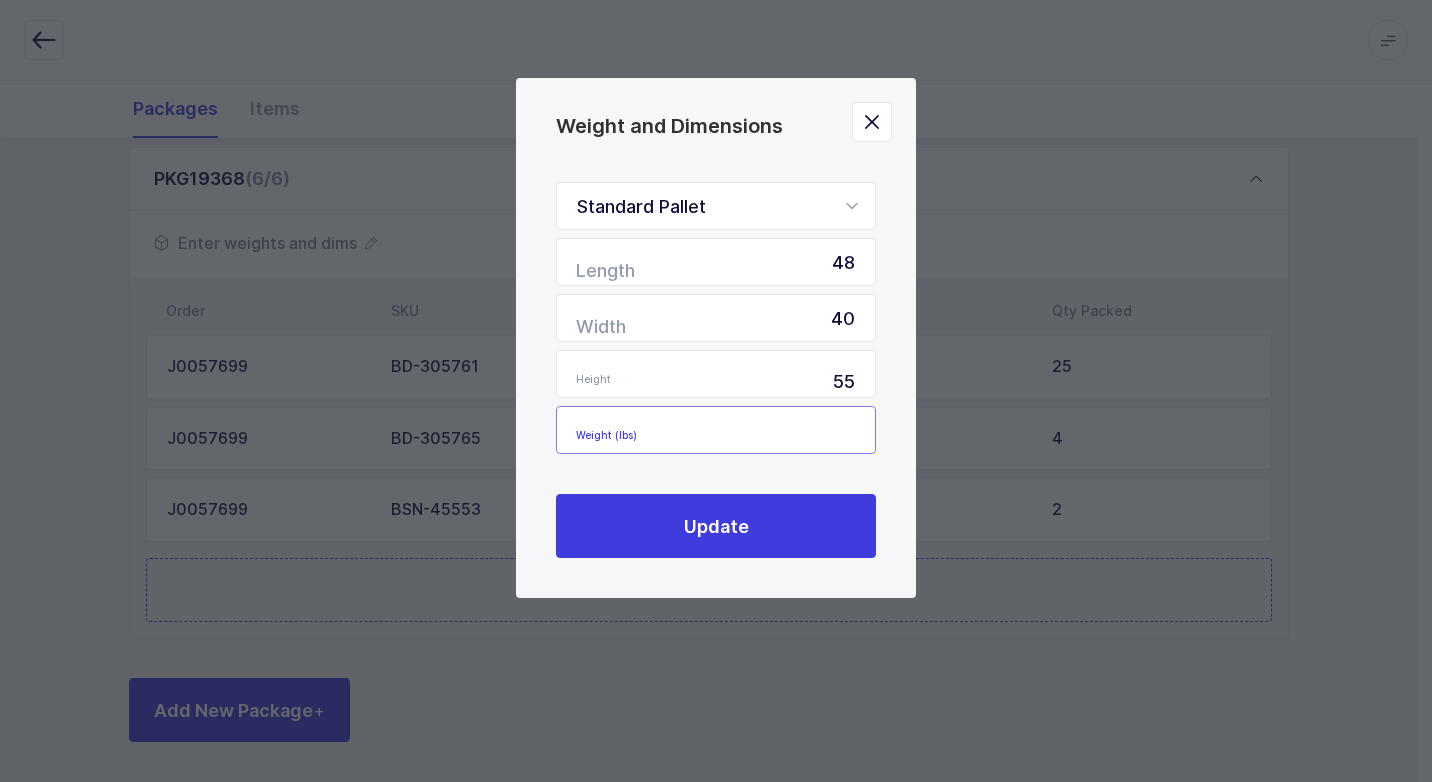 click at bounding box center [716, 430] 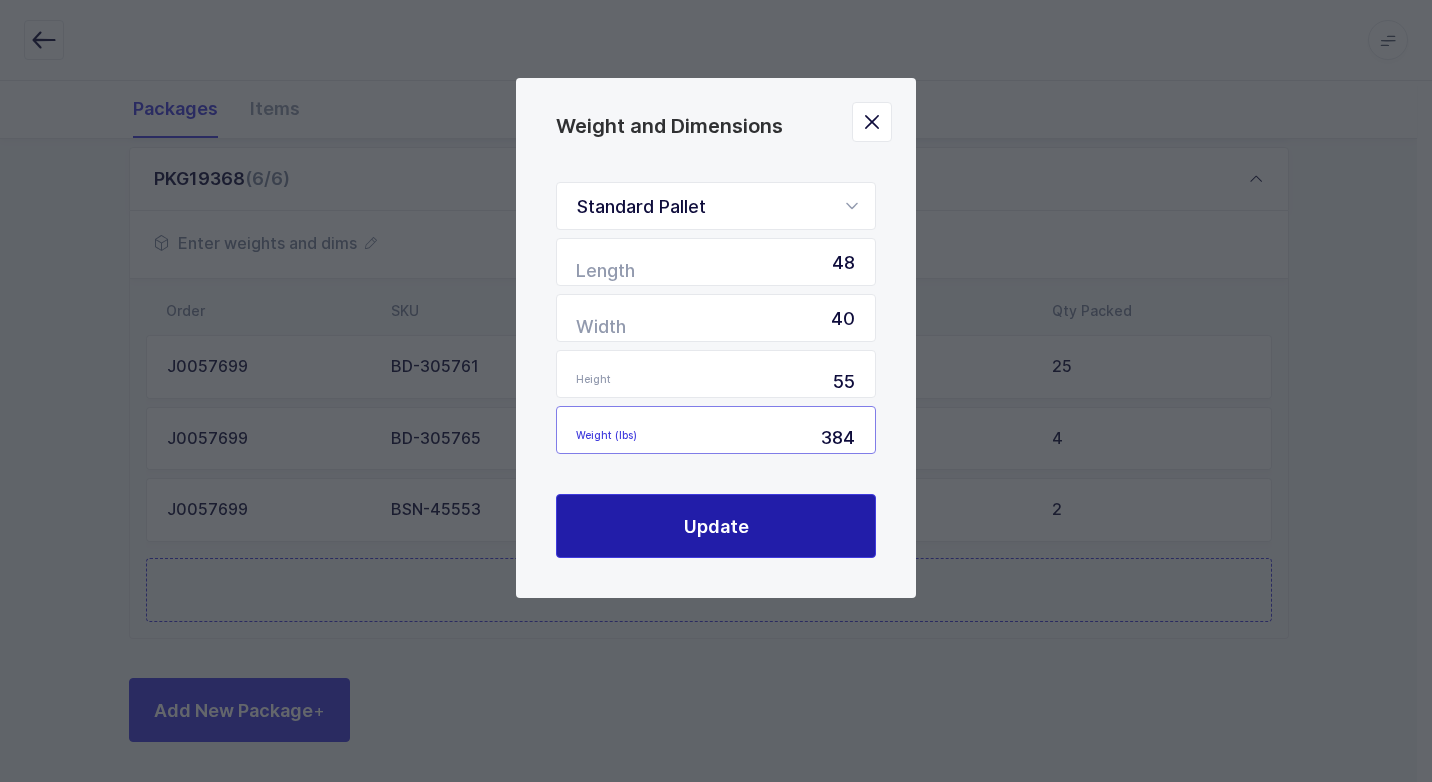 type on "384" 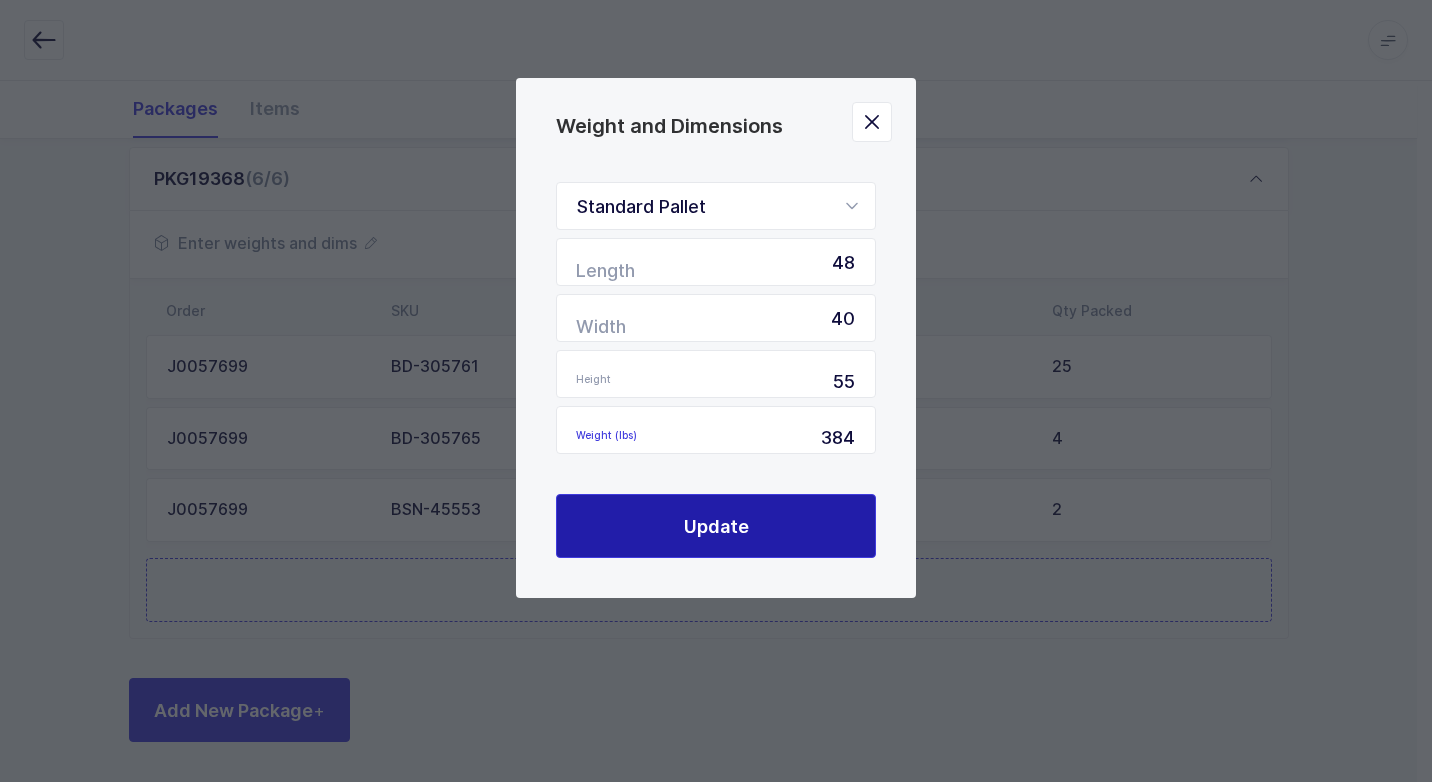 drag, startPoint x: 759, startPoint y: 524, endPoint x: 744, endPoint y: 506, distance: 23.43075 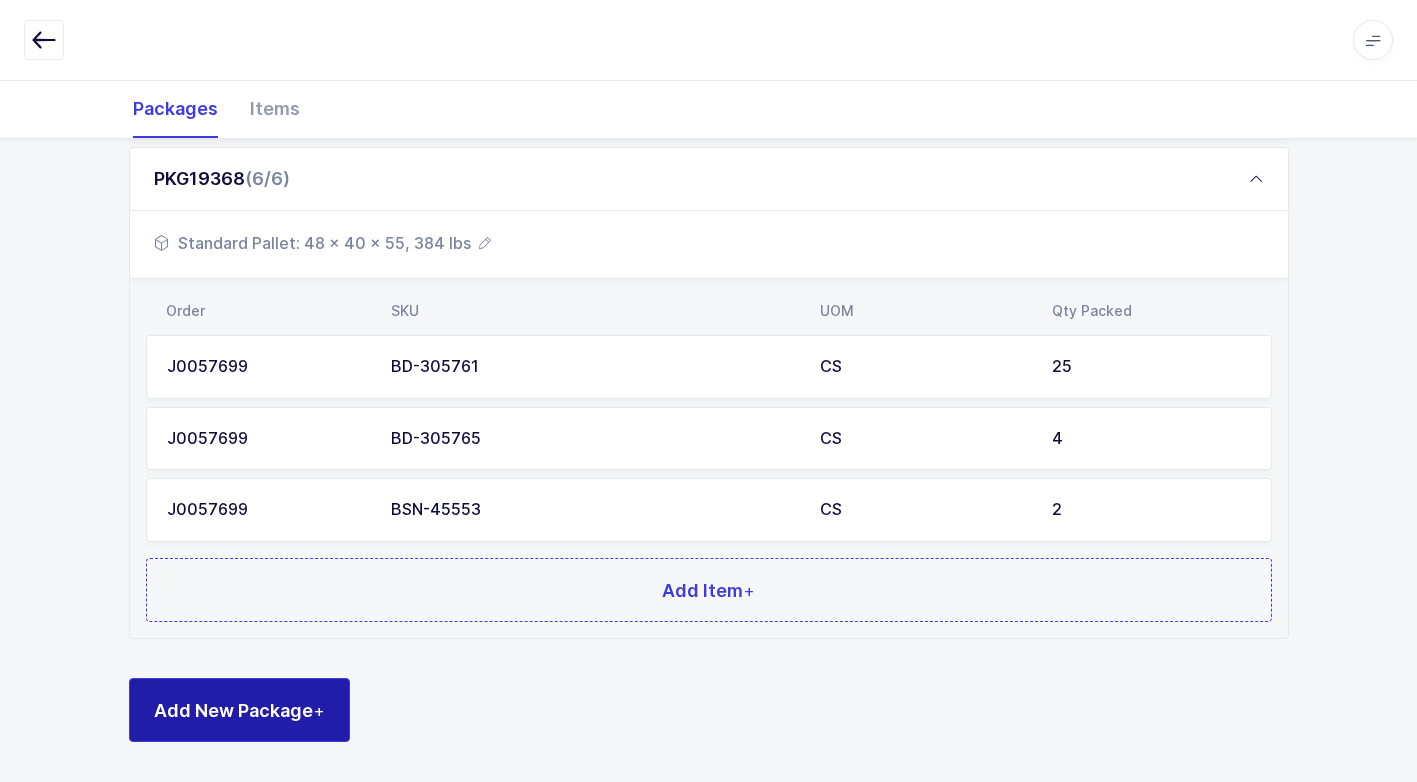 drag, startPoint x: 282, startPoint y: 716, endPoint x: 283, endPoint y: 693, distance: 23.021729 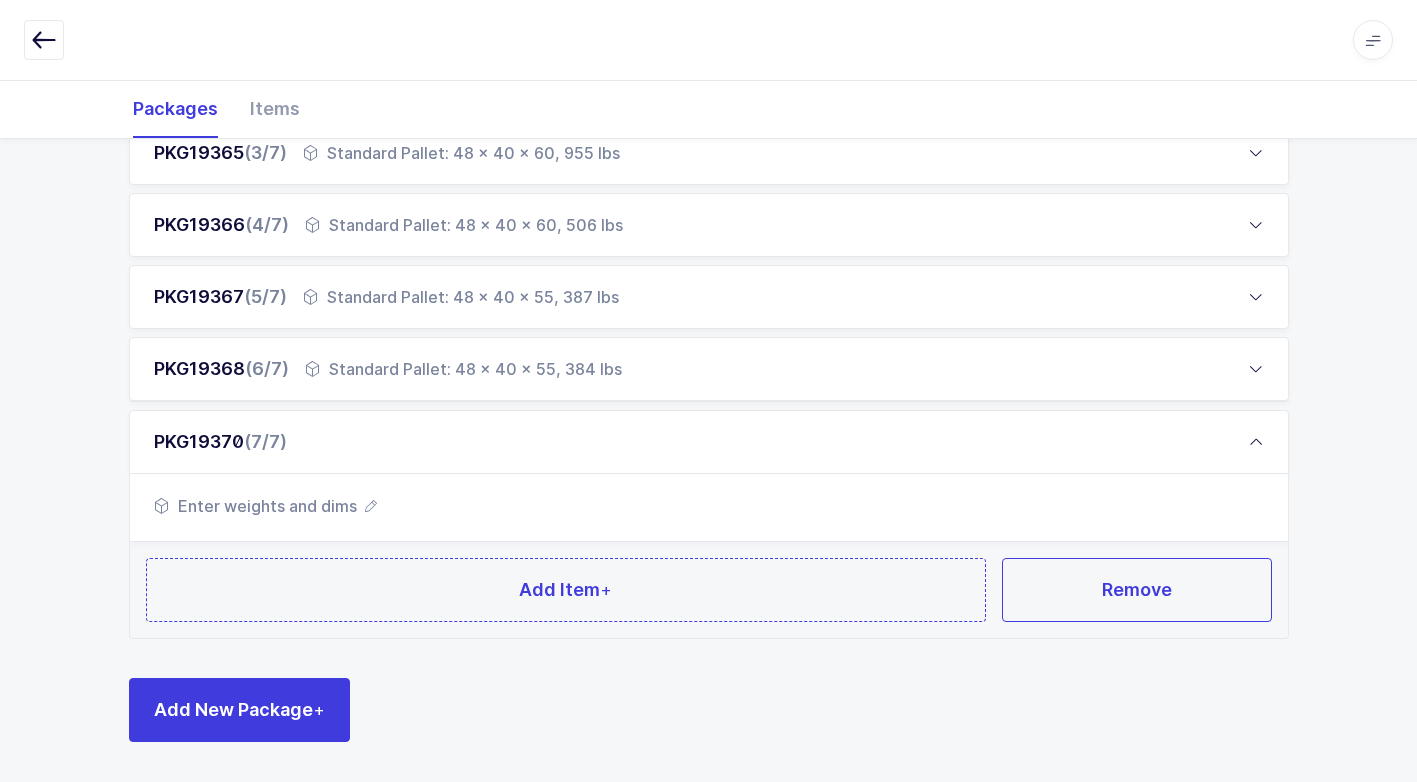 scroll, scrollTop: 465, scrollLeft: 0, axis: vertical 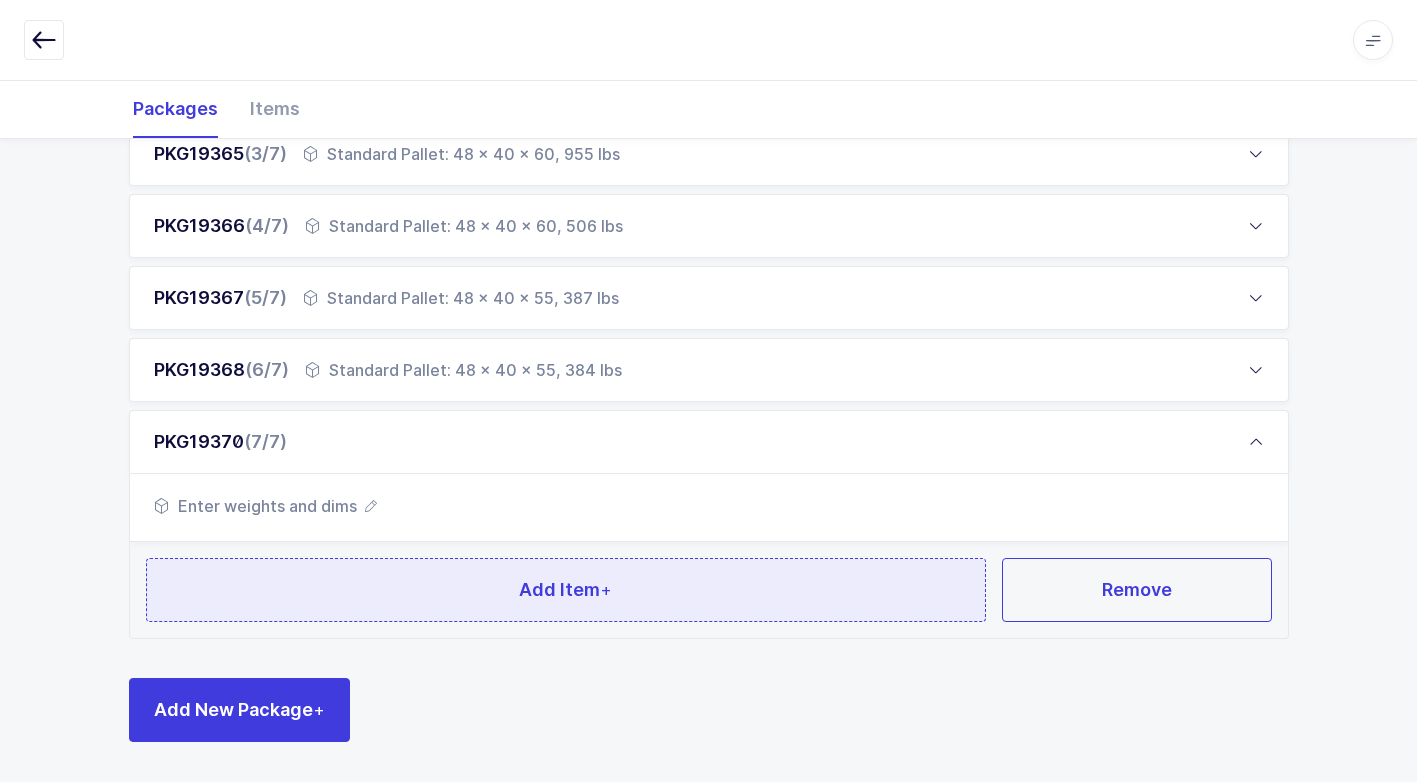 click on "Add Item  +" at bounding box center (566, 590) 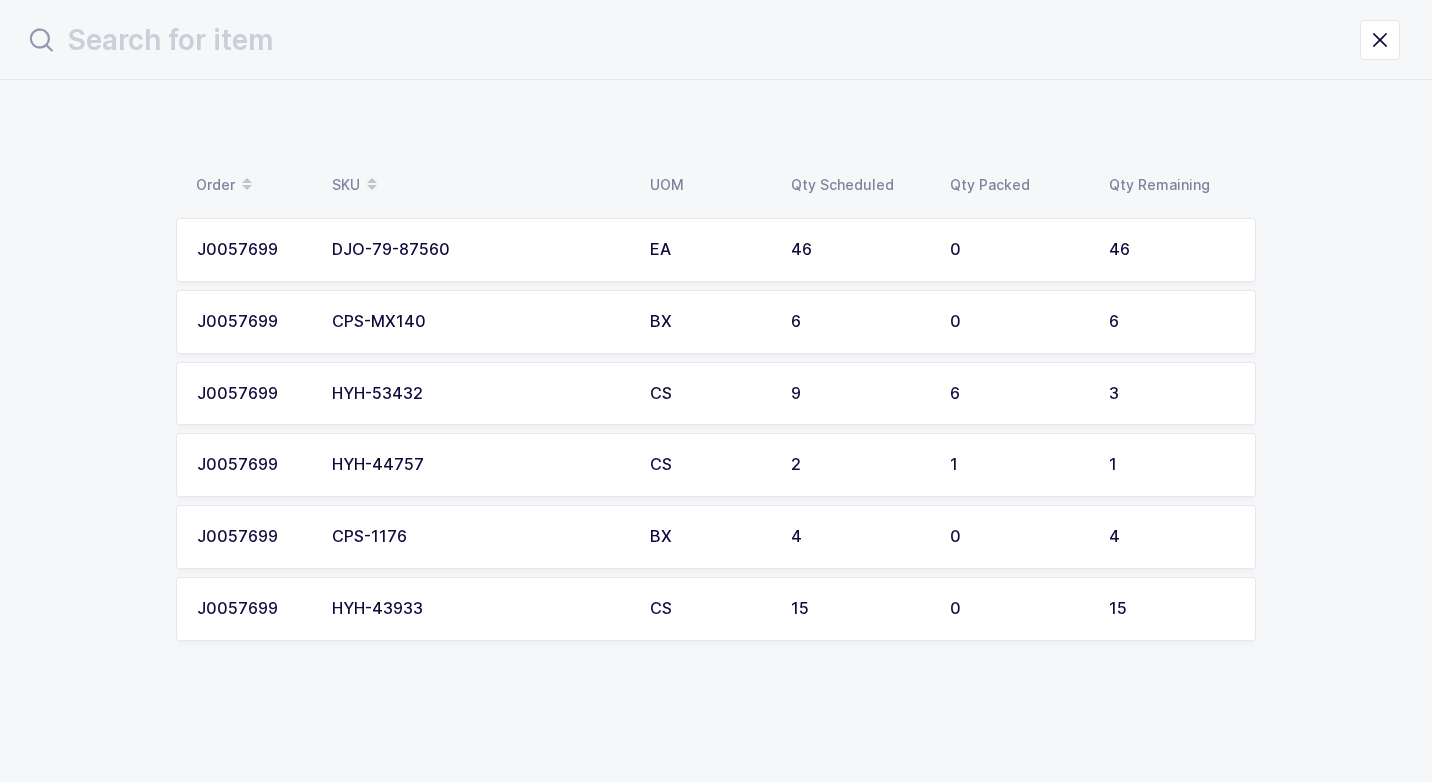 click on "DJO-79-87560" at bounding box center (479, 250) 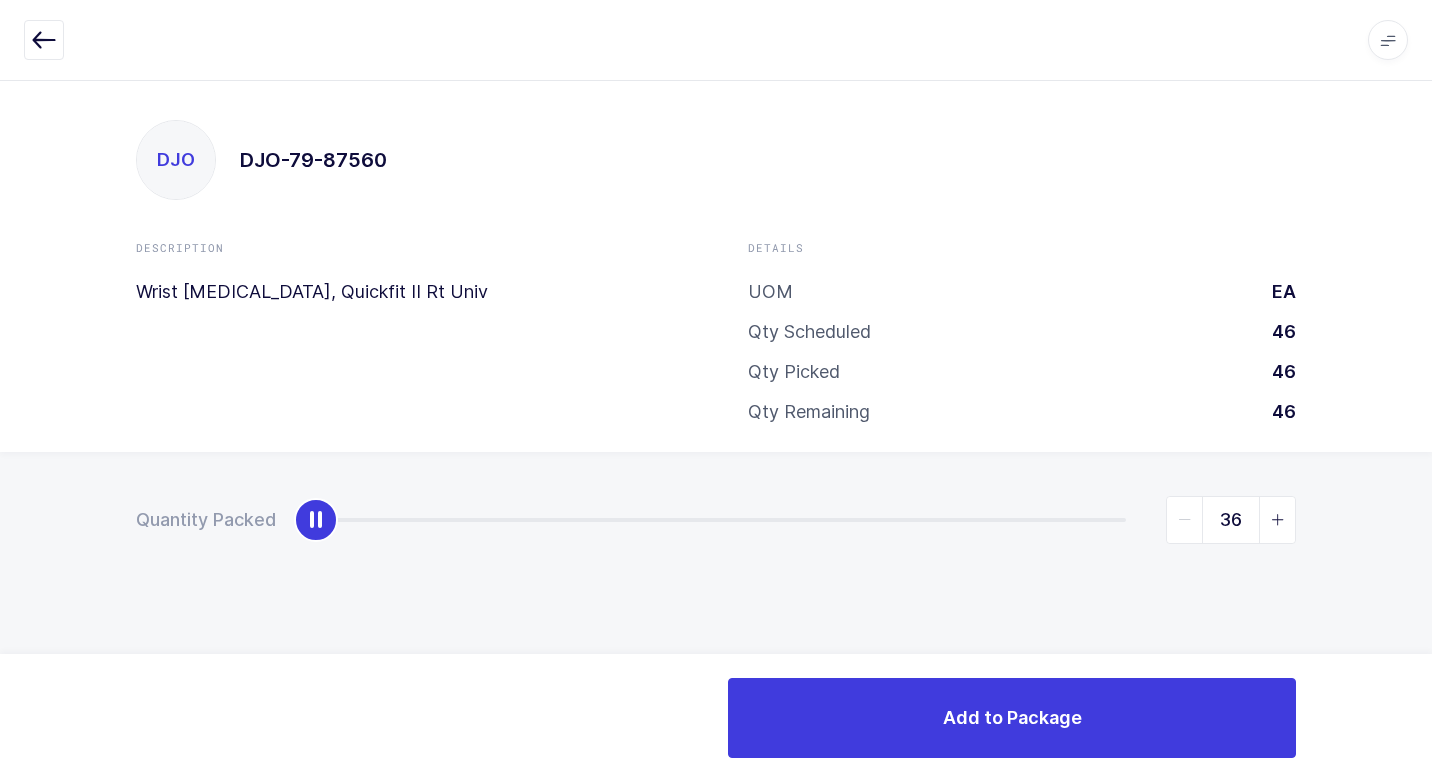 type on "46" 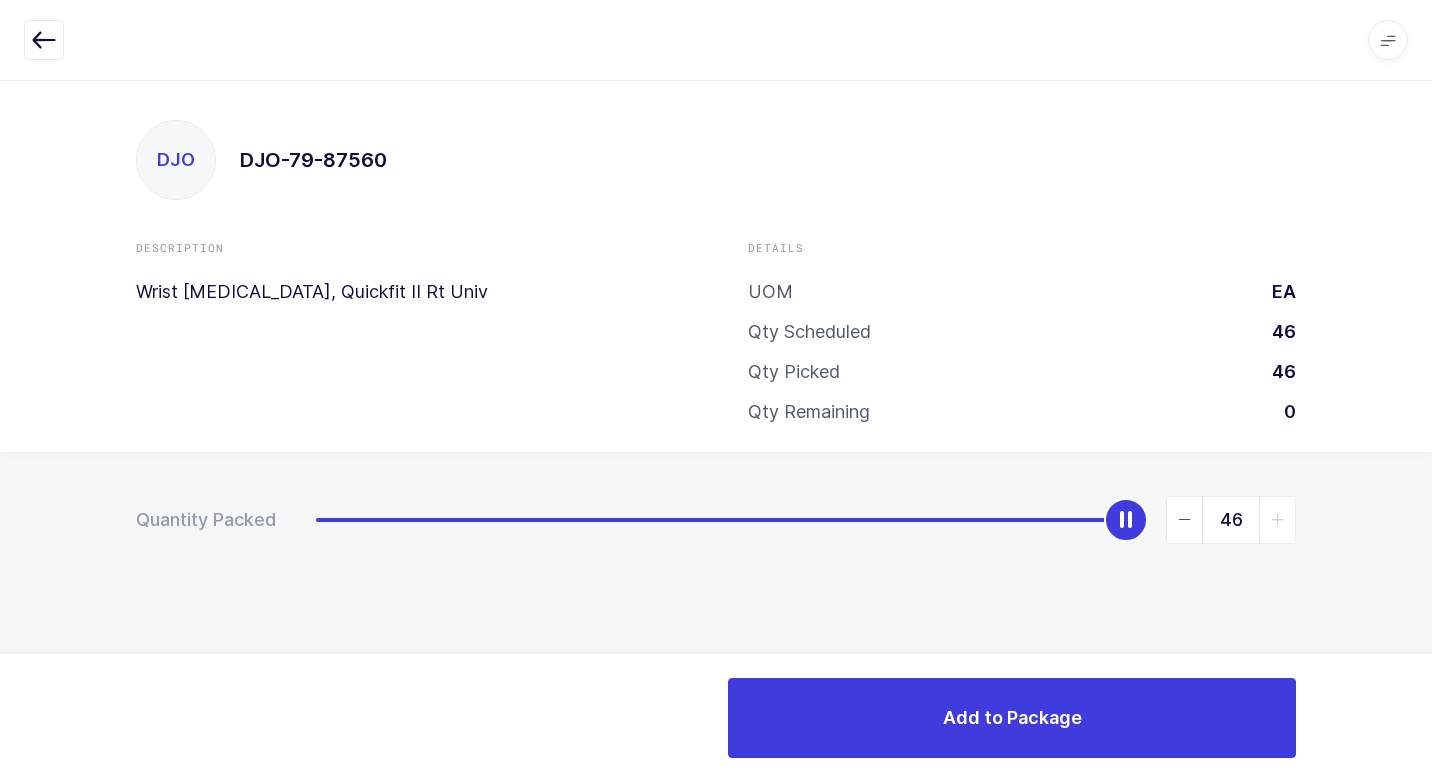 drag, startPoint x: 314, startPoint y: 526, endPoint x: 1321, endPoint y: 531, distance: 1007.0124 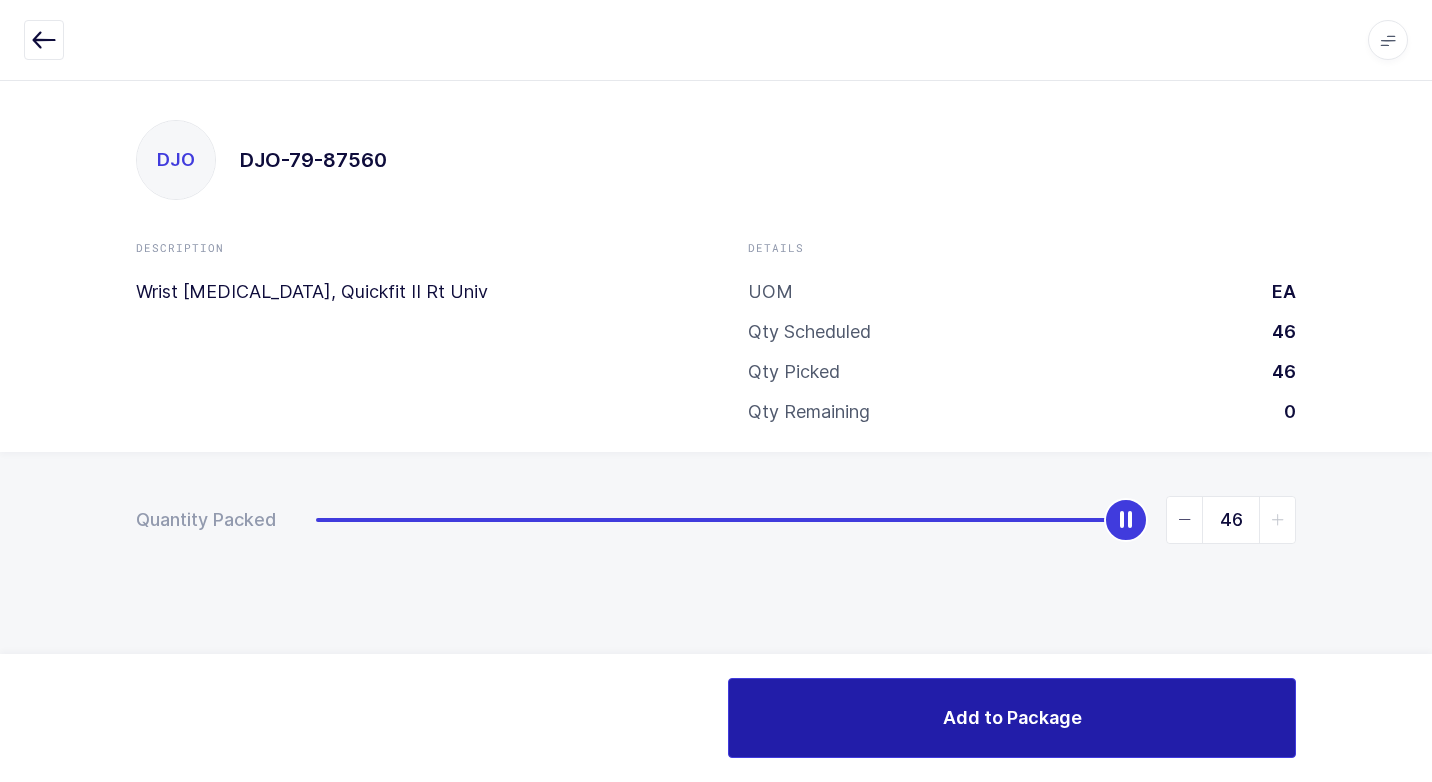 click on "Add to Package" at bounding box center [1012, 717] 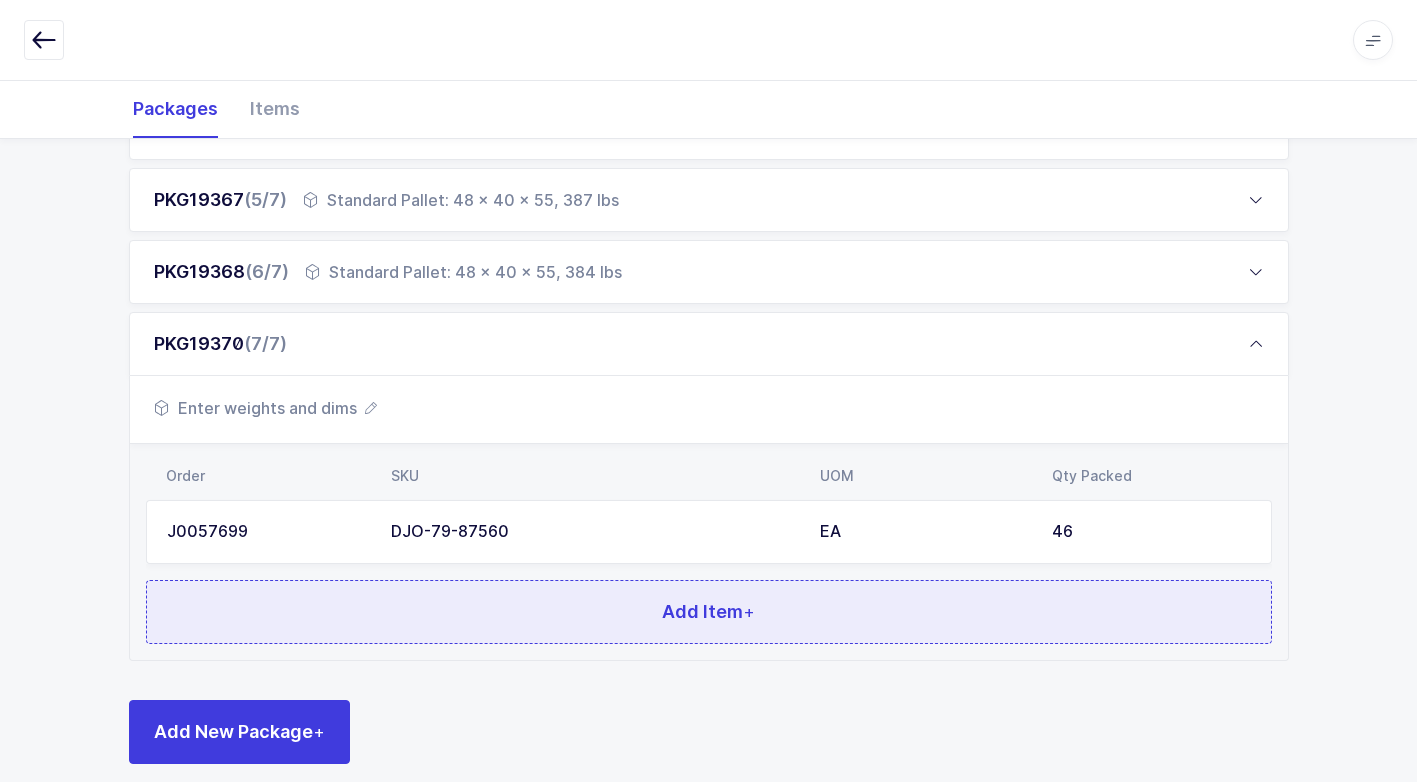 scroll, scrollTop: 585, scrollLeft: 0, axis: vertical 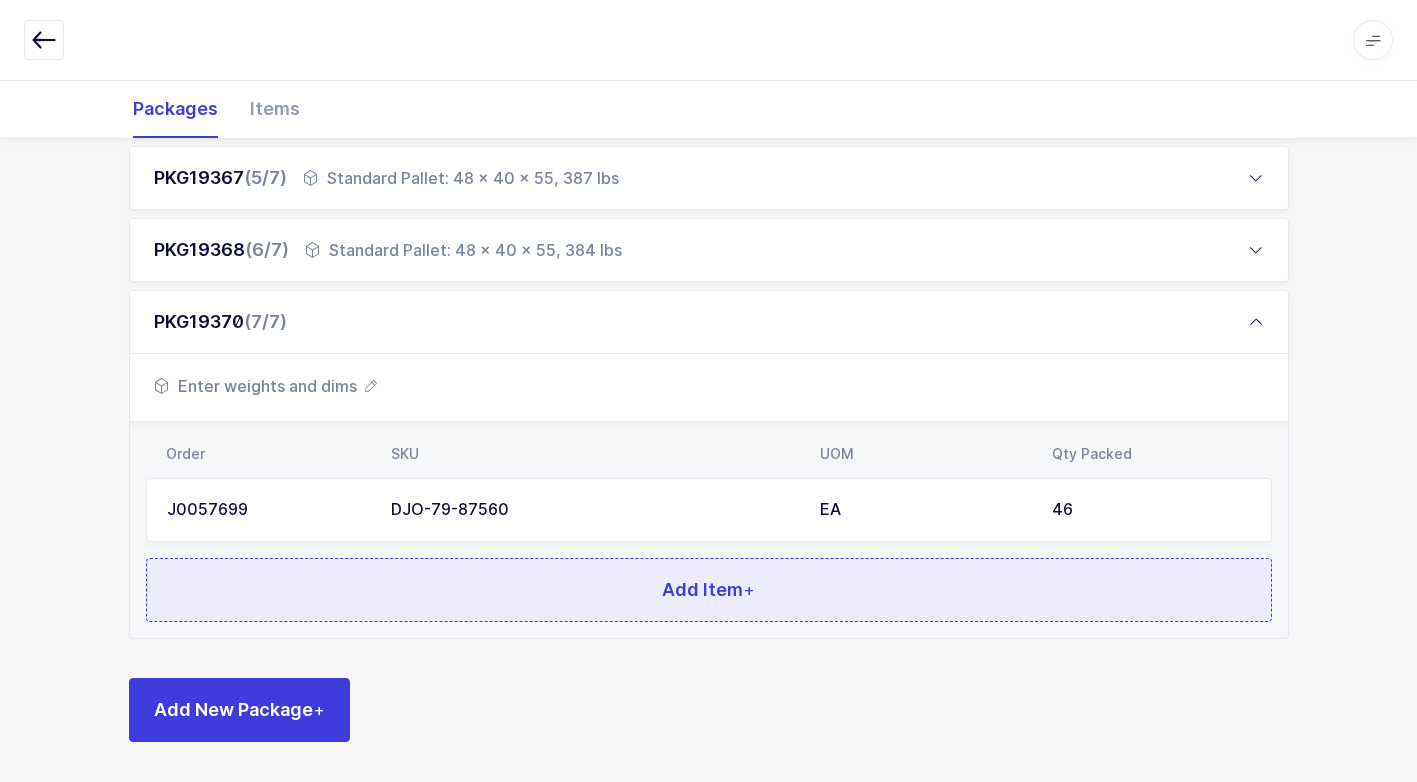 click on "Add Item  +" at bounding box center [709, 590] 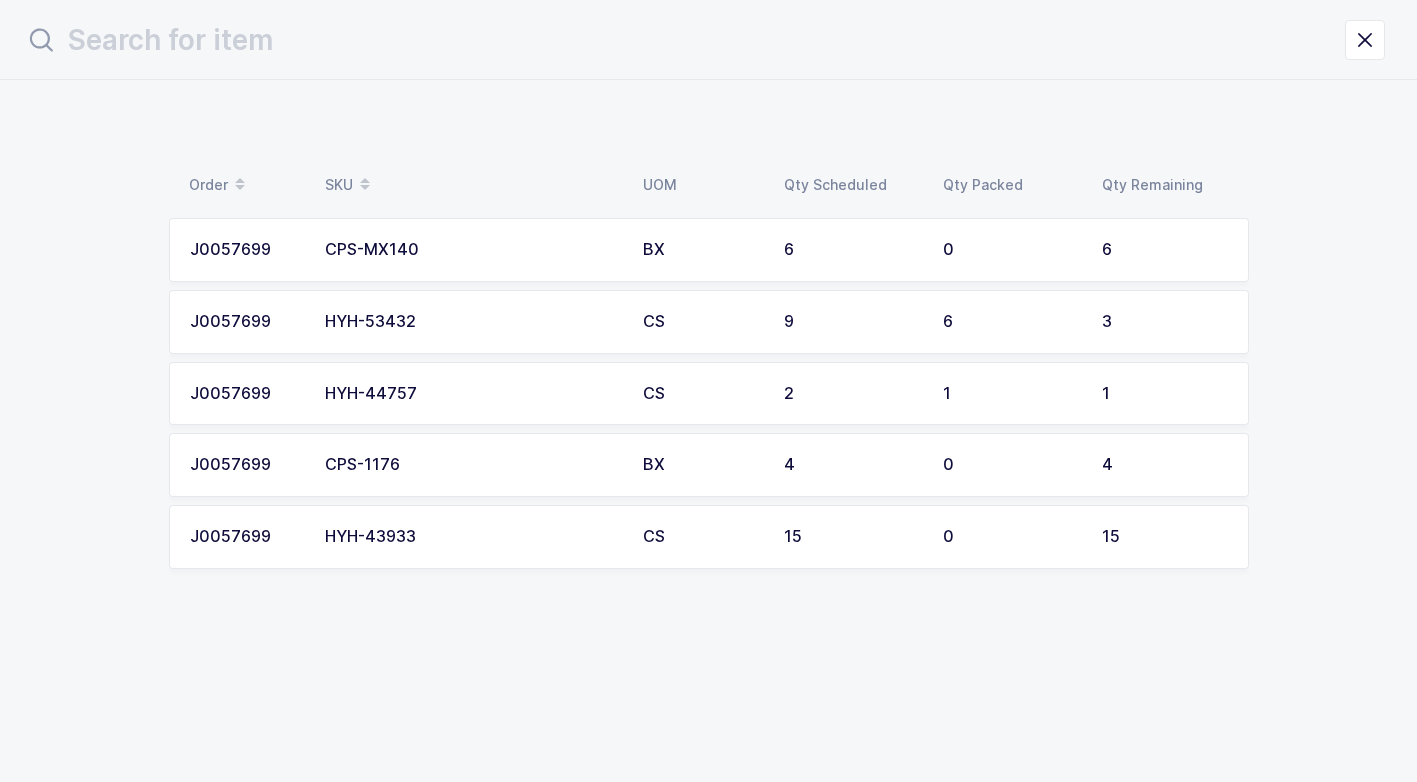 scroll, scrollTop: 0, scrollLeft: 0, axis: both 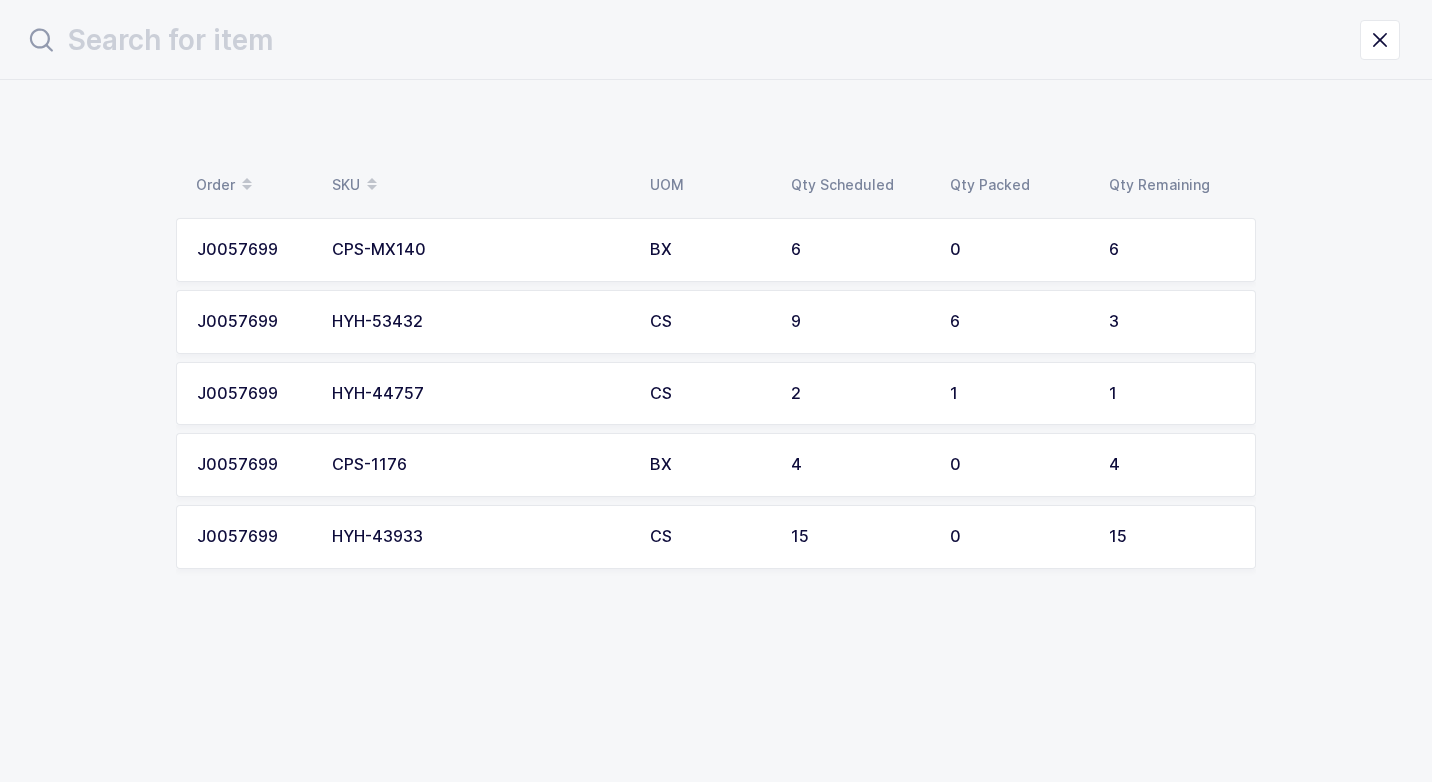 click on "CPS-MX140" at bounding box center [479, 250] 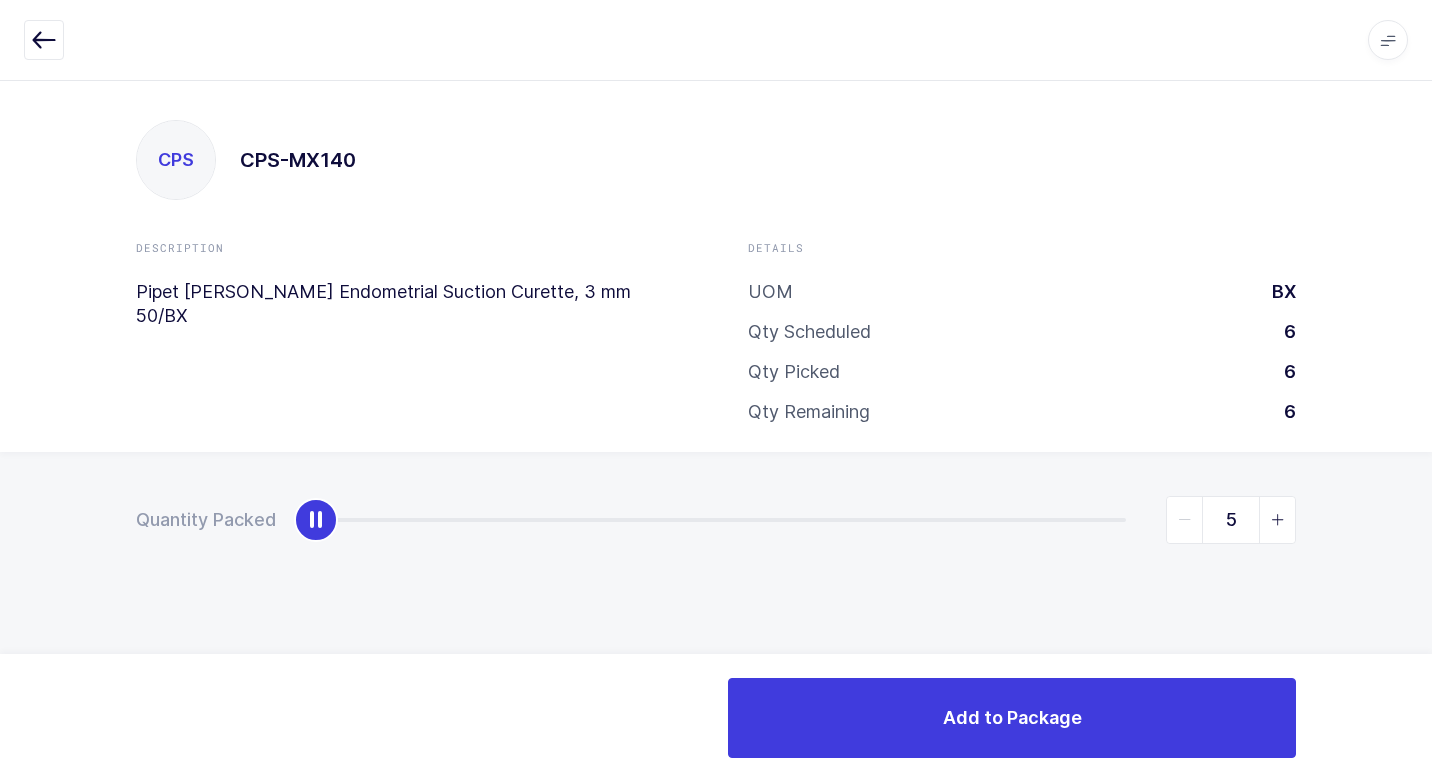 type on "6" 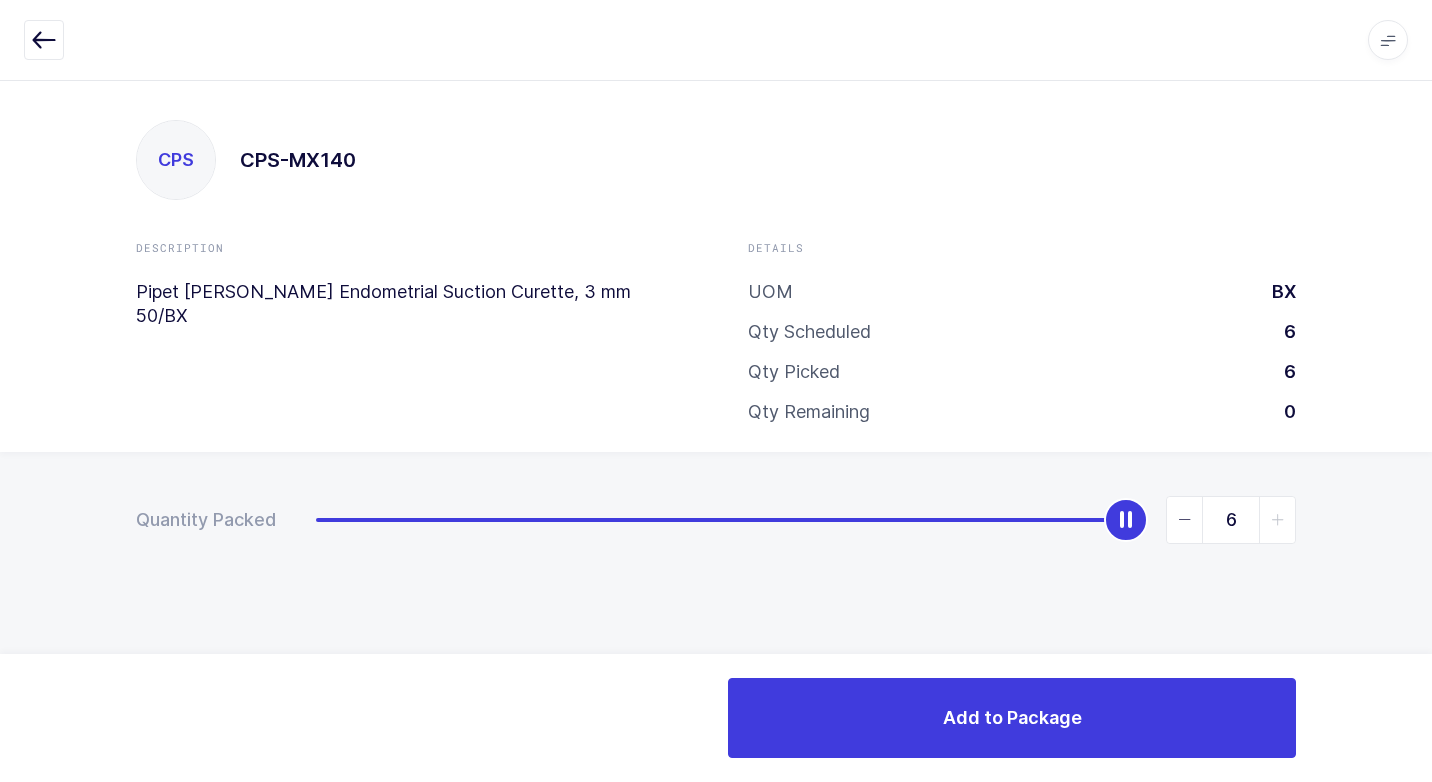drag, startPoint x: 302, startPoint y: 525, endPoint x: 1189, endPoint y: 592, distance: 889.52686 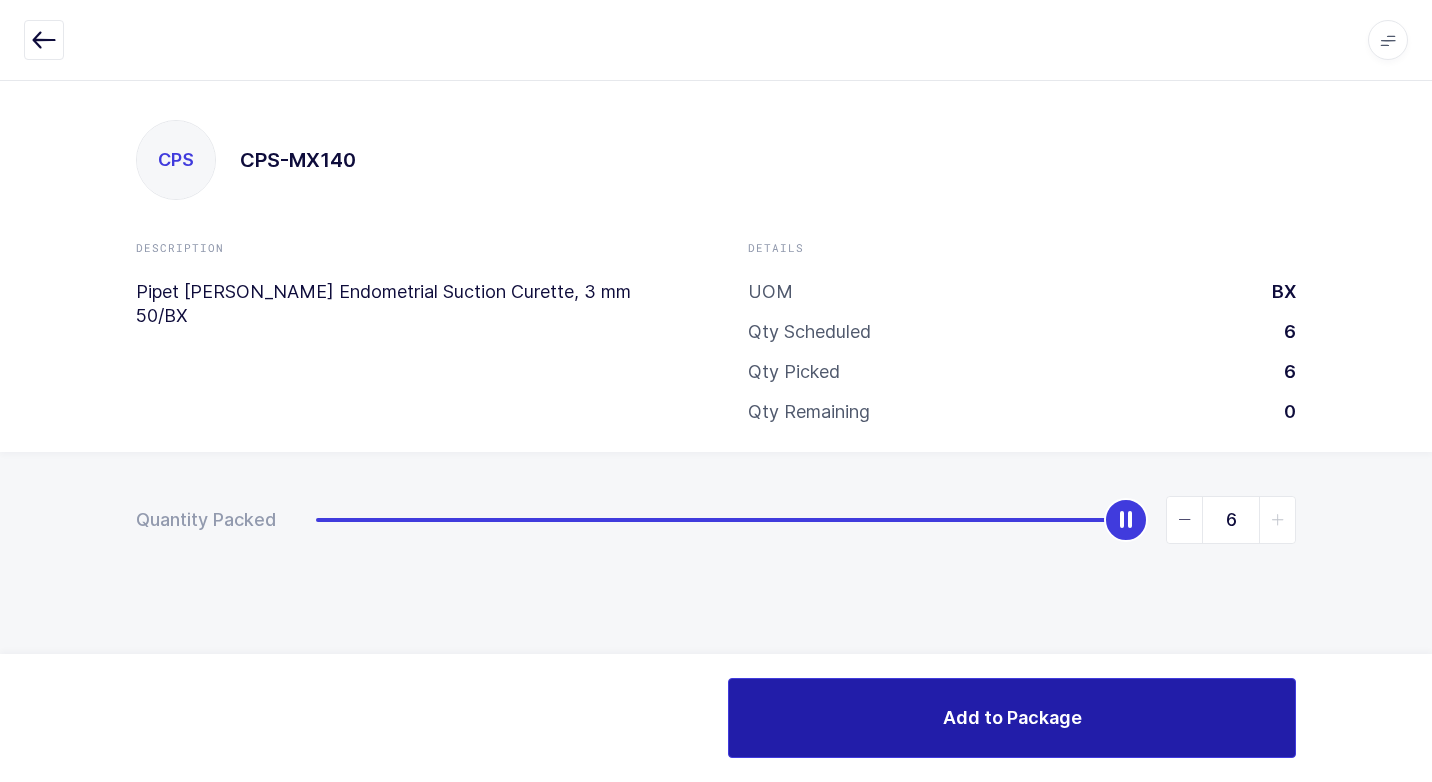 drag, startPoint x: 824, startPoint y: 675, endPoint x: 790, endPoint y: 678, distance: 34.132095 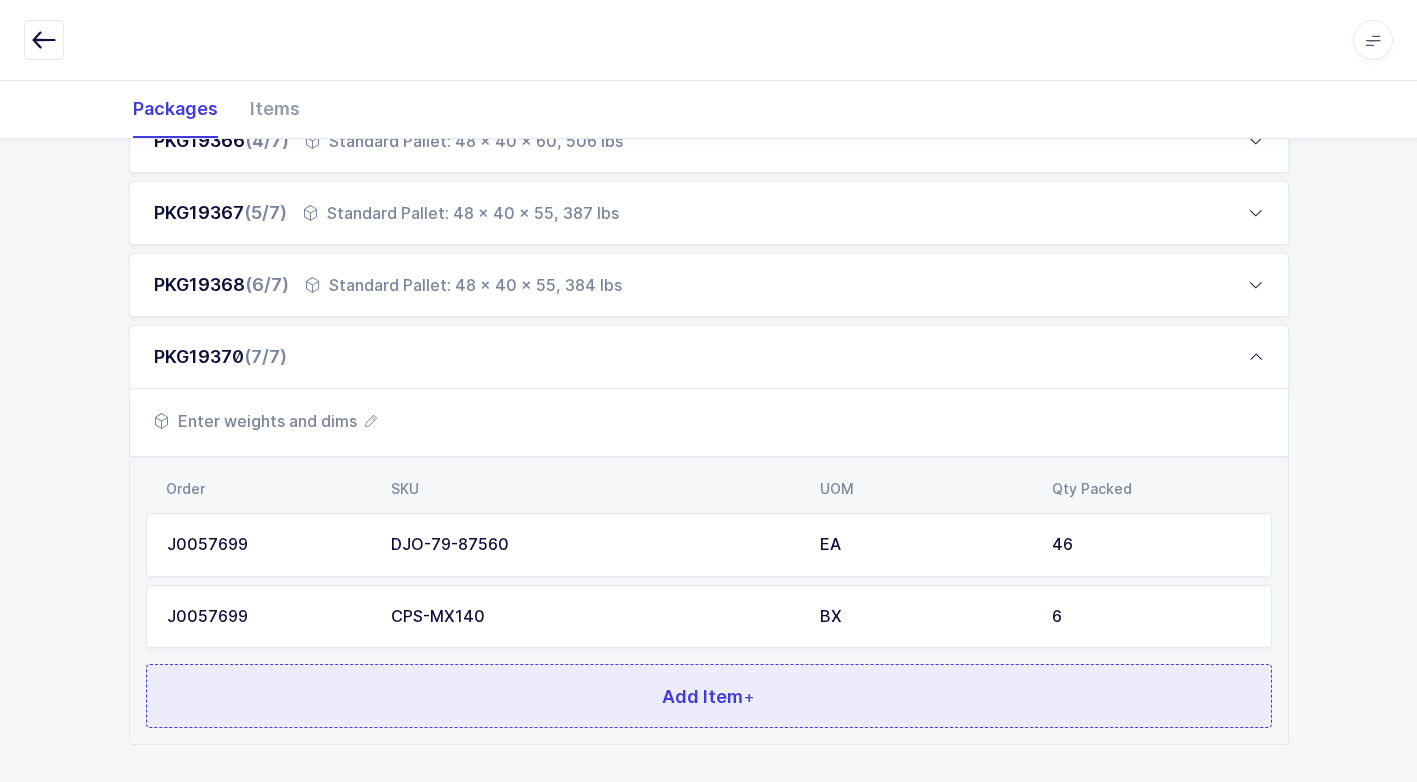 scroll, scrollTop: 656, scrollLeft: 0, axis: vertical 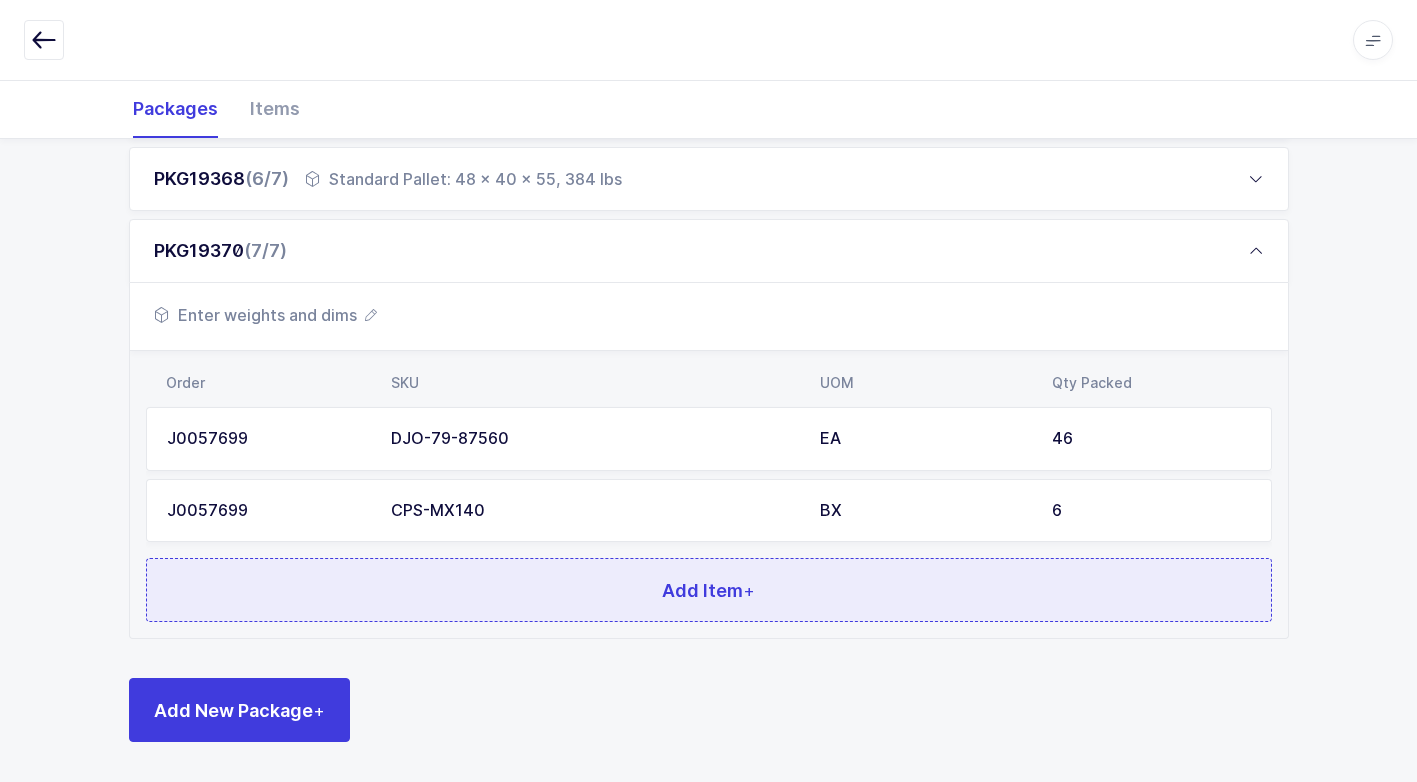 click on "Add Item  +" at bounding box center [709, 590] 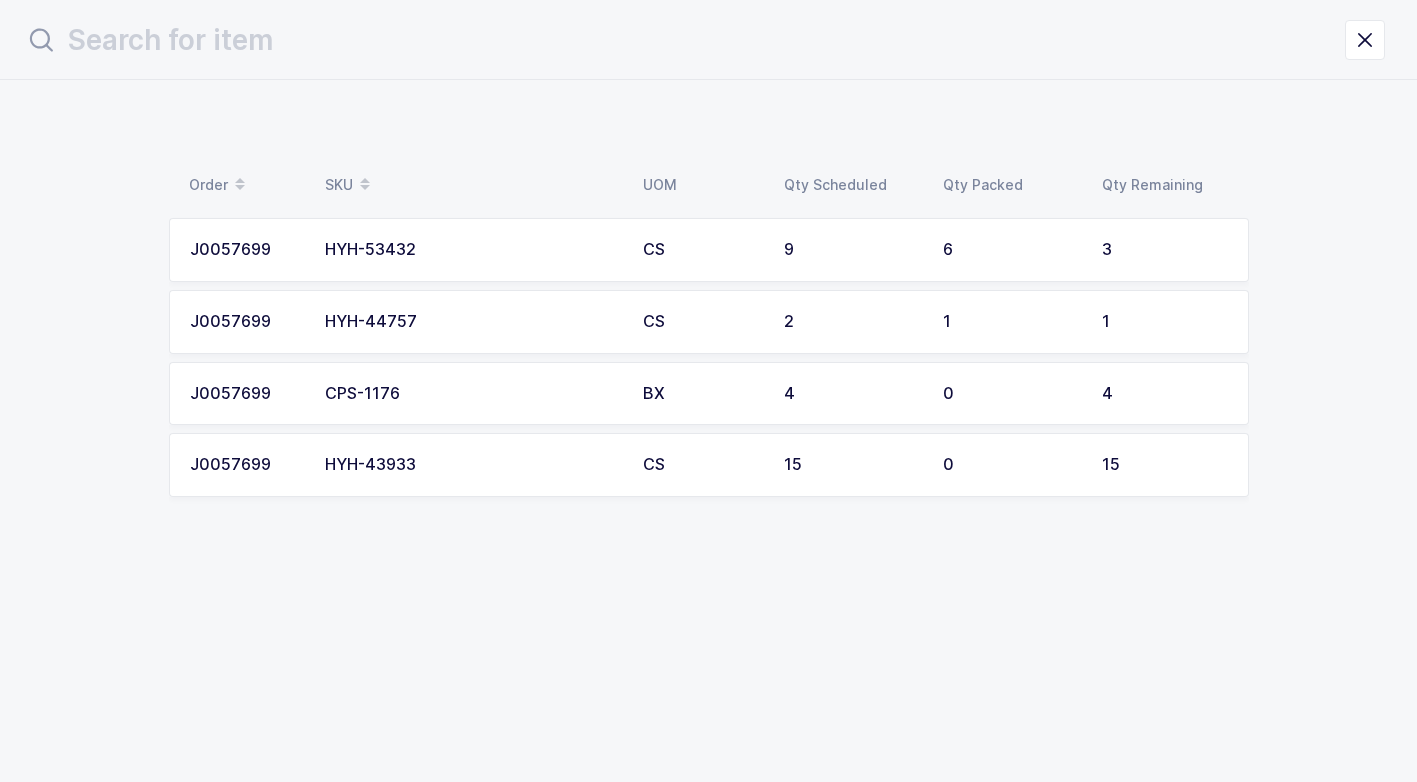 scroll, scrollTop: 0, scrollLeft: 0, axis: both 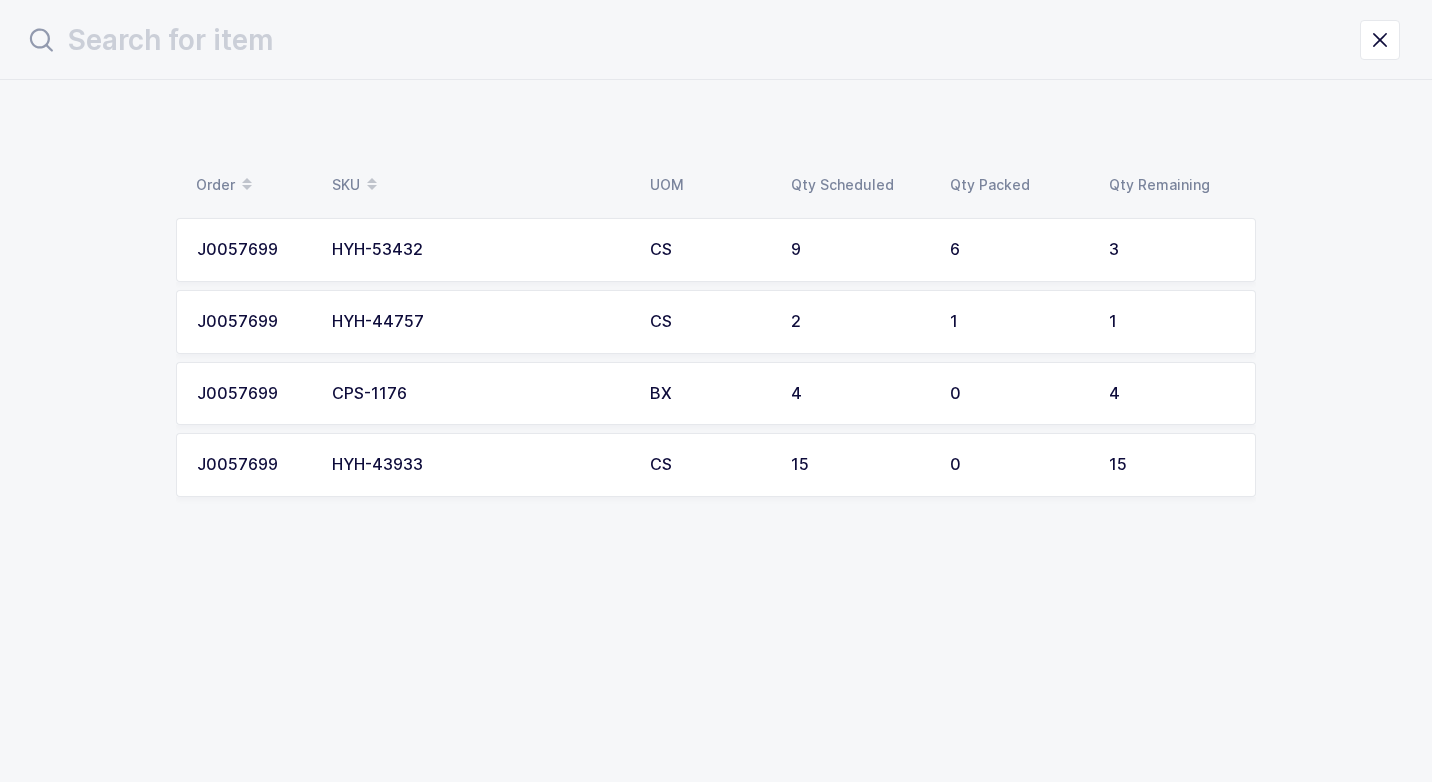 click on "HYH-53432" at bounding box center (479, 250) 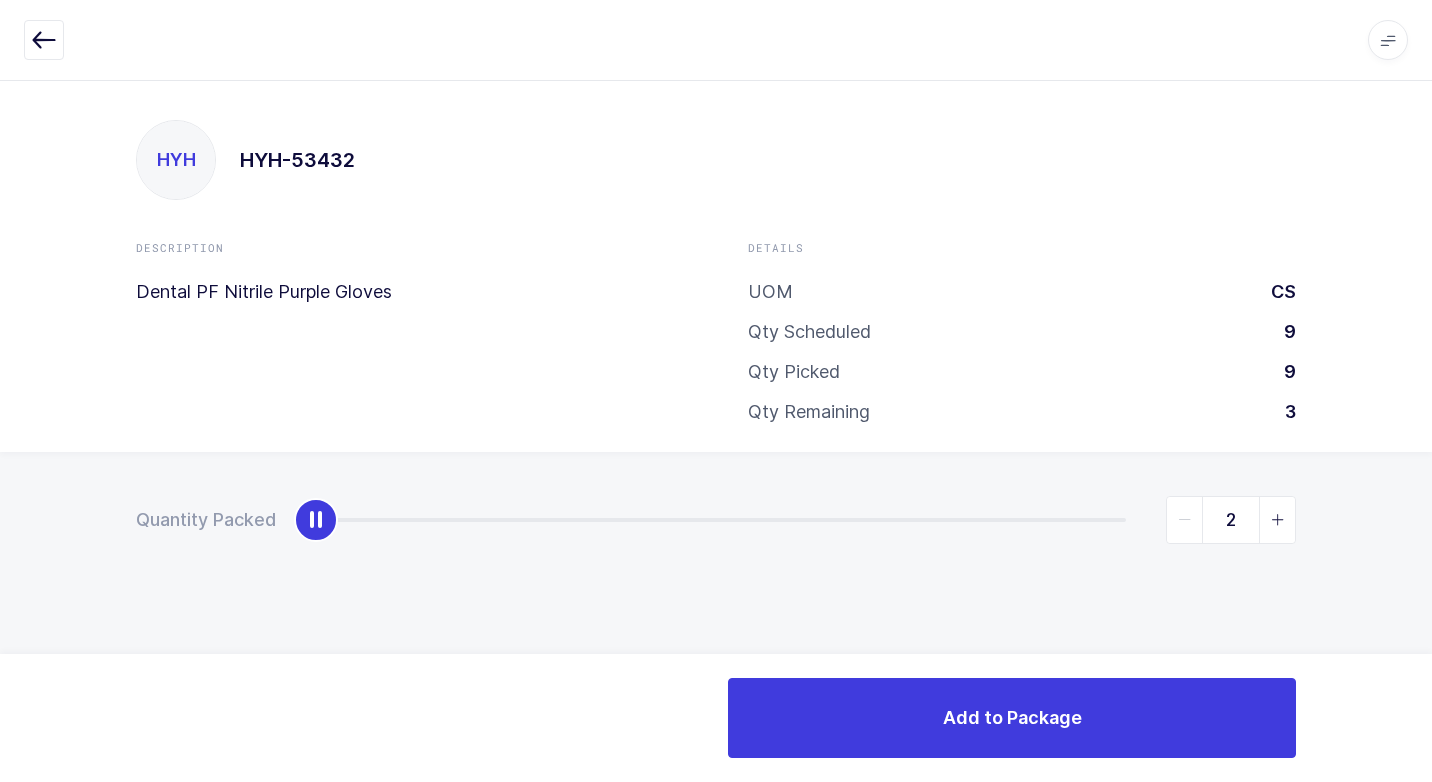 type on "3" 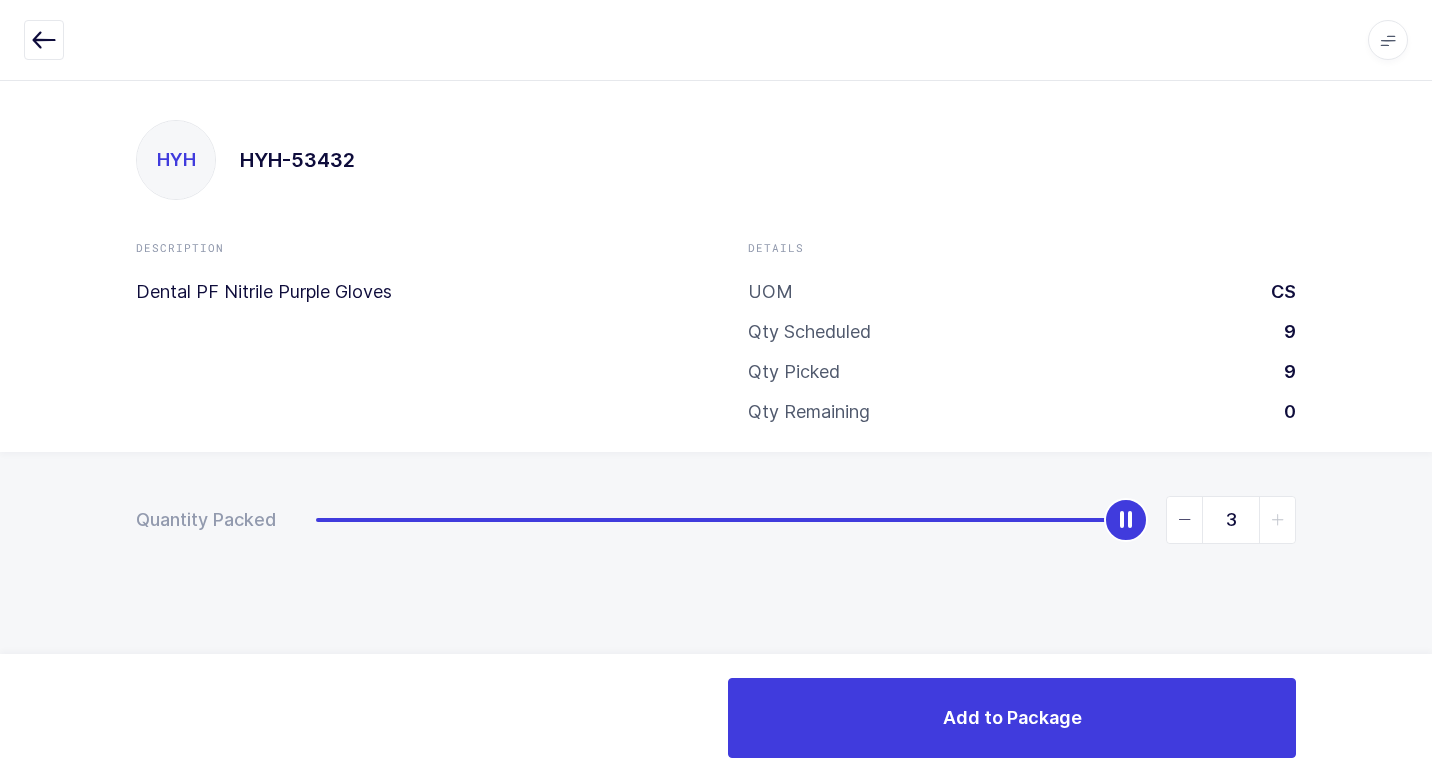 drag, startPoint x: 331, startPoint y: 537, endPoint x: 1250, endPoint y: 544, distance: 919.0267 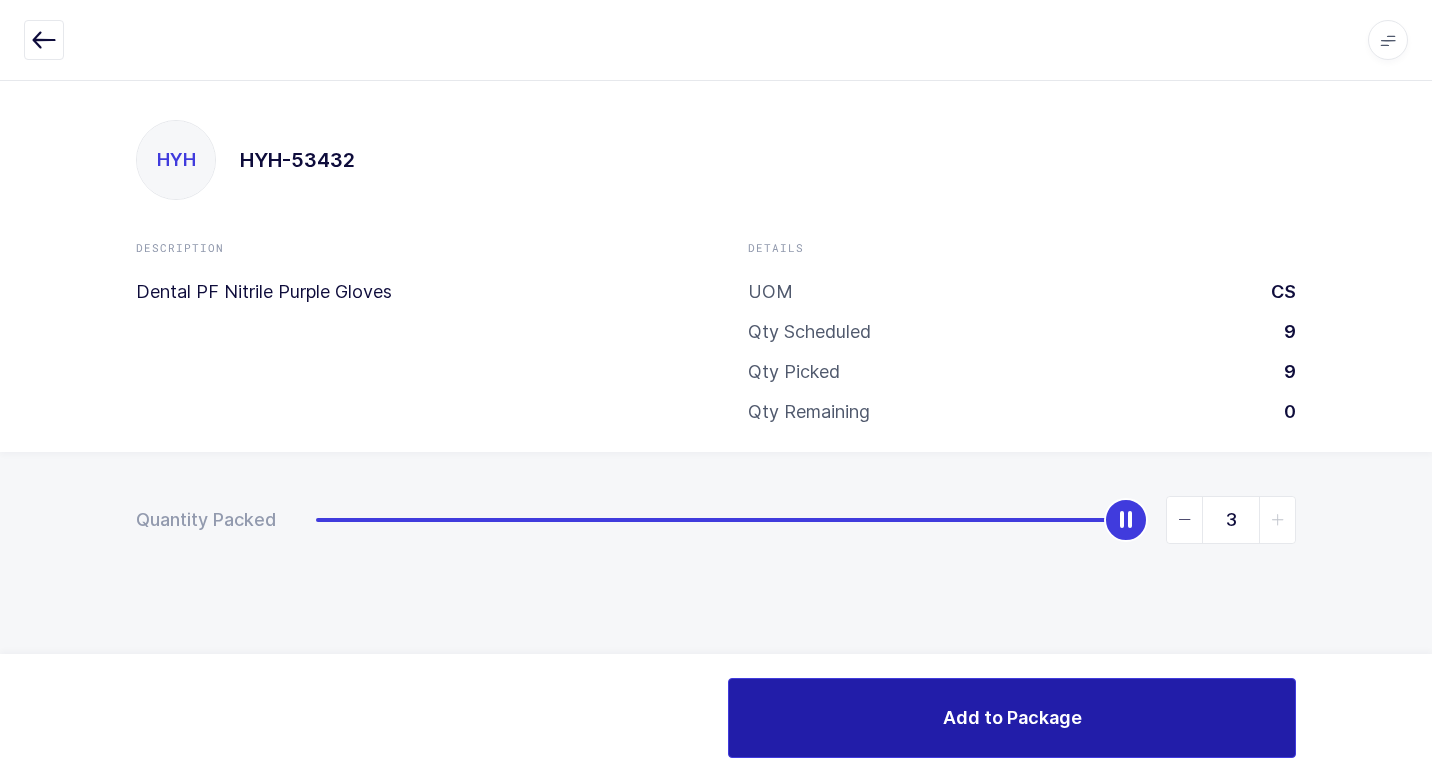drag, startPoint x: 950, startPoint y: 710, endPoint x: 920, endPoint y: 709, distance: 30.016663 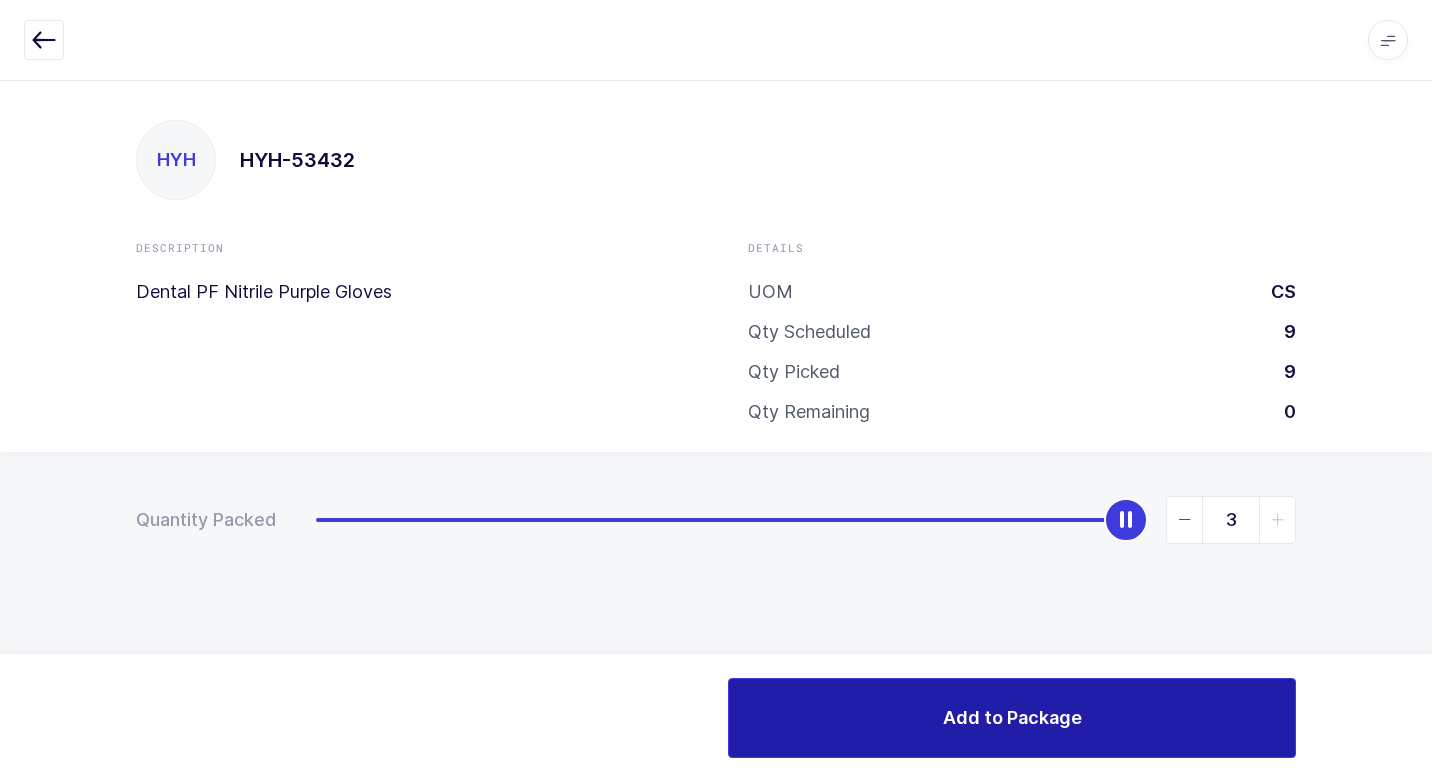 click on "Add to Package" at bounding box center [1012, 718] 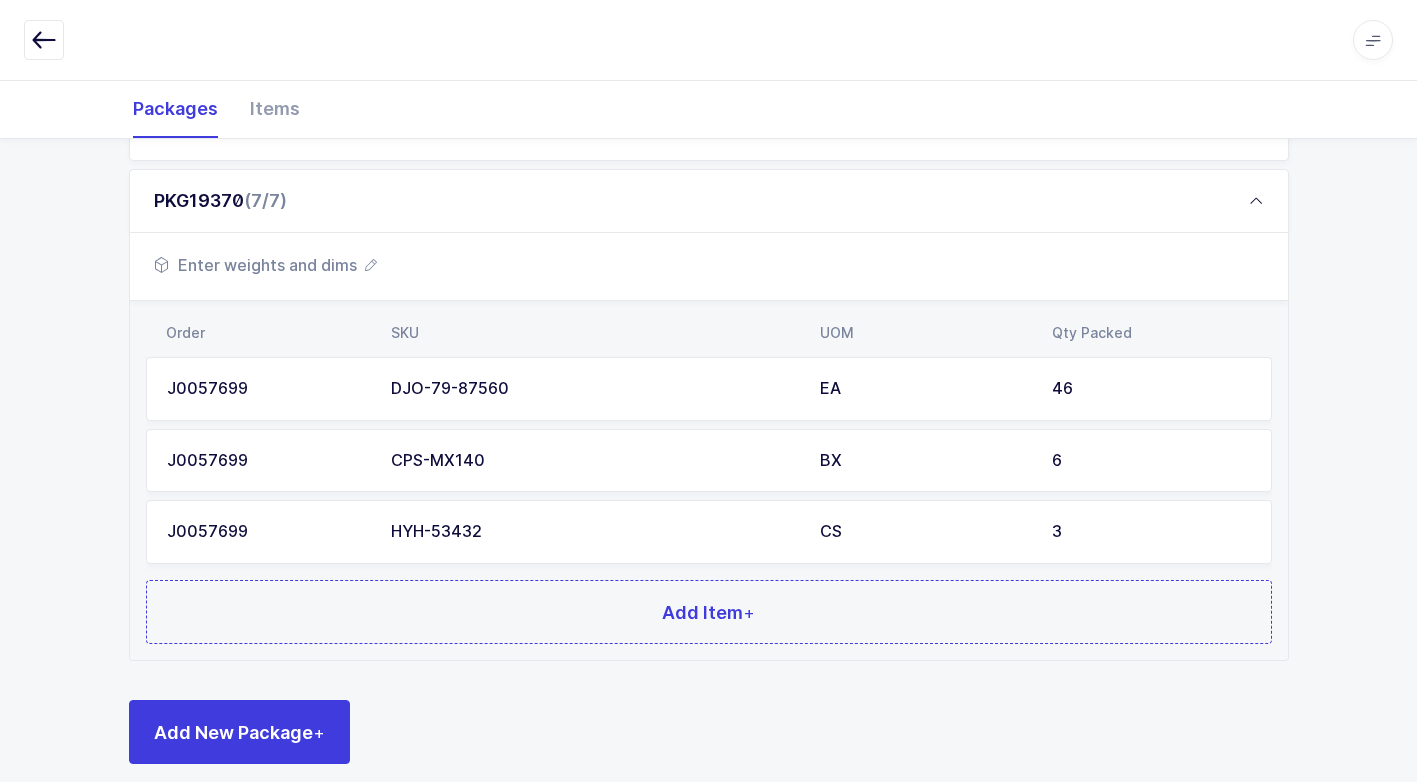 scroll, scrollTop: 728, scrollLeft: 0, axis: vertical 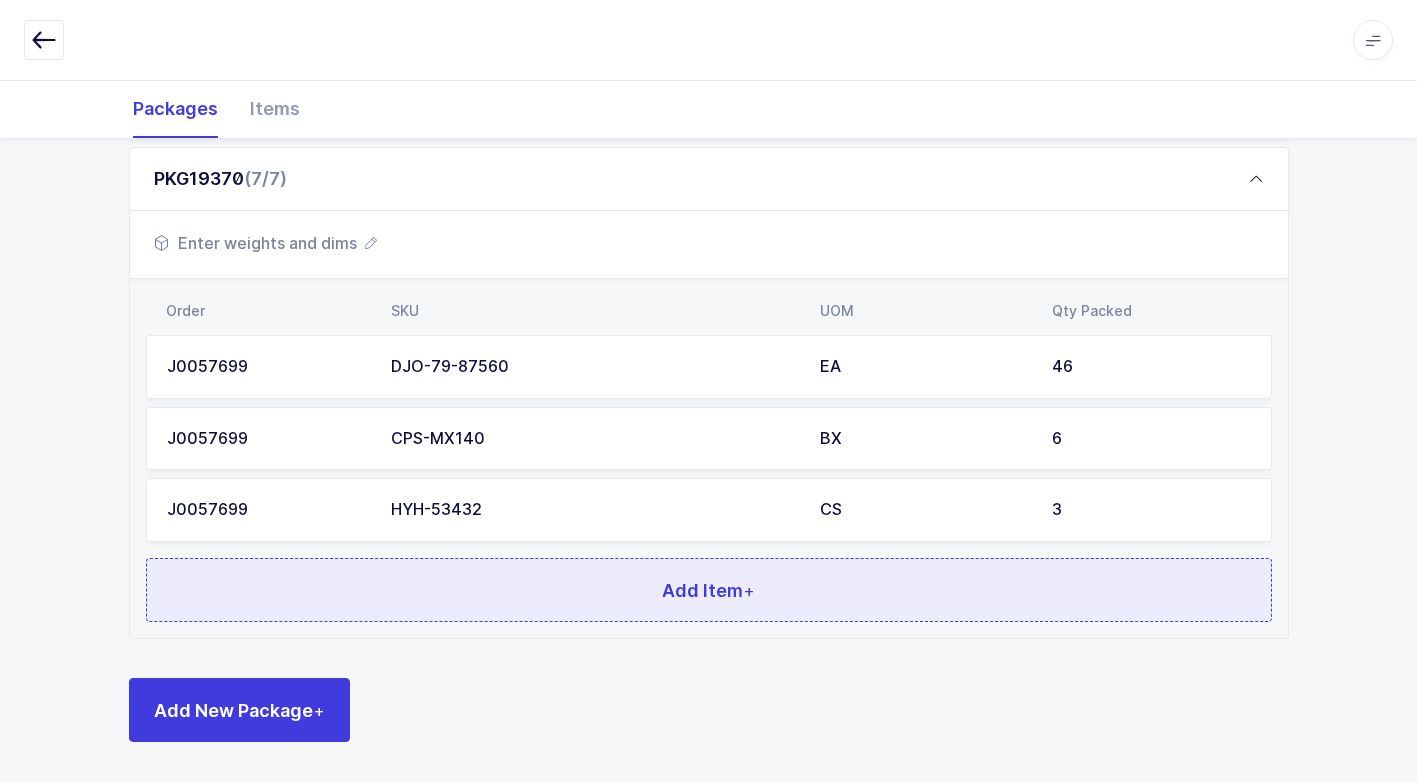 click on "Add Item  +" at bounding box center [709, 590] 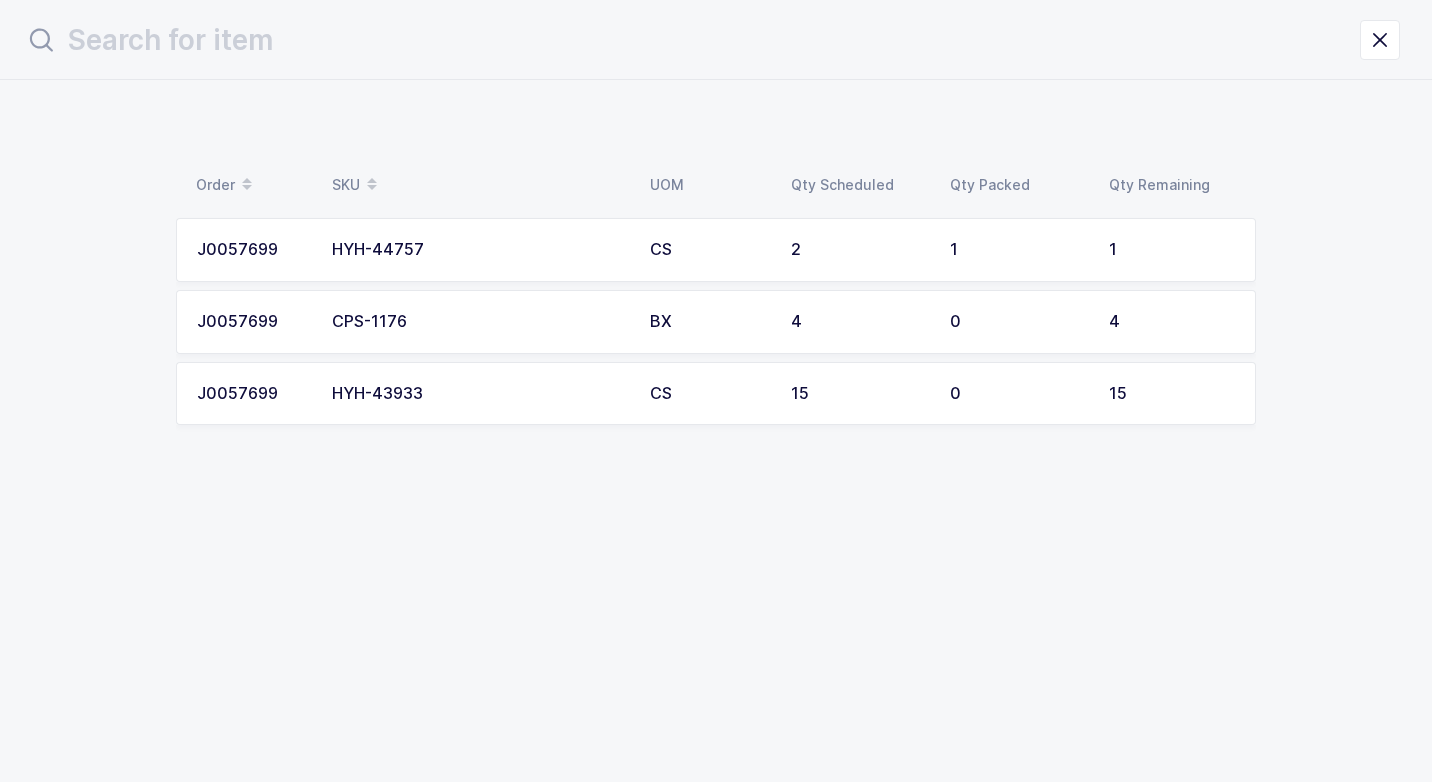 click on "HYH-44757" at bounding box center [479, 250] 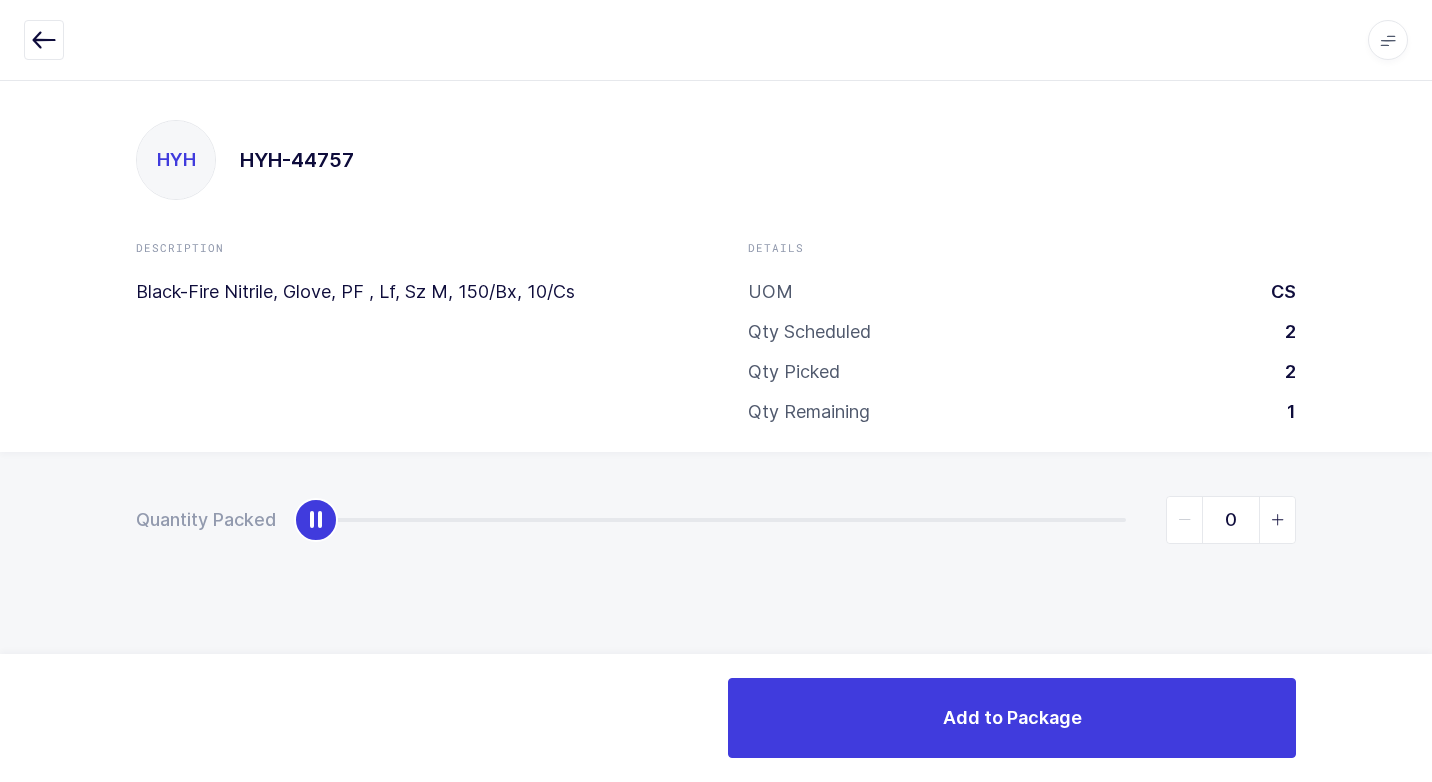 type on "1" 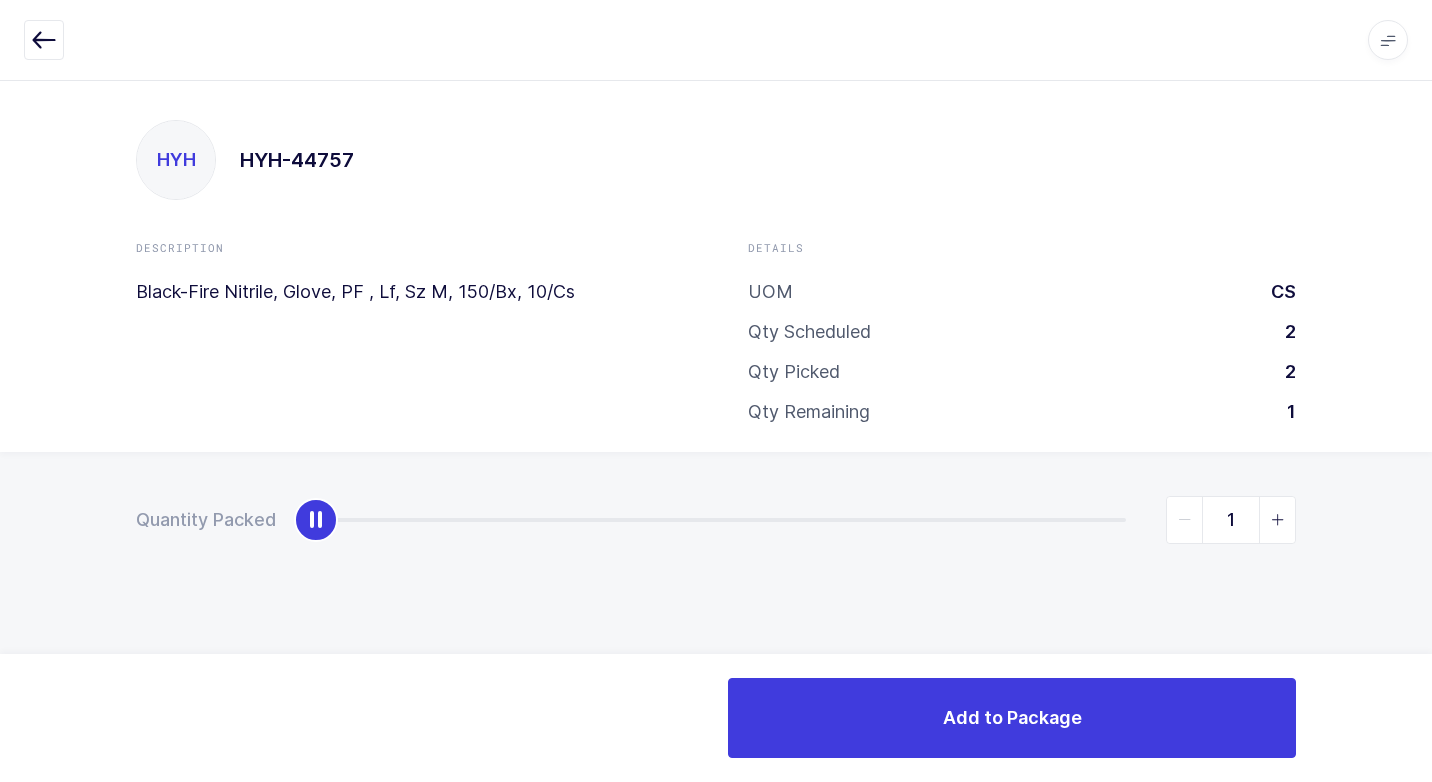 drag, startPoint x: 327, startPoint y: 519, endPoint x: 1200, endPoint y: 615, distance: 878.2625 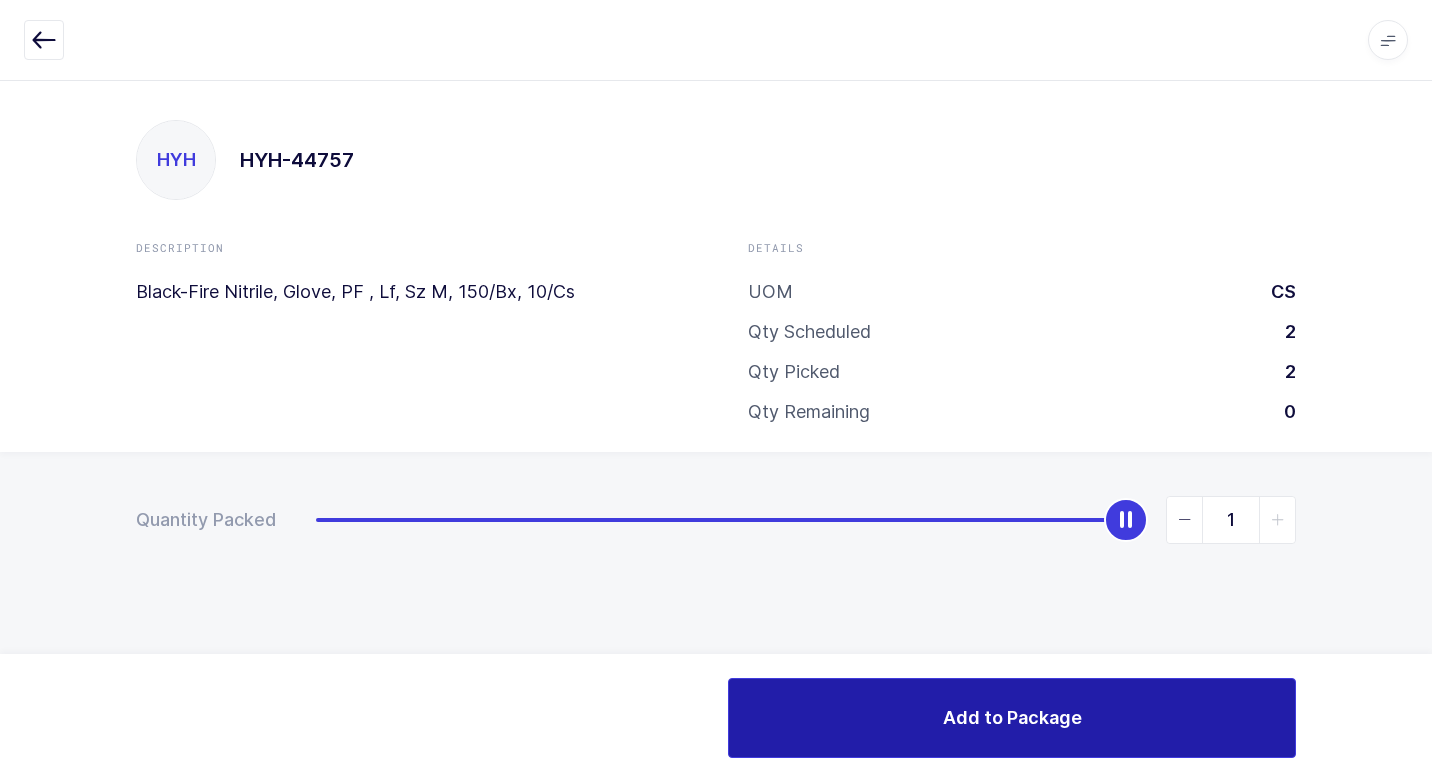 drag, startPoint x: 966, startPoint y: 728, endPoint x: 955, endPoint y: 728, distance: 11 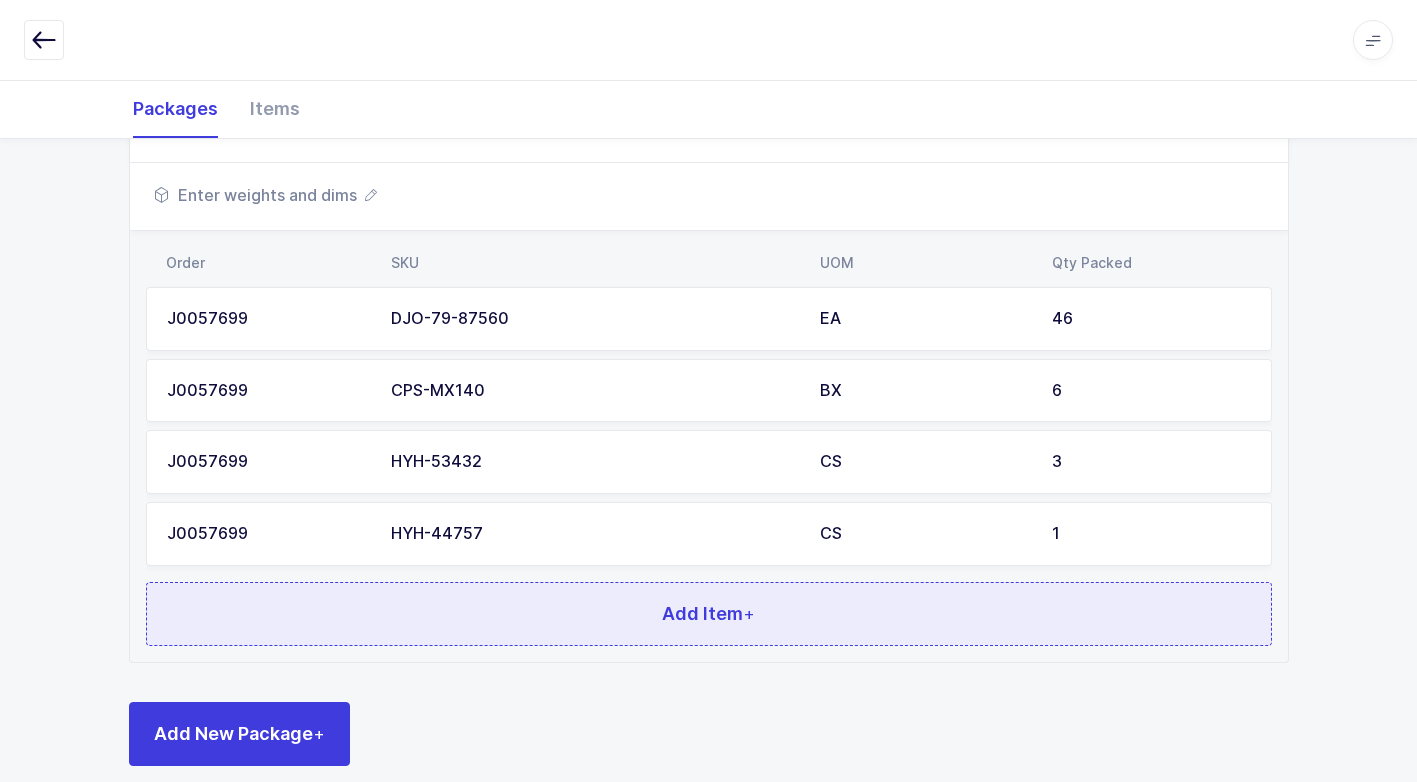 scroll, scrollTop: 800, scrollLeft: 0, axis: vertical 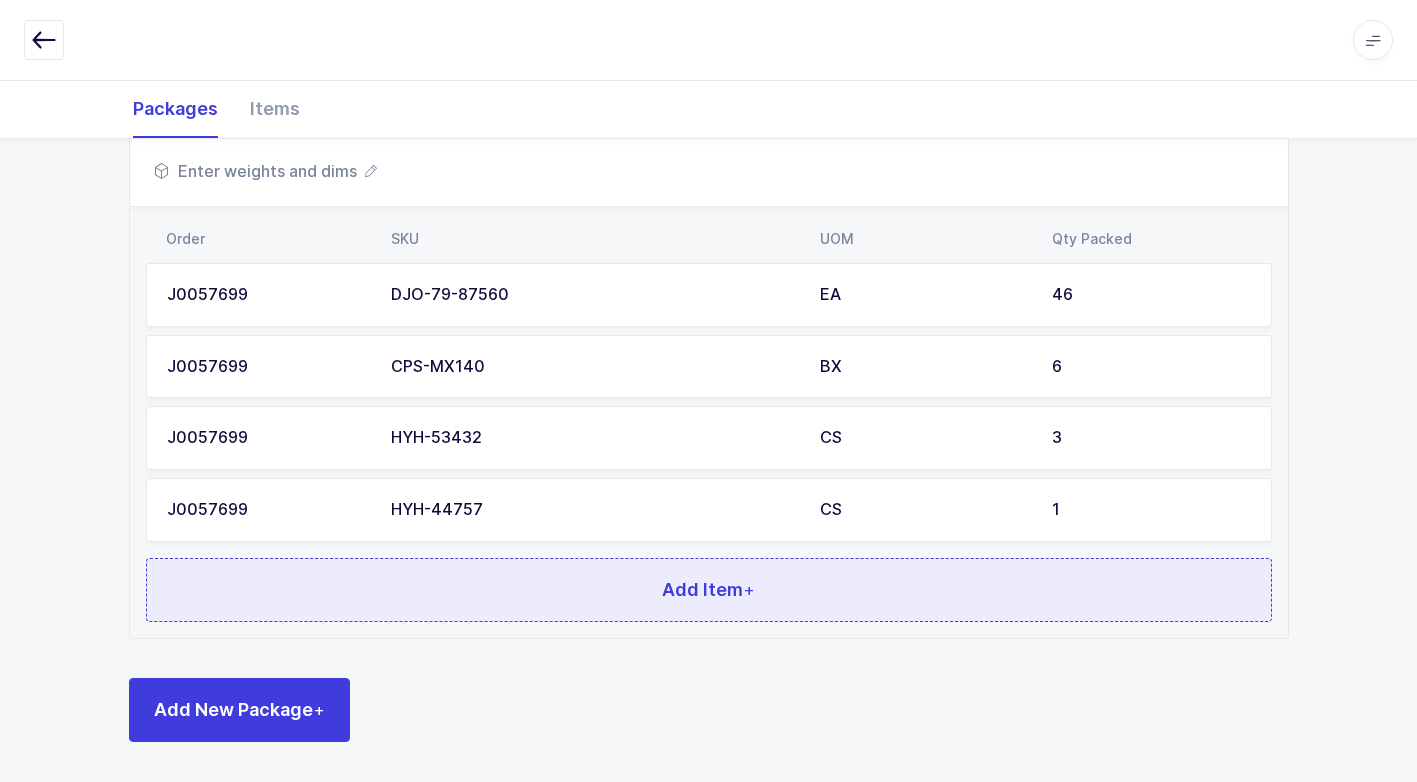 click on "Add Item  +" at bounding box center [709, 590] 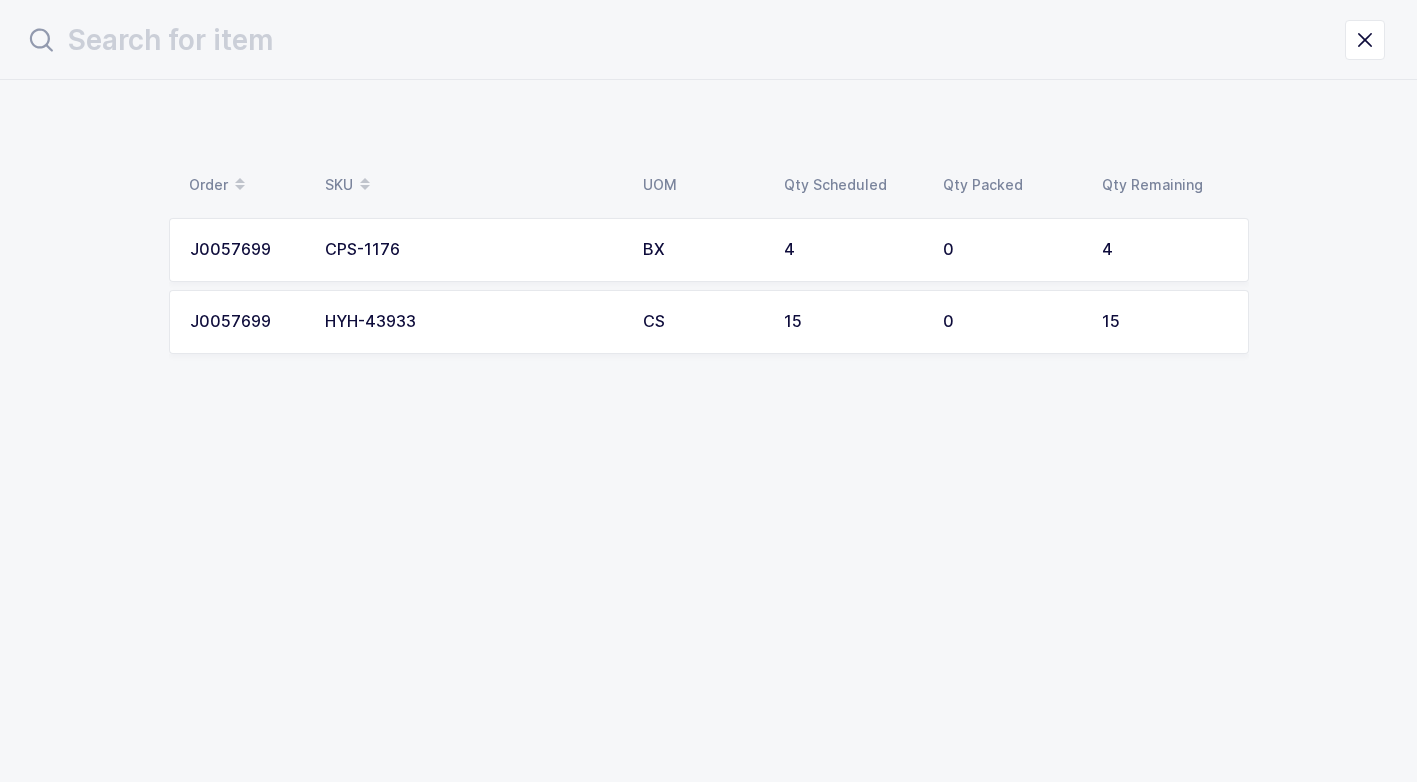 scroll, scrollTop: 0, scrollLeft: 0, axis: both 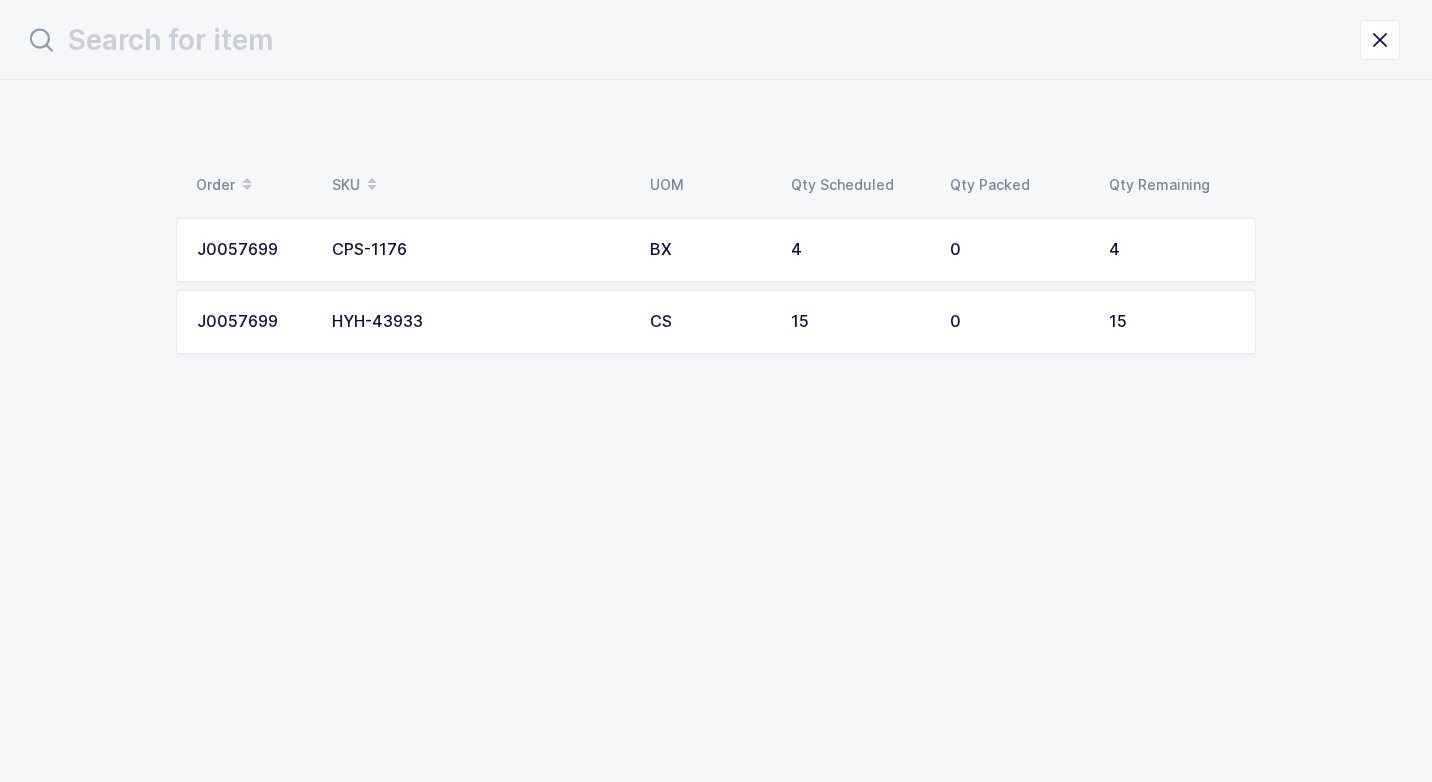 click on "CPS-1176" at bounding box center [479, 250] 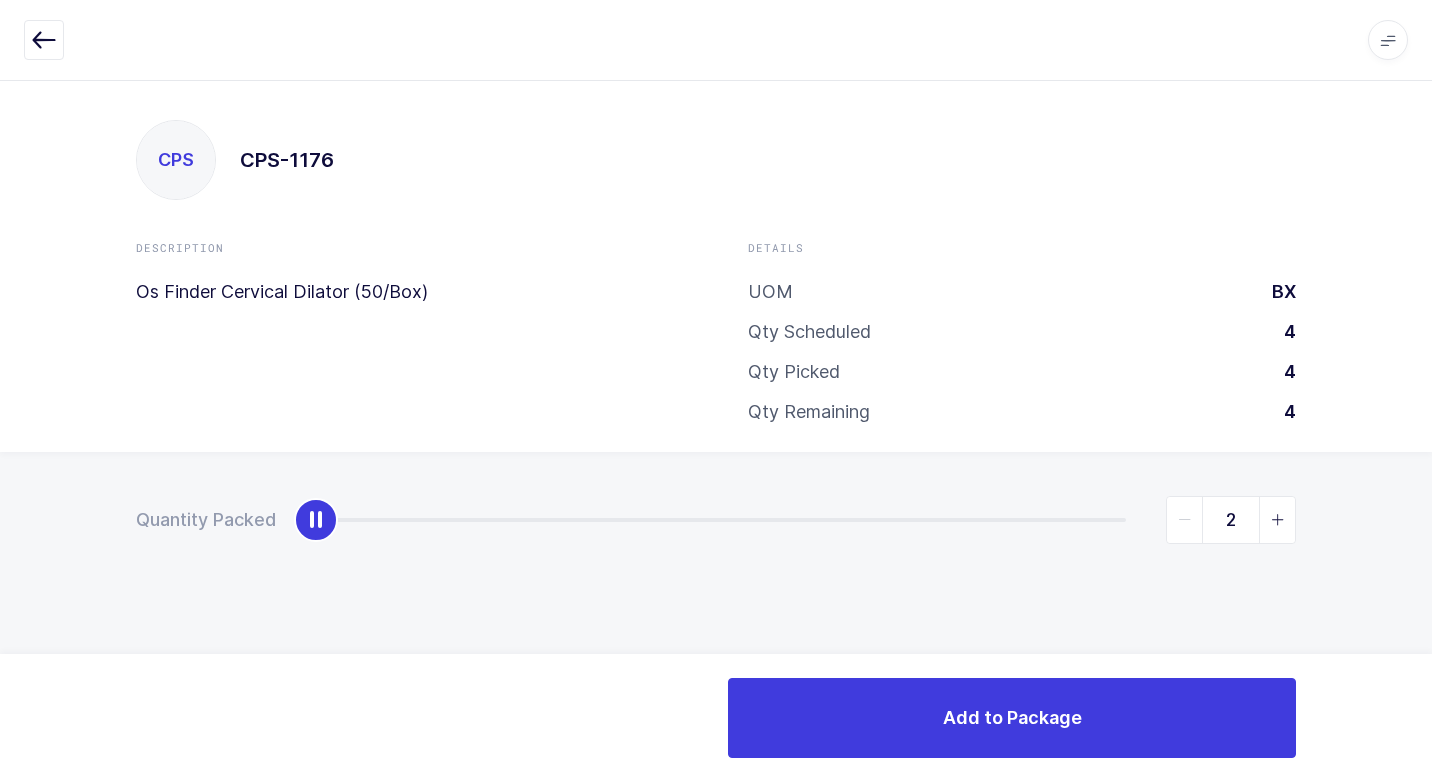 type on "4" 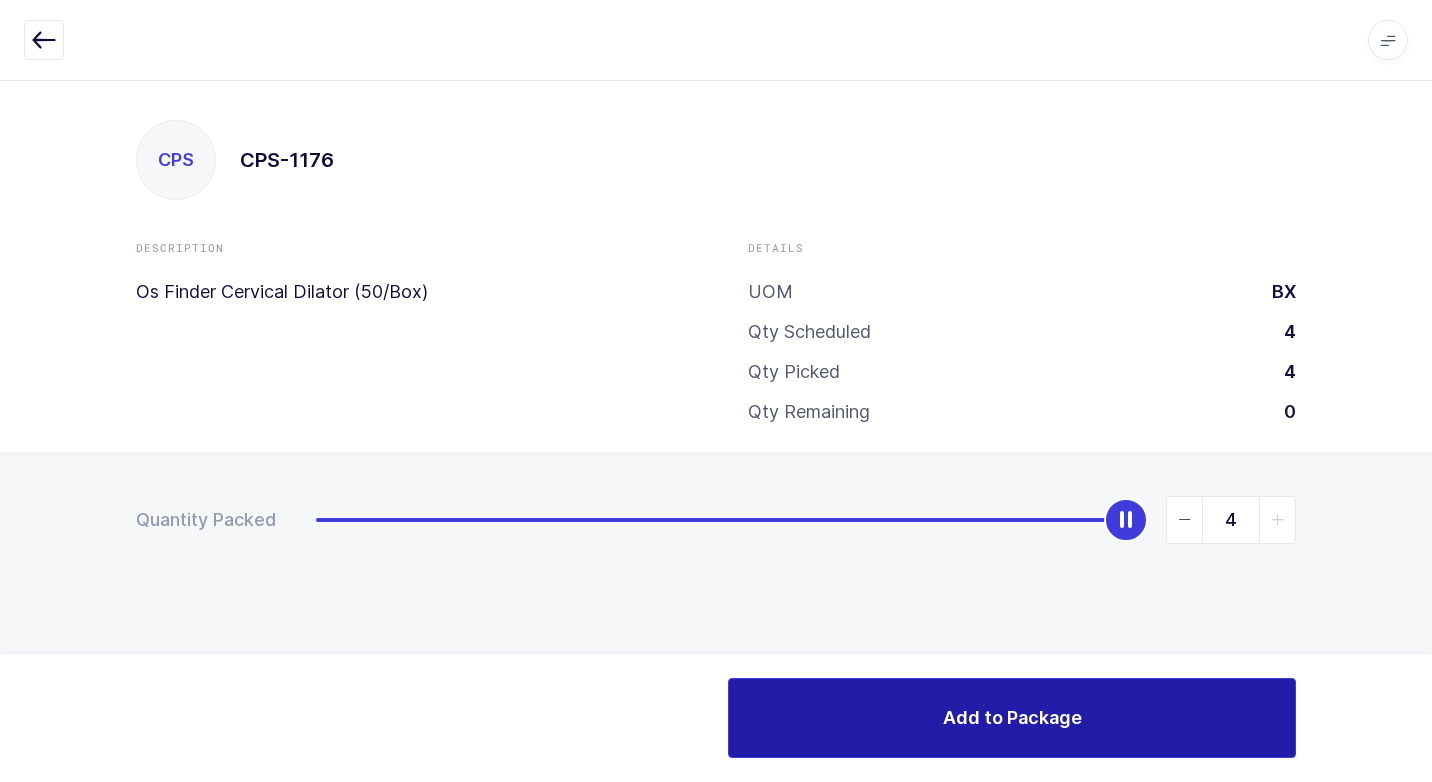 drag, startPoint x: 315, startPoint y: 523, endPoint x: 1174, endPoint y: 694, distance: 875.855 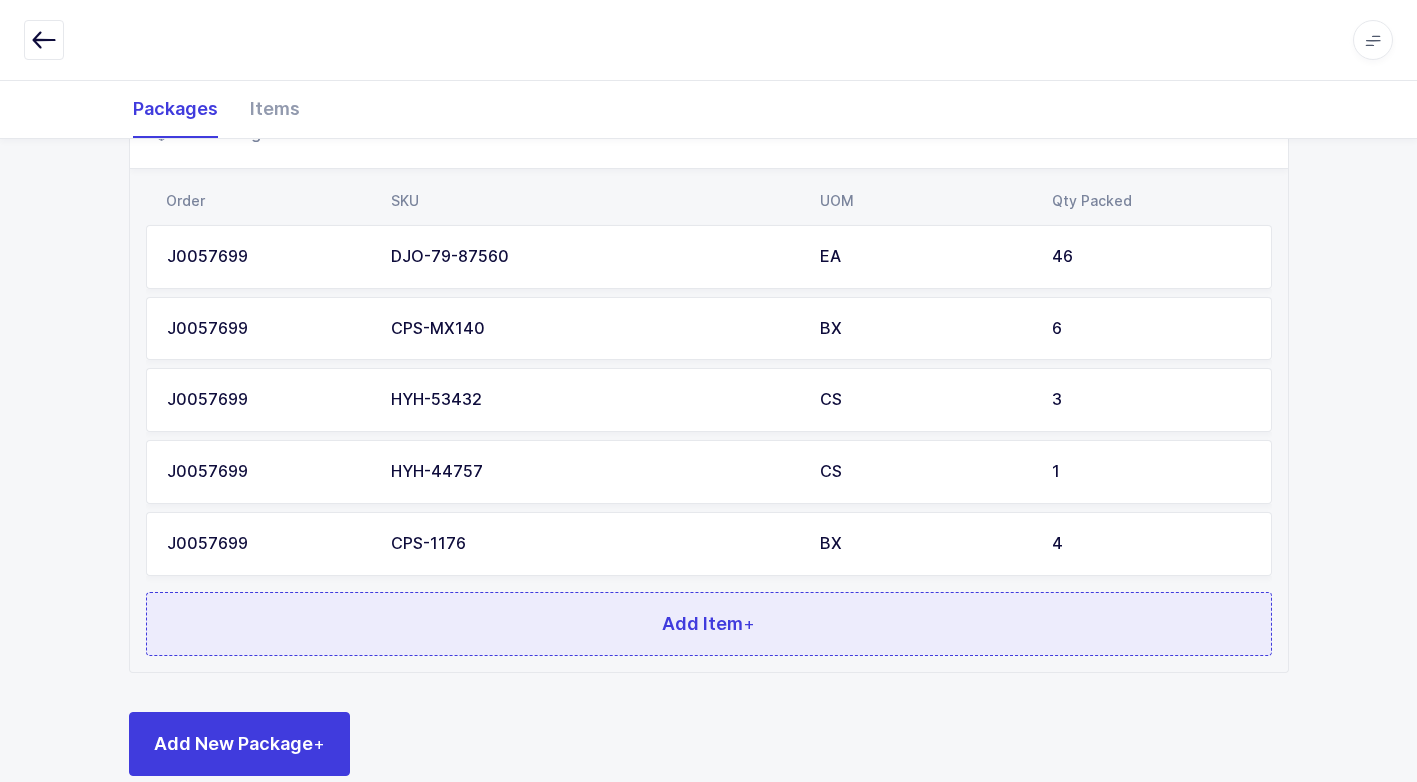 scroll, scrollTop: 872, scrollLeft: 0, axis: vertical 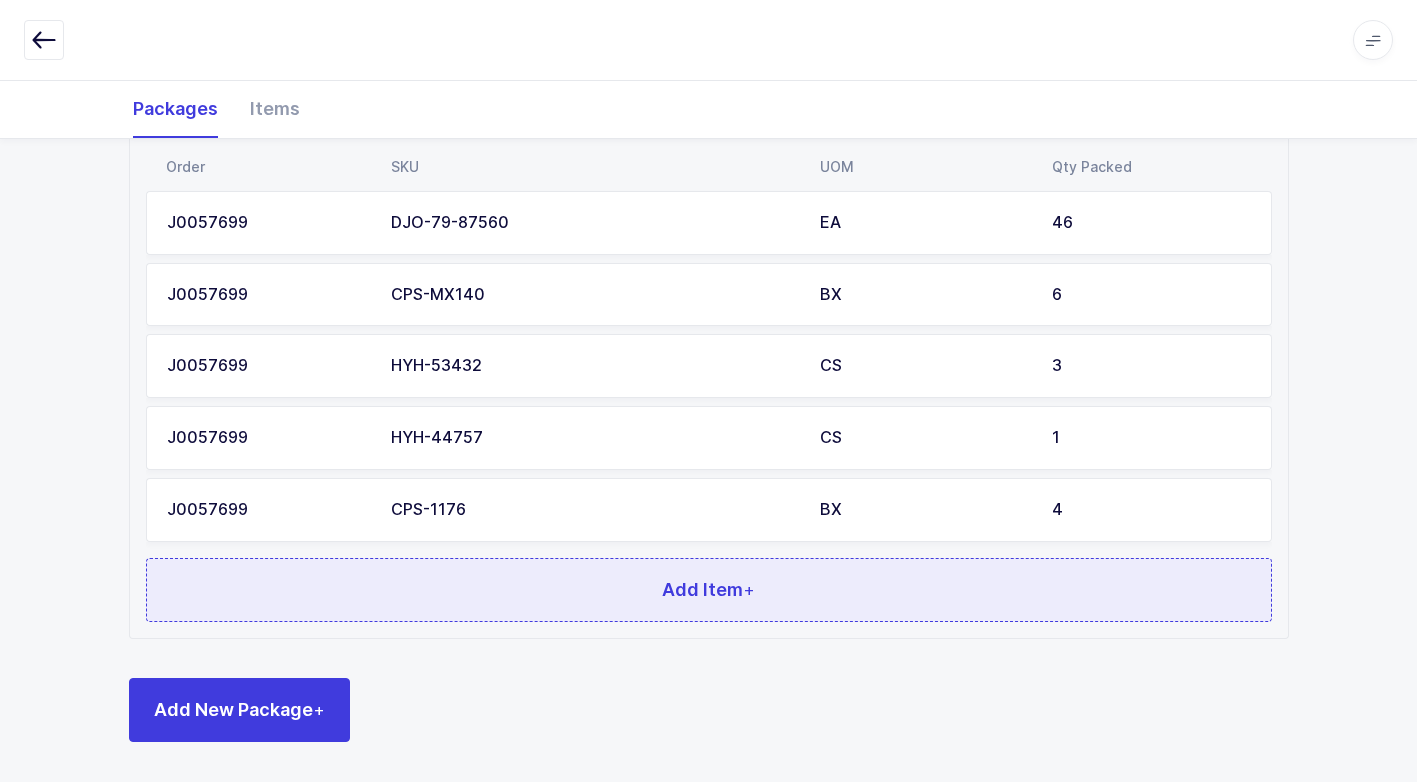 click on "Add Item  +" at bounding box center [709, 590] 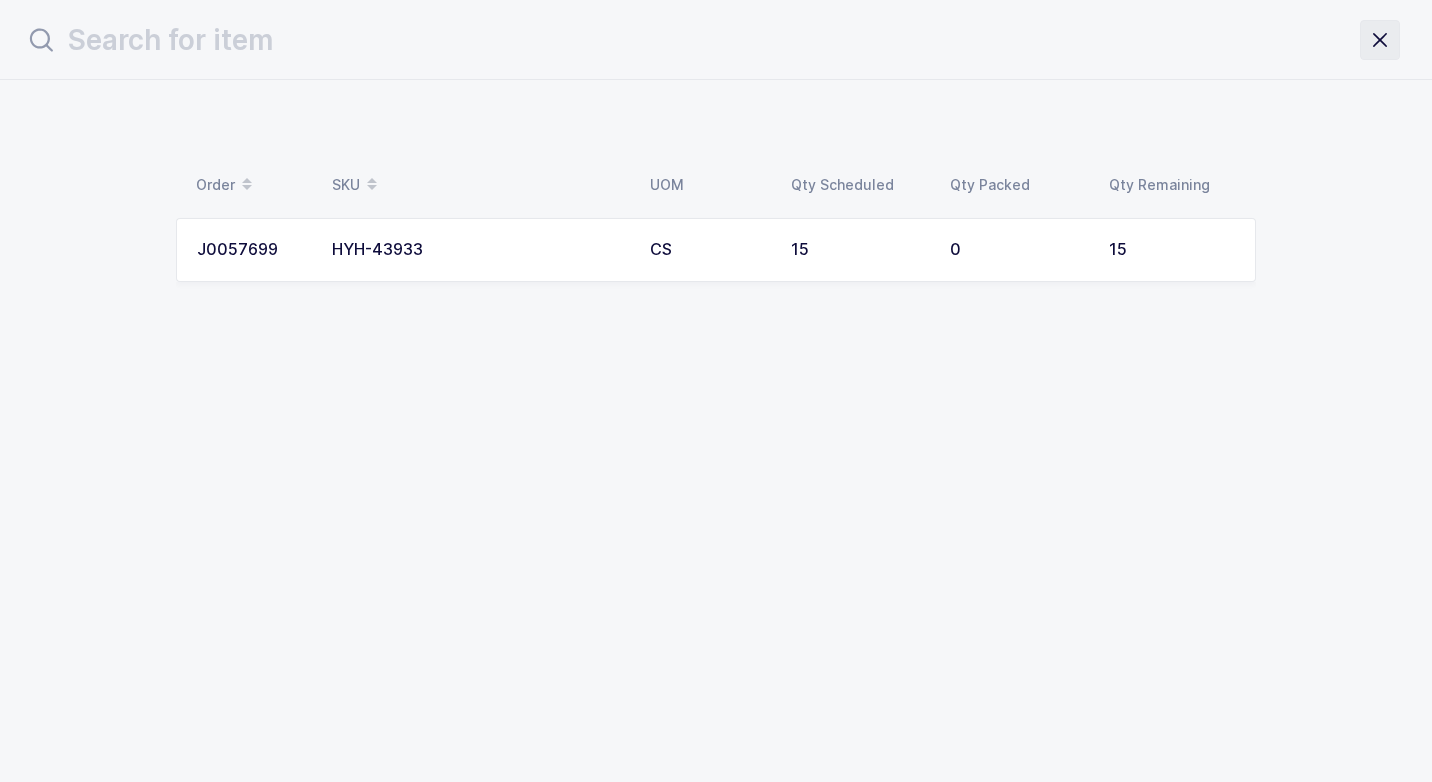 click at bounding box center [1380, 40] 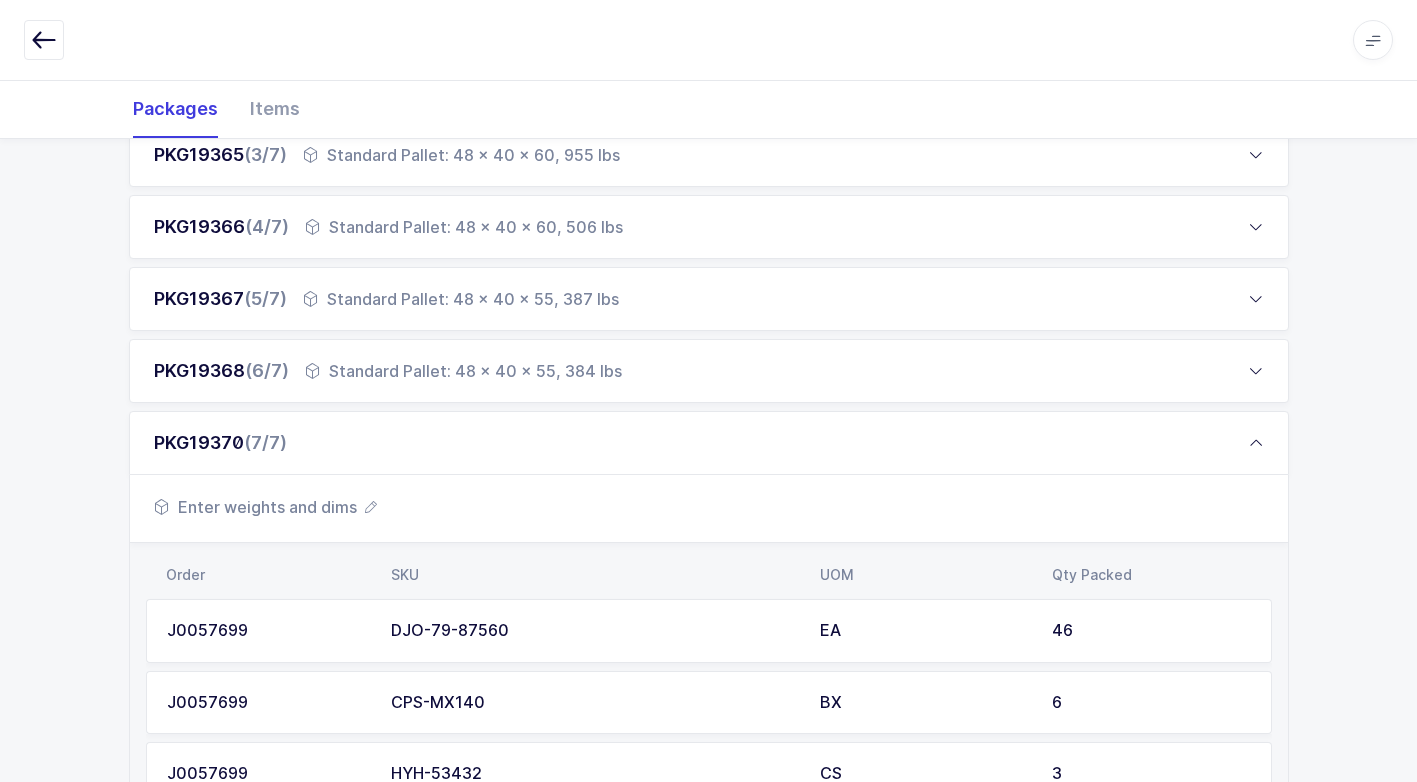 scroll, scrollTop: 200, scrollLeft: 0, axis: vertical 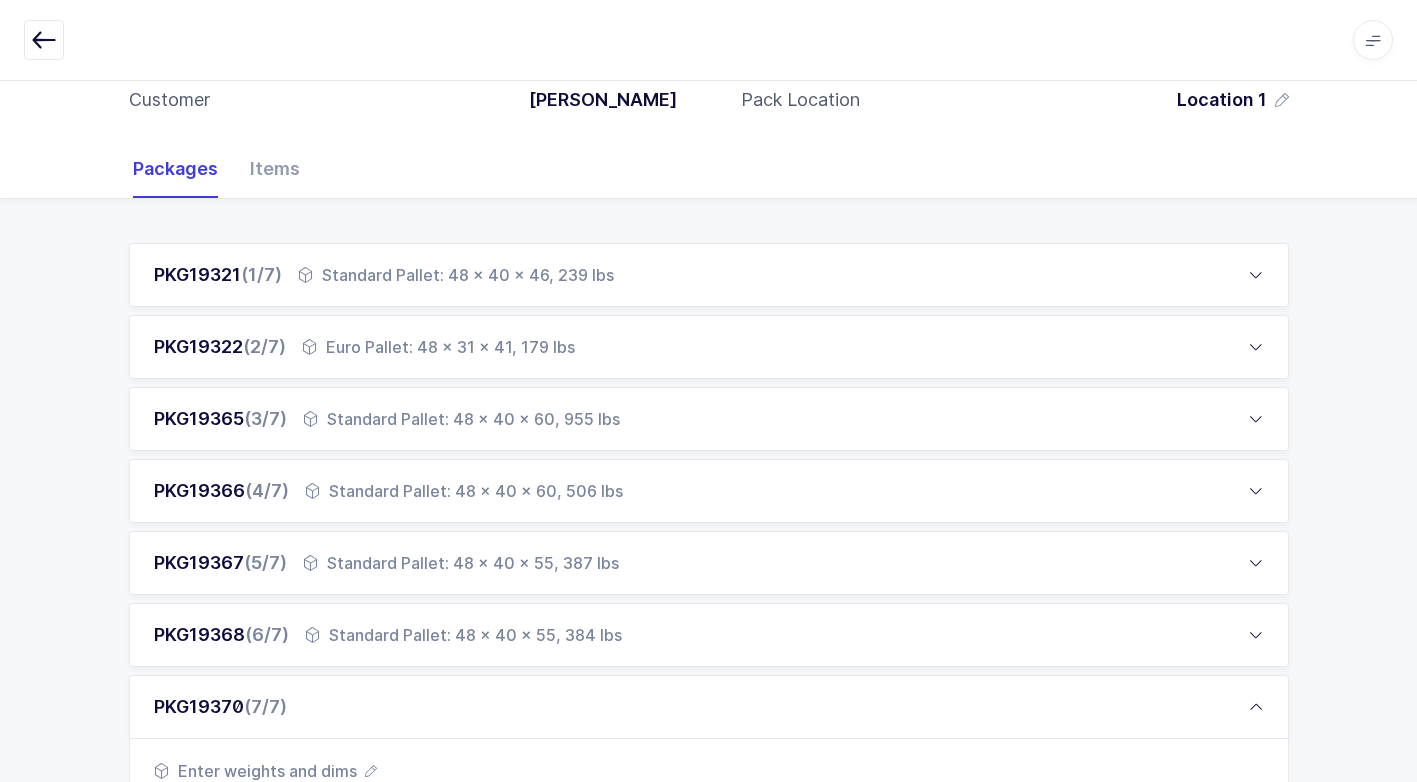 click on "Standard Pallet: 48 x 40 x 60, 955 lbs" at bounding box center [461, 419] 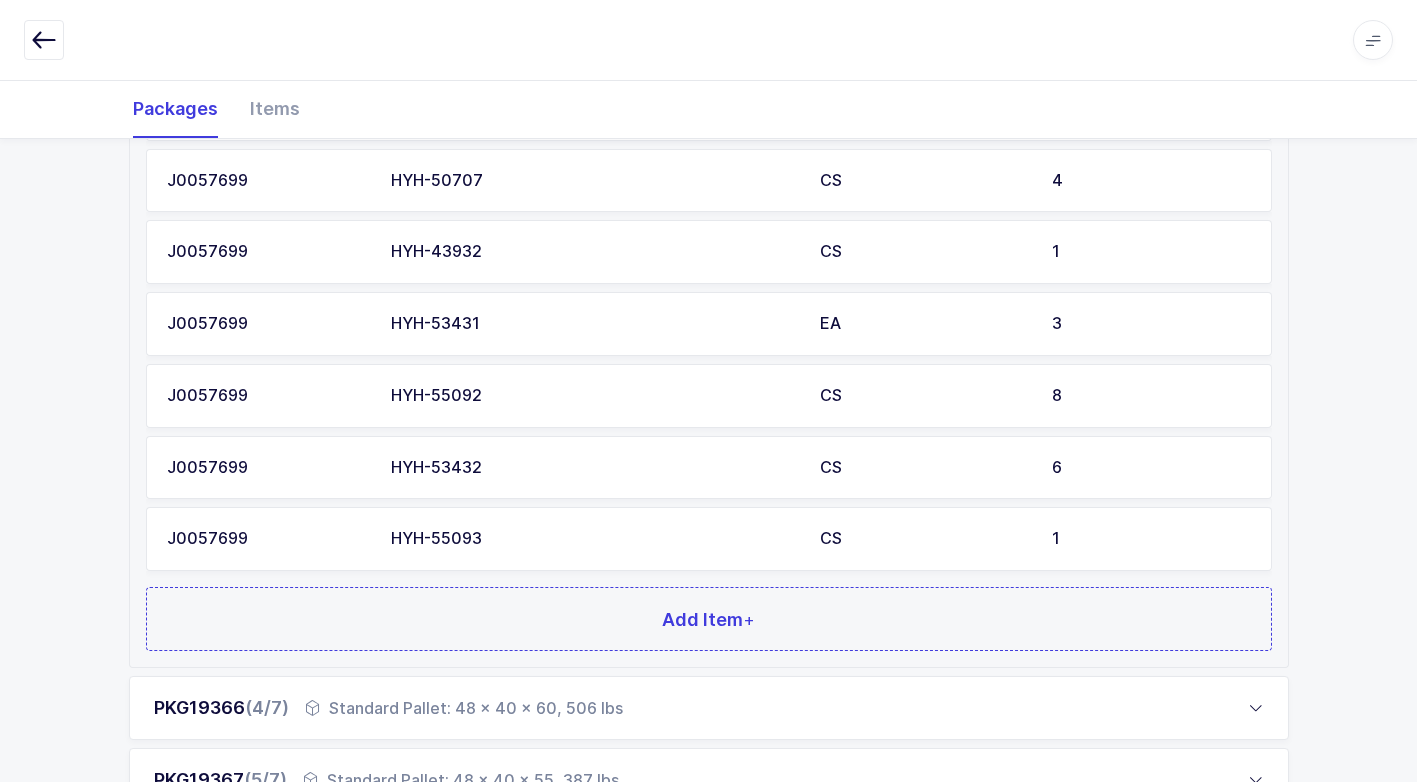 scroll, scrollTop: 700, scrollLeft: 0, axis: vertical 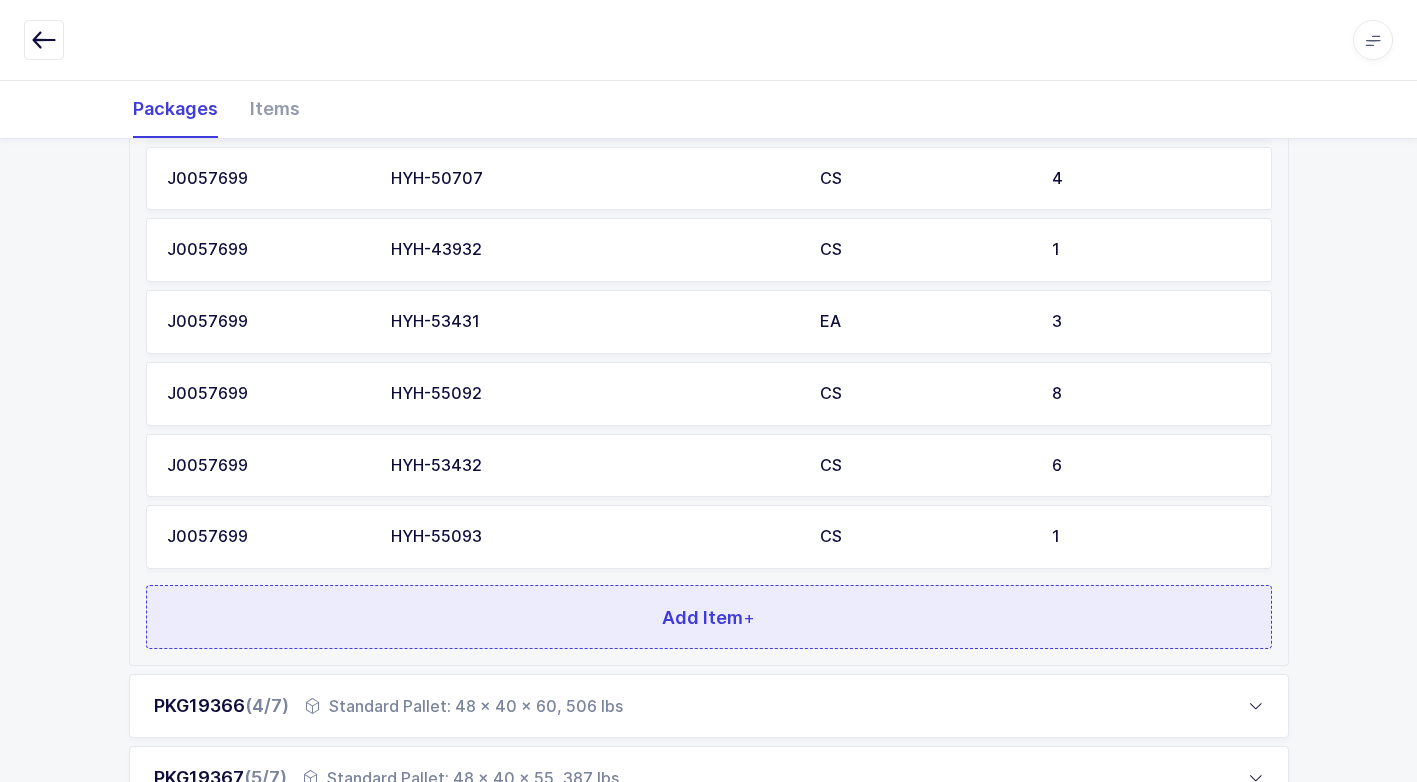 click on "Add Item  +" at bounding box center [709, 617] 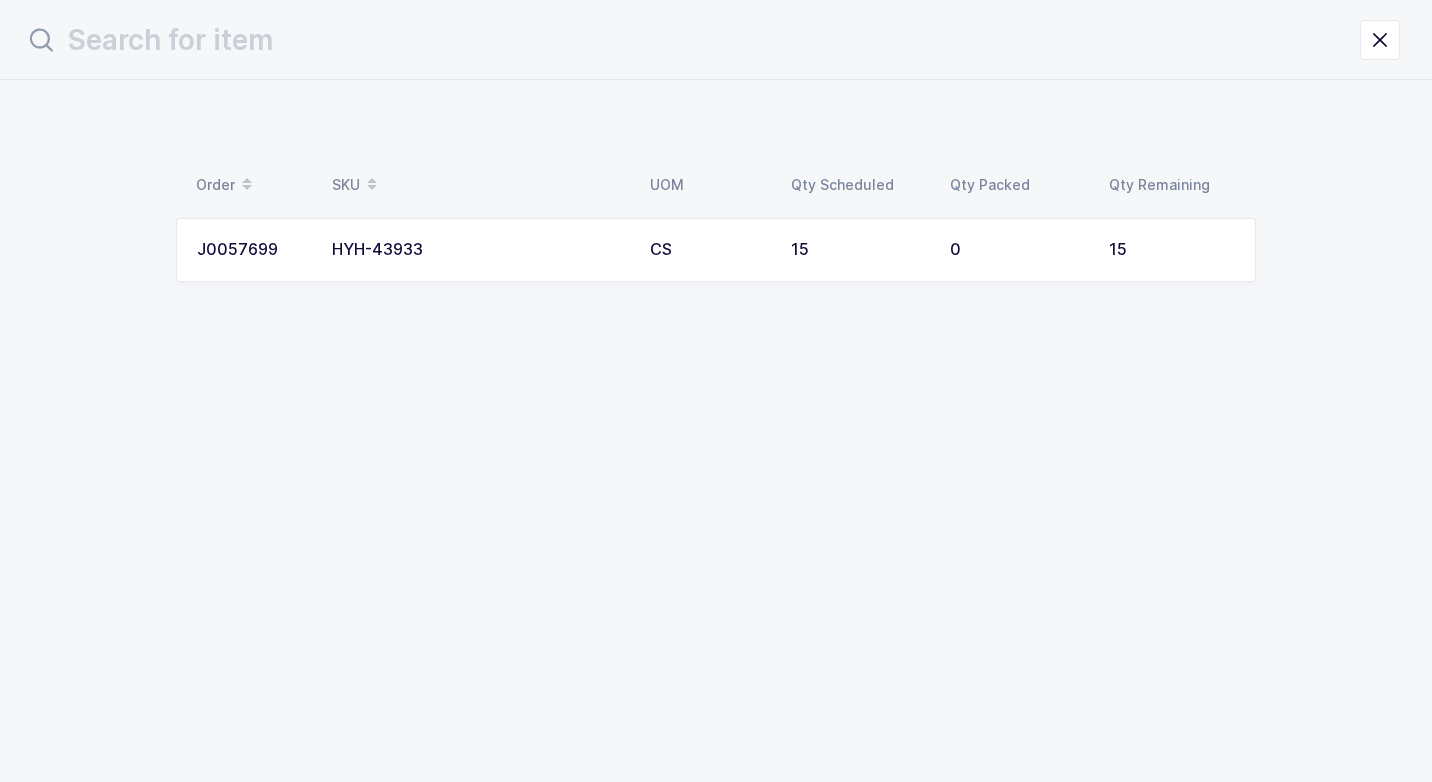 click on "HYH-43933" at bounding box center [479, 250] 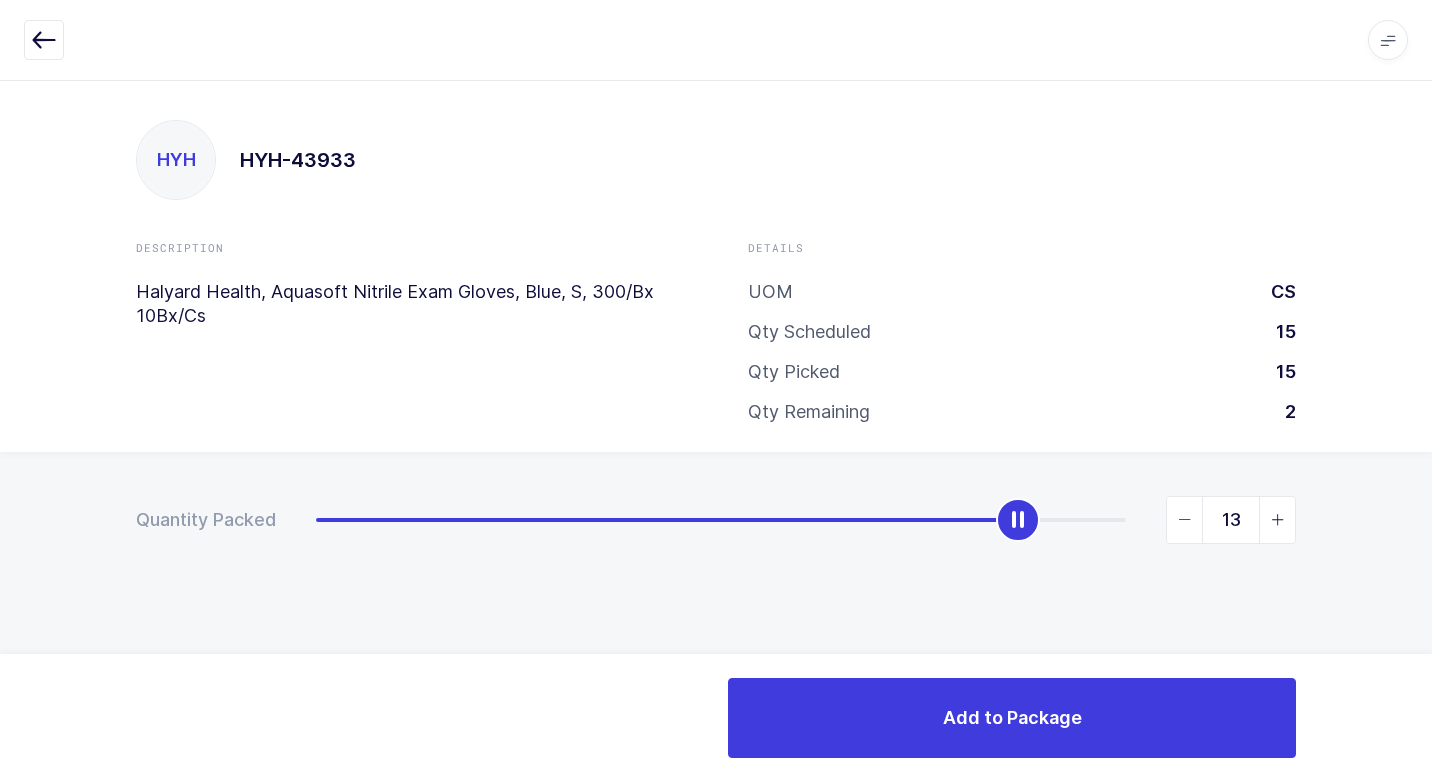 type on "15" 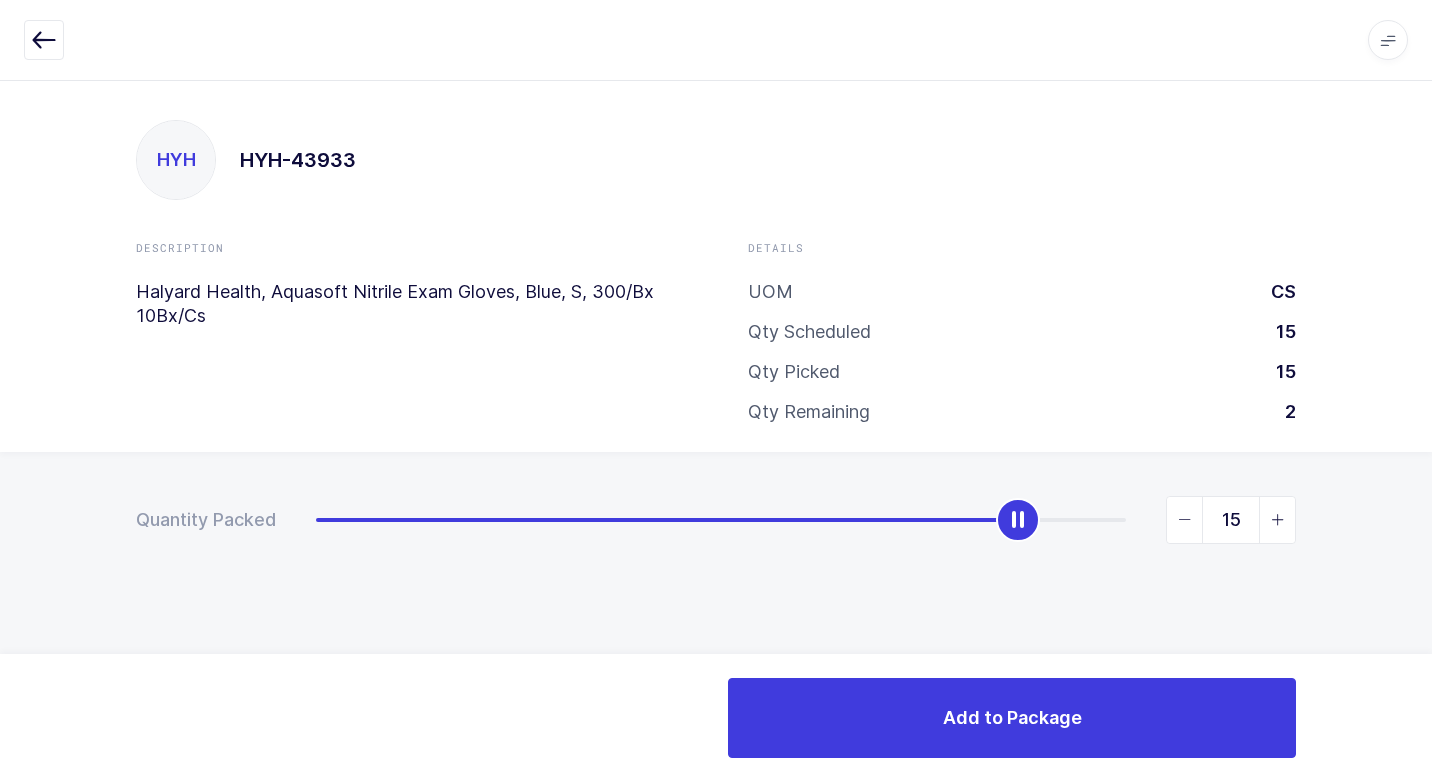 drag, startPoint x: 313, startPoint y: 522, endPoint x: 1423, endPoint y: 613, distance: 1113.7239 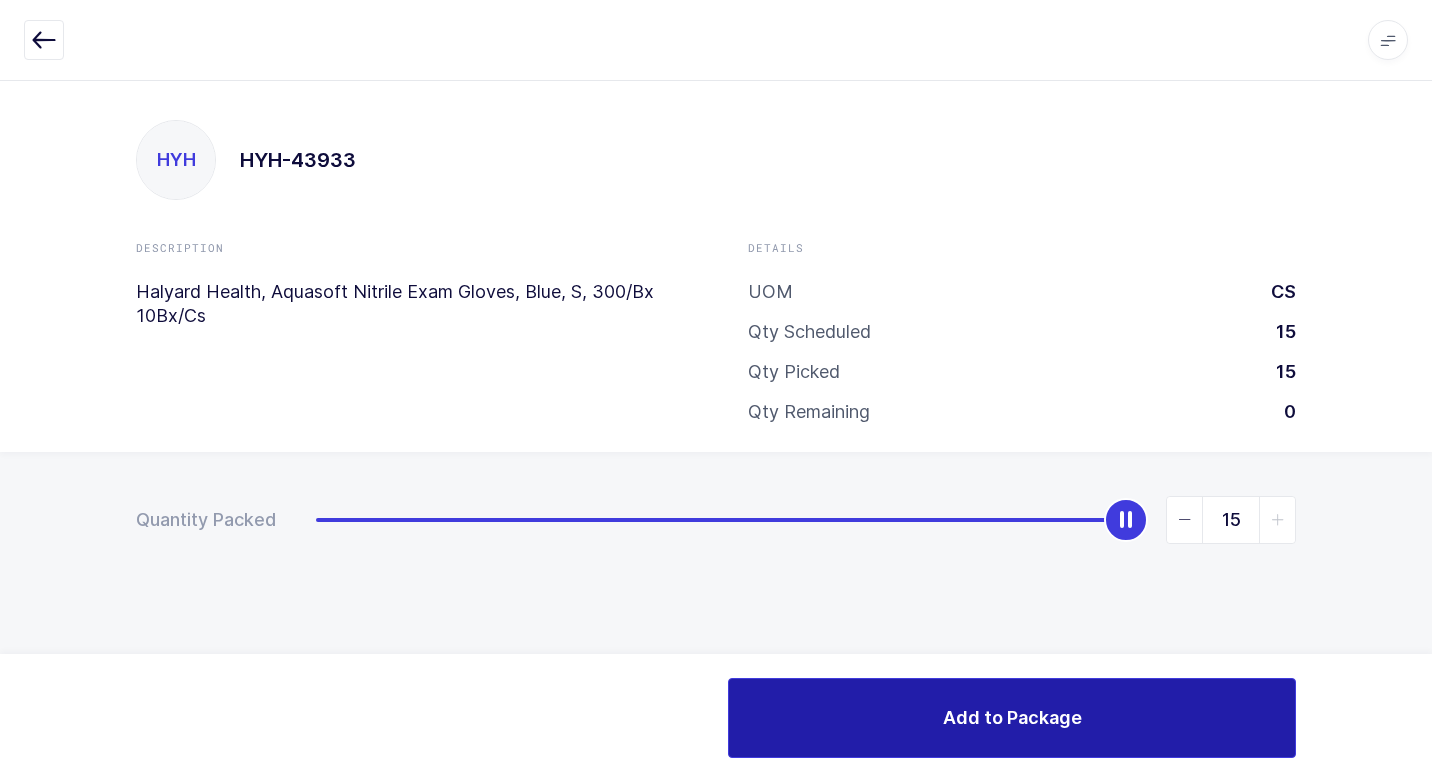 drag, startPoint x: 810, startPoint y: 698, endPoint x: 782, endPoint y: 710, distance: 30.463093 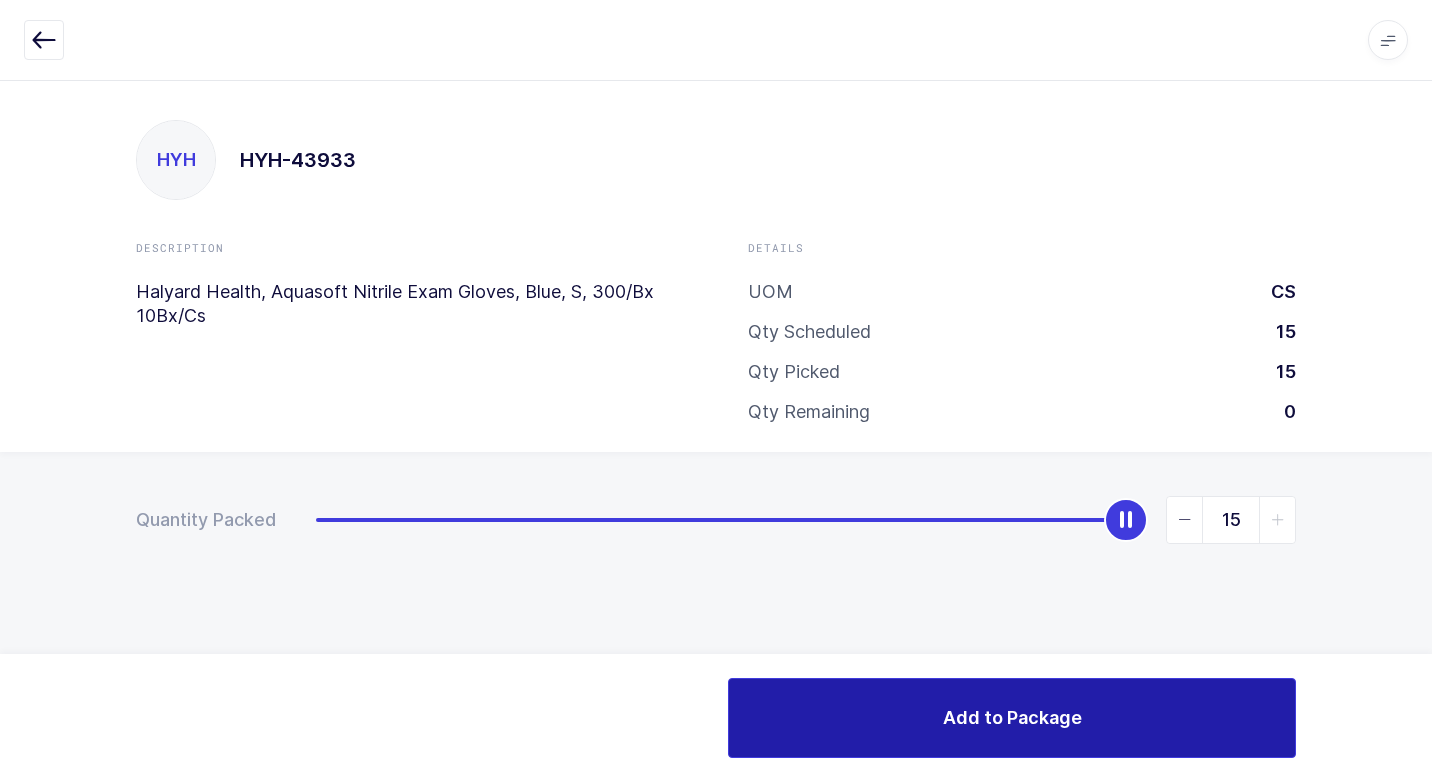 click on "Add to Package" at bounding box center [1012, 718] 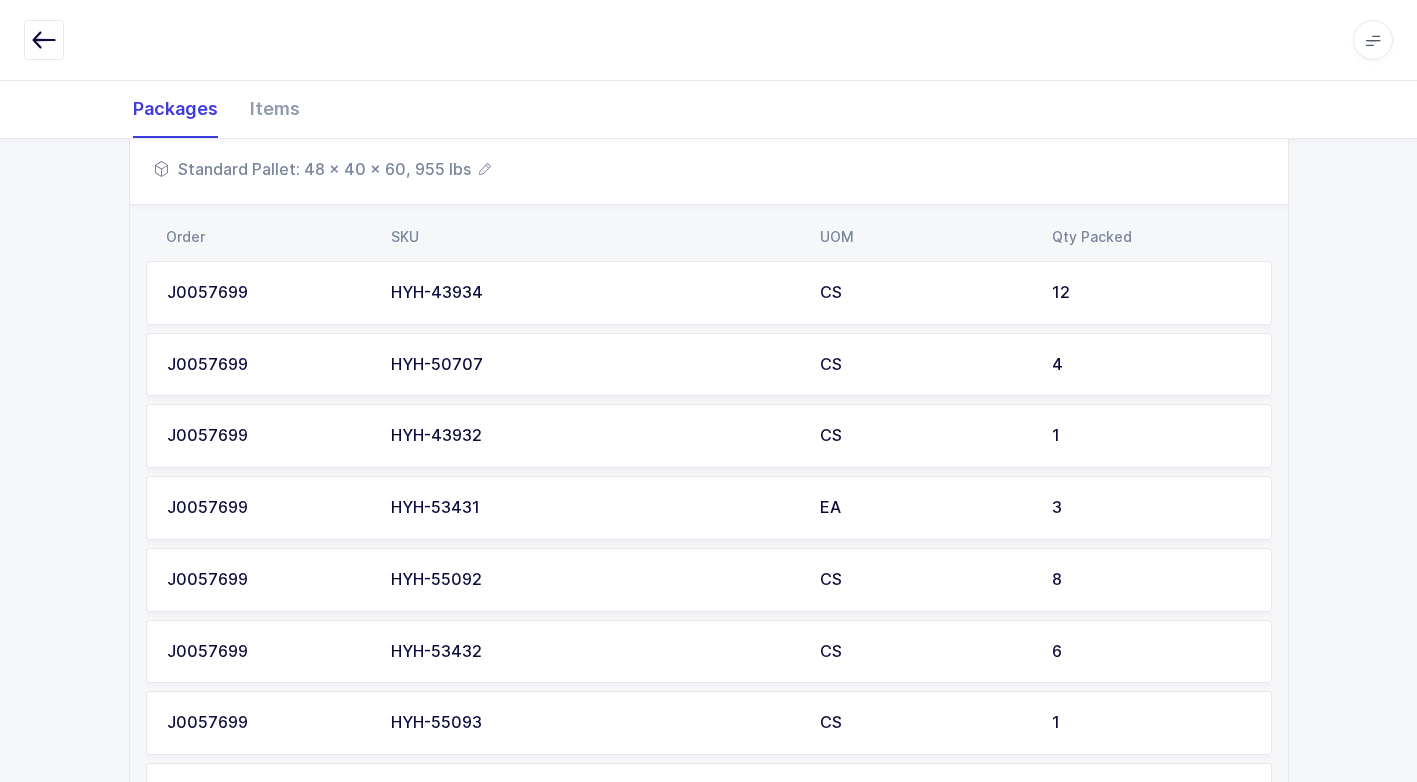 scroll, scrollTop: 959, scrollLeft: 0, axis: vertical 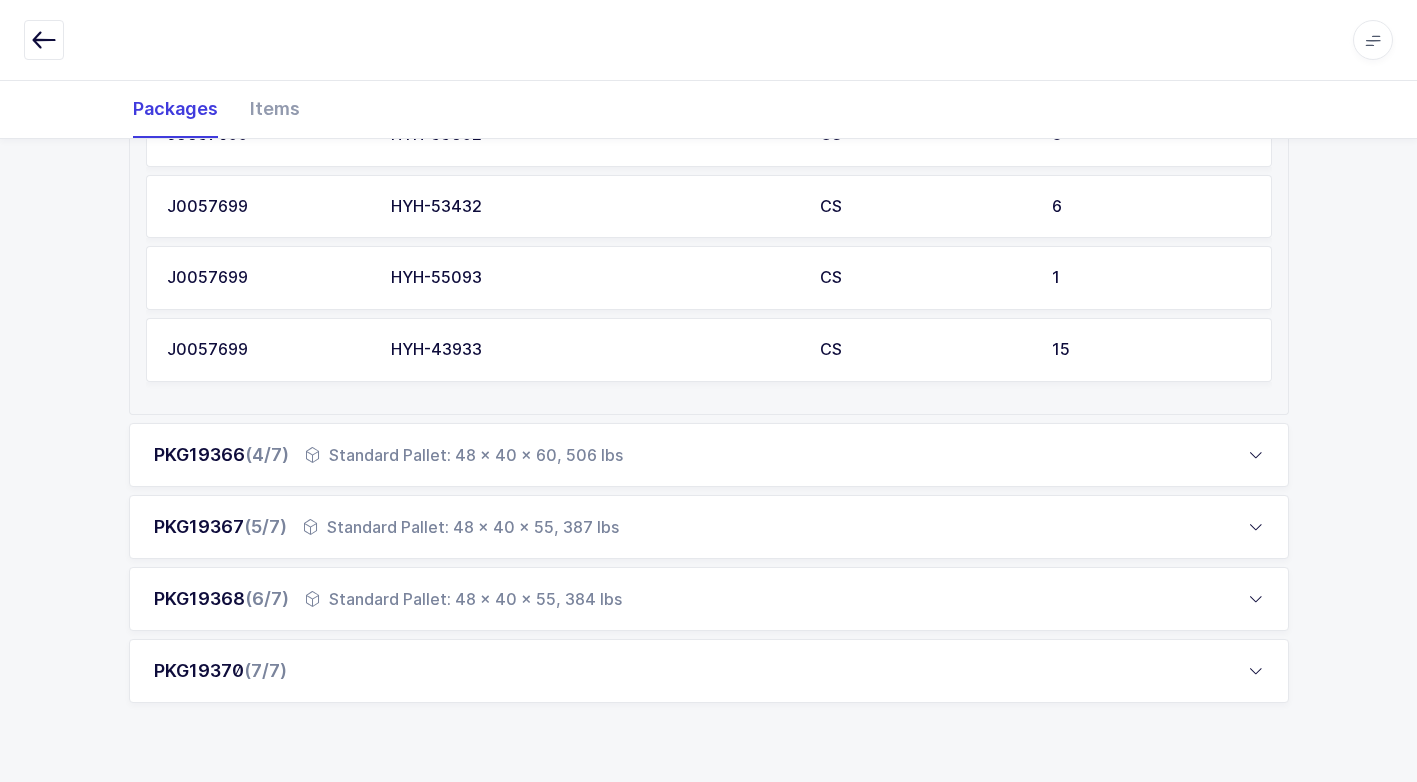 click on "PKG19370
(7/7)" at bounding box center [709, 671] 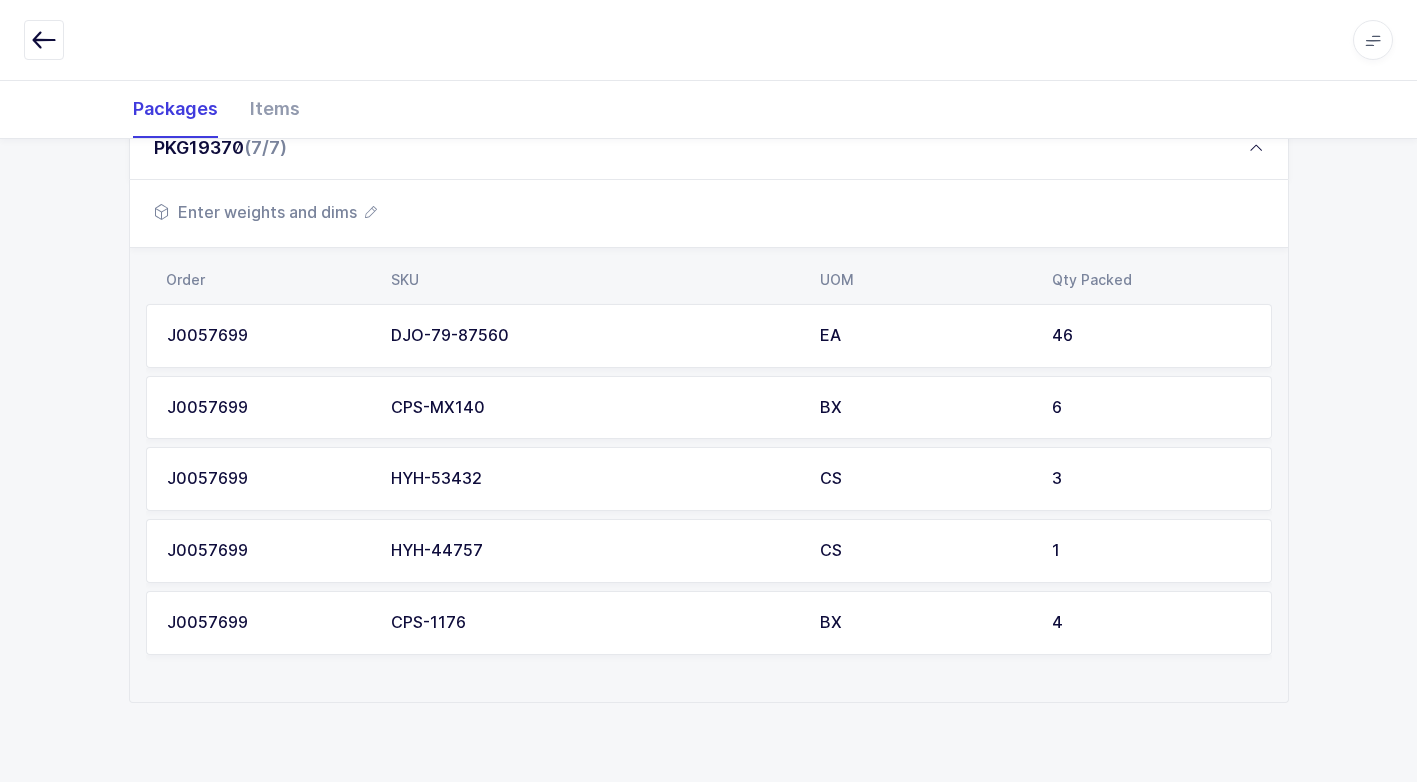 scroll, scrollTop: 676, scrollLeft: 0, axis: vertical 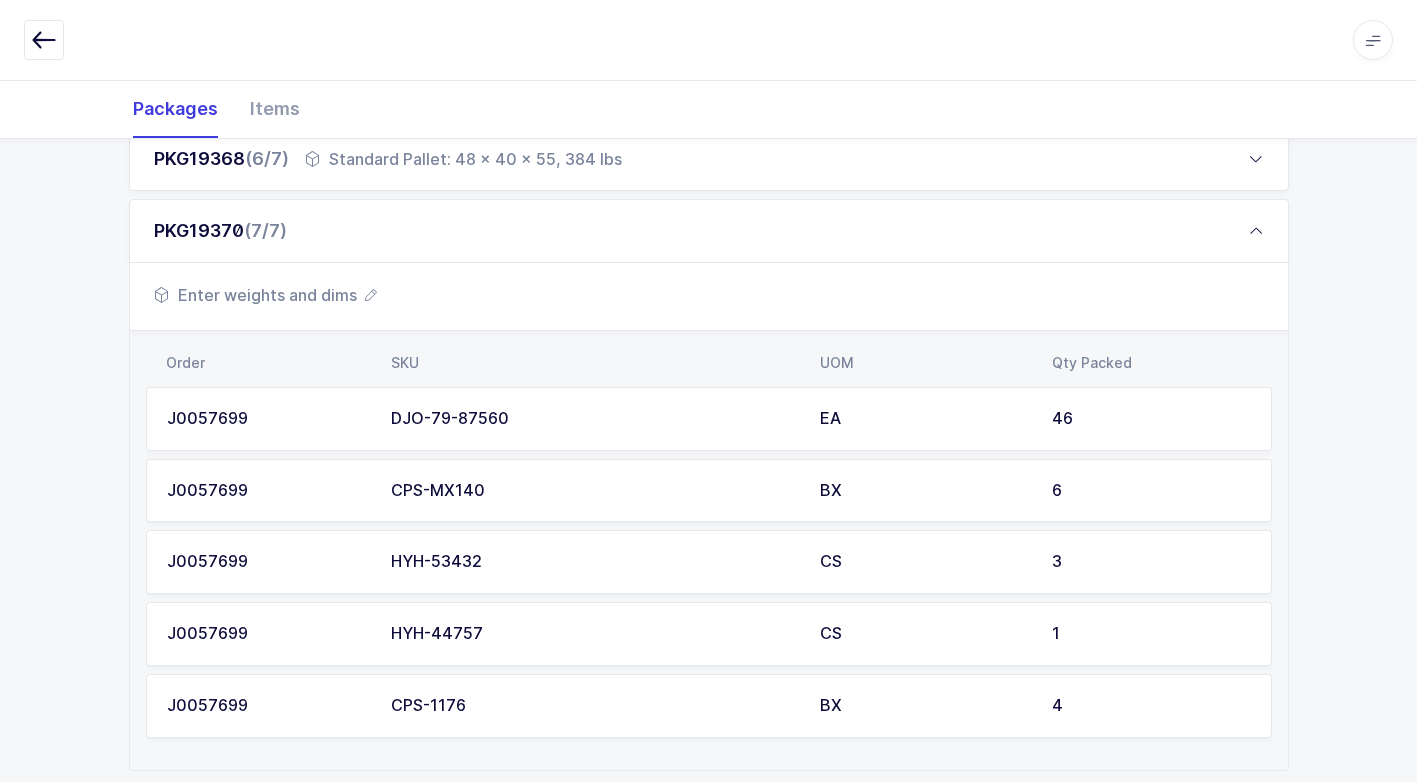click on "Enter weights and dims" at bounding box center (265, 295) 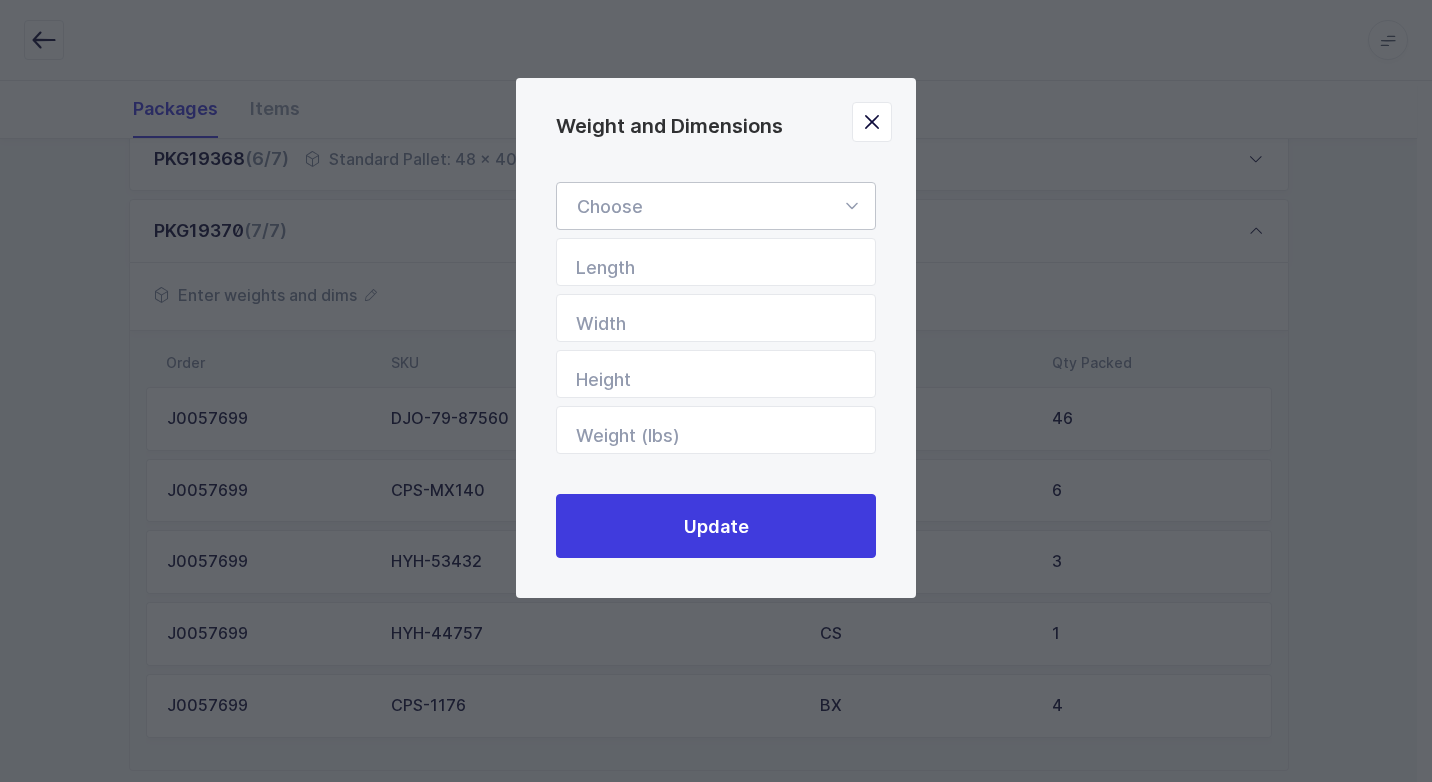 click at bounding box center [851, 206] 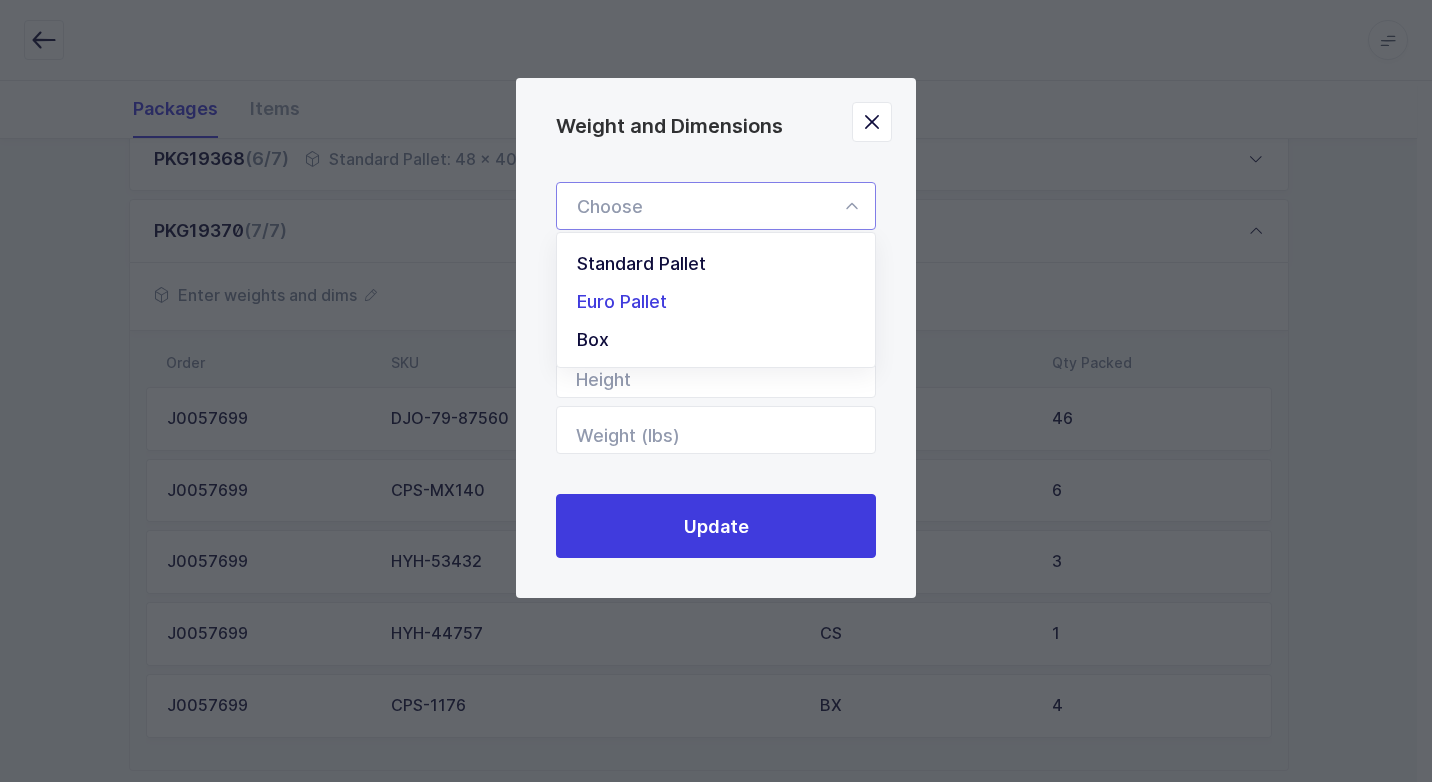 drag, startPoint x: 789, startPoint y: 300, endPoint x: 787, endPoint y: 310, distance: 10.198039 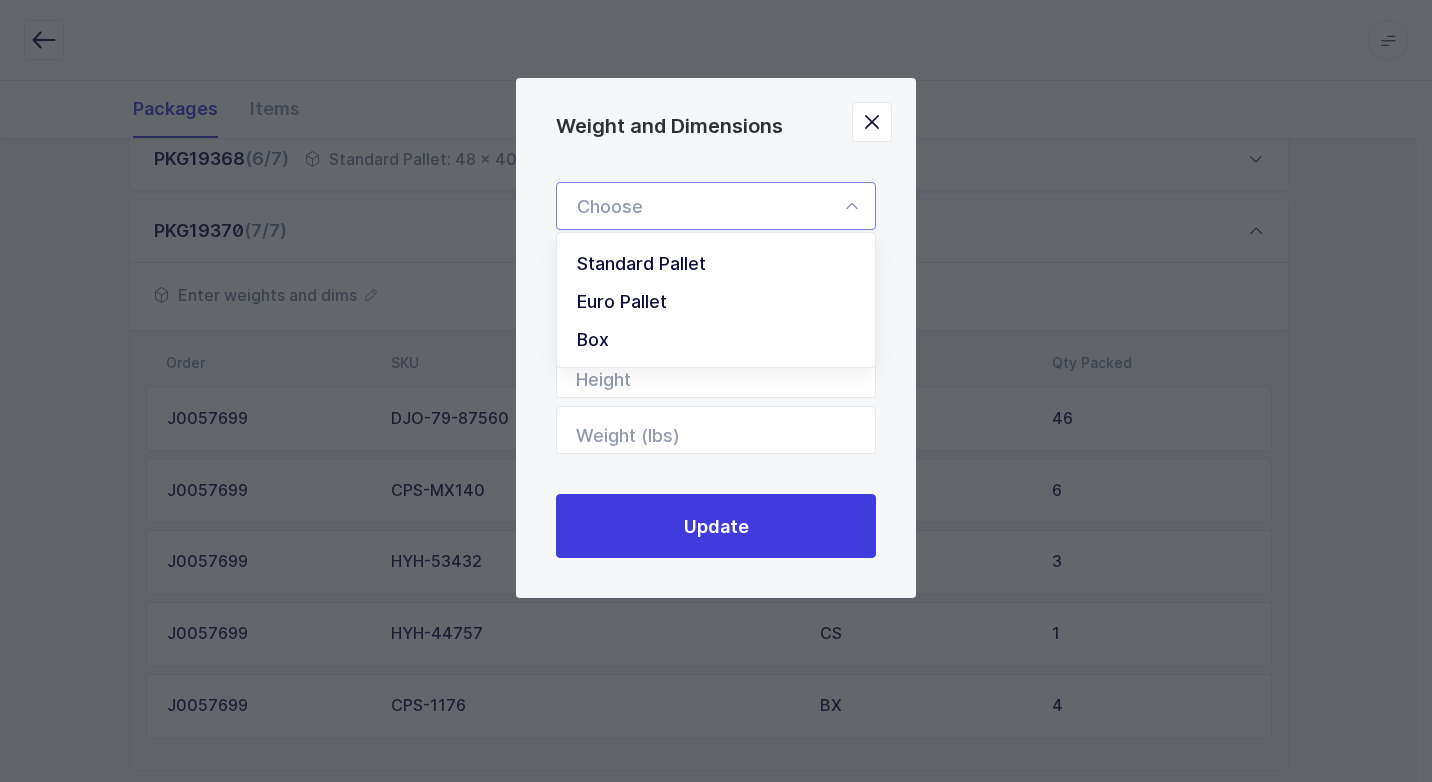 type on "Euro Pallet" 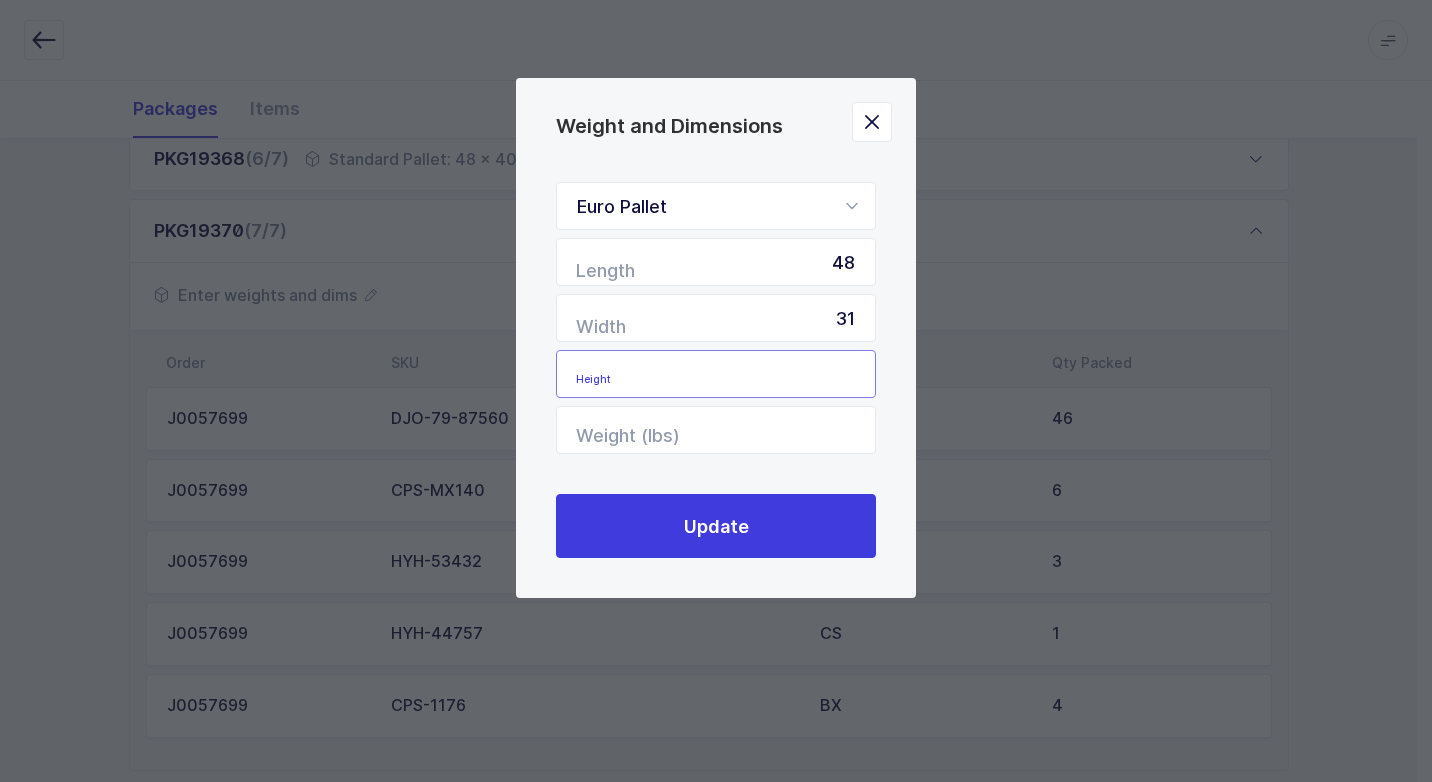 click at bounding box center (716, 374) 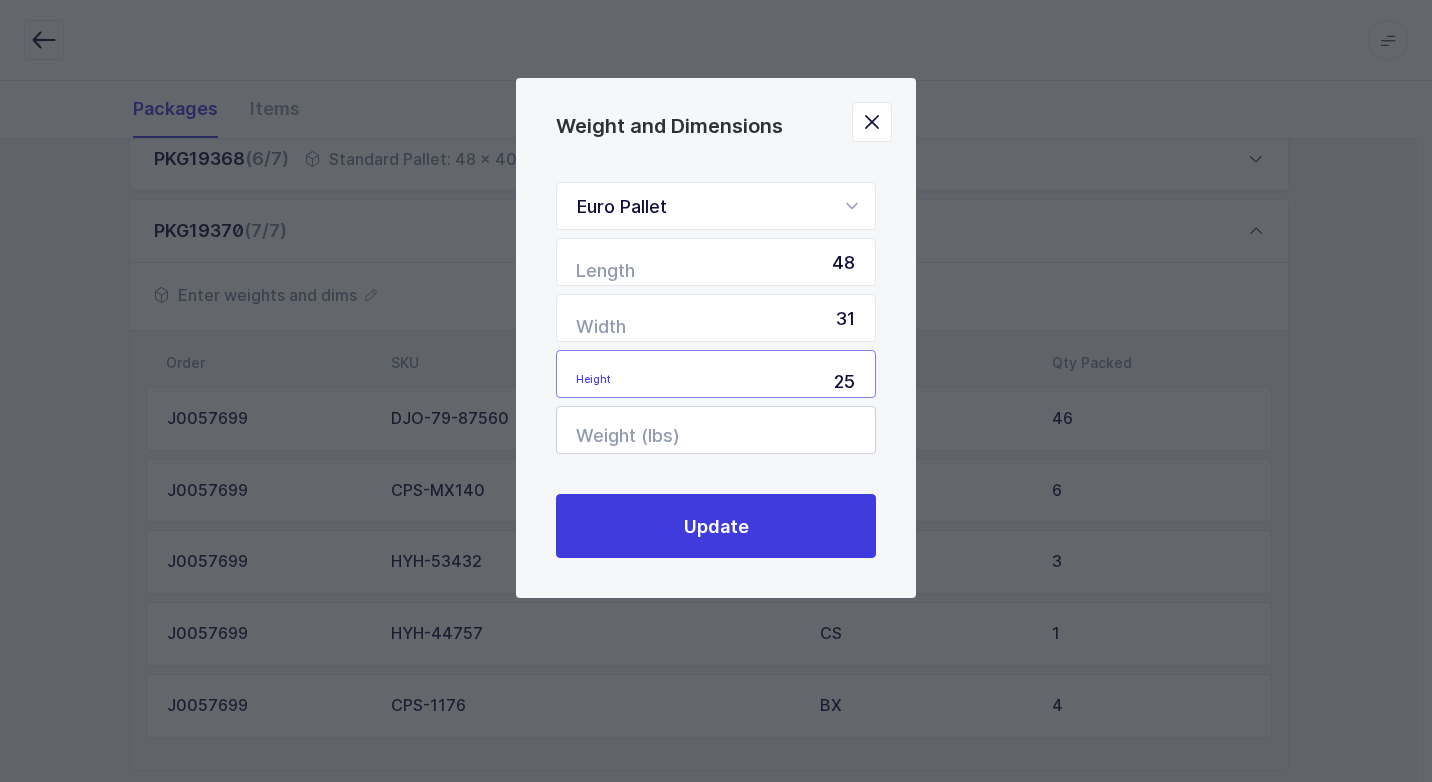 type on "25" 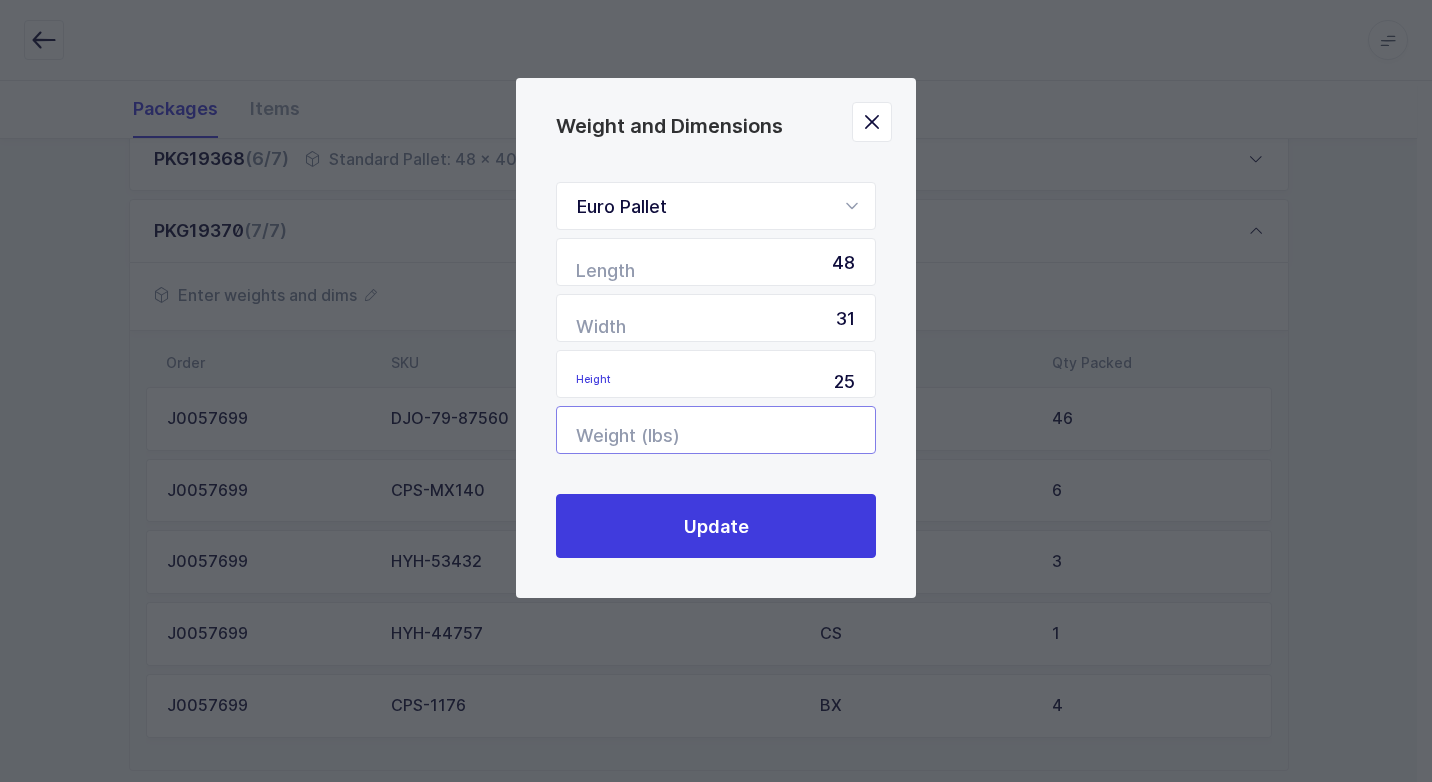 click at bounding box center [716, 430] 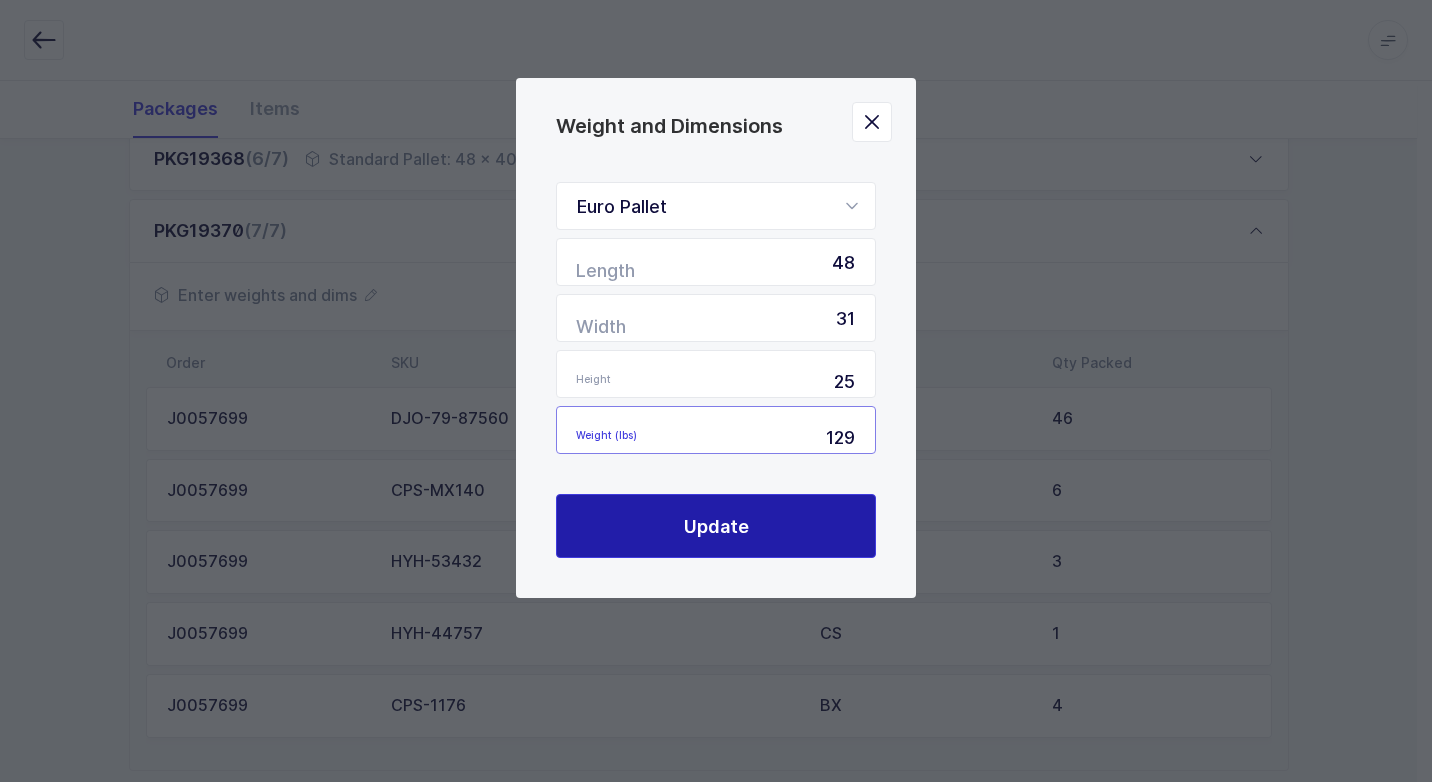 type on "129" 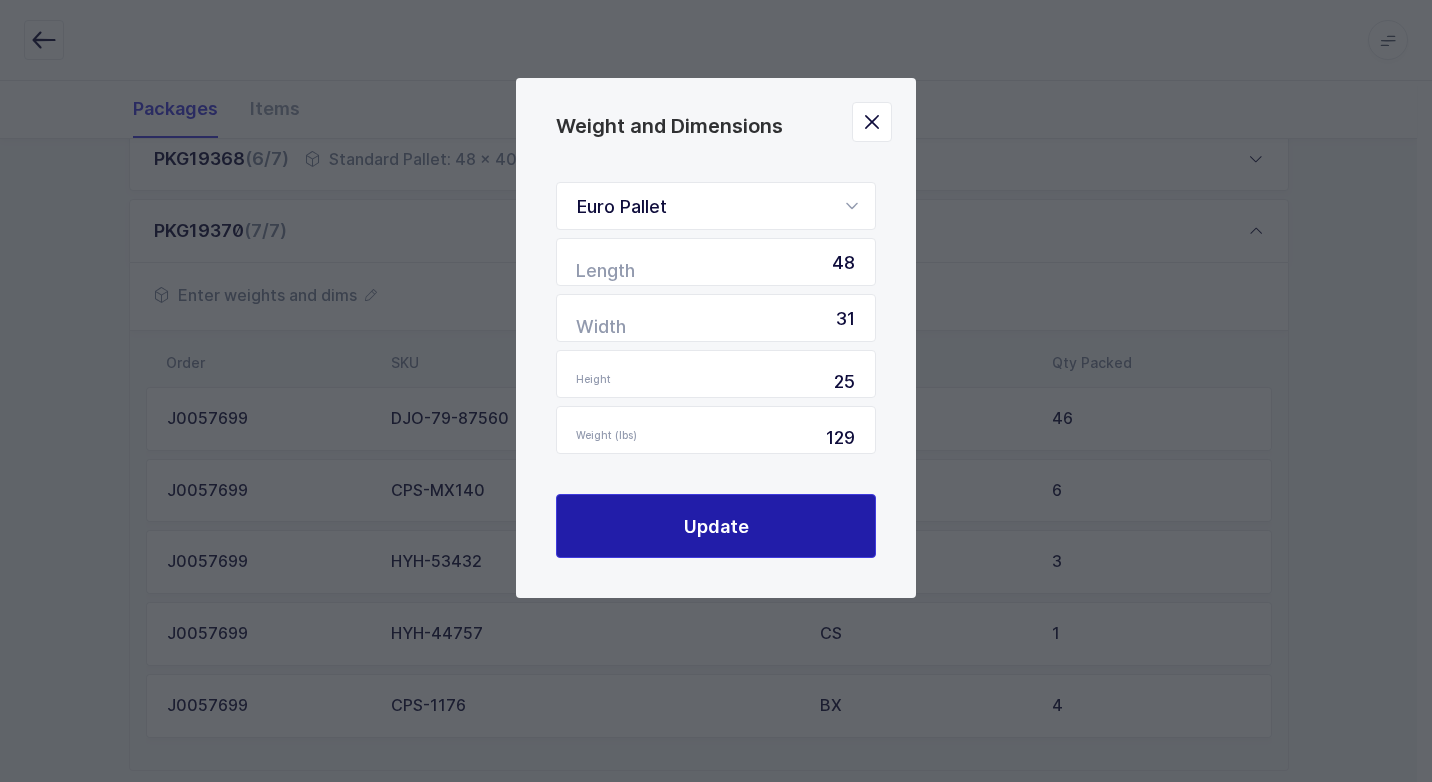 drag, startPoint x: 786, startPoint y: 542, endPoint x: 776, endPoint y: 504, distance: 39.293766 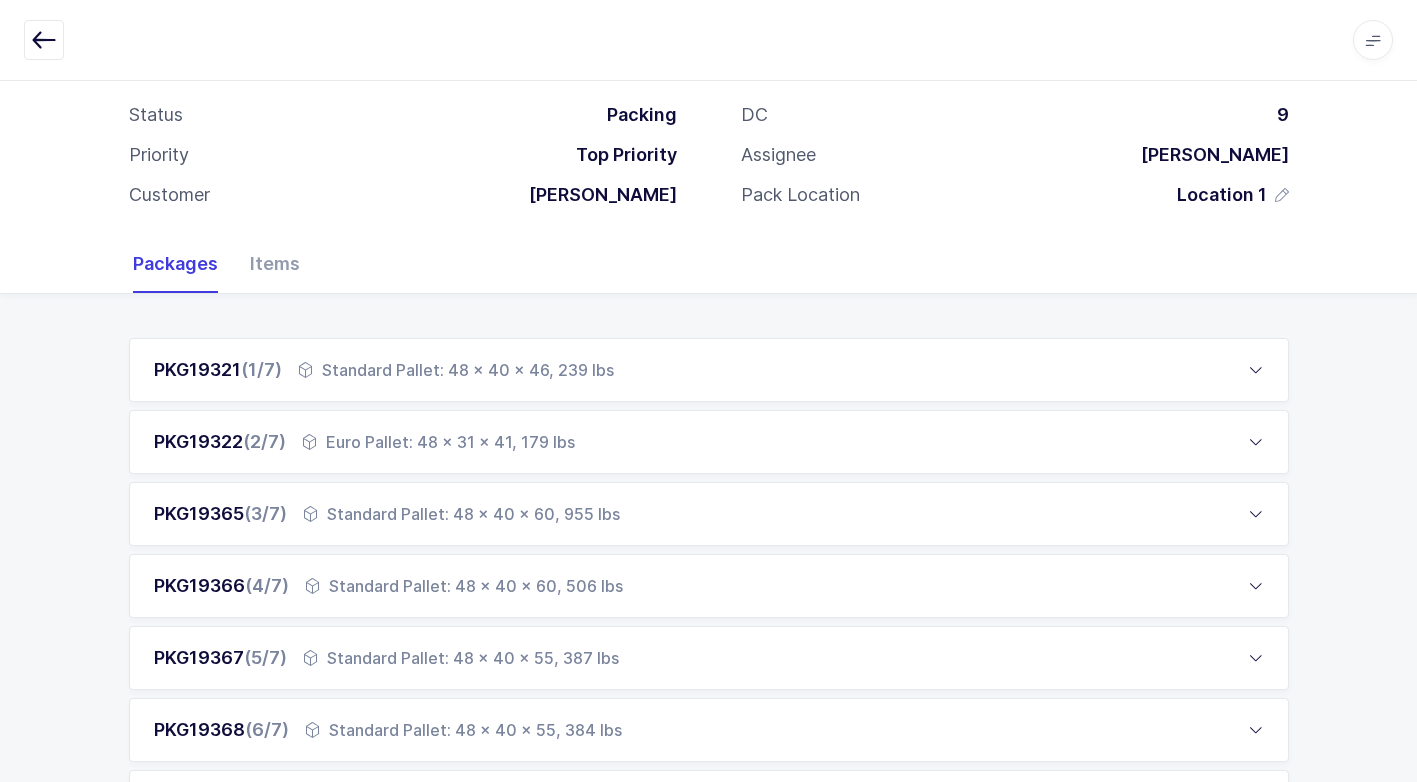 scroll, scrollTop: 200, scrollLeft: 0, axis: vertical 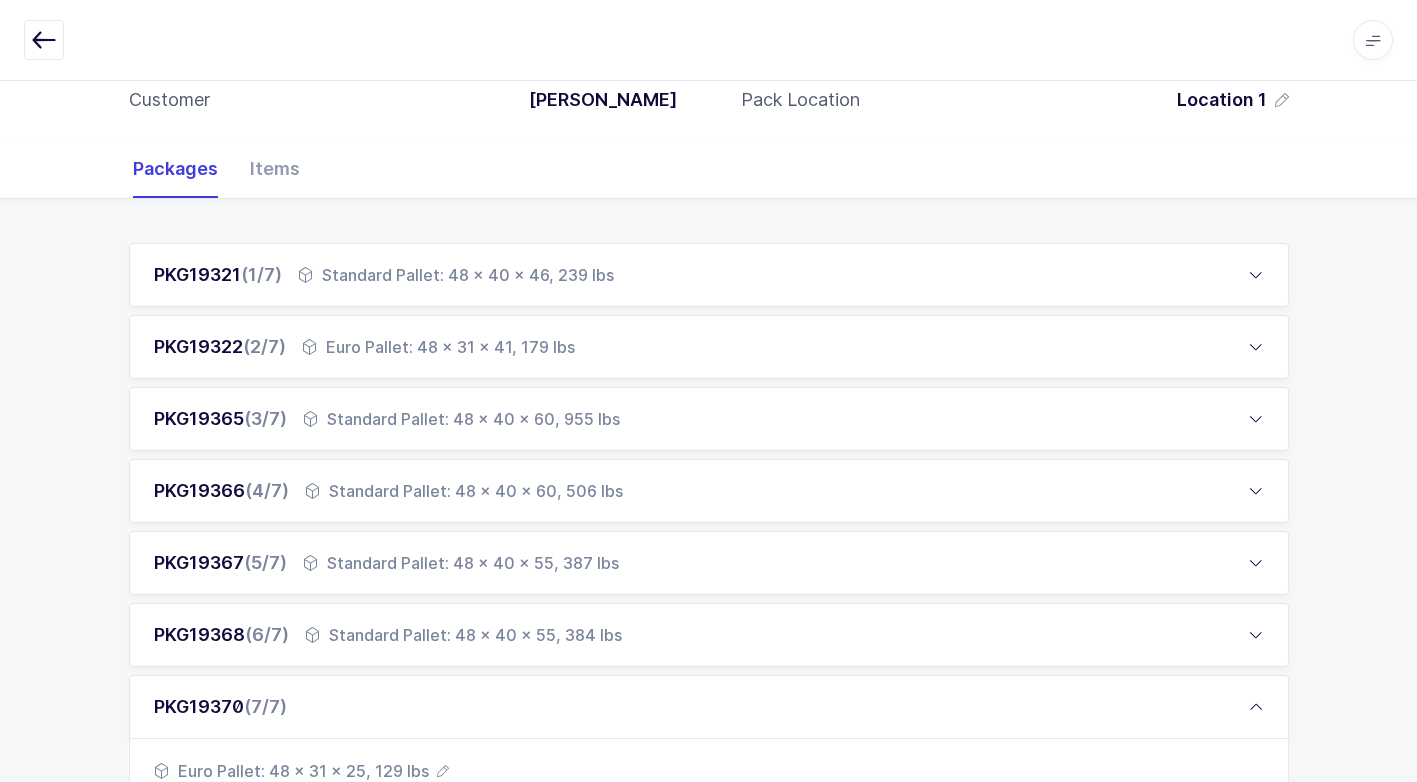 click on "Standard Pallet: 48 x 40 x 60, 955 lbs" at bounding box center [461, 419] 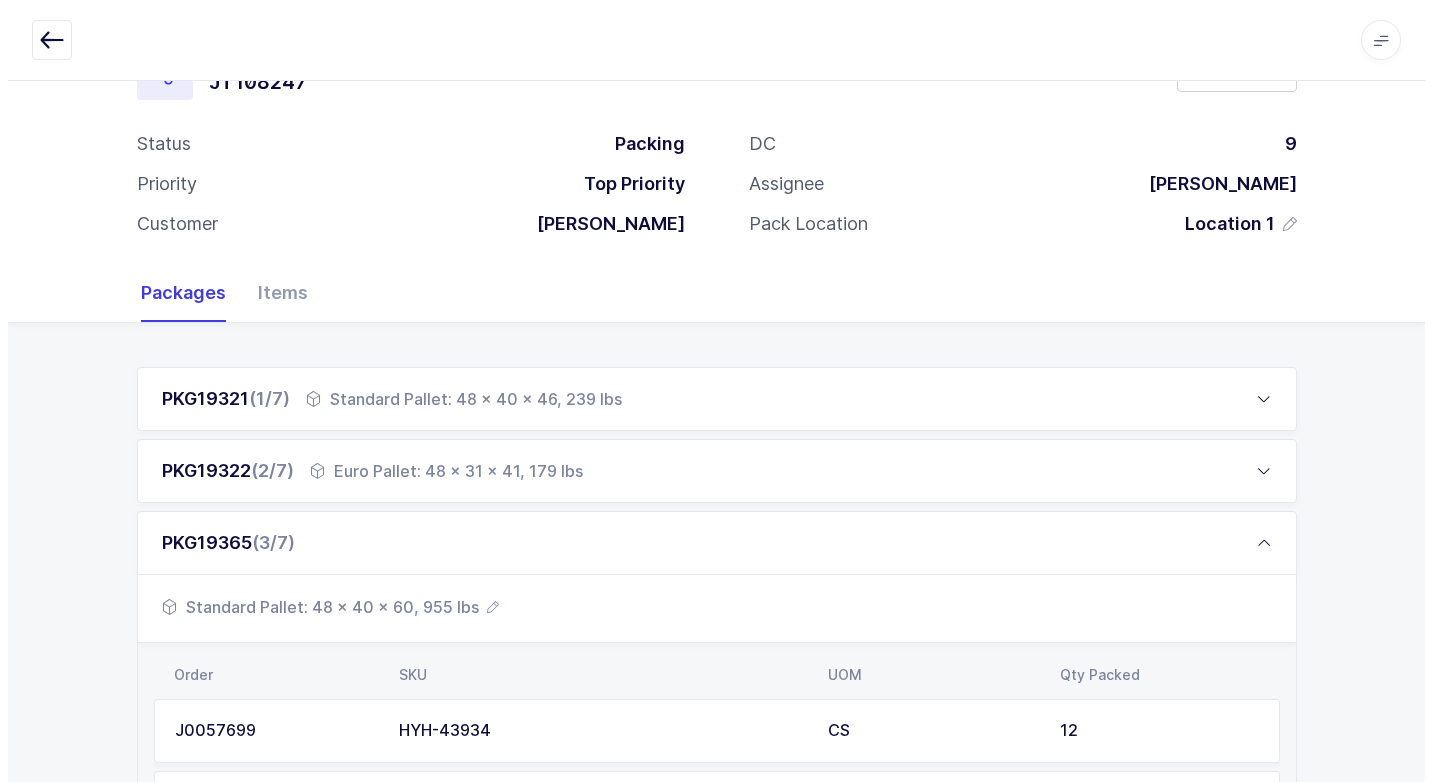 scroll, scrollTop: 0, scrollLeft: 0, axis: both 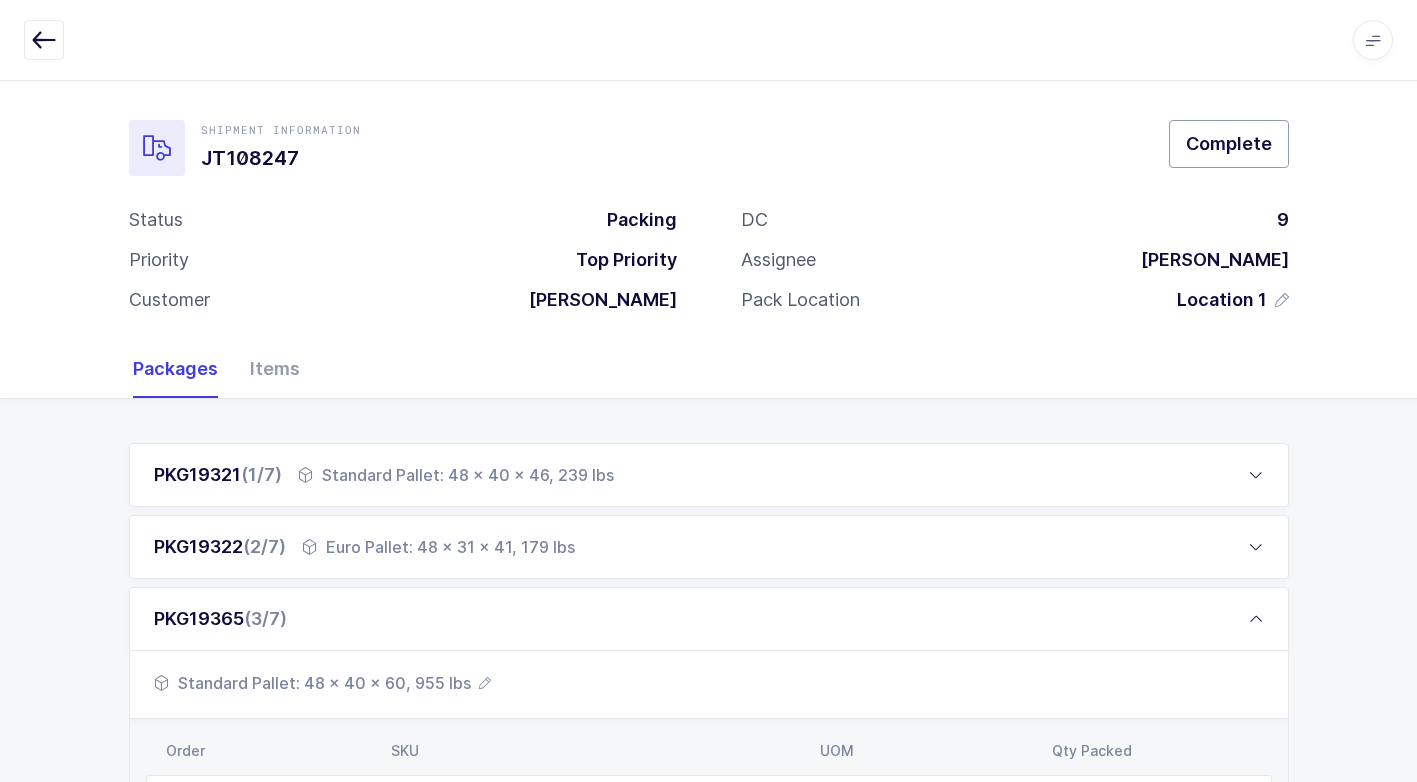 click on "Complete" at bounding box center (1229, 144) 